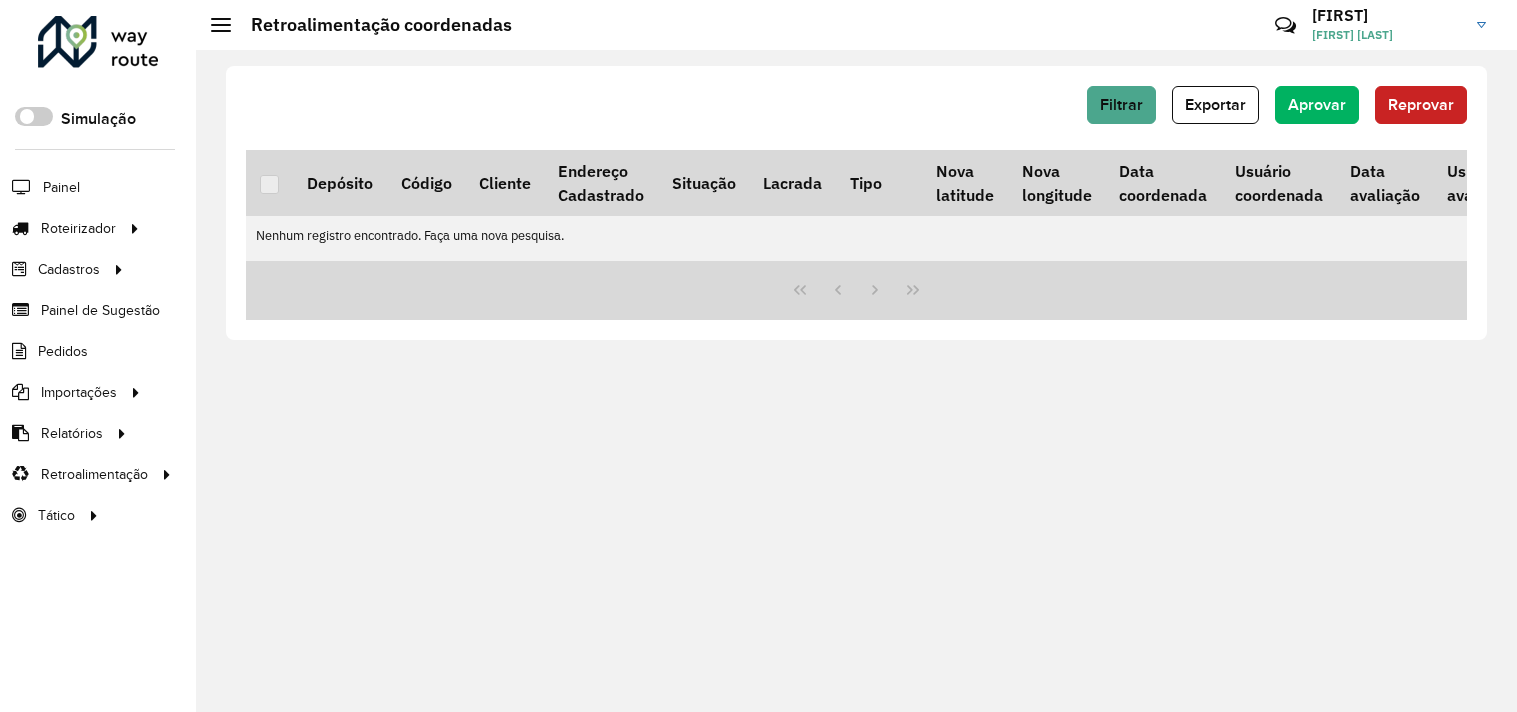 scroll, scrollTop: 0, scrollLeft: 0, axis: both 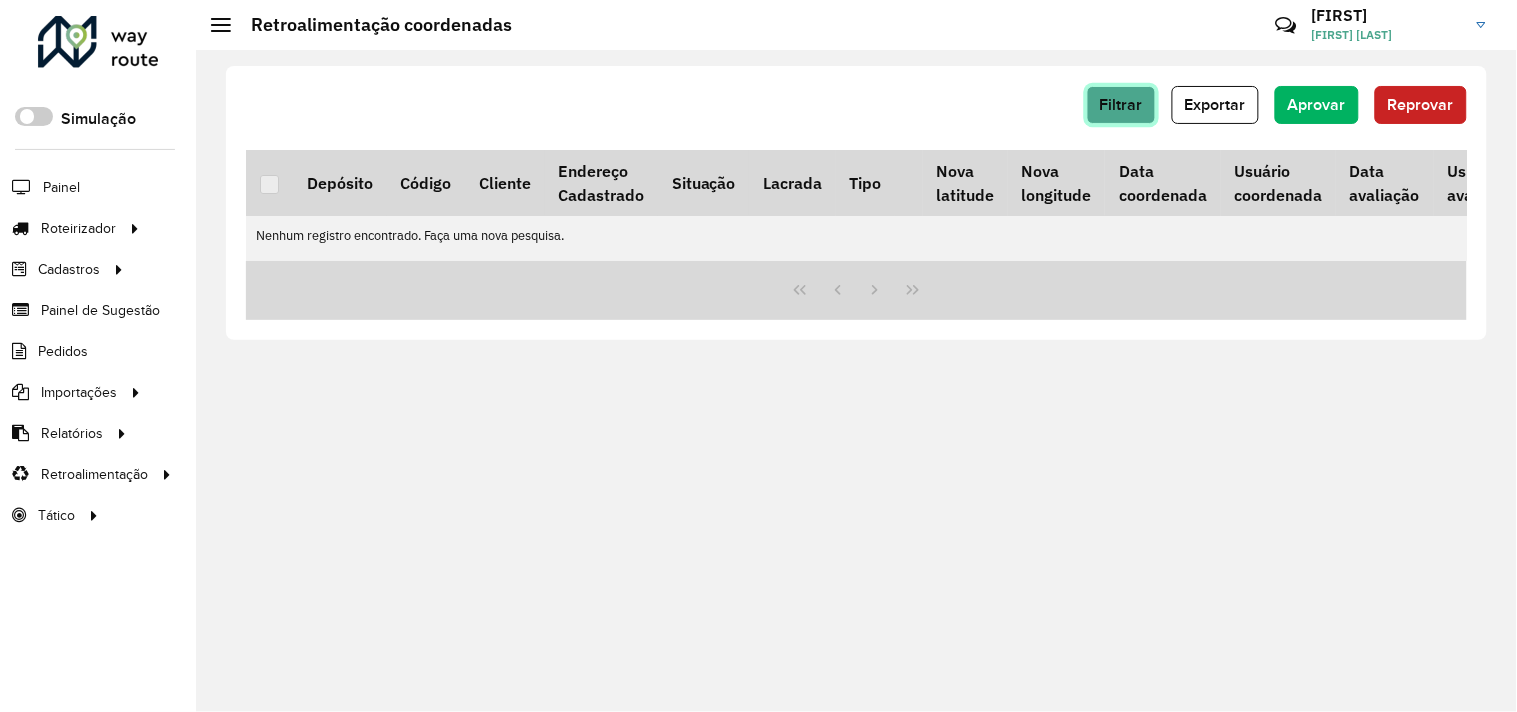 click on "Filtrar" 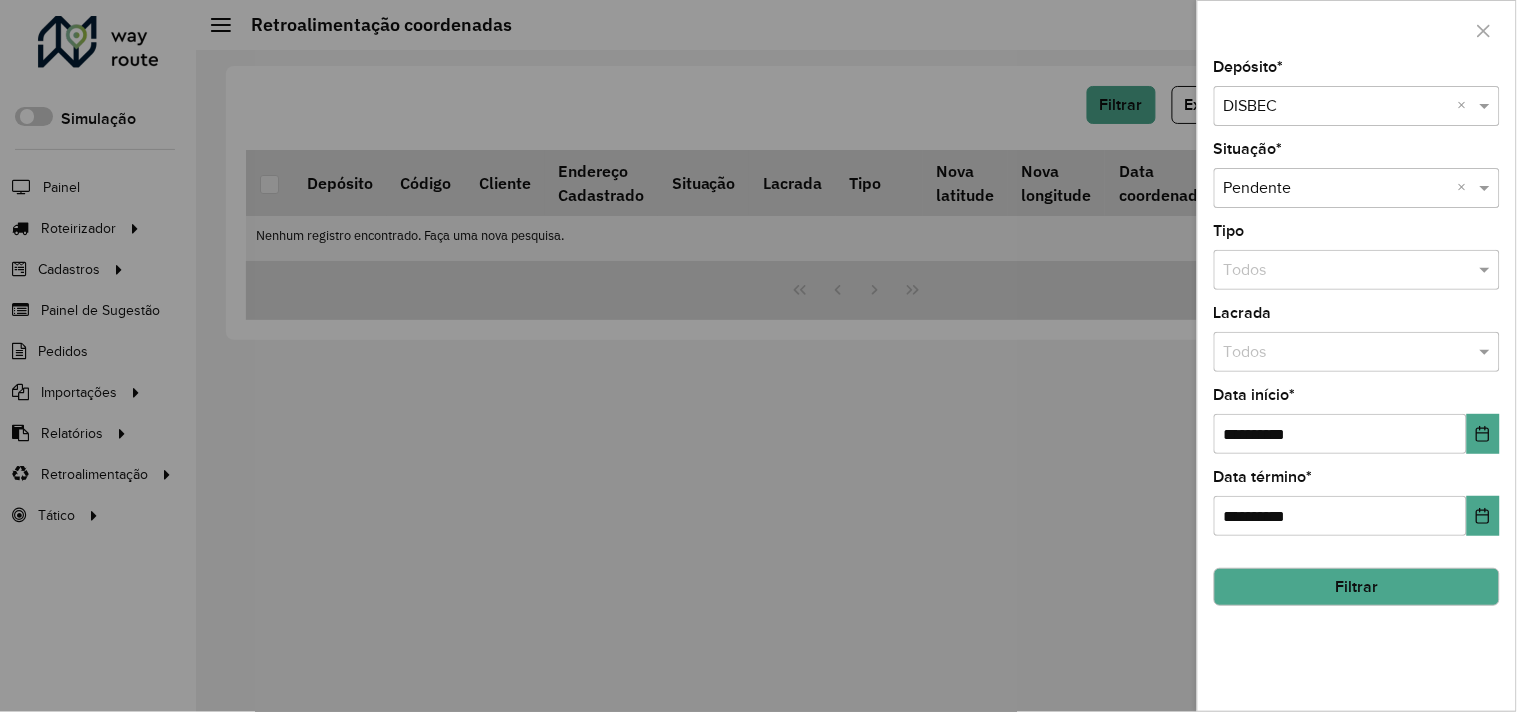 click on "Filtrar" 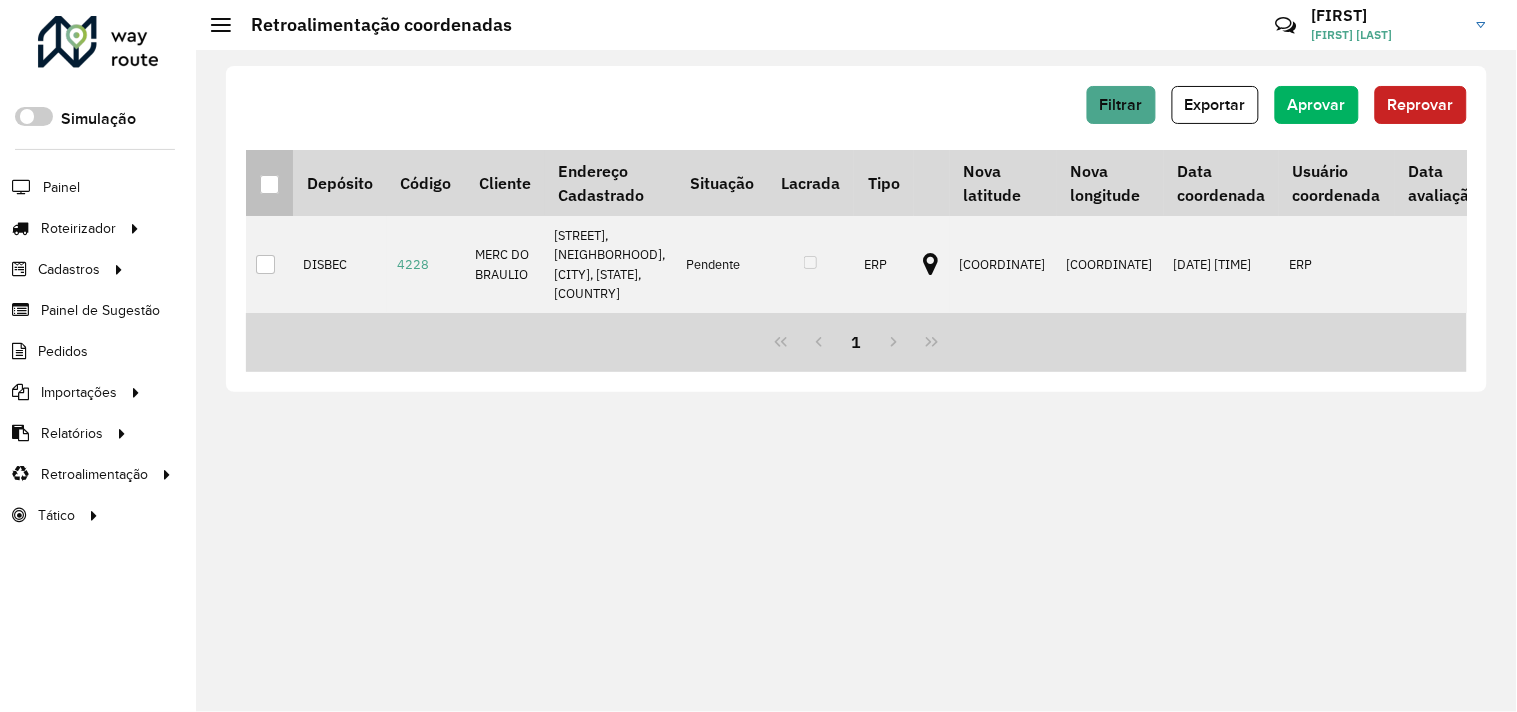 click at bounding box center (269, 184) 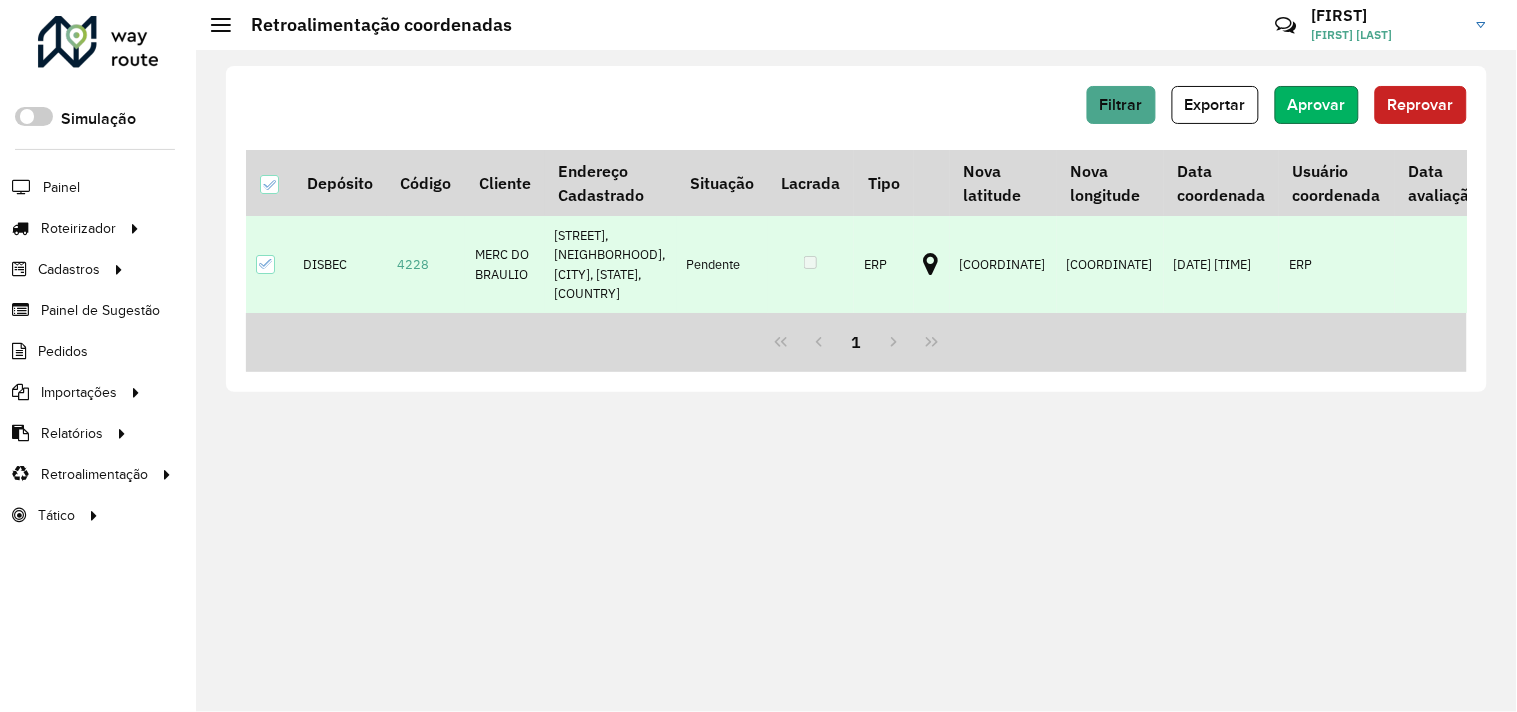 click on "Aprovar" 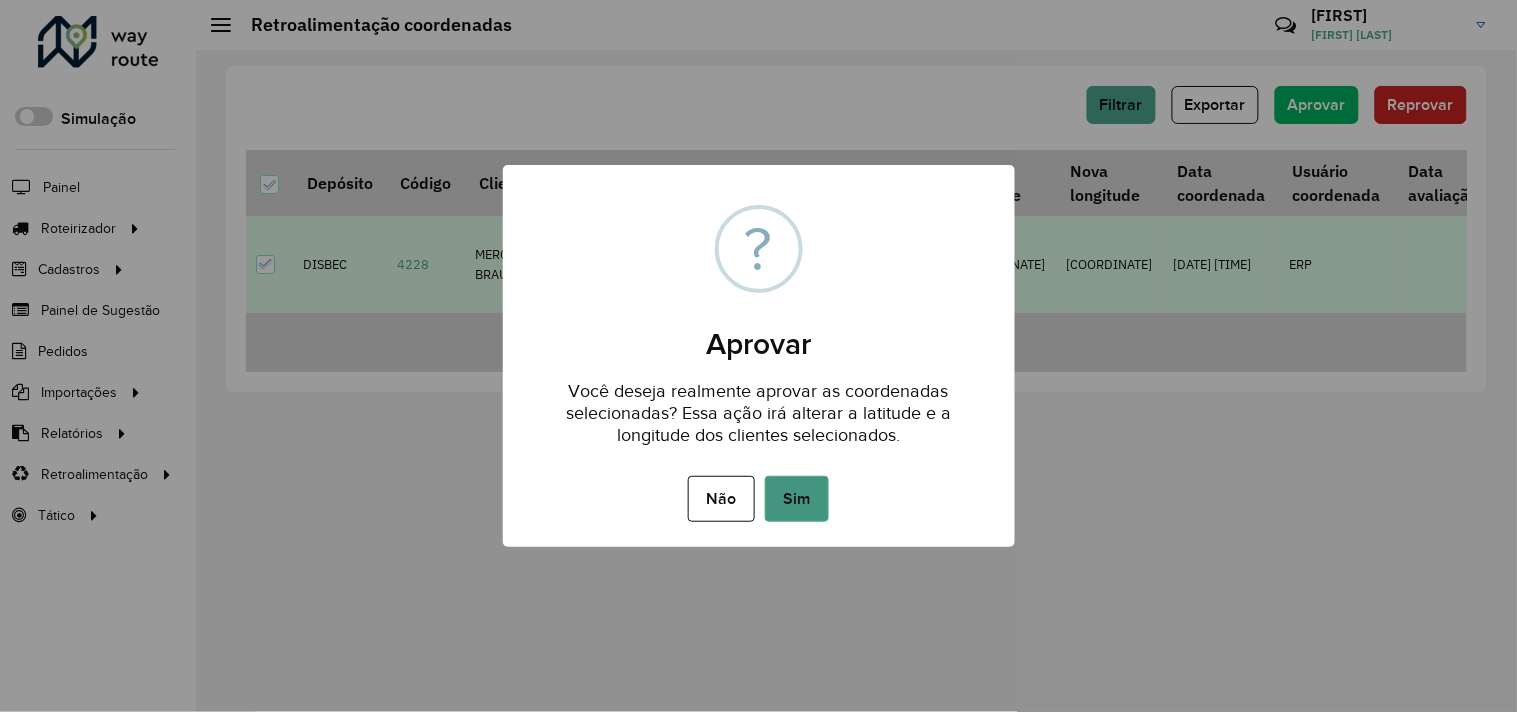 click on "Sim" at bounding box center [797, 499] 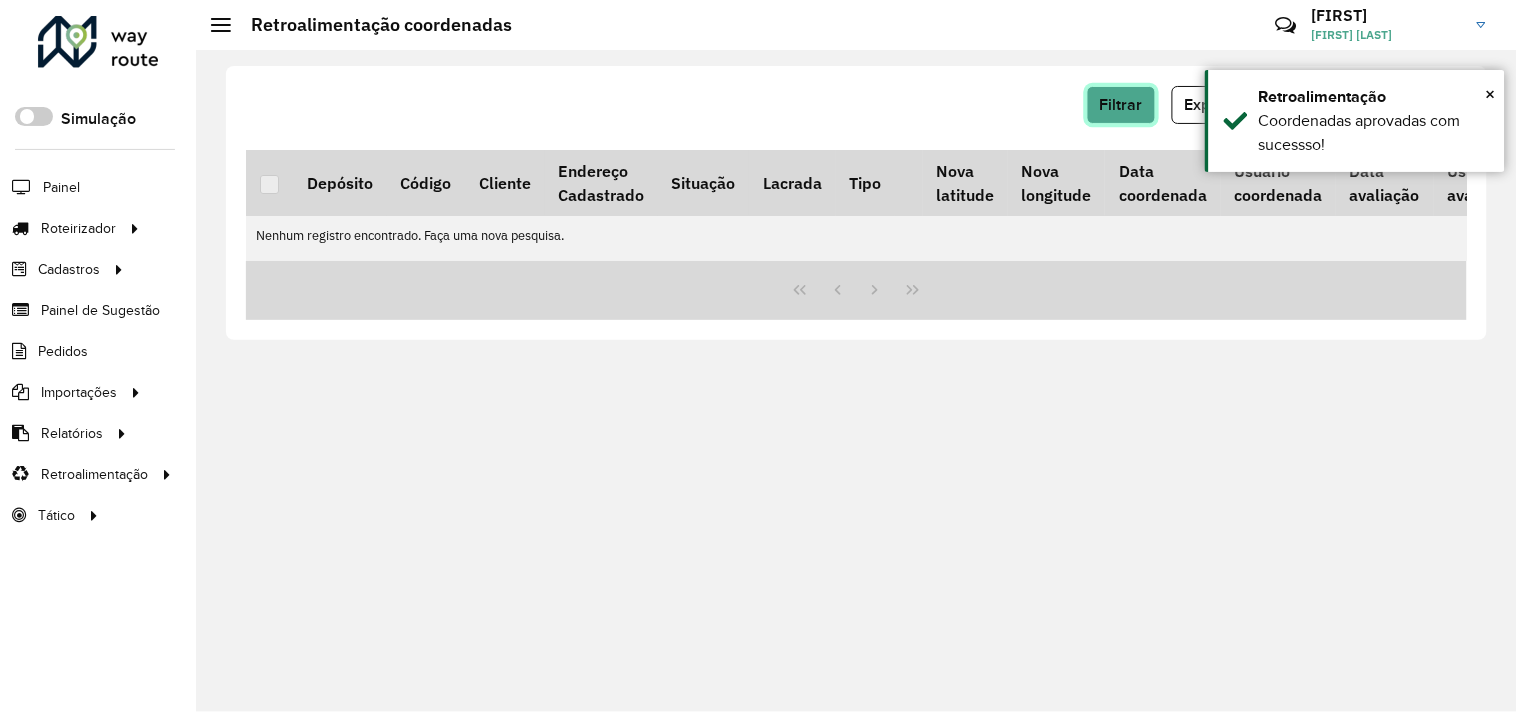 click on "Filtrar" 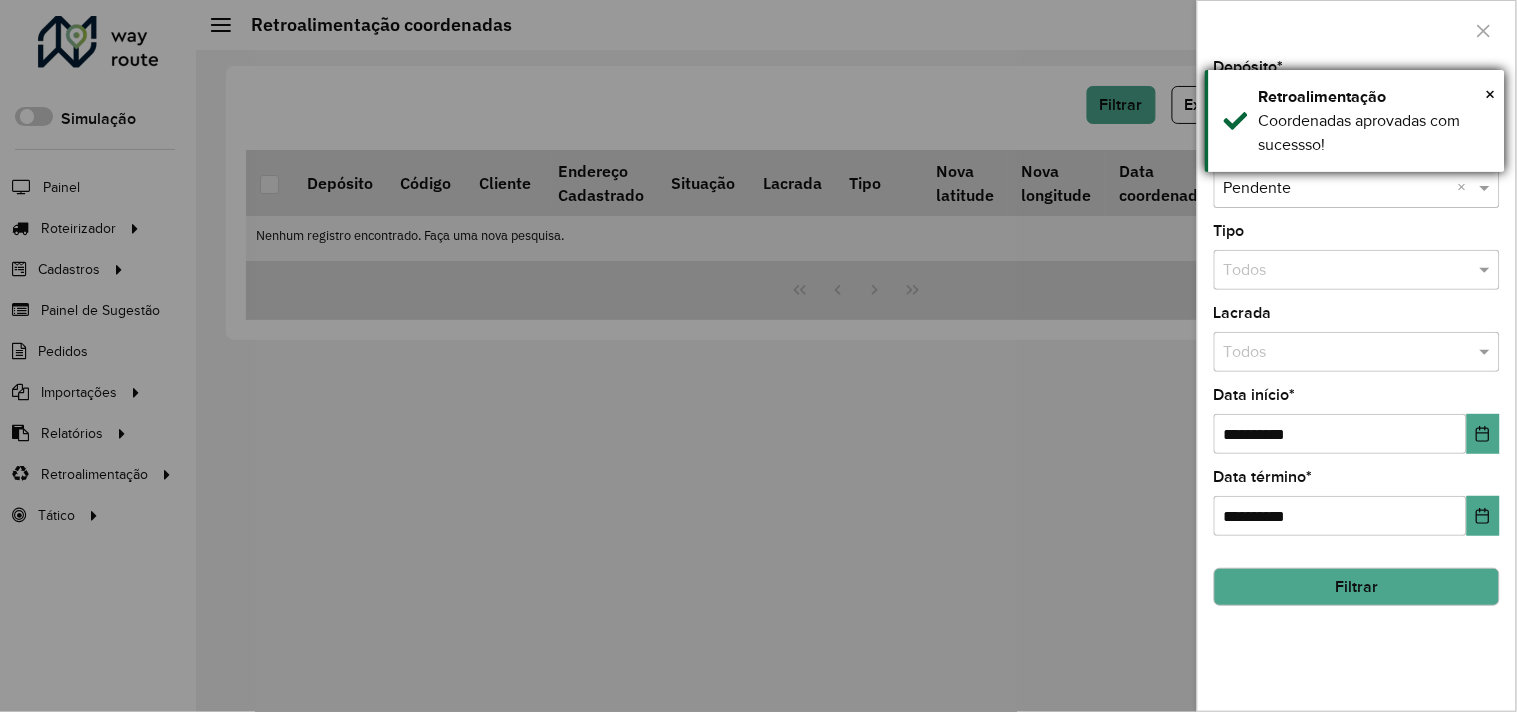 click on "×  Retroalimentação  Coordenadas aprovadas com sucessso!" at bounding box center [1355, 121] 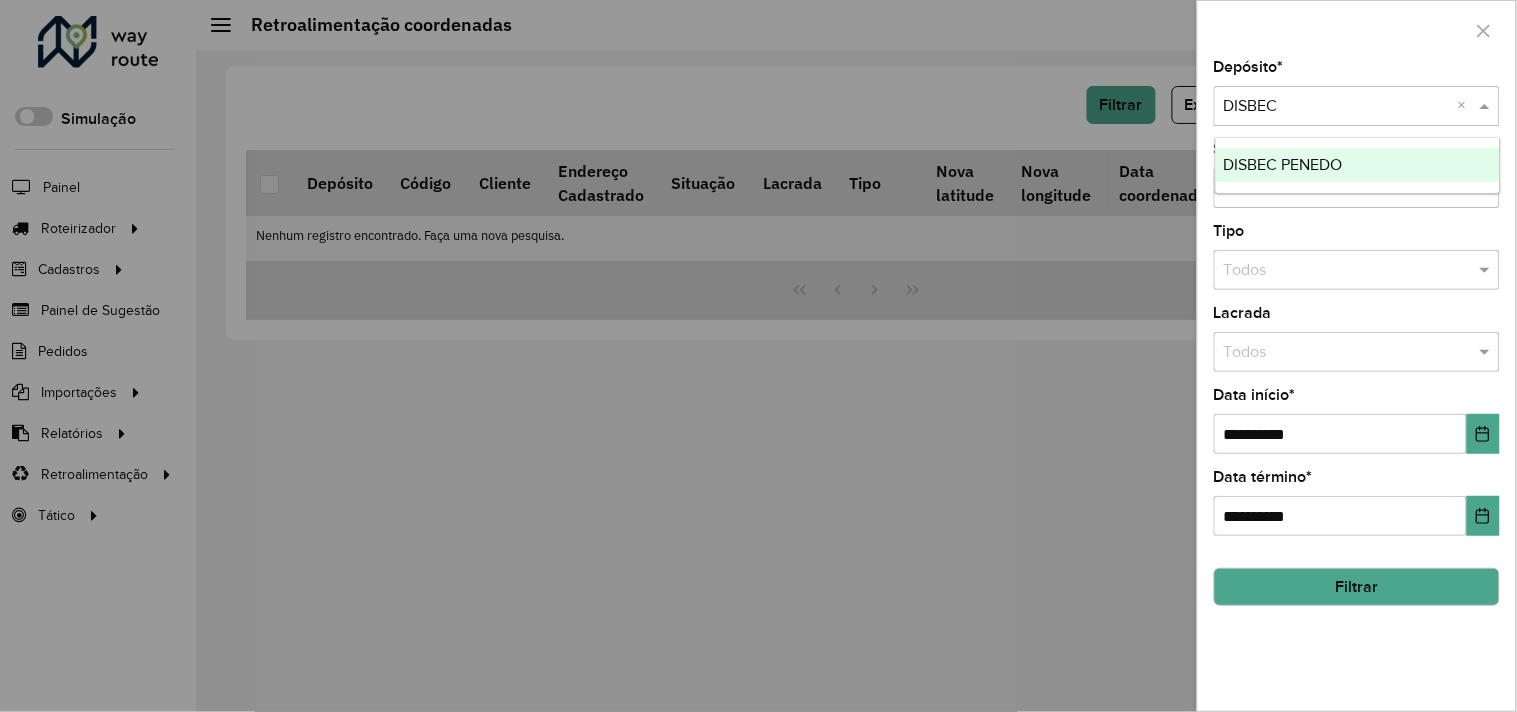 click at bounding box center (1337, 107) 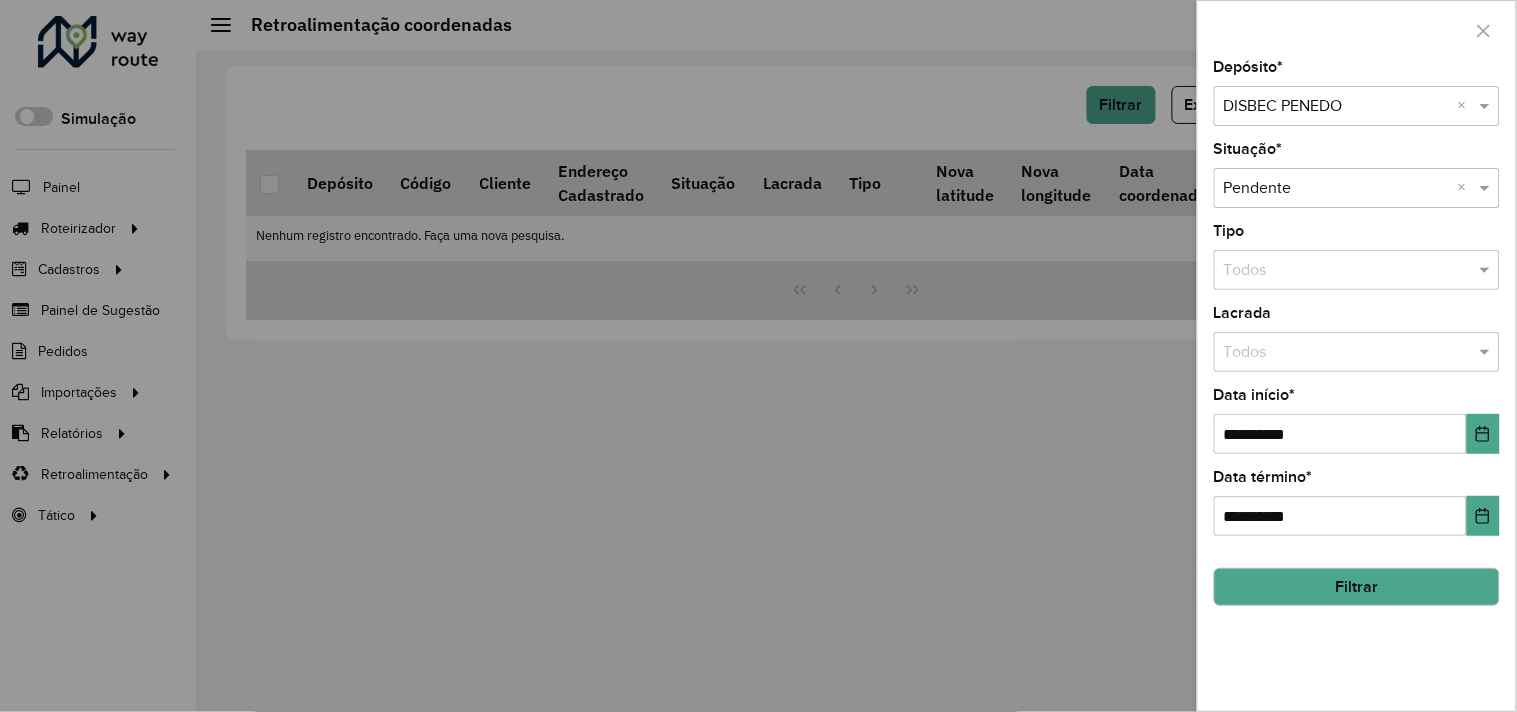 click on "Filtrar" 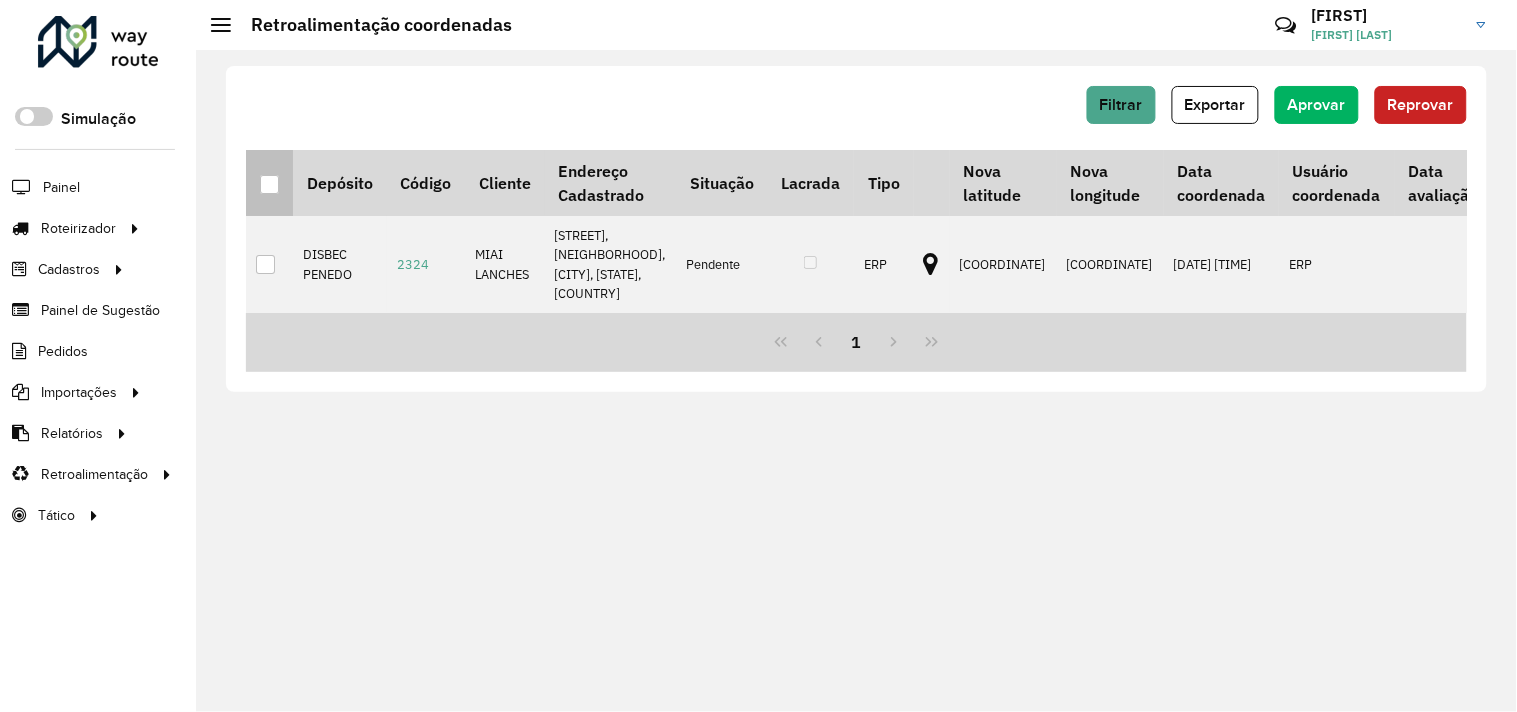 click at bounding box center (269, 184) 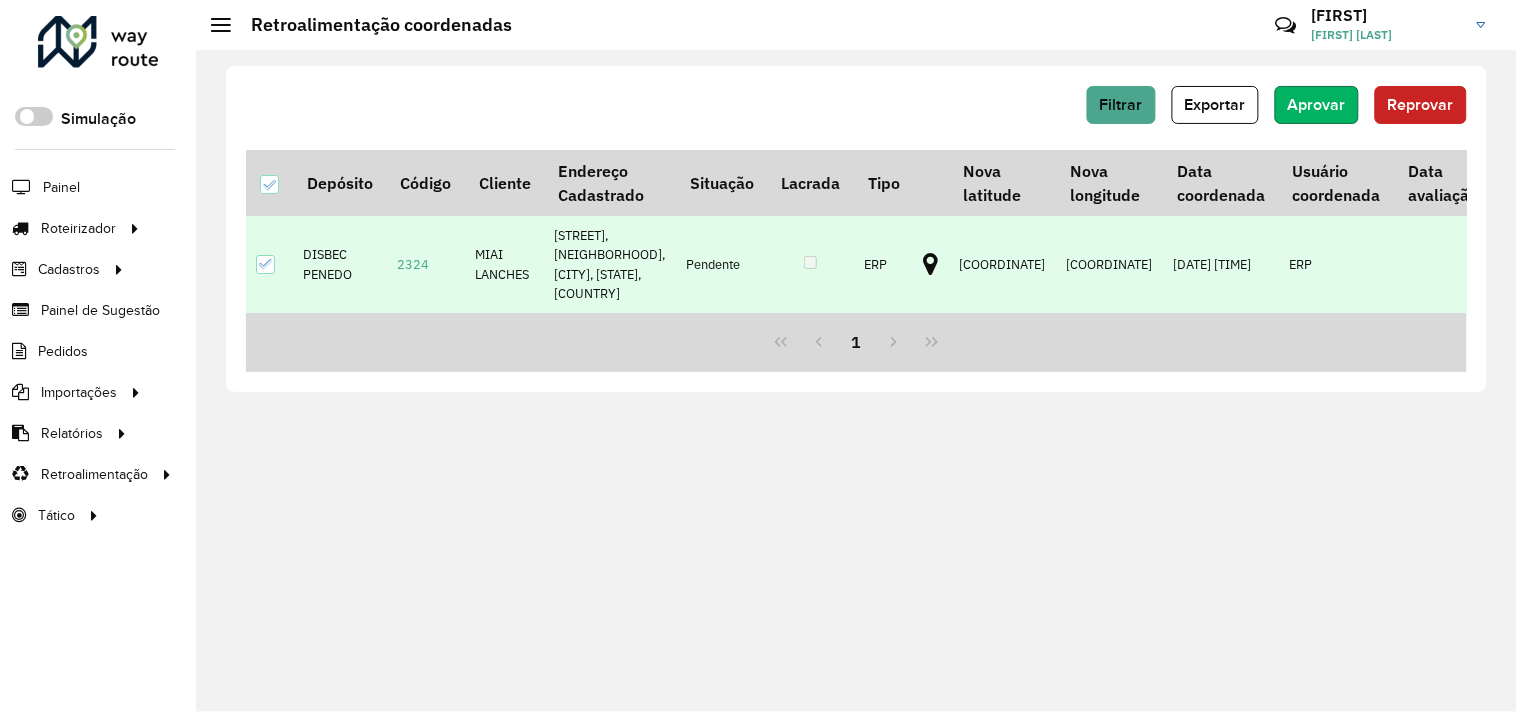 click on "Aprovar" 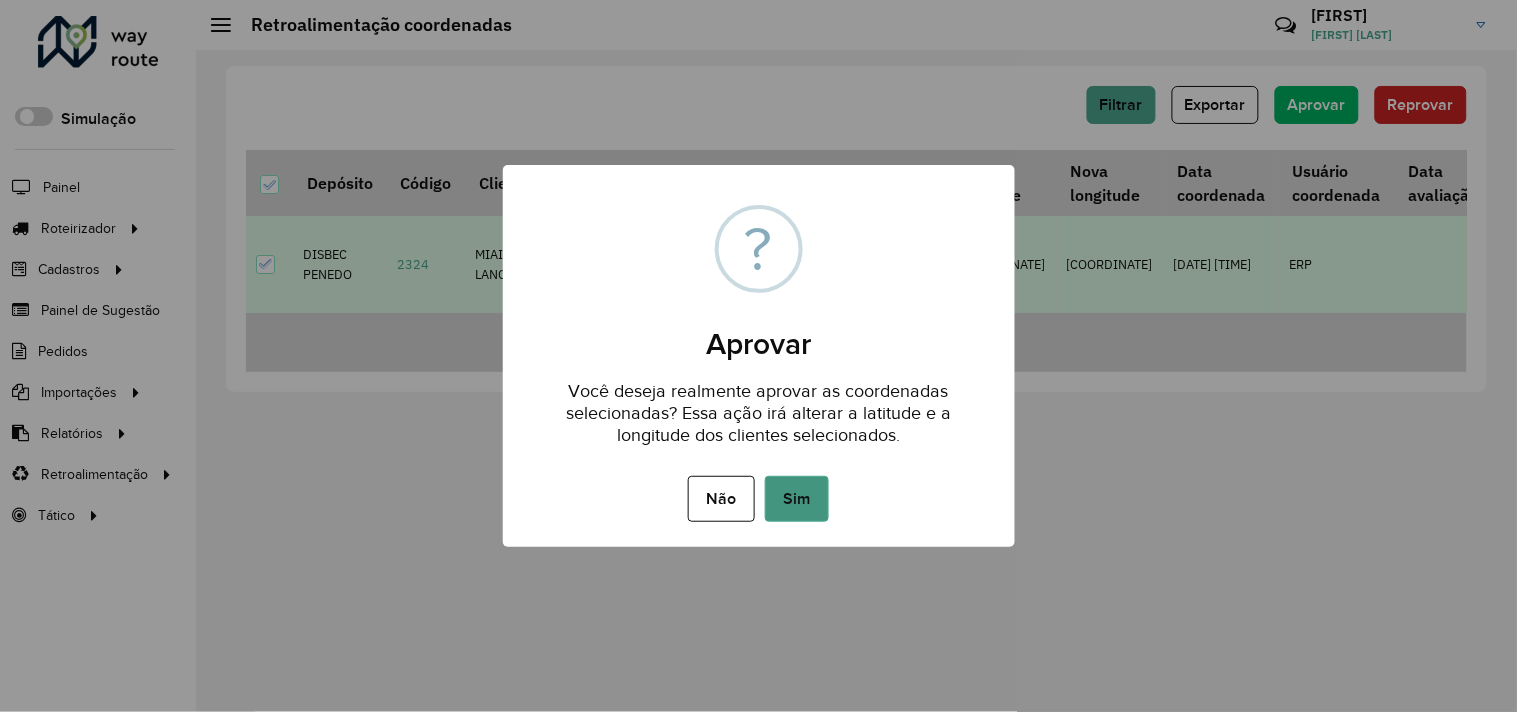 click on "Sim" at bounding box center [797, 499] 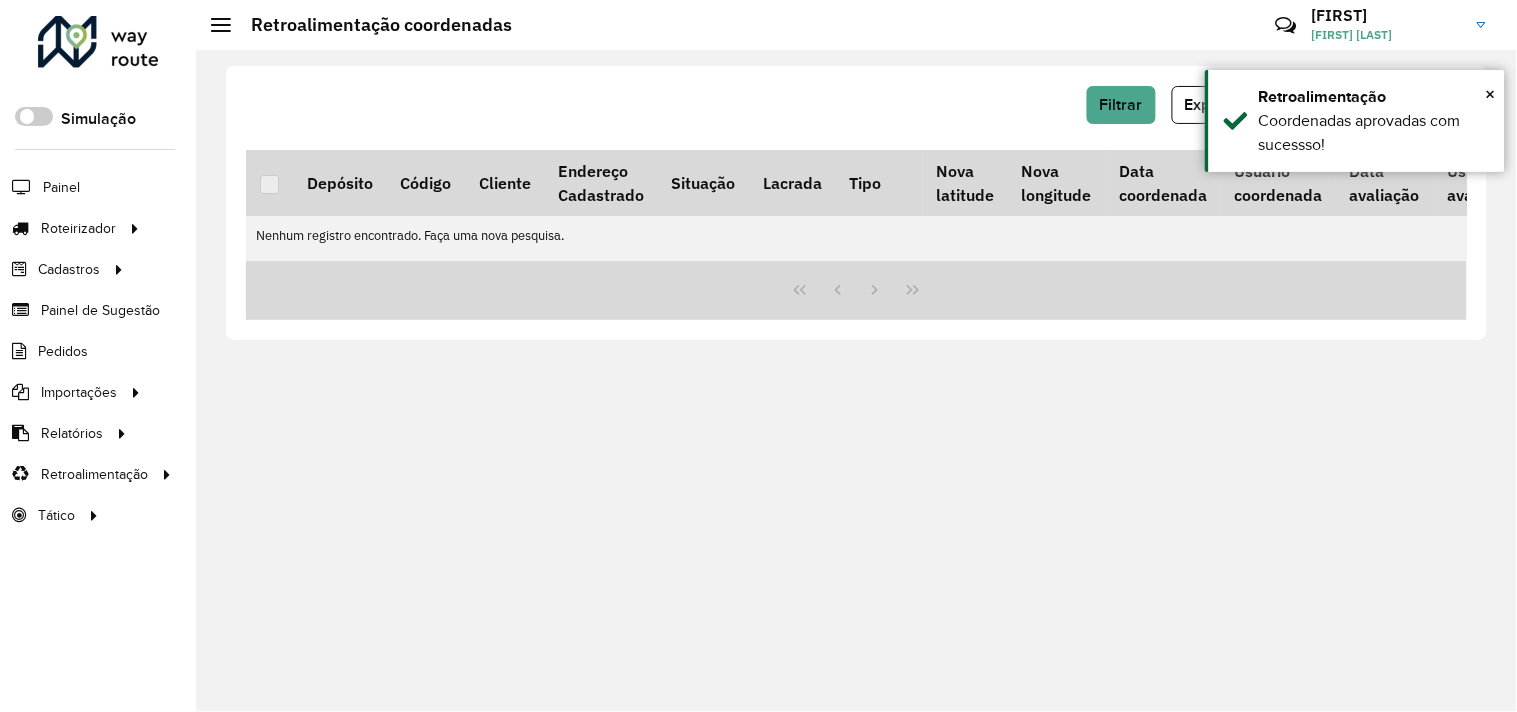 click on "Filtrar   Exportar   Aprovar   Reprovar" 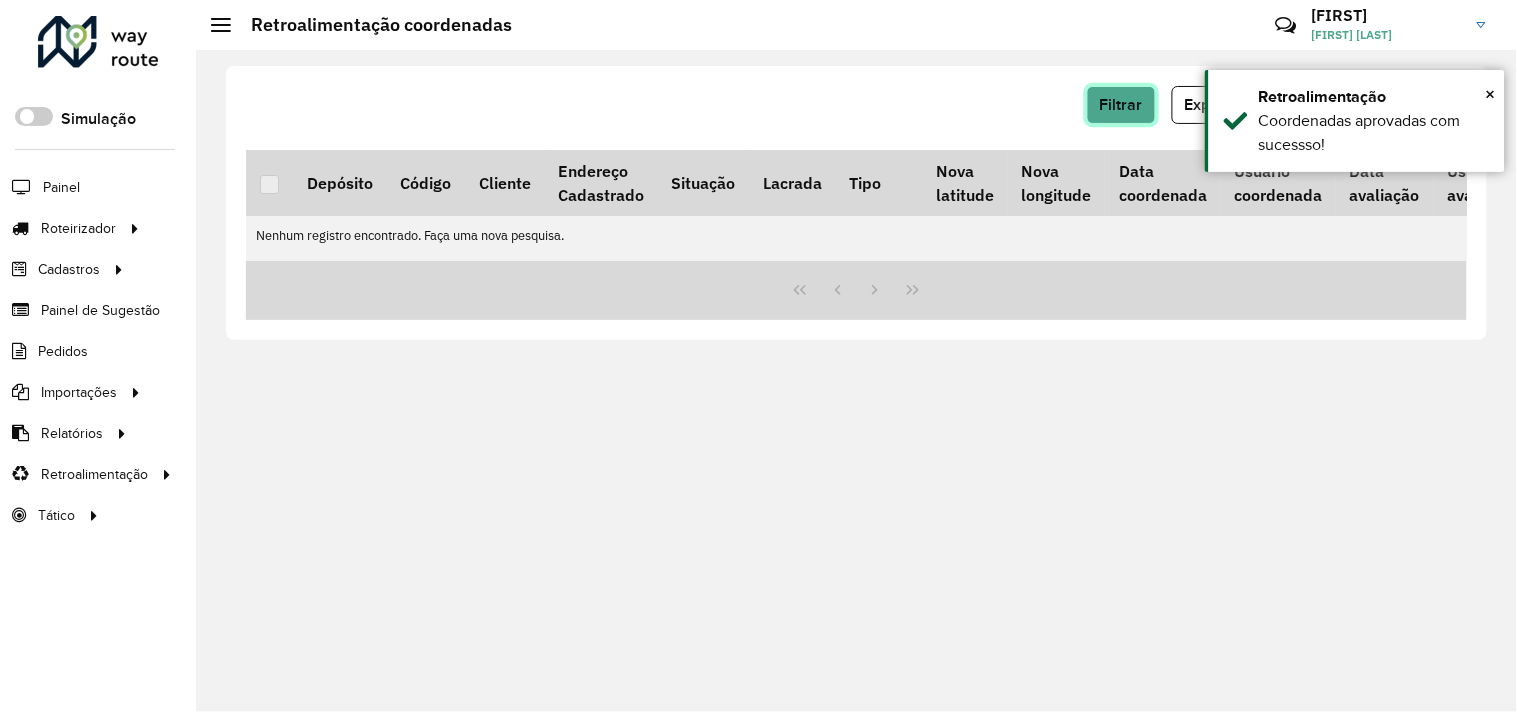 click on "Filtrar" 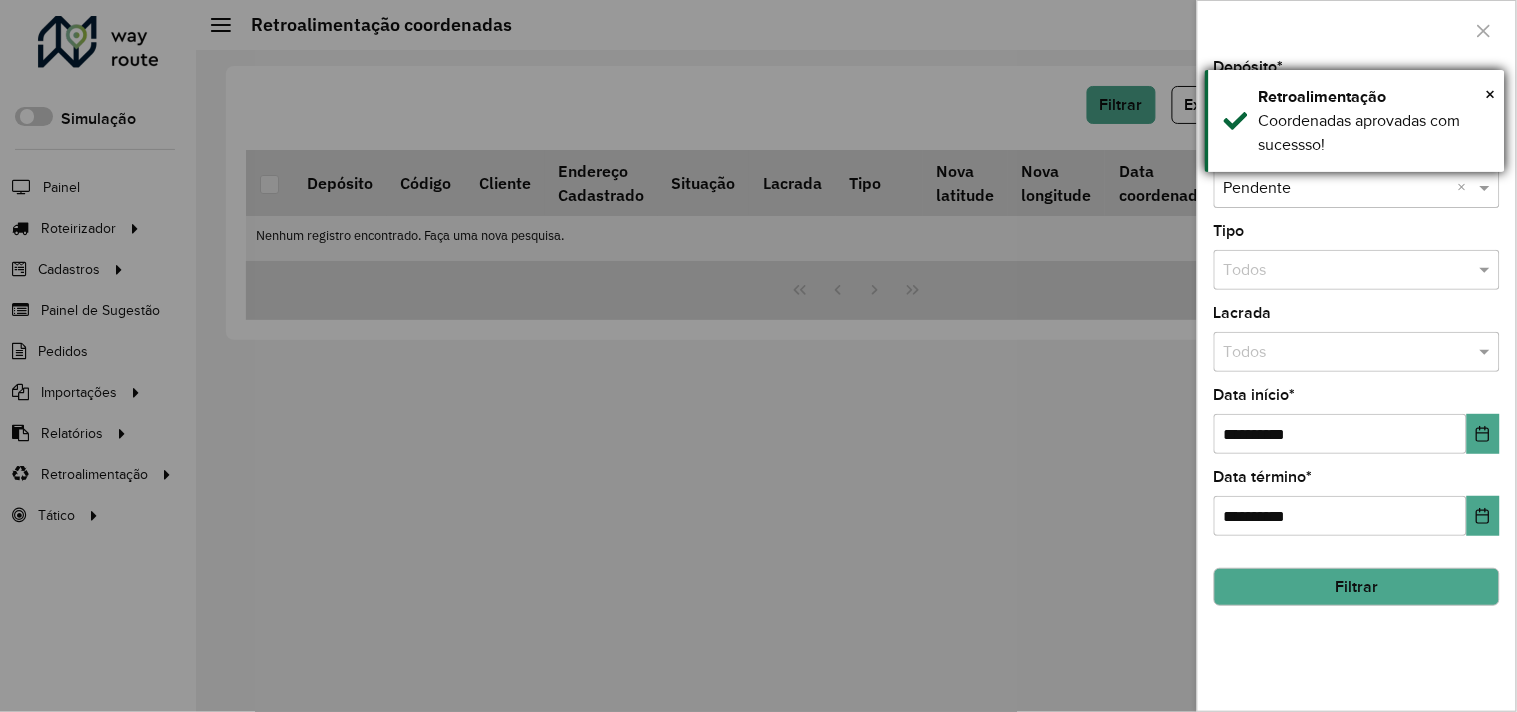 click on "×  Retroalimentação  Coordenadas aprovadas com sucessso!" at bounding box center [1355, 121] 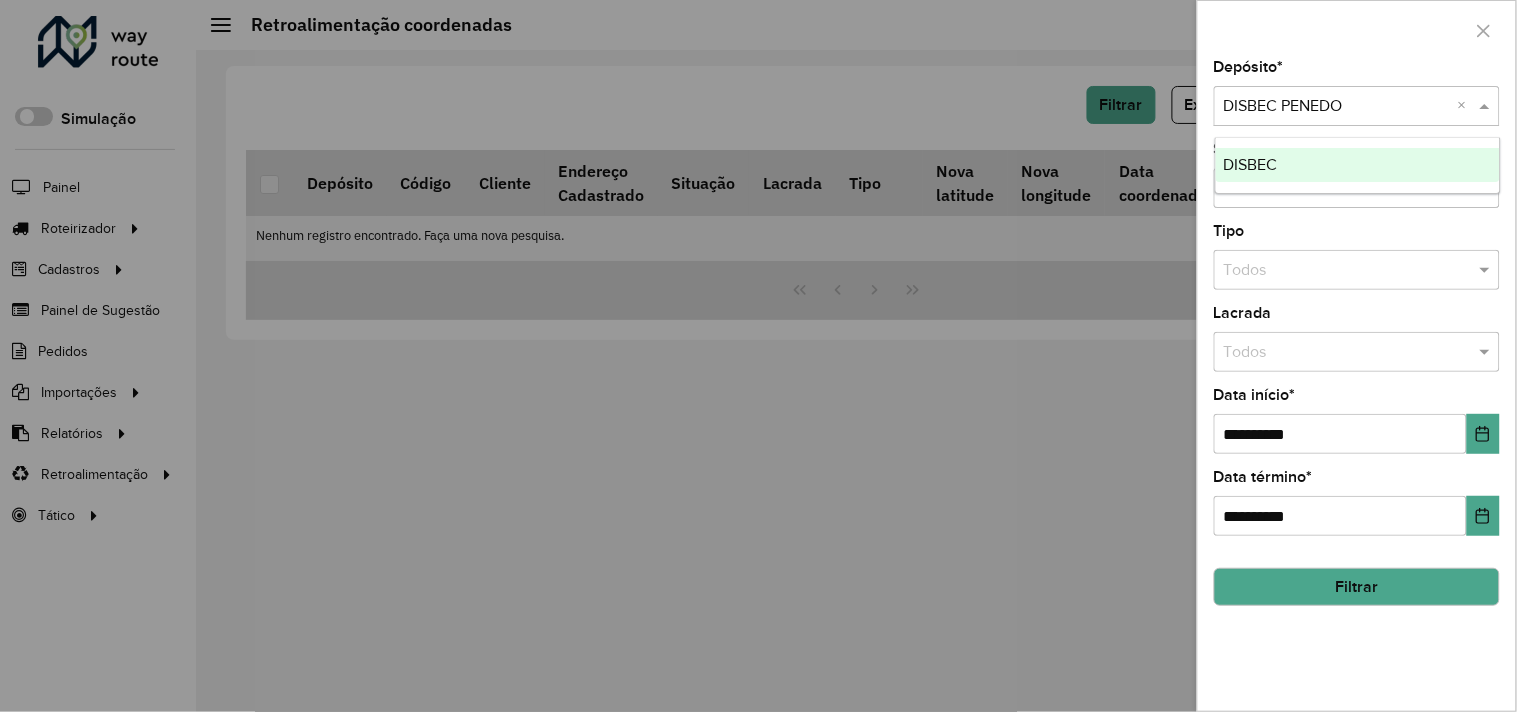 click on "DISBEC" at bounding box center (1251, 164) 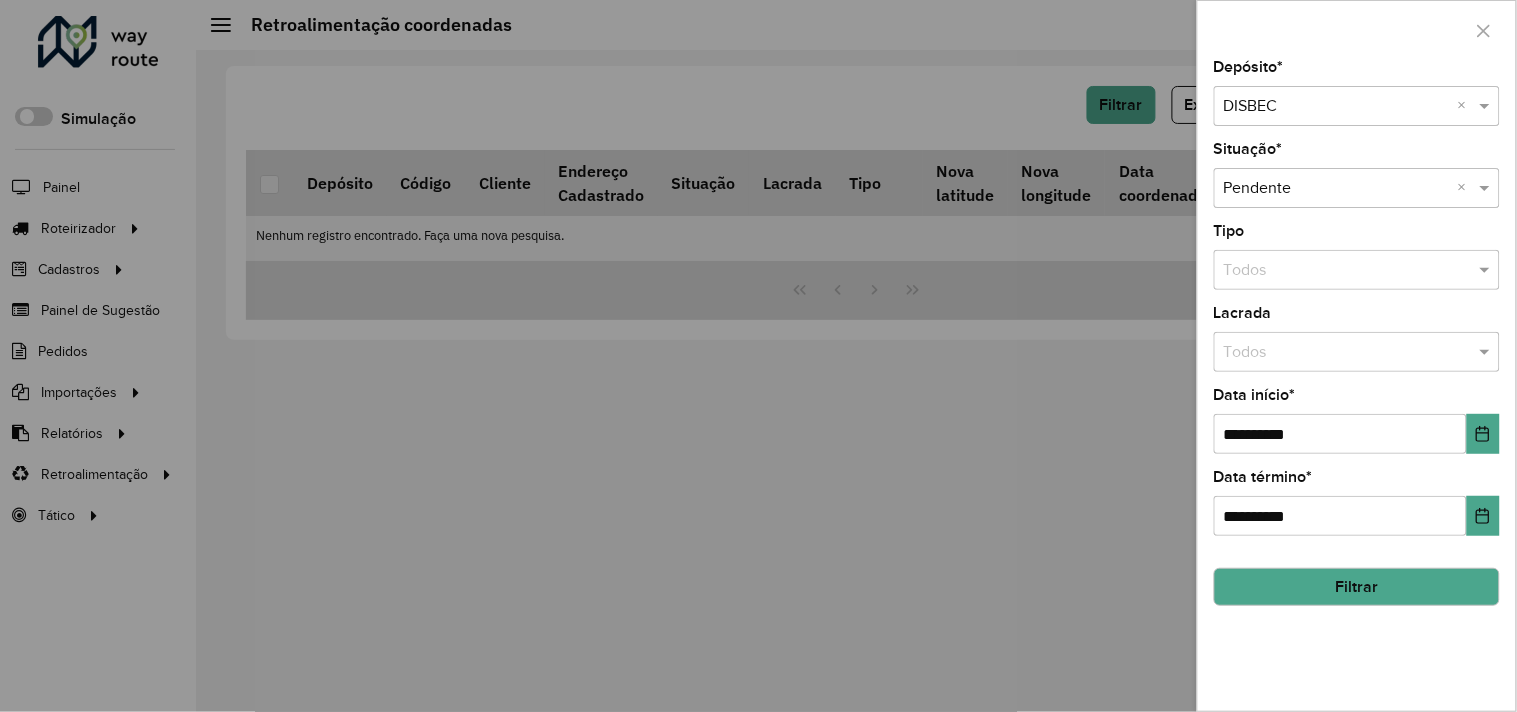 drag, startPoint x: 826, startPoint y: 403, endPoint x: 811, endPoint y: 384, distance: 24.207438 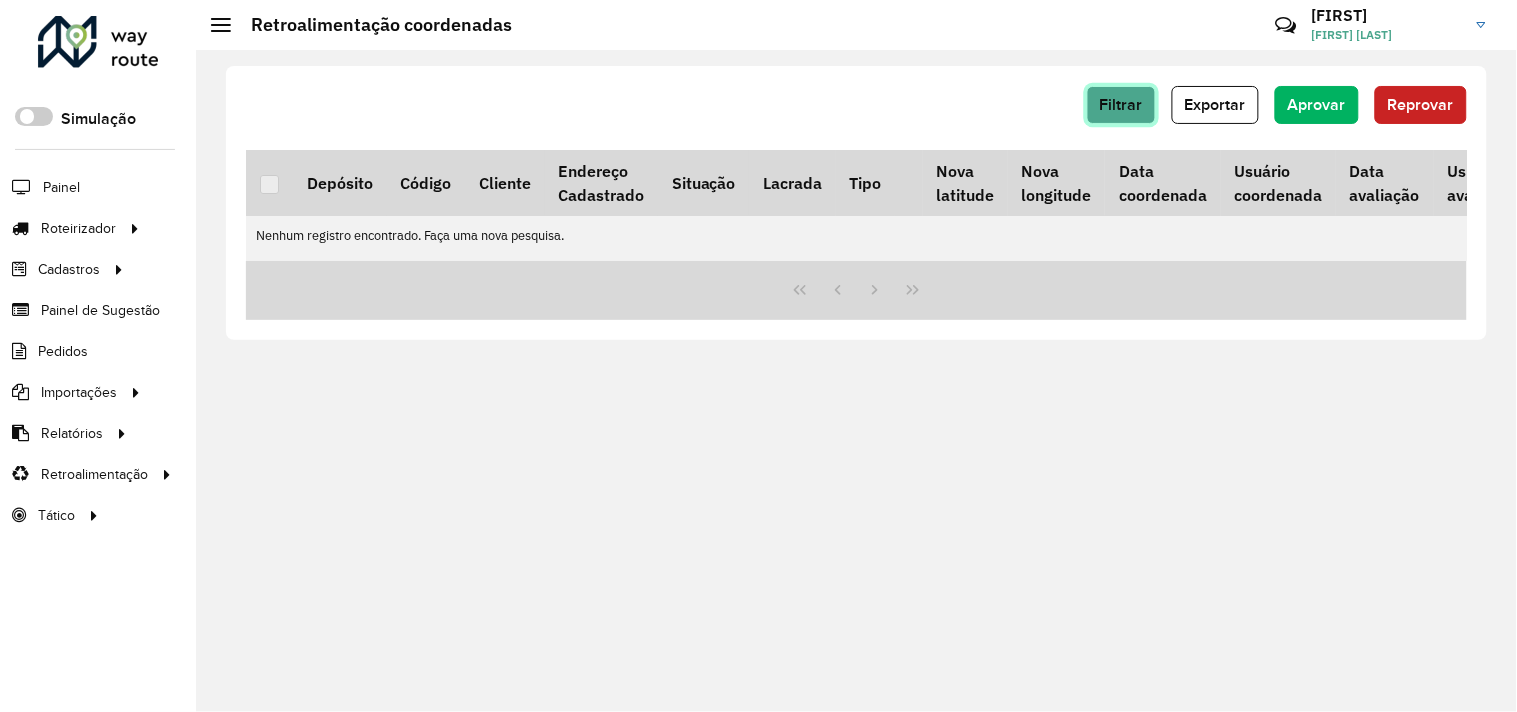 click on "Filtrar" 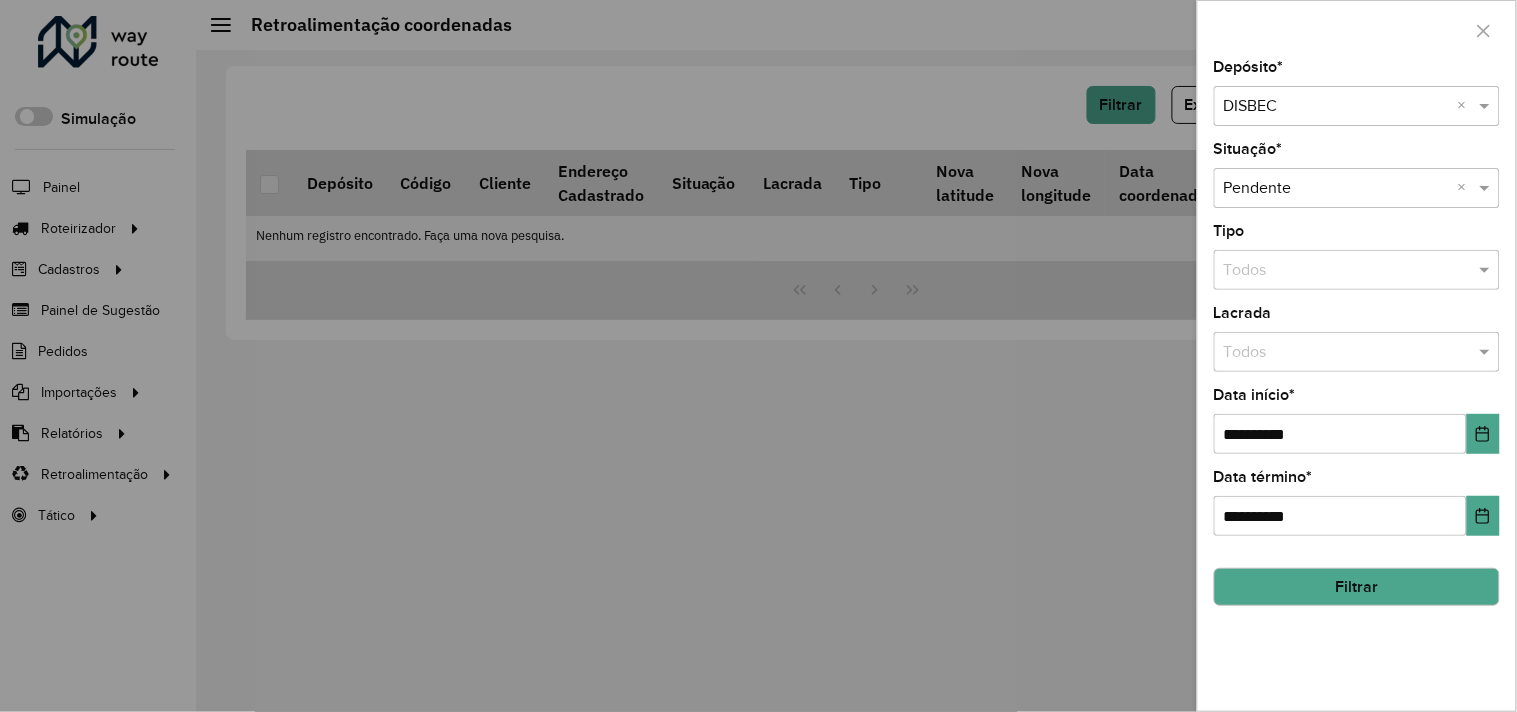 click on "**********" 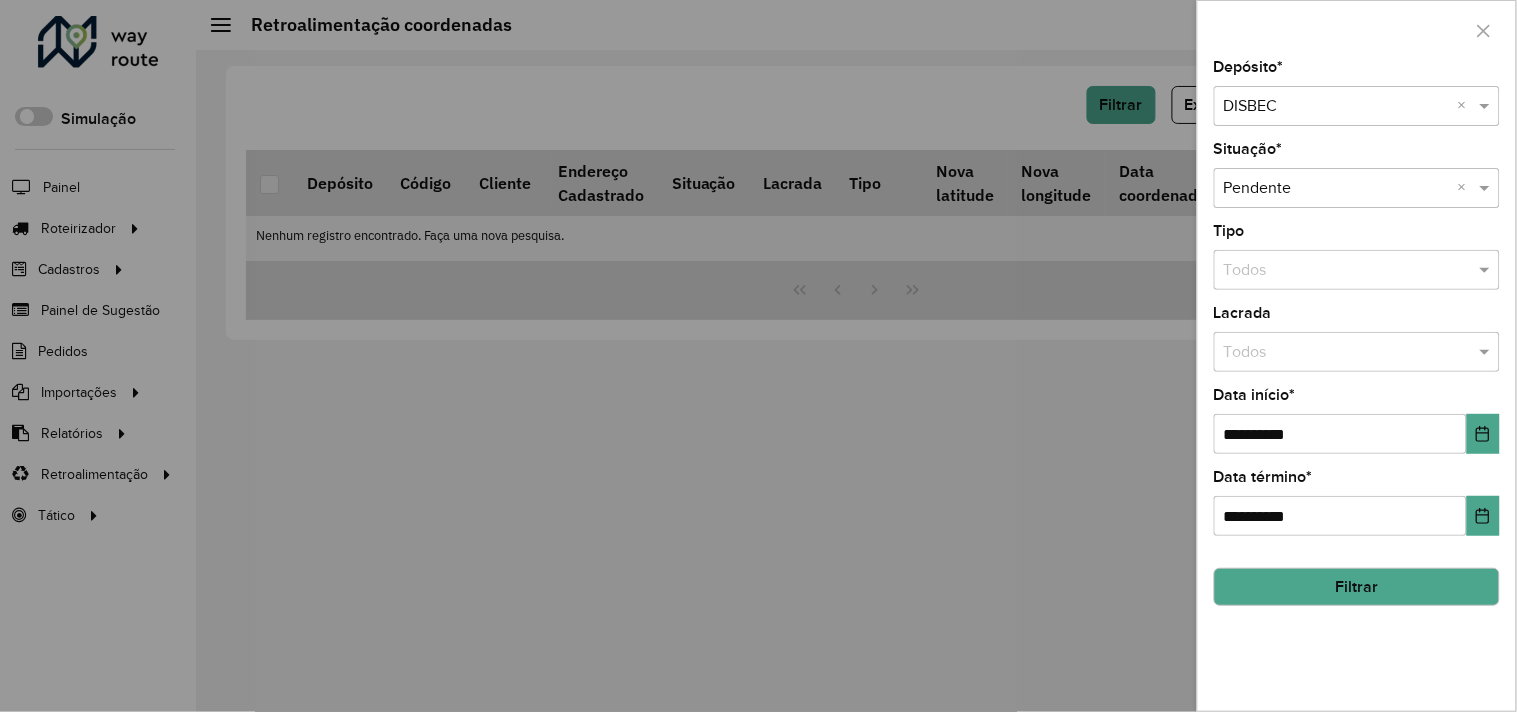 click on "Filtrar" 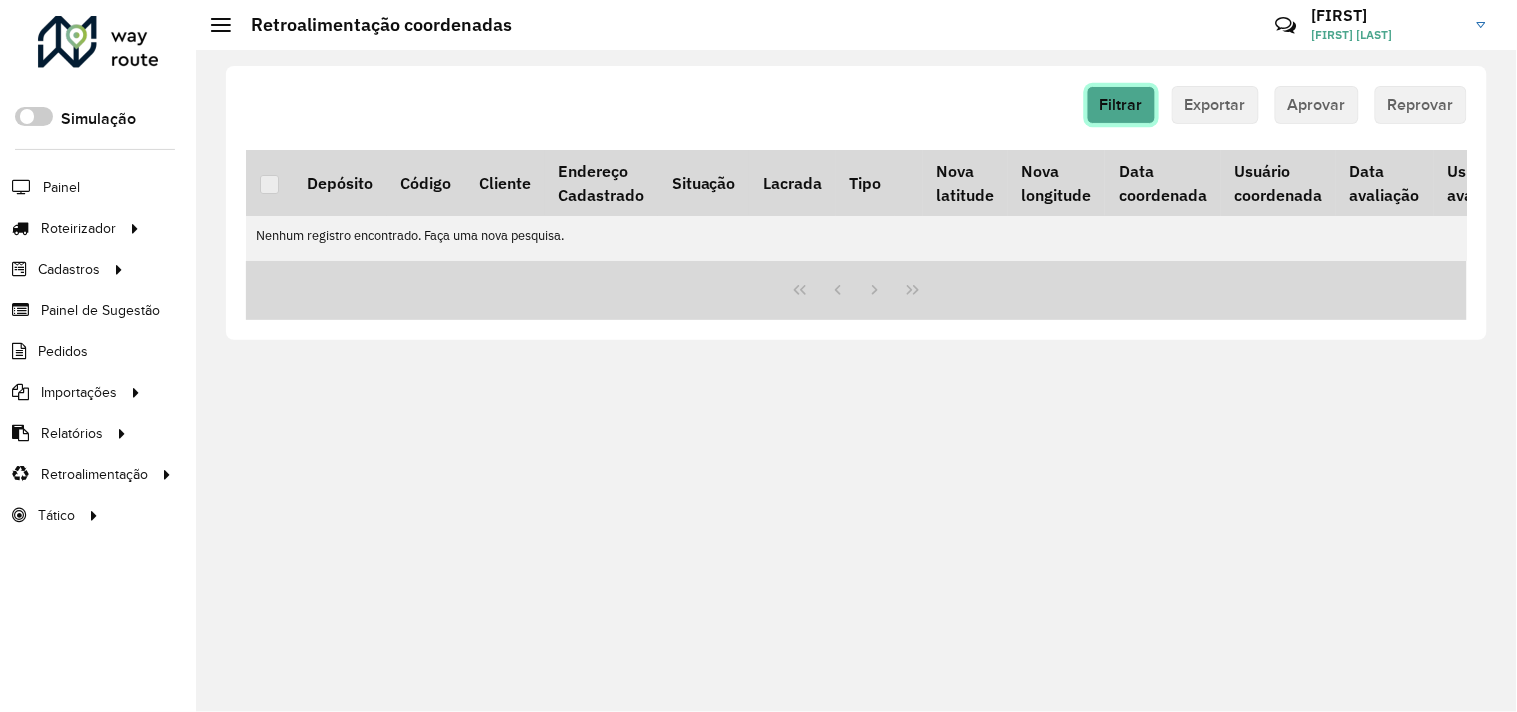click on "Filtrar" 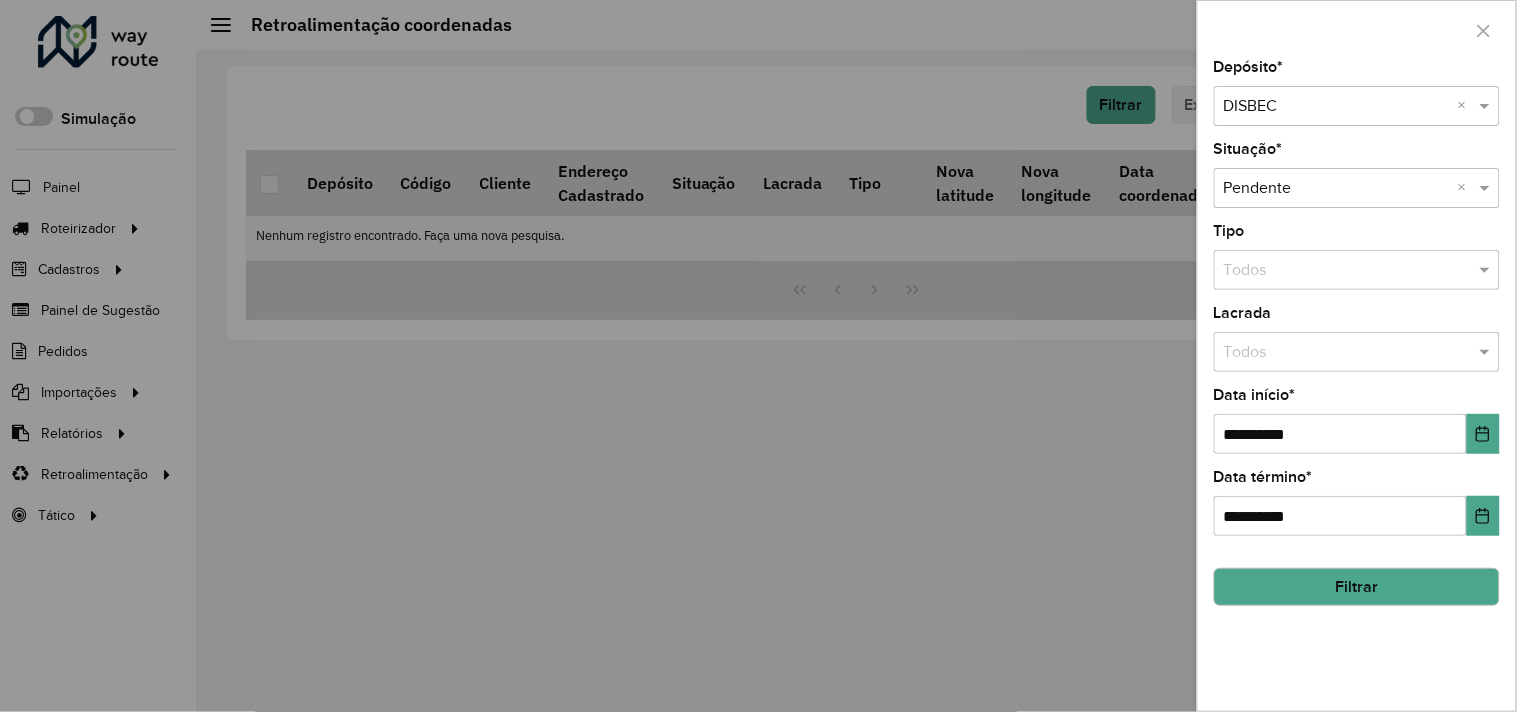 click at bounding box center [1337, 107] 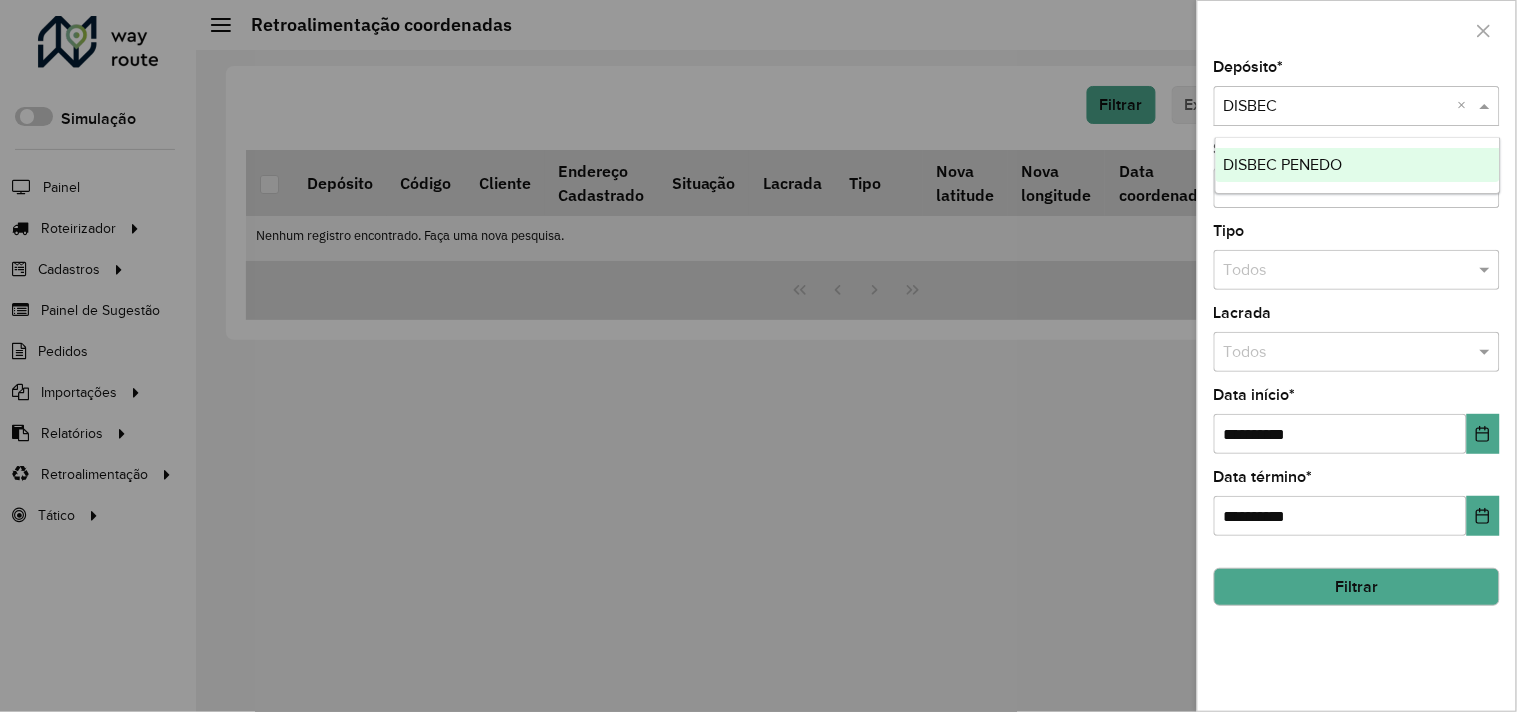click on "DISBEC PENEDO" at bounding box center [1283, 164] 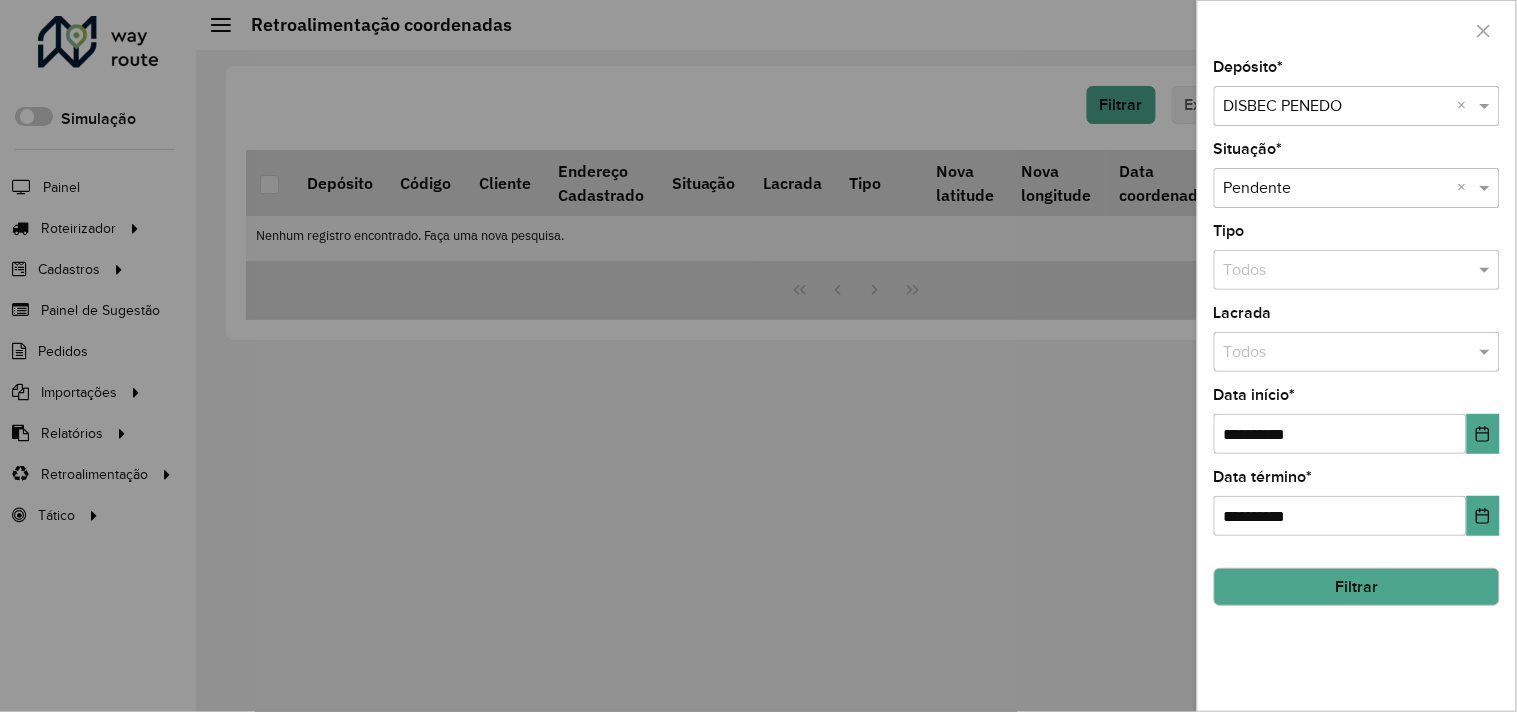 click on "Filtrar" 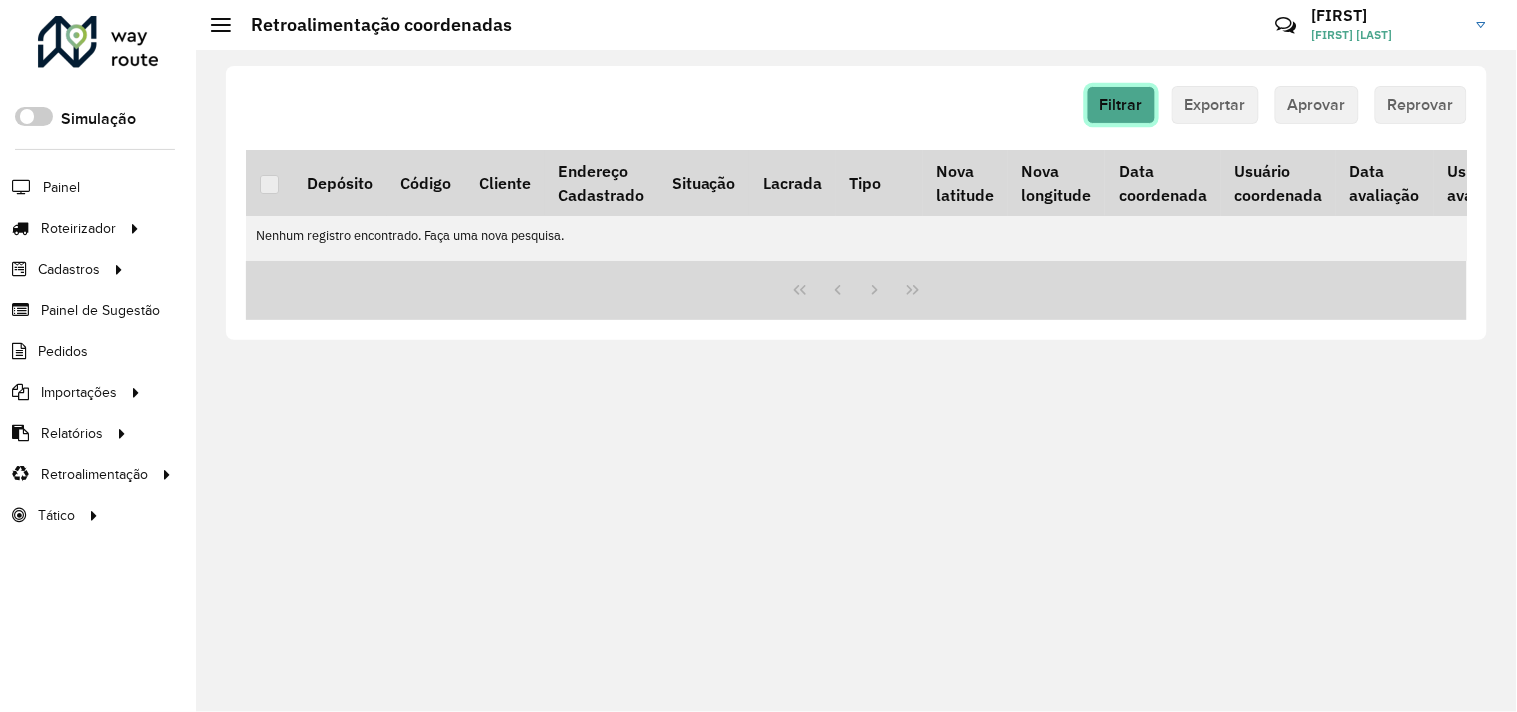 click on "Filtrar" 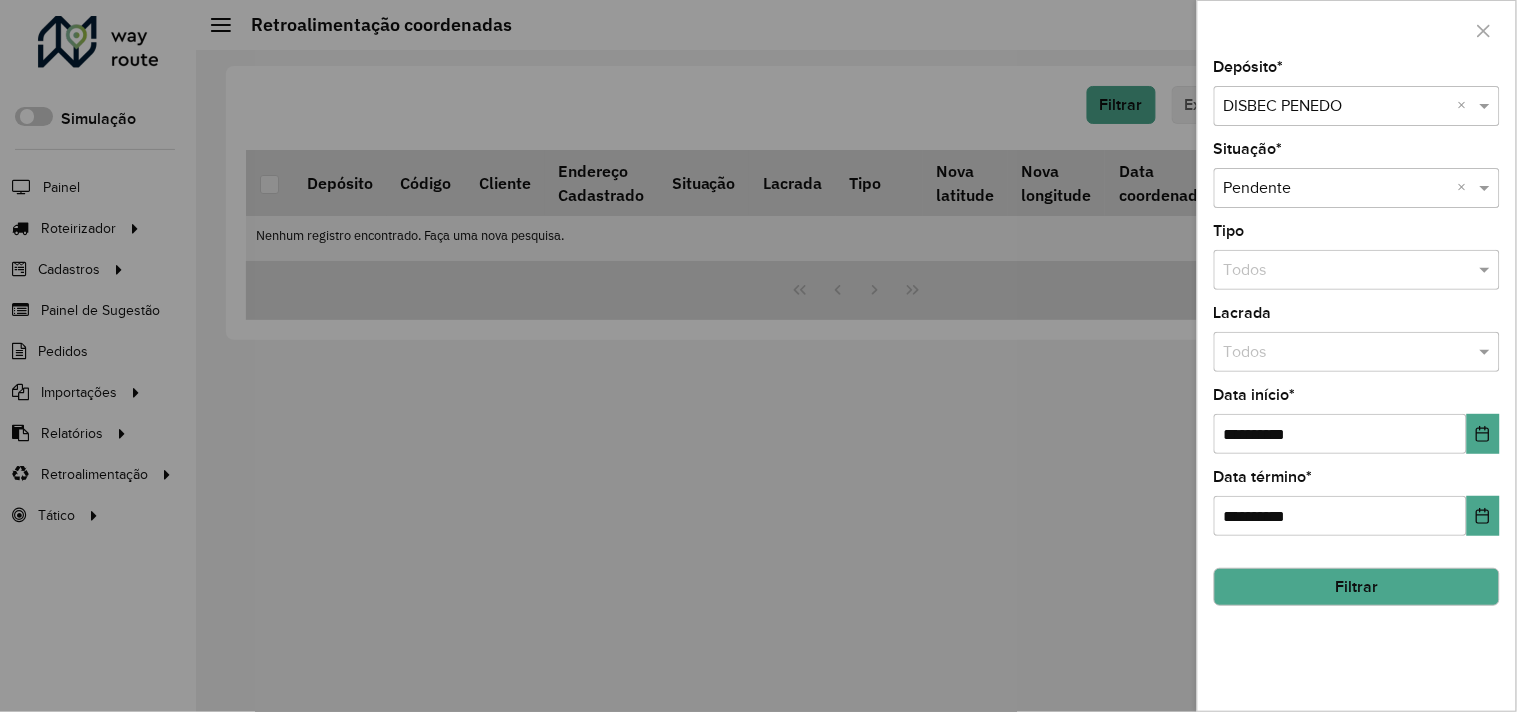 click at bounding box center [1337, 107] 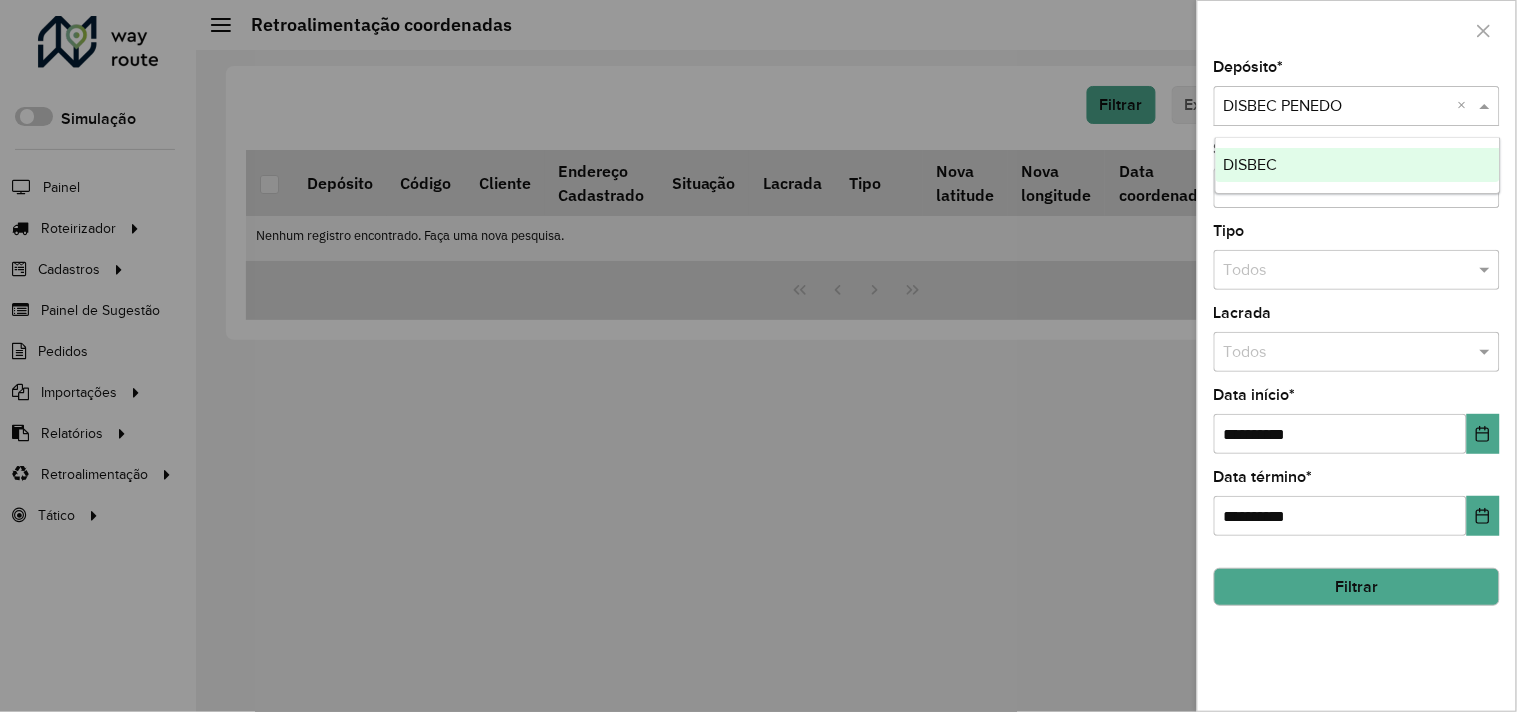 click on "DISBEC" at bounding box center [1358, 165] 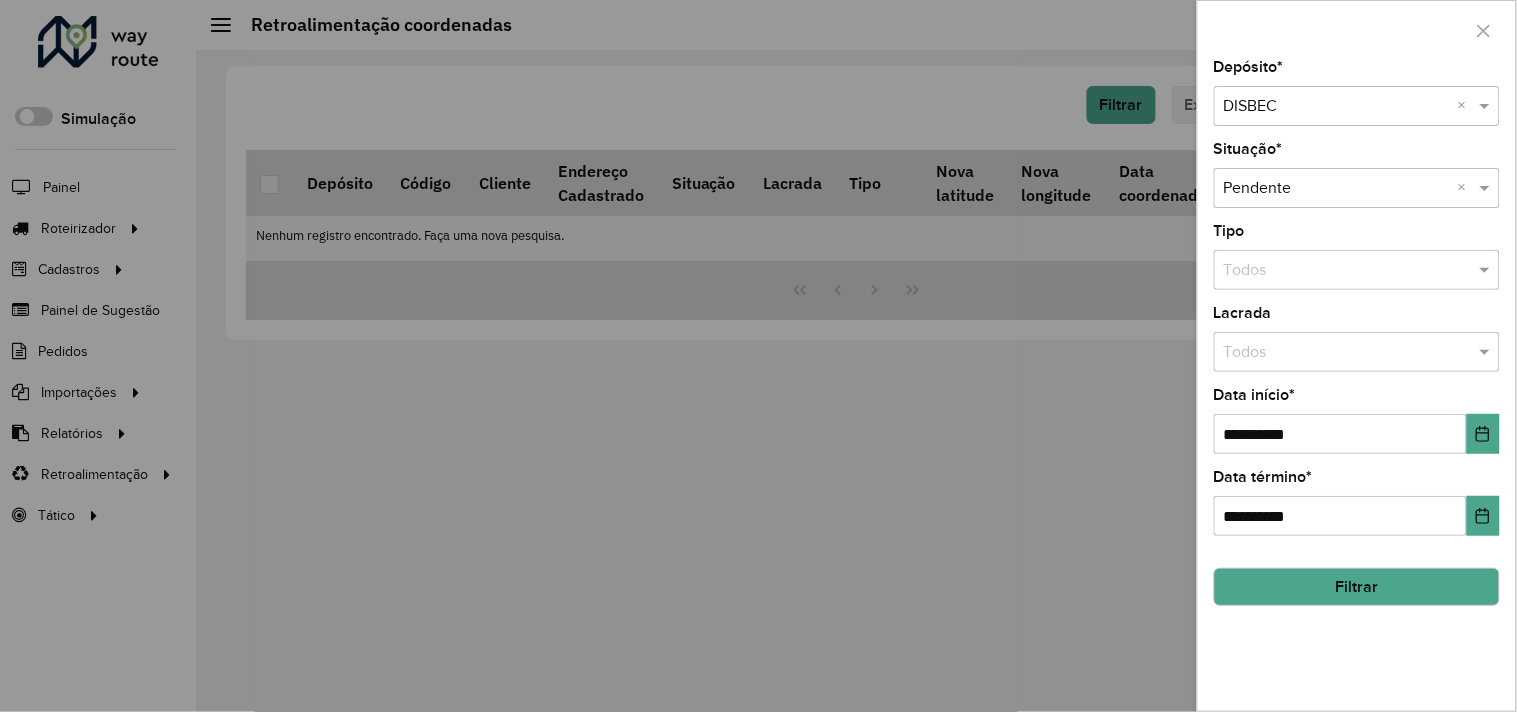 click at bounding box center [758, 356] 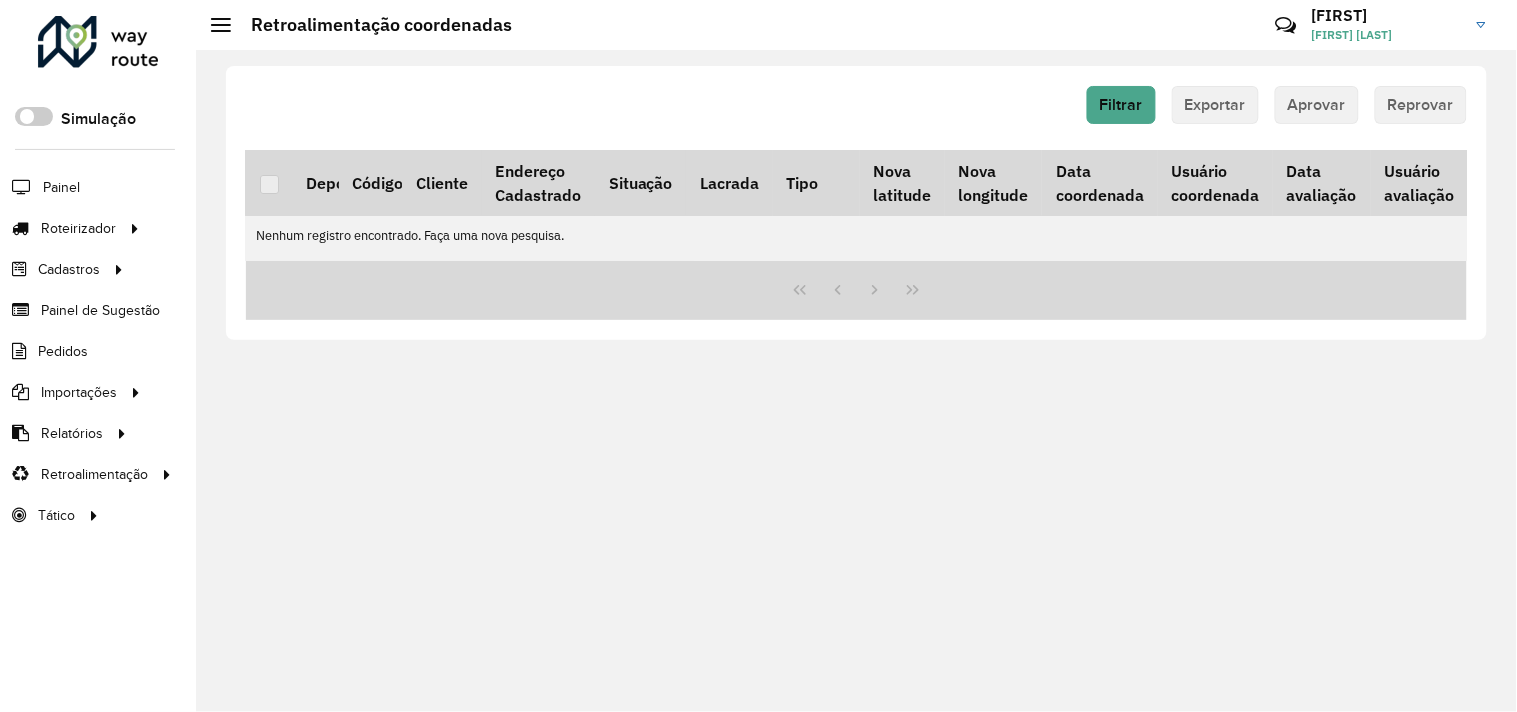 scroll, scrollTop: 0, scrollLeft: 0, axis: both 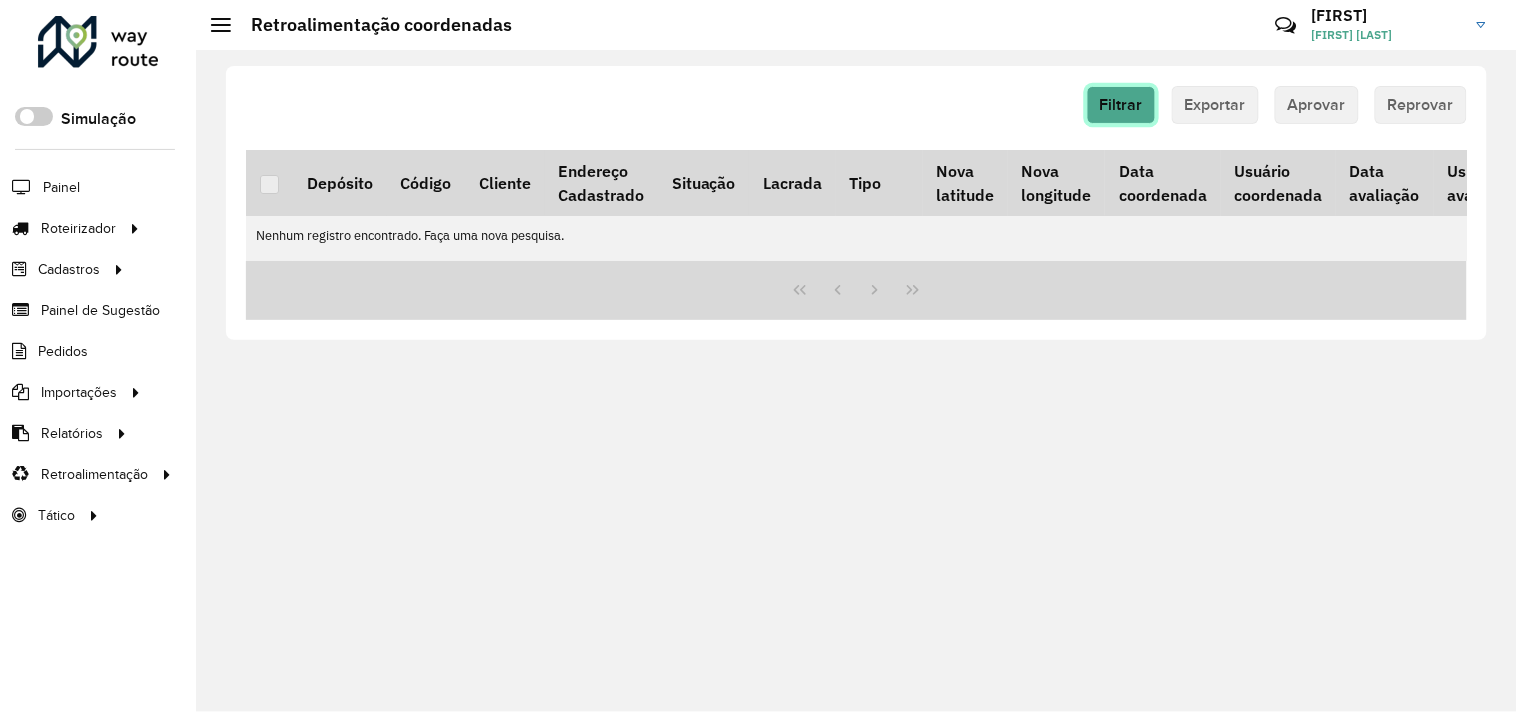 click on "Filtrar" 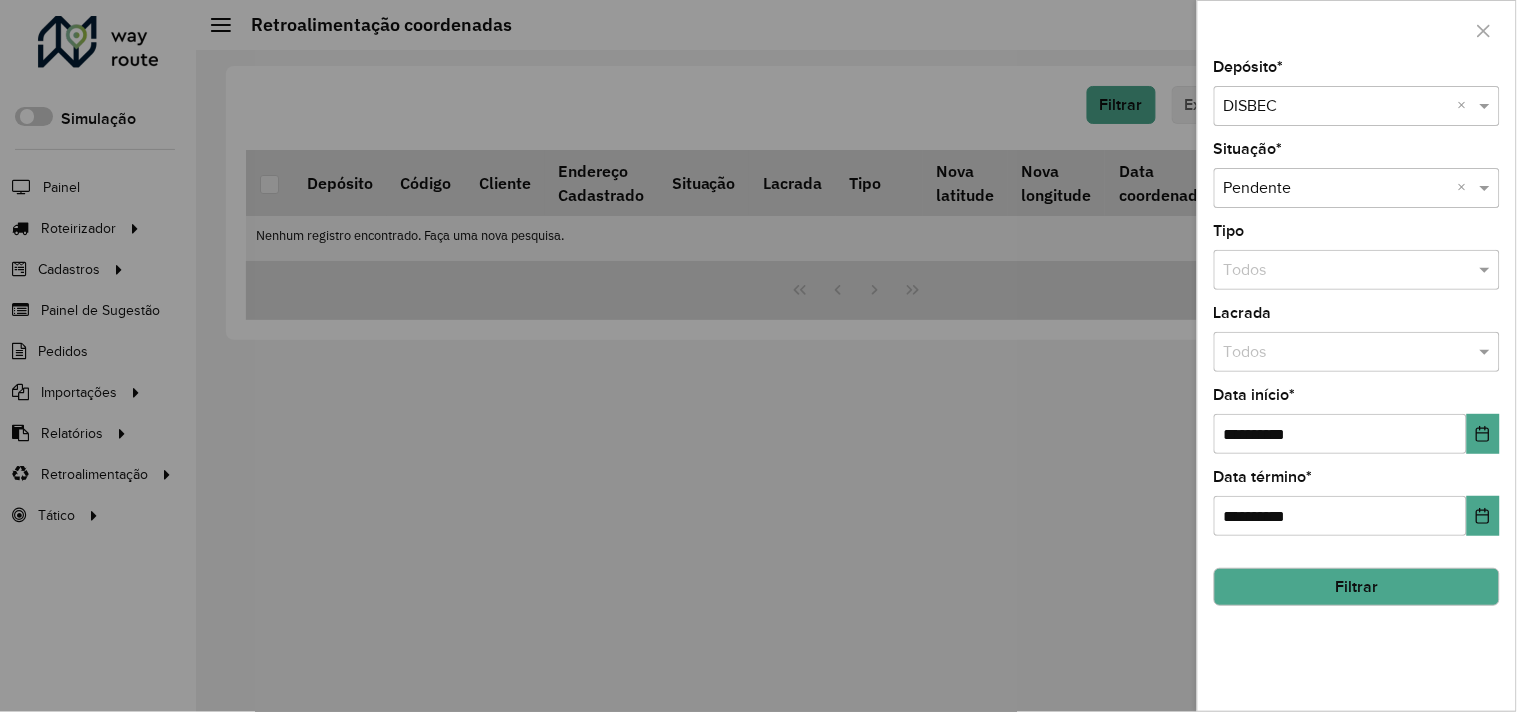 click on "Filtrar" 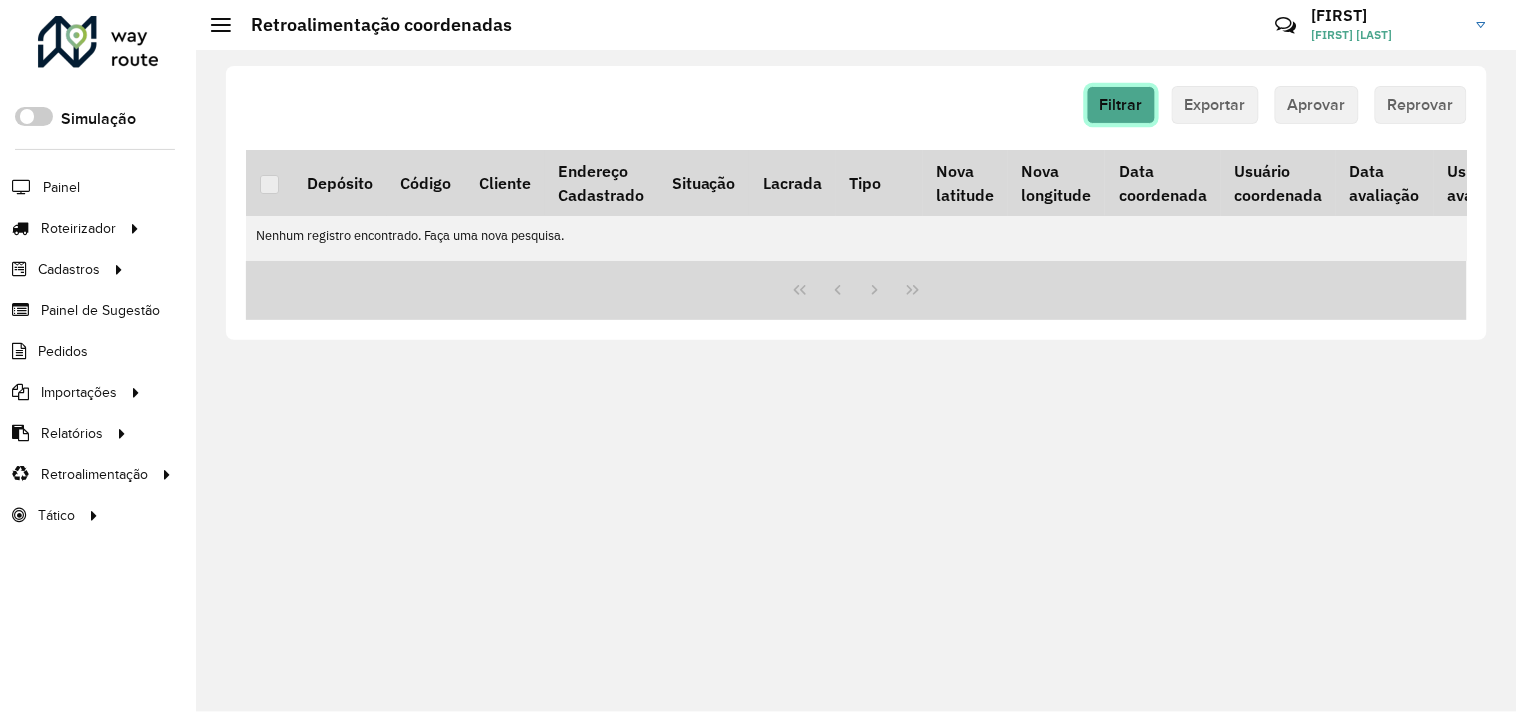 click on "Filtrar" 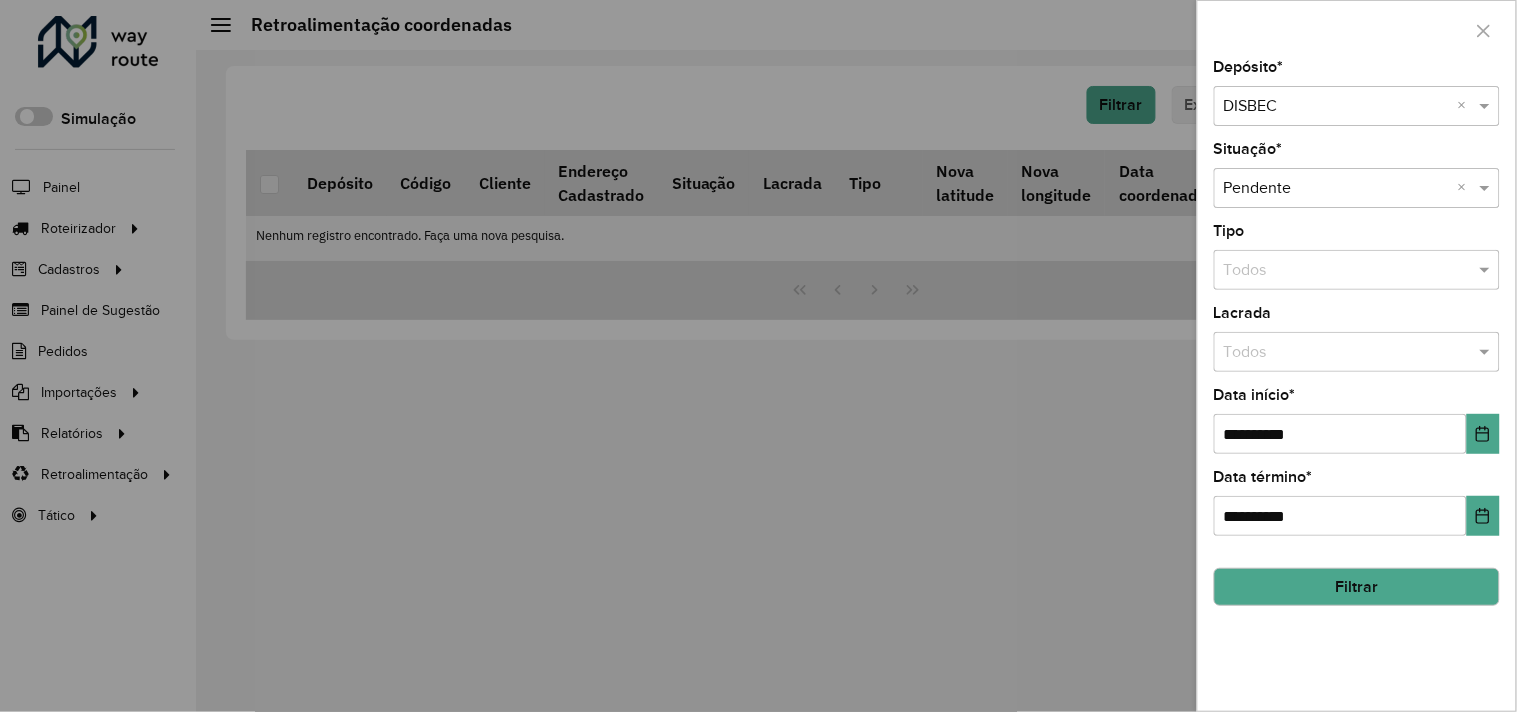 click at bounding box center (1337, 107) 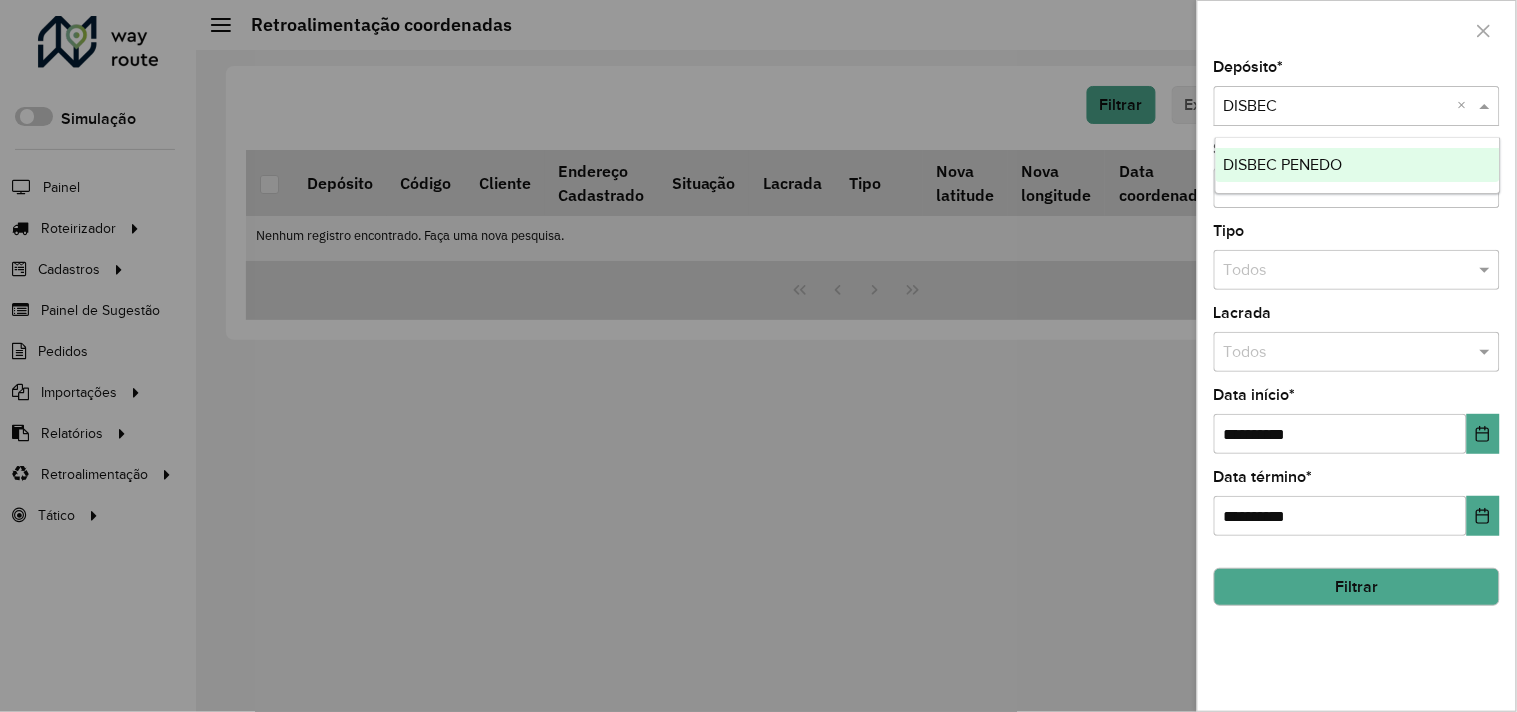 click on "DISBEC PENEDO" at bounding box center [1283, 164] 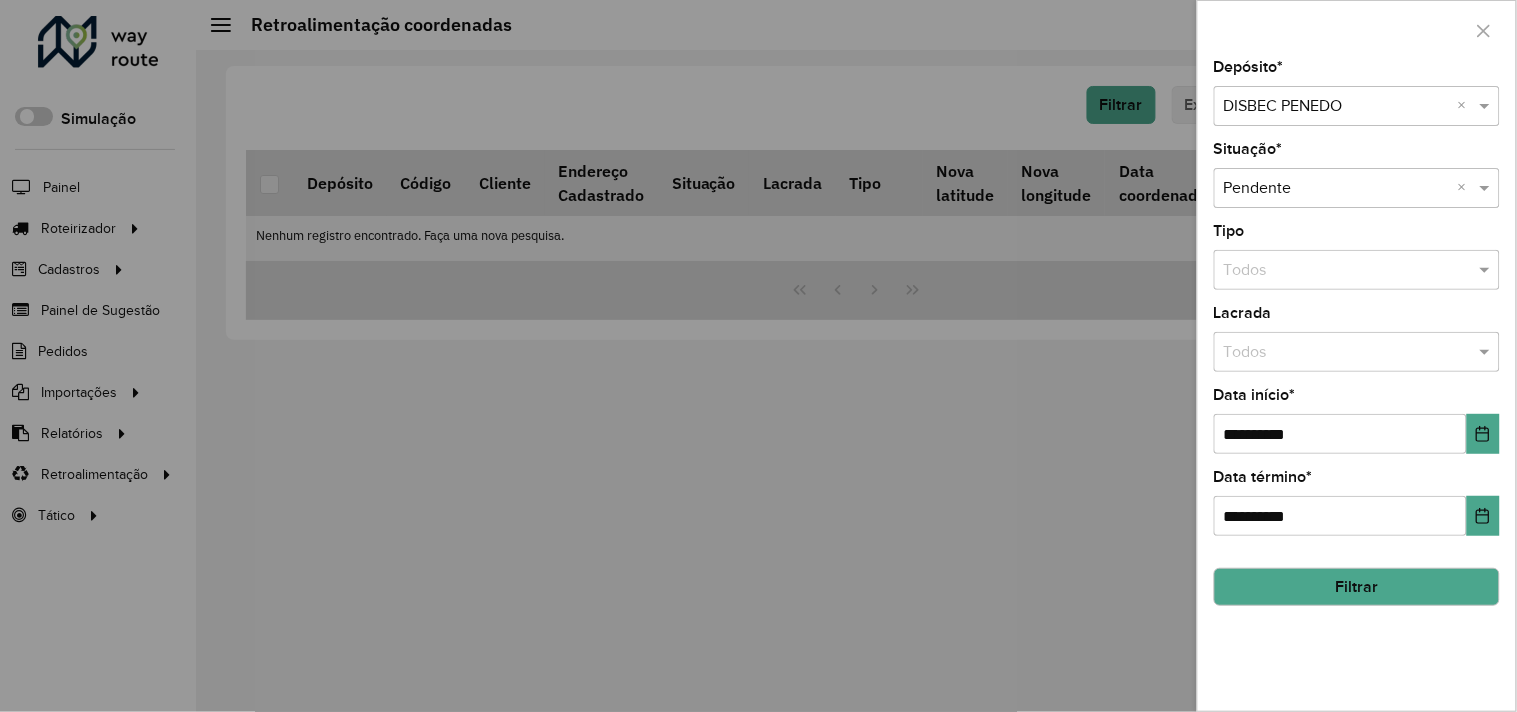 click on "Filtrar" 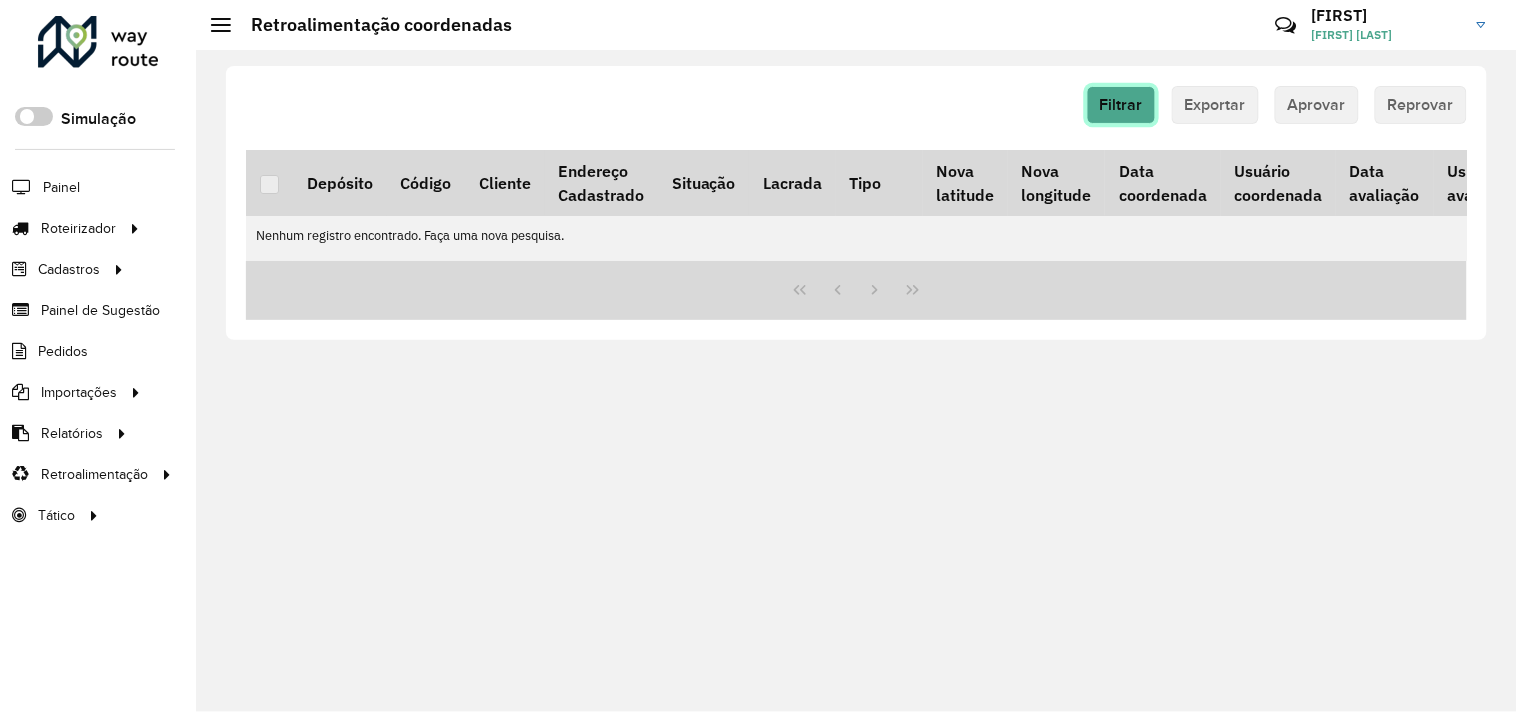 click on "Filtrar" 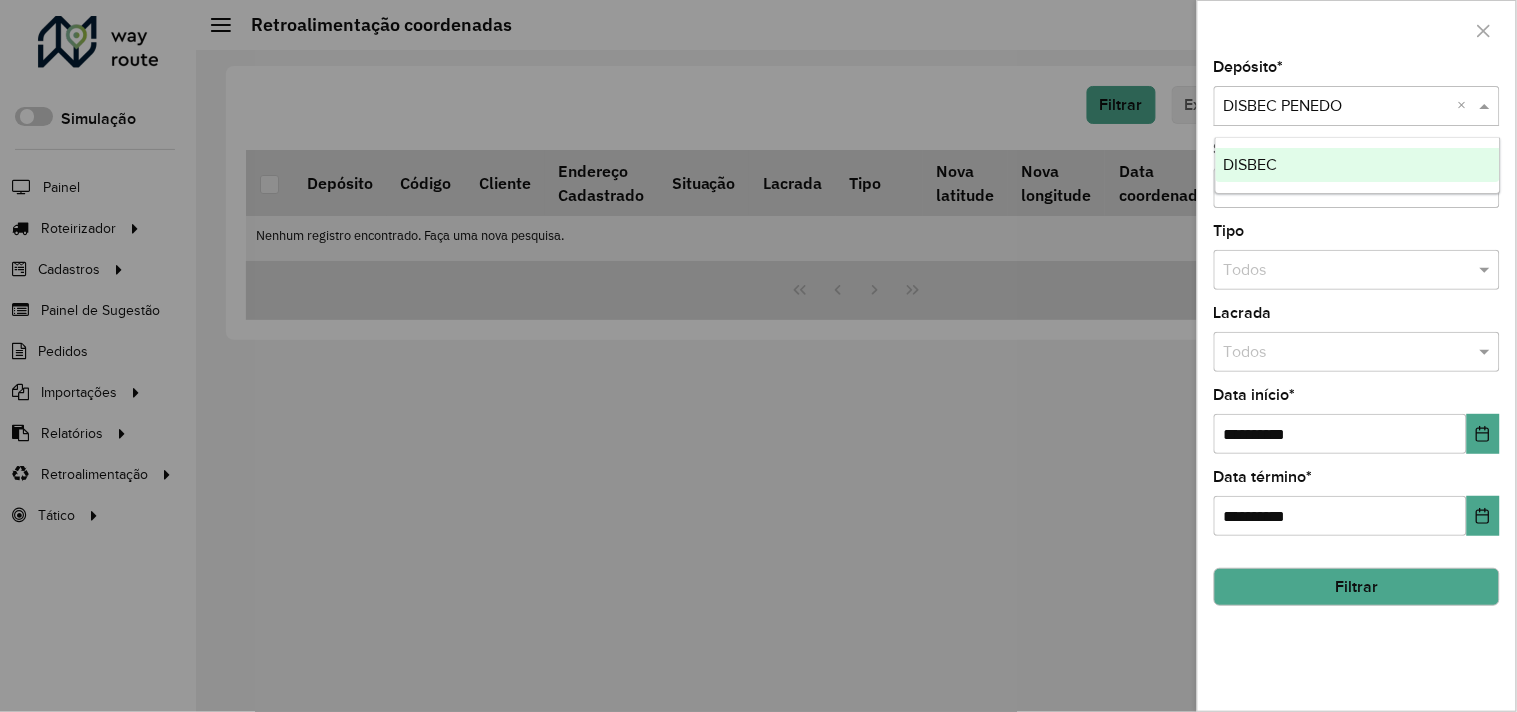 click at bounding box center (1337, 107) 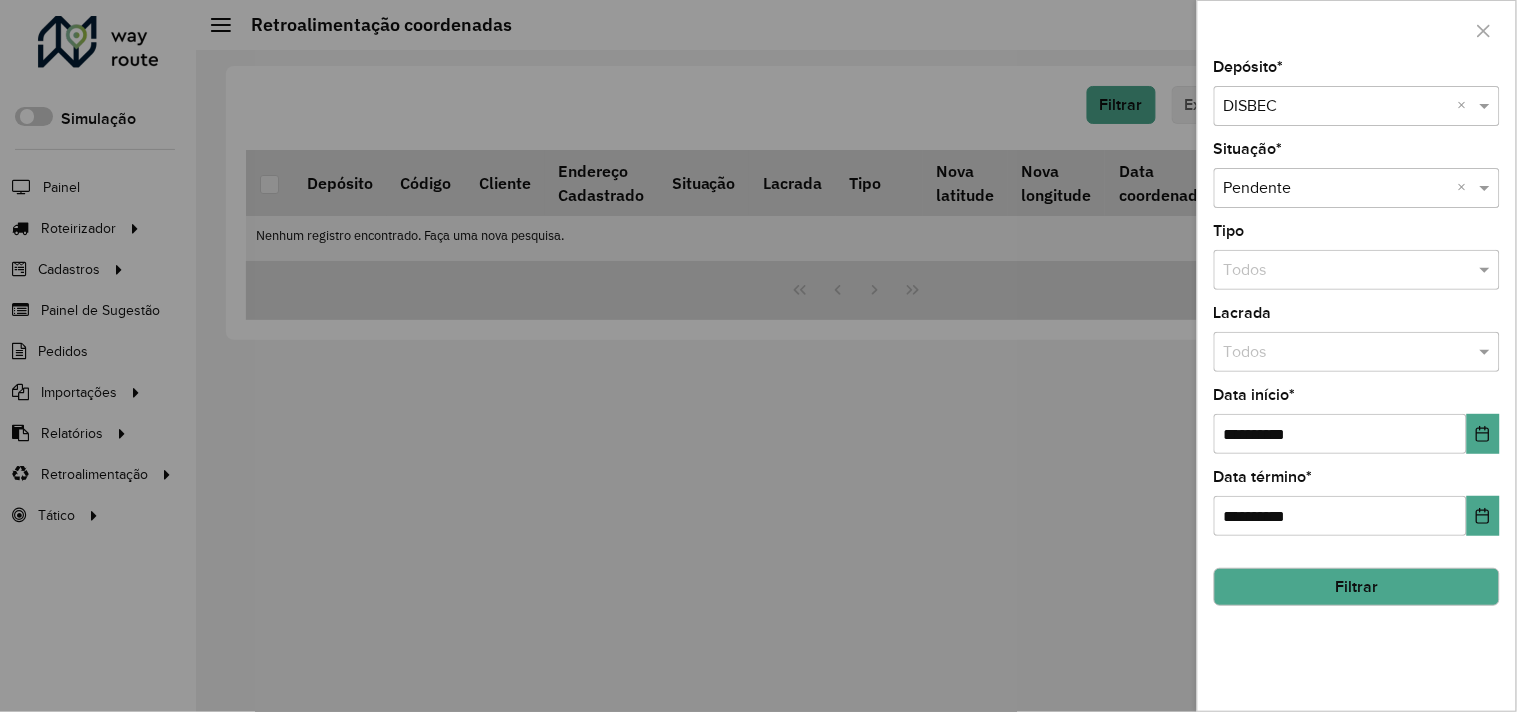 click at bounding box center [758, 356] 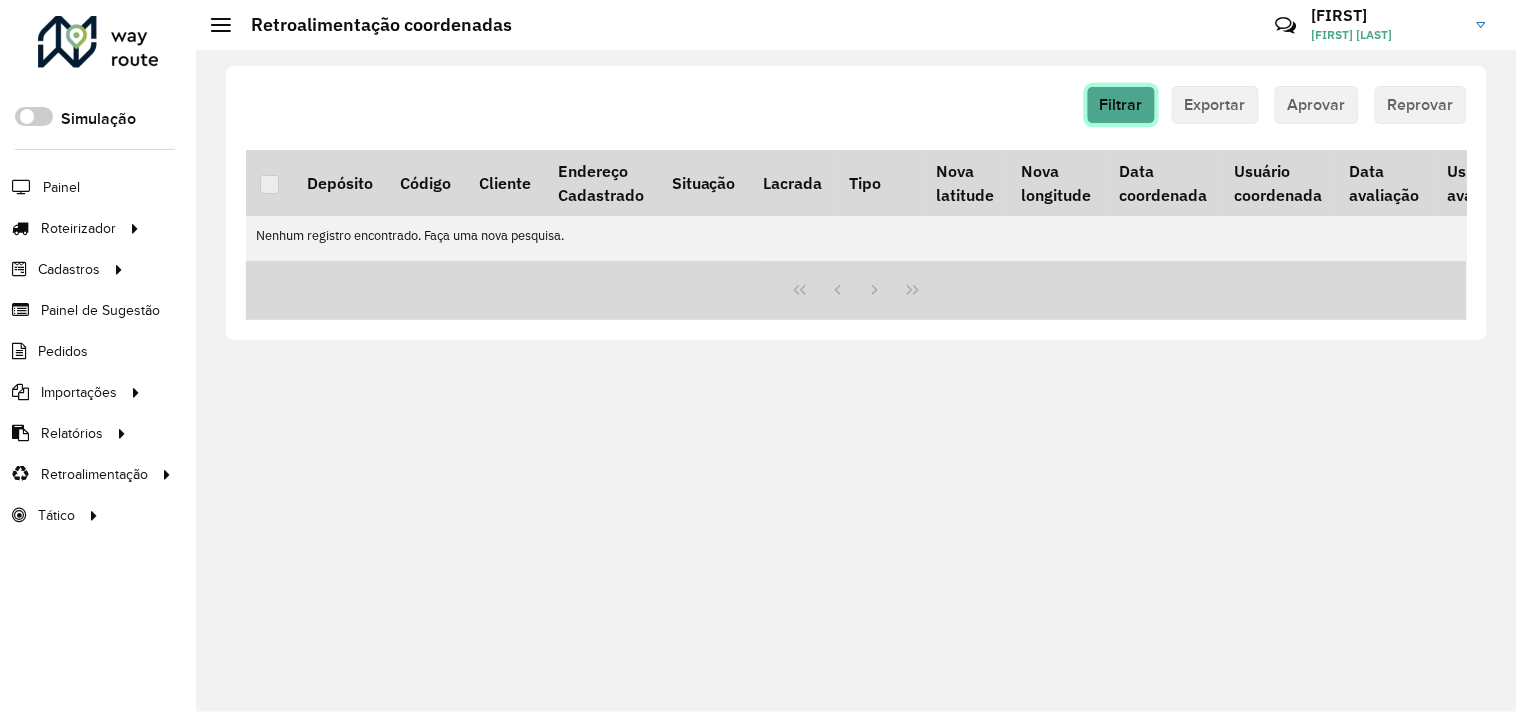 click on "Filtrar" 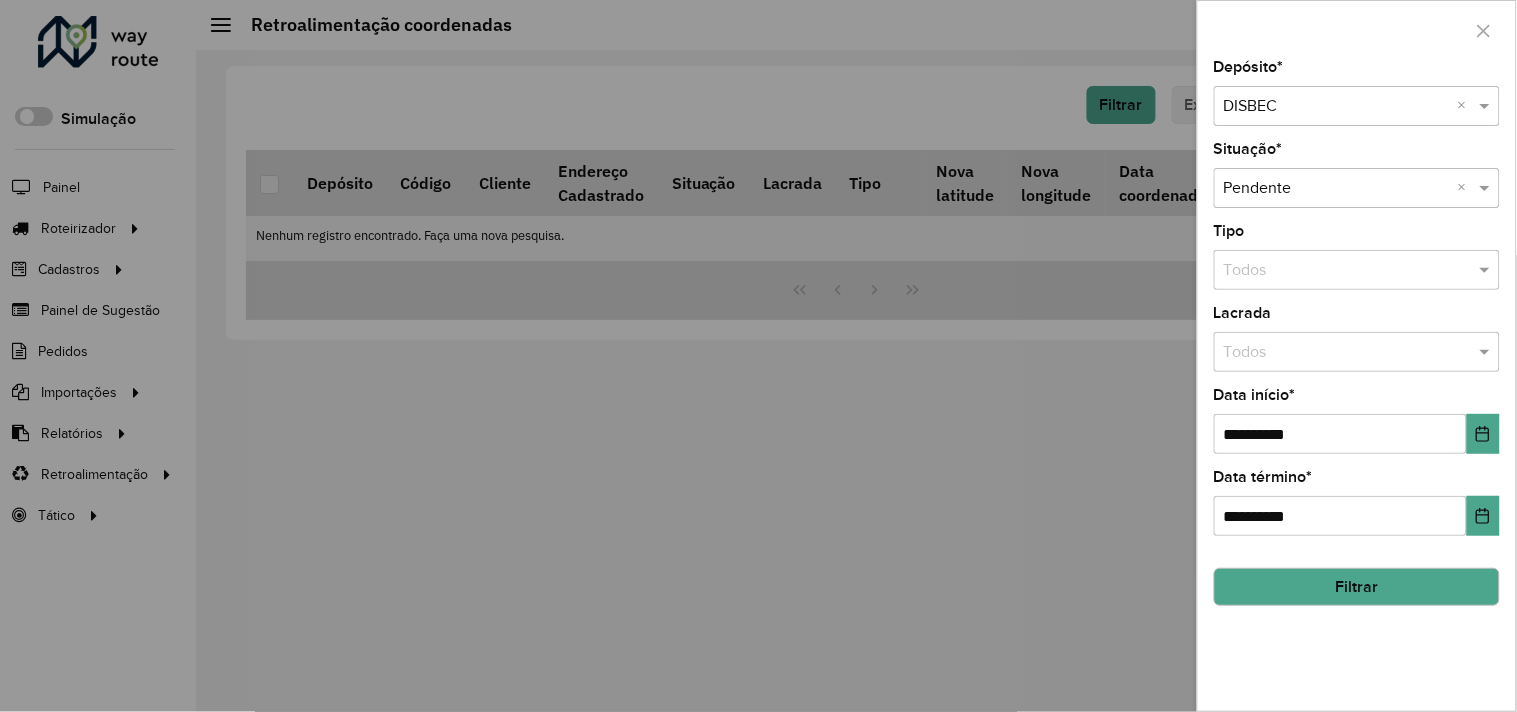 click on "Filtrar" 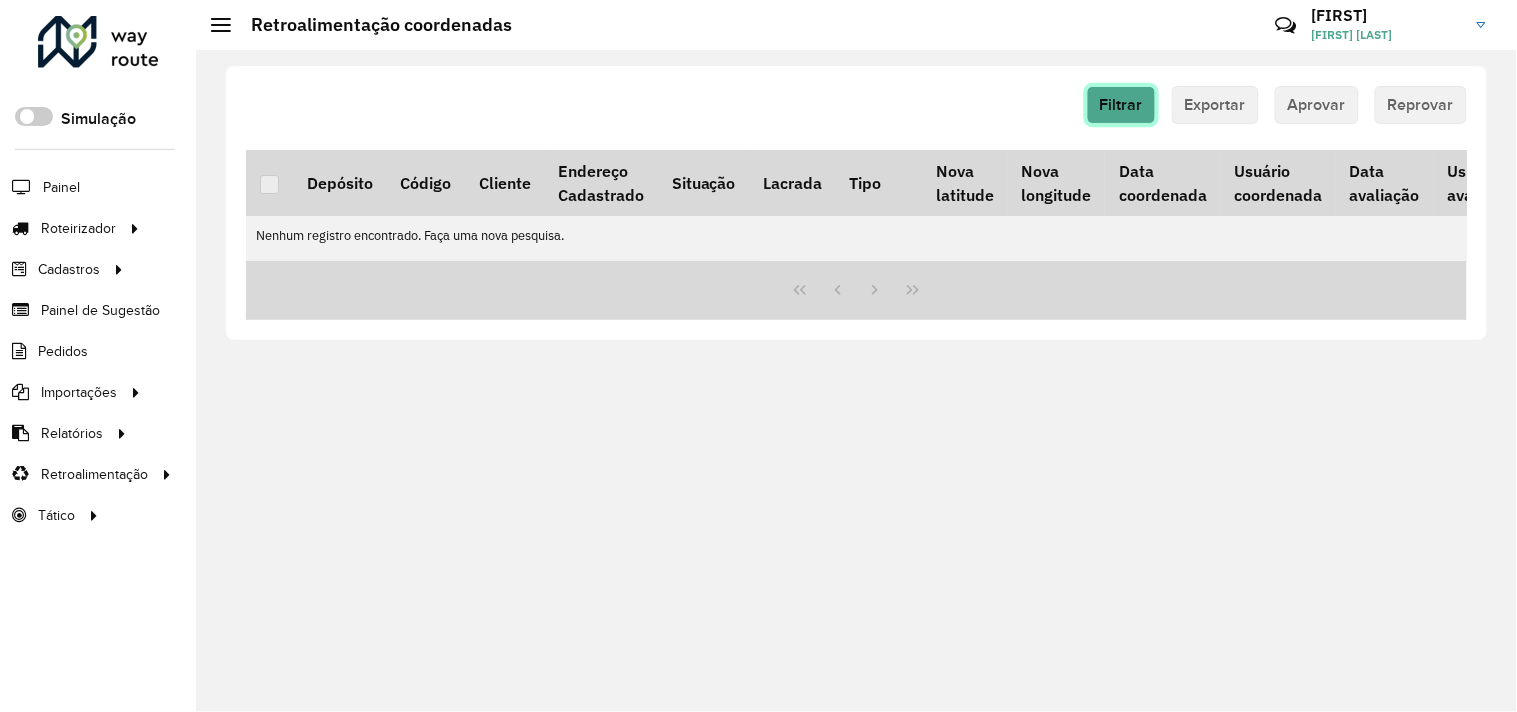 click on "Filtrar" 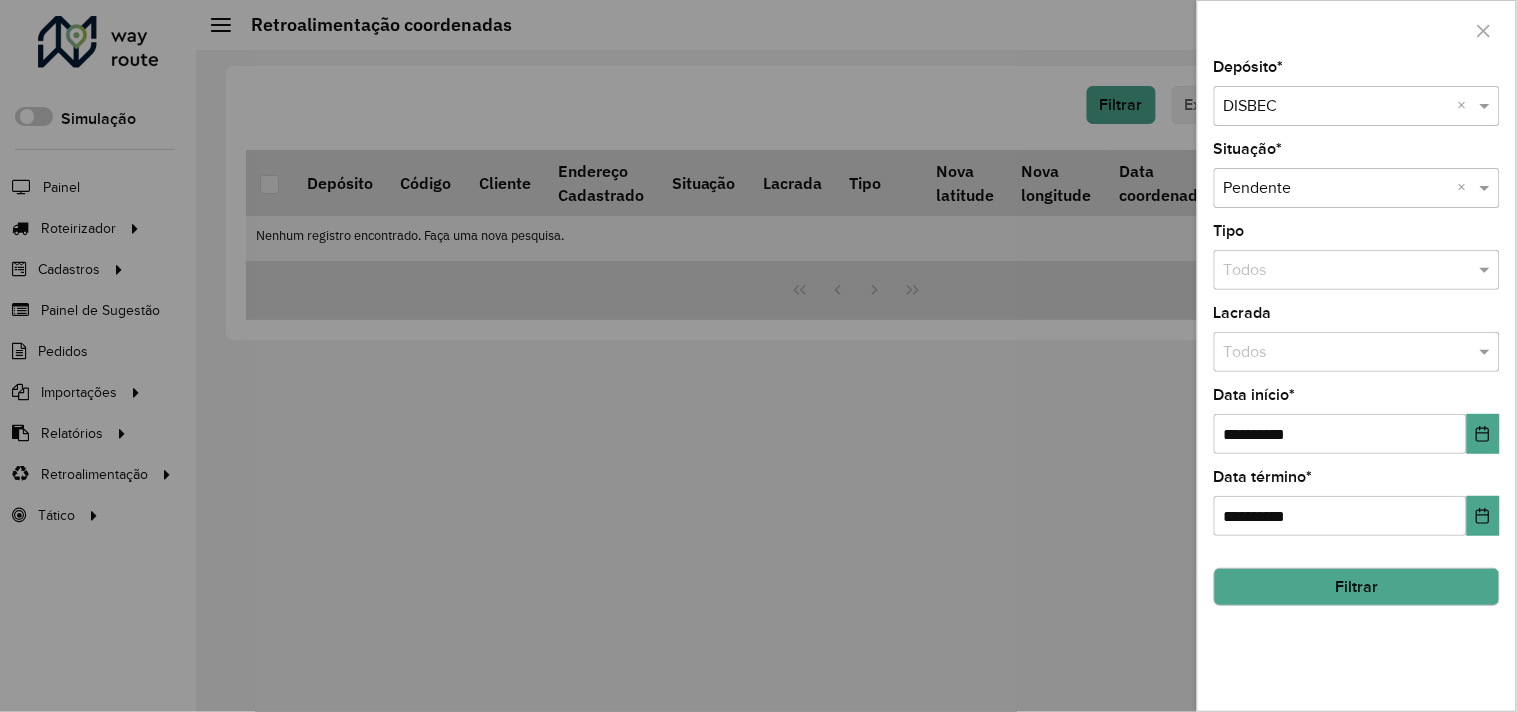 click at bounding box center (1337, 107) 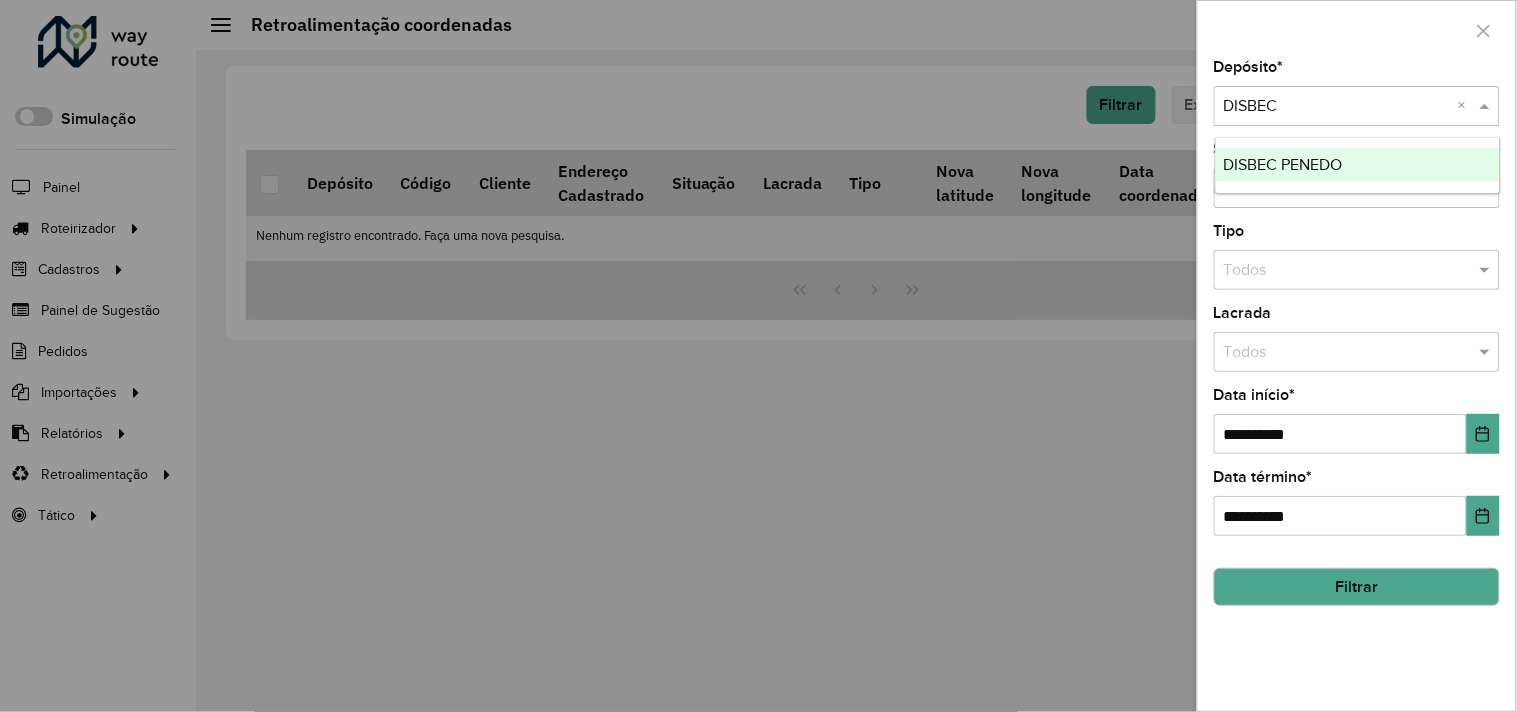 click on "DISBEC PENEDO" at bounding box center [1283, 164] 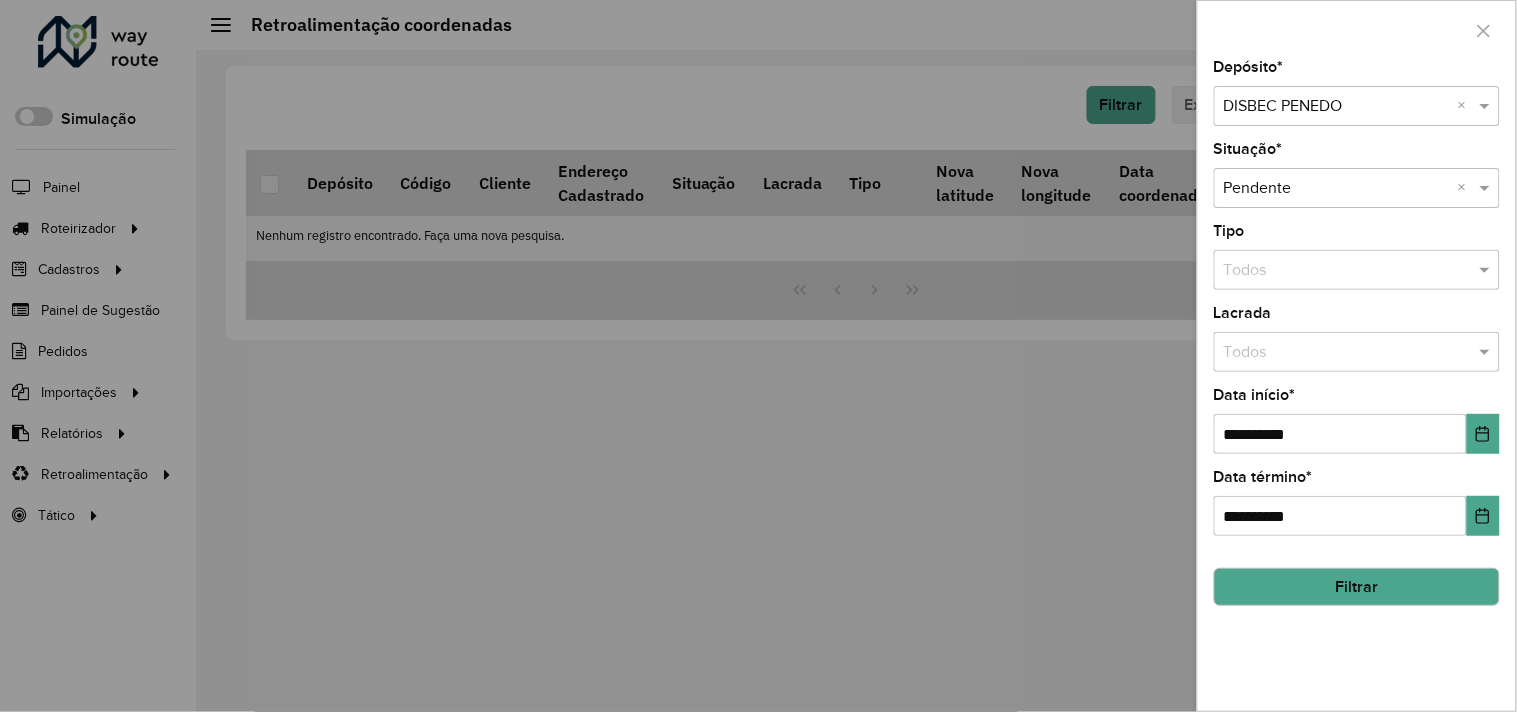 click on "Filtrar" 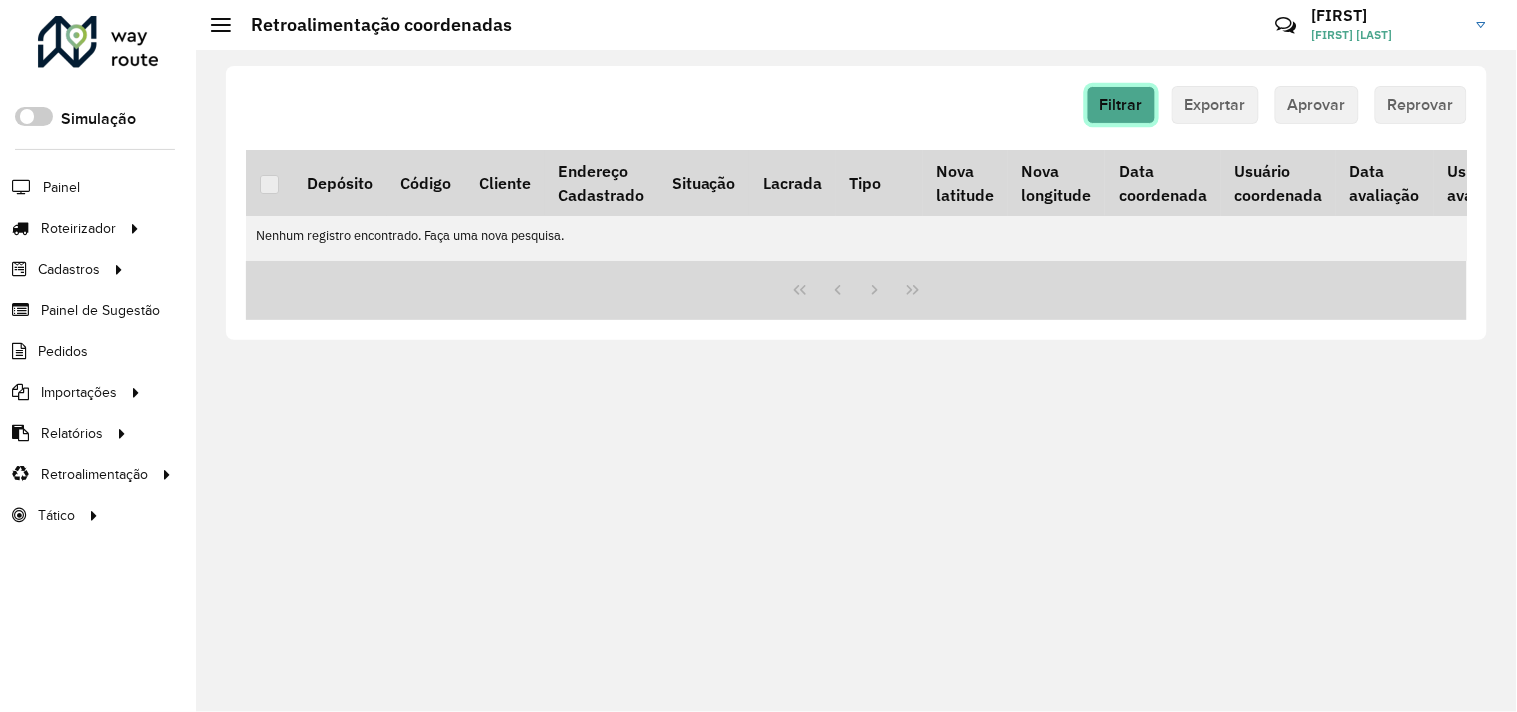 click on "Filtrar" 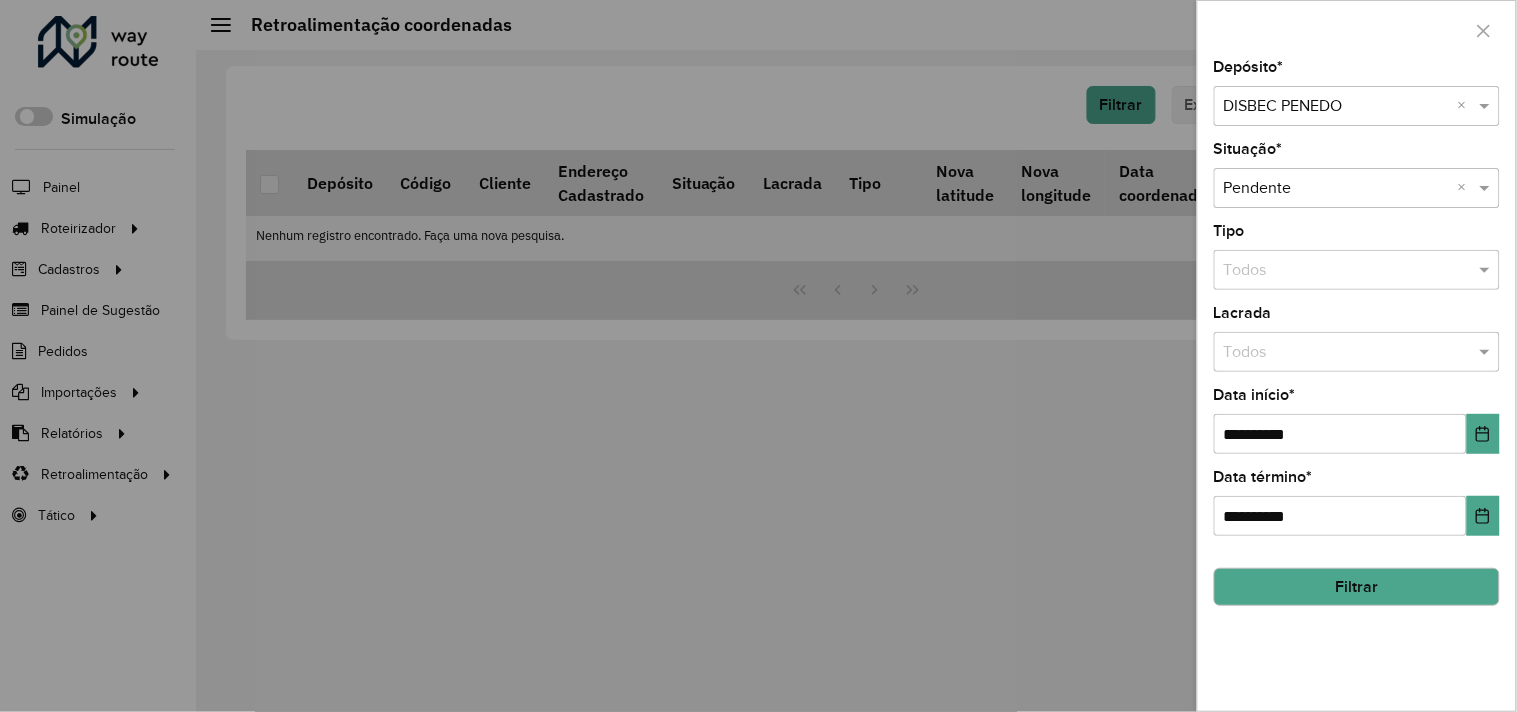 click at bounding box center (1337, 107) 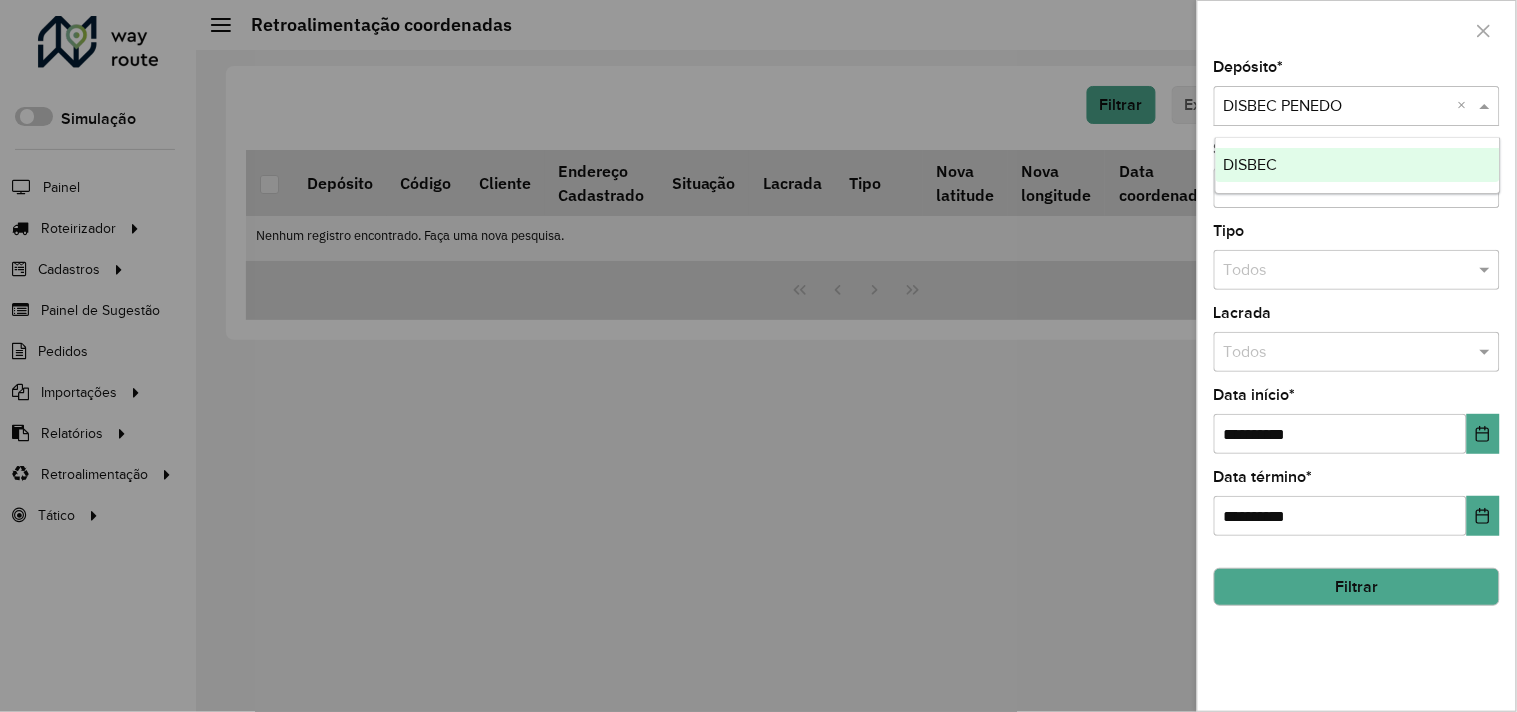 click on "DISBEC" at bounding box center [1358, 165] 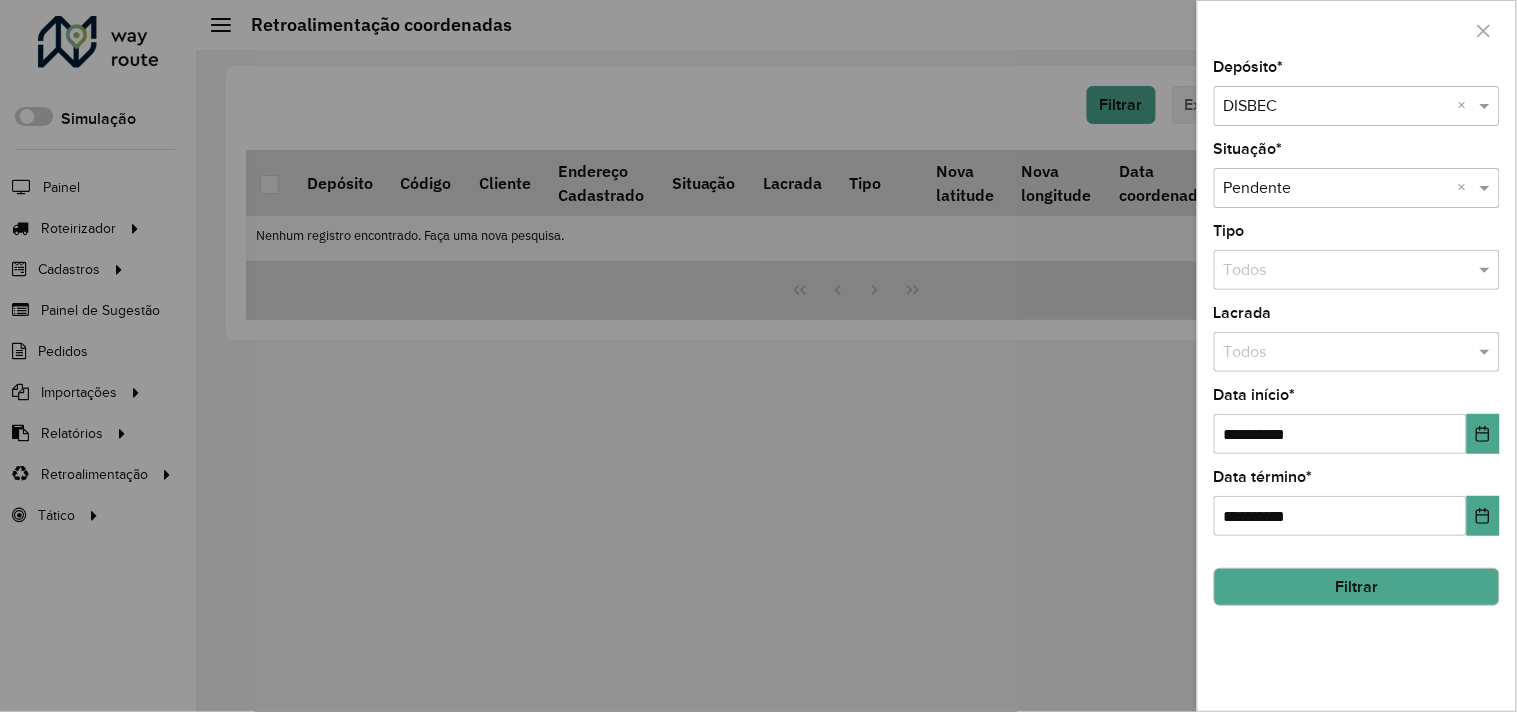 click at bounding box center [758, 356] 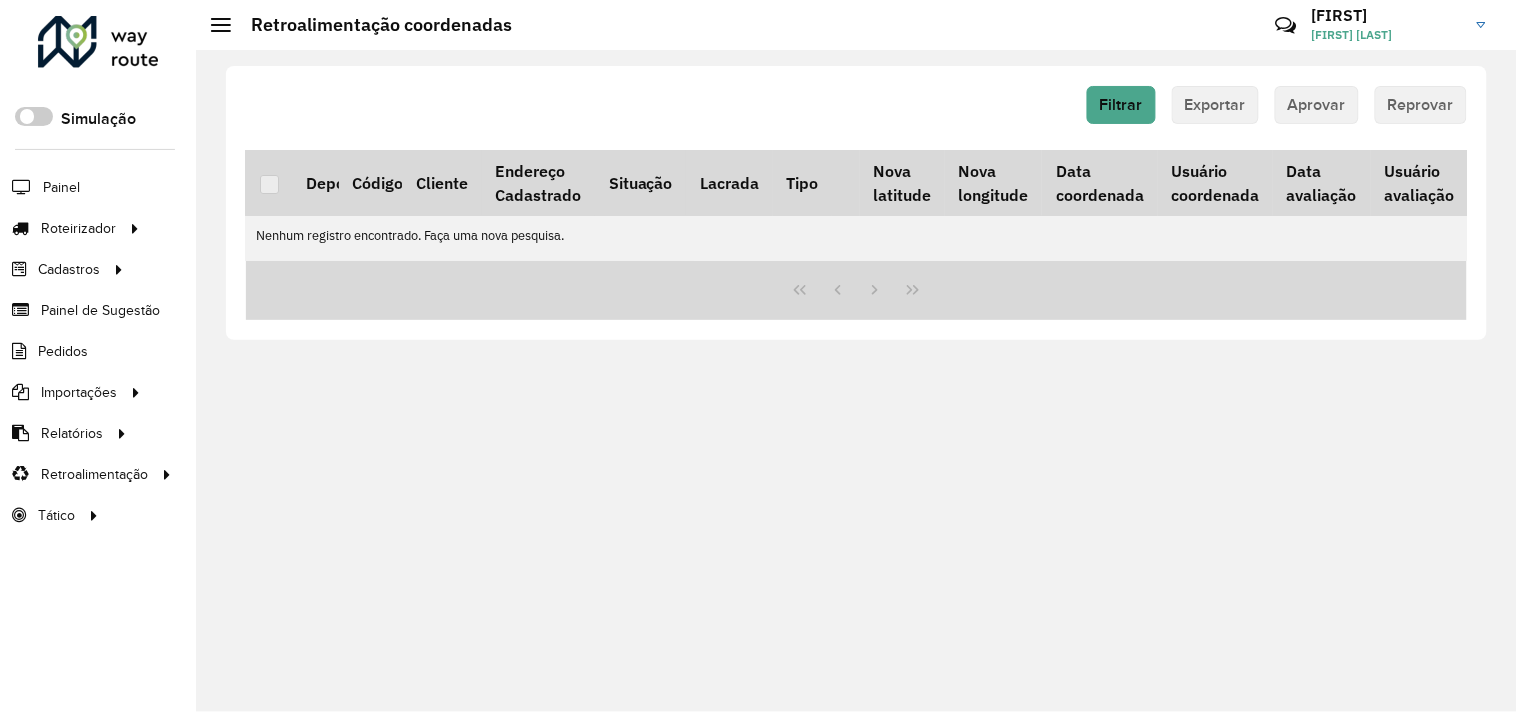 scroll, scrollTop: 0, scrollLeft: 0, axis: both 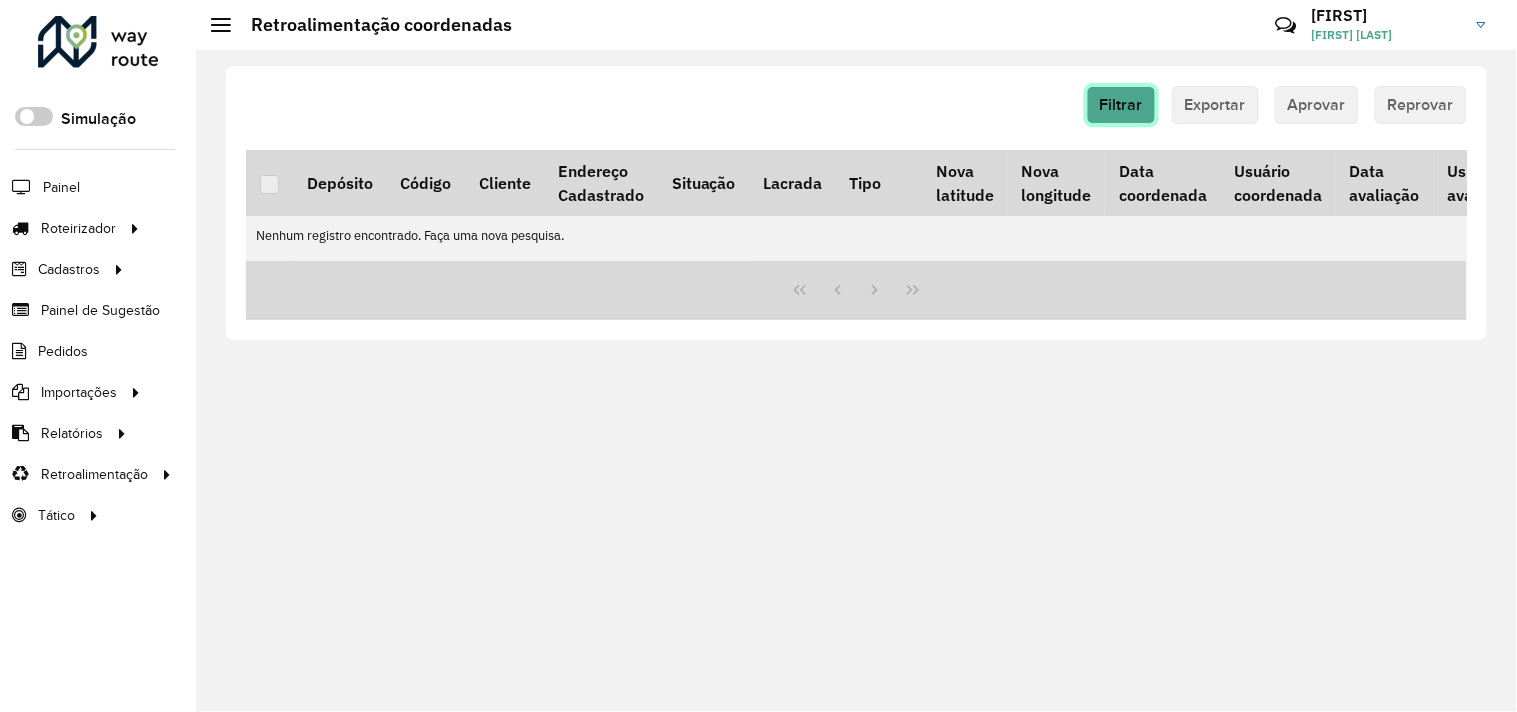 click on "Filtrar" 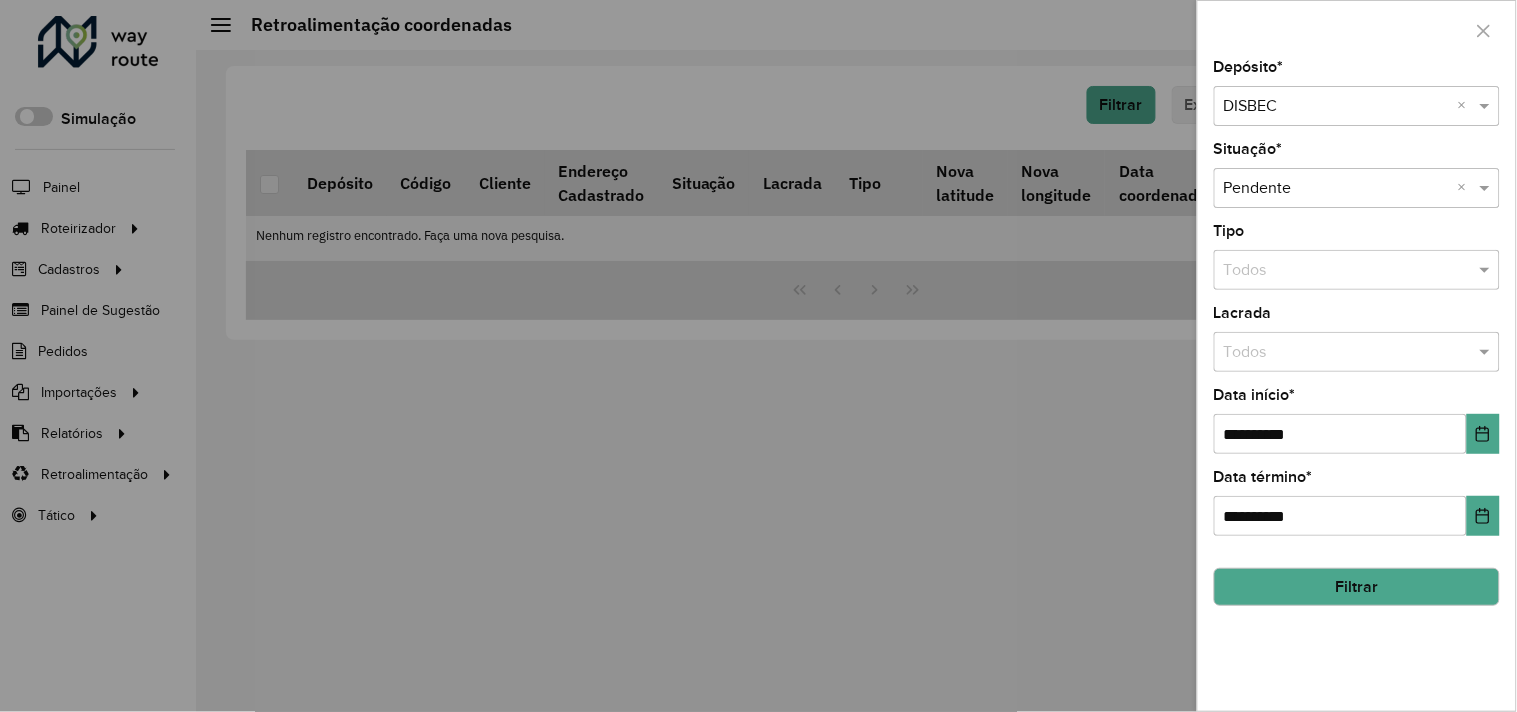 click on "Filtrar" 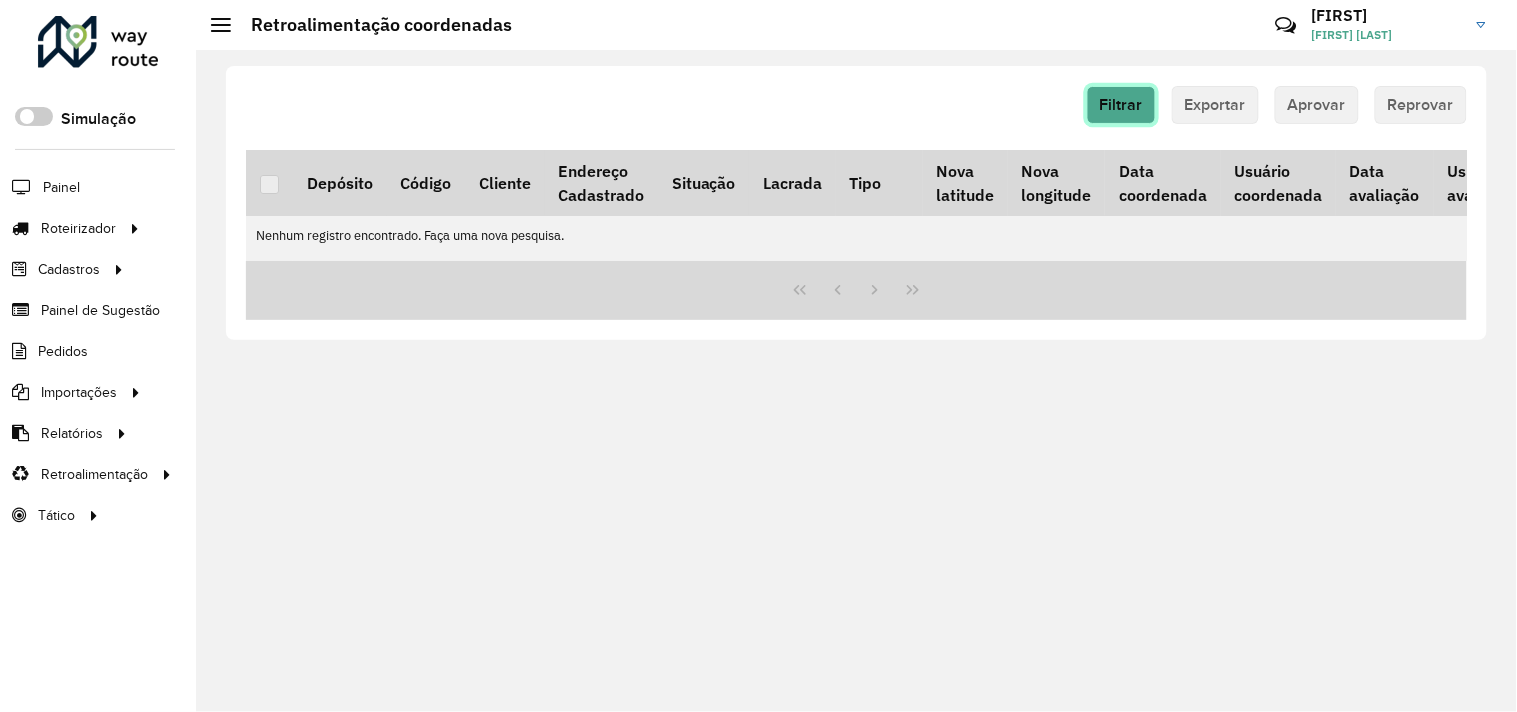 click on "Filtrar" 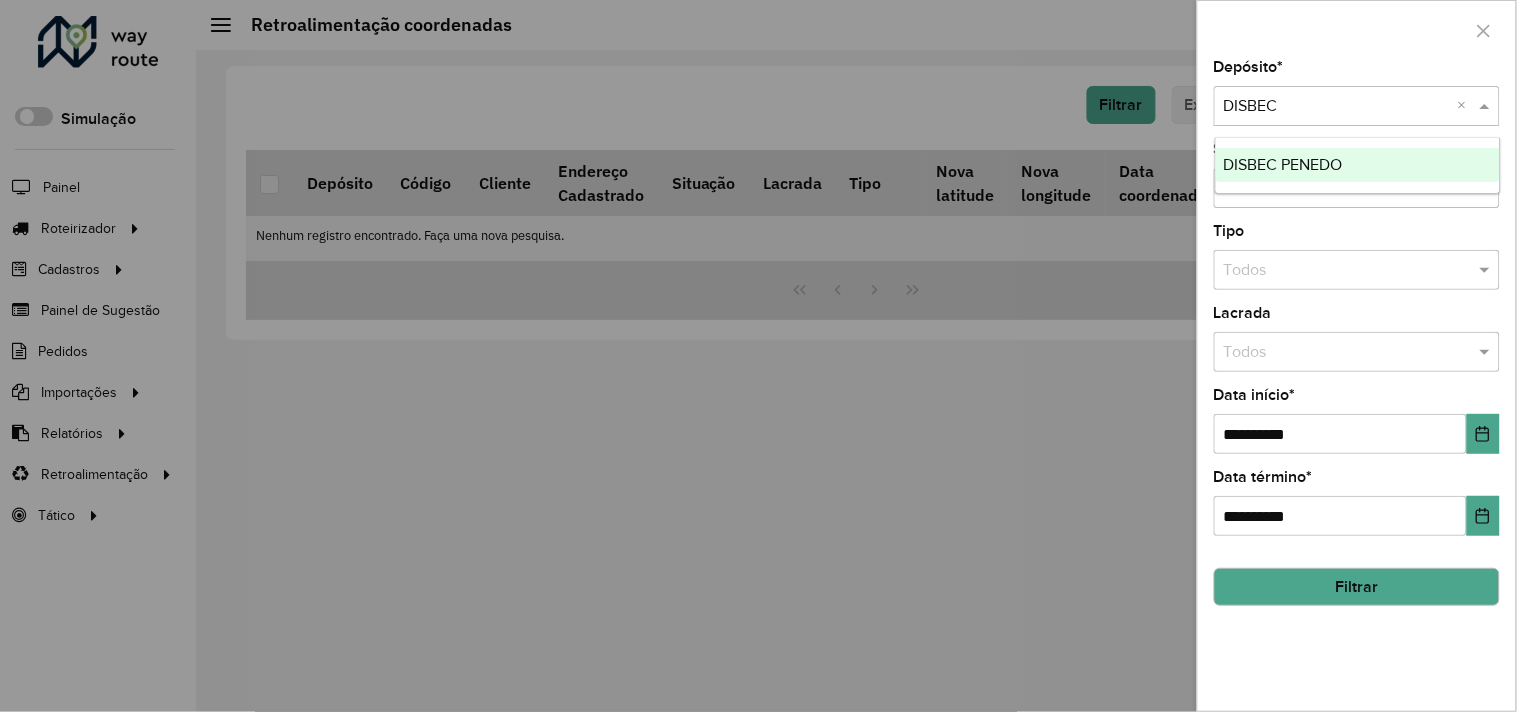 click at bounding box center [1337, 107] 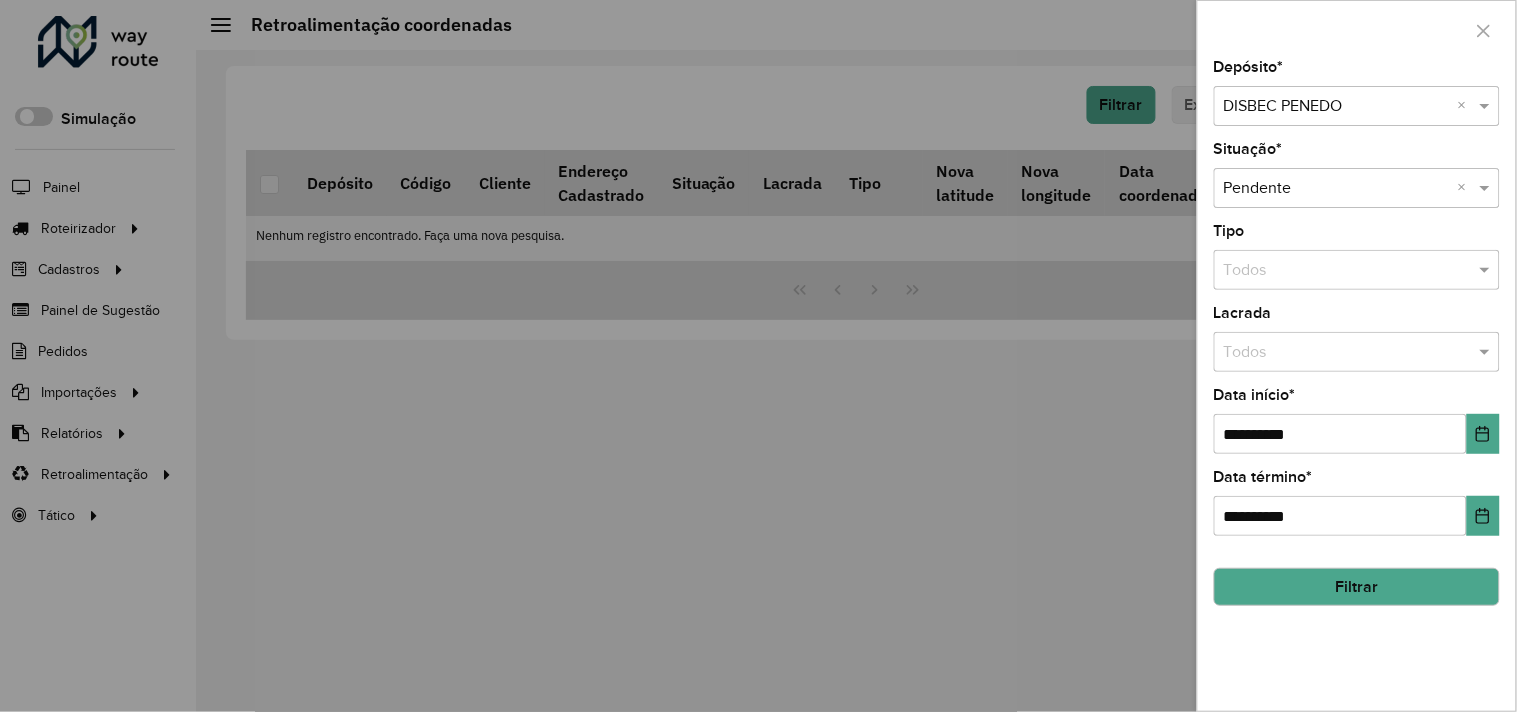 click on "Filtrar" 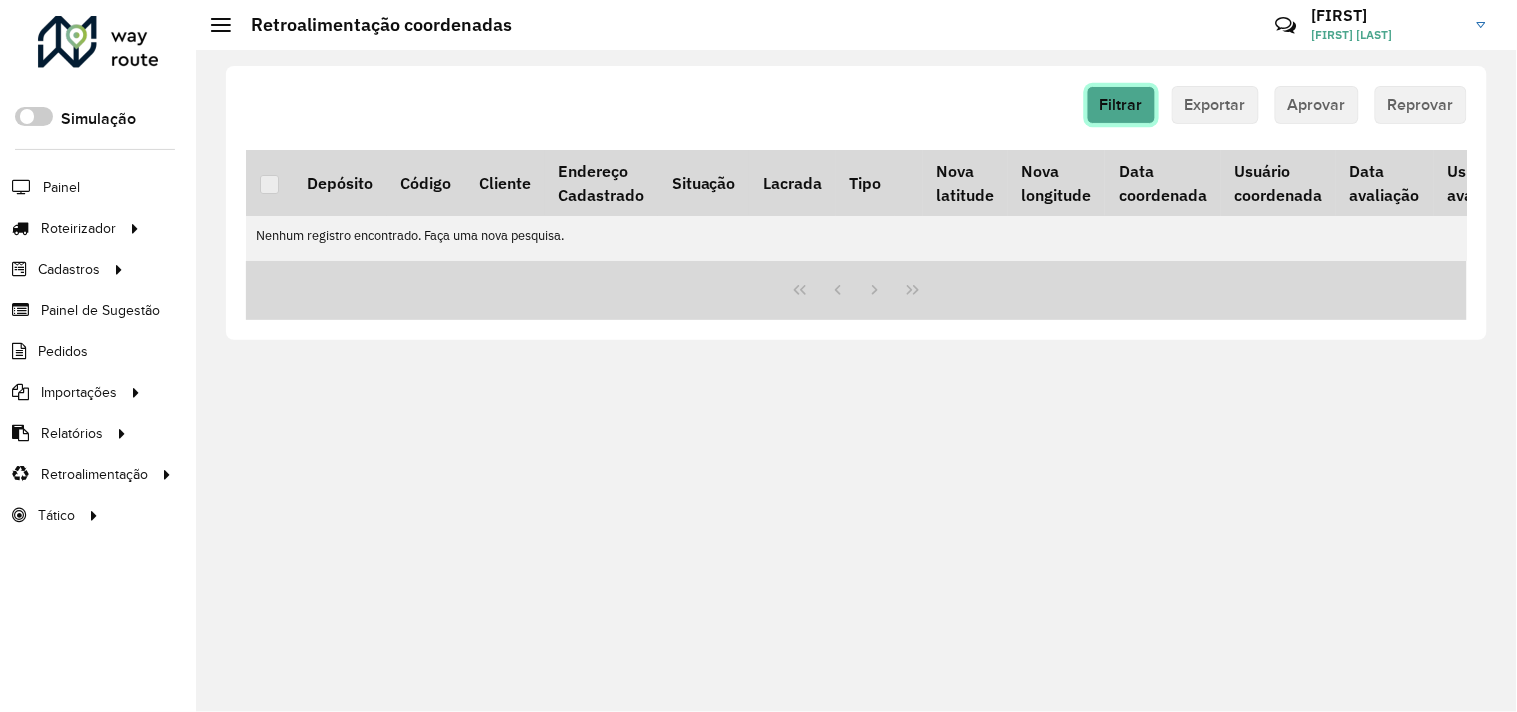 click on "Filtrar" 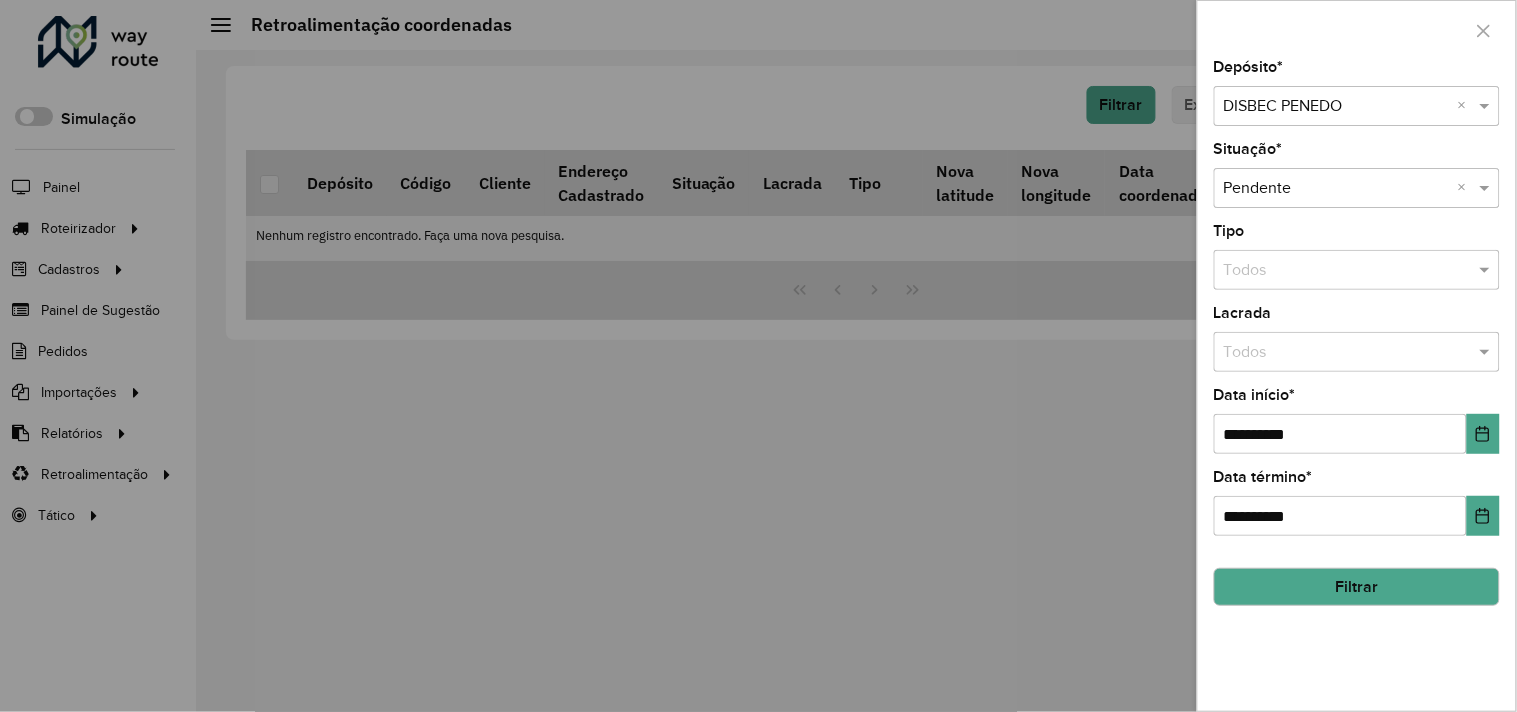 click at bounding box center (1337, 107) 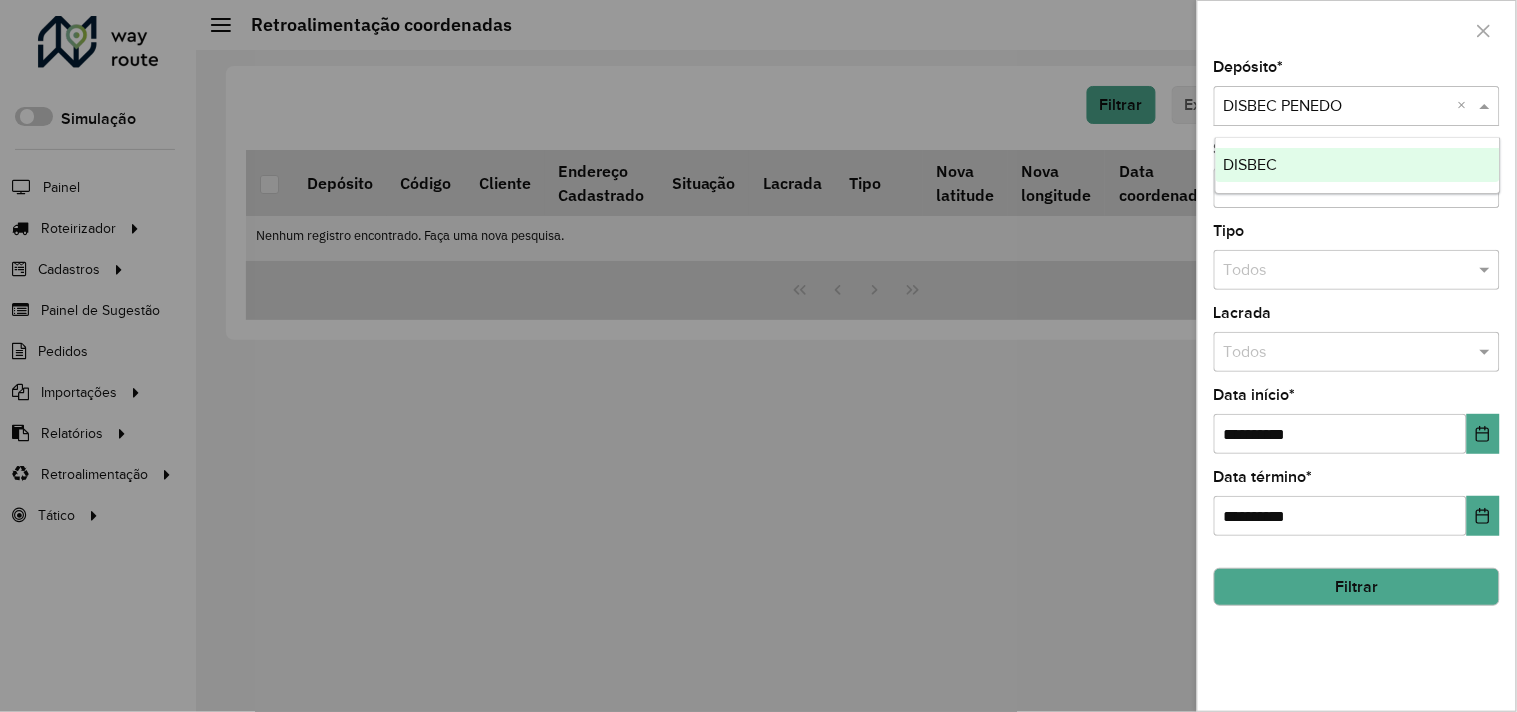 click on "DISBEC" at bounding box center [1251, 164] 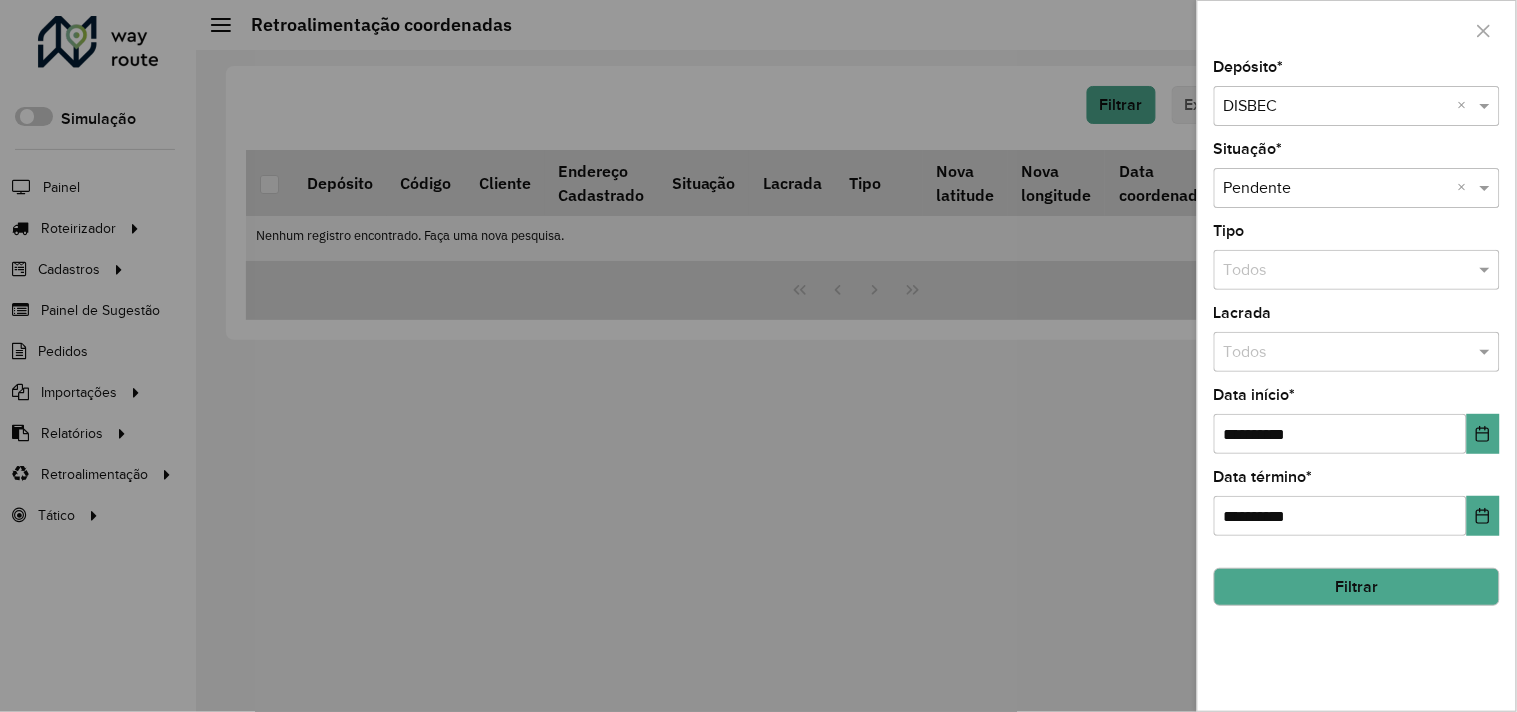 click at bounding box center [758, 356] 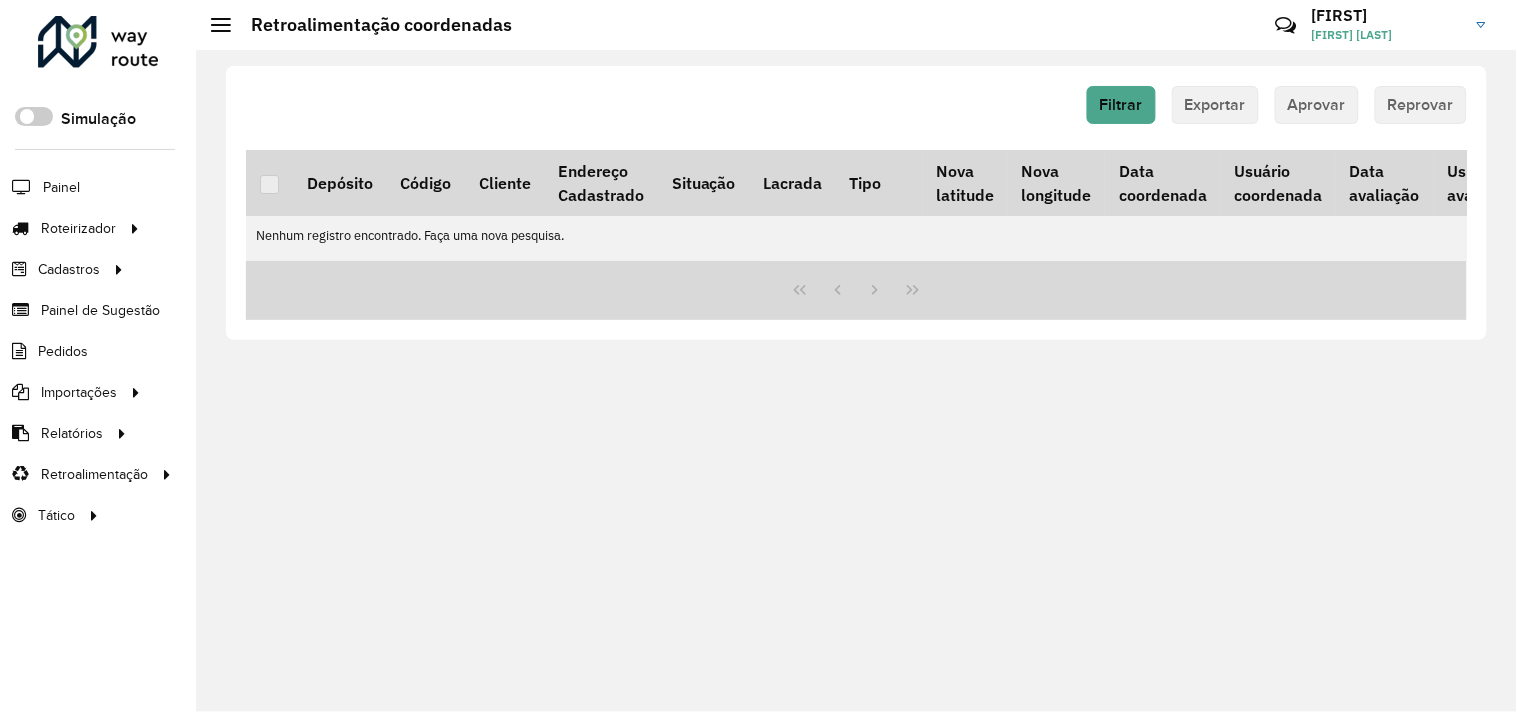 click on "Filtrar   Exportar   Aprovar   Reprovar" 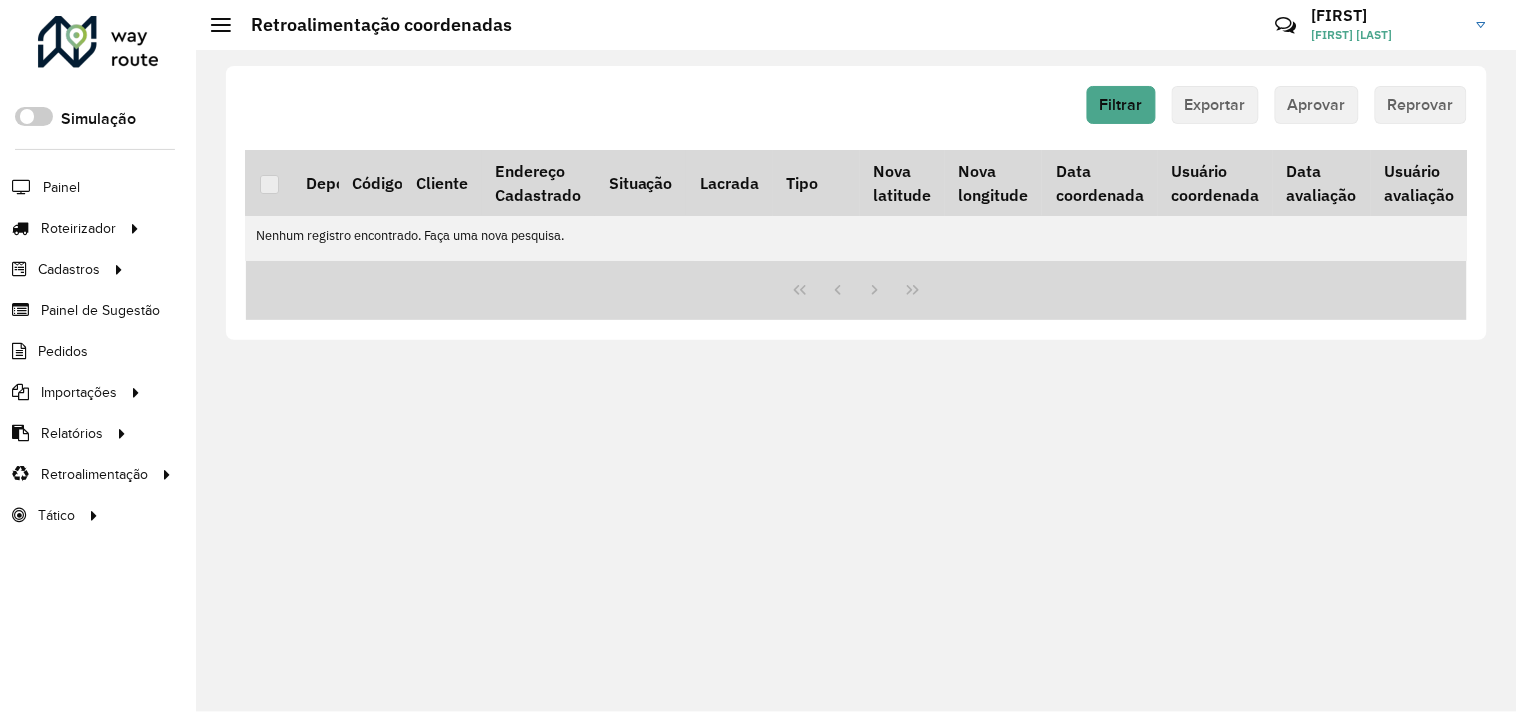 scroll, scrollTop: 0, scrollLeft: 0, axis: both 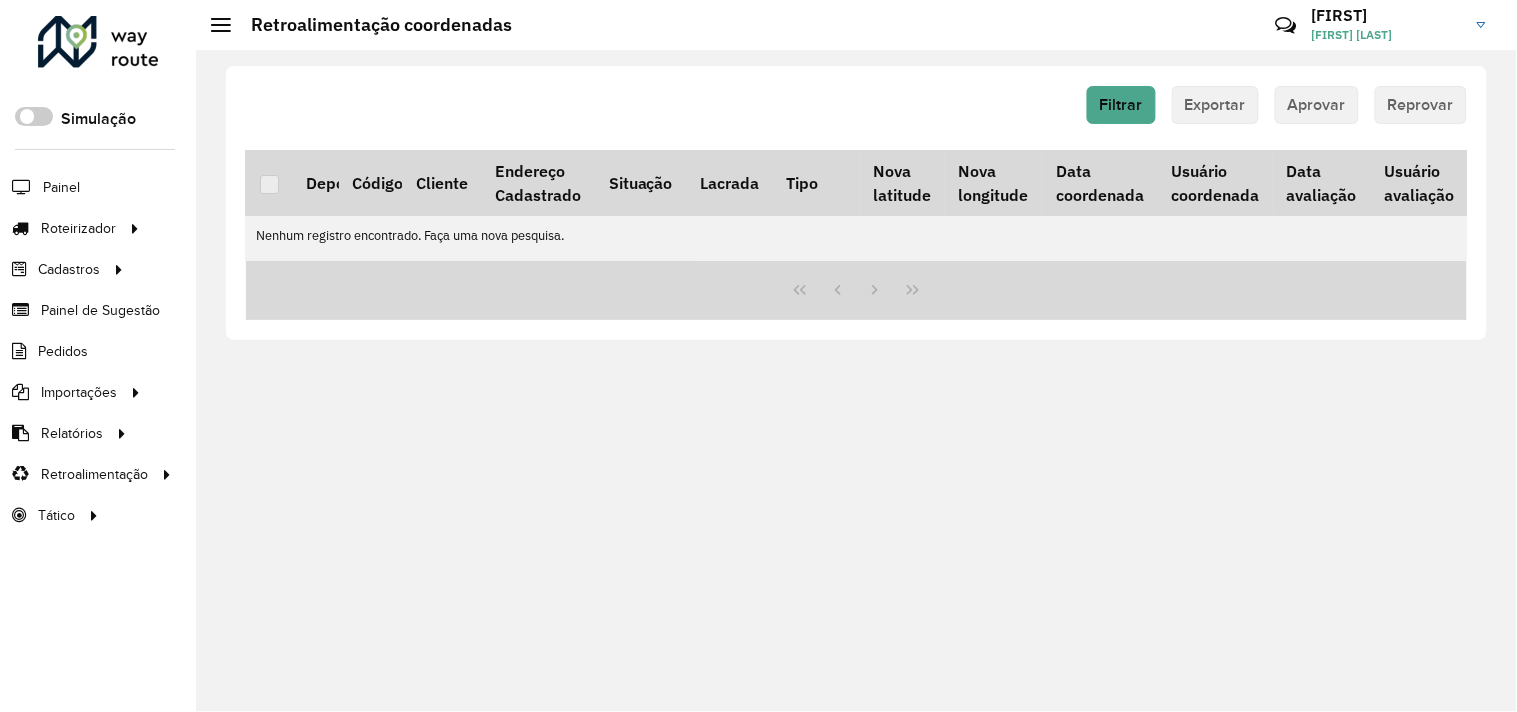 drag, startPoint x: 994, startPoint y: 303, endPoint x: 495, endPoint y: 305, distance: 499.004 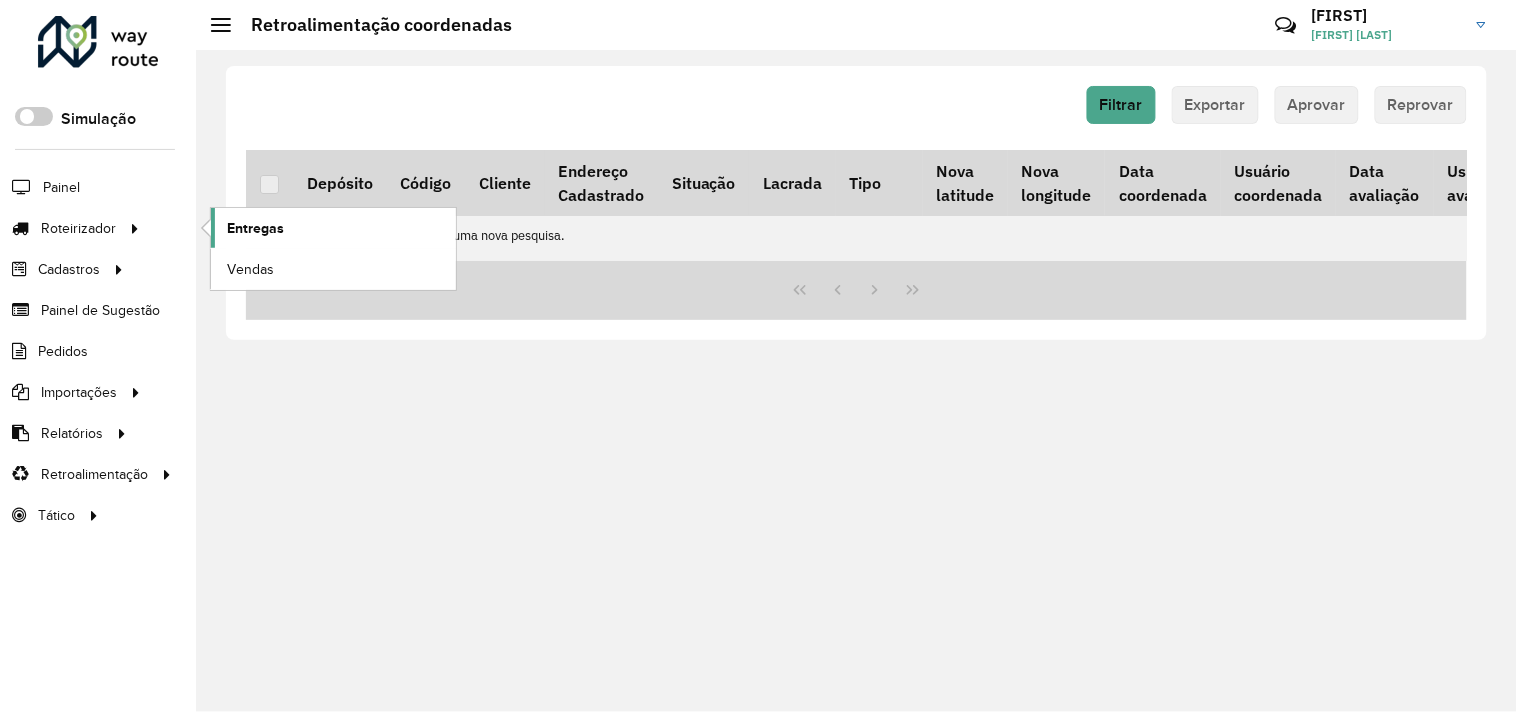 click on "Entregas" 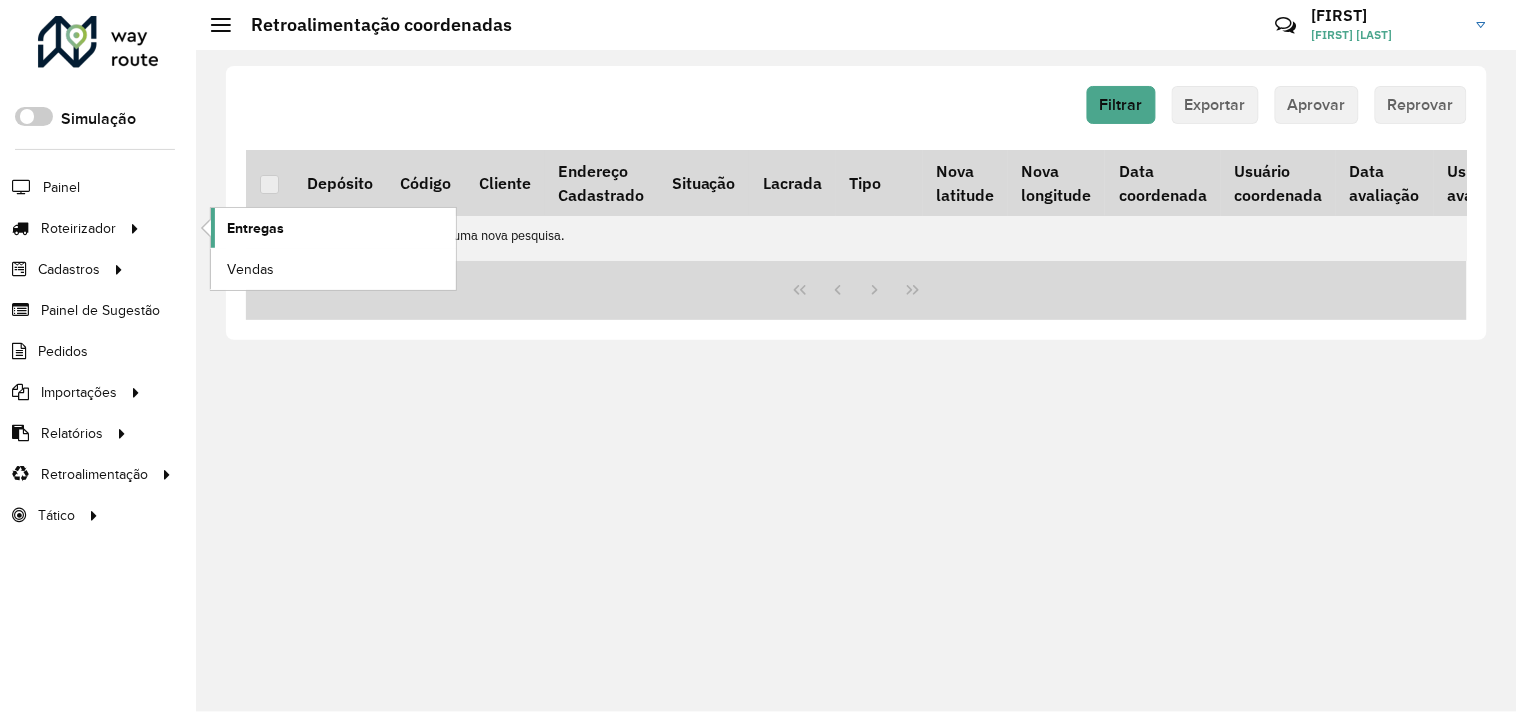 click on "Entregas" 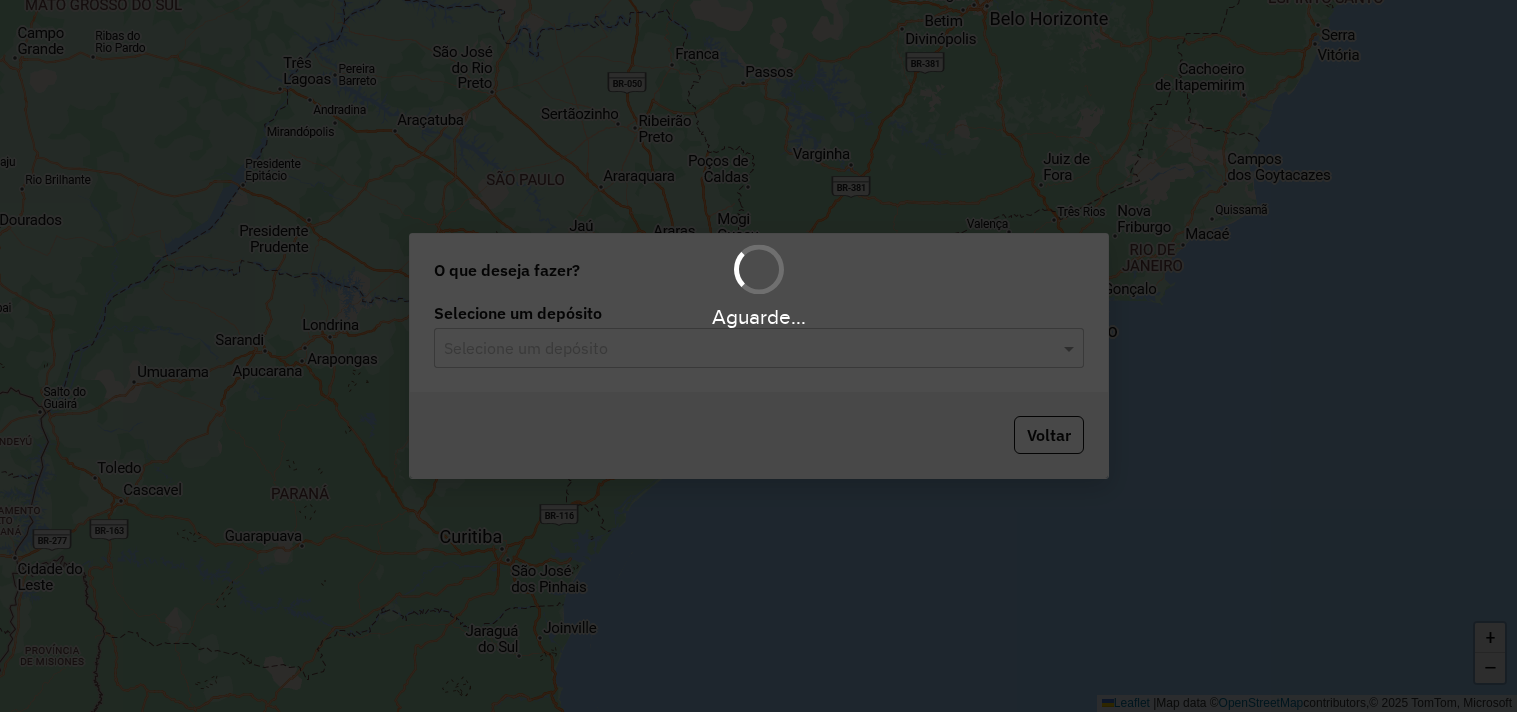 scroll, scrollTop: 0, scrollLeft: 0, axis: both 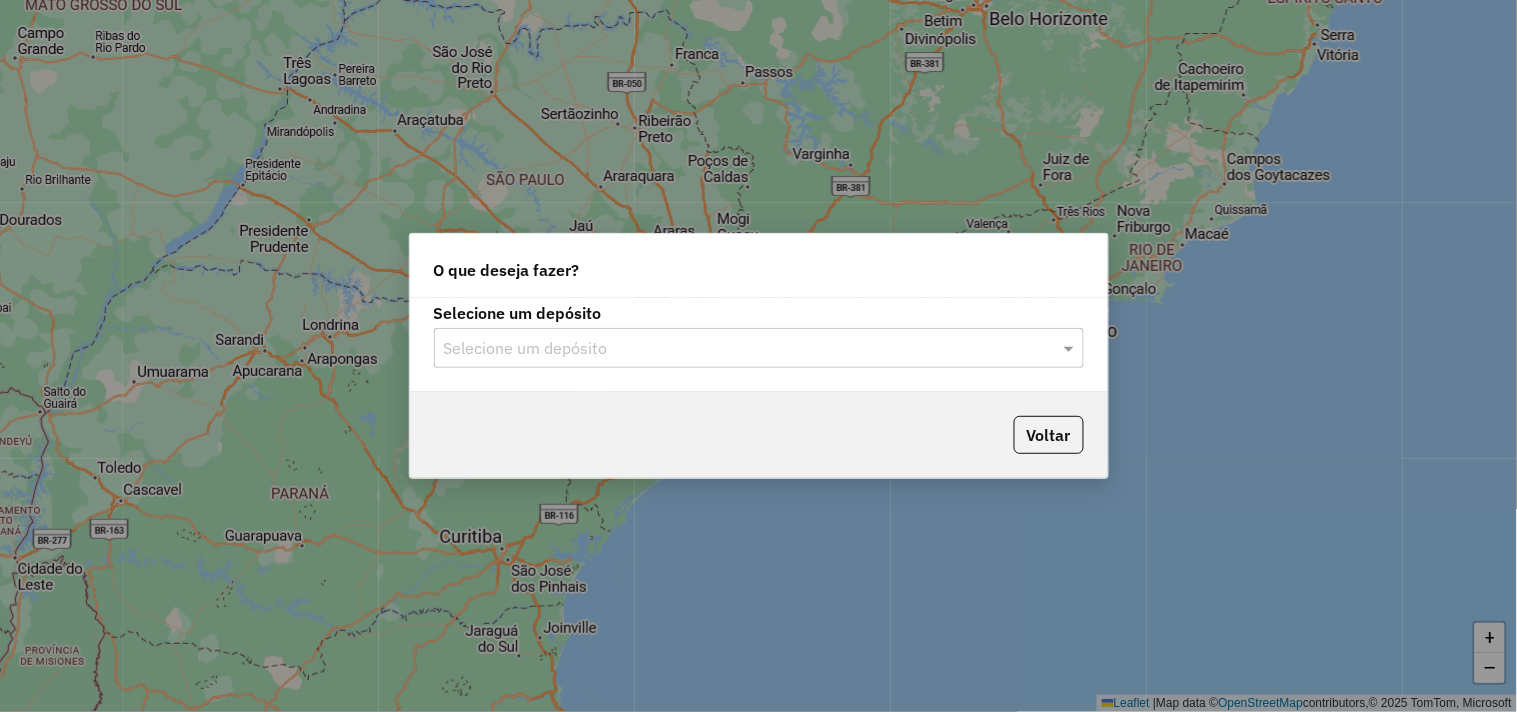 click 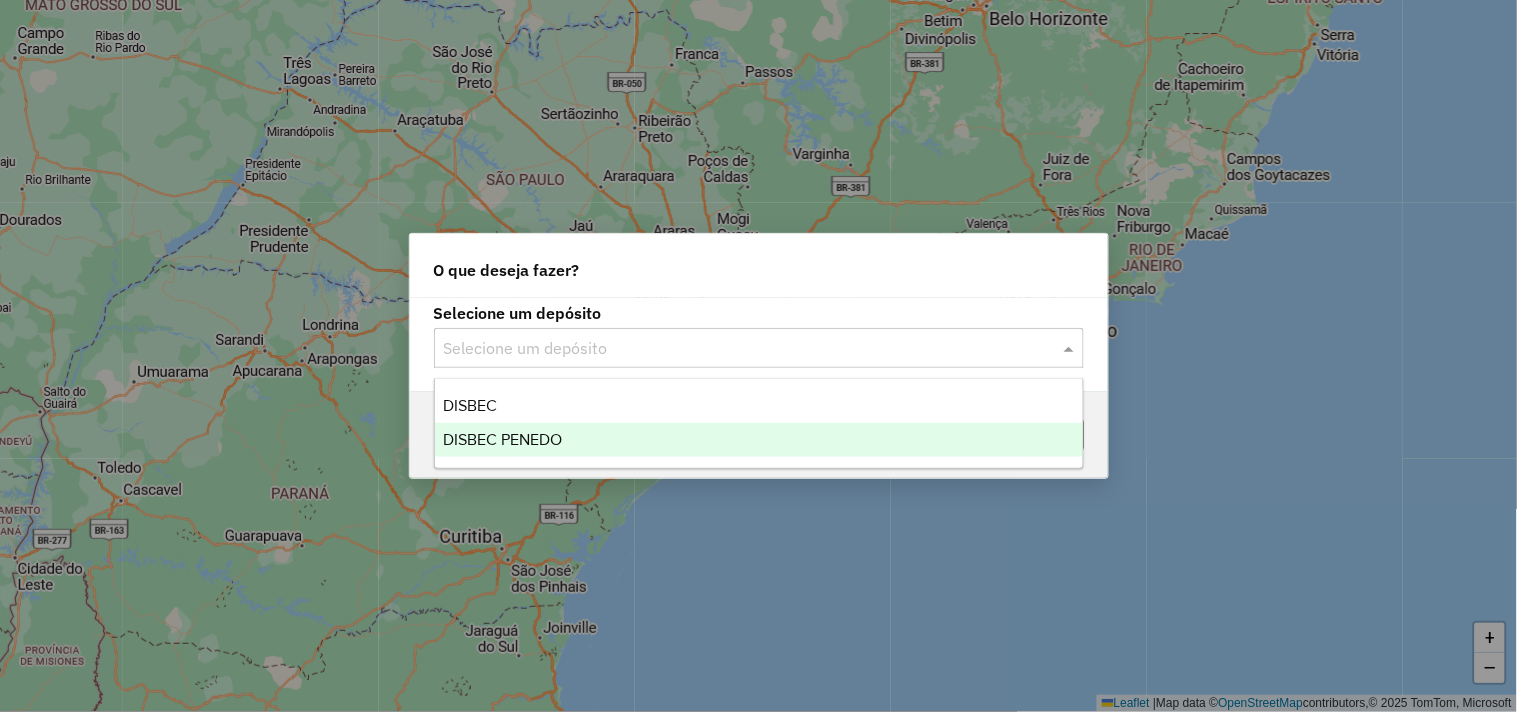 click on "DISBEC PENEDO" at bounding box center (759, 440) 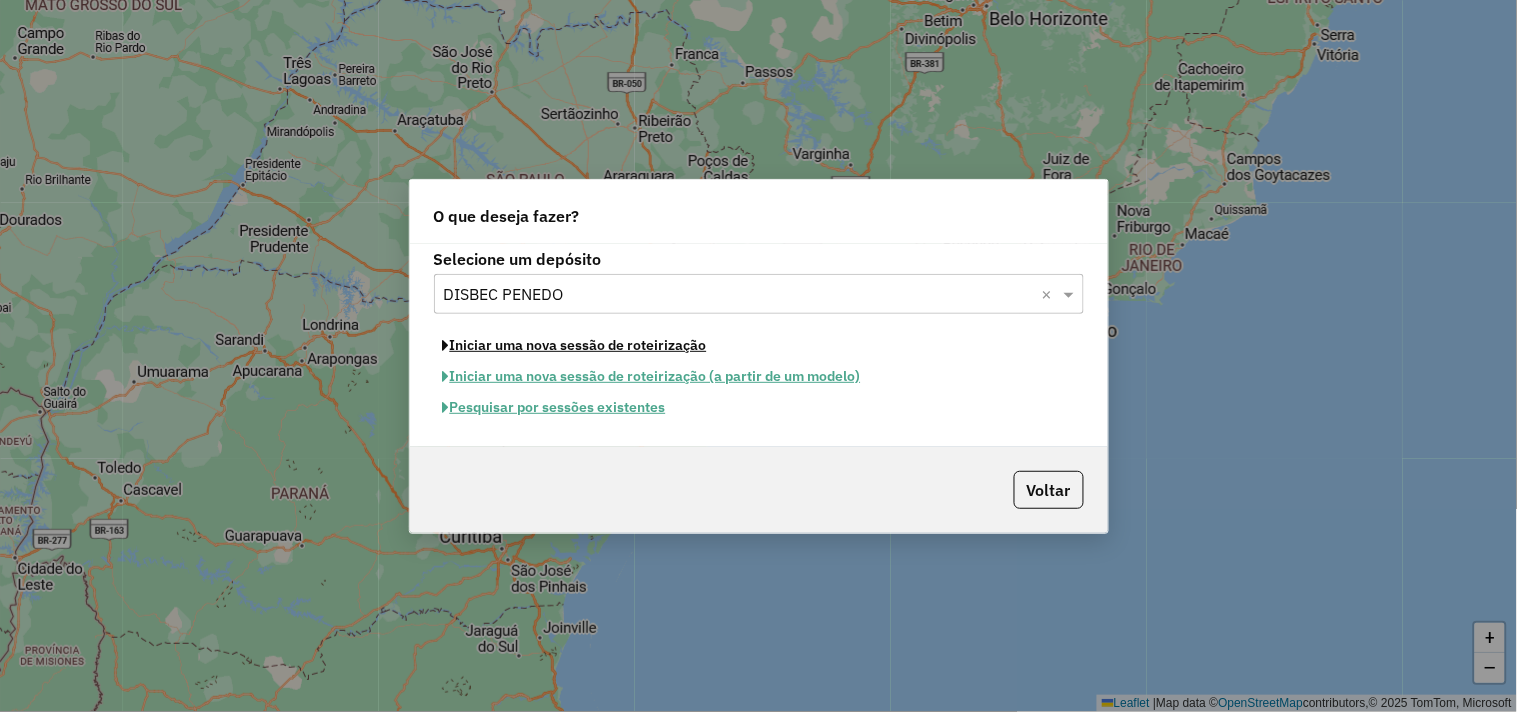 click on "Iniciar uma nova sessão de roteirização" 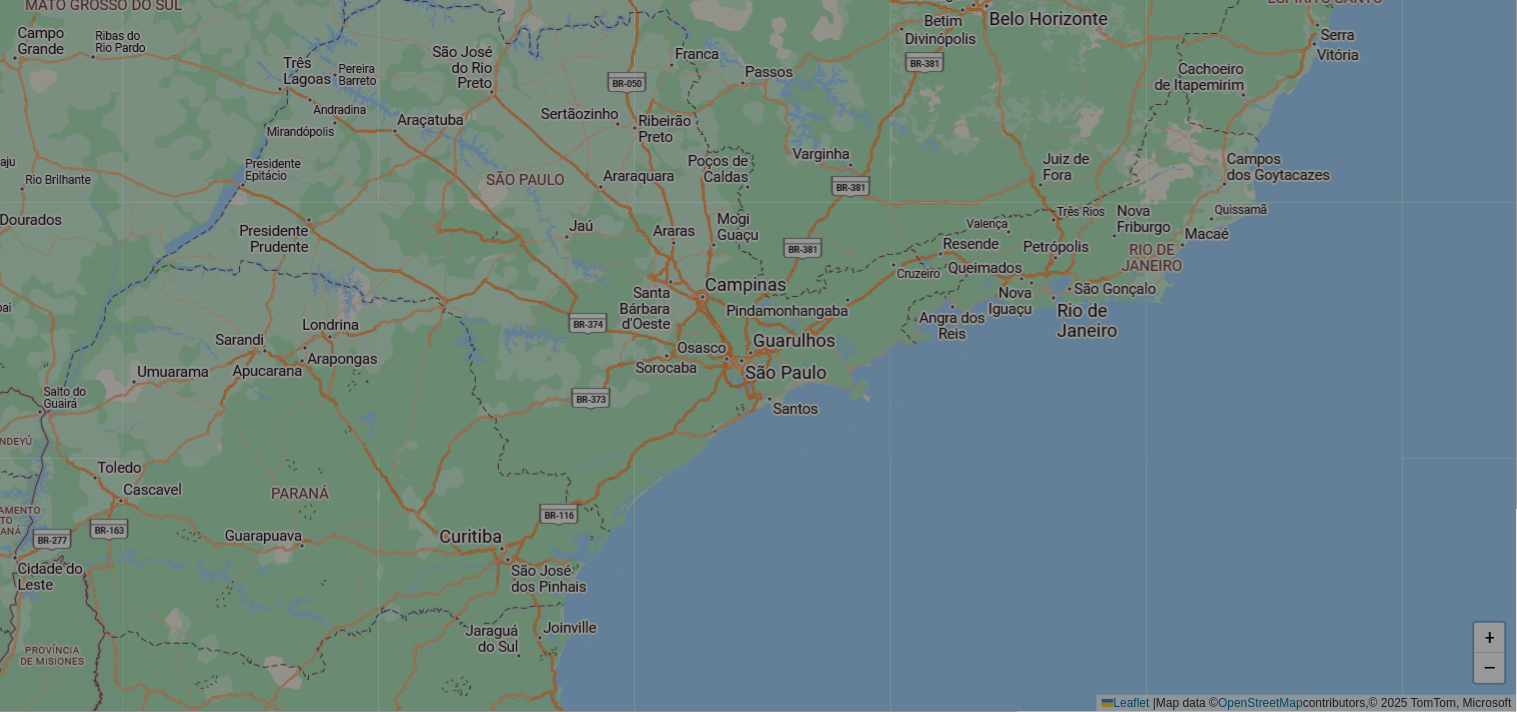 select on "*" 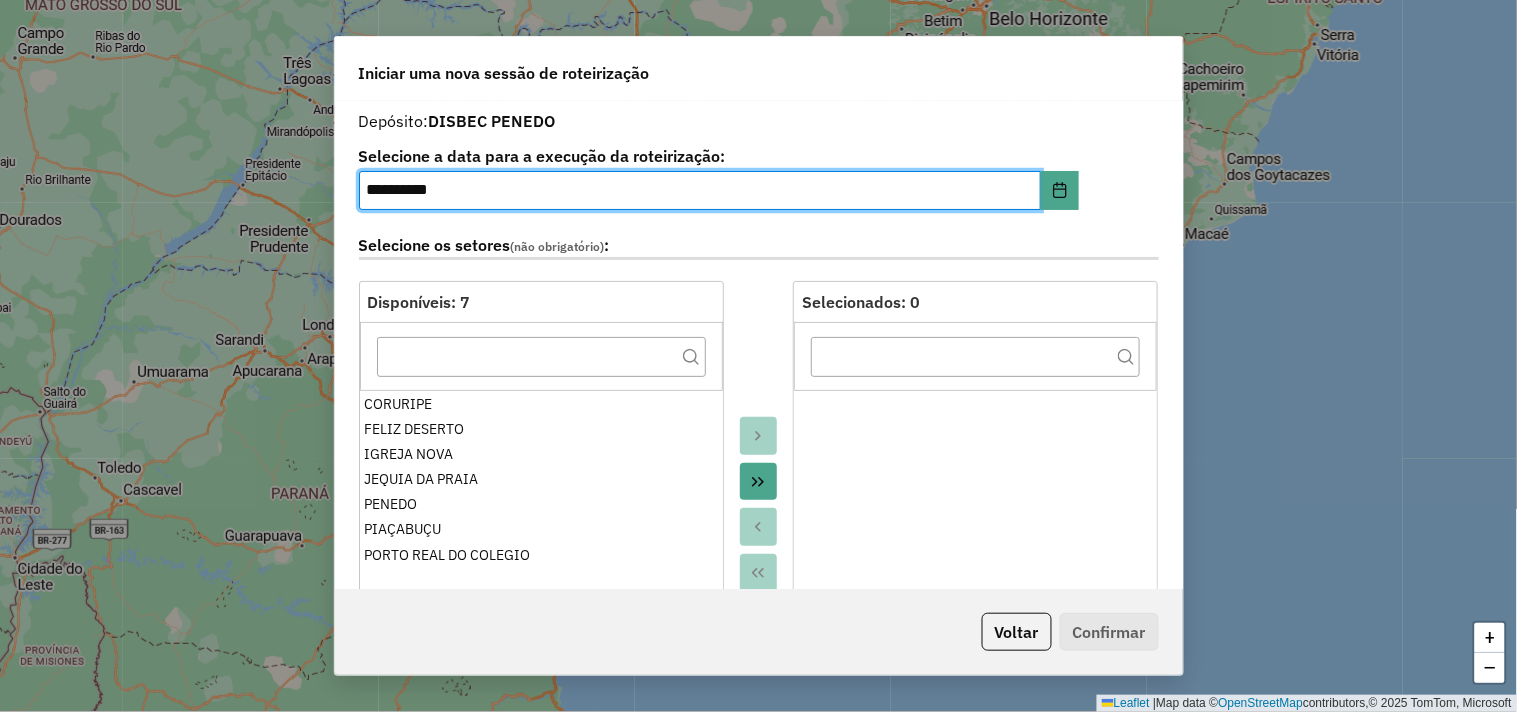 click 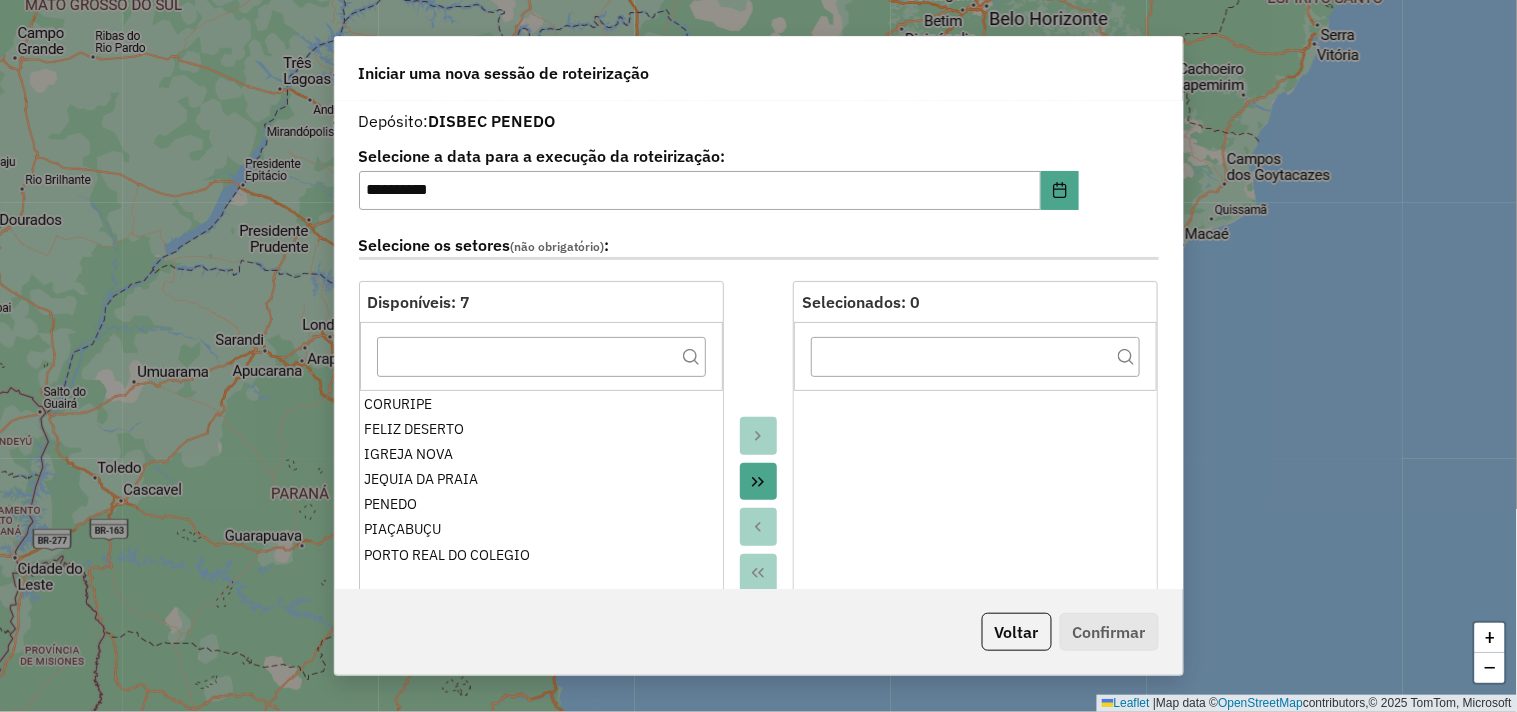 click 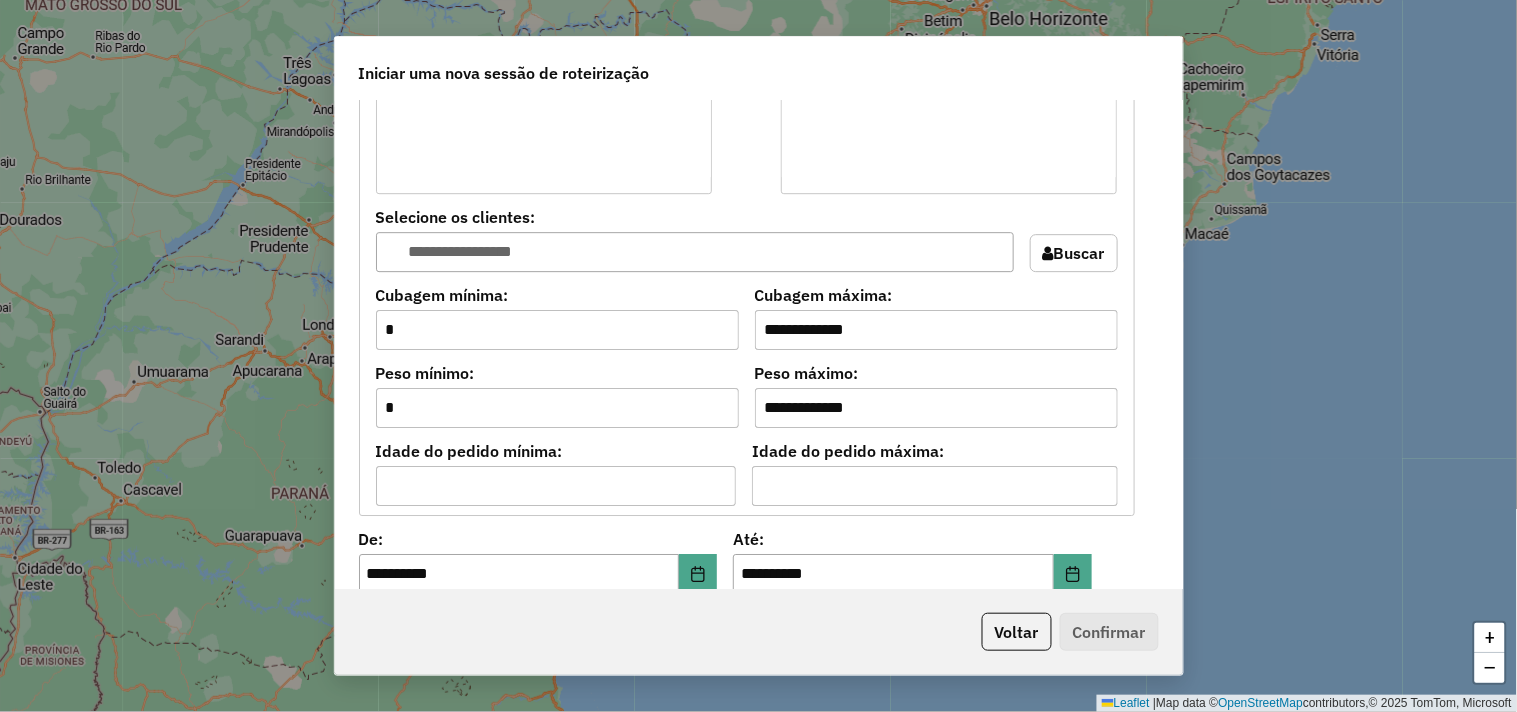 scroll, scrollTop: 1666, scrollLeft: 0, axis: vertical 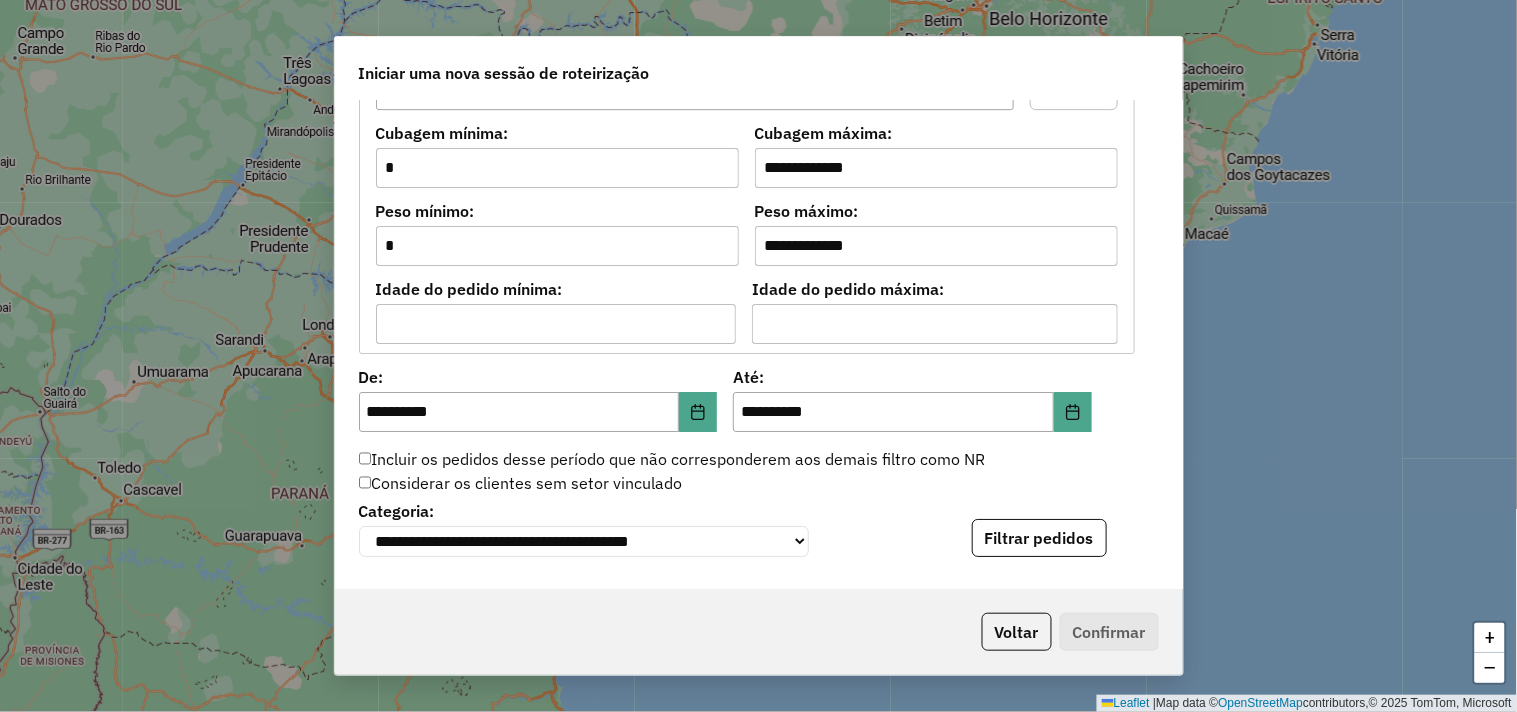 click on "Filtrar pedidos" 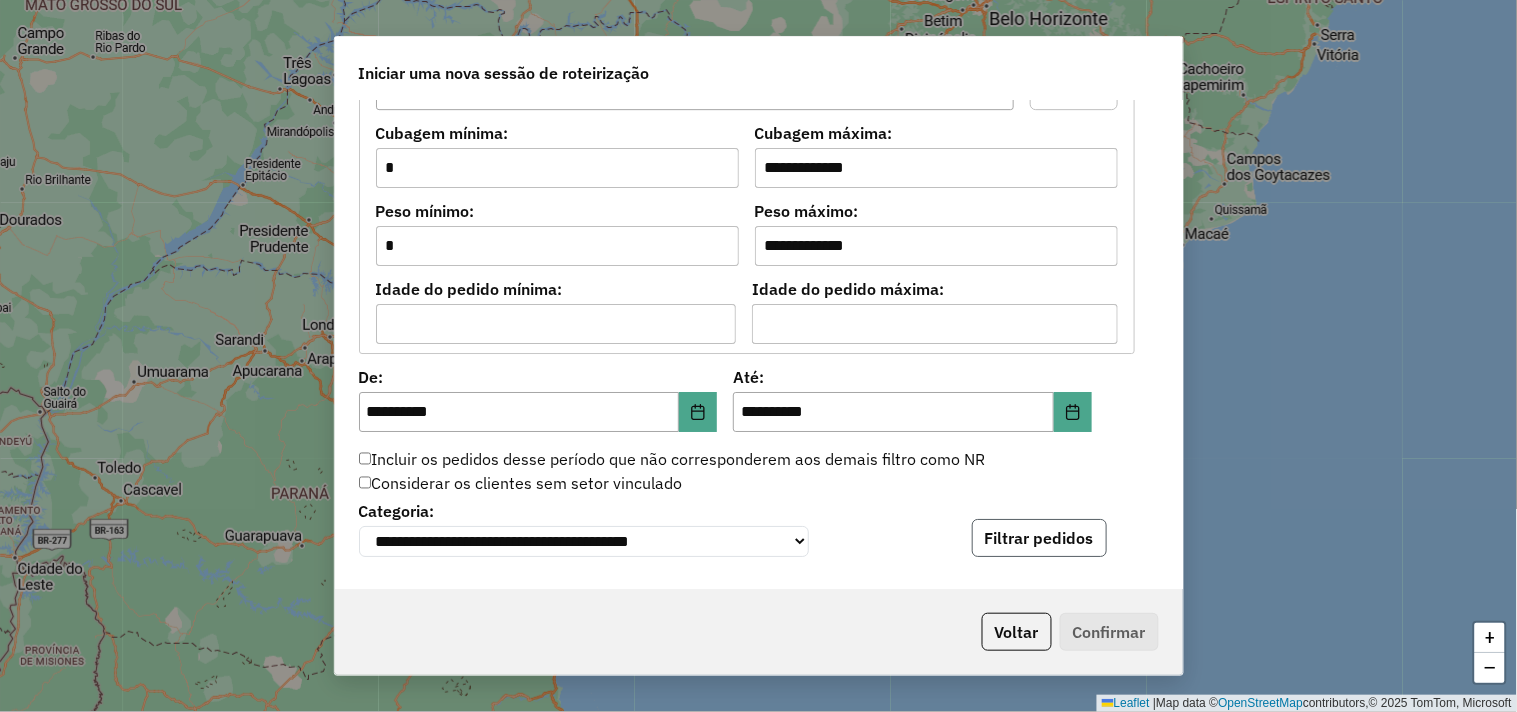 click on "Filtrar pedidos" 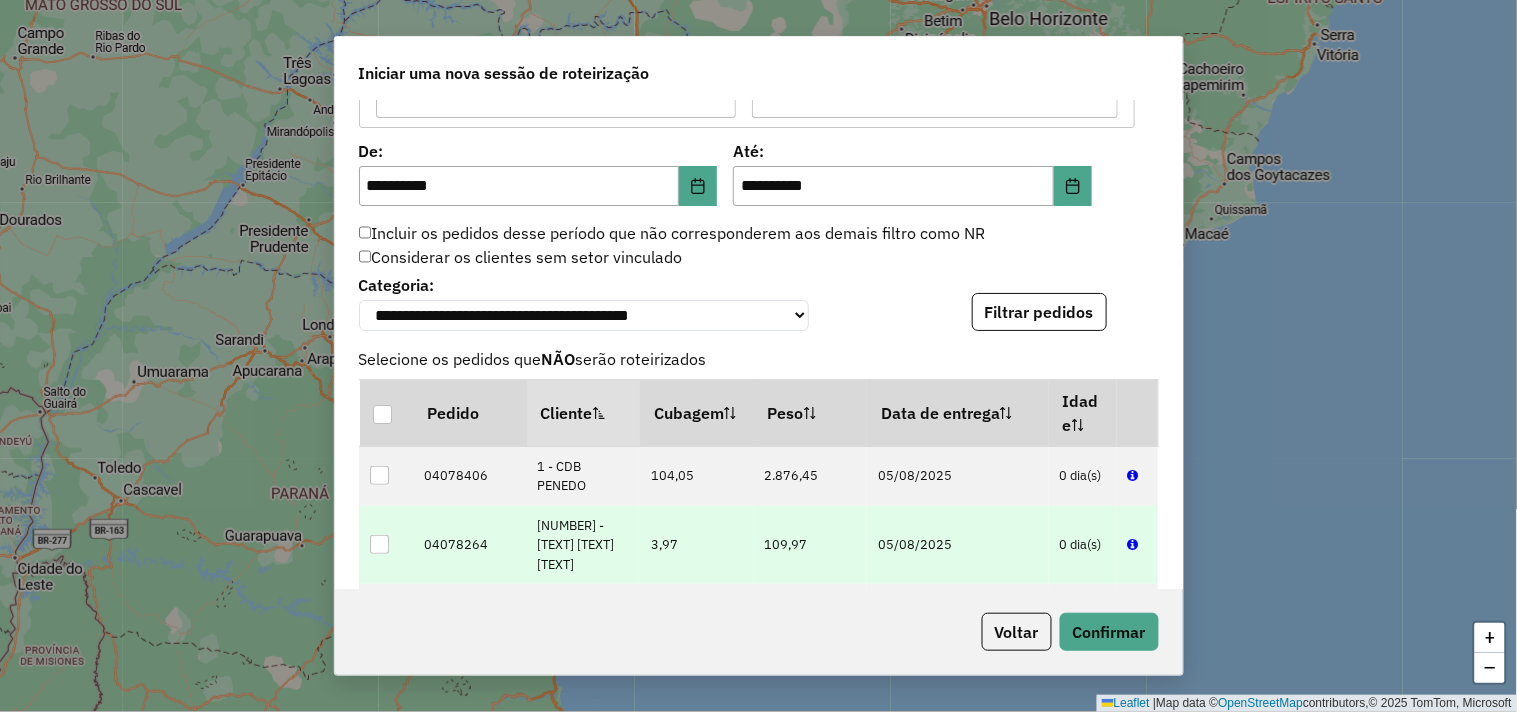 scroll, scrollTop: 2000, scrollLeft: 0, axis: vertical 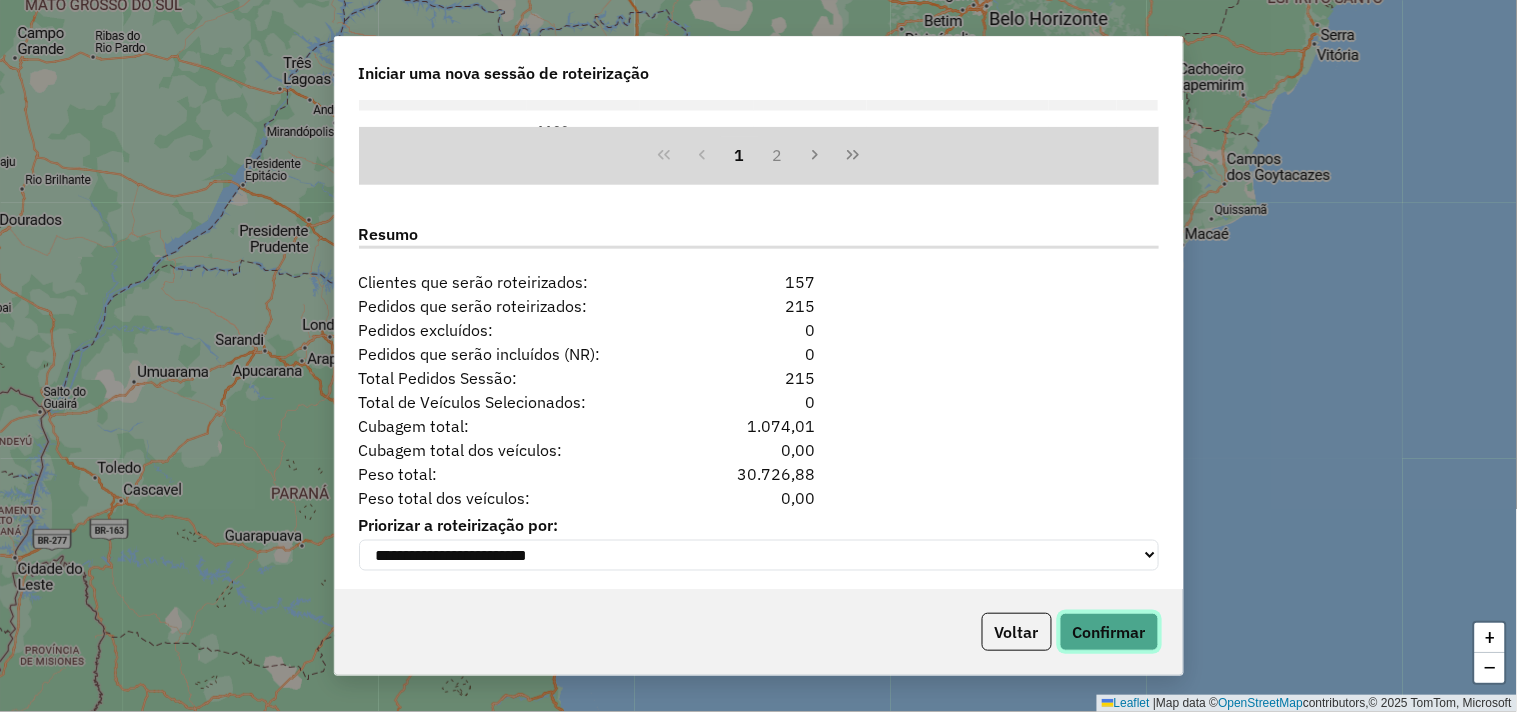 click on "Confirmar" 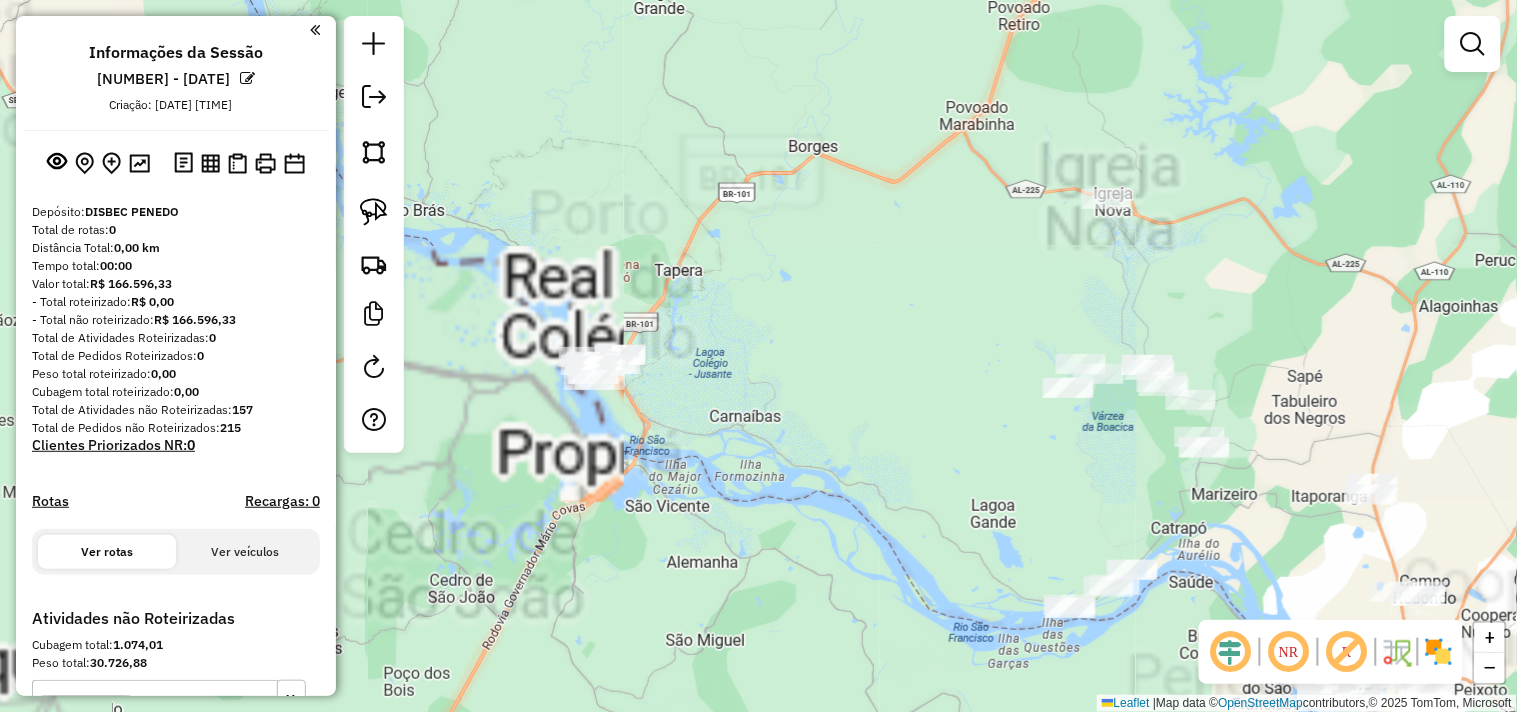 drag, startPoint x: 602, startPoint y: 260, endPoint x: 591, endPoint y: 255, distance: 12.083046 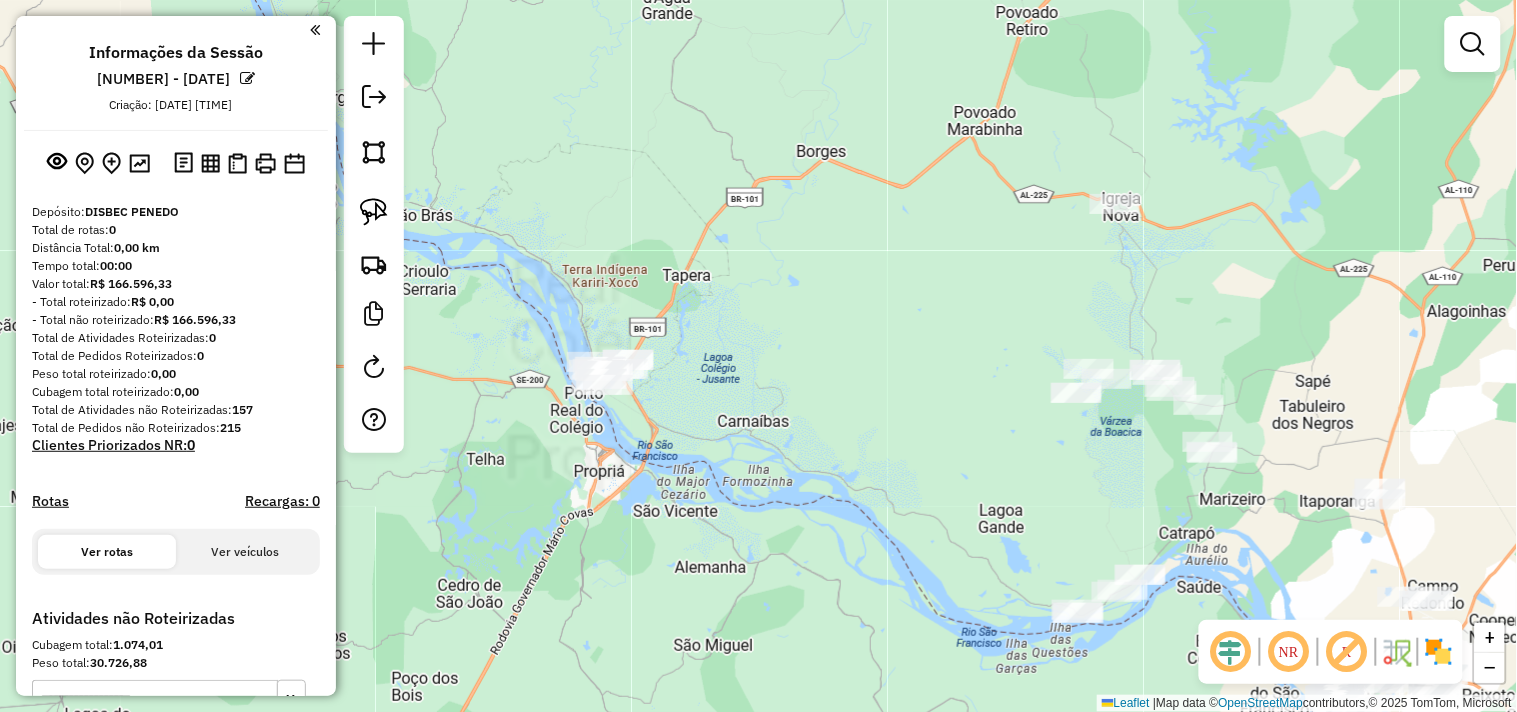 click 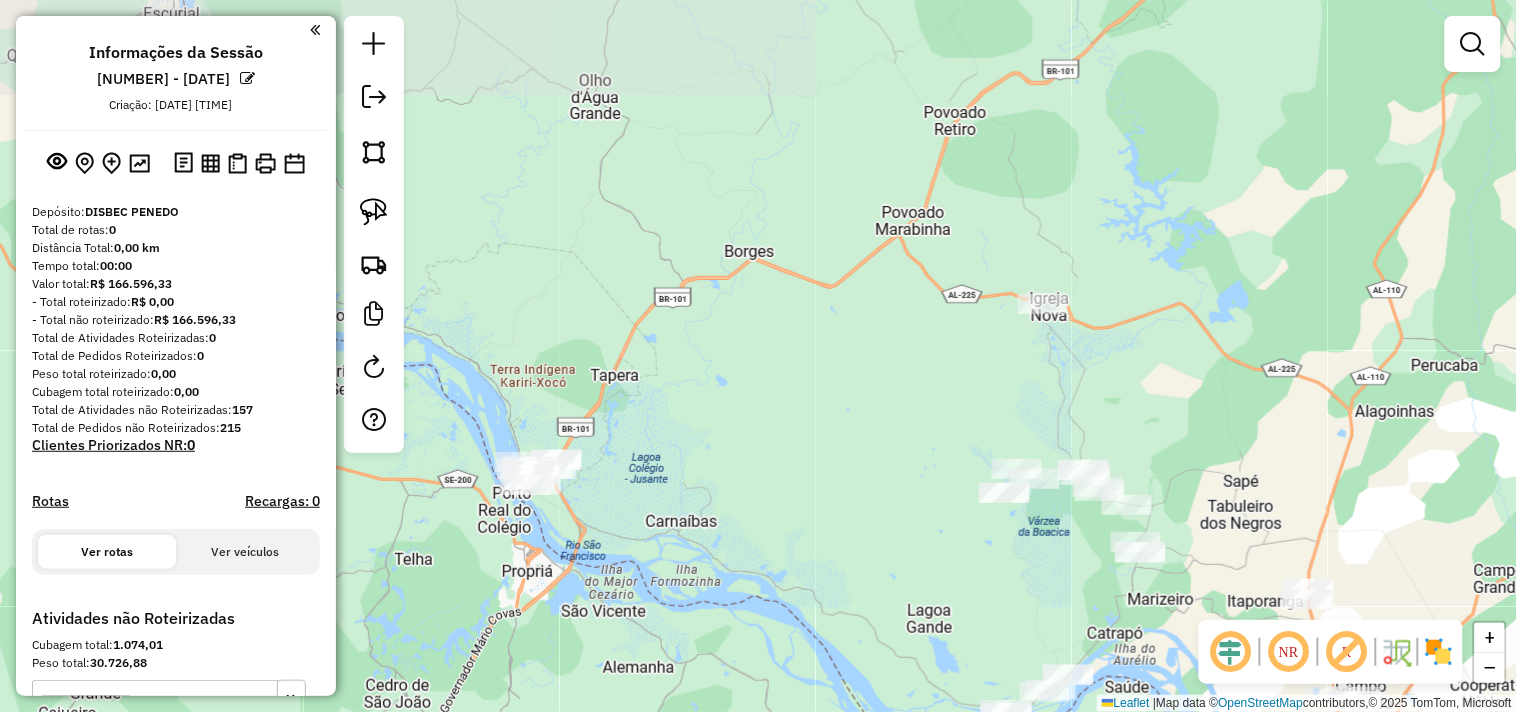 drag, startPoint x: 396, startPoint y: 210, endPoint x: 658, endPoint y: 305, distance: 278.6916 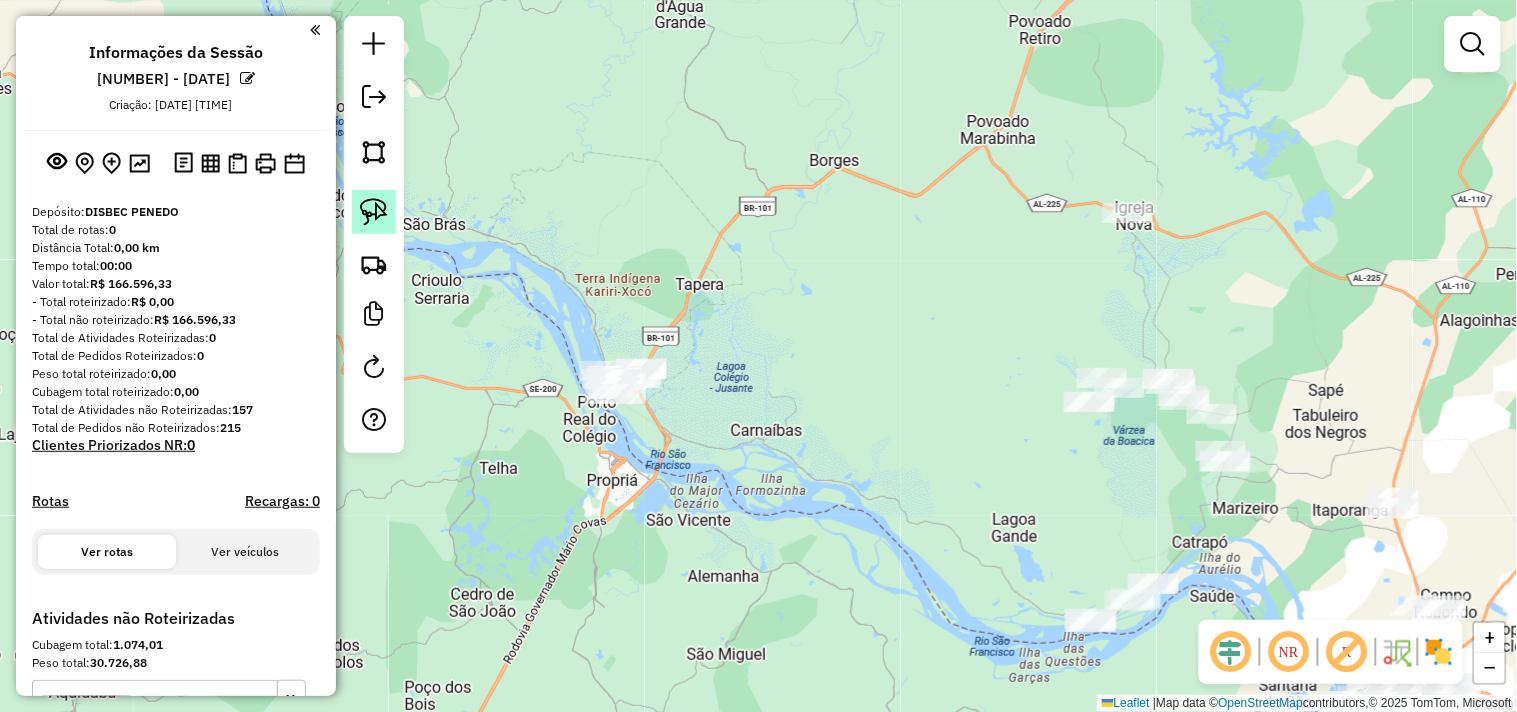 click 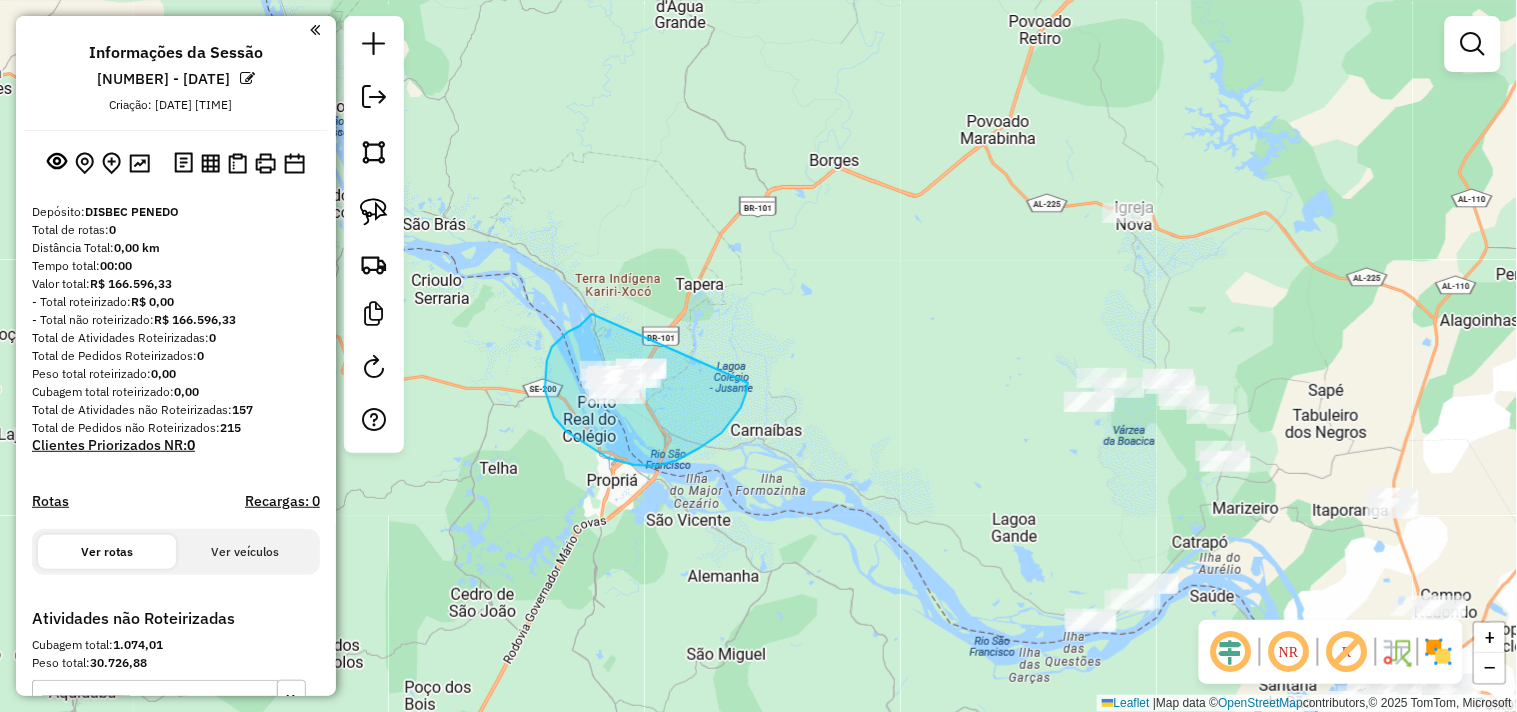 drag, startPoint x: 552, startPoint y: 347, endPoint x: 744, endPoint y: 368, distance: 193.14502 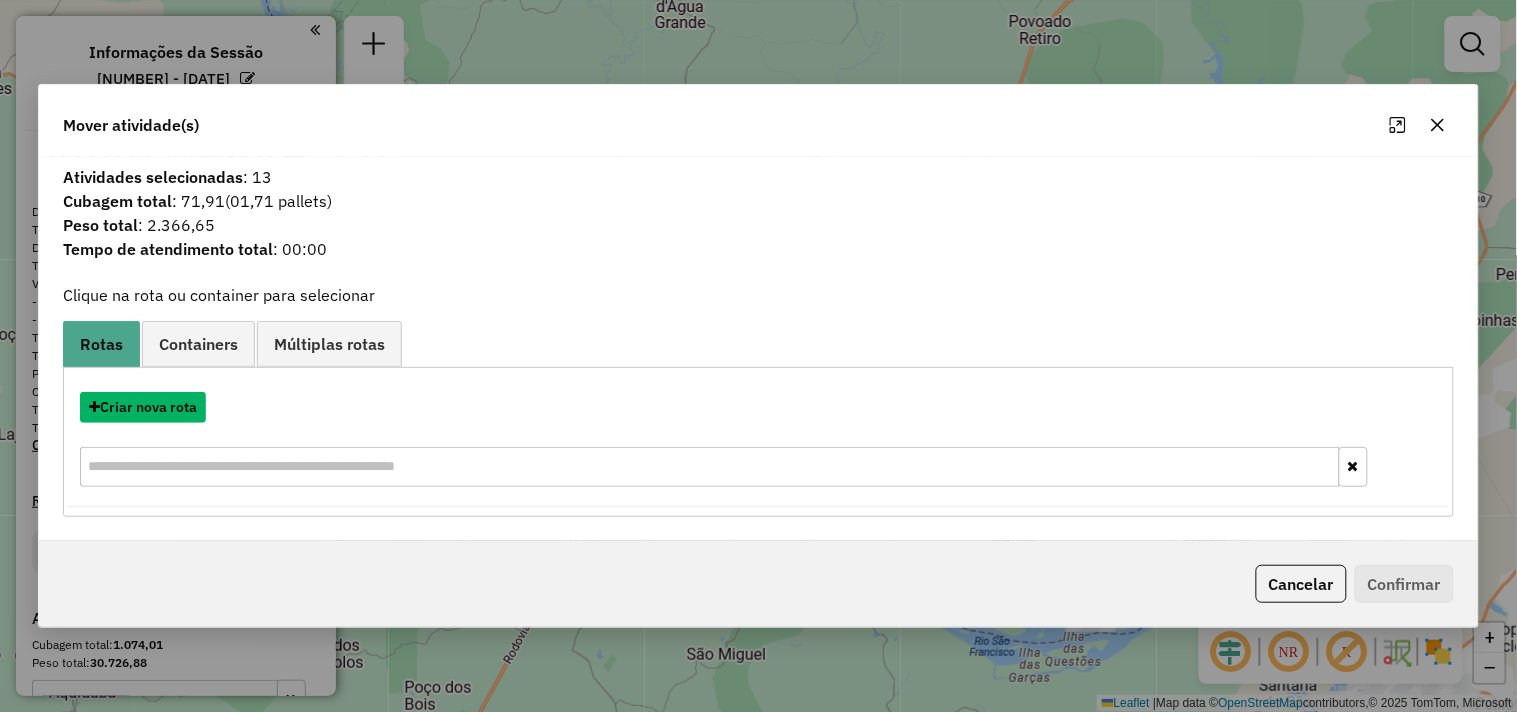 click on "Criar nova rota" at bounding box center (143, 407) 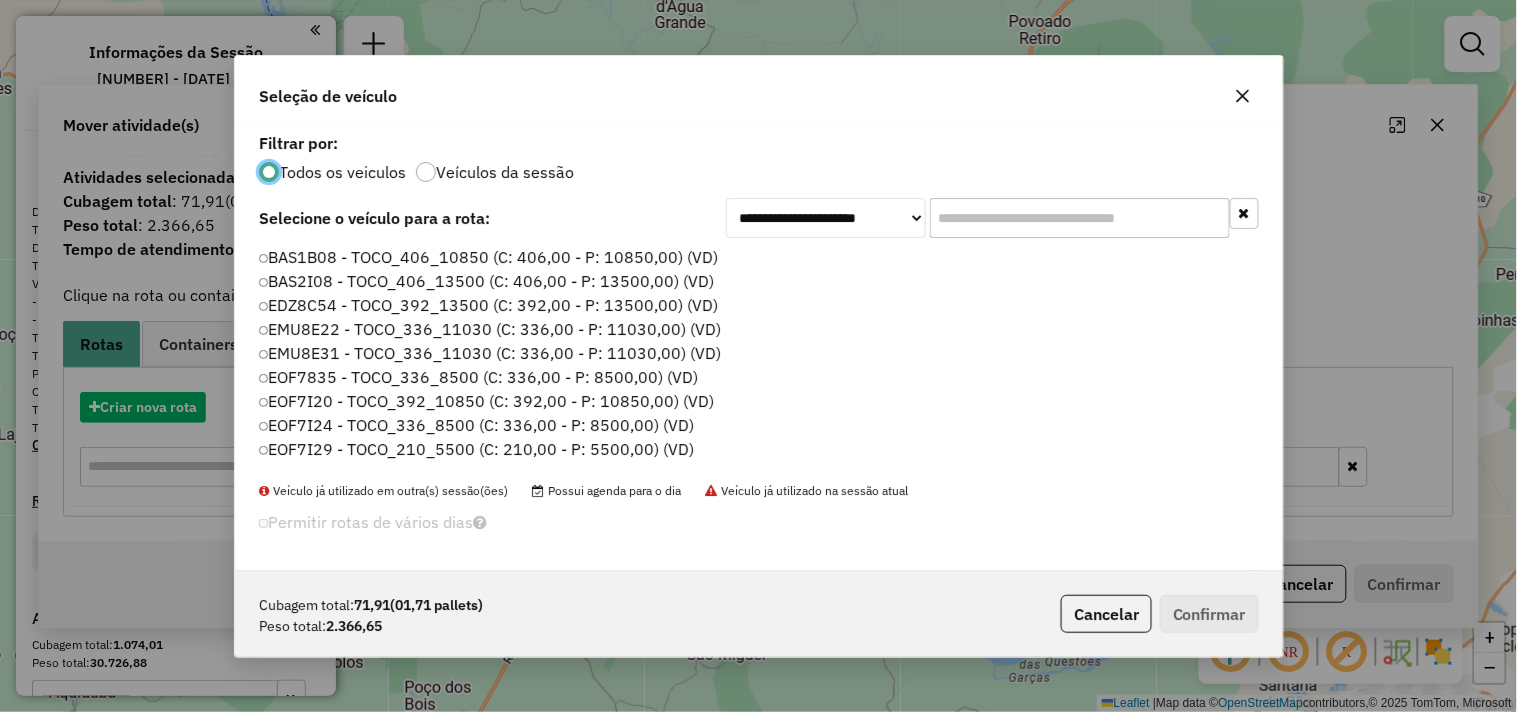 scroll, scrollTop: 11, scrollLeft: 5, axis: both 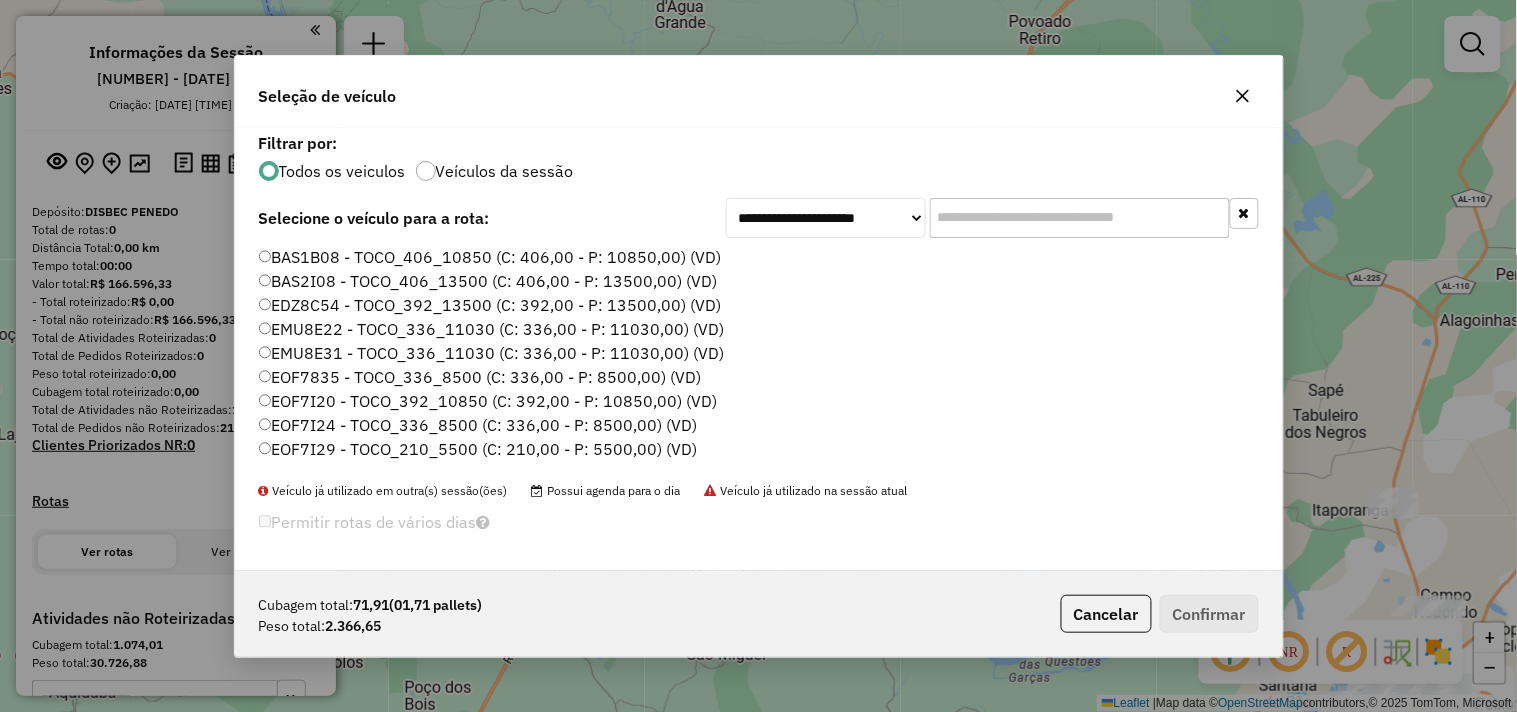 click 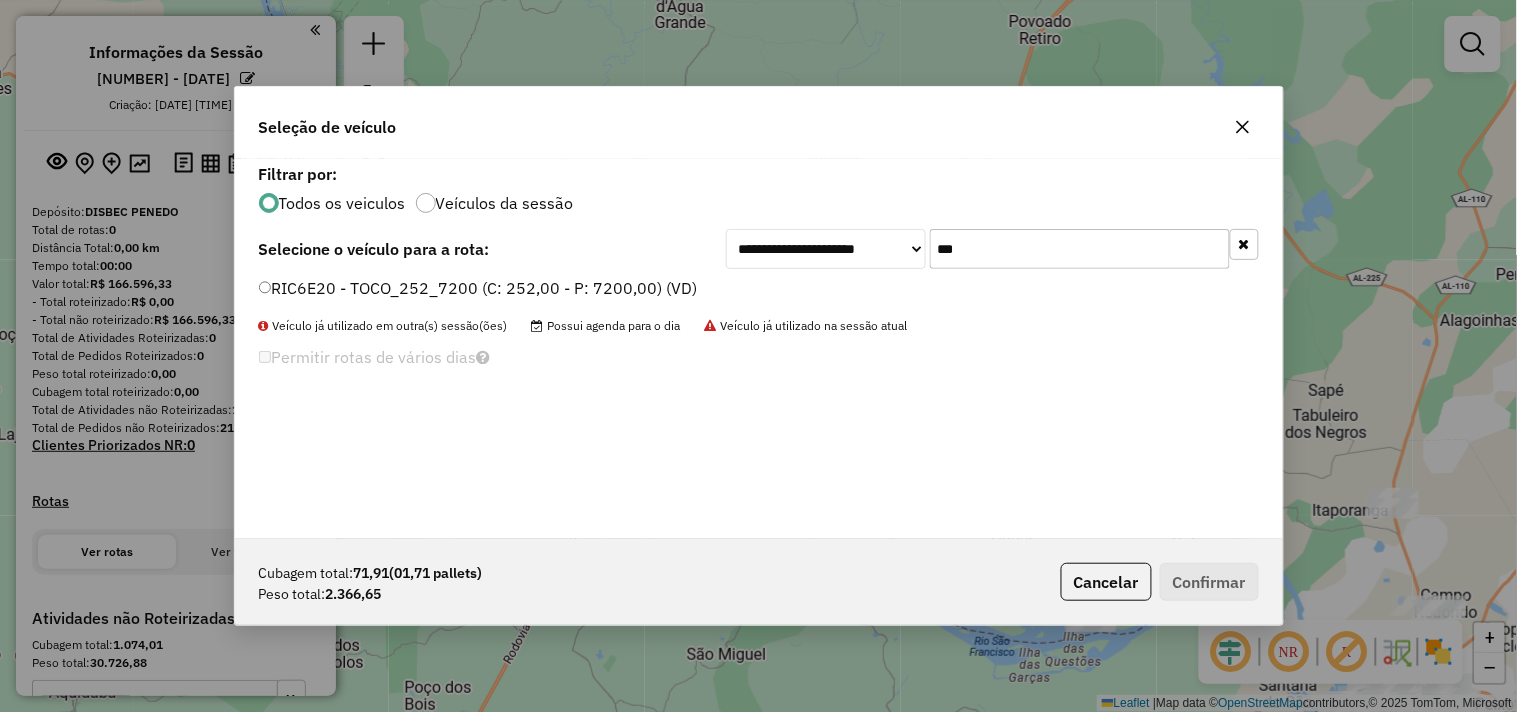 type on "***" 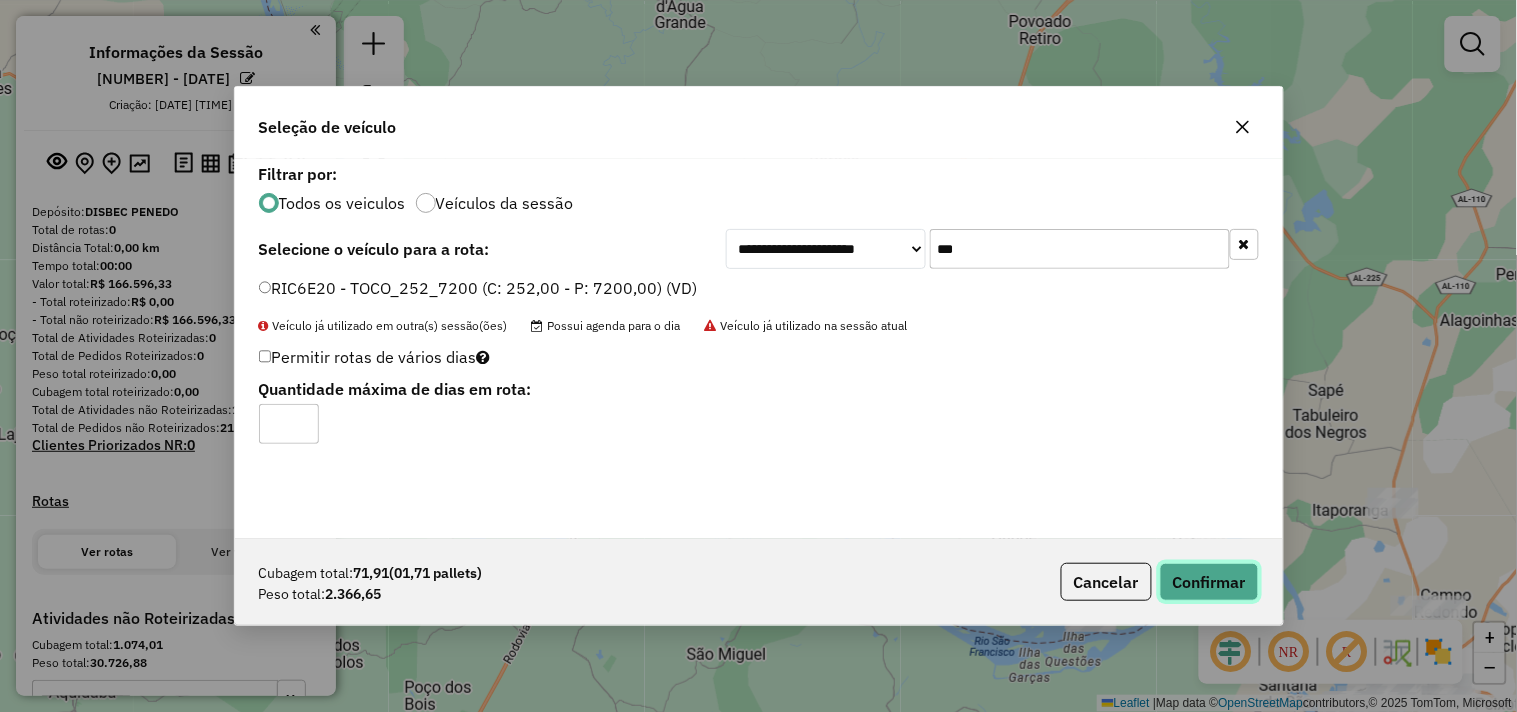click on "Confirmar" 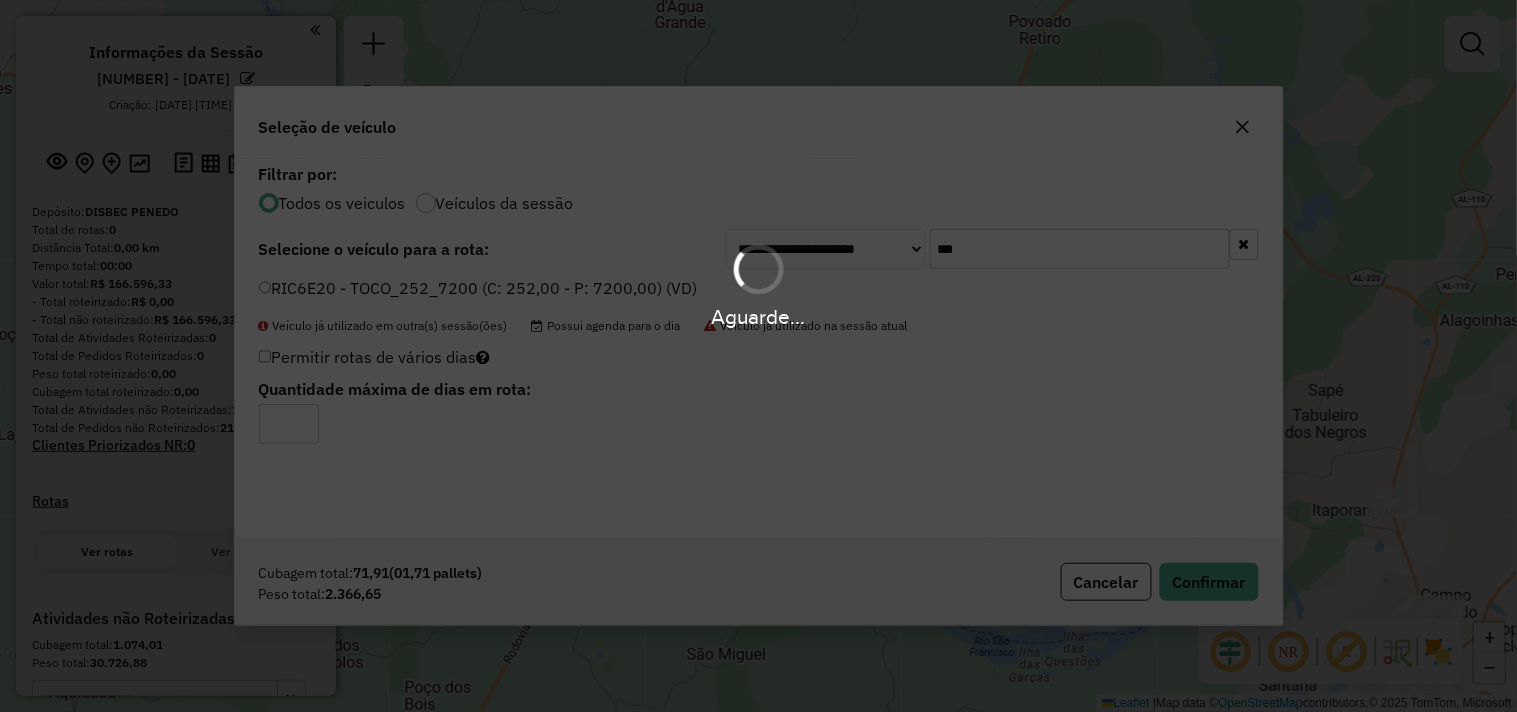 click at bounding box center [758, 269] 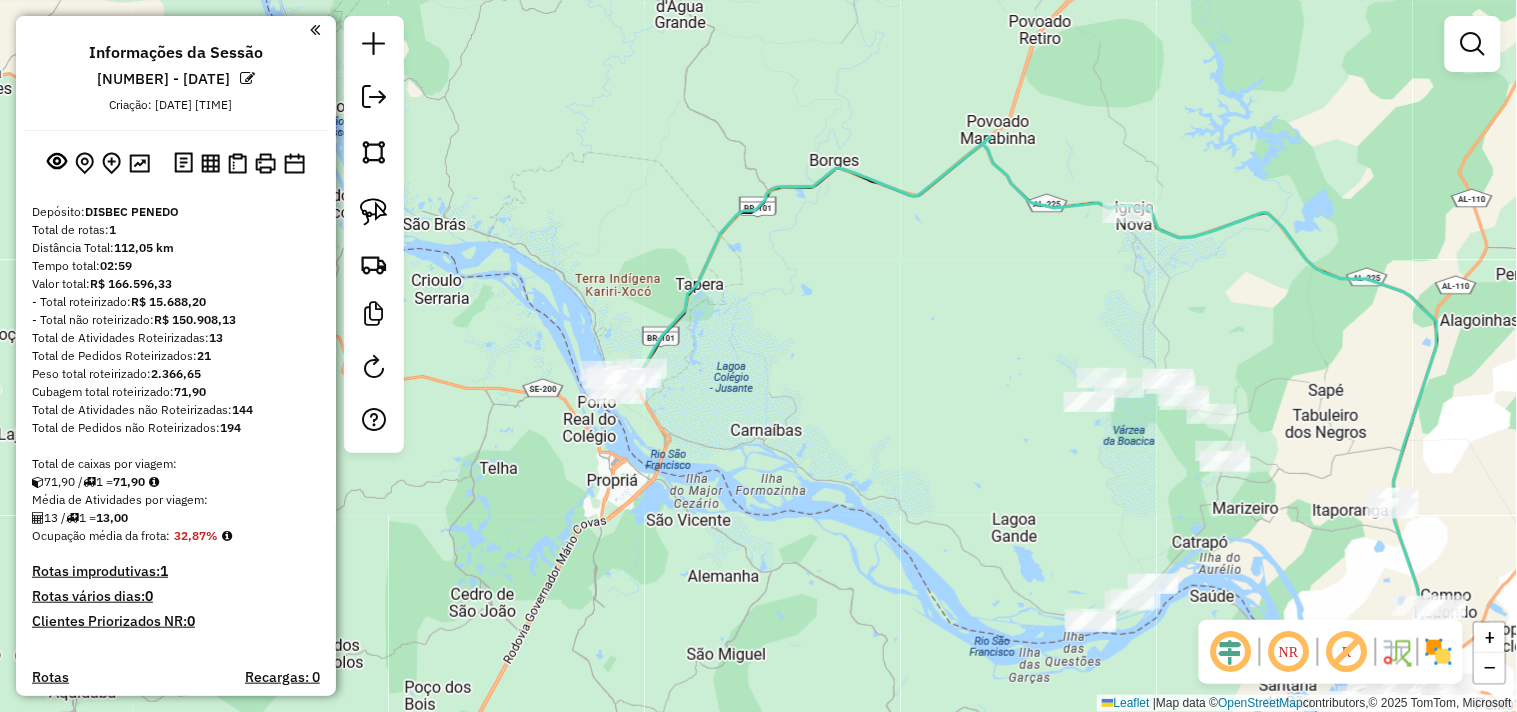drag, startPoint x: 870, startPoint y: 415, endPoint x: 807, endPoint y: 365, distance: 80.43009 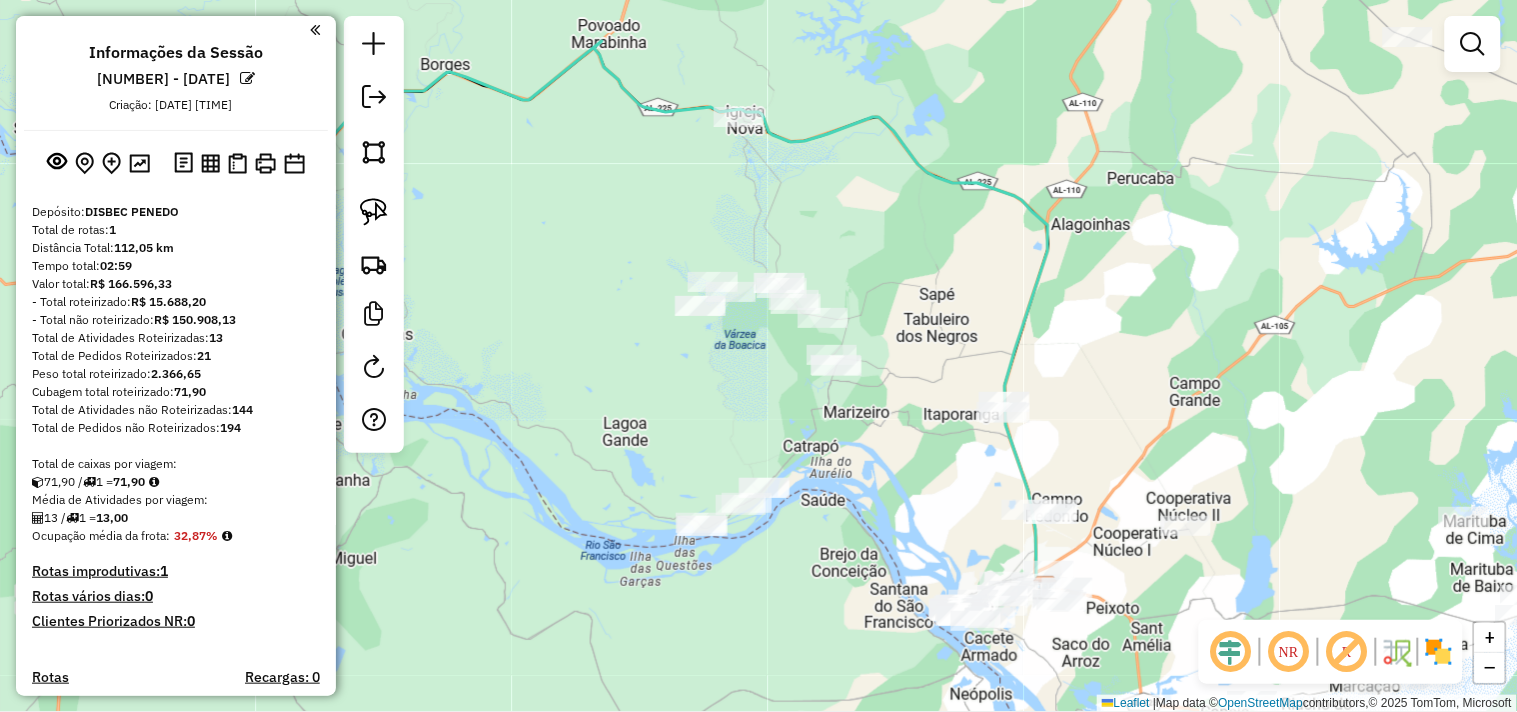 drag, startPoint x: 991, startPoint y: 382, endPoint x: 833, endPoint y: 453, distance: 173.21951 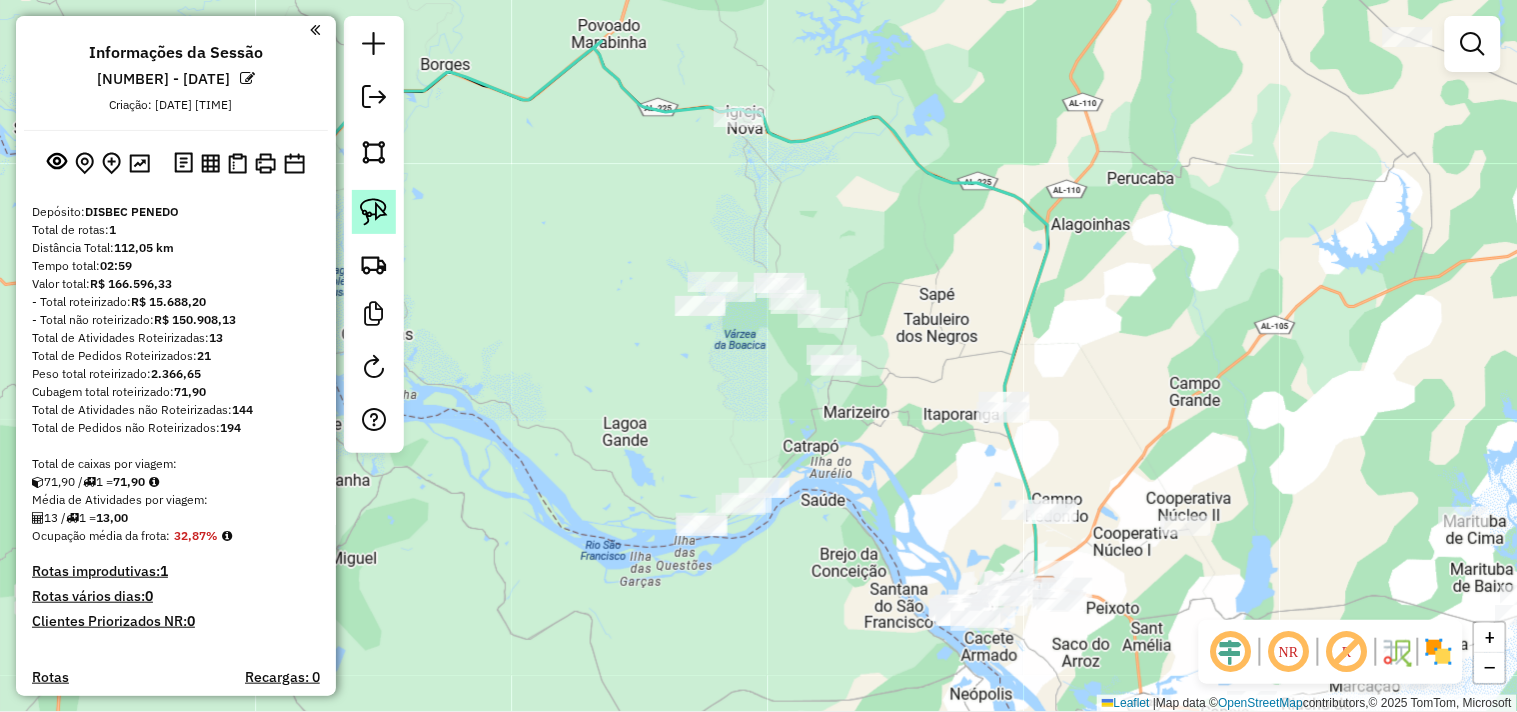 click 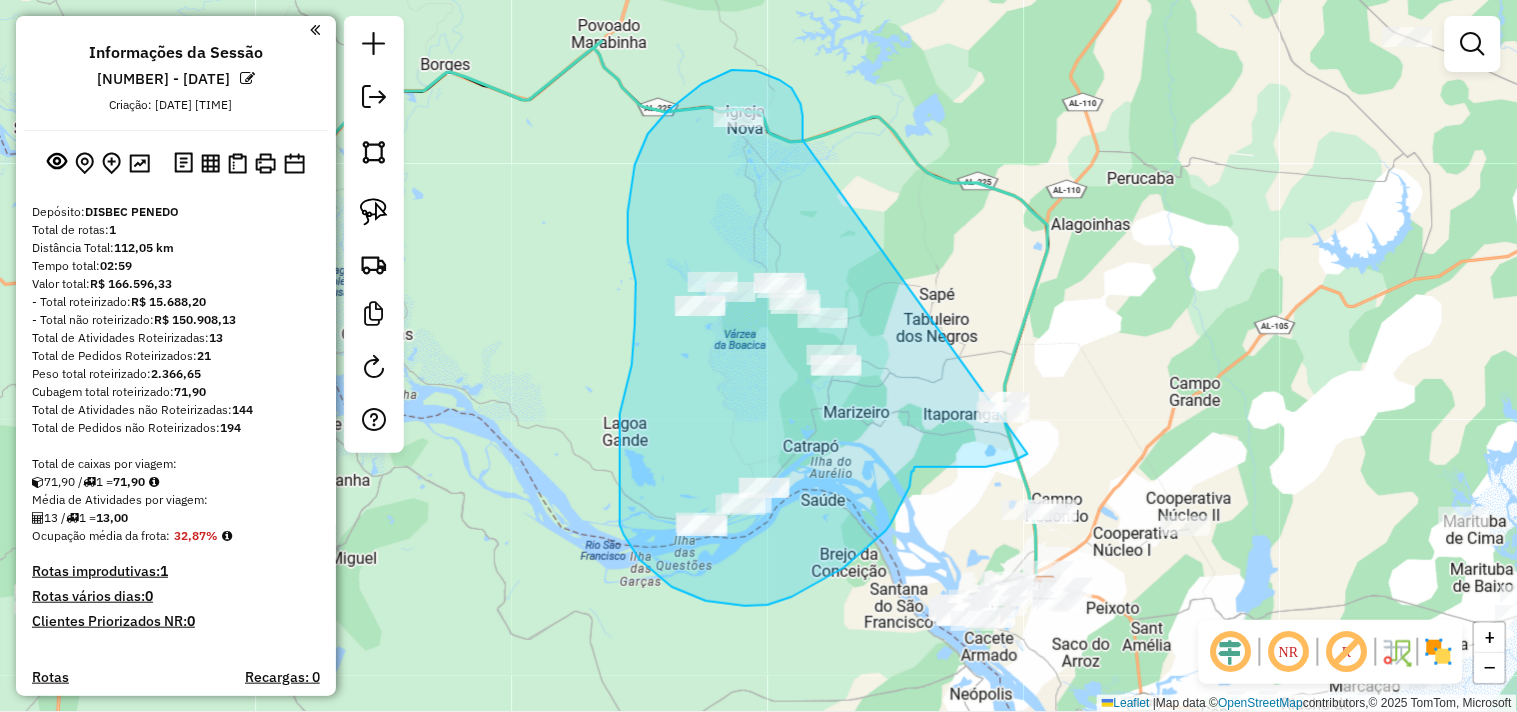 drag, startPoint x: 801, startPoint y: 104, endPoint x: 1075, endPoint y: 365, distance: 378.4138 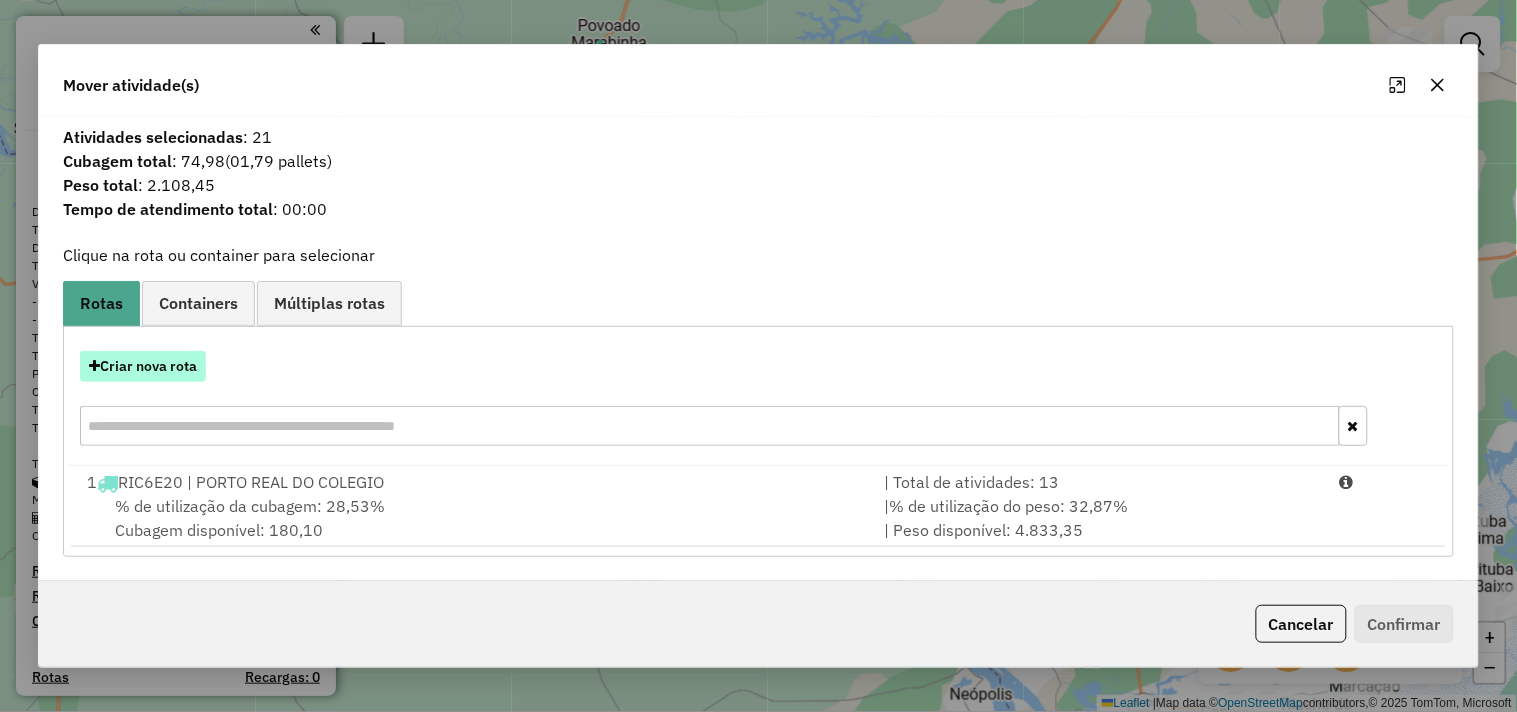 click on "Criar nova rota" at bounding box center [143, 366] 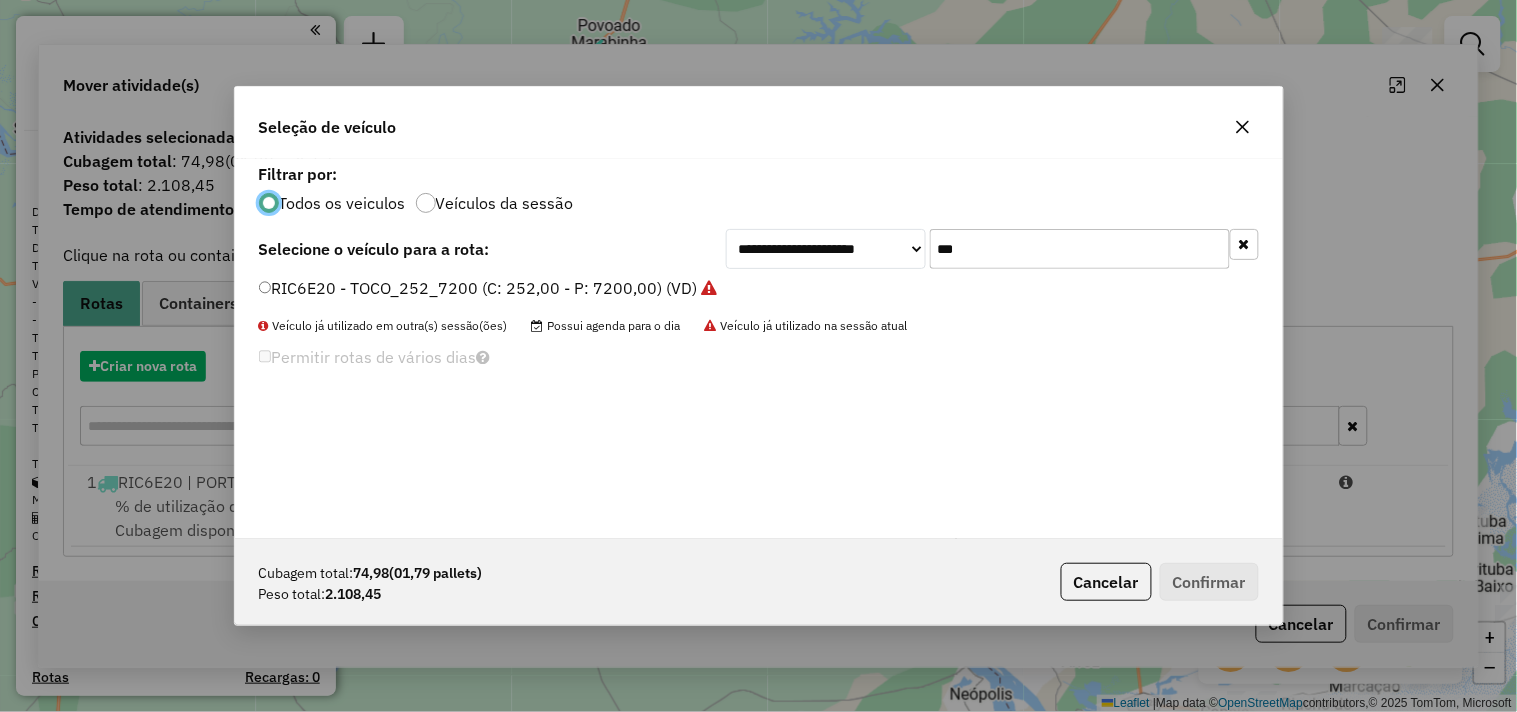 scroll, scrollTop: 11, scrollLeft: 5, axis: both 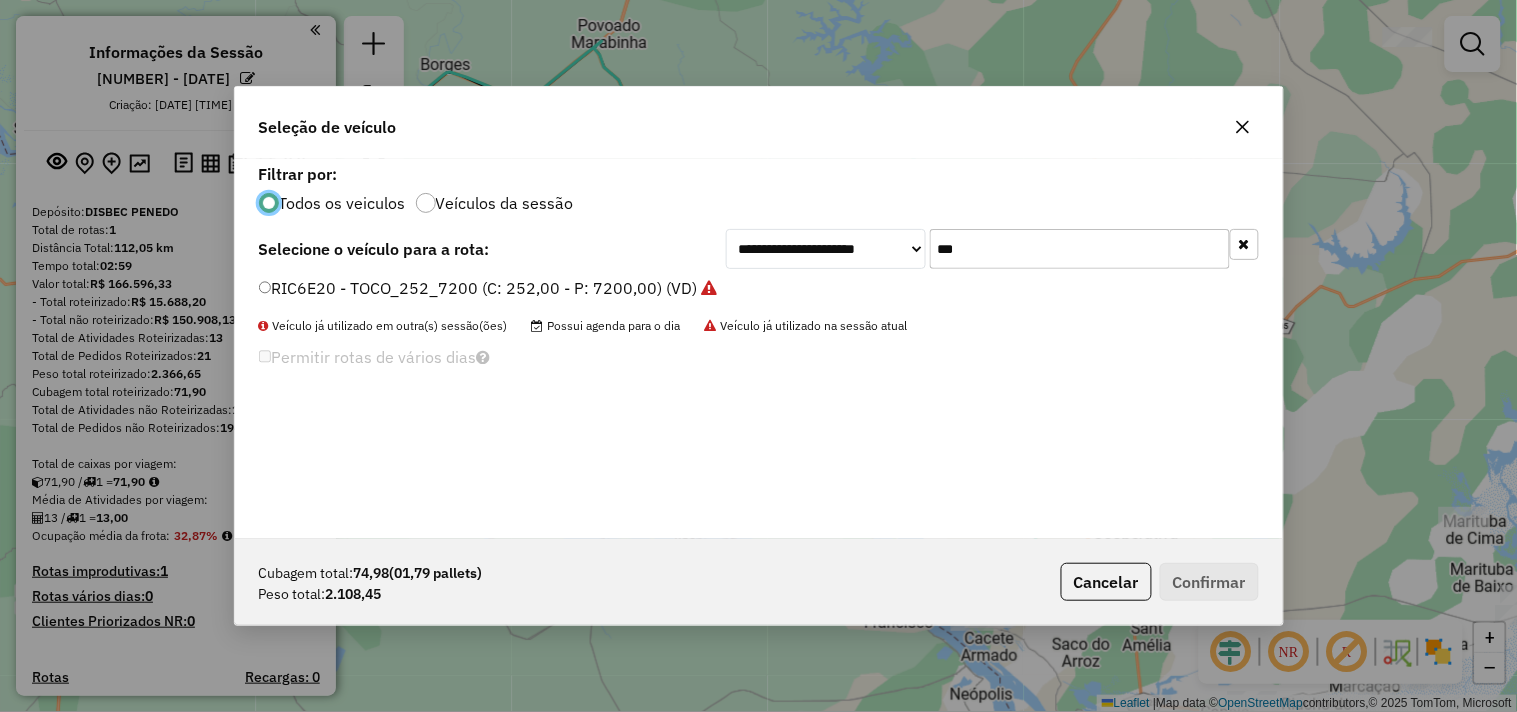 click on "***" 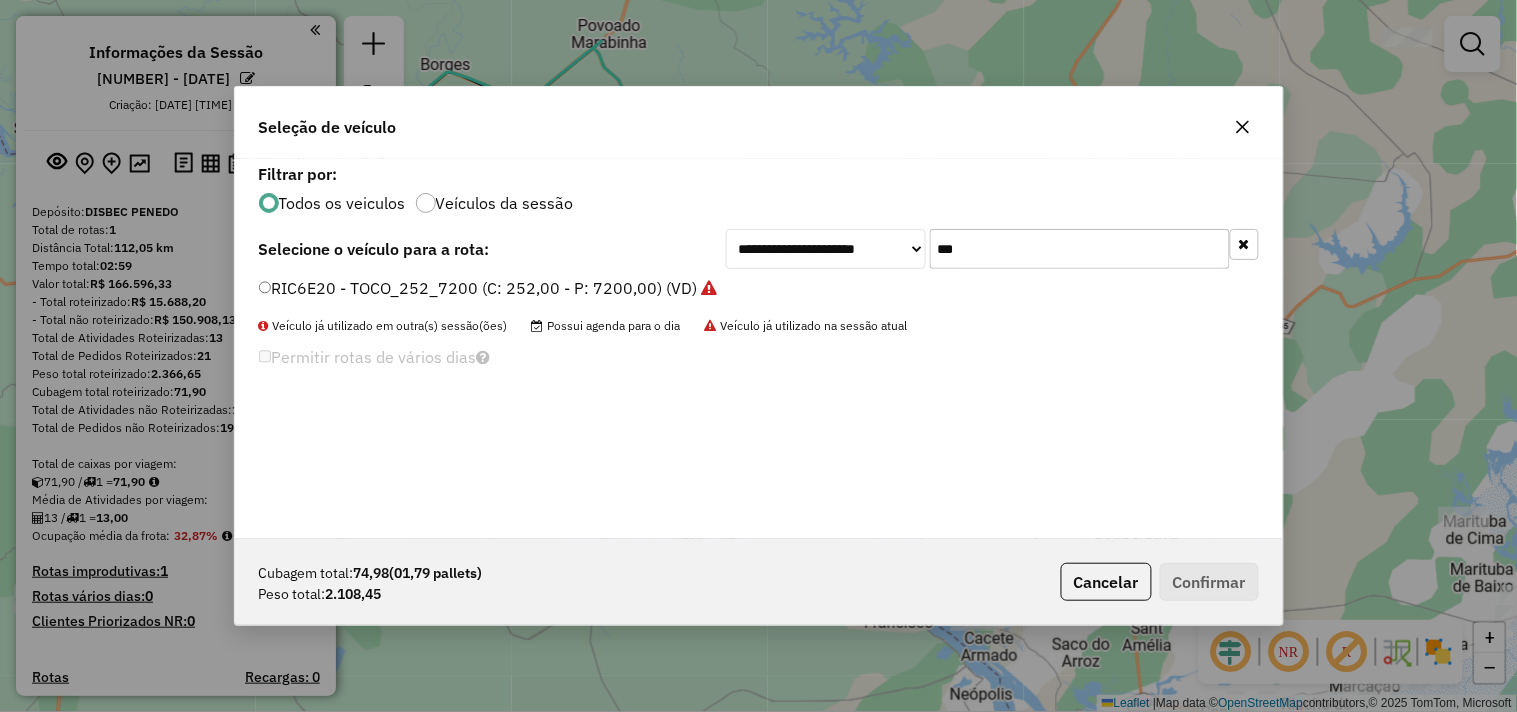 click on "***" 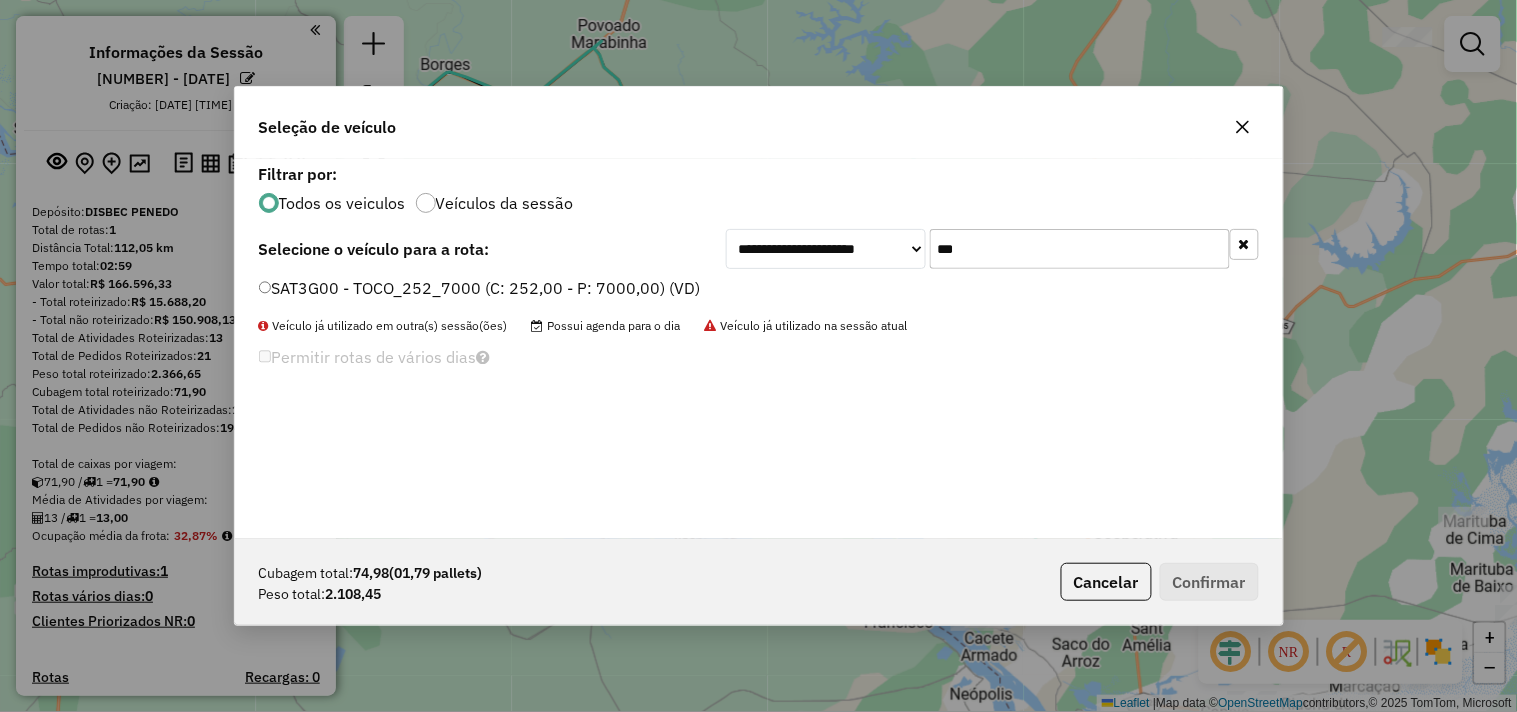 type on "***" 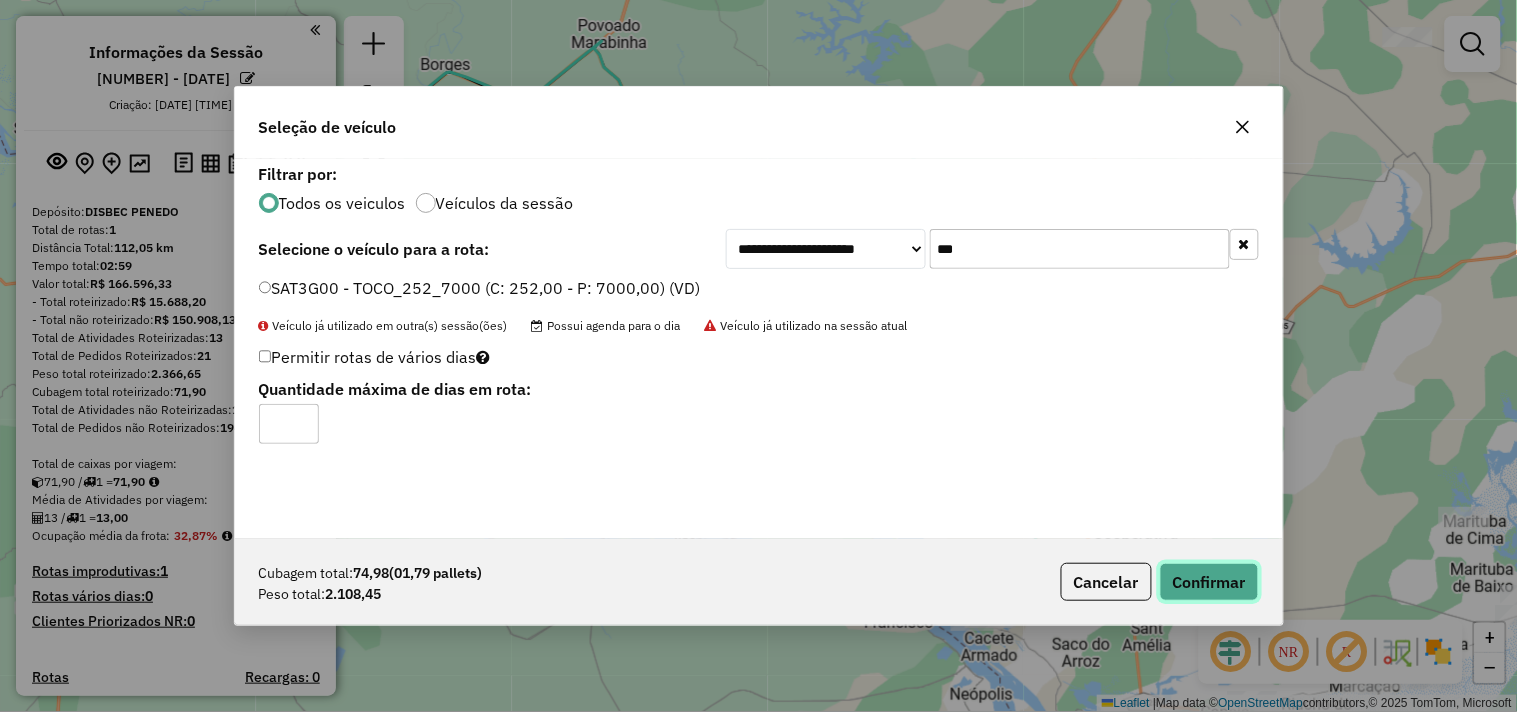 drag, startPoint x: 1228, startPoint y: 573, endPoint x: 1211, endPoint y: 566, distance: 18.384777 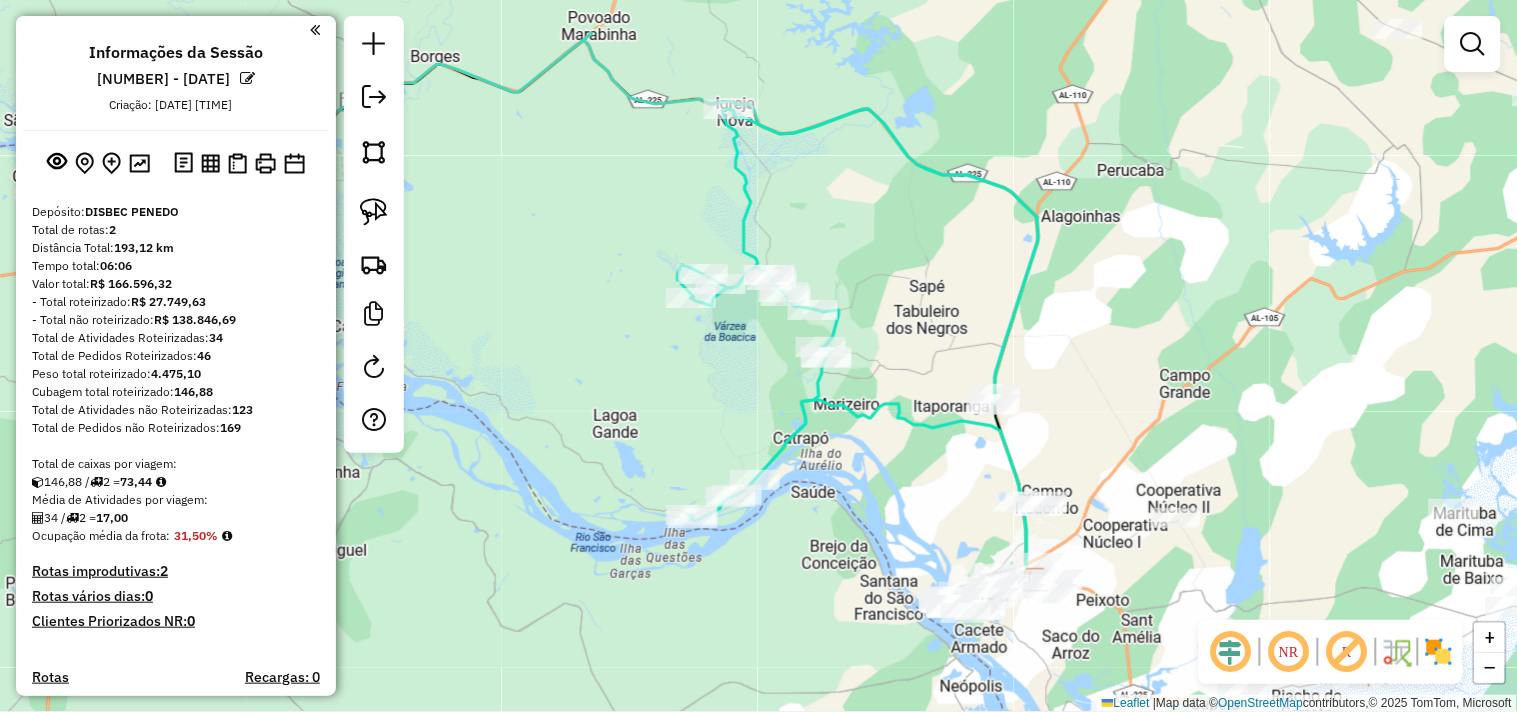 drag, startPoint x: 987, startPoint y: 518, endPoint x: 815, endPoint y: 373, distance: 224.96445 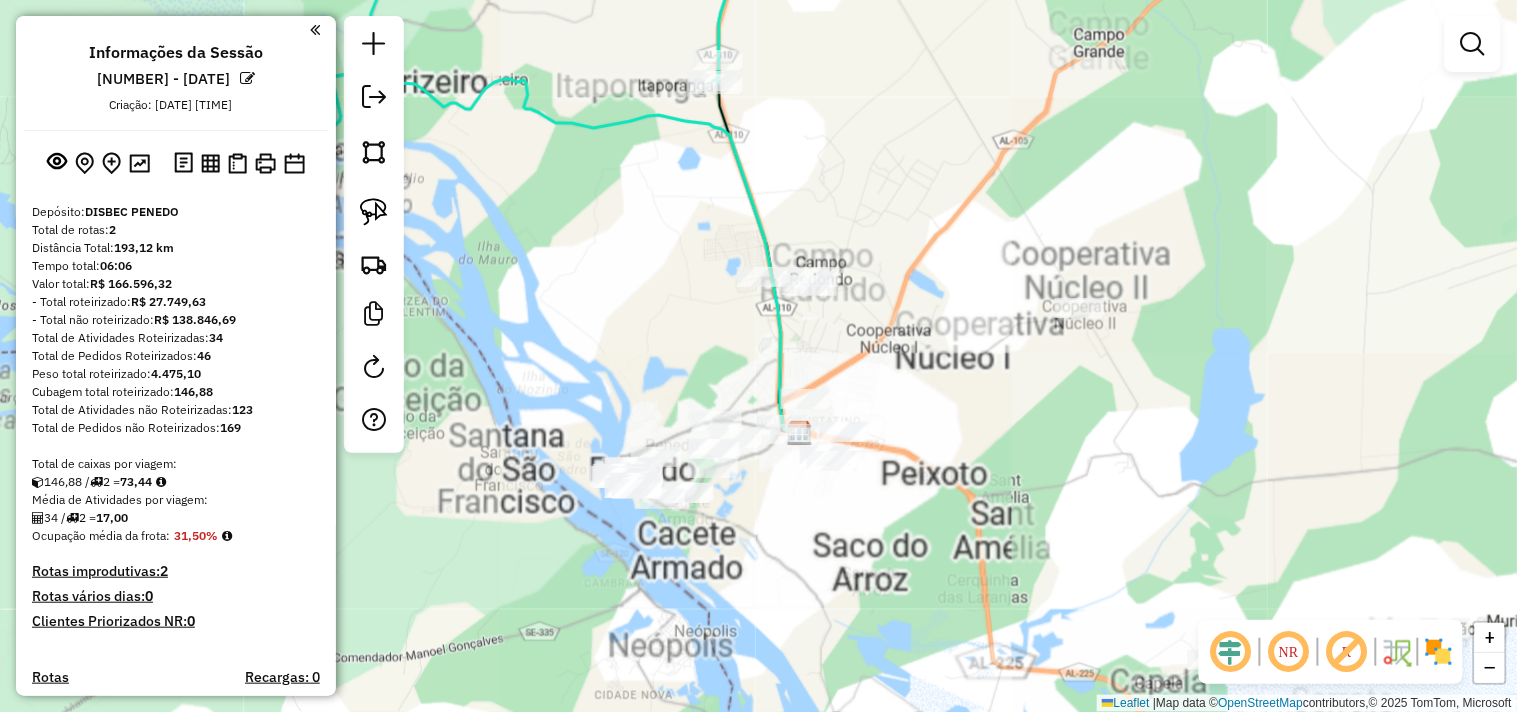 drag, startPoint x: 1030, startPoint y: 484, endPoint x: 891, endPoint y: 446, distance: 144.10066 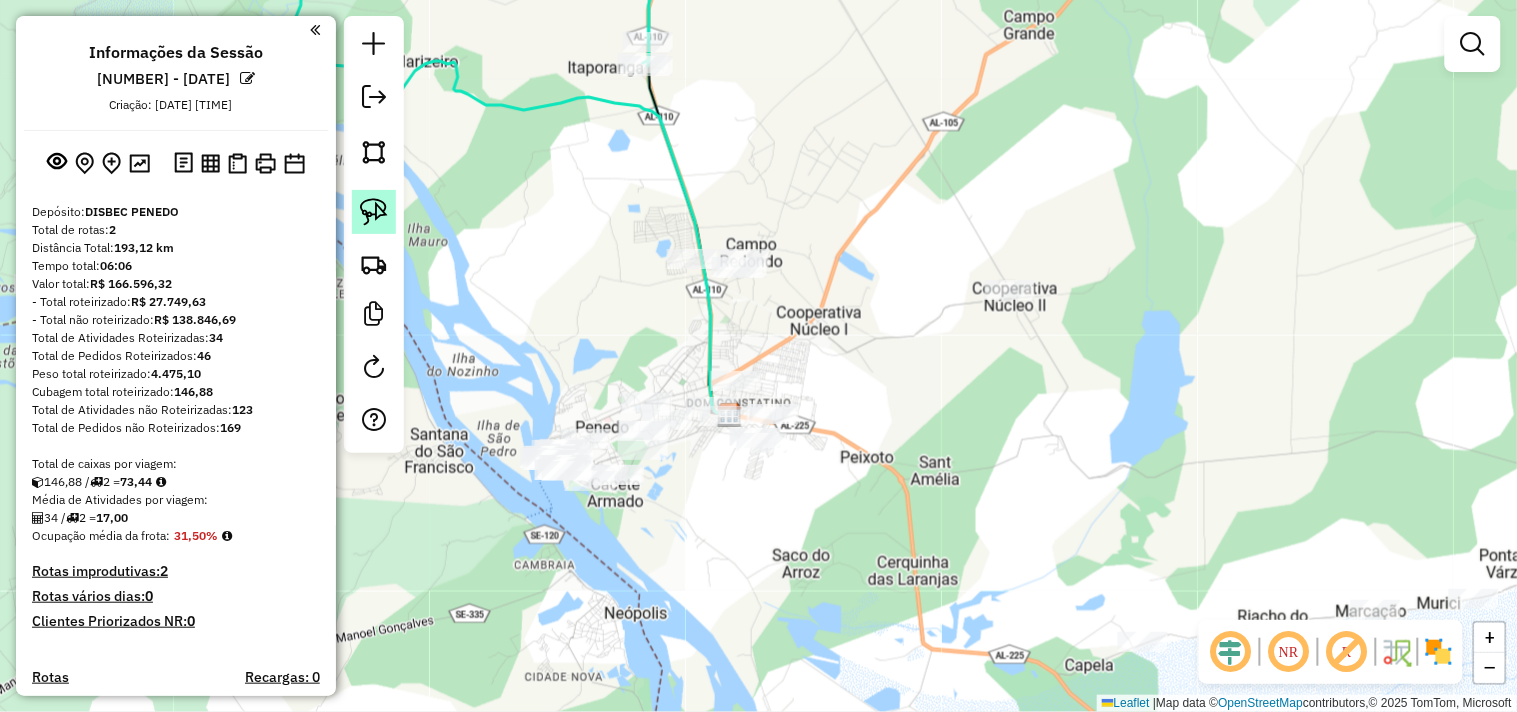 click 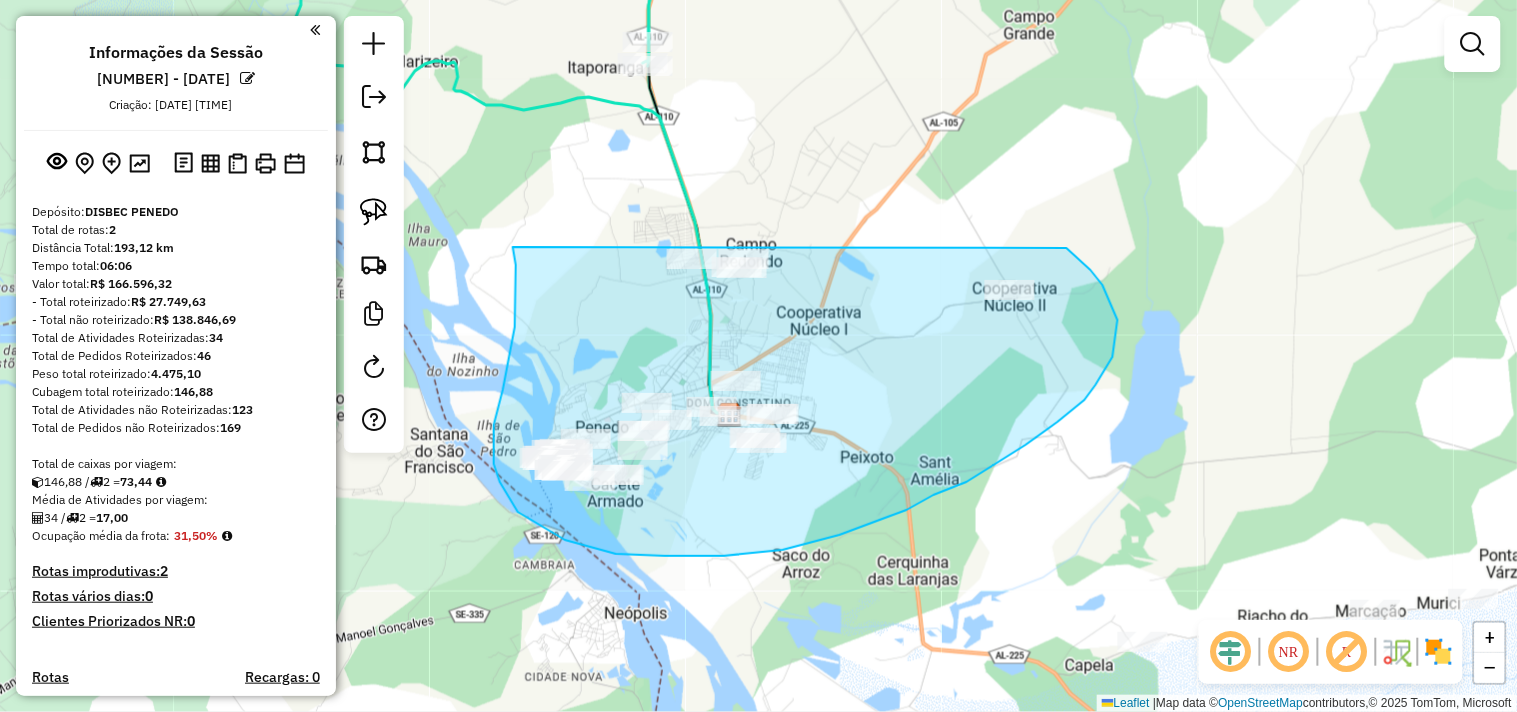 drag, startPoint x: 515, startPoint y: 255, endPoint x: 885, endPoint y: 185, distance: 376.56342 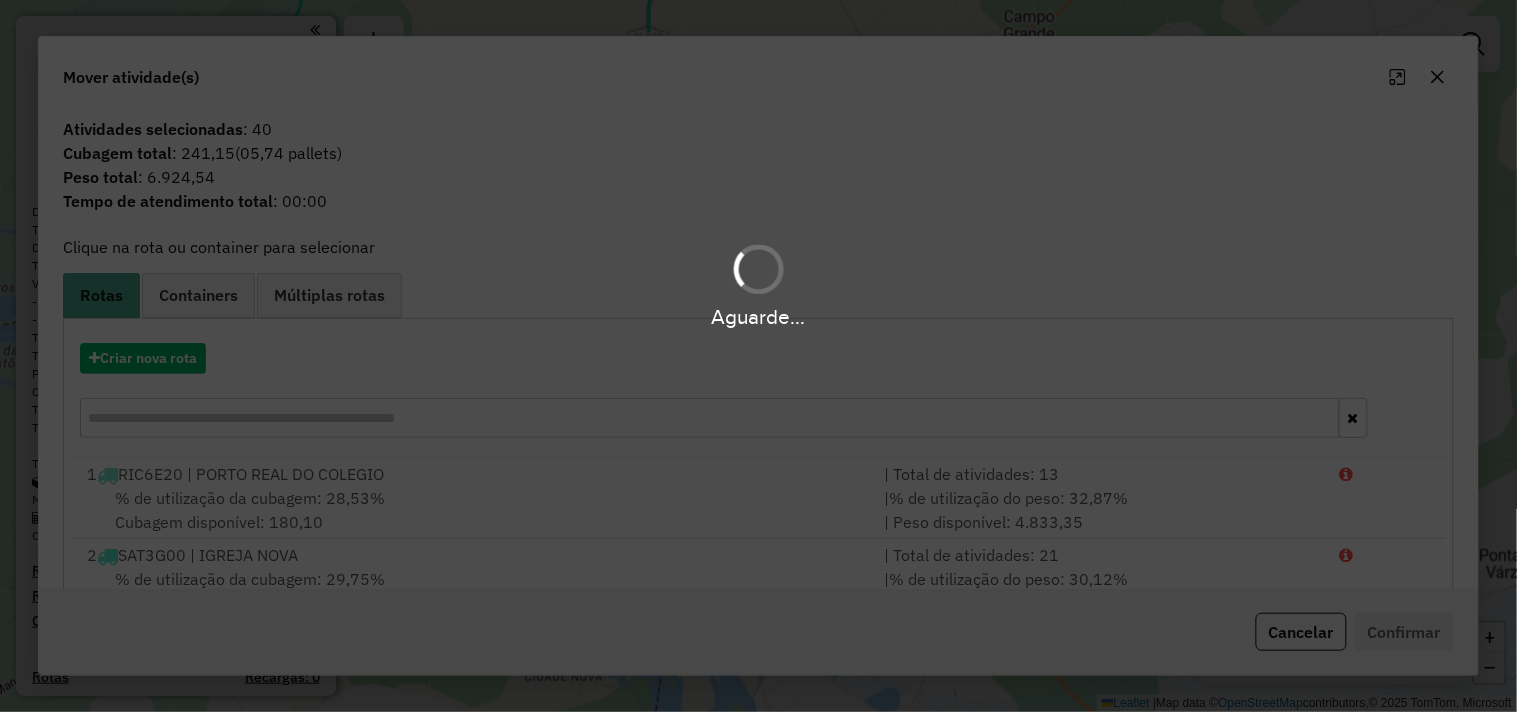 click at bounding box center (758, 269) 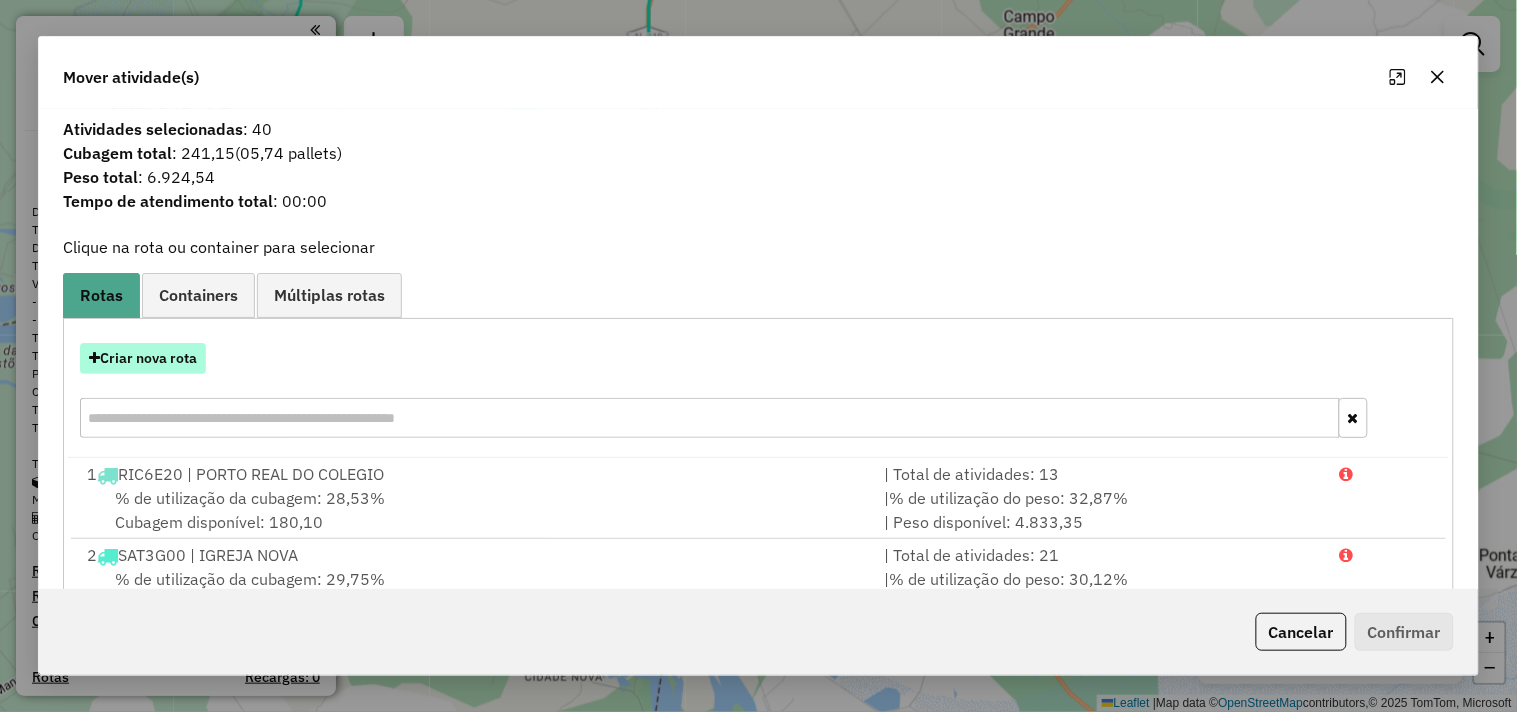click on "Criar nova rota" at bounding box center (143, 358) 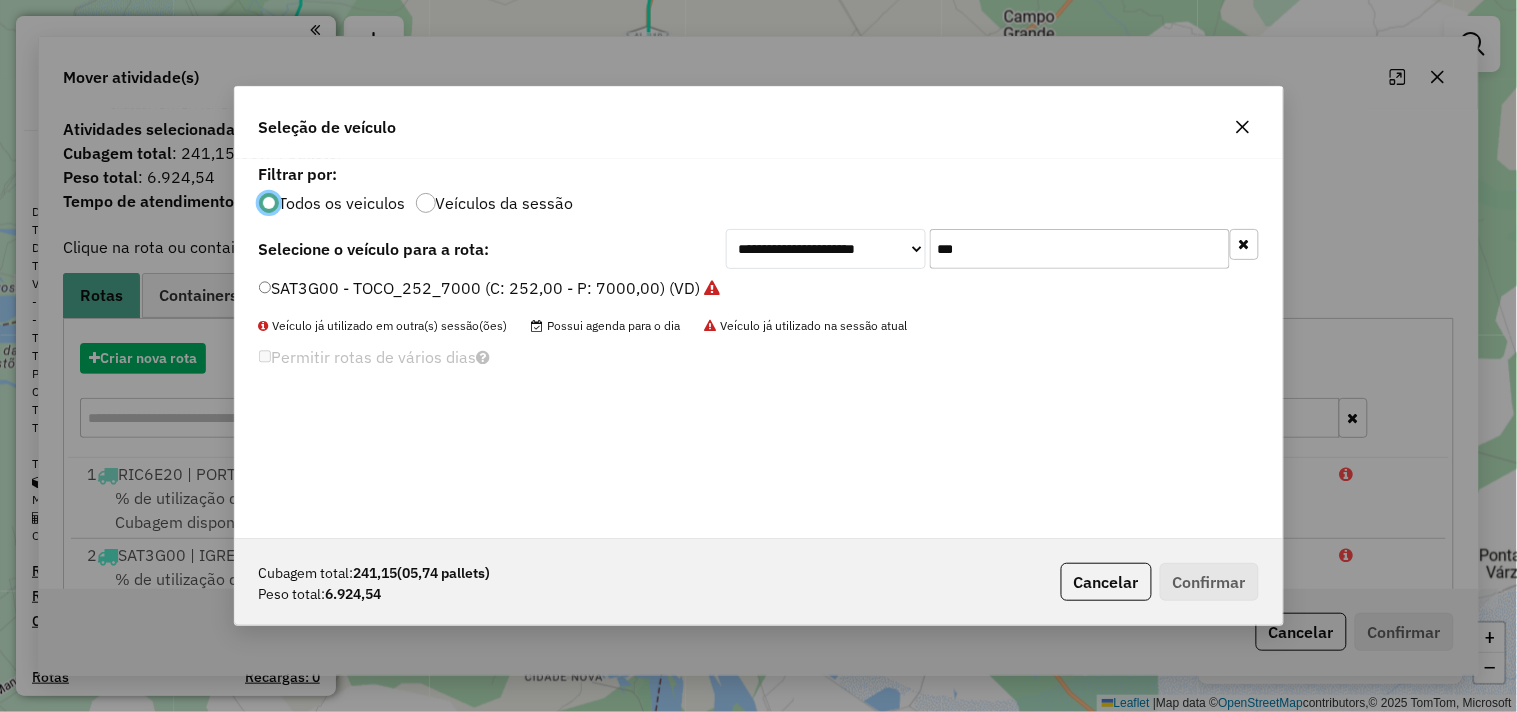 scroll, scrollTop: 11, scrollLeft: 5, axis: both 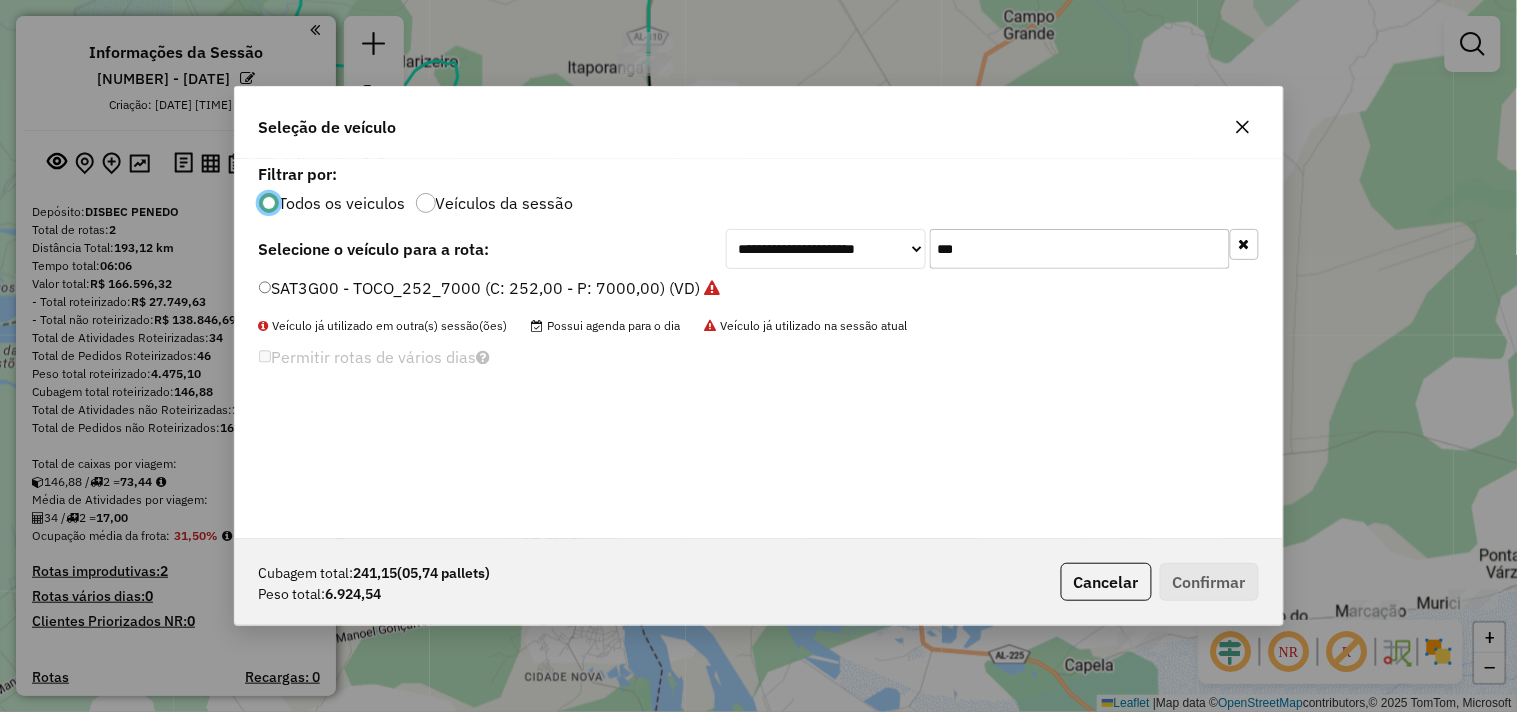 click on "***" 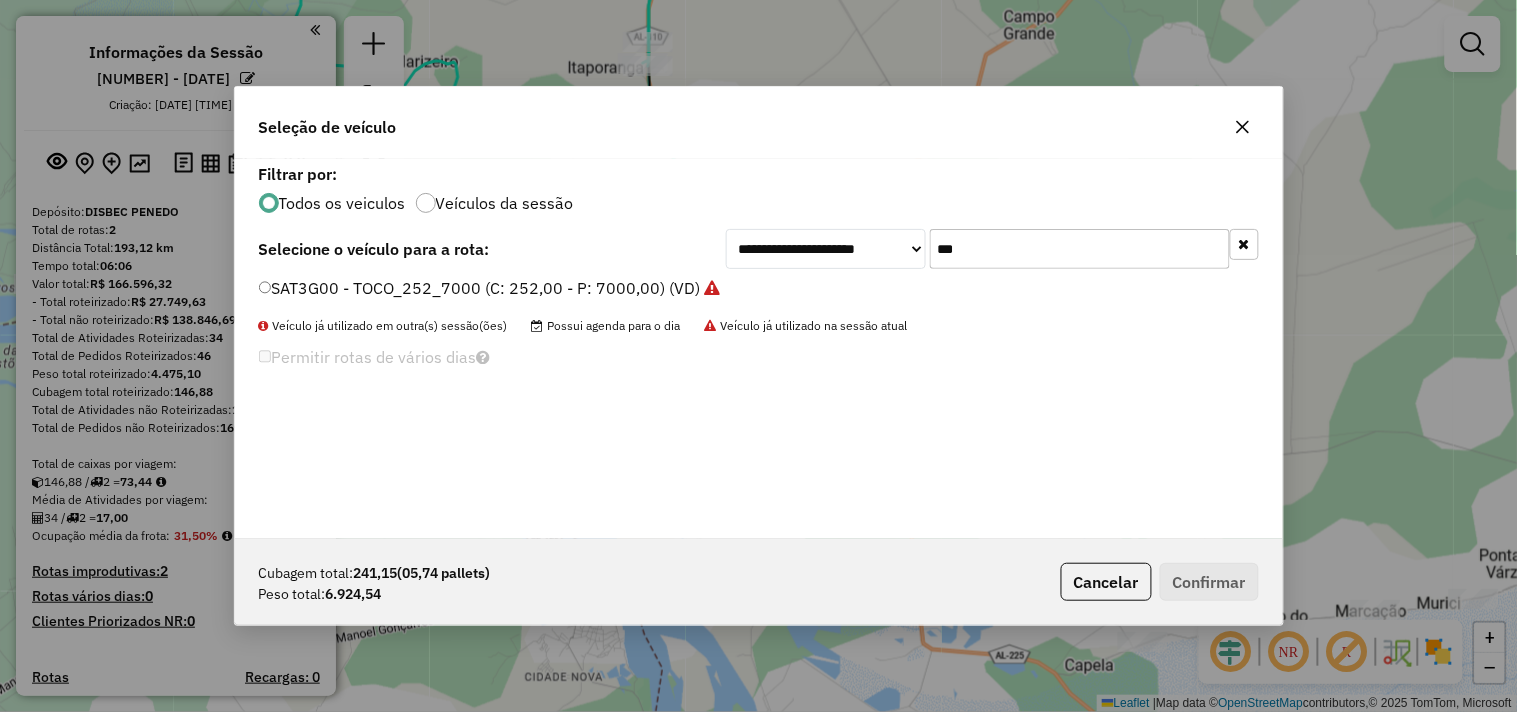 click on "***" 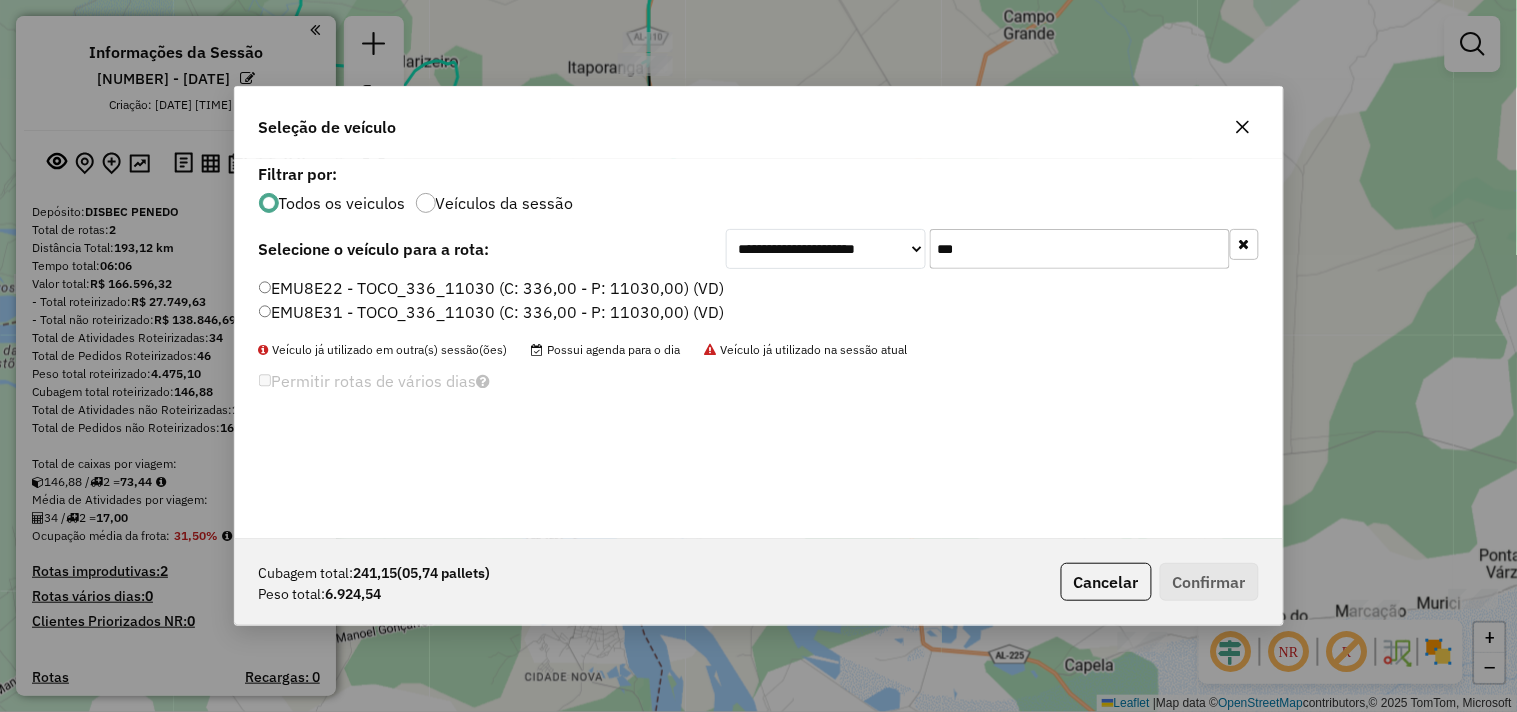 type on "***" 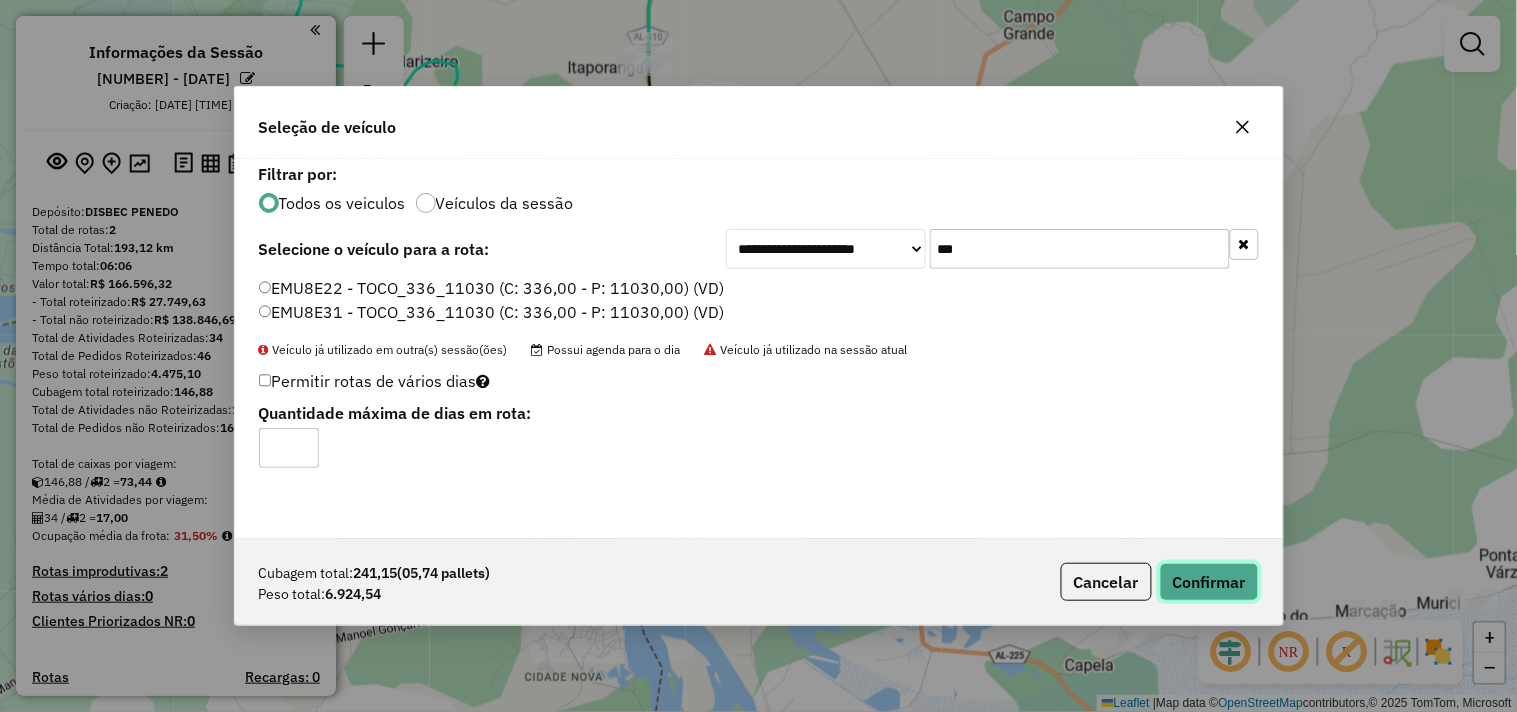 click on "Confirmar" 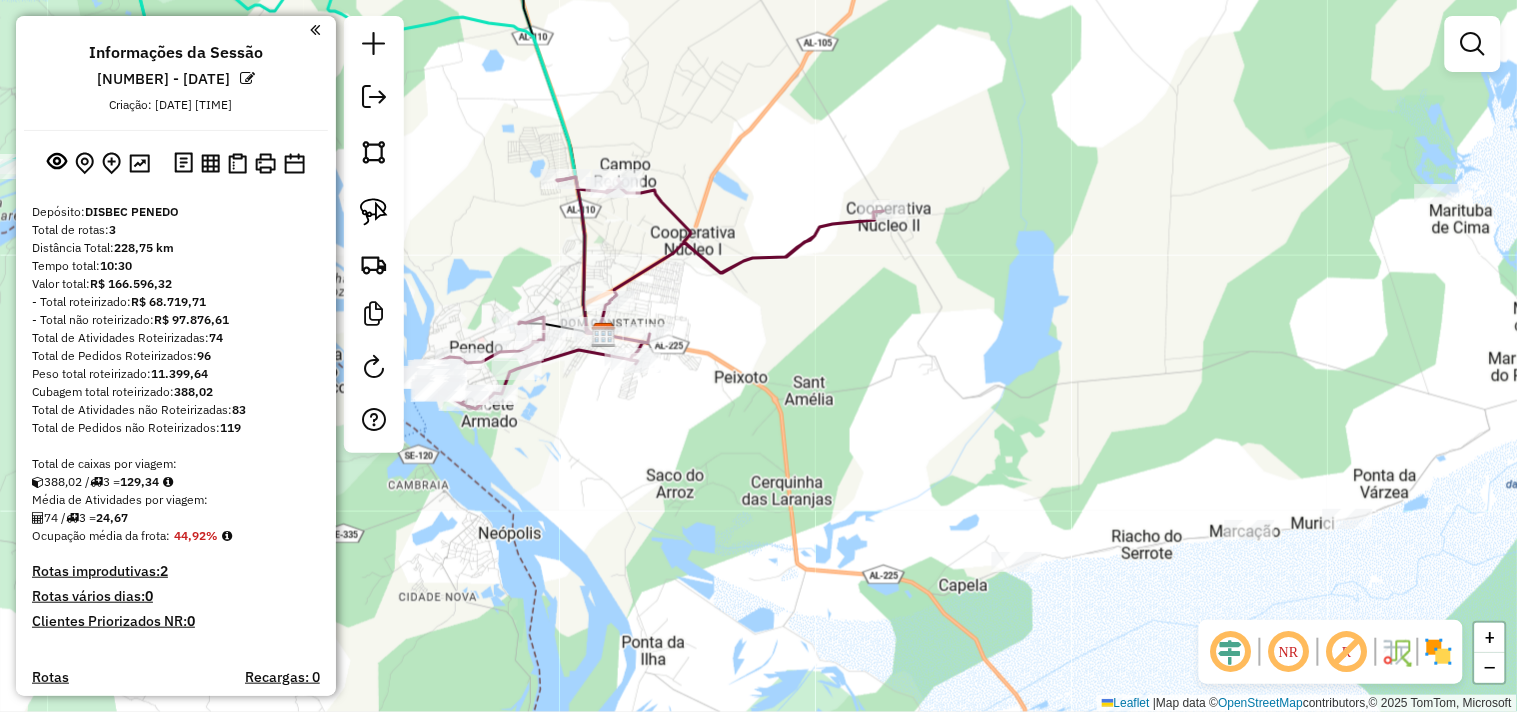 drag, startPoint x: 985, startPoint y: 532, endPoint x: 841, endPoint y: 428, distance: 177.62883 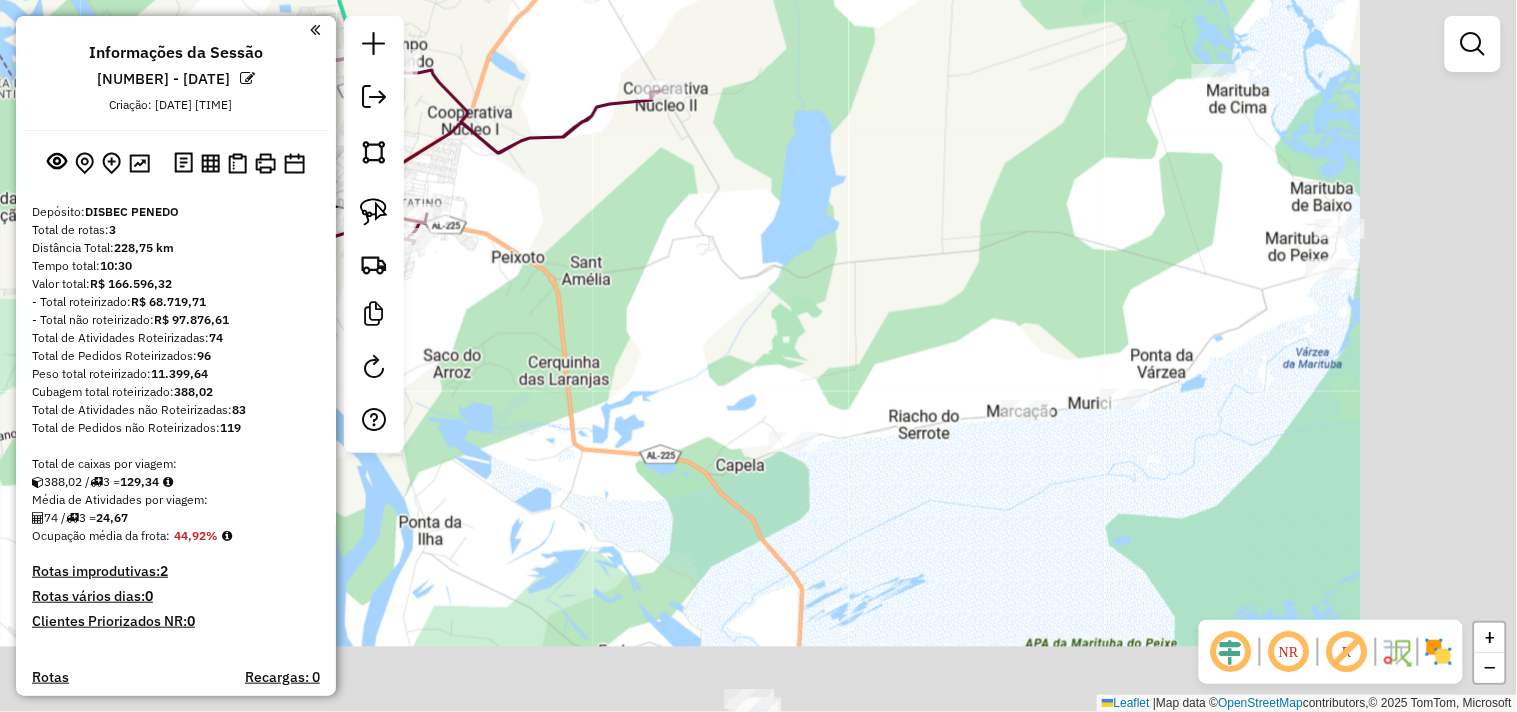 drag, startPoint x: 1126, startPoint y: 440, endPoint x: 963, endPoint y: 357, distance: 182.91528 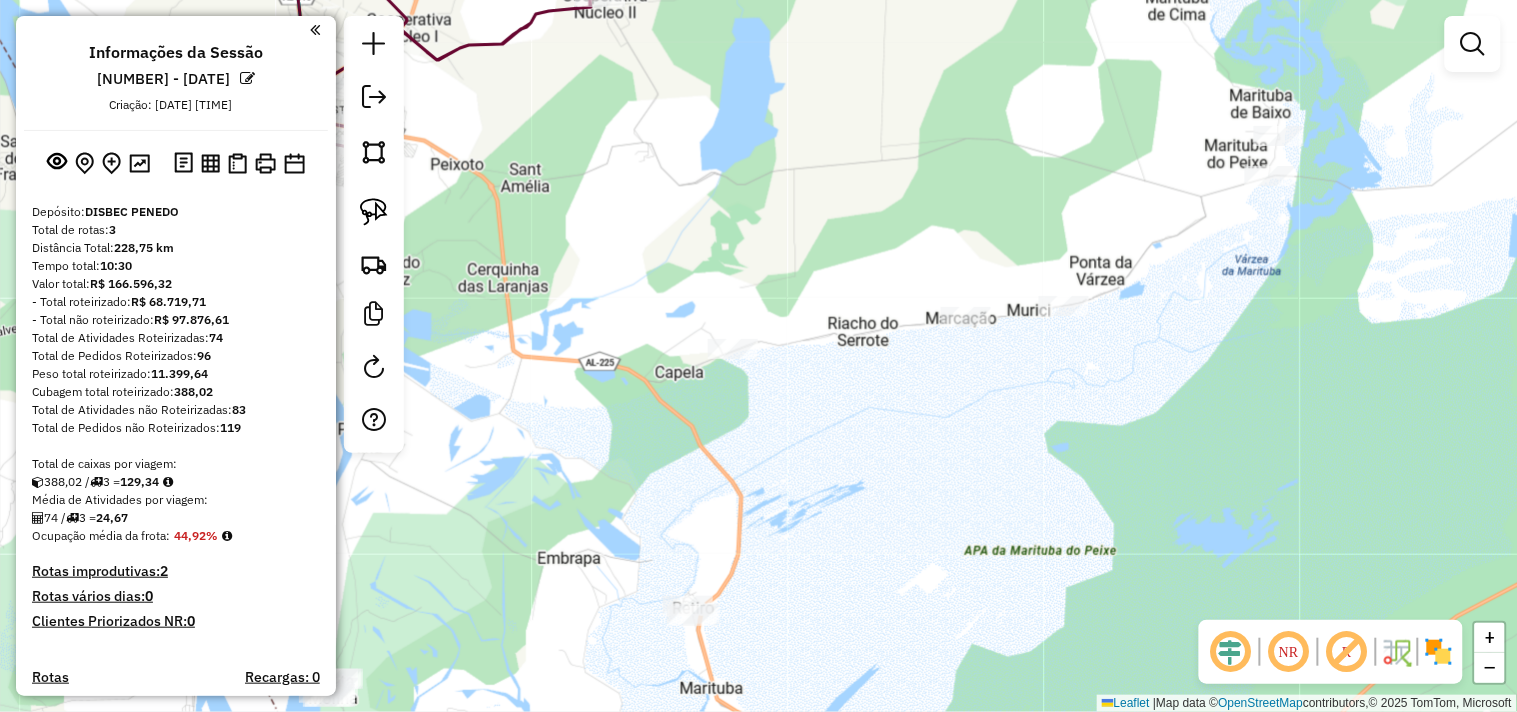 drag, startPoint x: 974, startPoint y: 387, endPoint x: 917, endPoint y: 297, distance: 106.531685 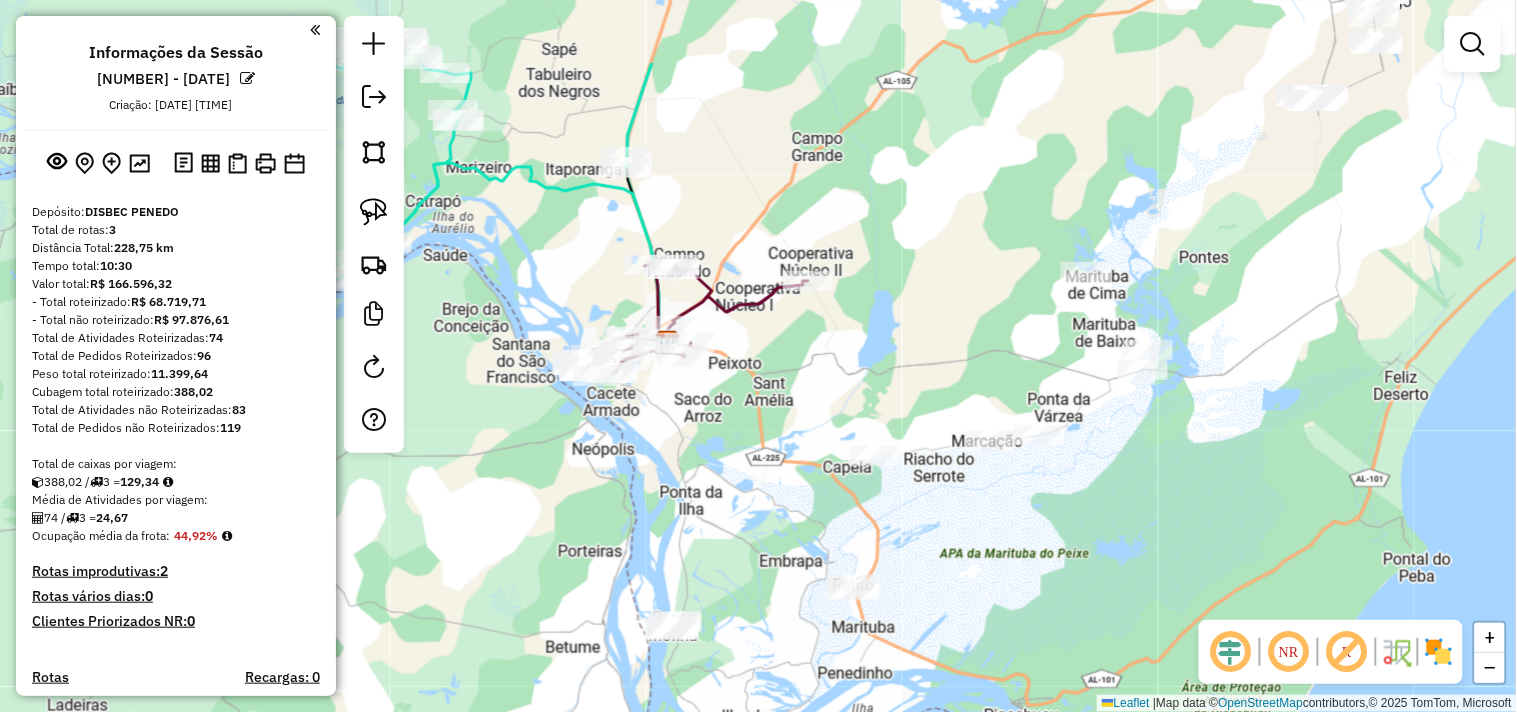 drag, startPoint x: 922, startPoint y: 232, endPoint x: 977, endPoint y: 371, distance: 149.48578 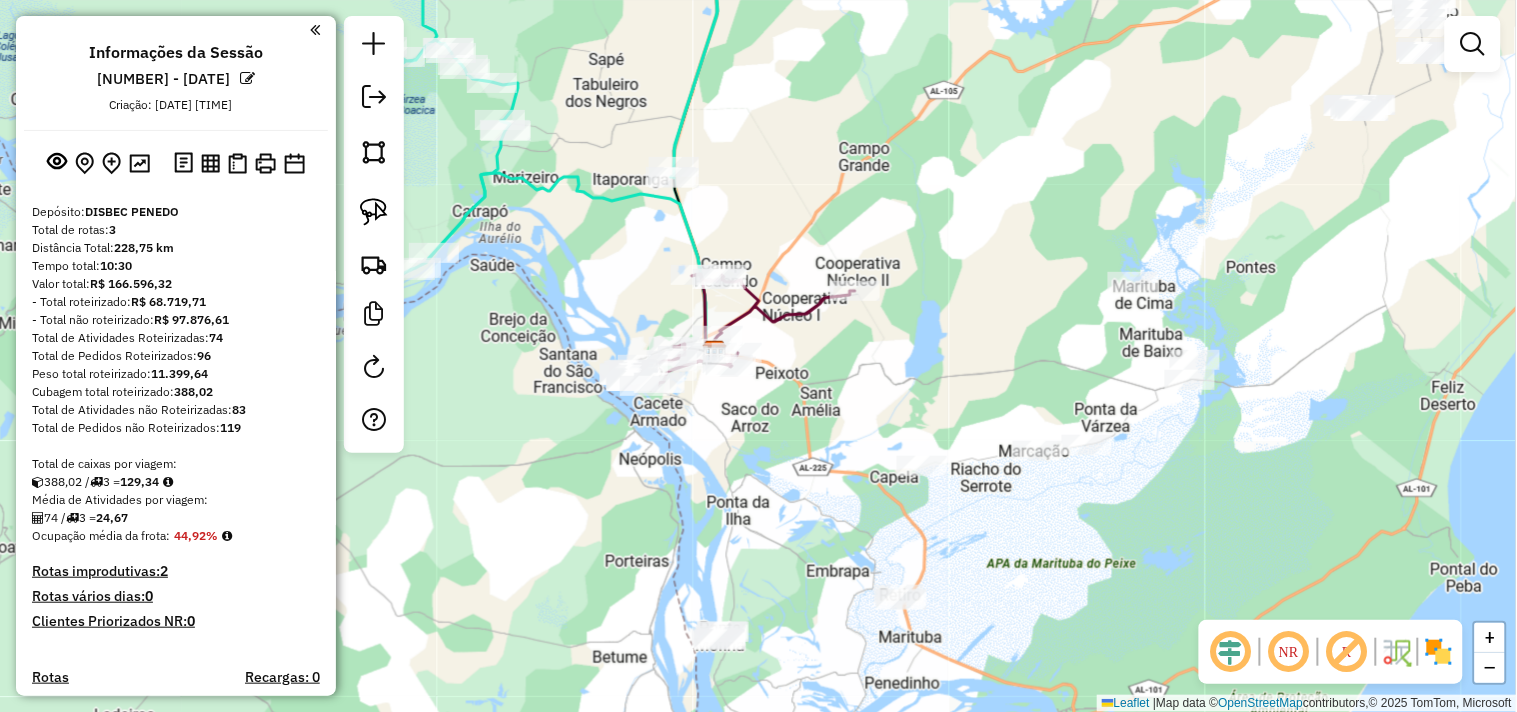 drag, startPoint x: 684, startPoint y: 195, endPoint x: 818, endPoint y: 254, distance: 146.4138 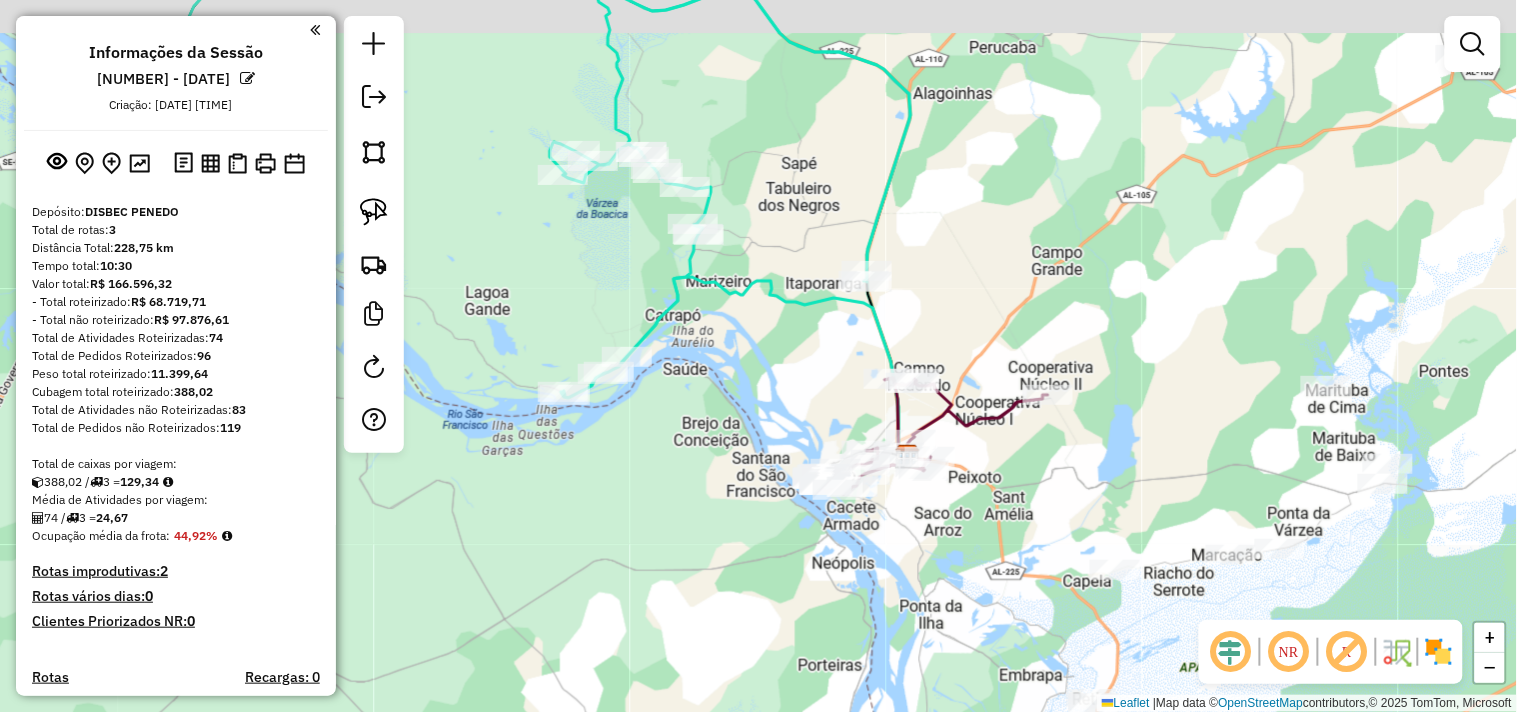 drag, startPoint x: 688, startPoint y: 467, endPoint x: 790, endPoint y: 553, distance: 133.41664 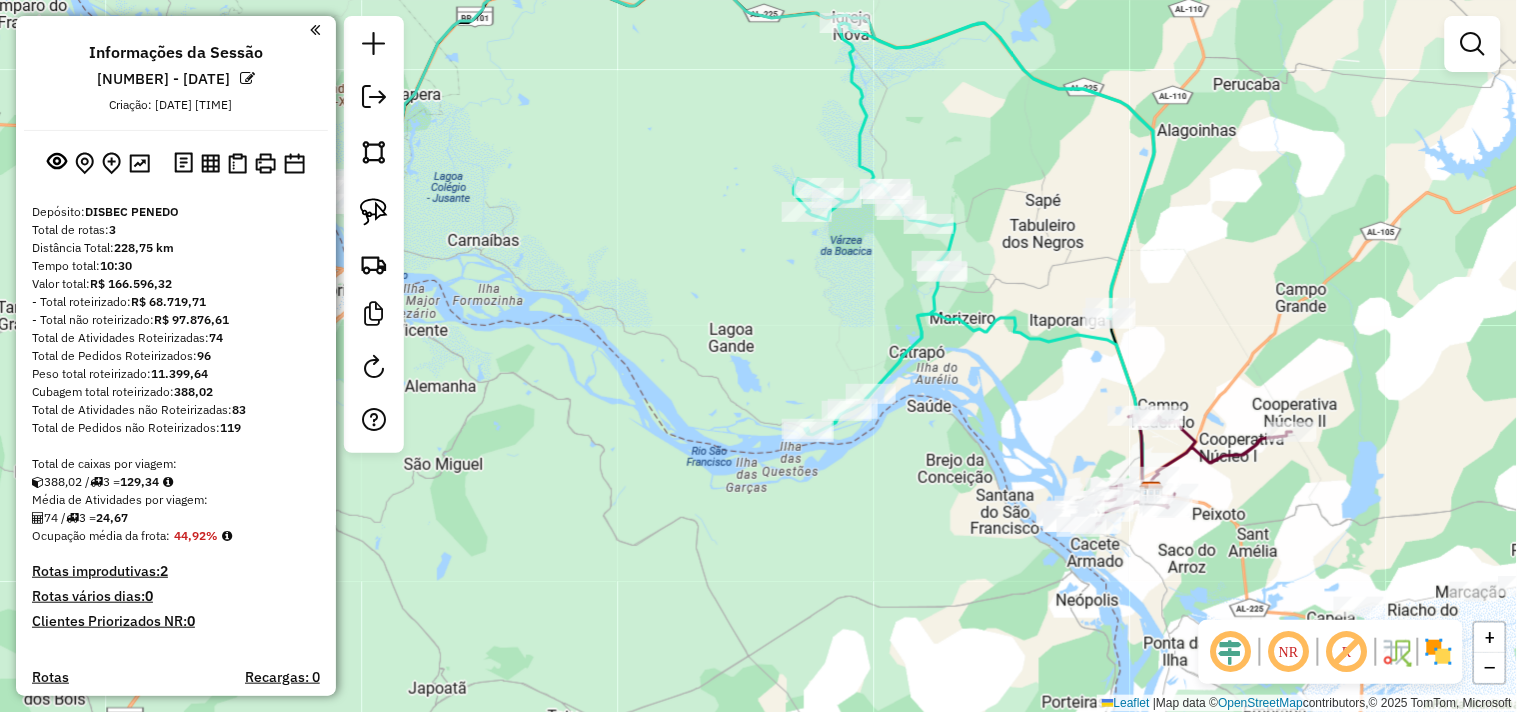 drag, startPoint x: 646, startPoint y: 362, endPoint x: 734, endPoint y: 294, distance: 111.21151 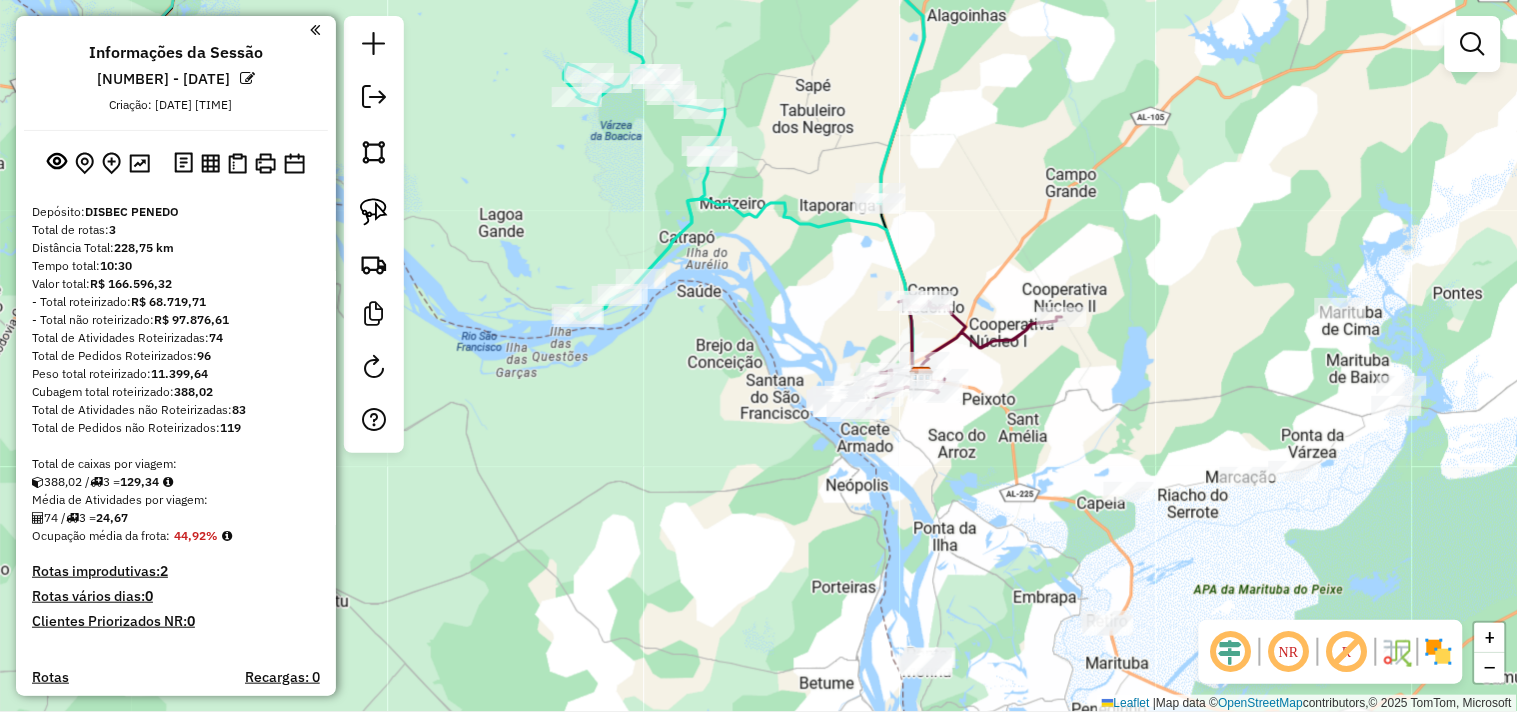 drag, startPoint x: 975, startPoint y: 425, endPoint x: 694, endPoint y: 281, distance: 315.74832 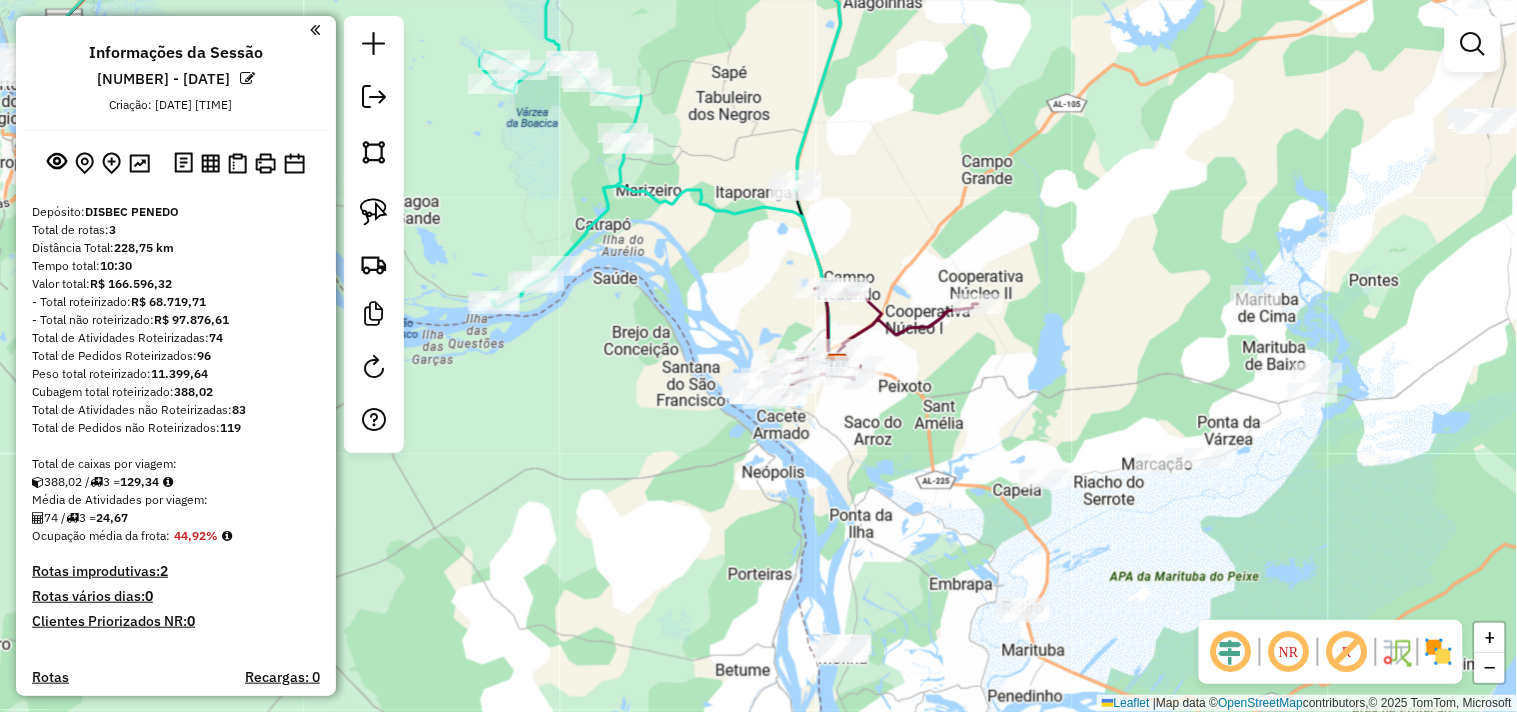 drag, startPoint x: 917, startPoint y: 362, endPoint x: 965, endPoint y: 420, distance: 75.28612 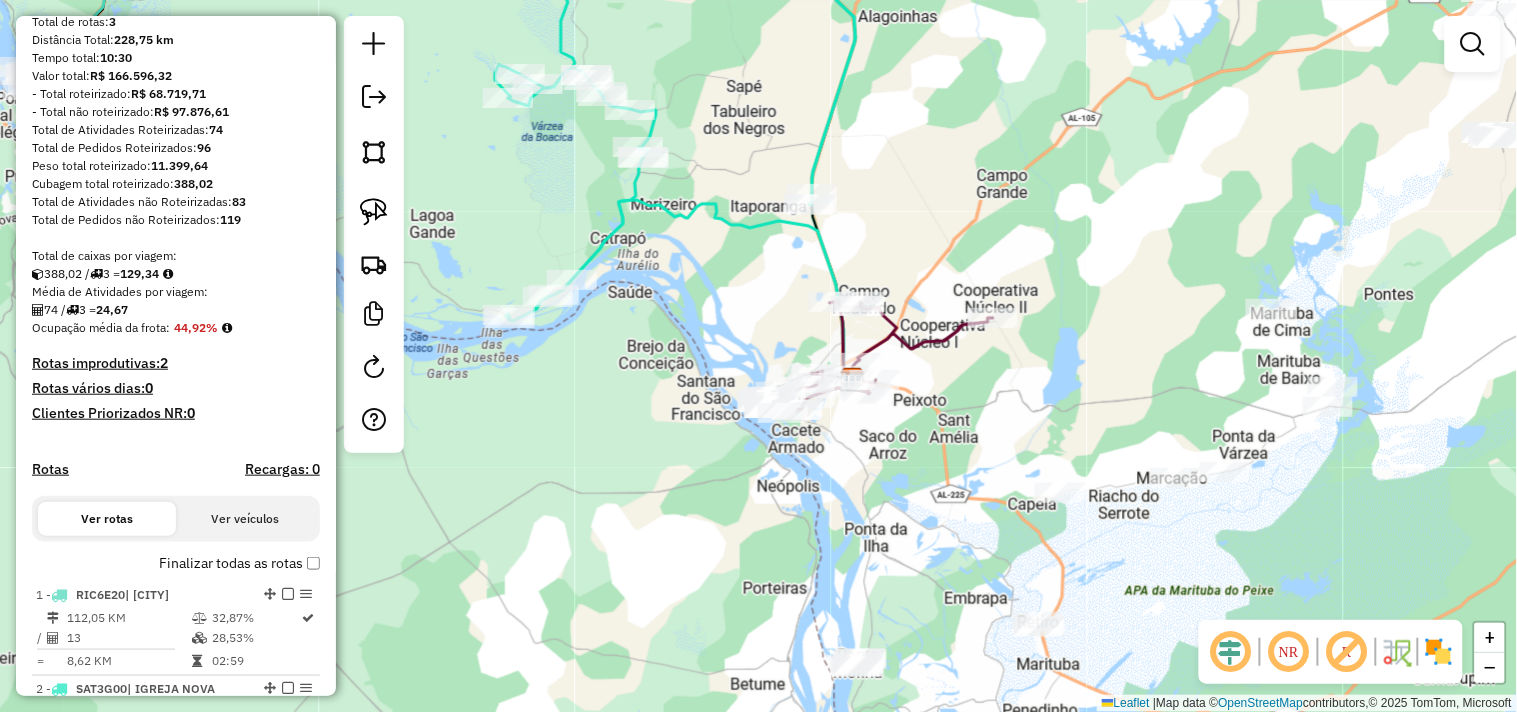 scroll, scrollTop: 333, scrollLeft: 0, axis: vertical 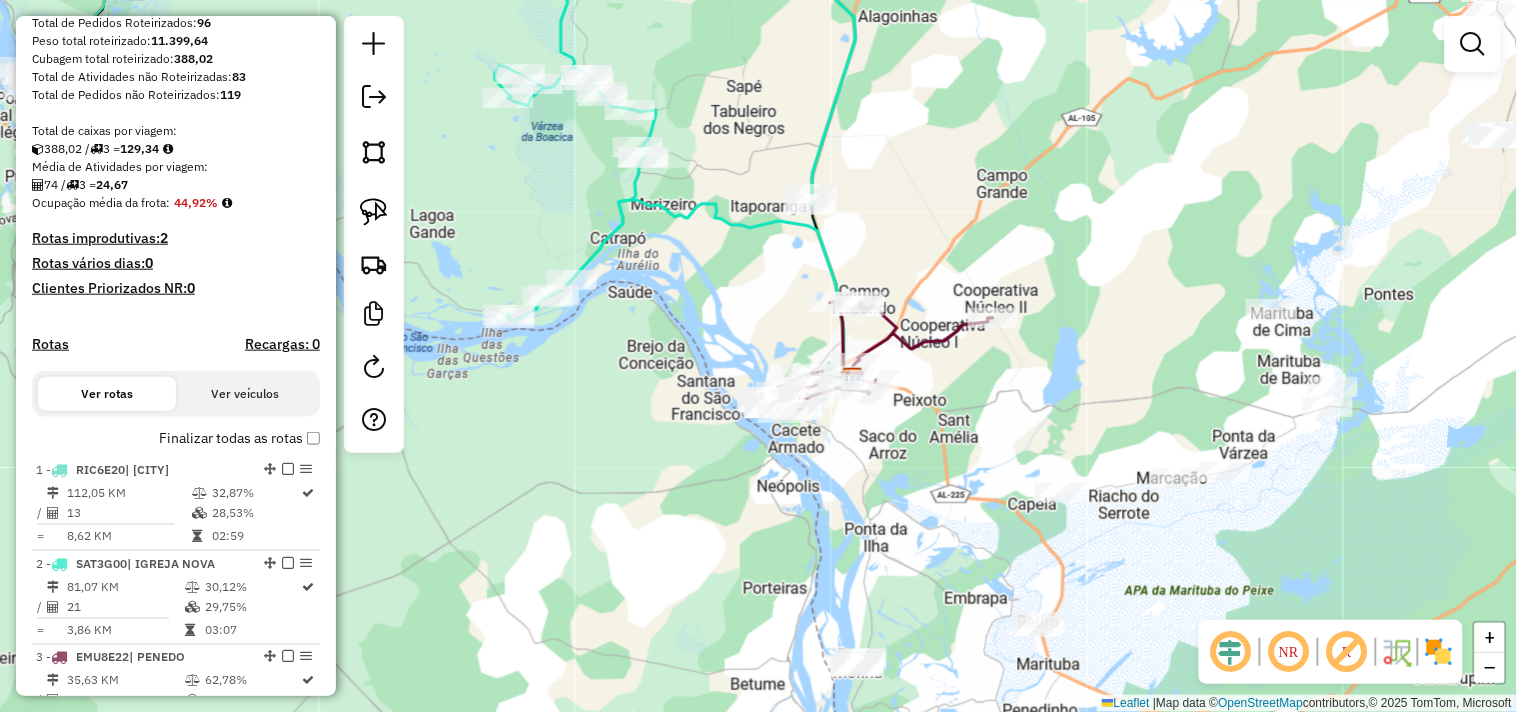 click on "Rotas" at bounding box center [50, 344] 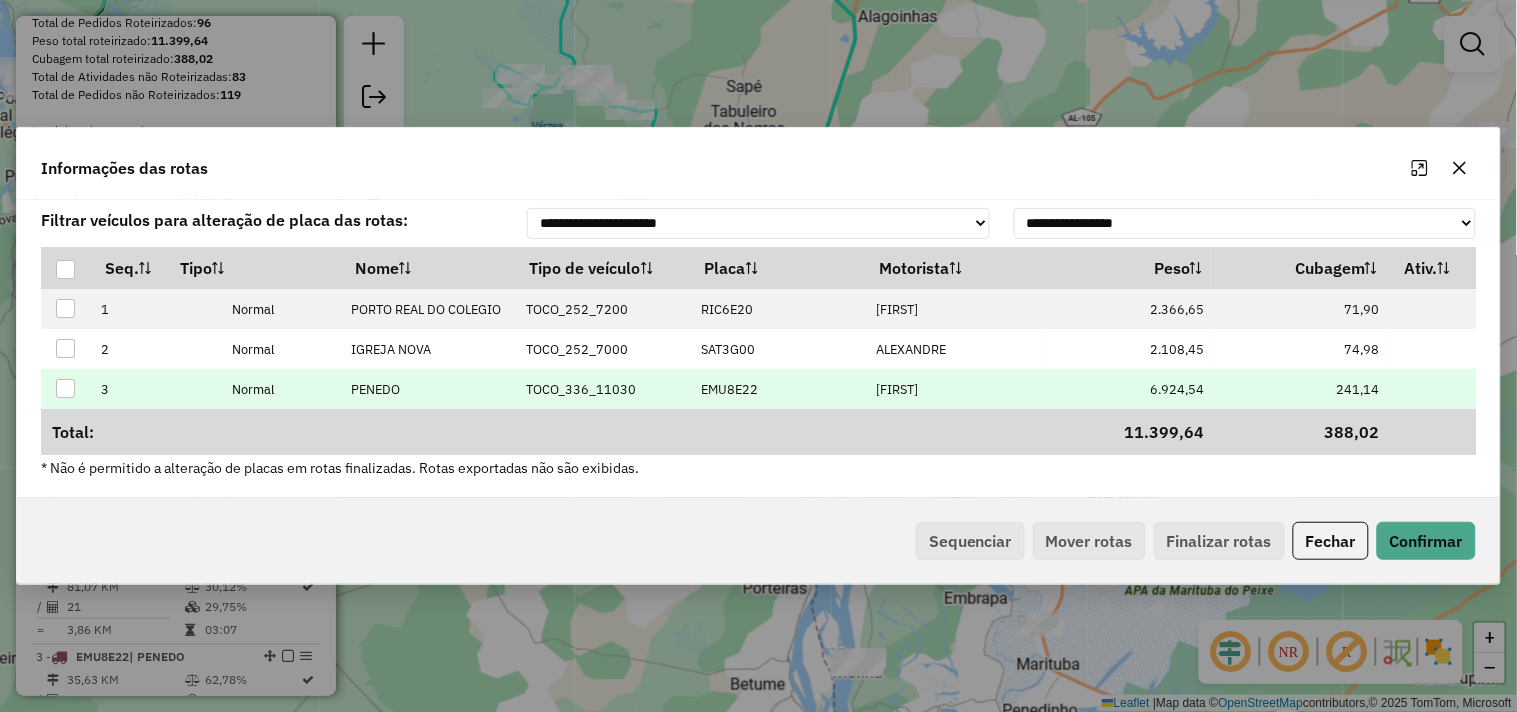 click on "ALEX" at bounding box center [953, 389] 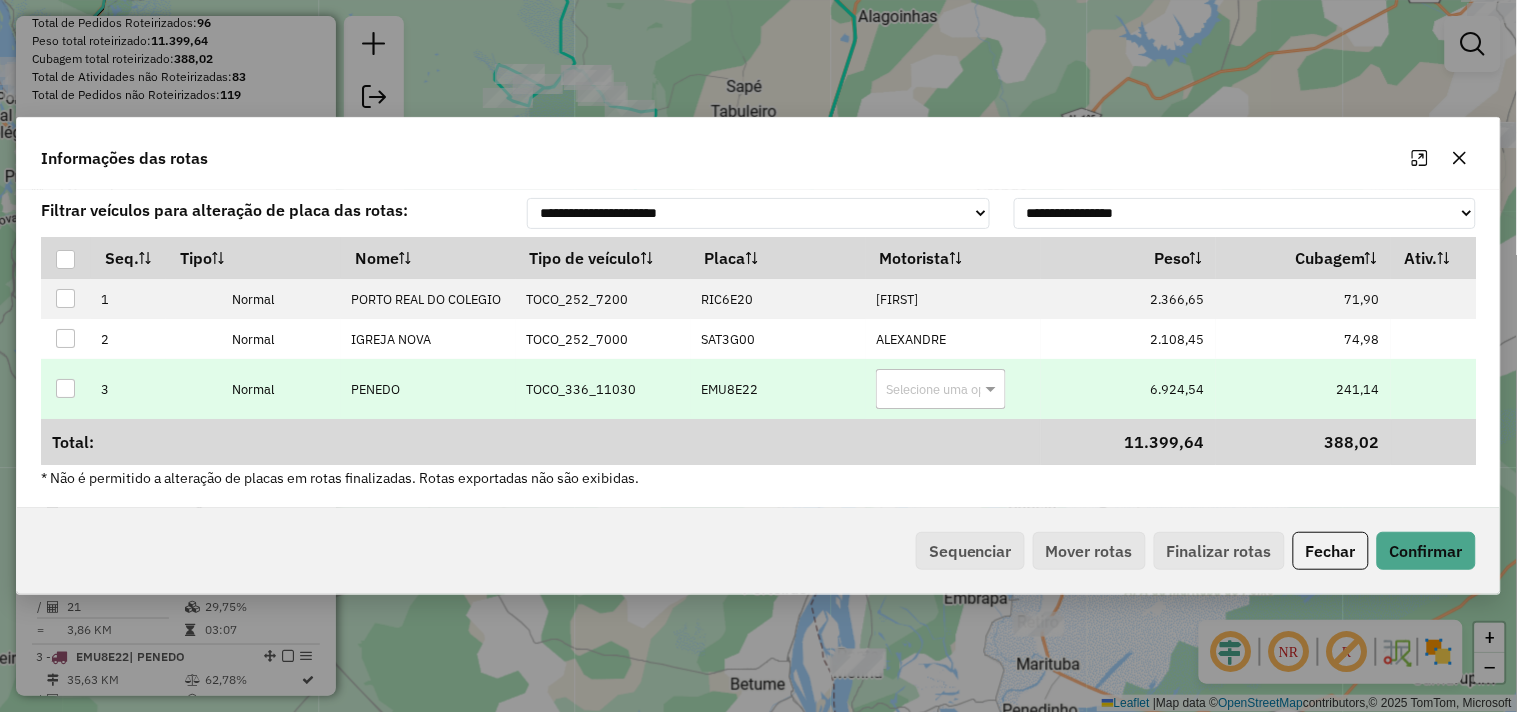 click on "EMU8E22" at bounding box center (729, 389) 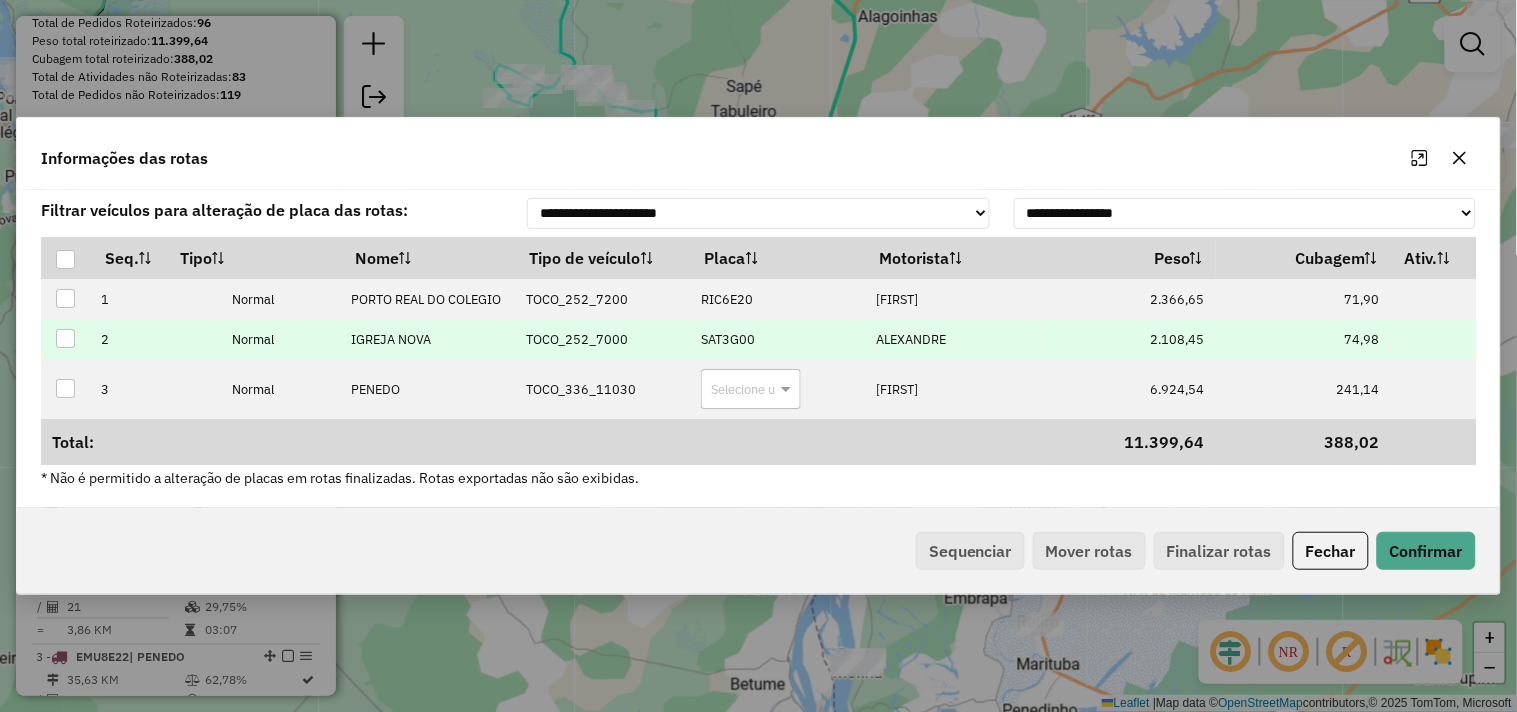 click on "SAT3G00" at bounding box center (728, 339) 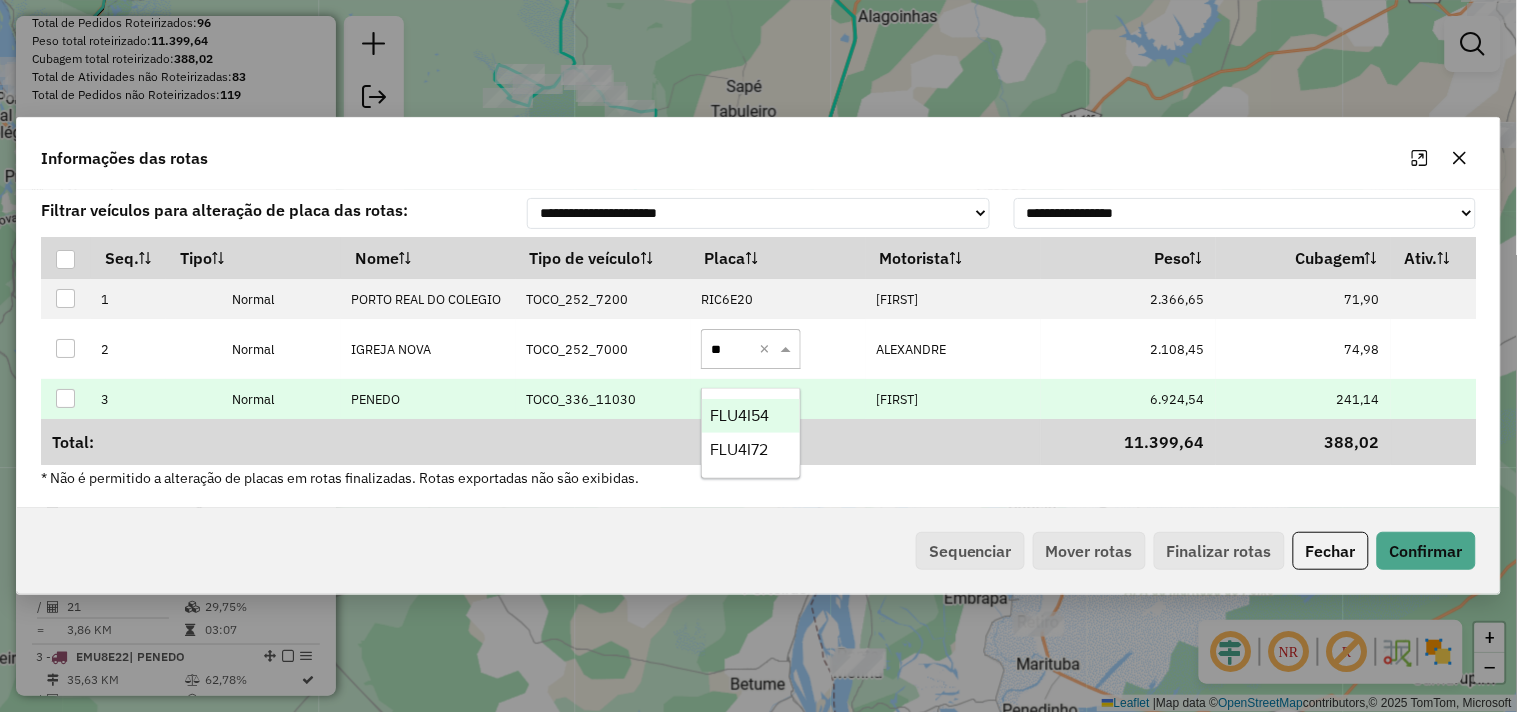 type on "***" 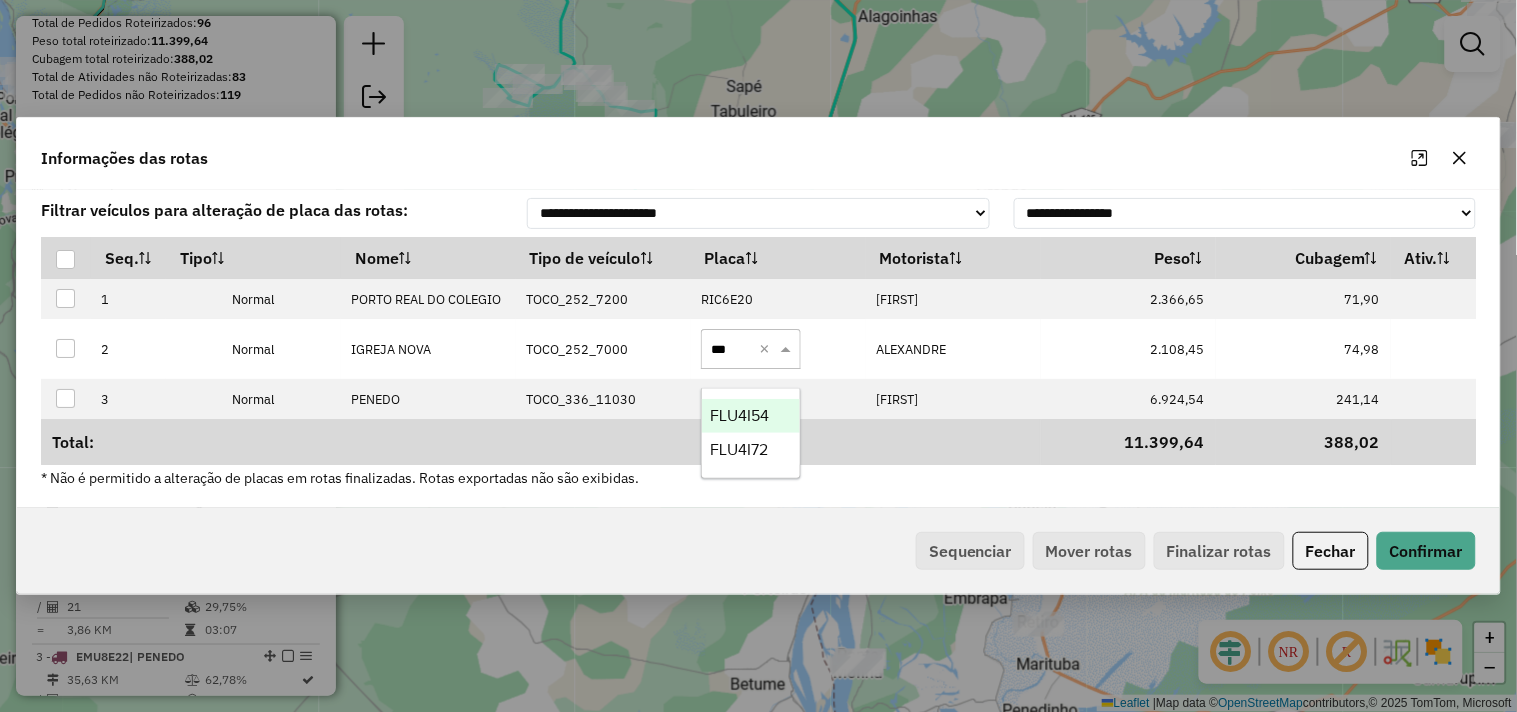click on "FLU4I54" at bounding box center (751, 416) 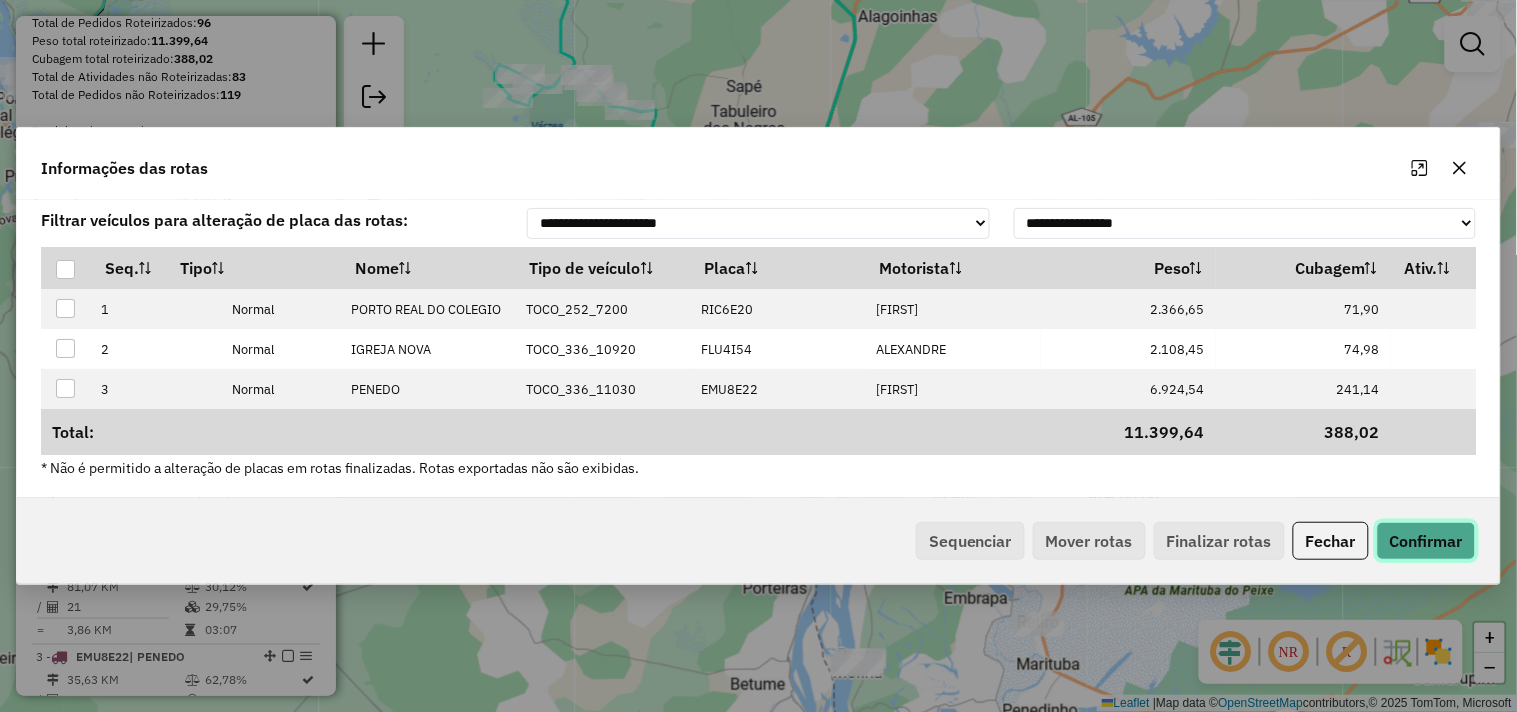 click on "Confirmar" 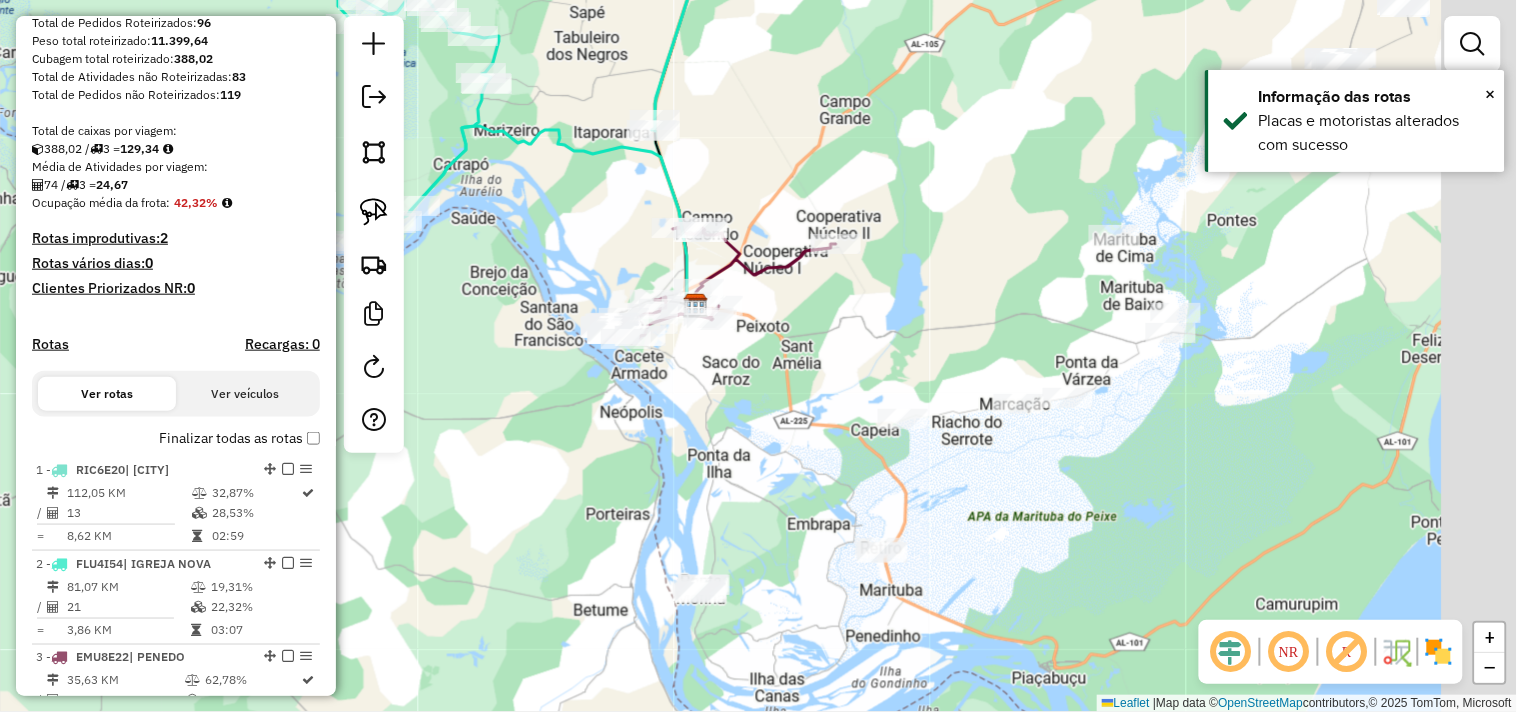 drag, startPoint x: 857, startPoint y: 424, endPoint x: 783, endPoint y: 378, distance: 87.13208 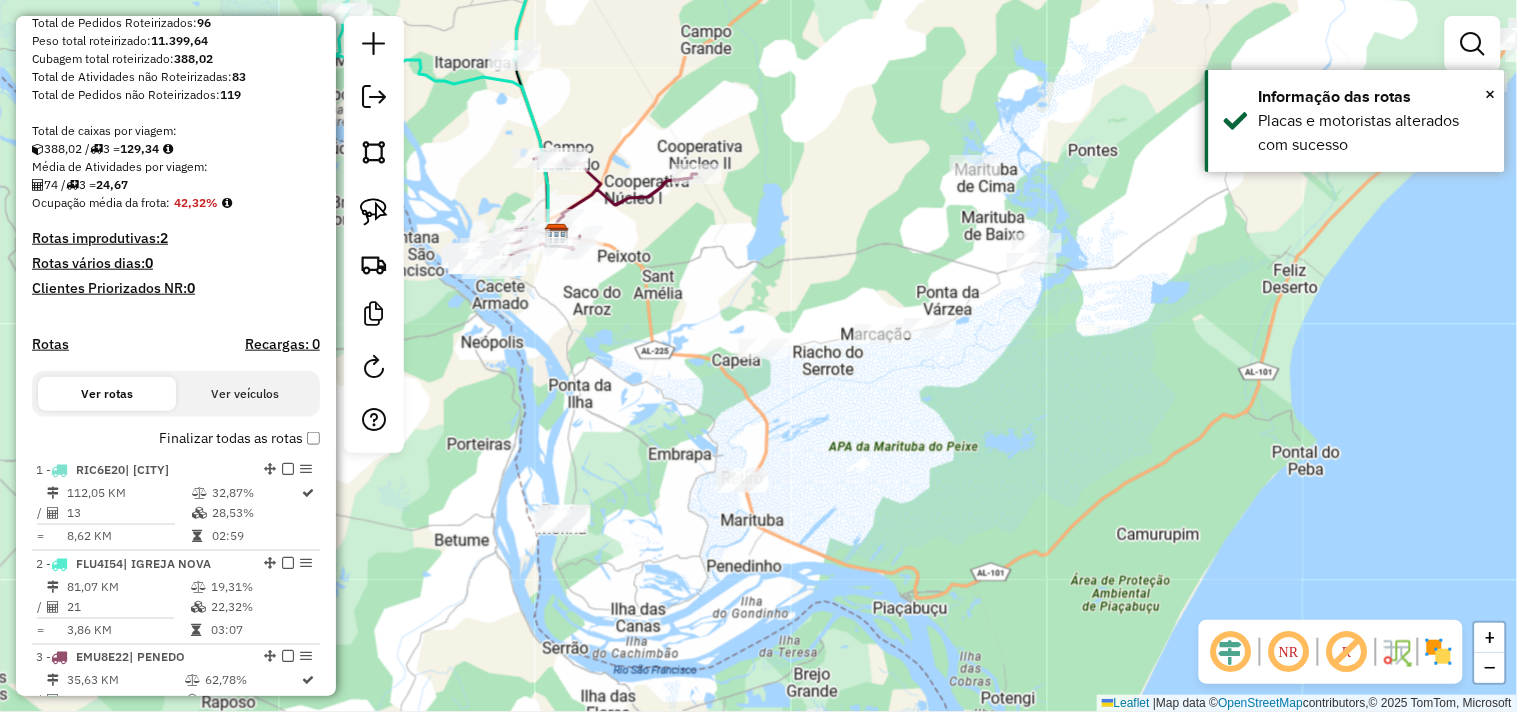 drag, startPoint x: 1003, startPoint y: 494, endPoint x: 931, endPoint y: 466, distance: 77.25283 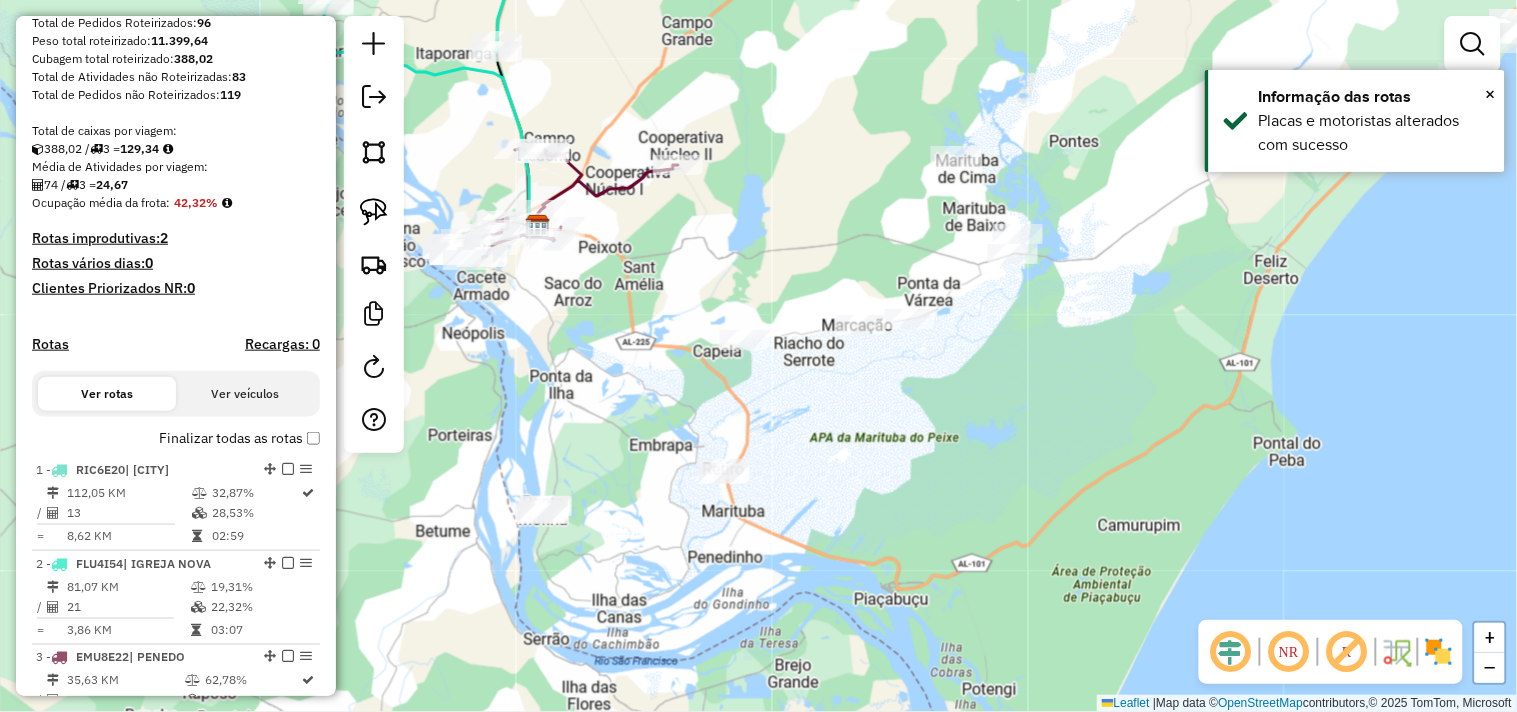 click 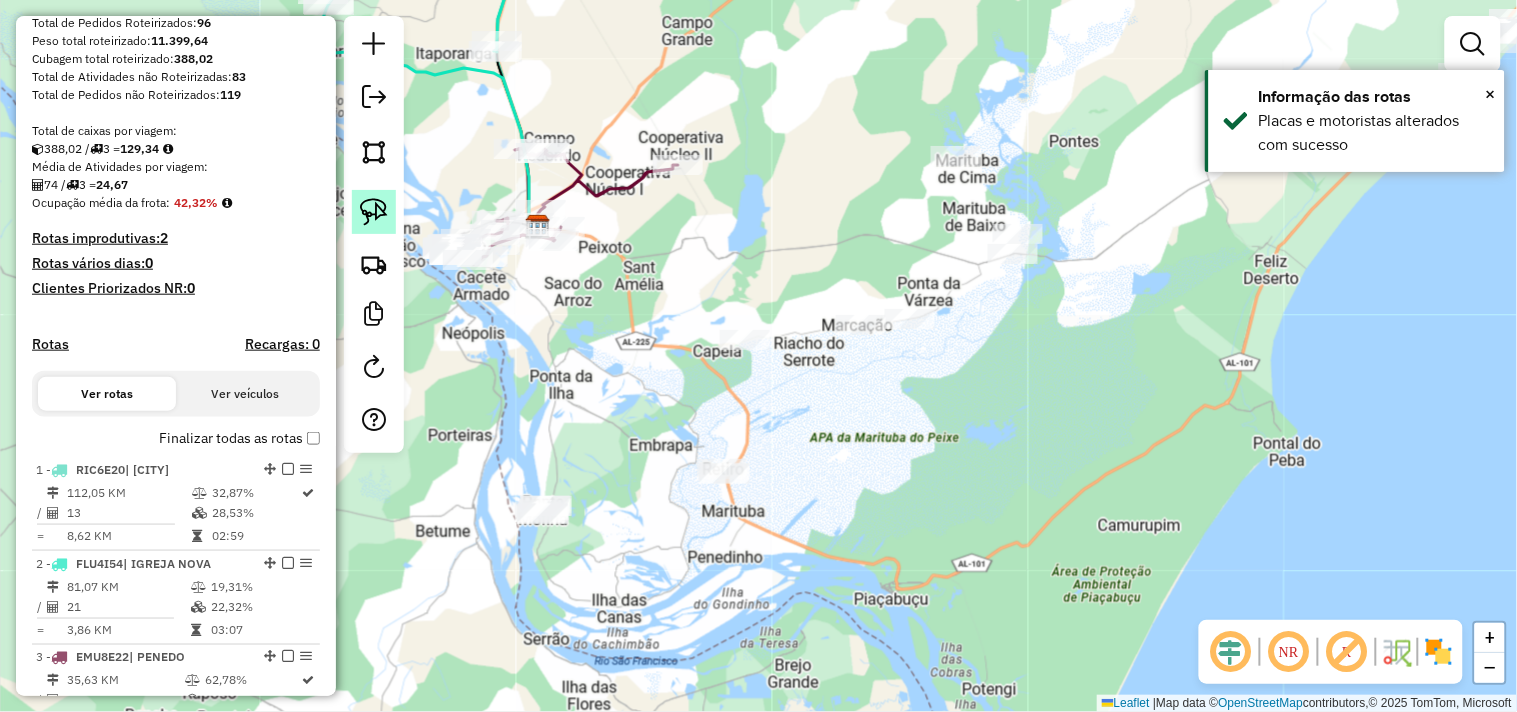 click 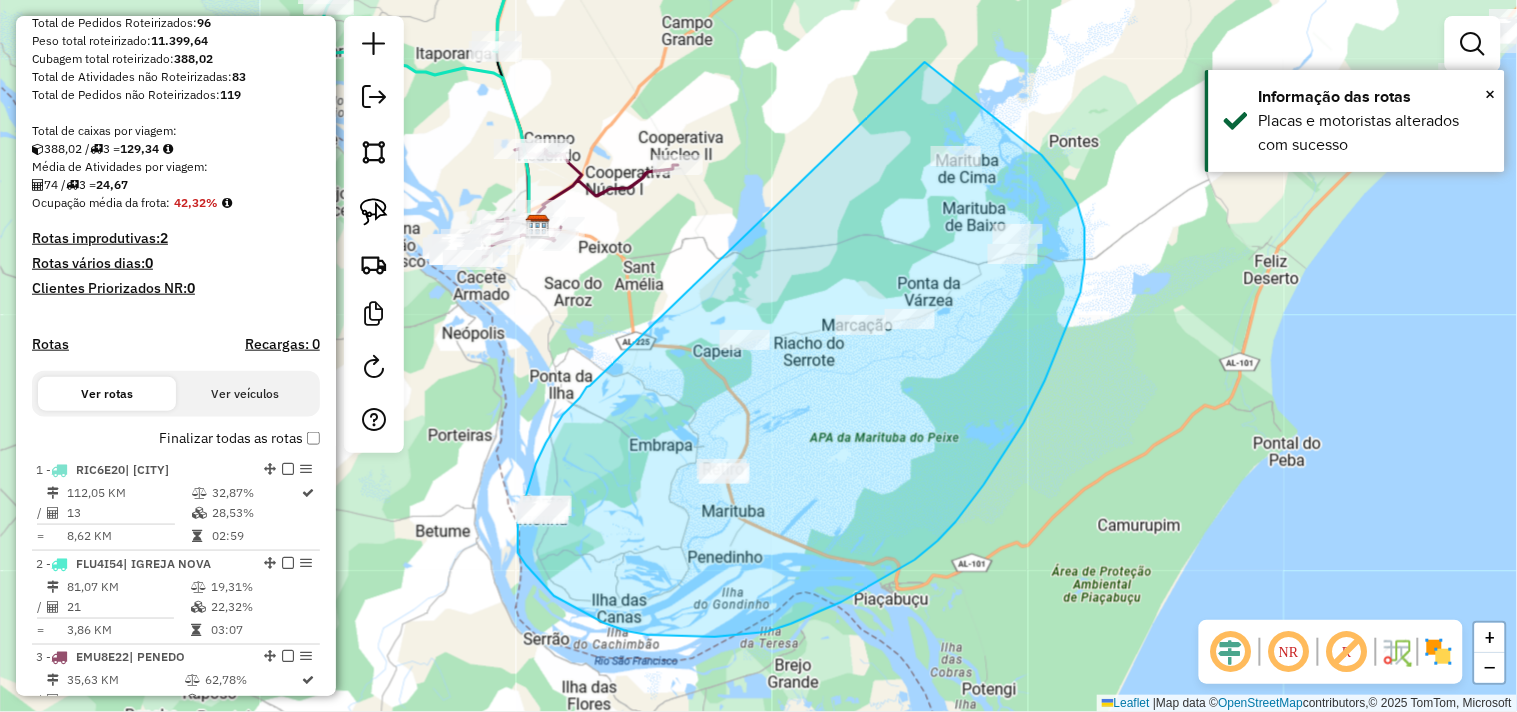 drag, startPoint x: 546, startPoint y: 443, endPoint x: 925, endPoint y: 62, distance: 537.403 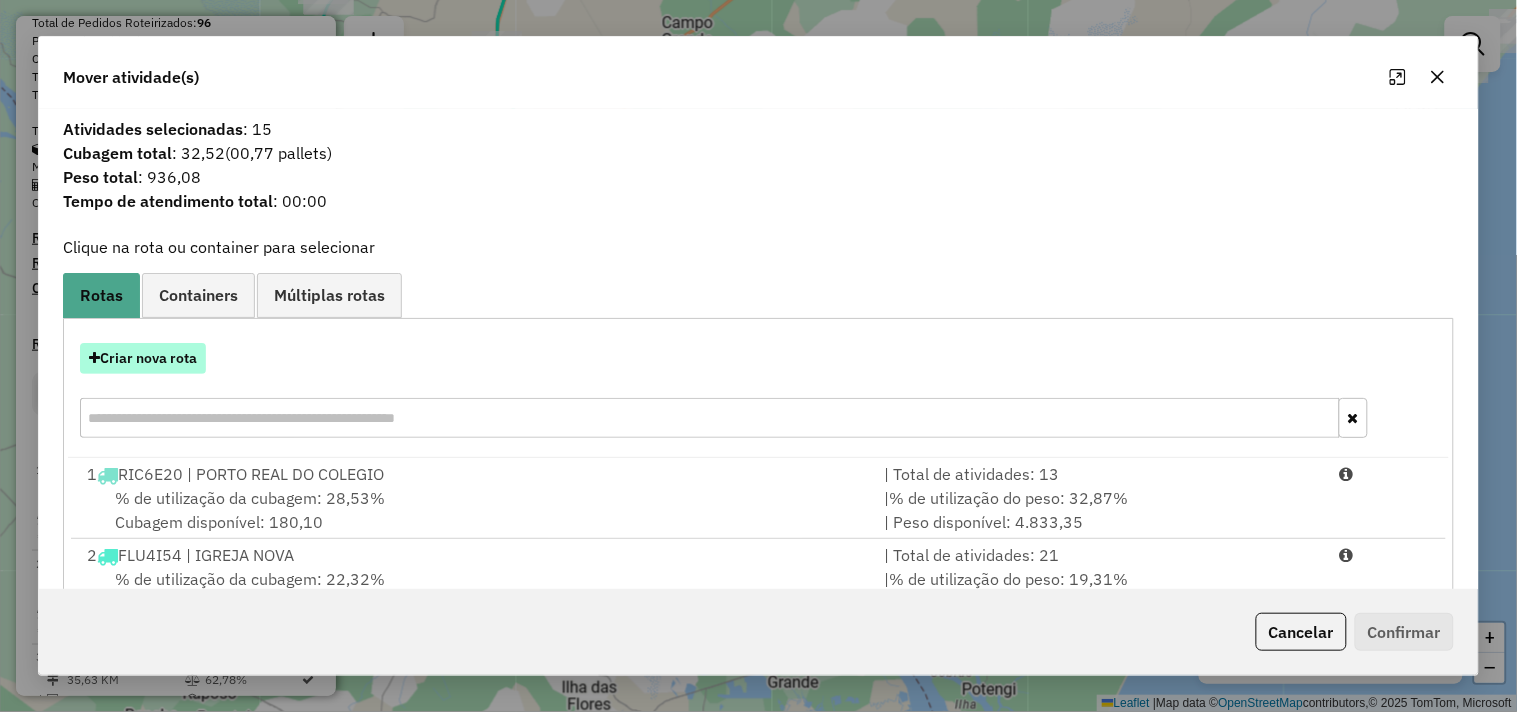 click on "Criar nova rota" at bounding box center (143, 358) 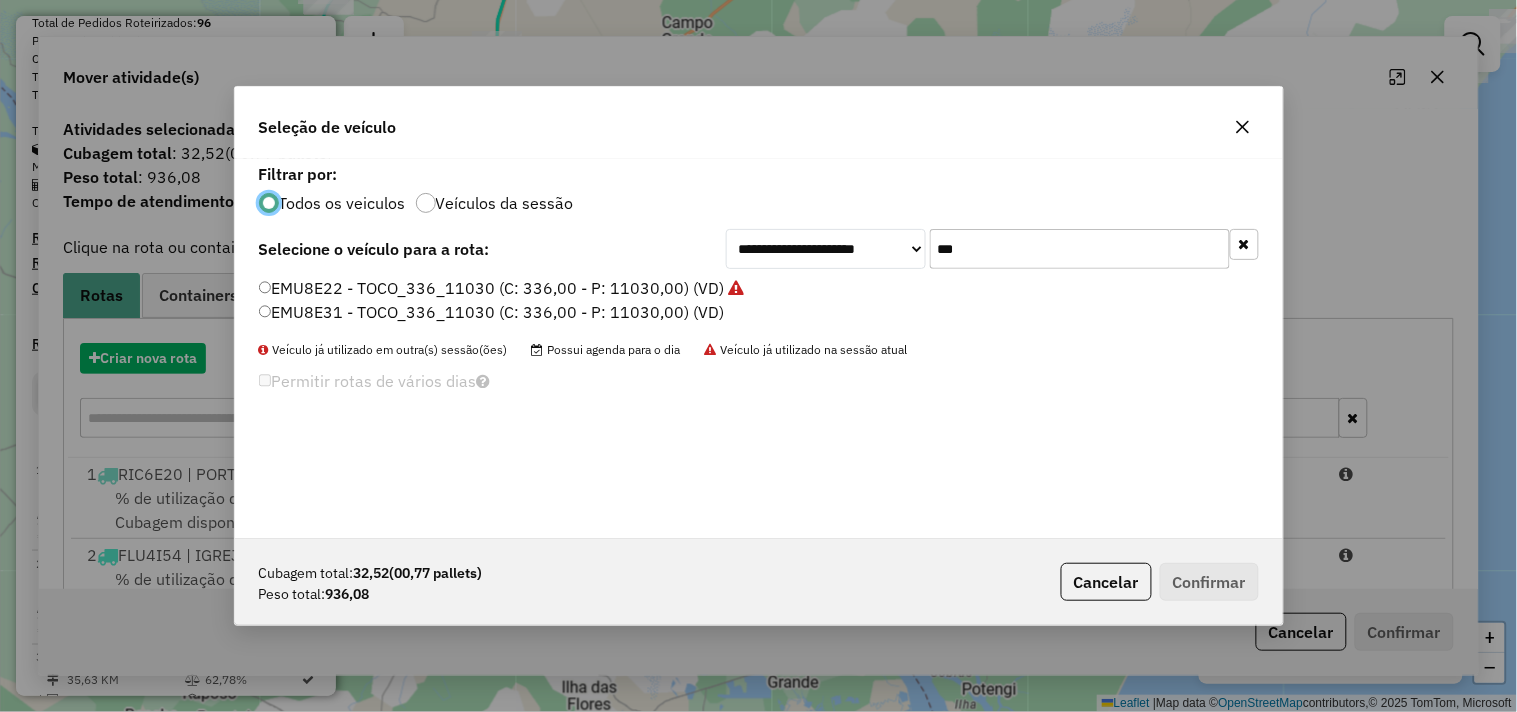 scroll, scrollTop: 11, scrollLeft: 5, axis: both 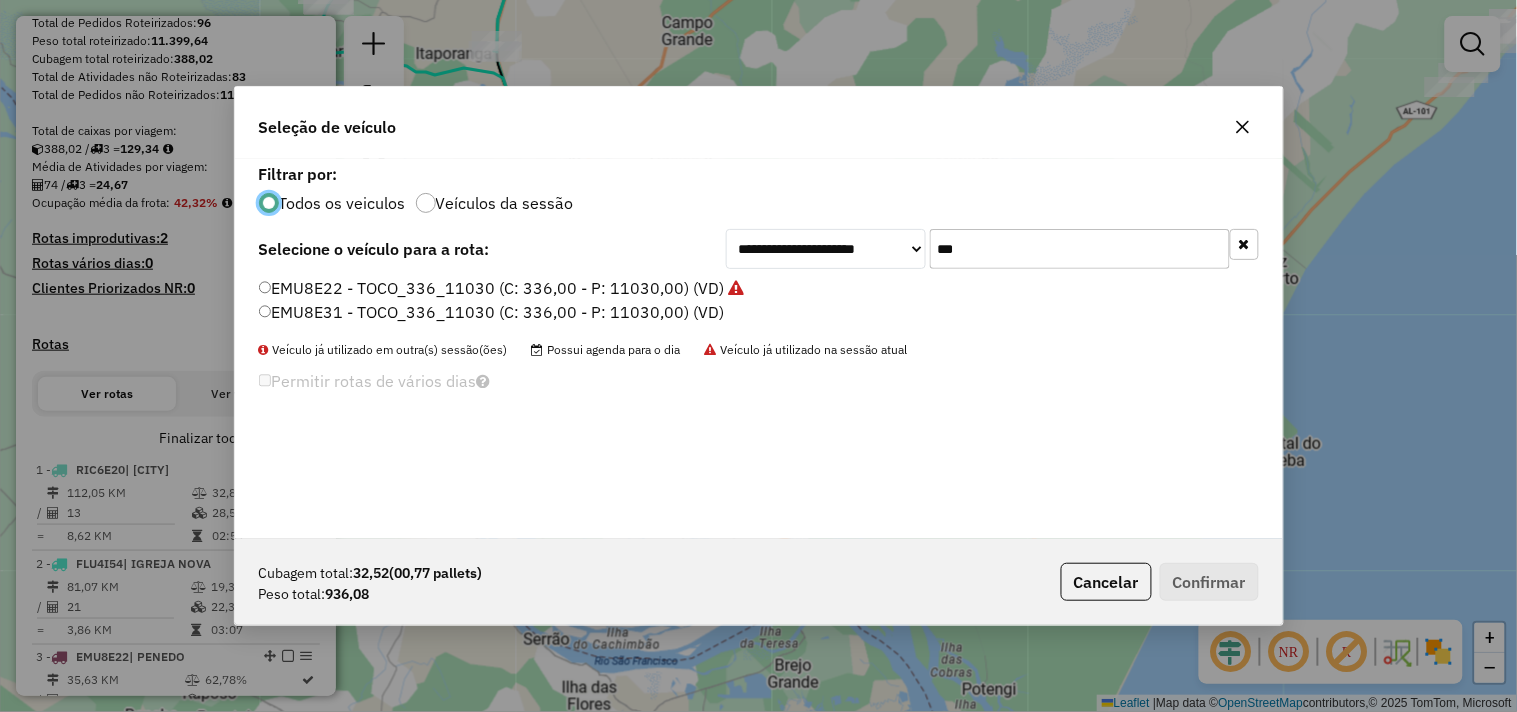 click on "***" 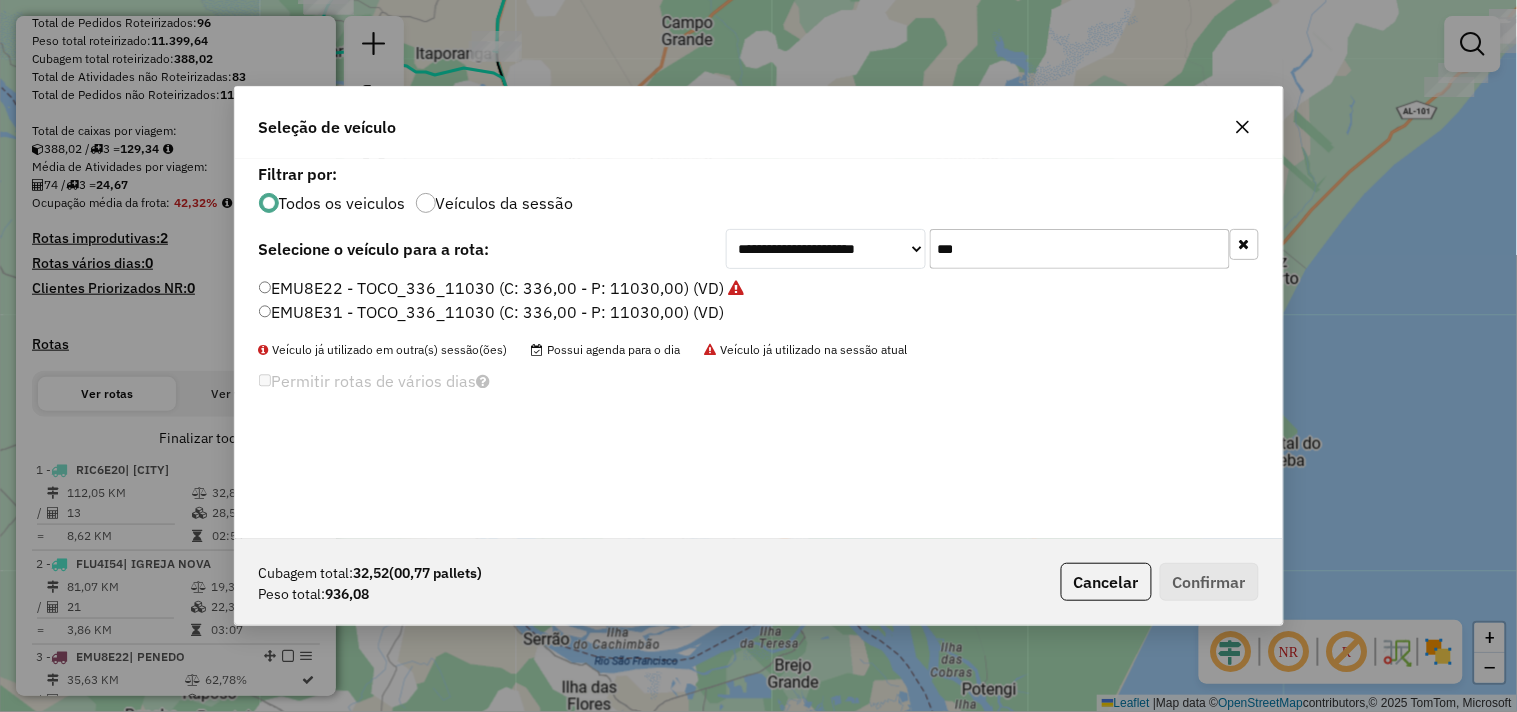 click on "***" 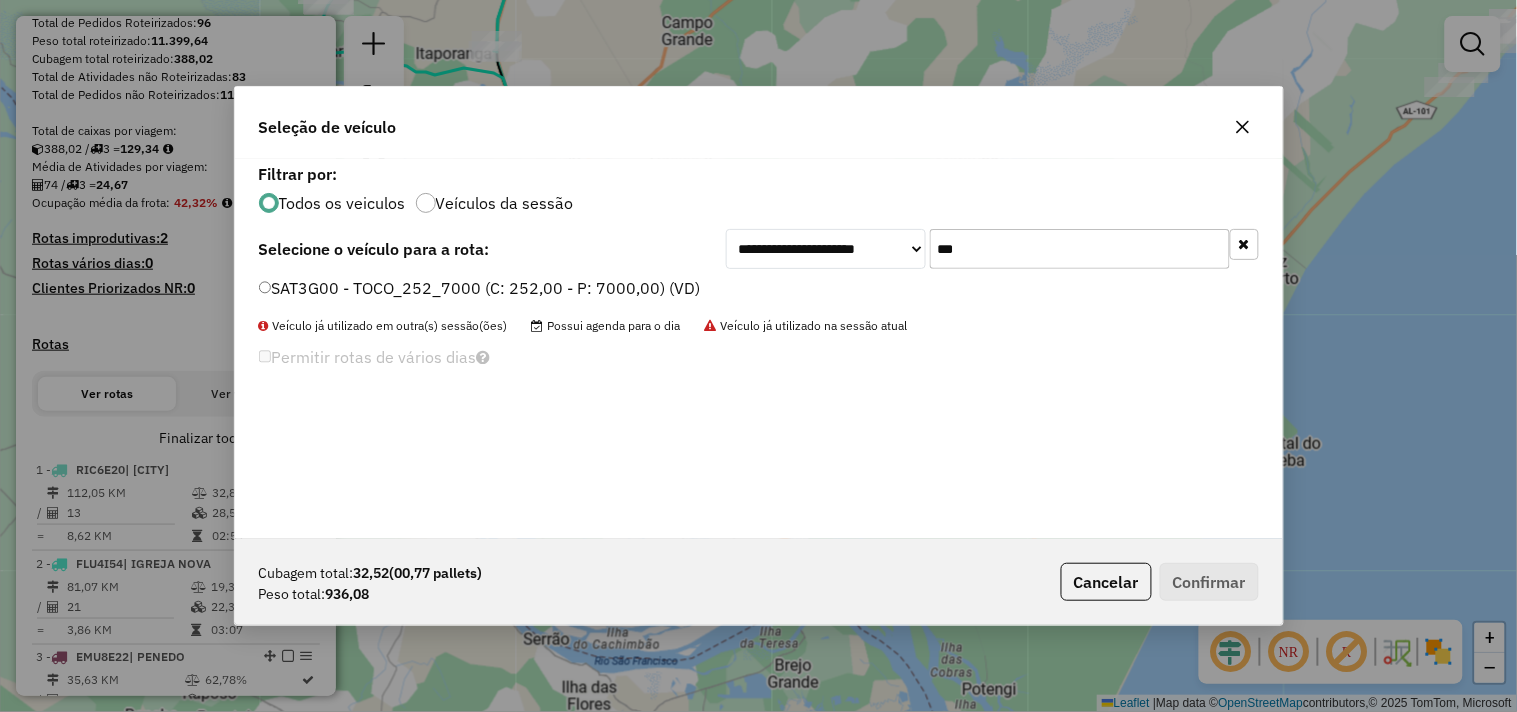 type on "***" 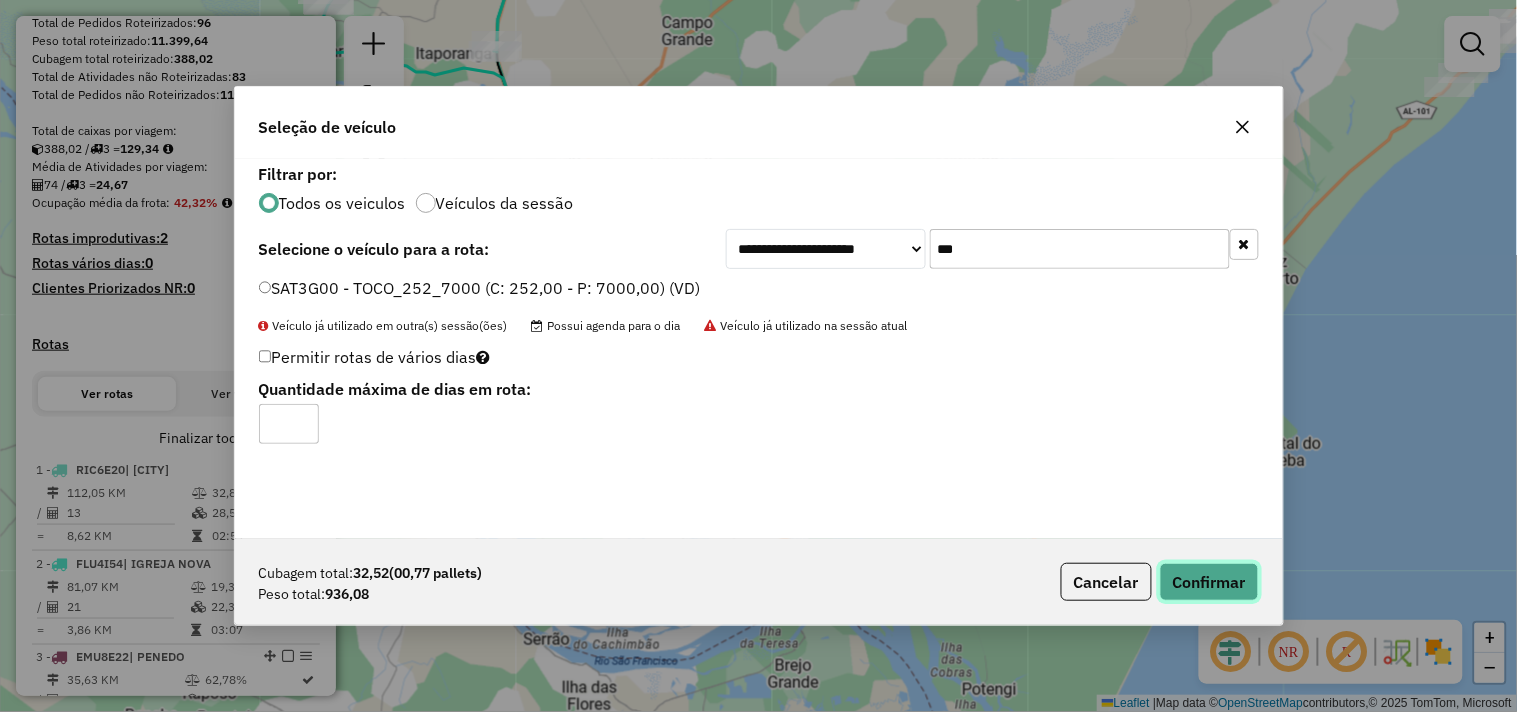 click on "Confirmar" 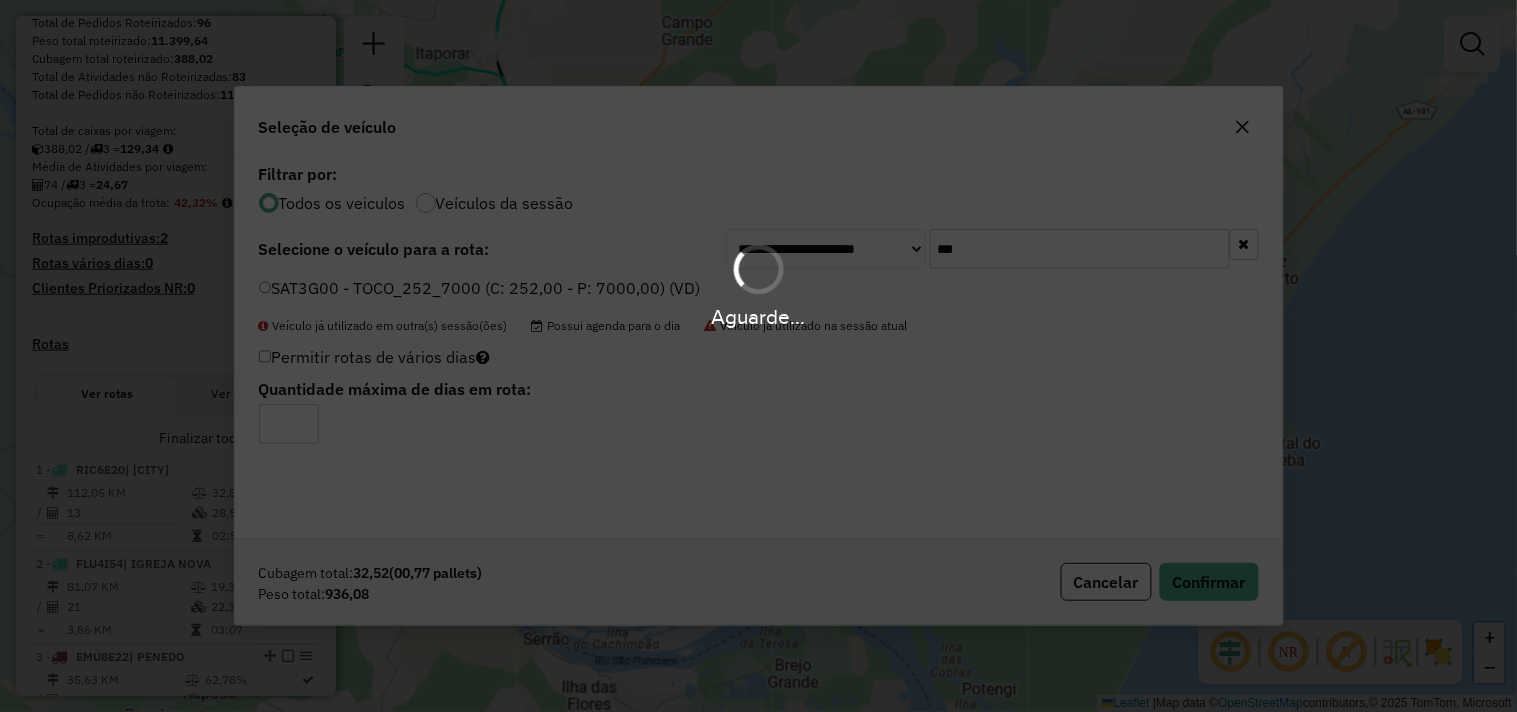 click on "Aguarde..." at bounding box center (758, 356) 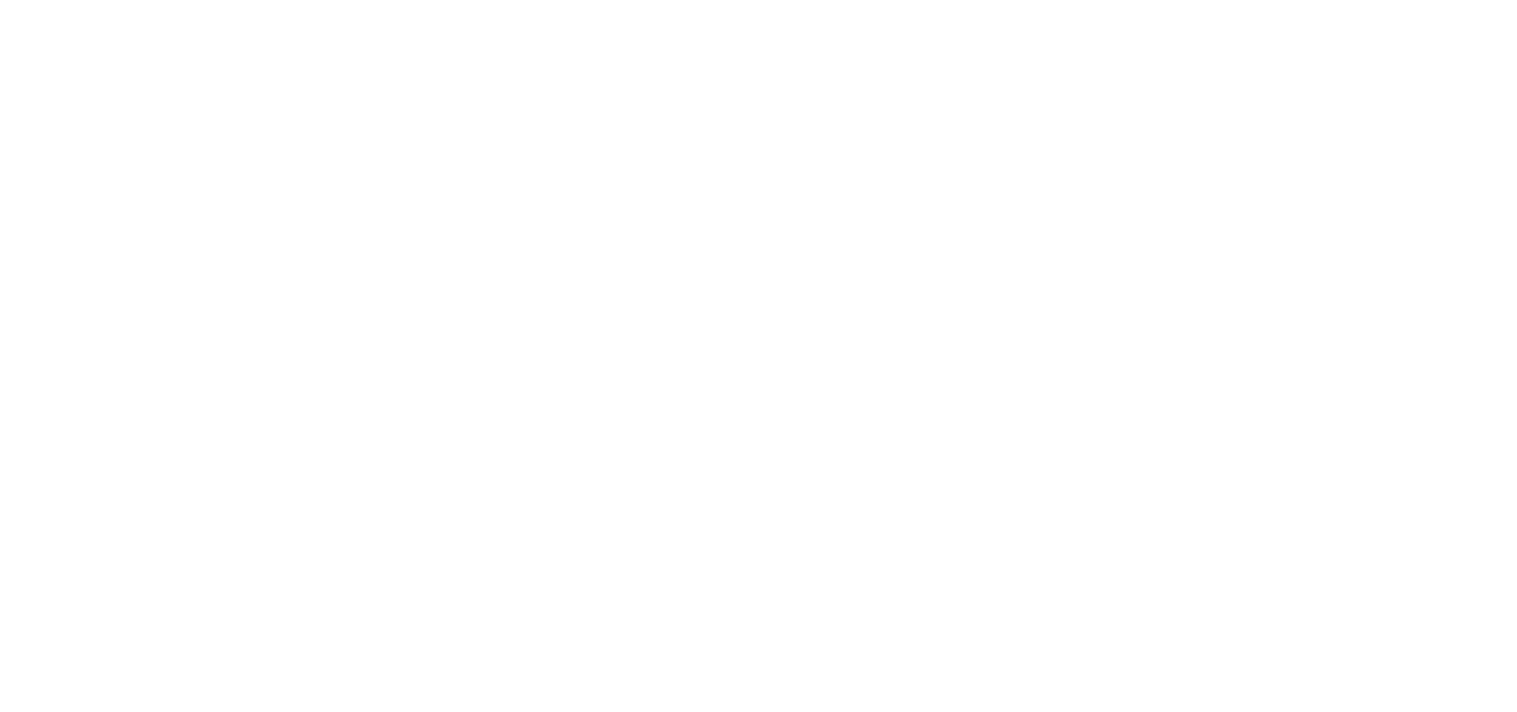 scroll, scrollTop: 0, scrollLeft: 0, axis: both 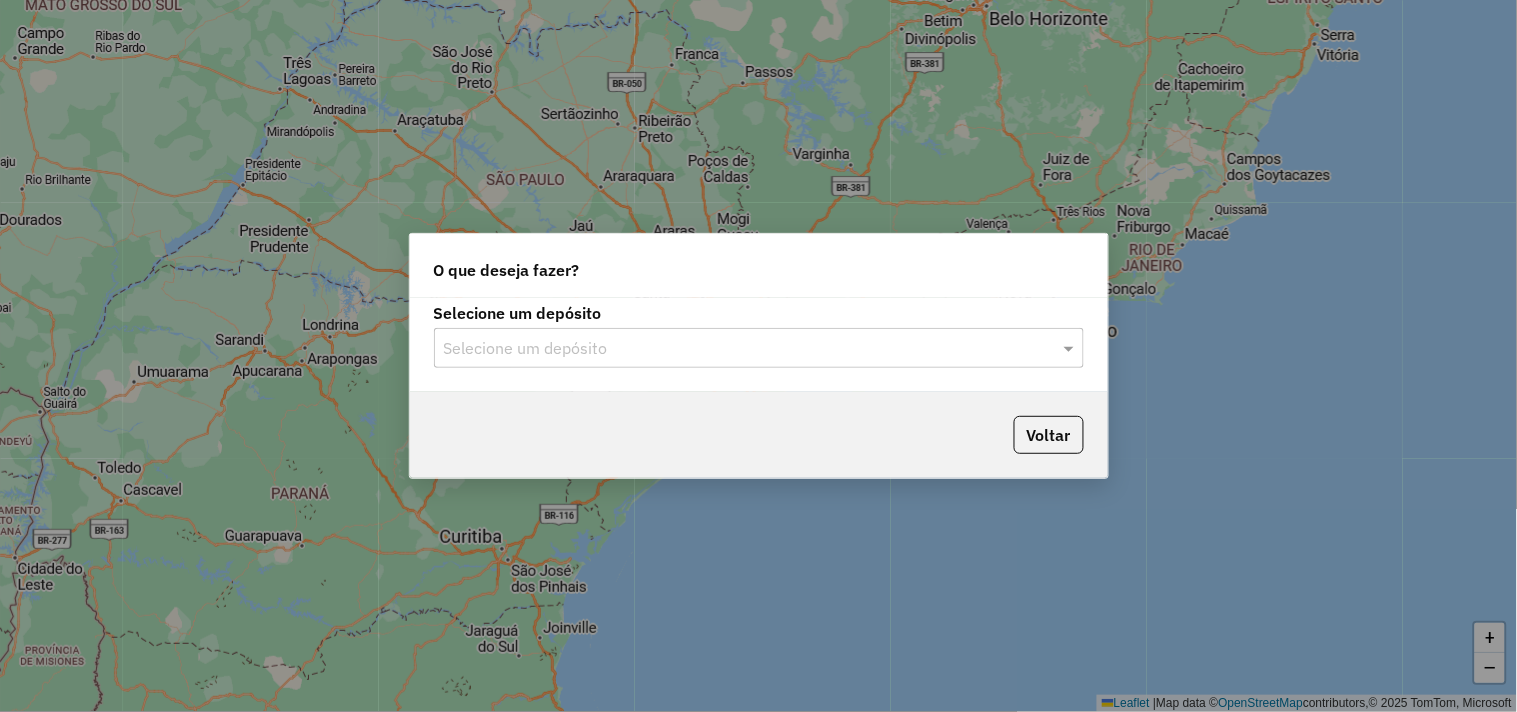click 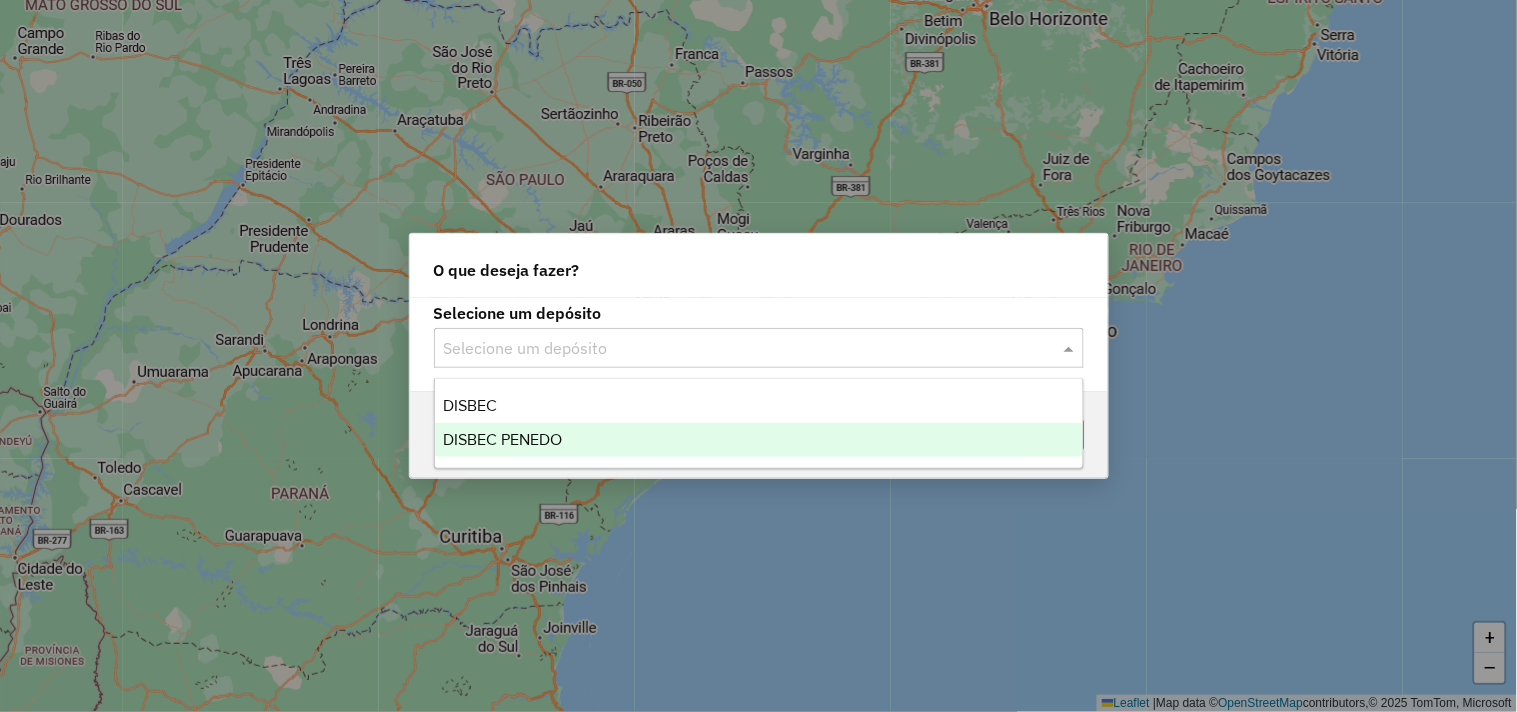 click on "DISBEC PENEDO" at bounding box center (759, 440) 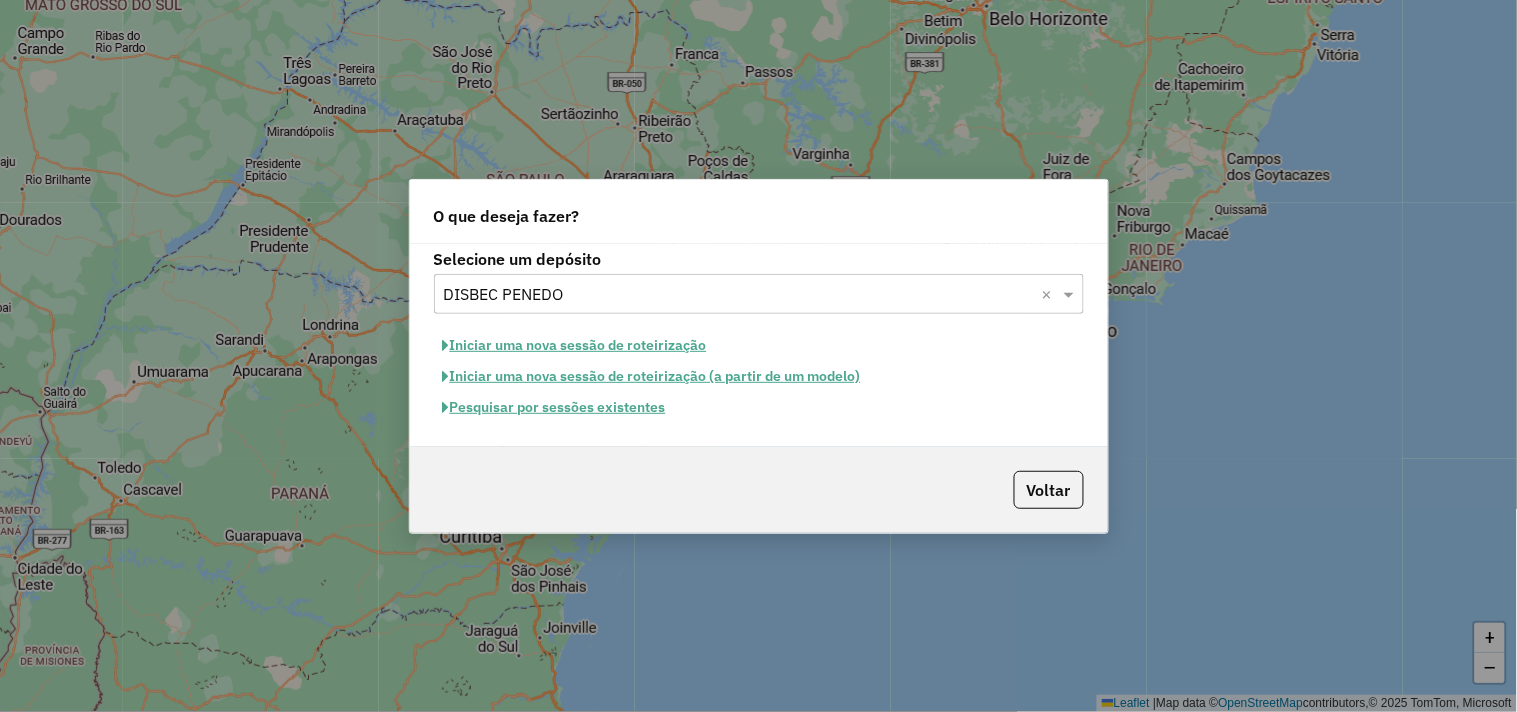 click on "Pesquisar por sessões existentes" 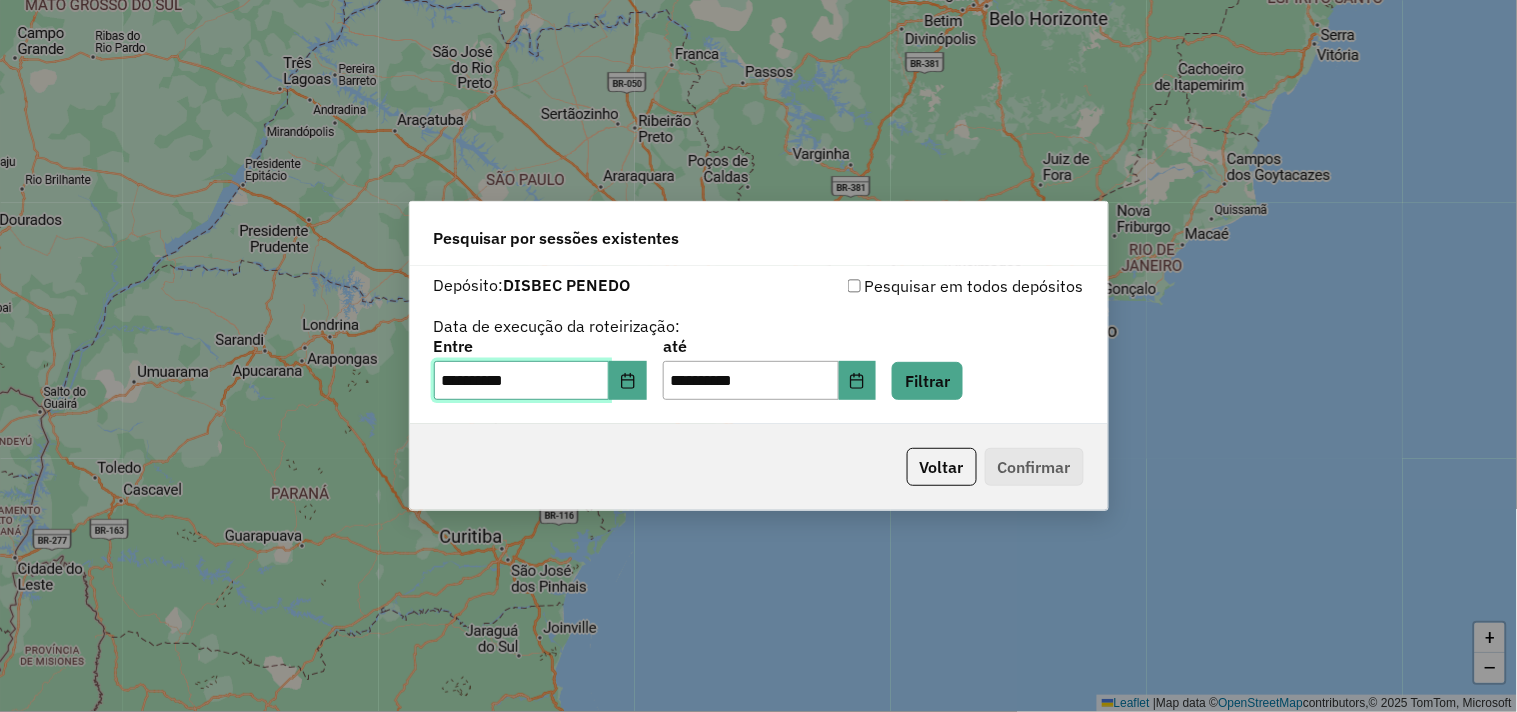 click on "**********" at bounding box center (522, 381) 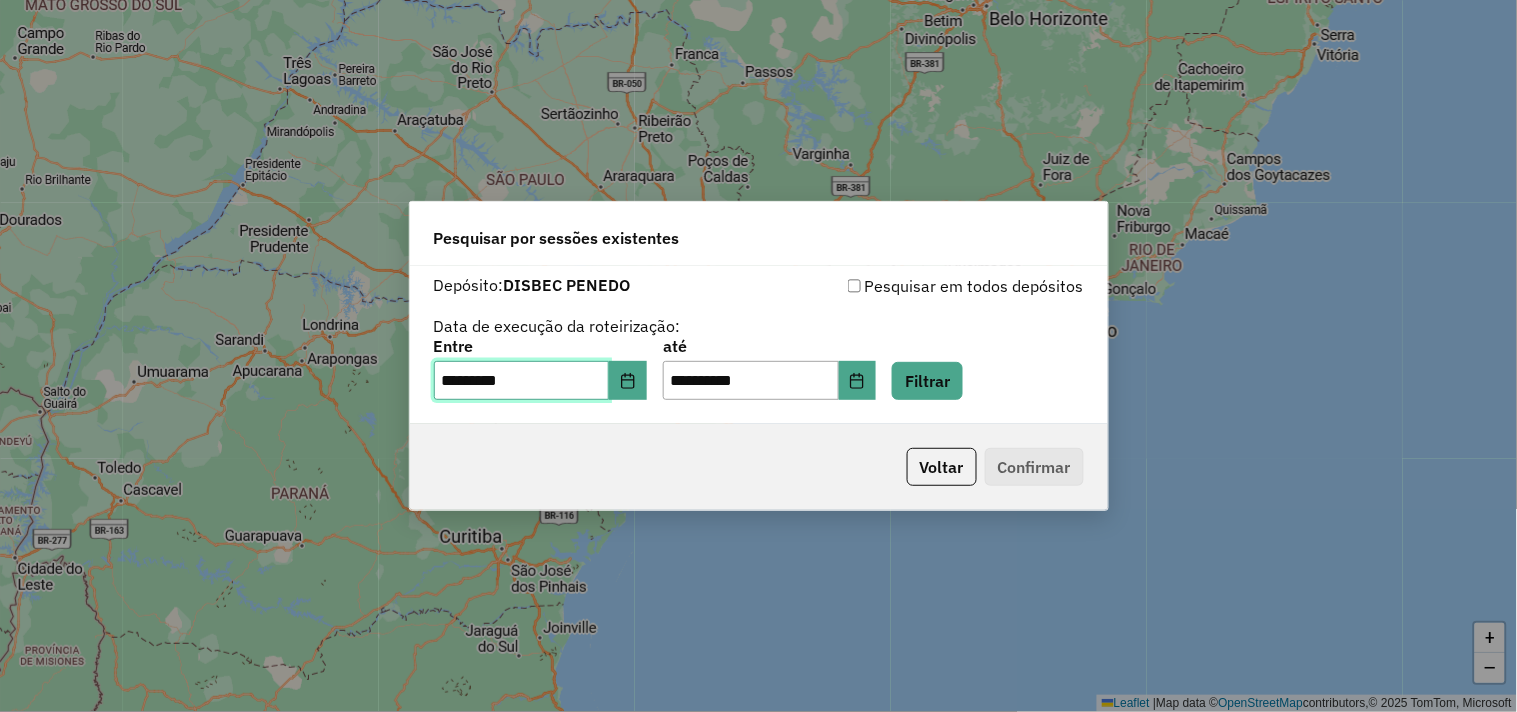 type on "**********" 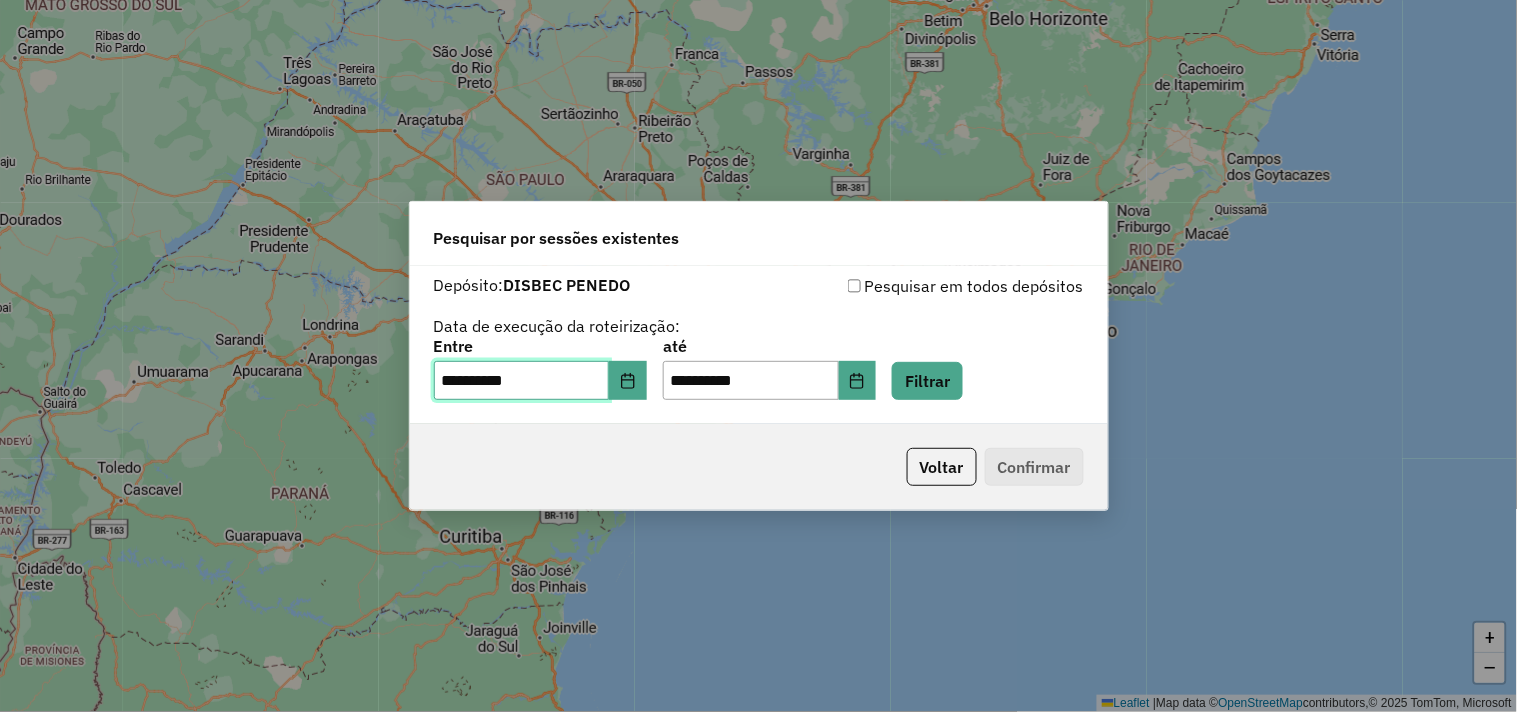 type on "**********" 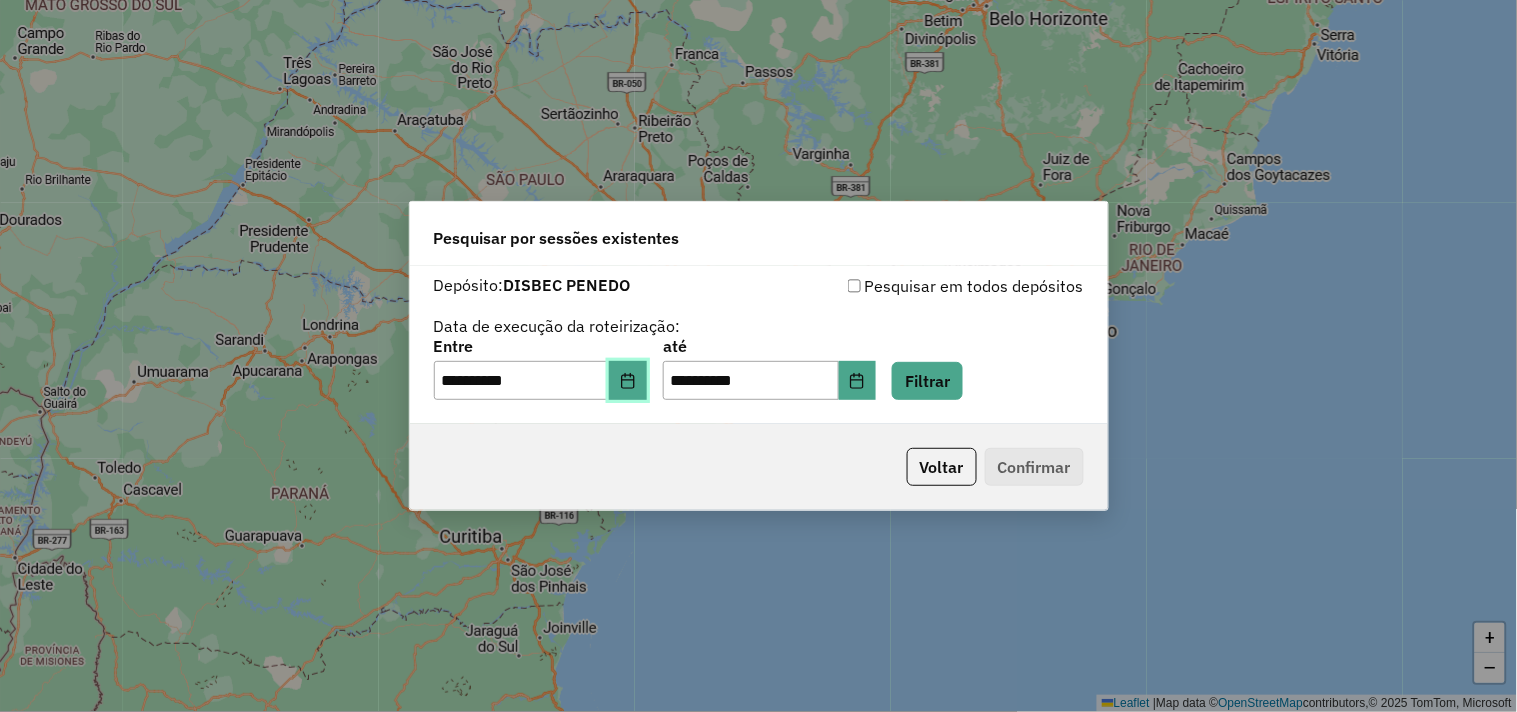 type 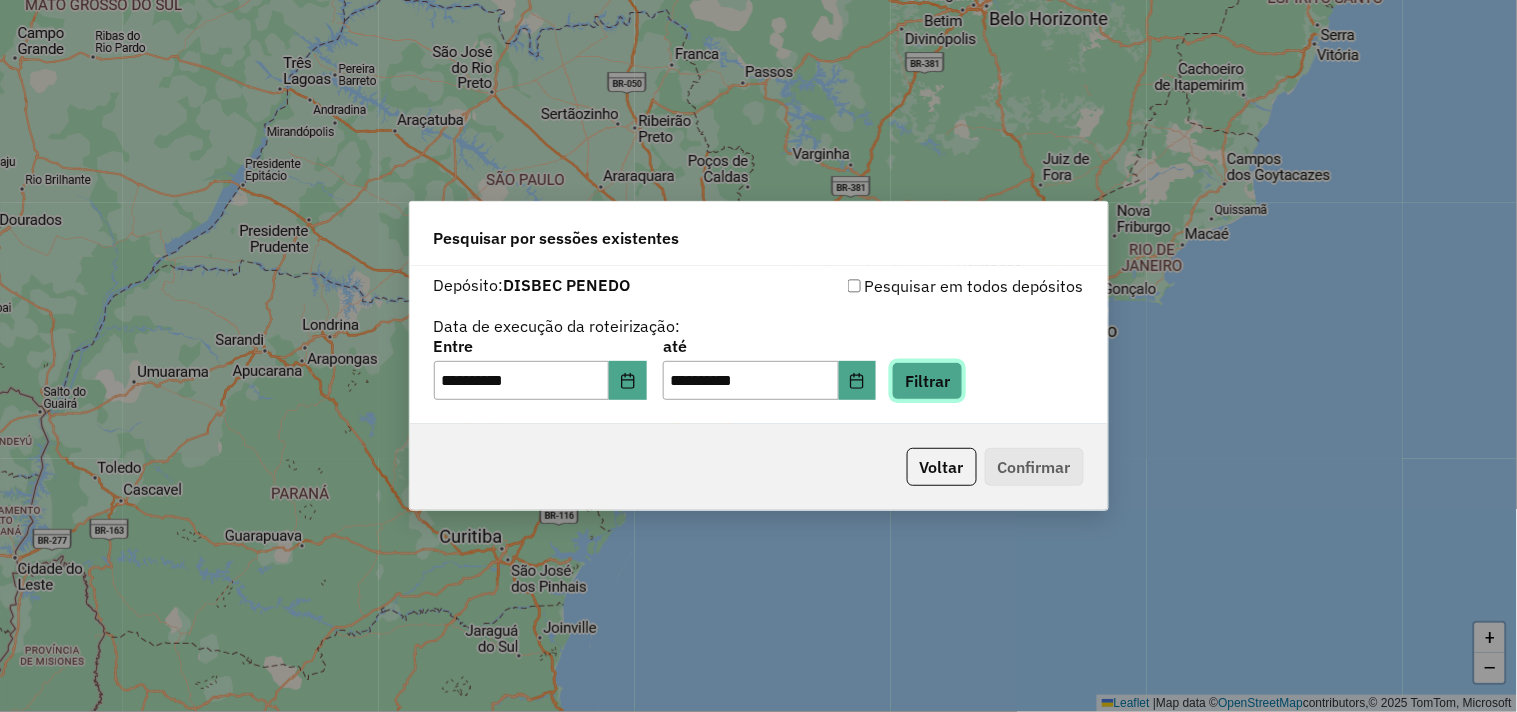 click on "Filtrar" 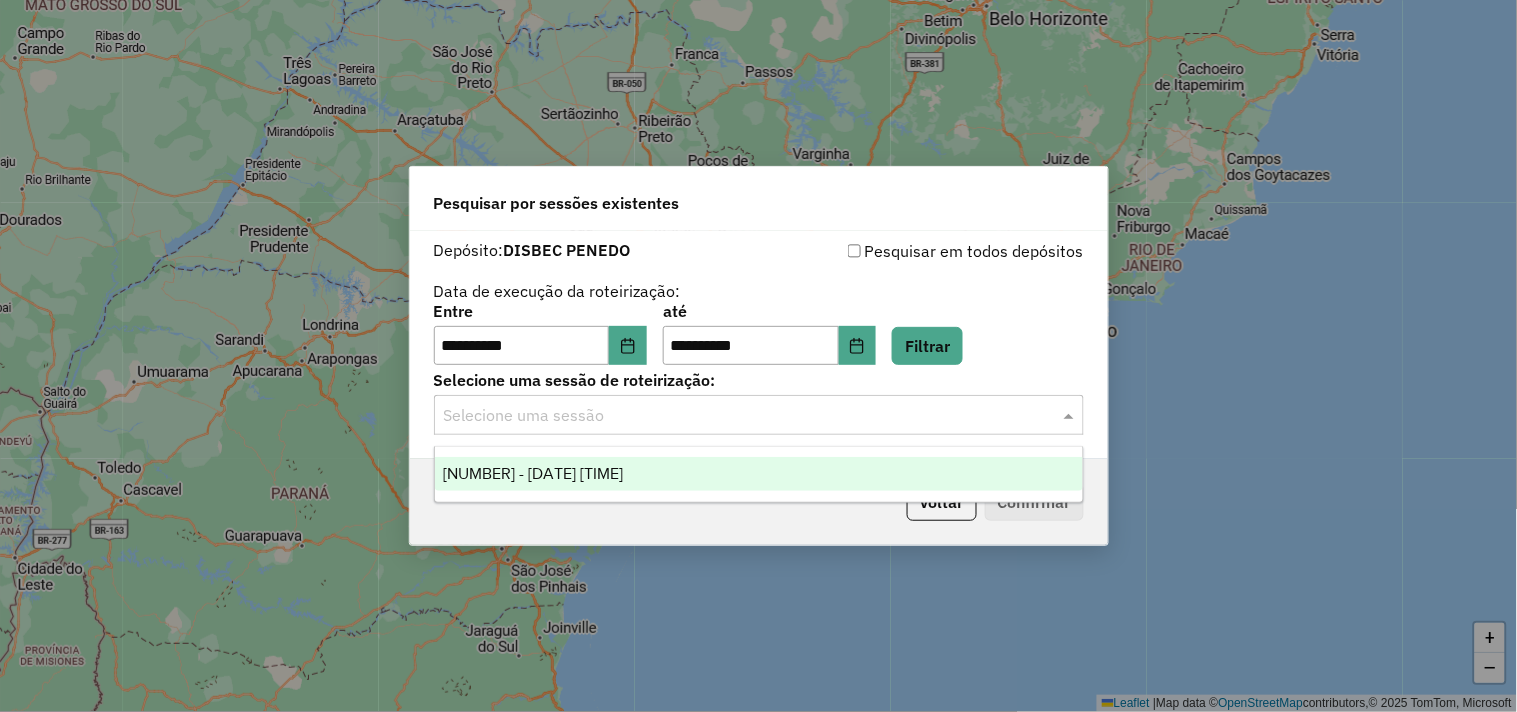 click 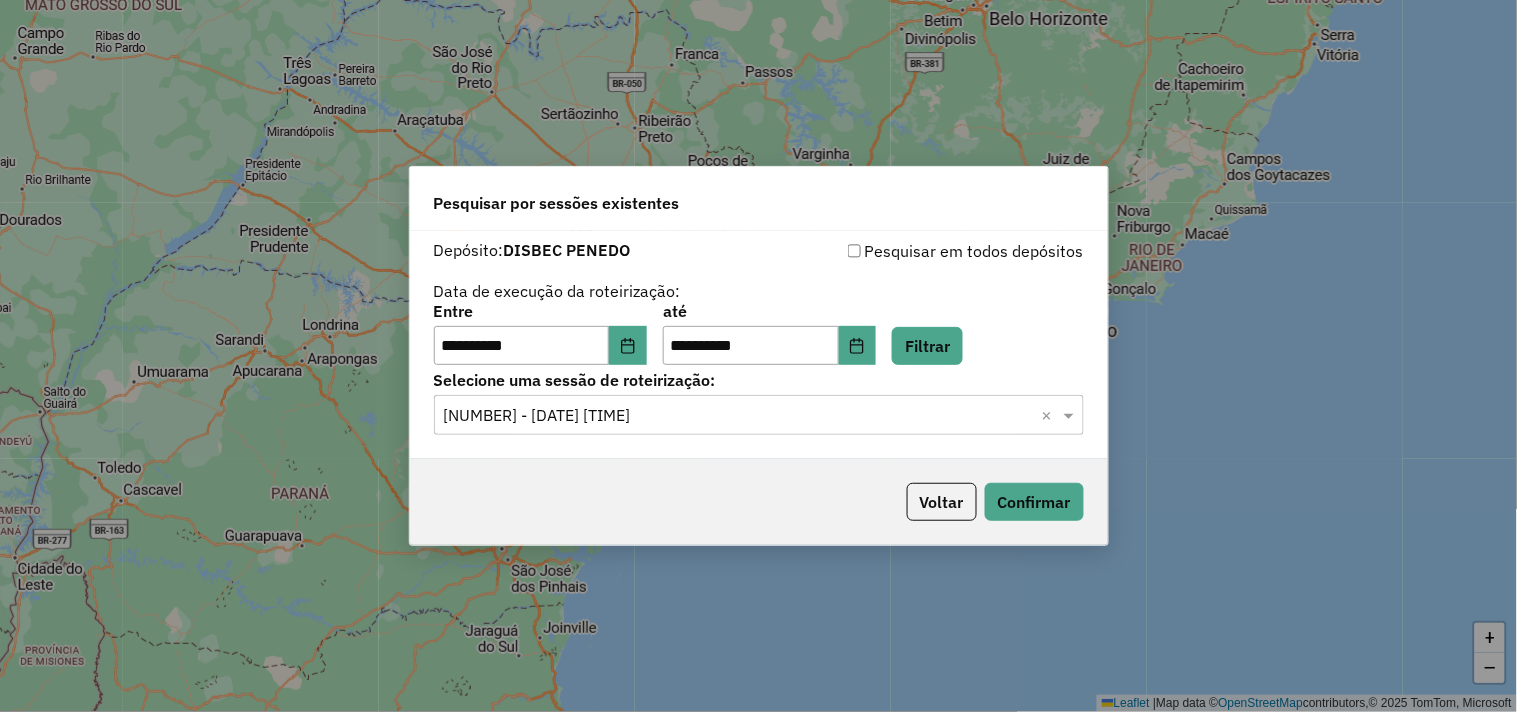 click on "Voltar   Confirmar" 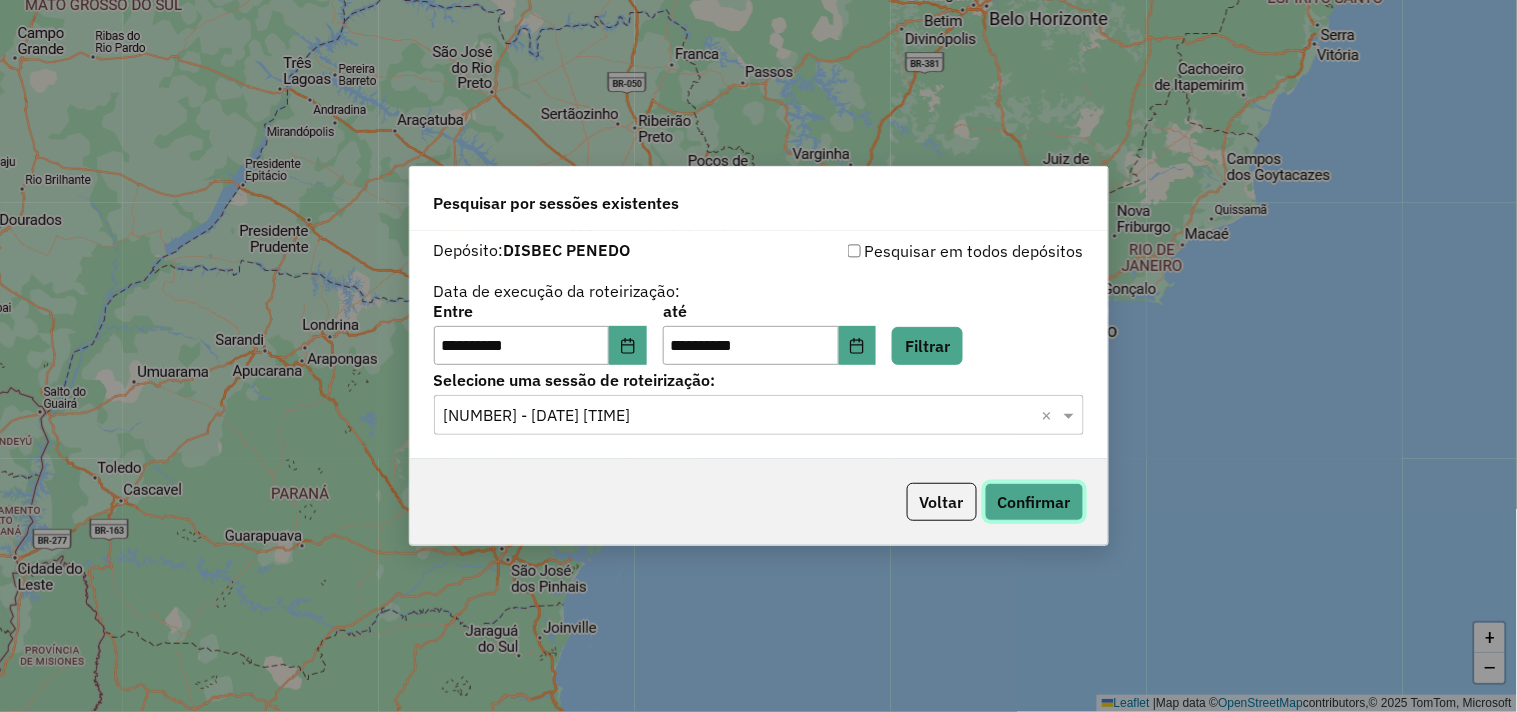 click on "Confirmar" 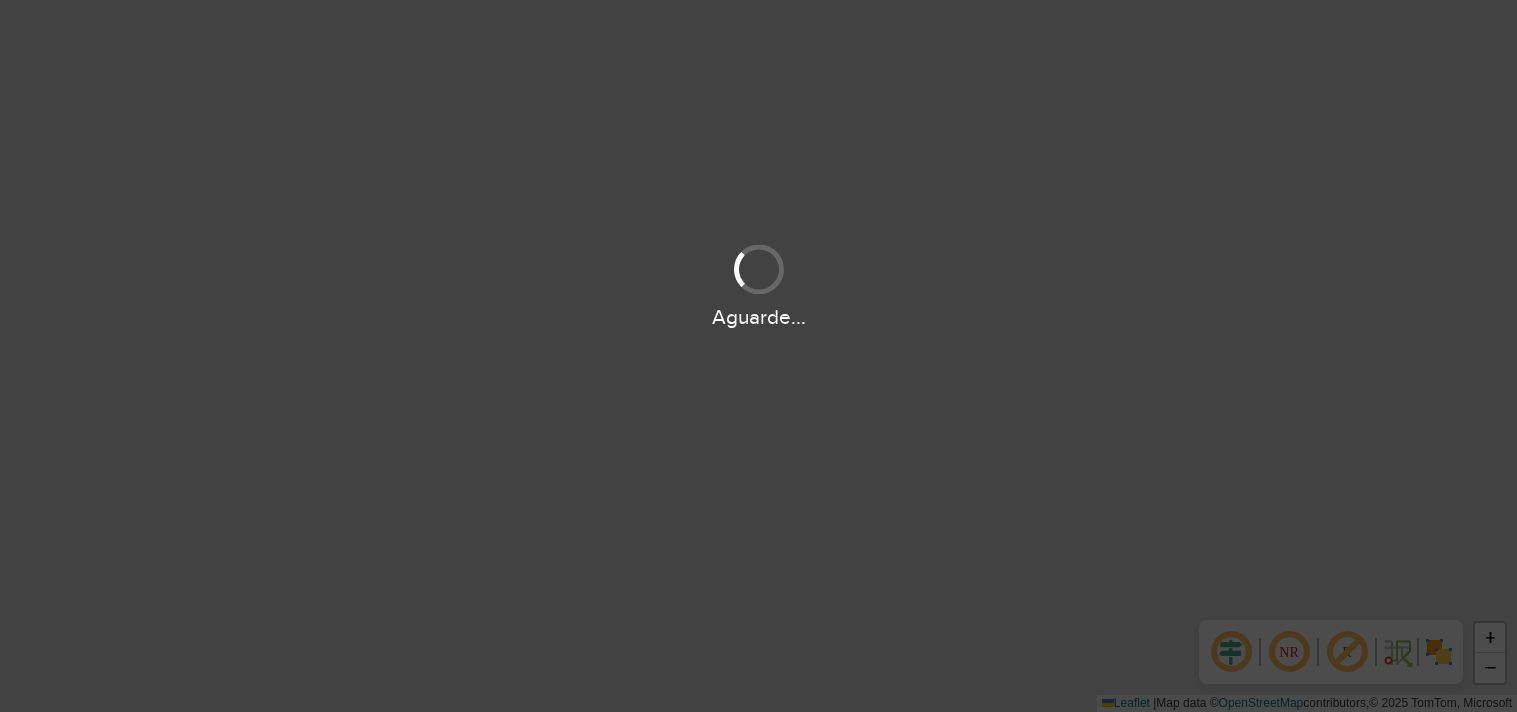 scroll, scrollTop: 0, scrollLeft: 0, axis: both 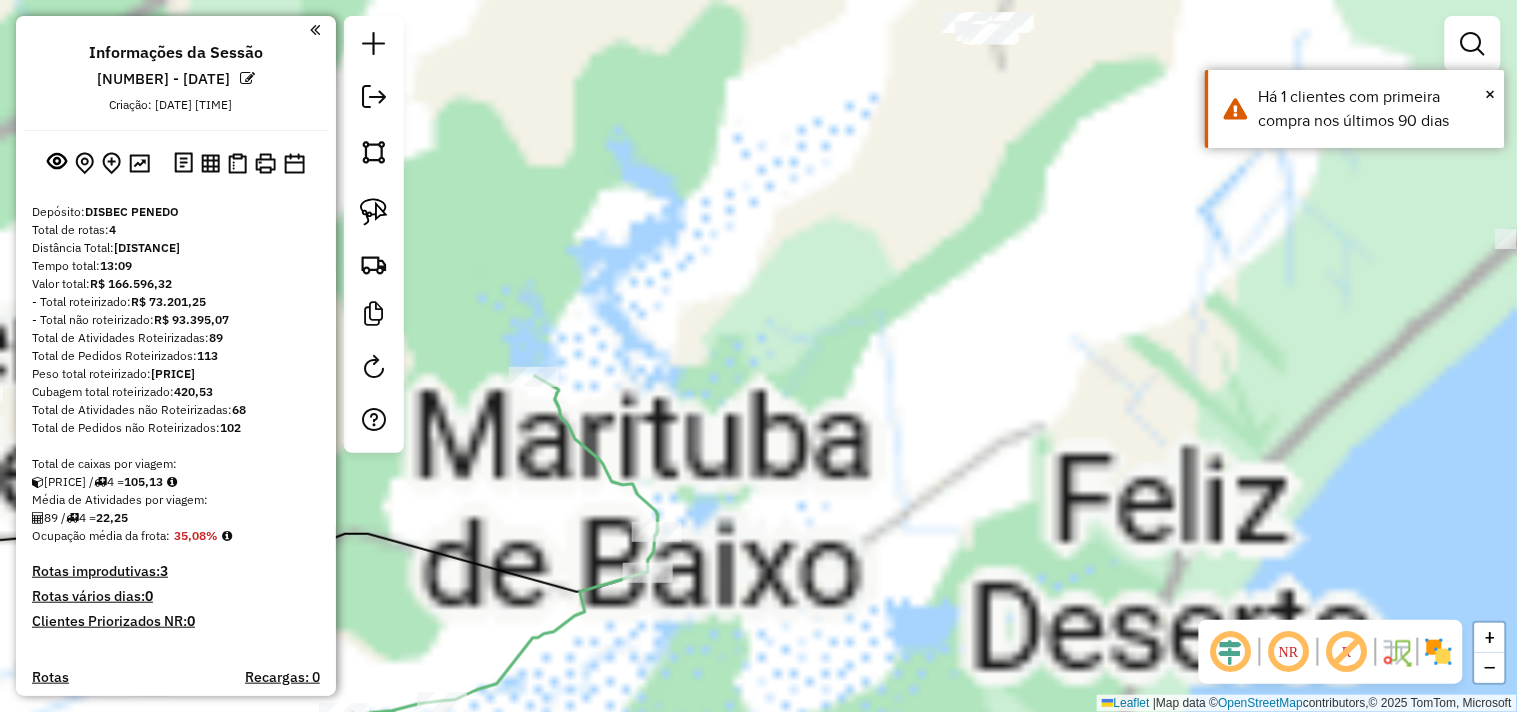 drag, startPoint x: 891, startPoint y: 155, endPoint x: 812, endPoint y: 326, distance: 188.36667 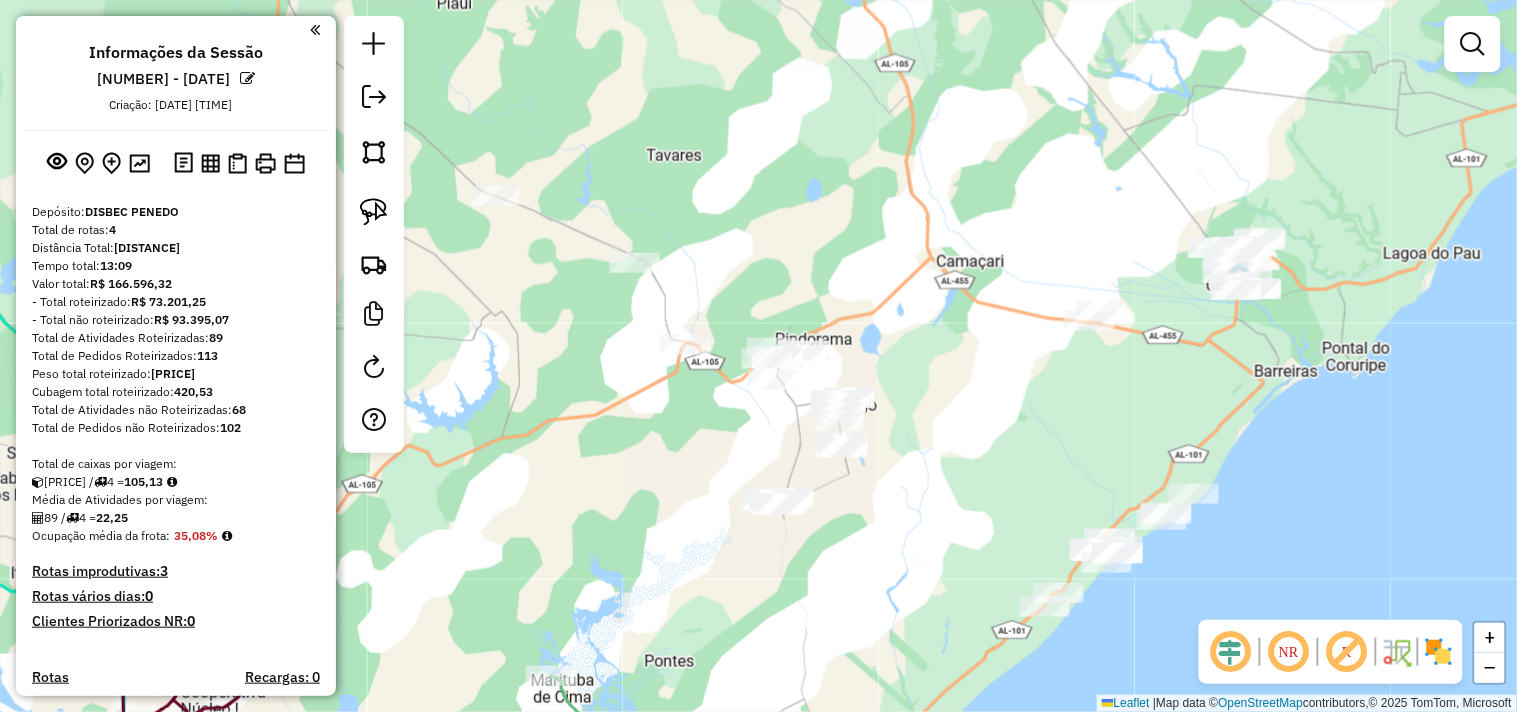 drag, startPoint x: 763, startPoint y: 355, endPoint x: 682, endPoint y: 473, distance: 143.12582 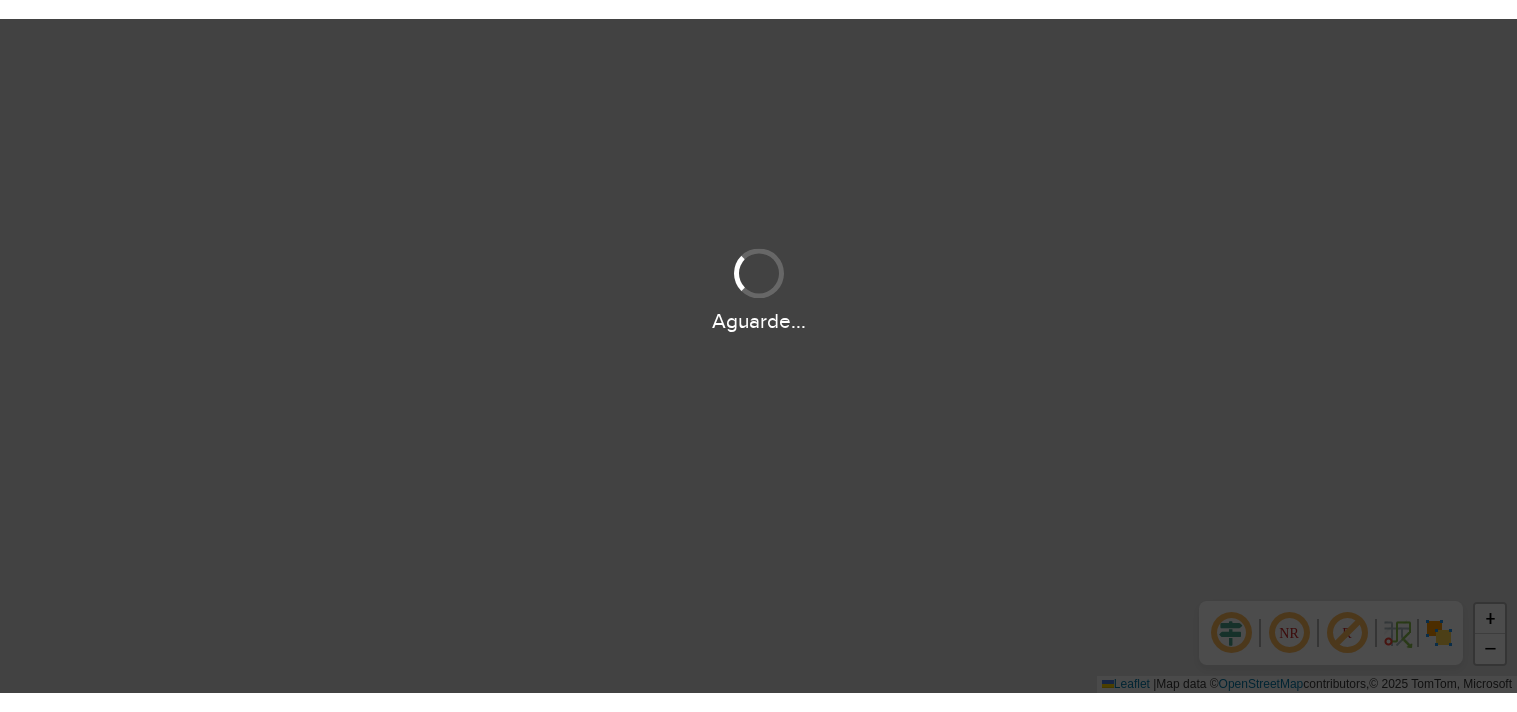 scroll, scrollTop: 0, scrollLeft: 0, axis: both 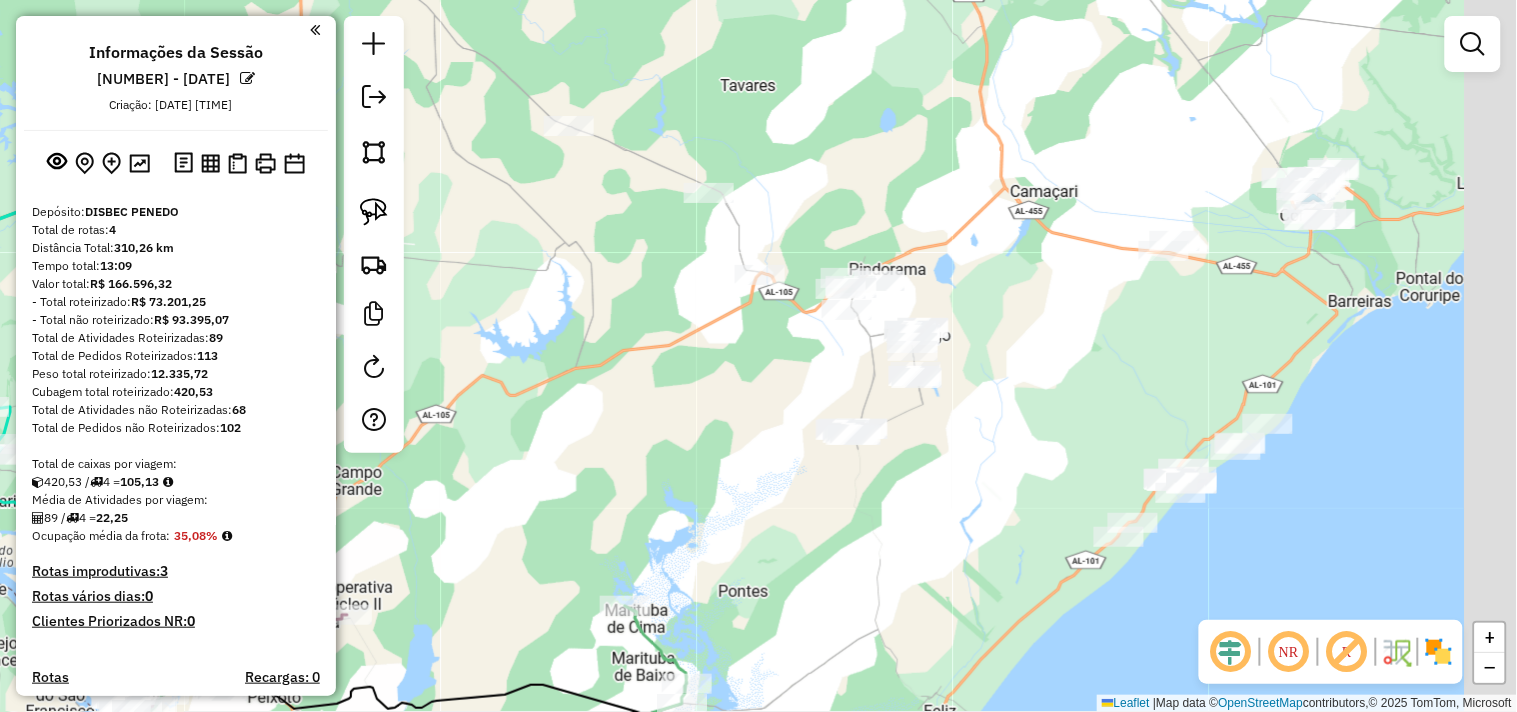drag, startPoint x: 895, startPoint y: 348, endPoint x: 647, endPoint y: 325, distance: 249.06425 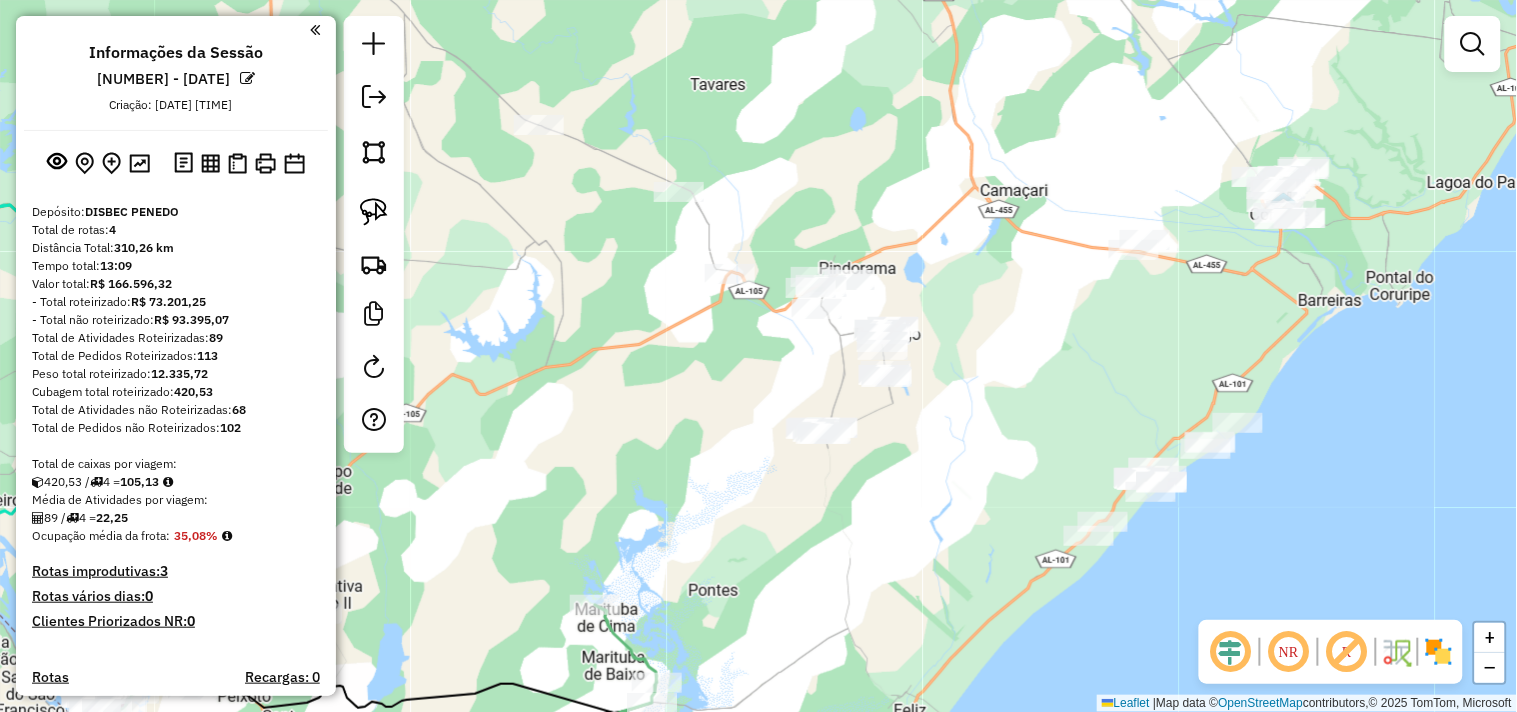 click 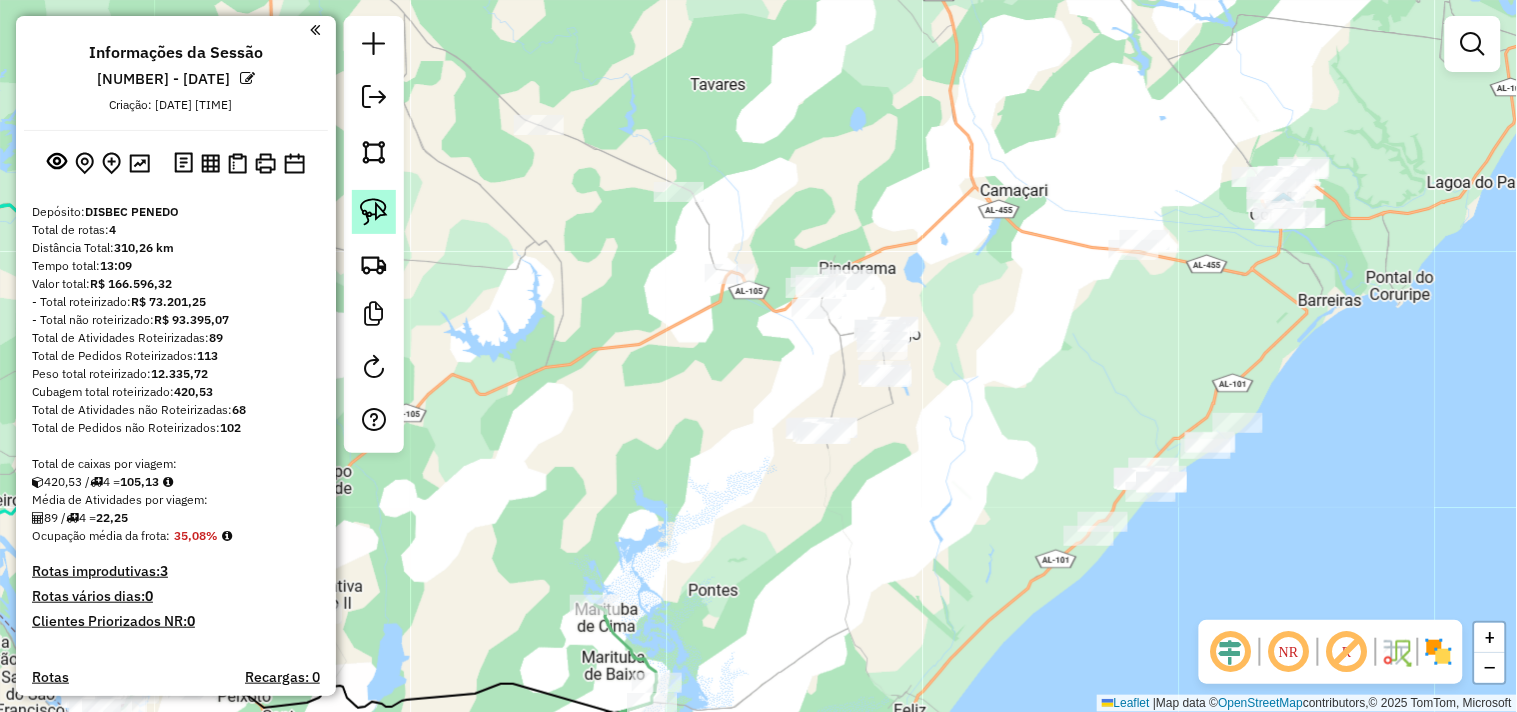 click 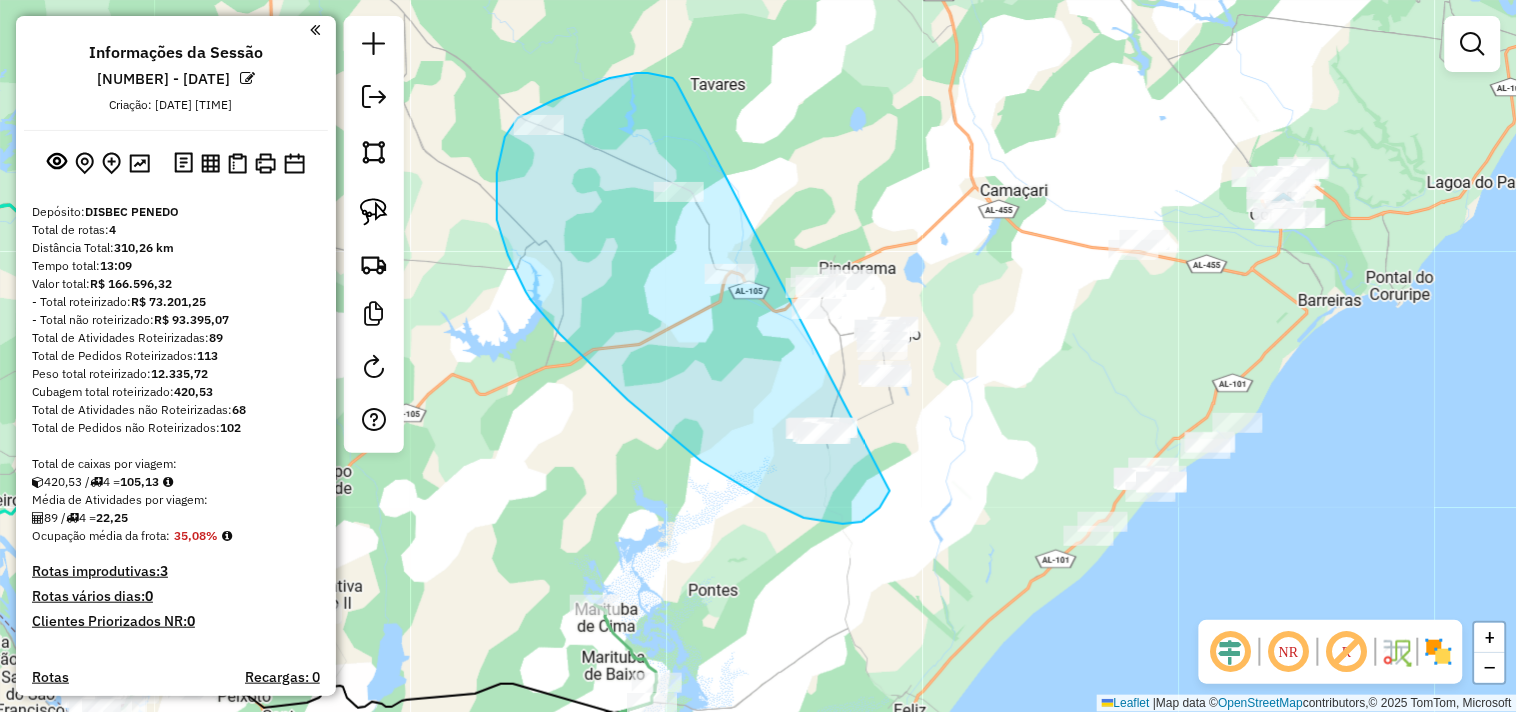 drag, startPoint x: 673, startPoint y: 78, endPoint x: 940, endPoint y: 297, distance: 345.32593 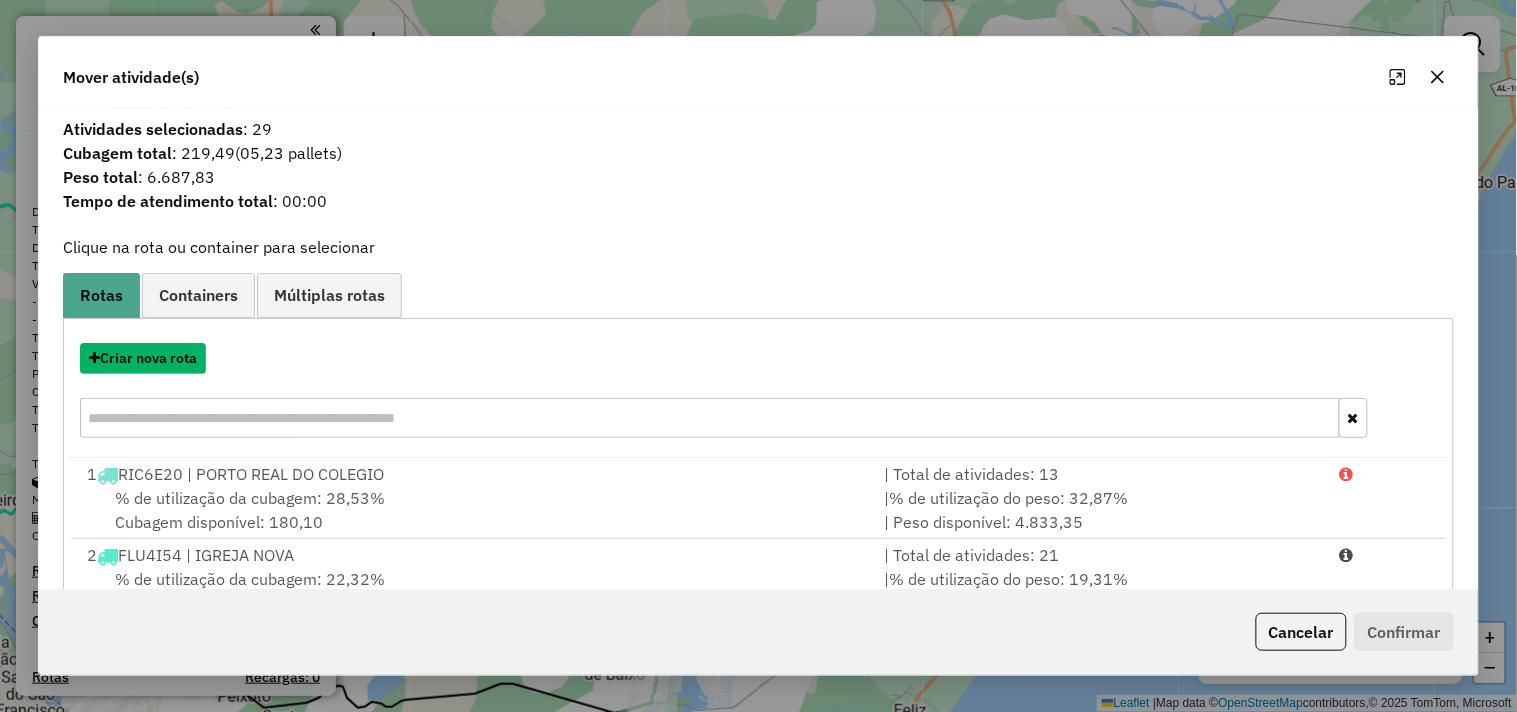 click on "Criar nova rota" at bounding box center [143, 358] 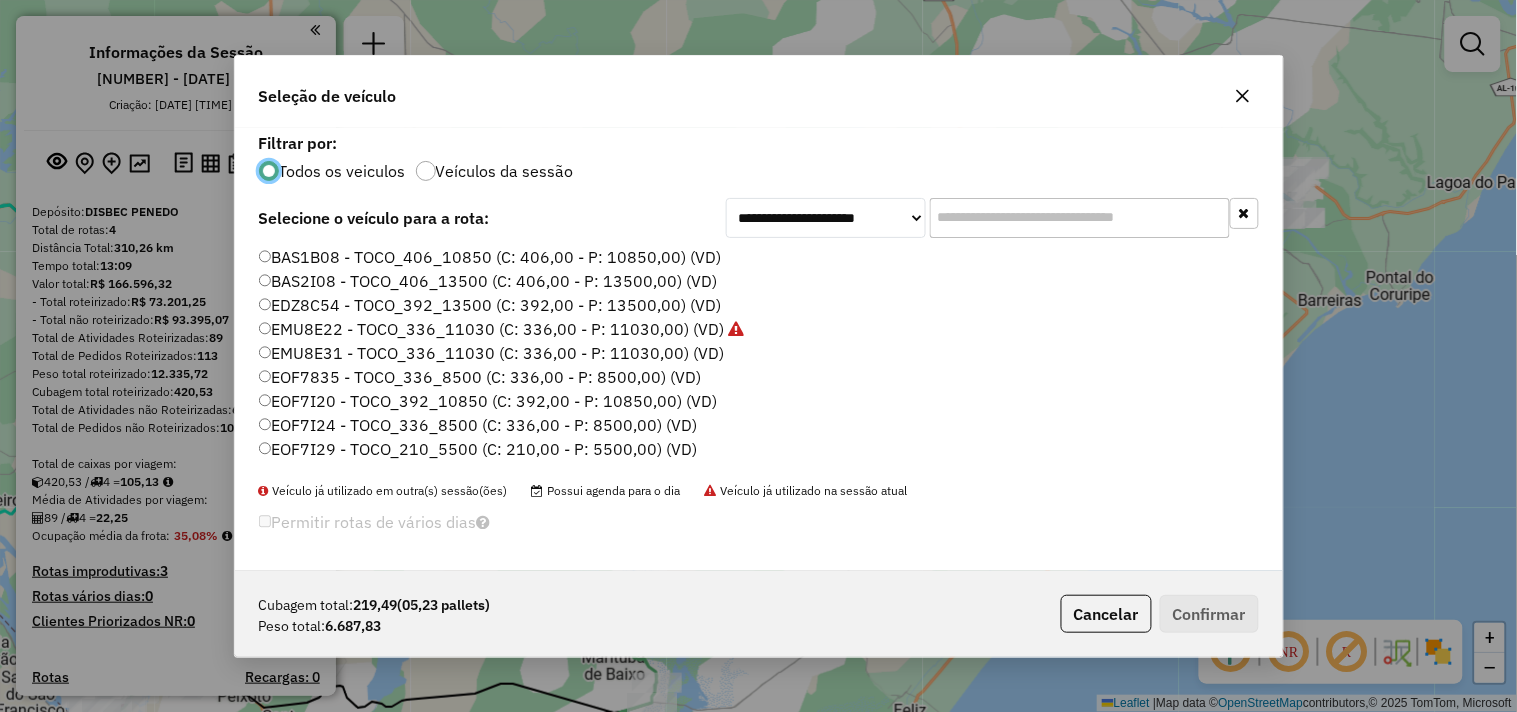 scroll, scrollTop: 11, scrollLeft: 5, axis: both 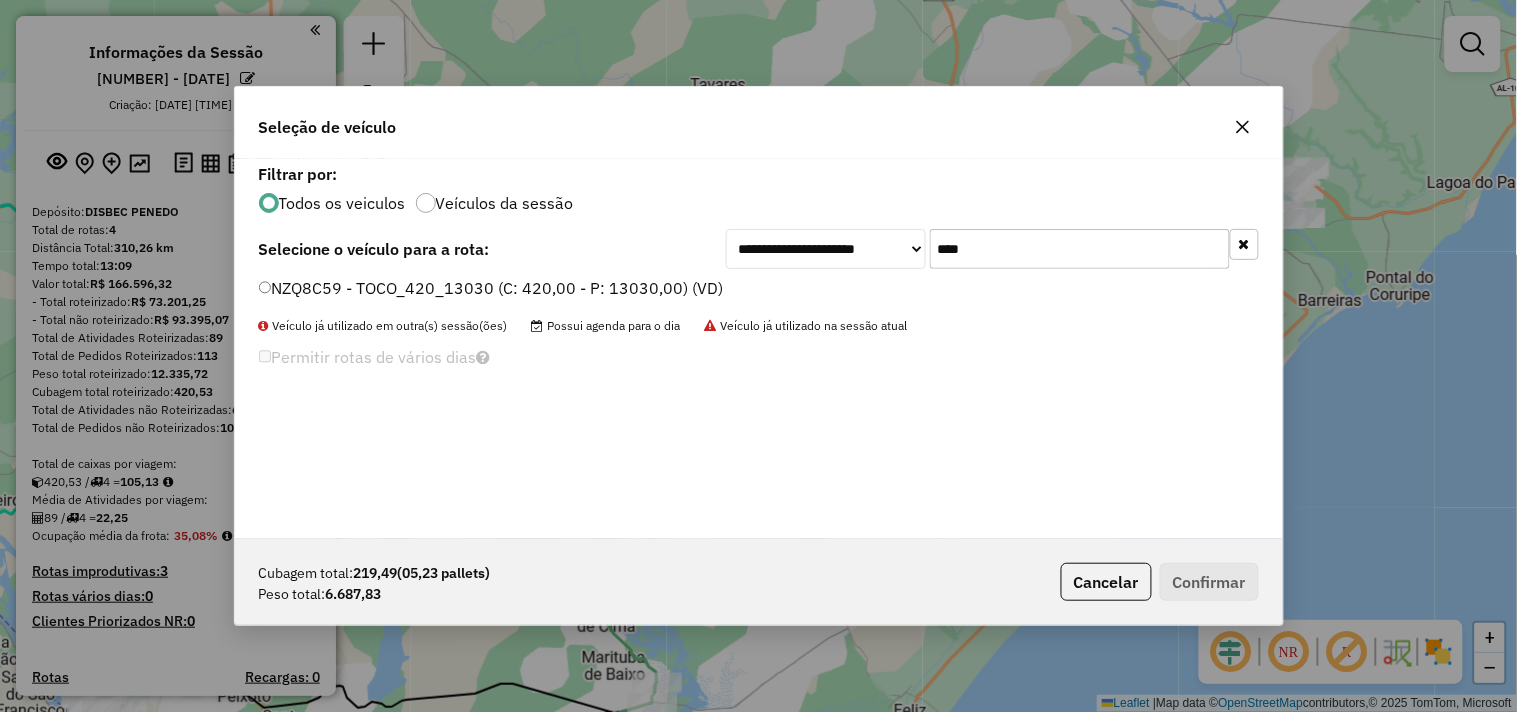 type on "****" 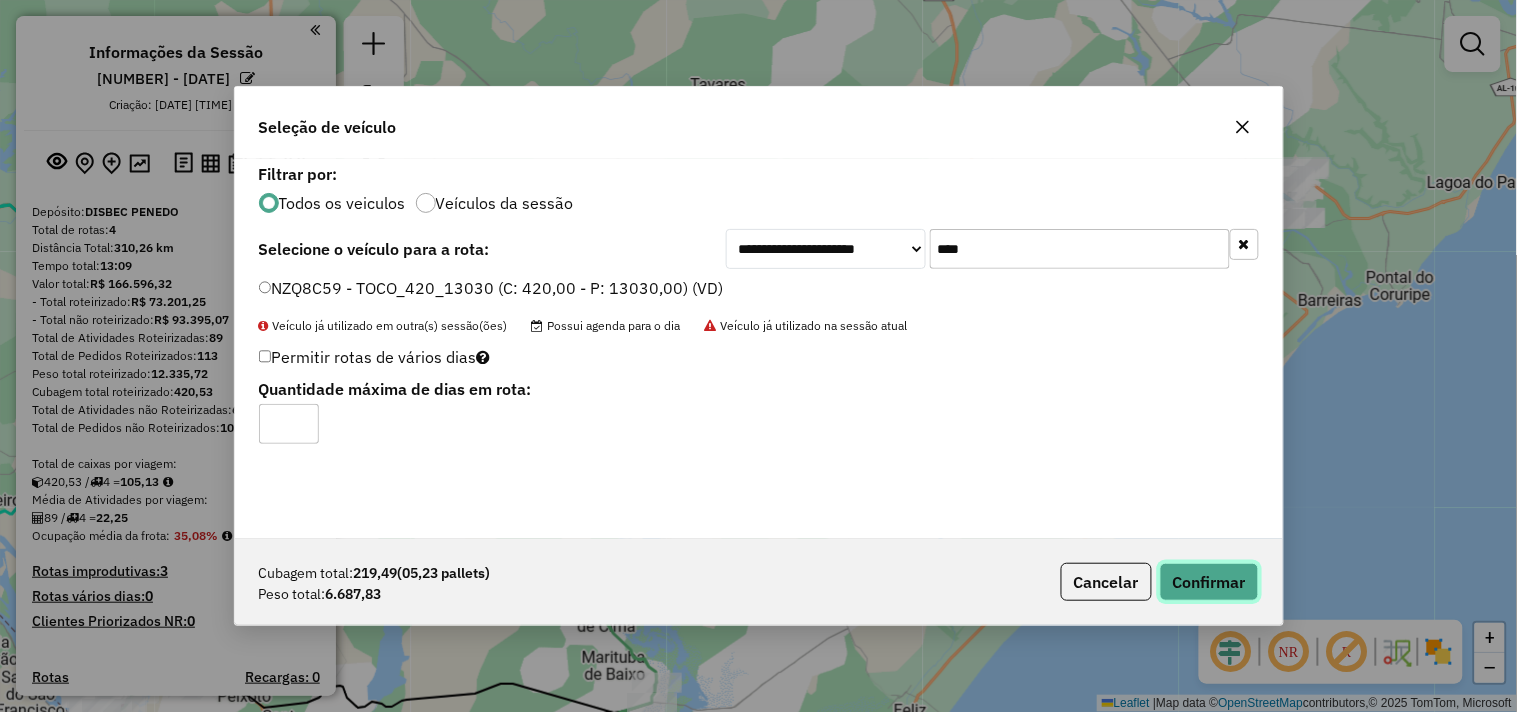 click on "Confirmar" 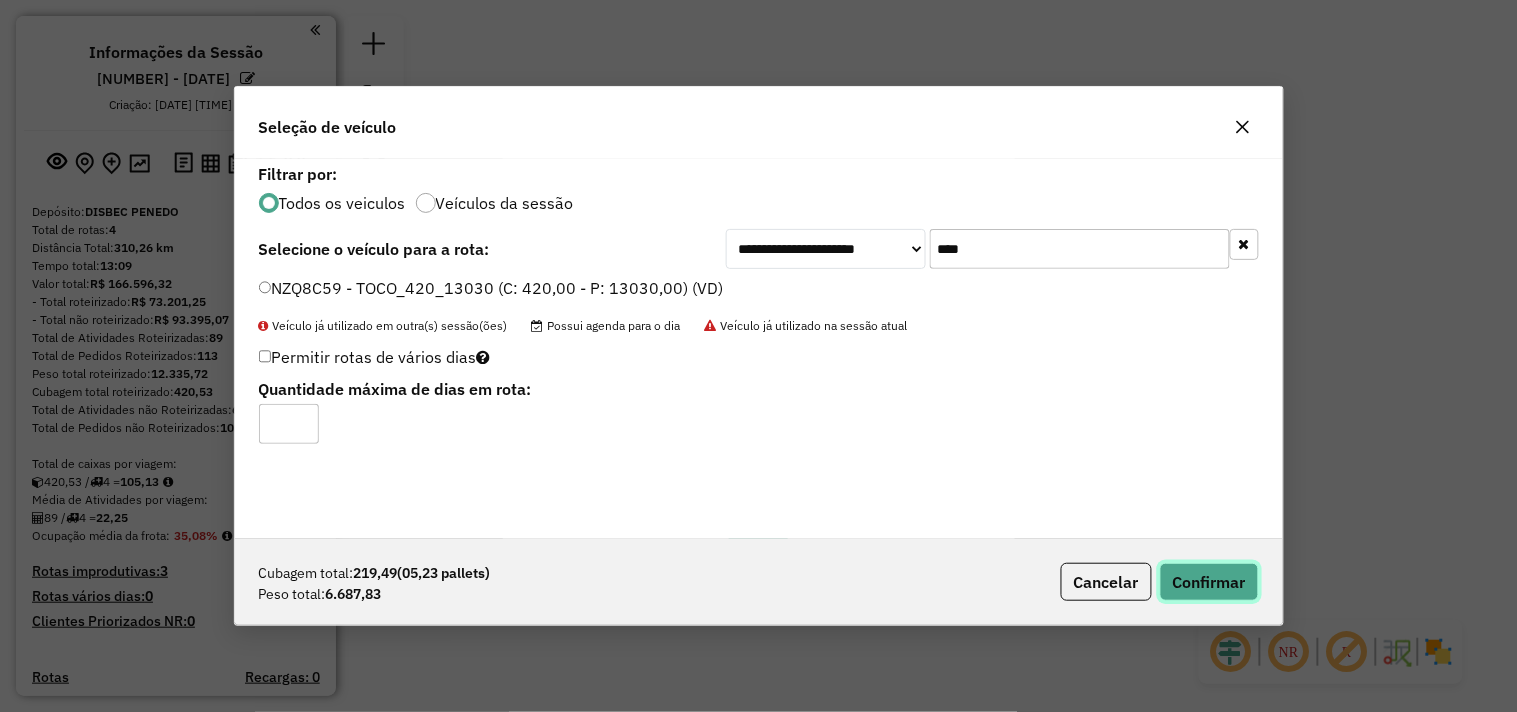 click on "Confirmar" 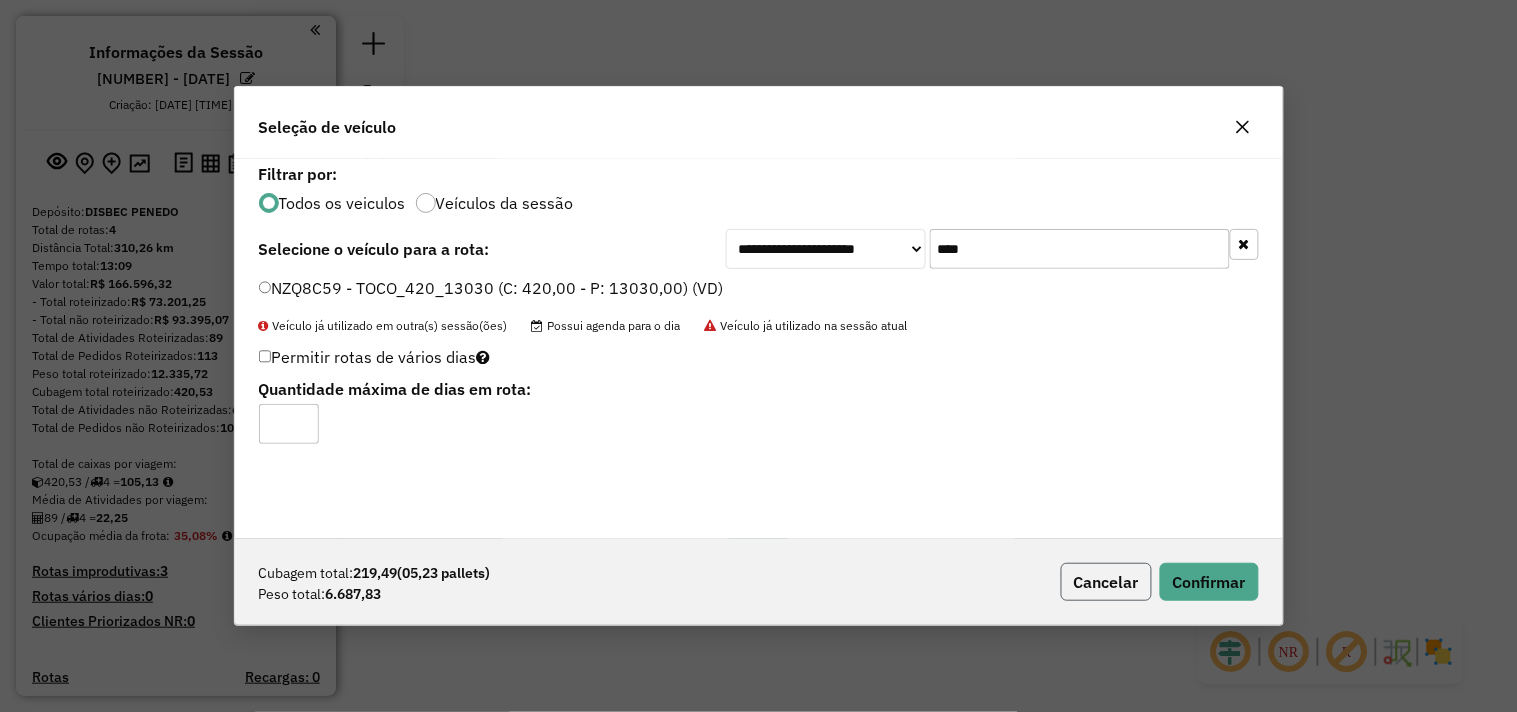 click on "Cancelar" 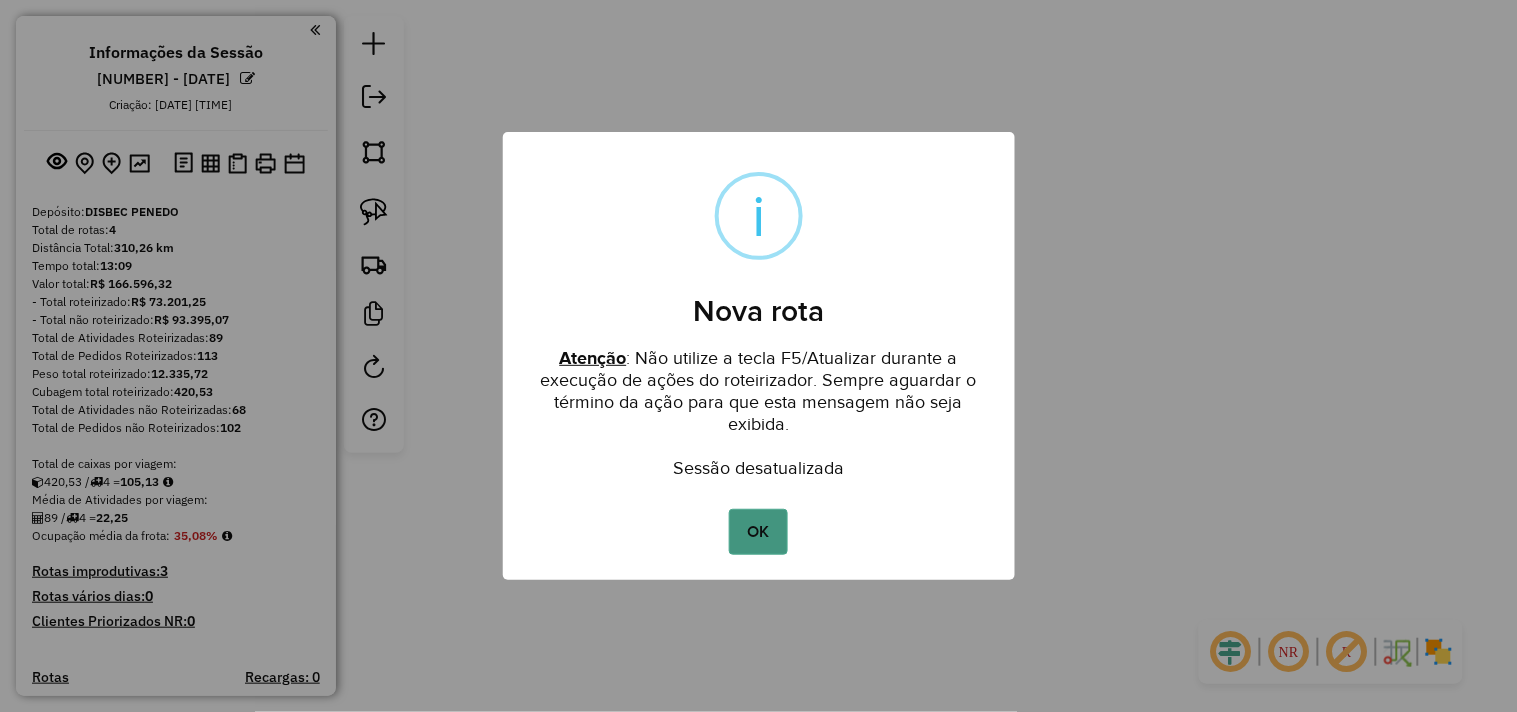 click on "OK No Cancel" at bounding box center [759, 532] 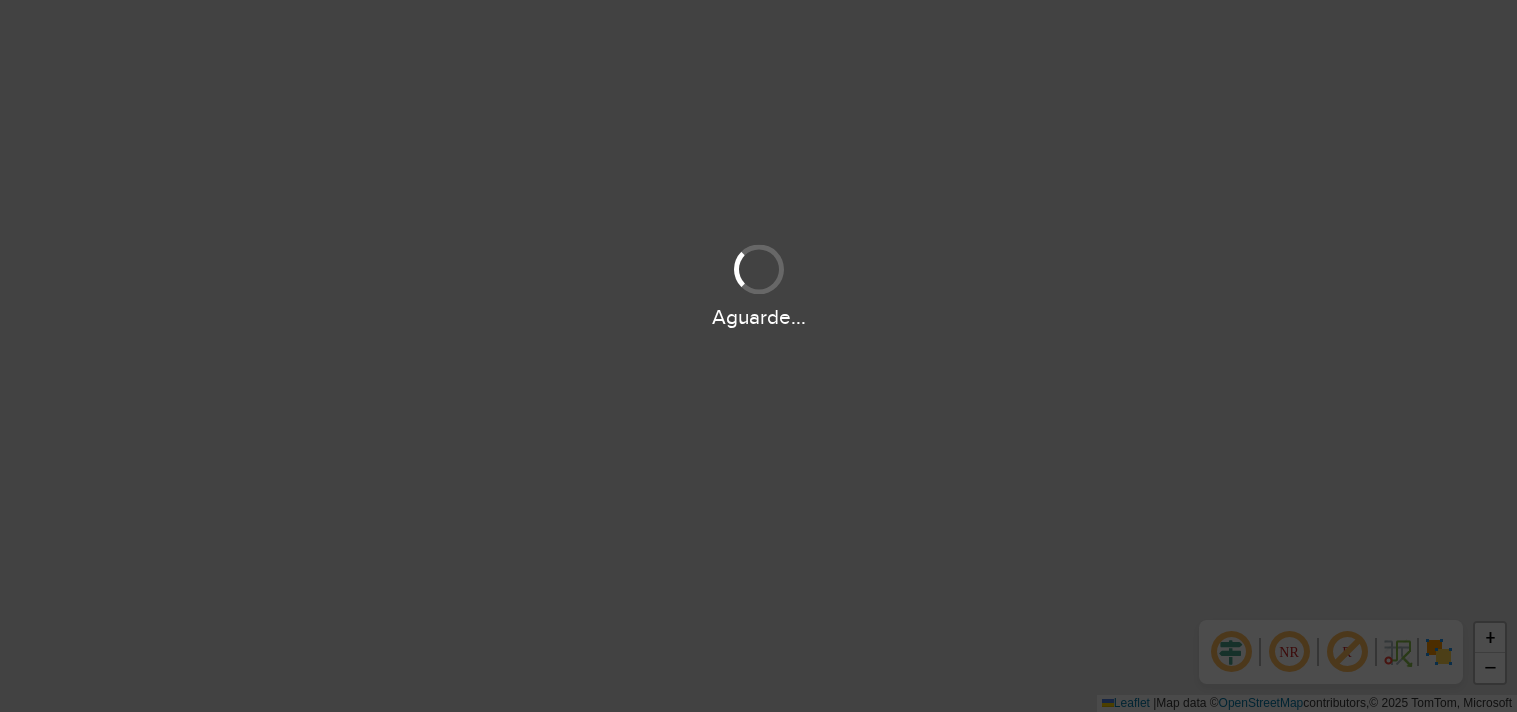 scroll, scrollTop: 0, scrollLeft: 0, axis: both 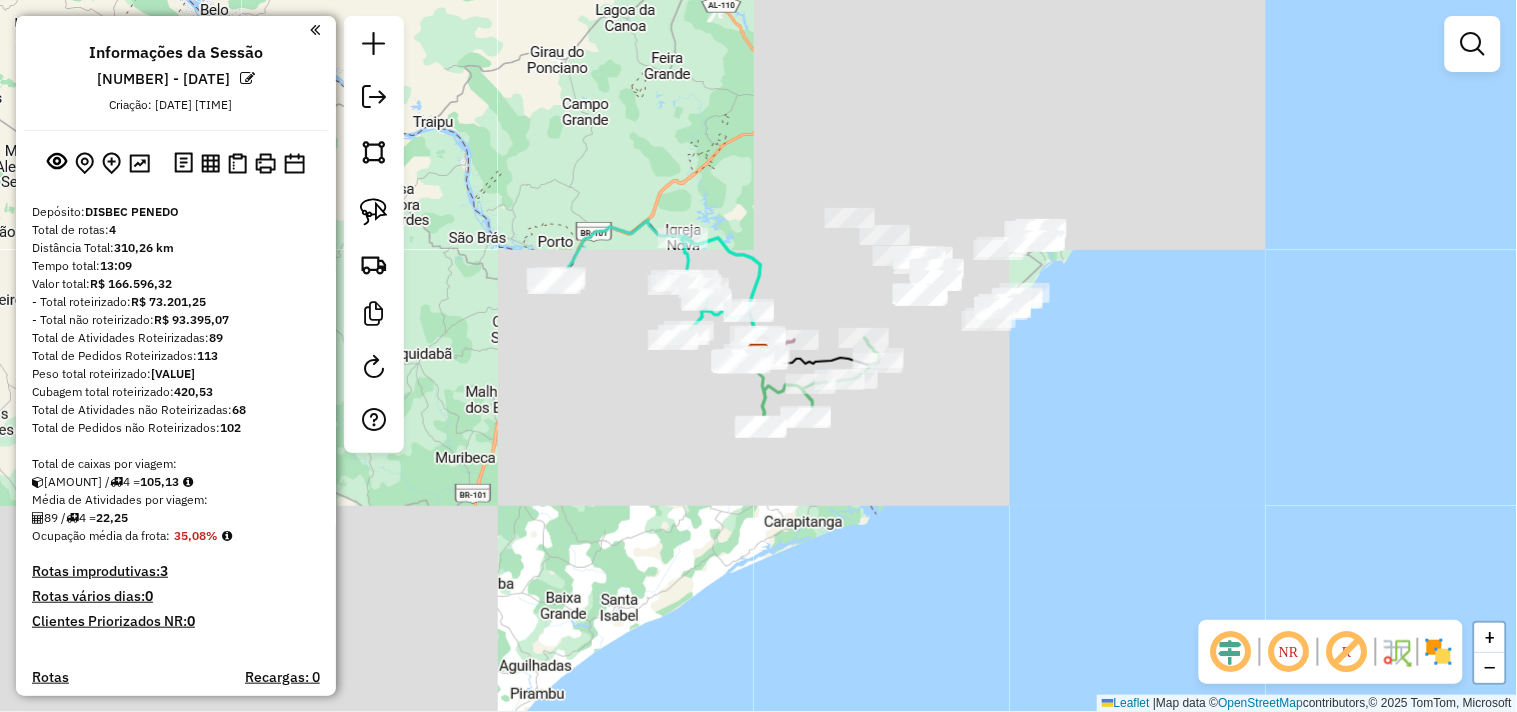 click on "Janela de atendimento Grade de atendimento Capacidade Transportadoras Veículos Cliente Pedidos  Rotas Selecione os dias de semana para filtrar as janelas de atendimento  Seg   Ter   Qua   Qui   Sex   Sáb   Dom  Informe o período da janela de atendimento: De: Até:  Filtrar exatamente a janela do cliente  Considerar janela de atendimento padrão  Selecione os dias de semana para filtrar as grades de atendimento  Seg   Ter   Qua   Qui   Sex   Sáb   Dom   Considerar clientes sem dia de atendimento cadastrado  Clientes fora do dia de atendimento selecionado Filtrar as atividades entre os valores definidos abaixo:  Peso mínimo:   Peso máximo:   Cubagem mínima:   Cubagem máxima:   De:   Até:  Filtrar as atividades entre o tempo de atendimento definido abaixo:  De:   Até:   Considerar capacidade total dos clientes não roteirizados Transportadora: Selecione um ou mais itens Tipo de veículo: Selecione um ou mais itens Veículo: Selecione um ou mais itens Motorista: Selecione um ou mais itens Nome: Rótulo:" 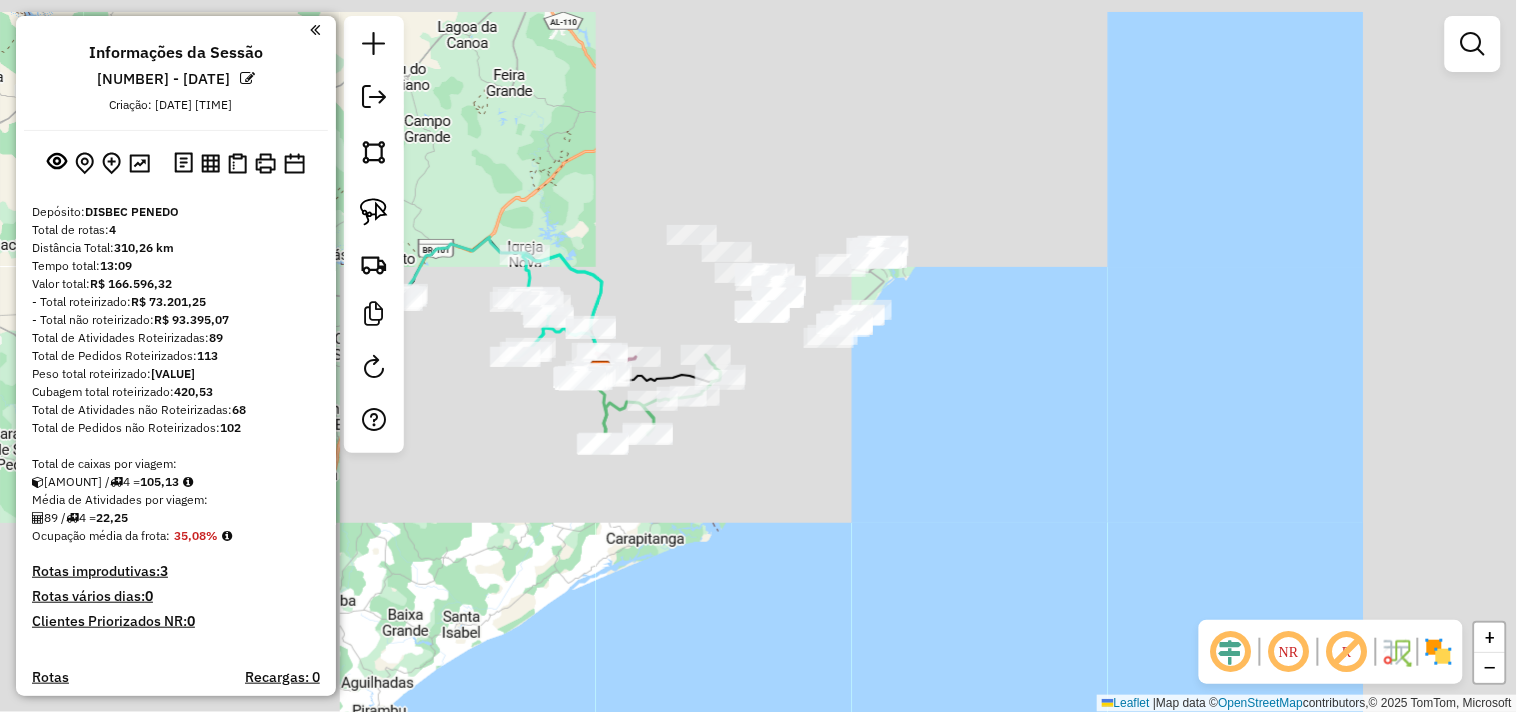 drag, startPoint x: 701, startPoint y: 123, endPoint x: 672, endPoint y: 3, distance: 123.454445 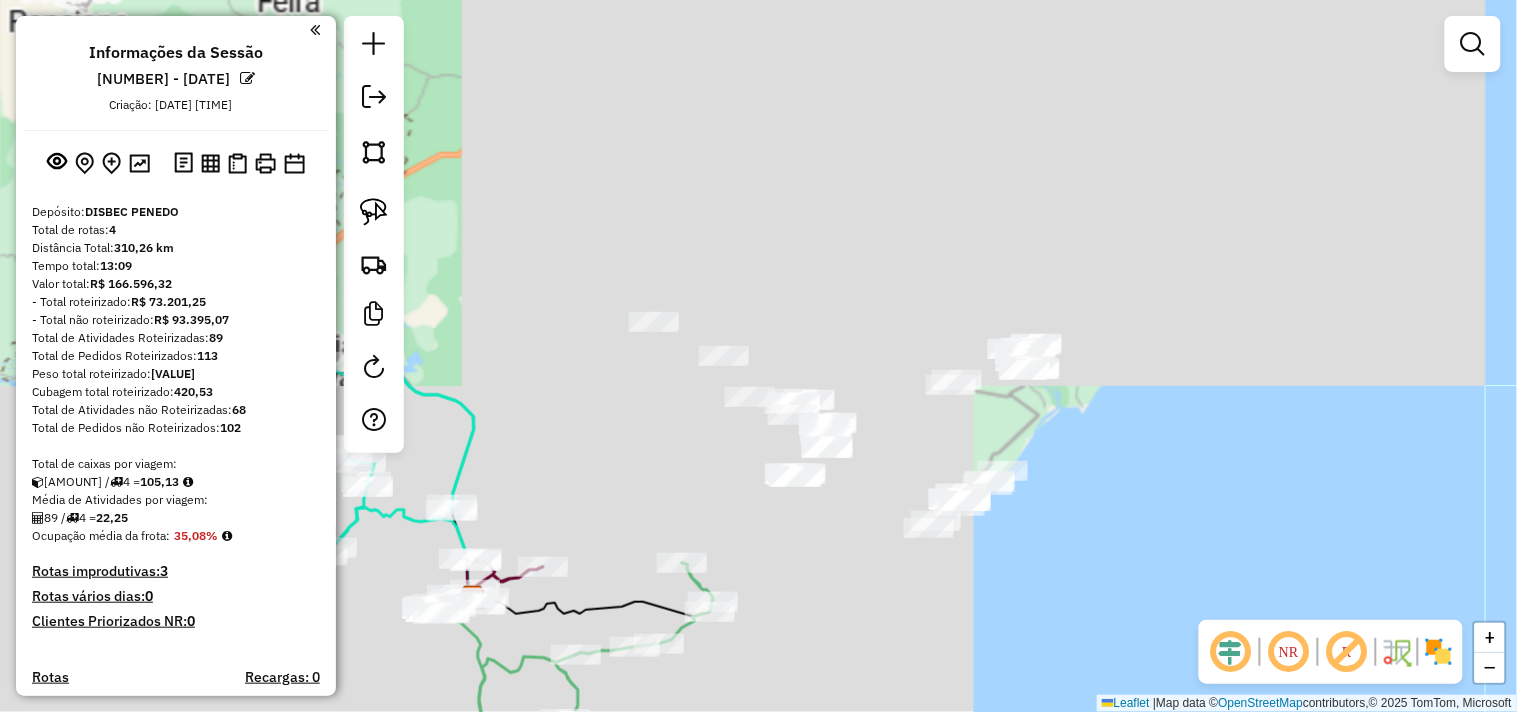 drag, startPoint x: 727, startPoint y: 152, endPoint x: 823, endPoint y: 302, distance: 178.08986 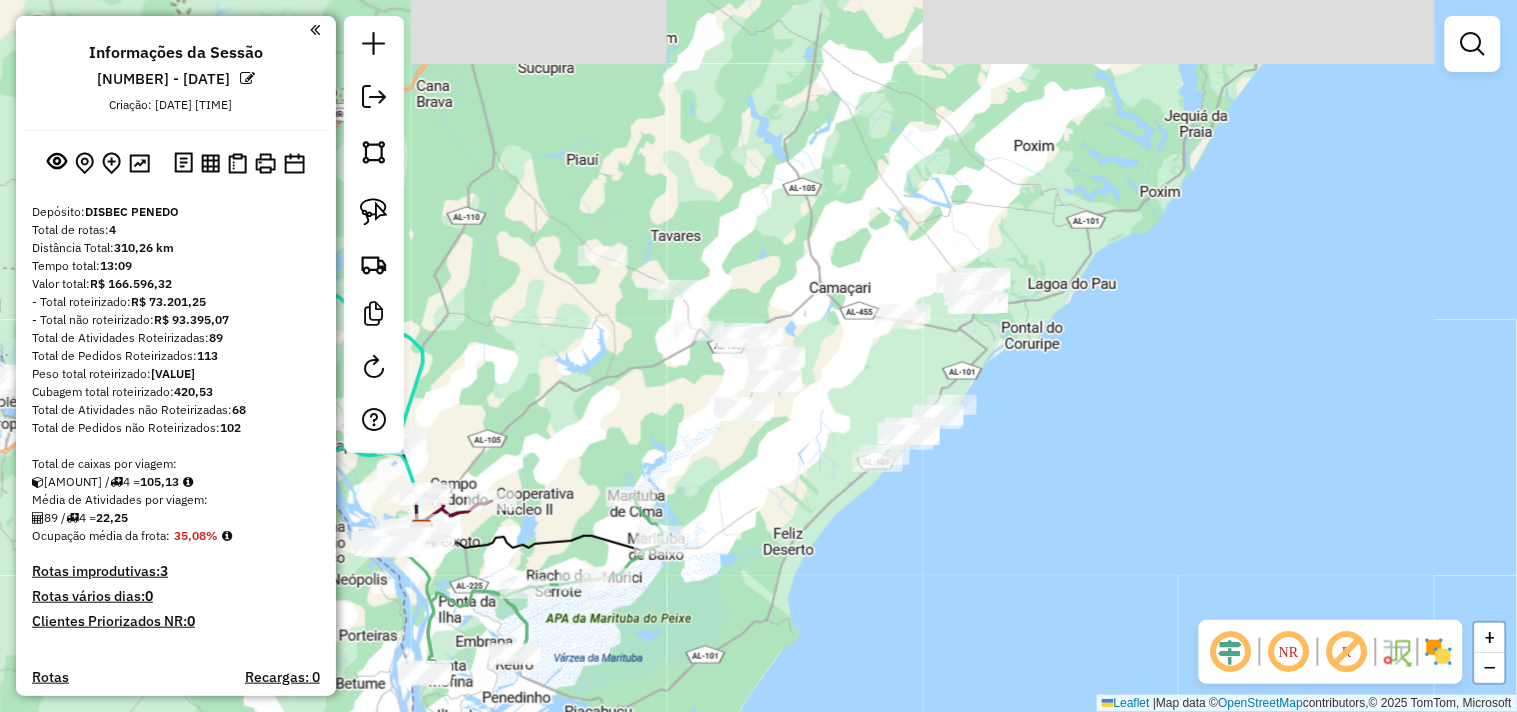 drag, startPoint x: 810, startPoint y: 323, endPoint x: 764, endPoint y: 255, distance: 82.0975 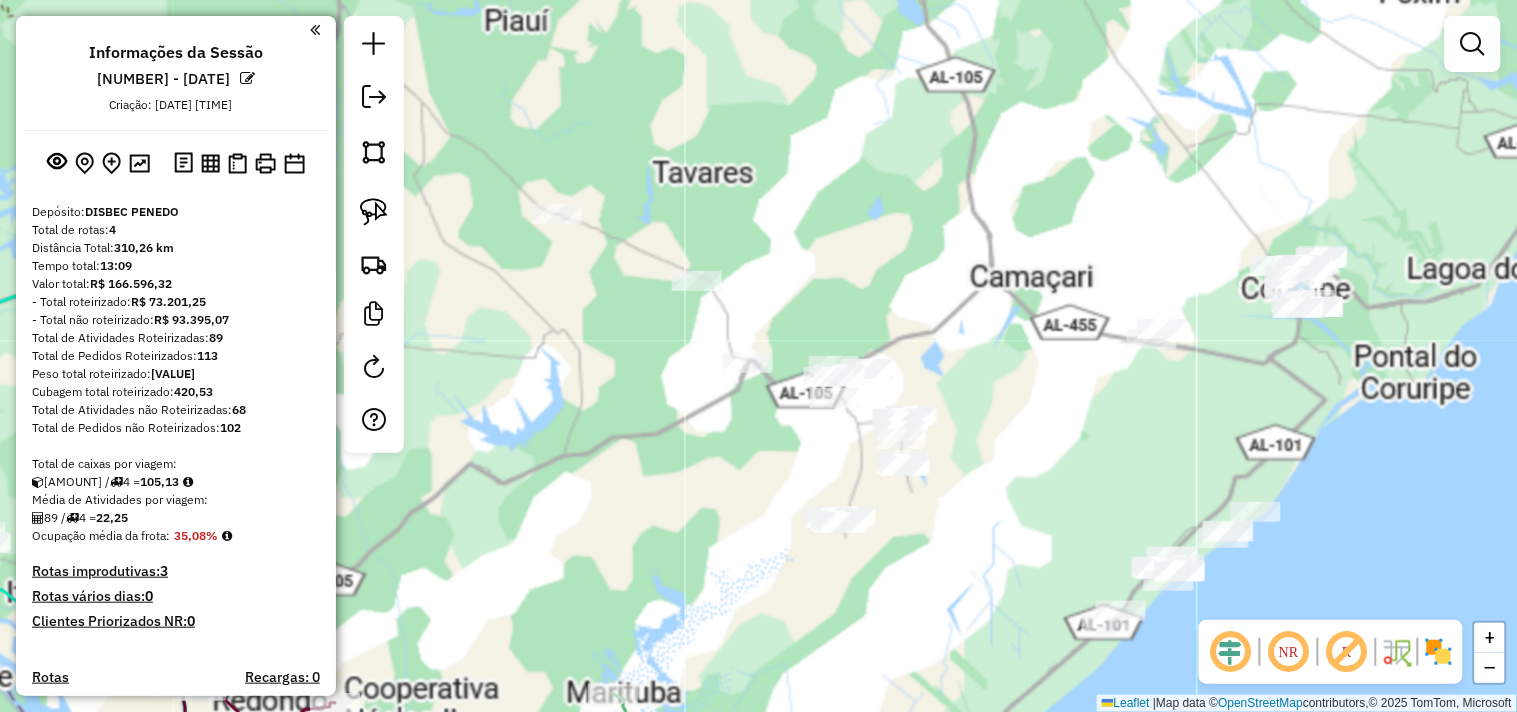 drag, startPoint x: 674, startPoint y: 366, endPoint x: 613, endPoint y: 302, distance: 88.4138 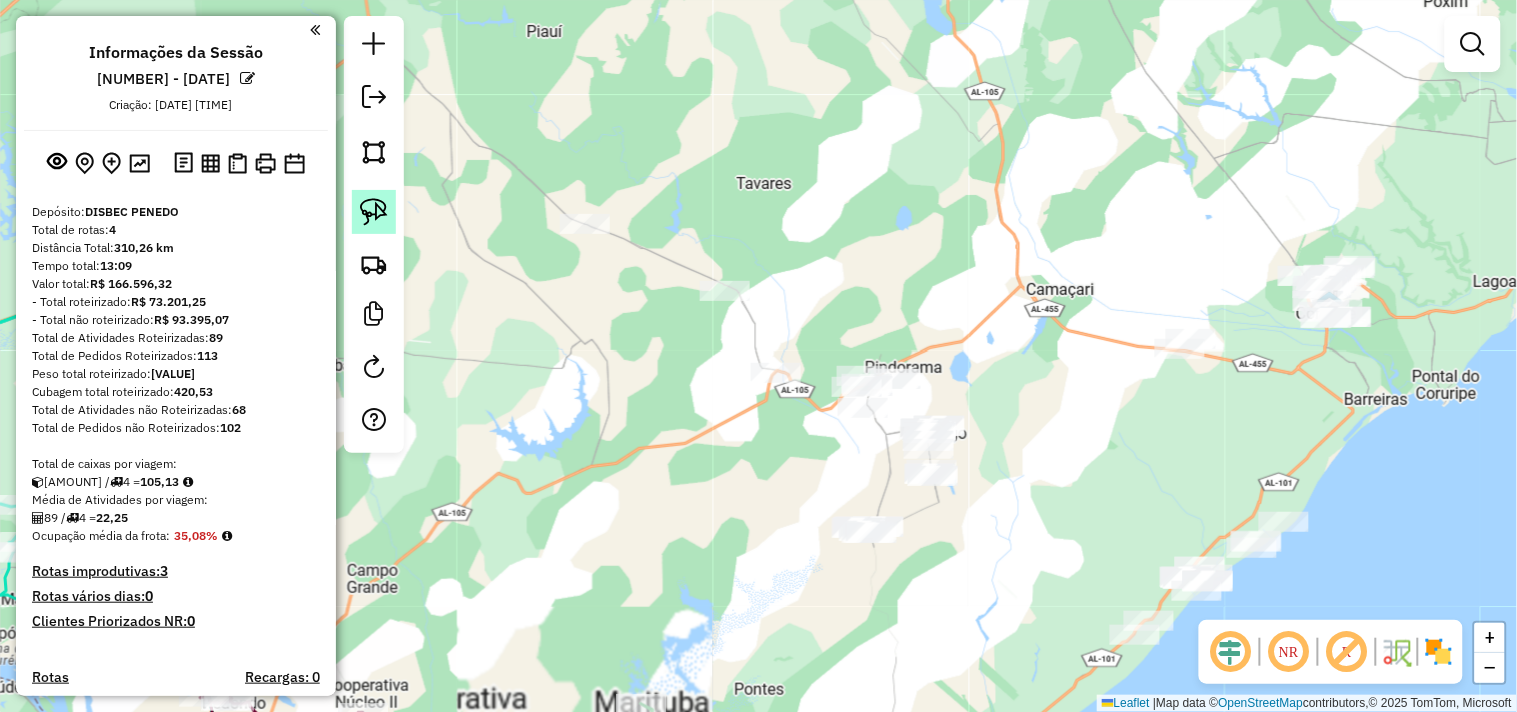 click 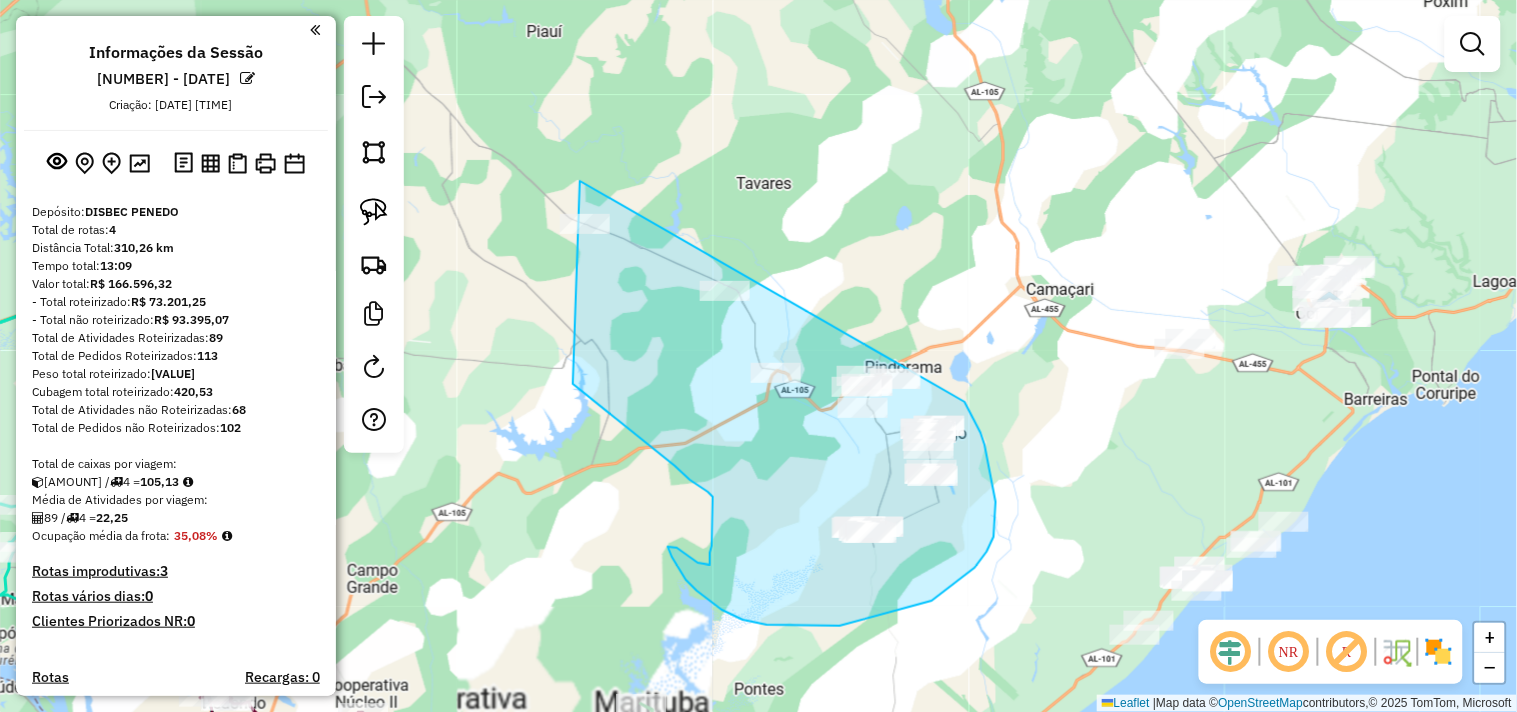 drag, startPoint x: 580, startPoint y: 181, endPoint x: 923, endPoint y: 348, distance: 381.49442 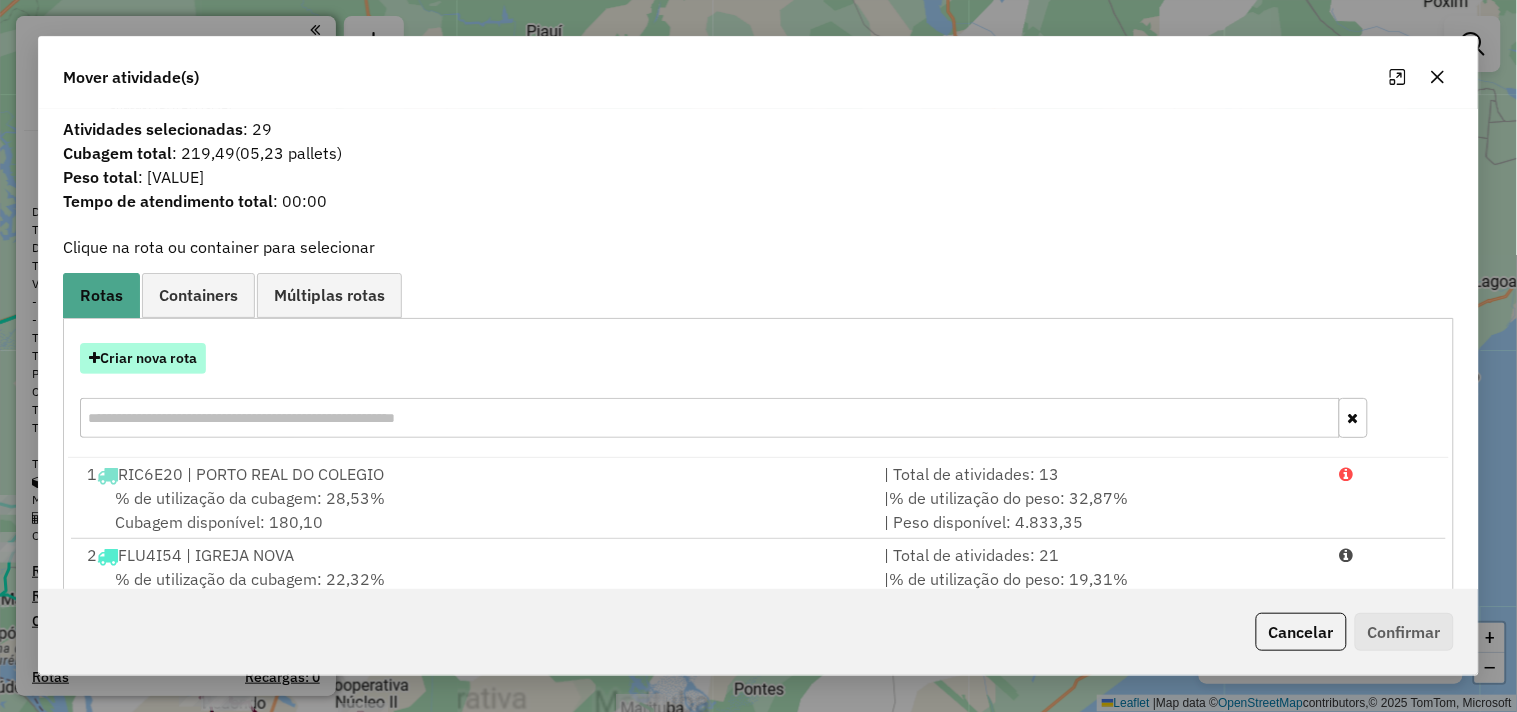 click on "Criar nova rota" at bounding box center [143, 358] 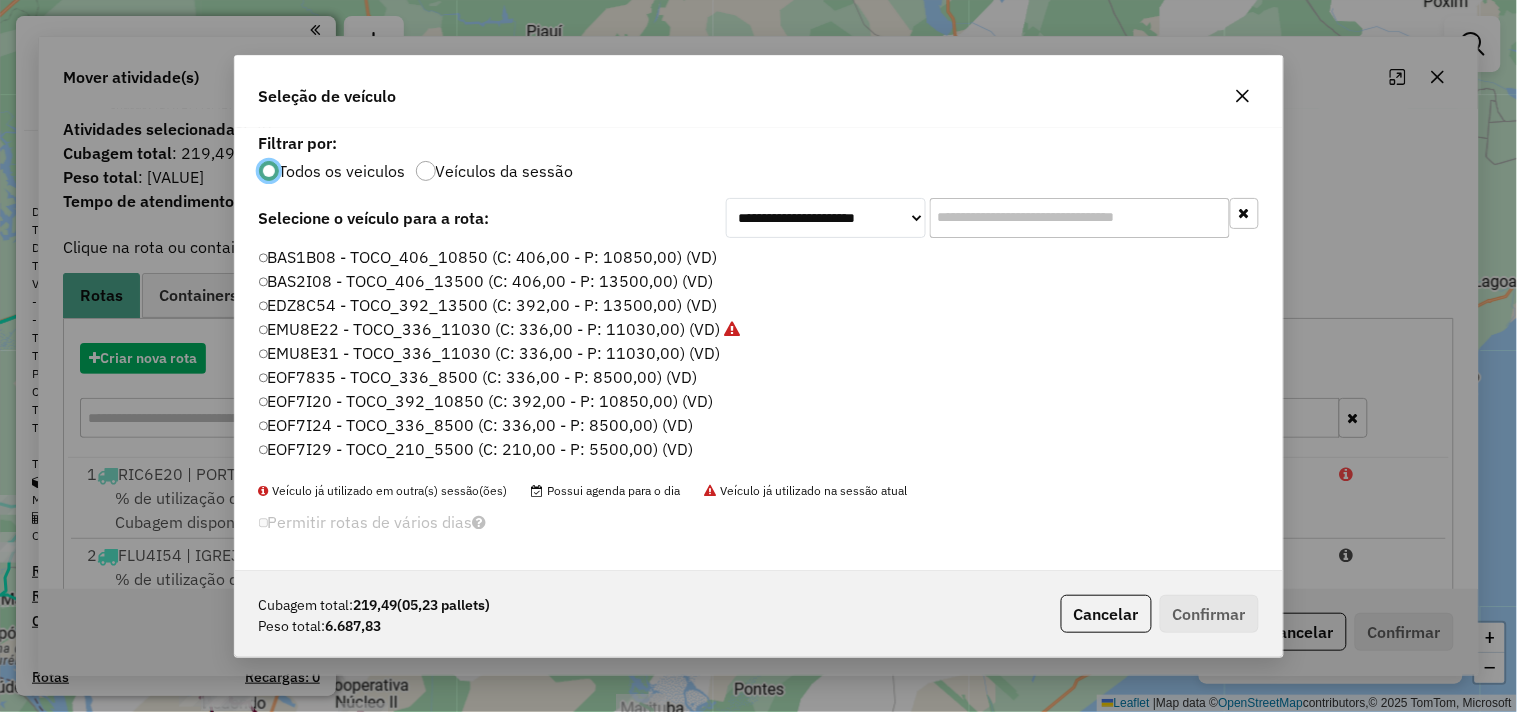 scroll, scrollTop: 11, scrollLeft: 5, axis: both 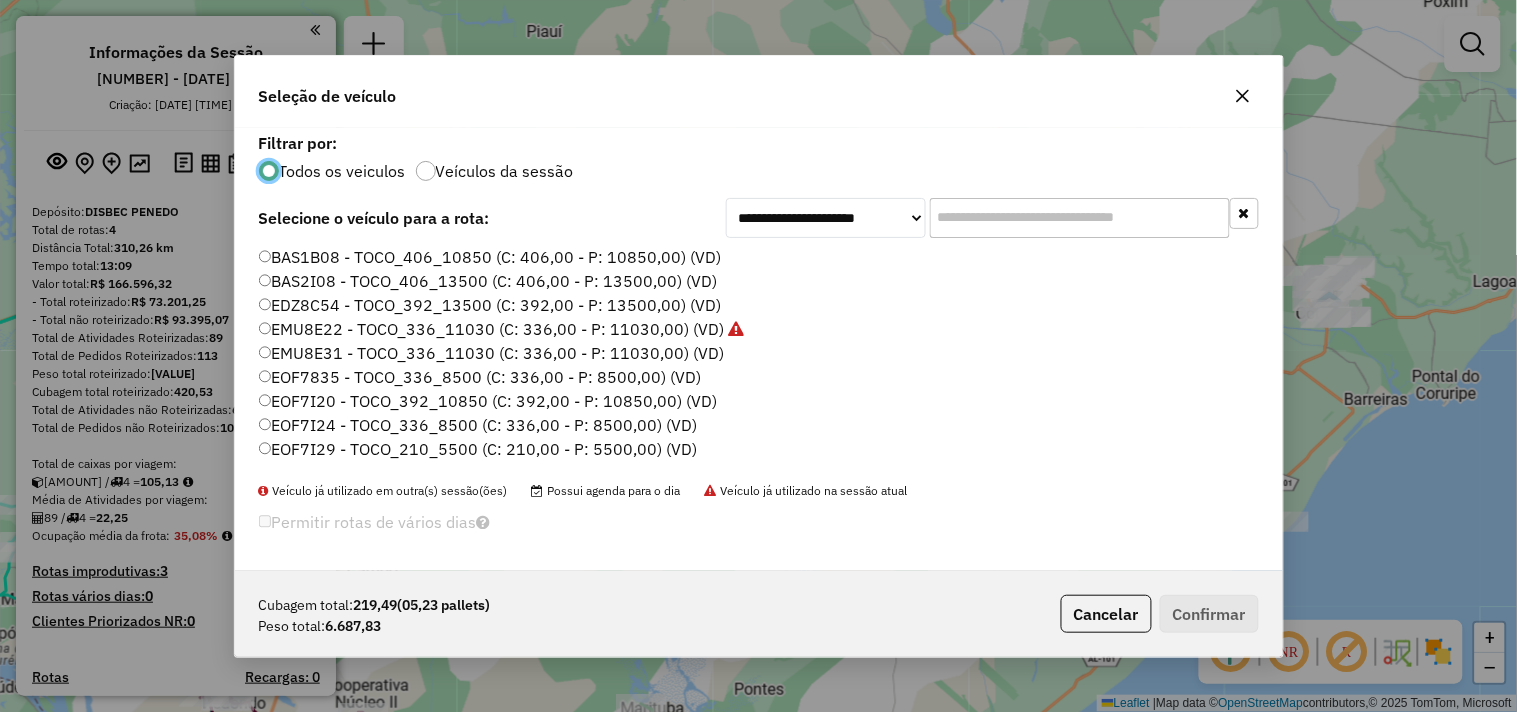 click on "**********" 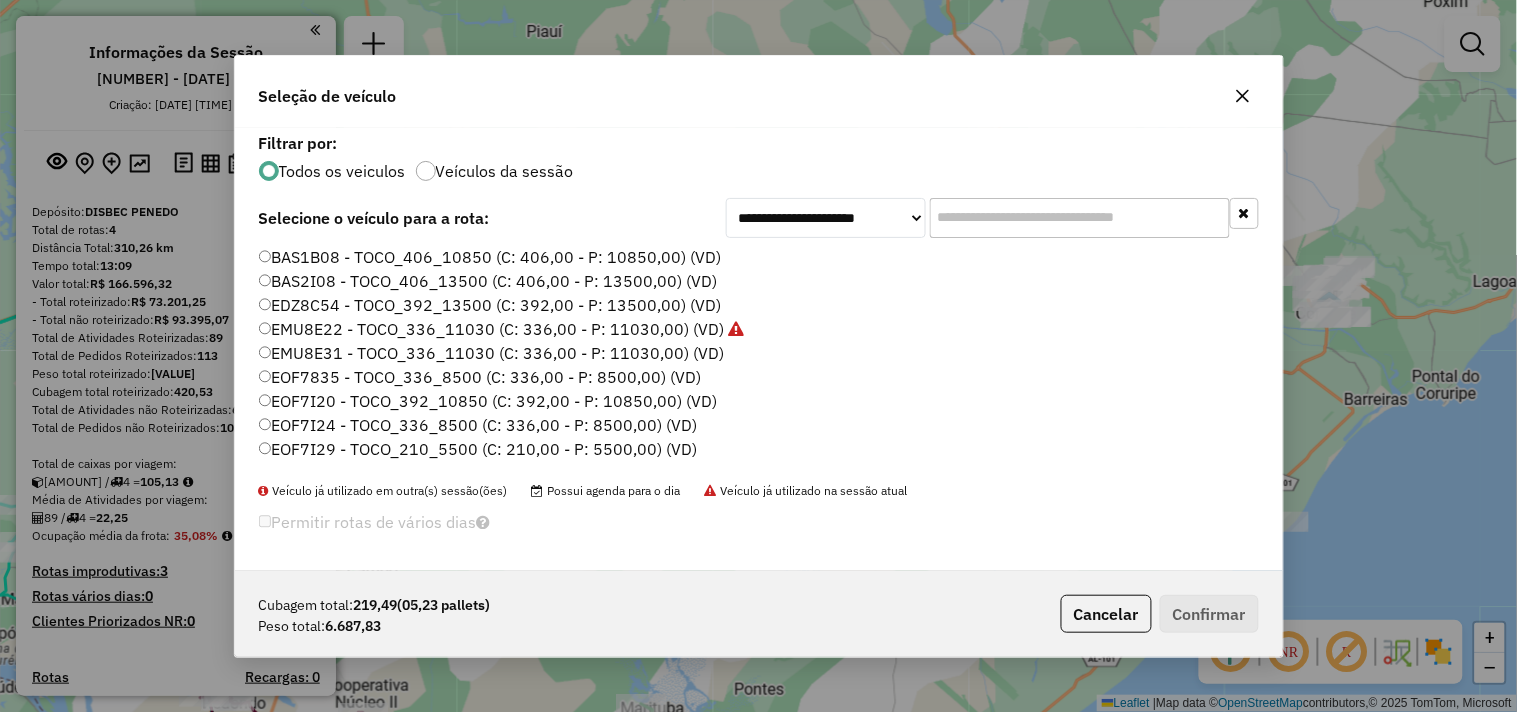 click 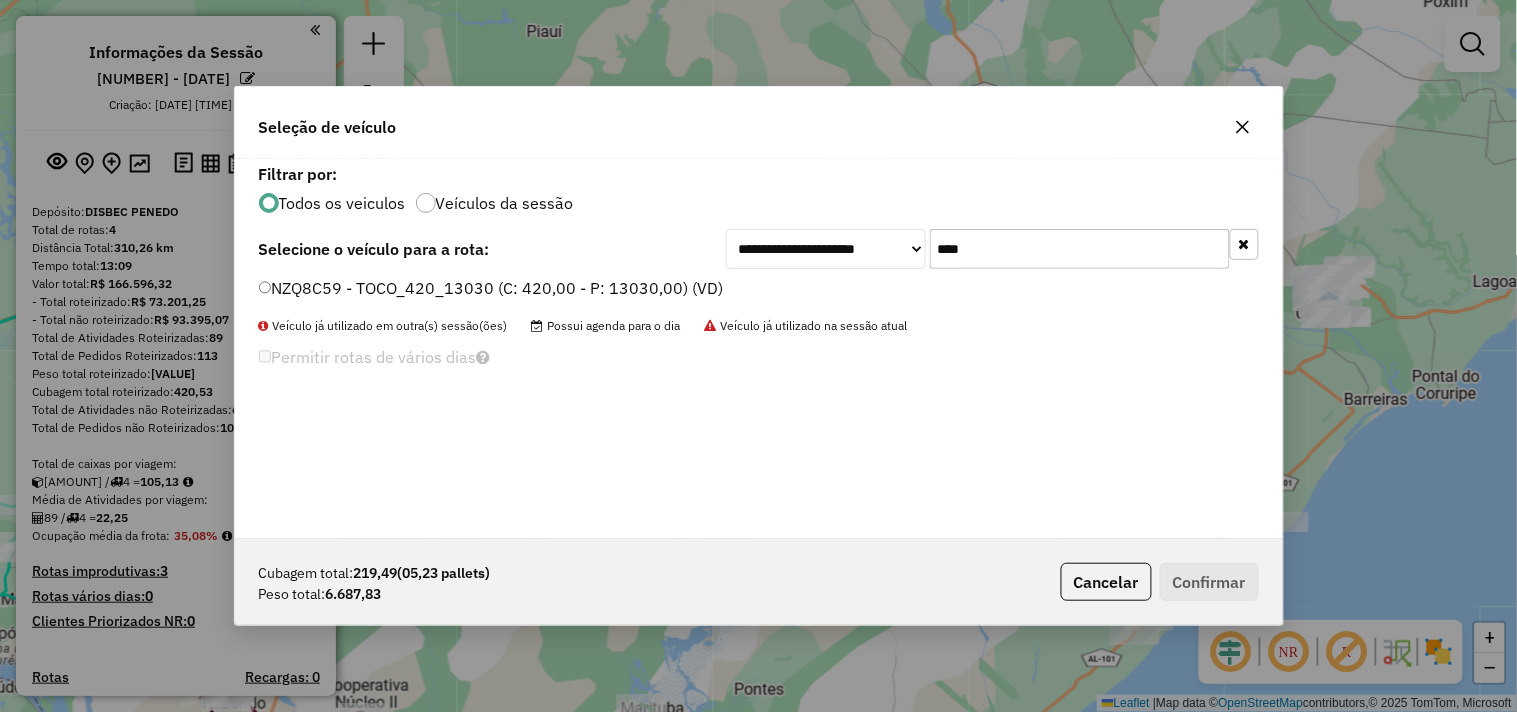 type on "****" 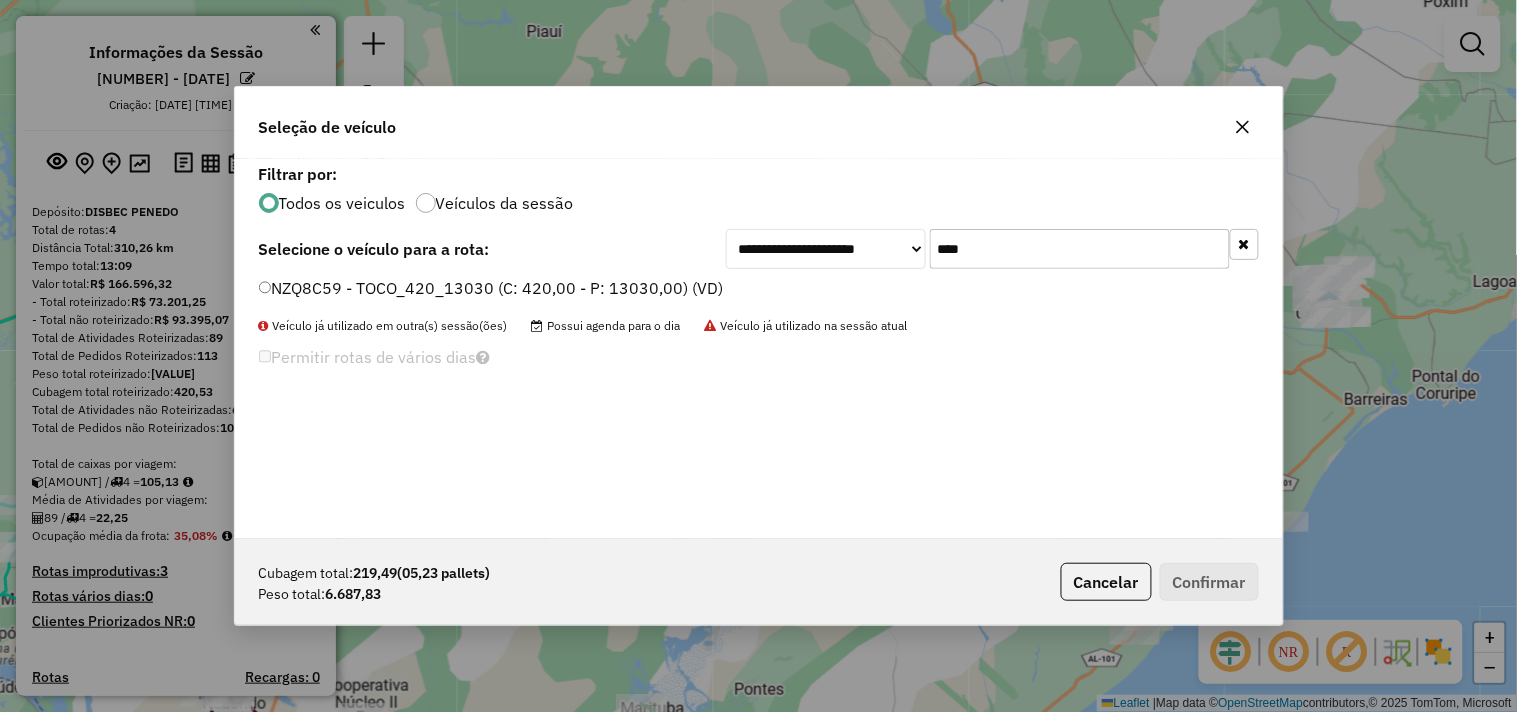 click on "NZQ8C59 - TOCO_420_13030 (C: 420,00 - P: 13030,00) (VD)" 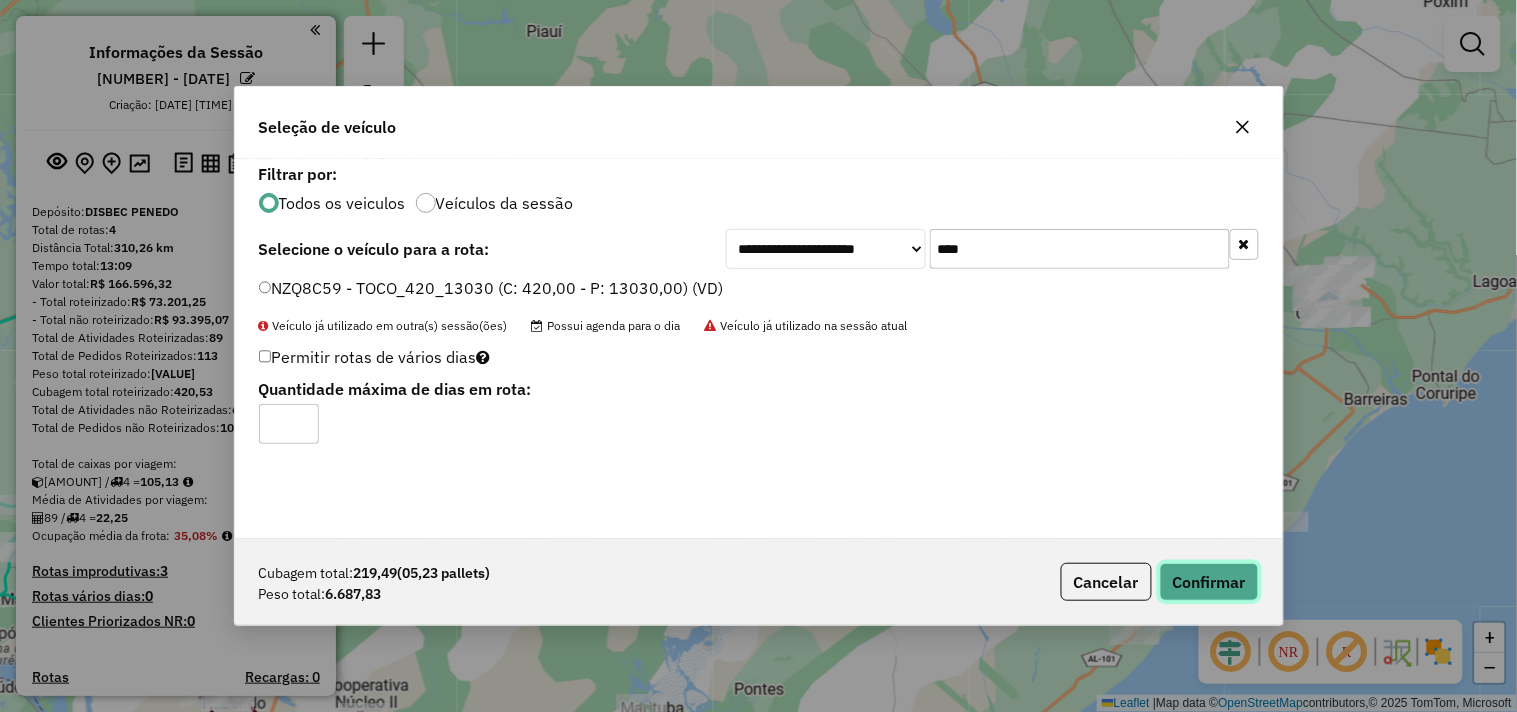 click on "Confirmar" 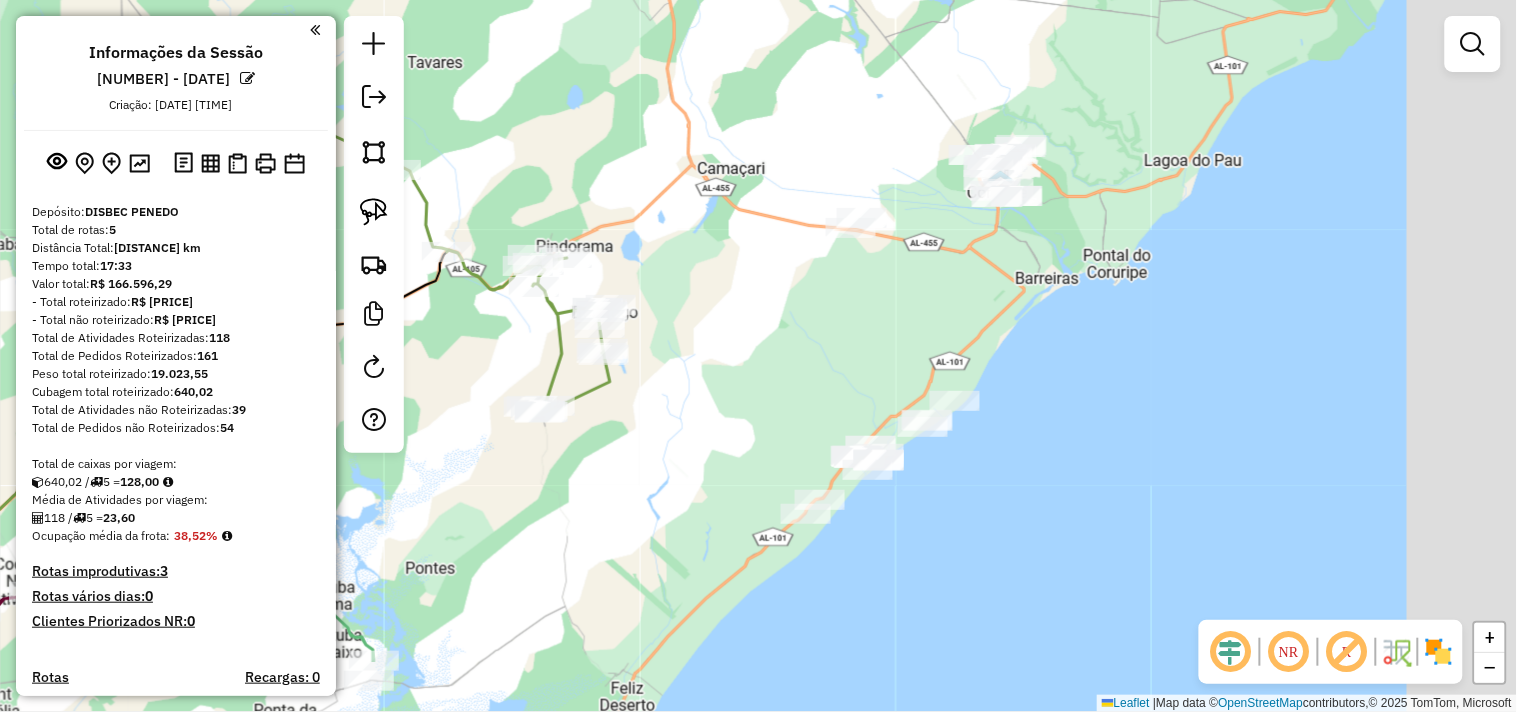 drag, startPoint x: 1057, startPoint y: 468, endPoint x: 670, endPoint y: 313, distance: 416.88608 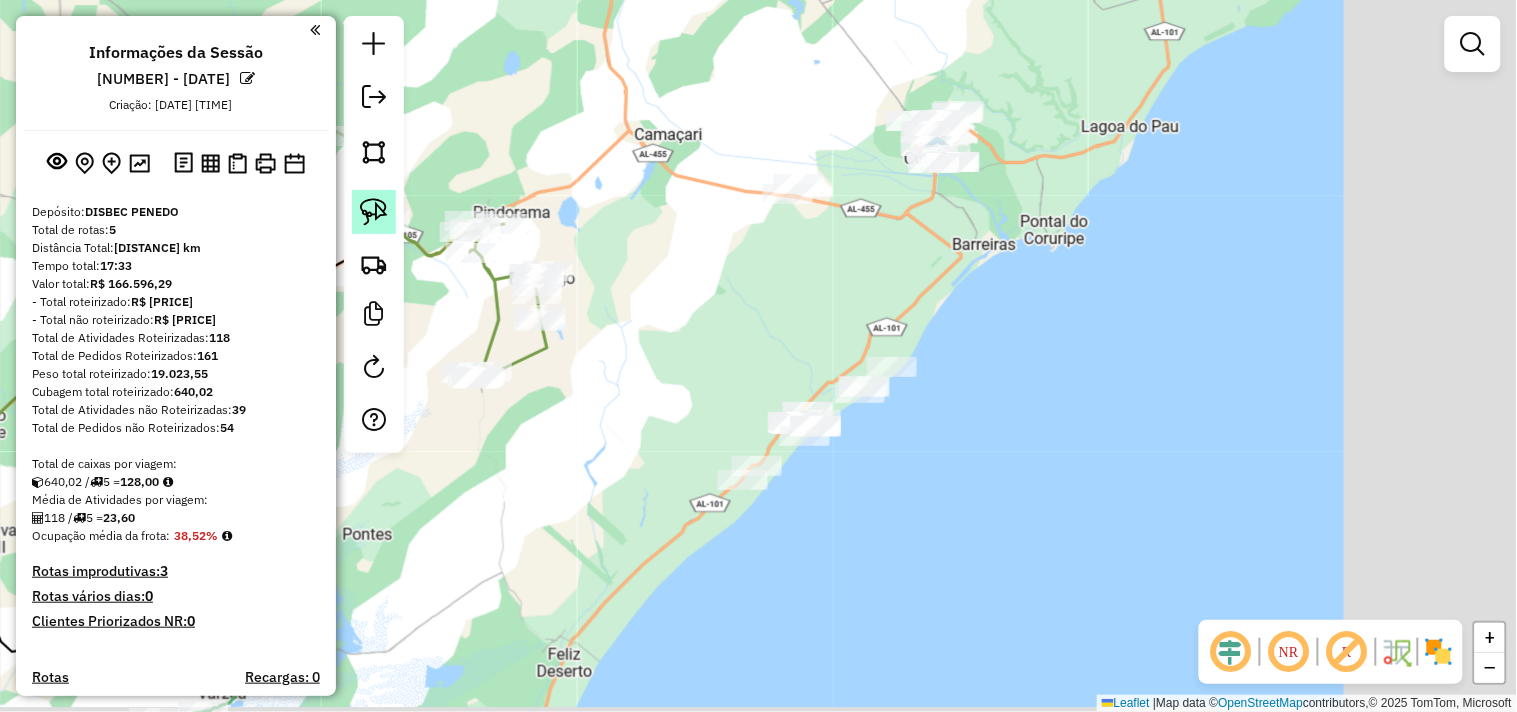 click 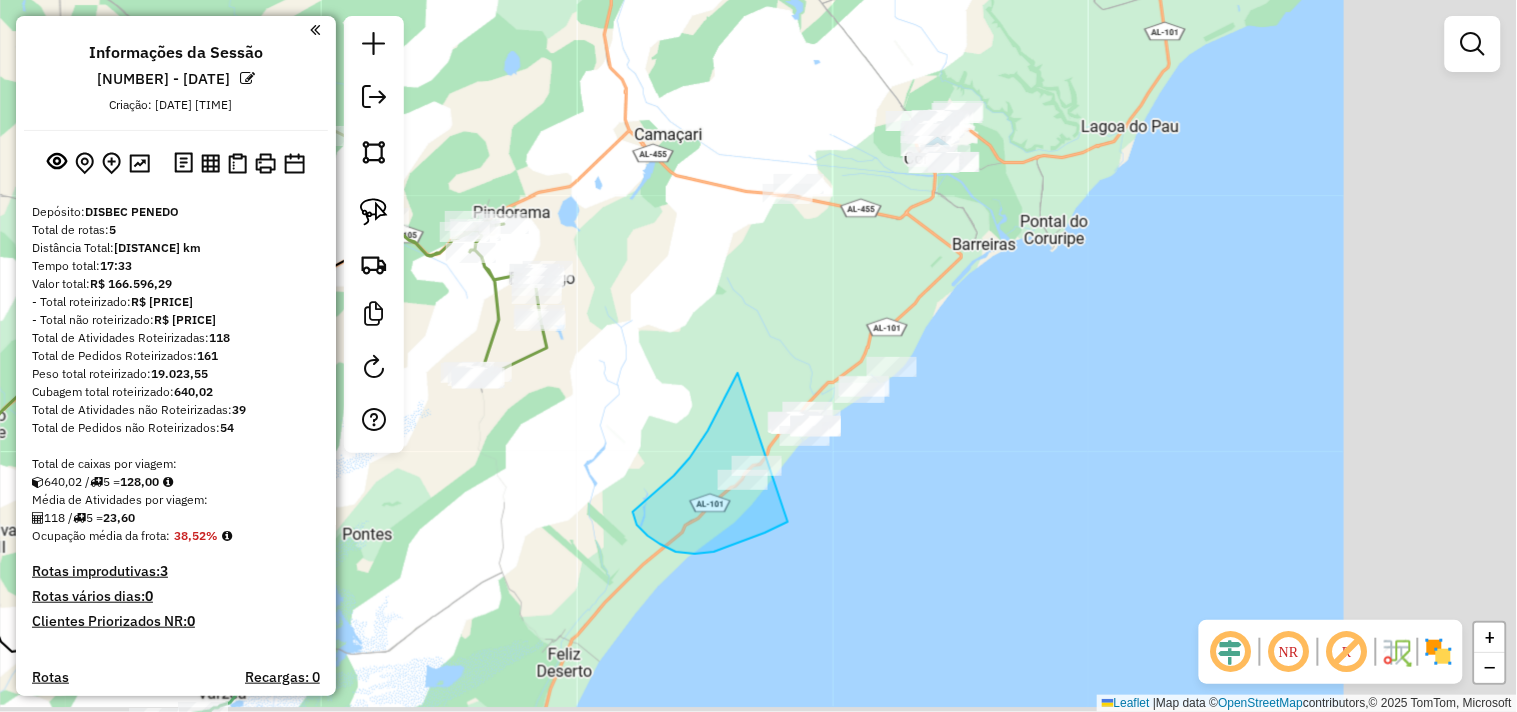 drag, startPoint x: 732, startPoint y: 384, endPoint x: 931, endPoint y: 330, distance: 206.1965 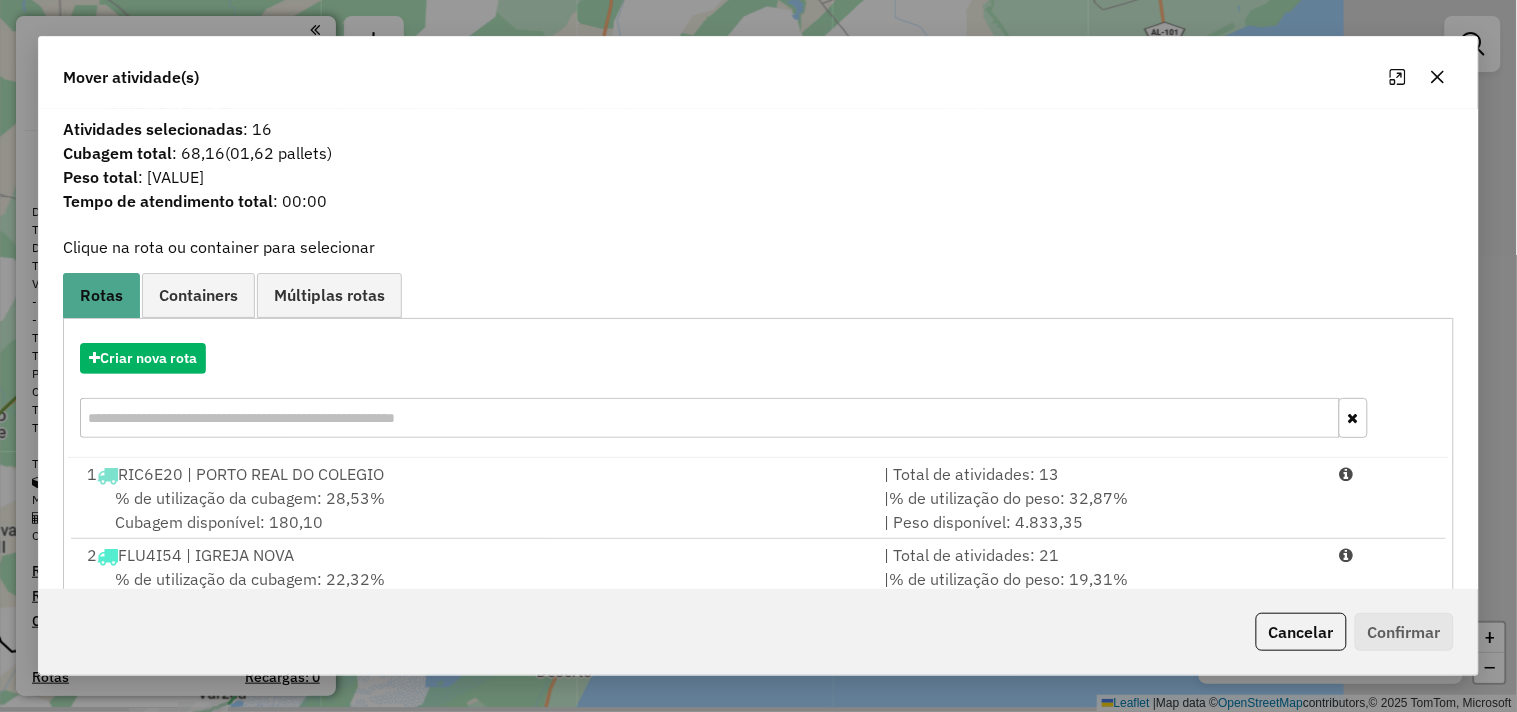 click on "Criar nova rota" at bounding box center [758, 358] 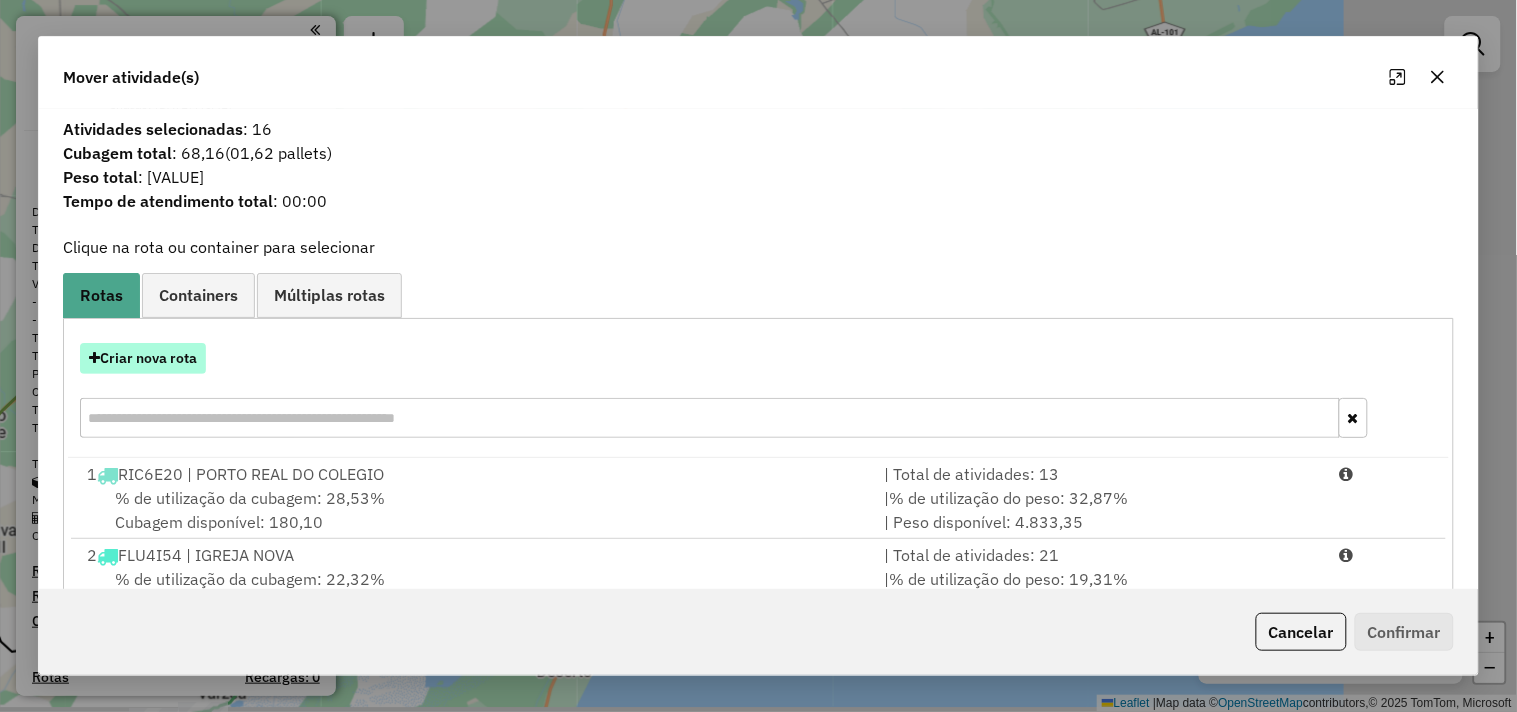 click on "Criar nova rota" at bounding box center (143, 358) 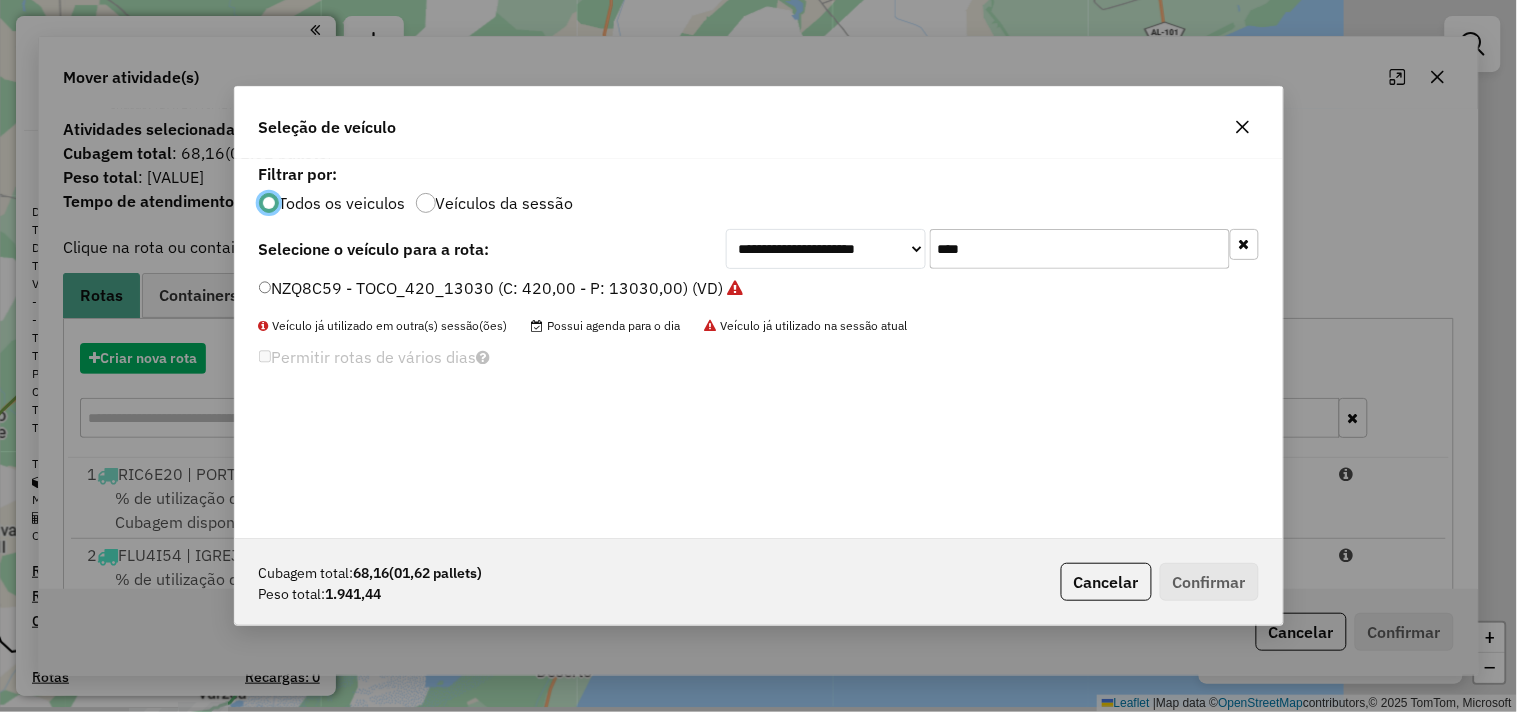 scroll, scrollTop: 11, scrollLeft: 5, axis: both 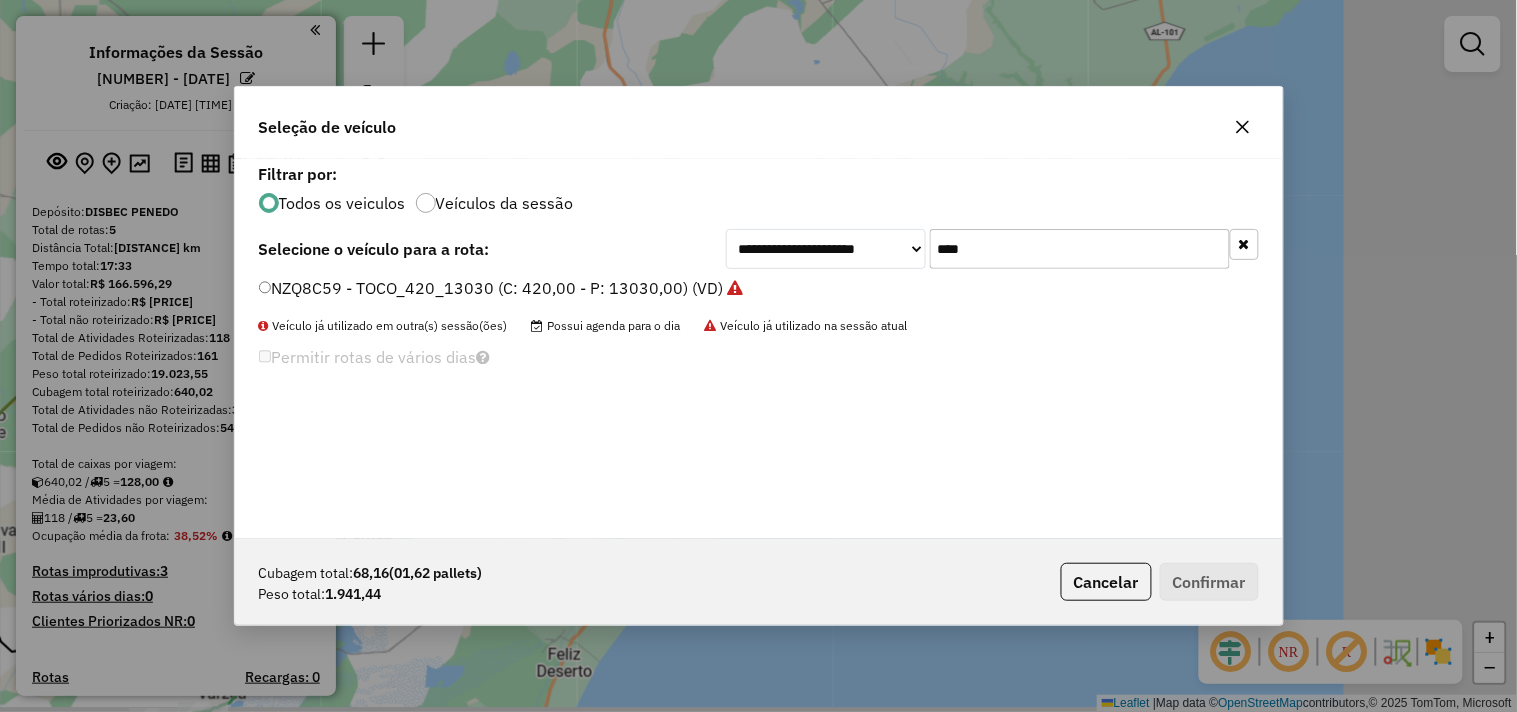 click on "****" 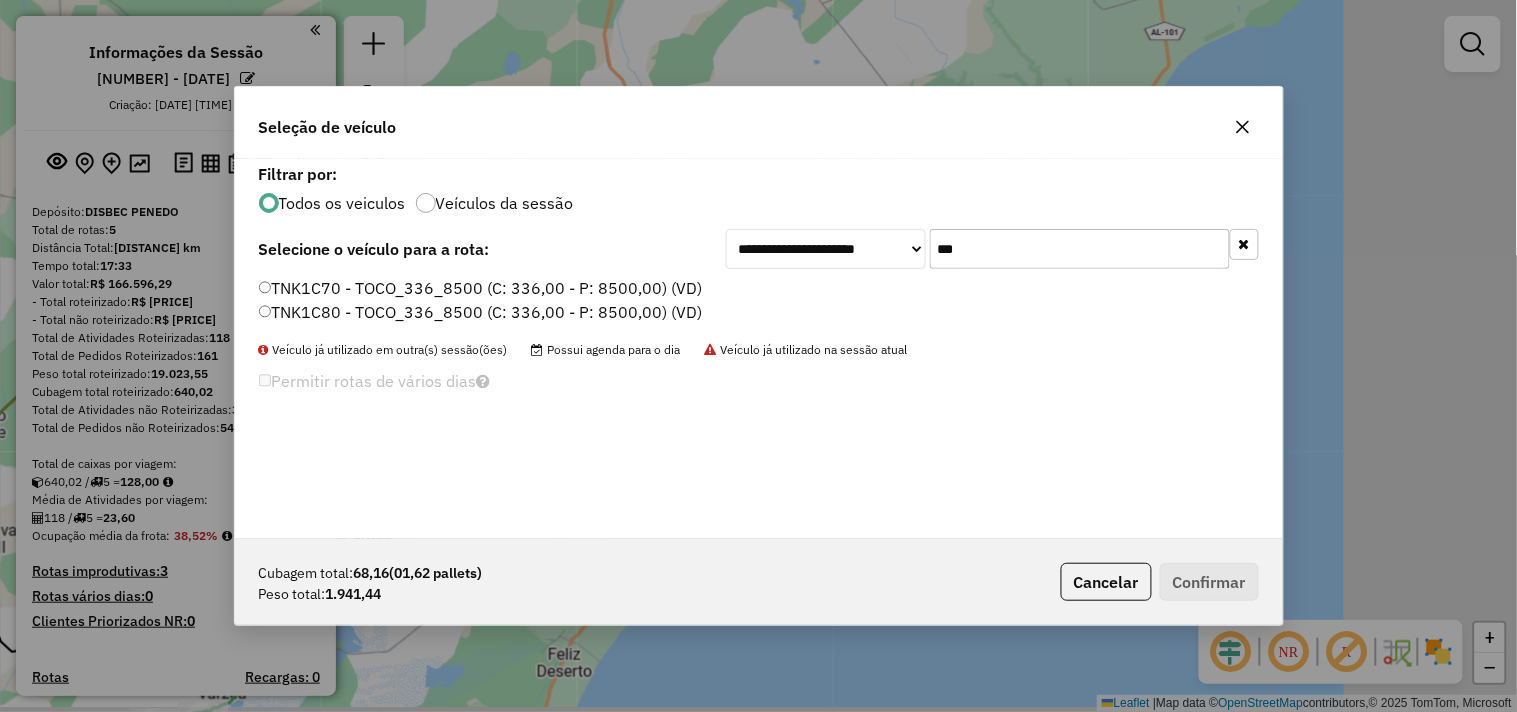 type on "***" 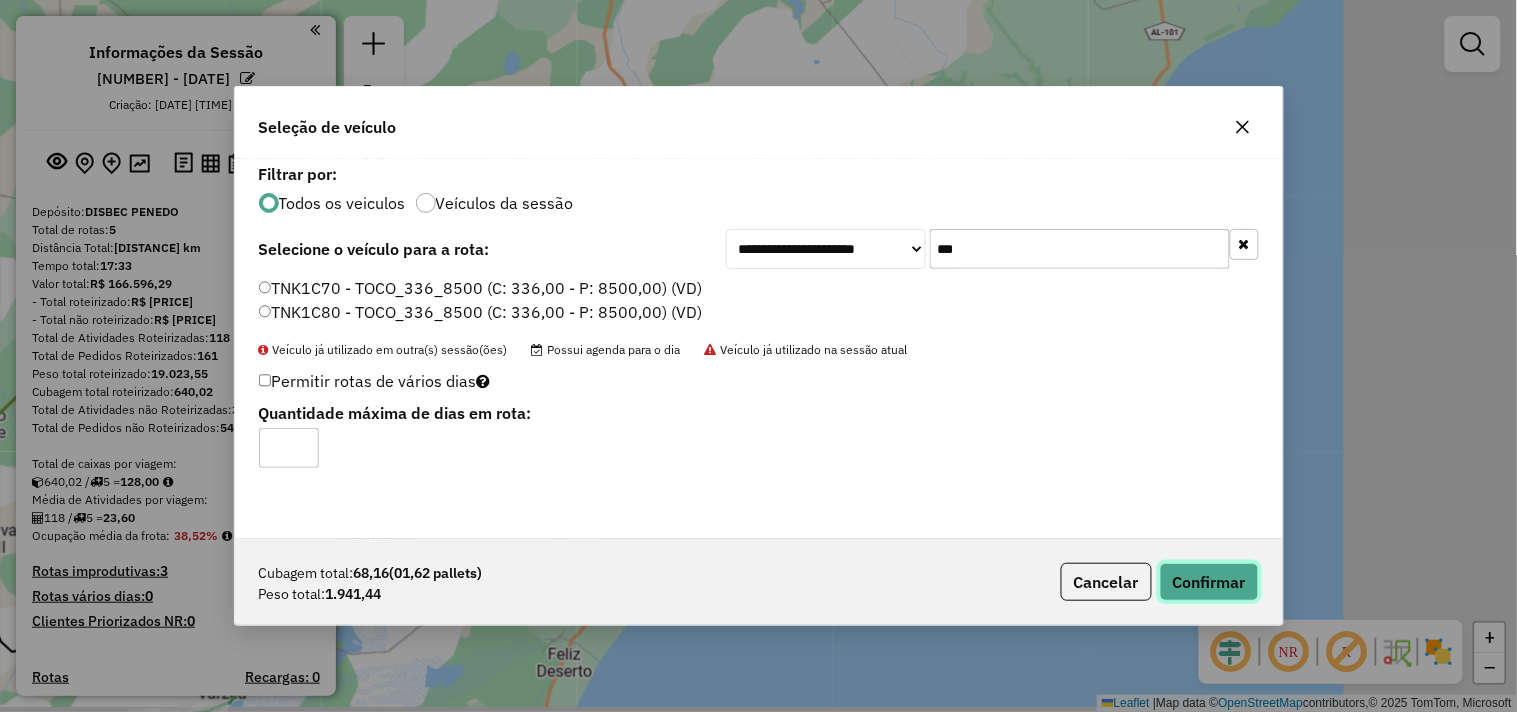 click on "Confirmar" 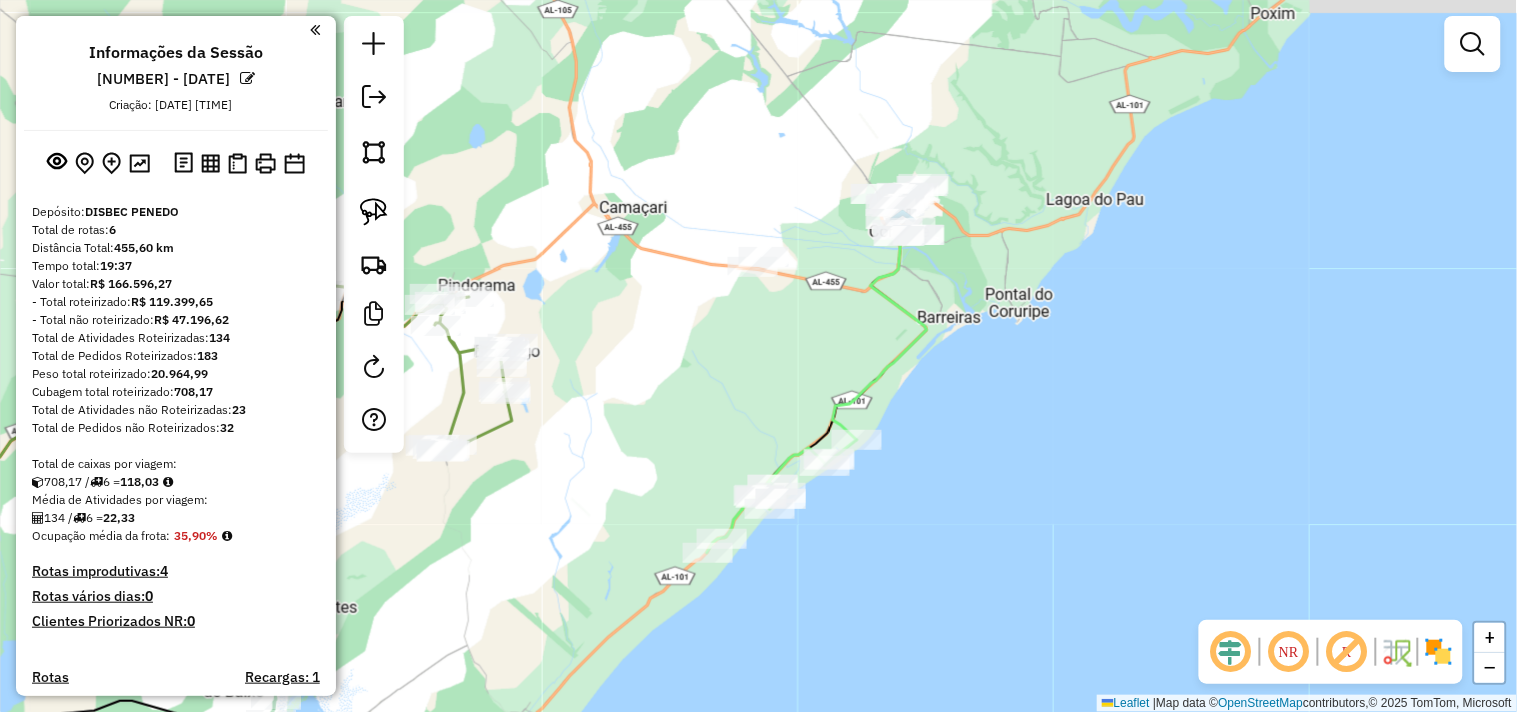 drag, startPoint x: 926, startPoint y: 255, endPoint x: 763, endPoint y: 421, distance: 232.6478 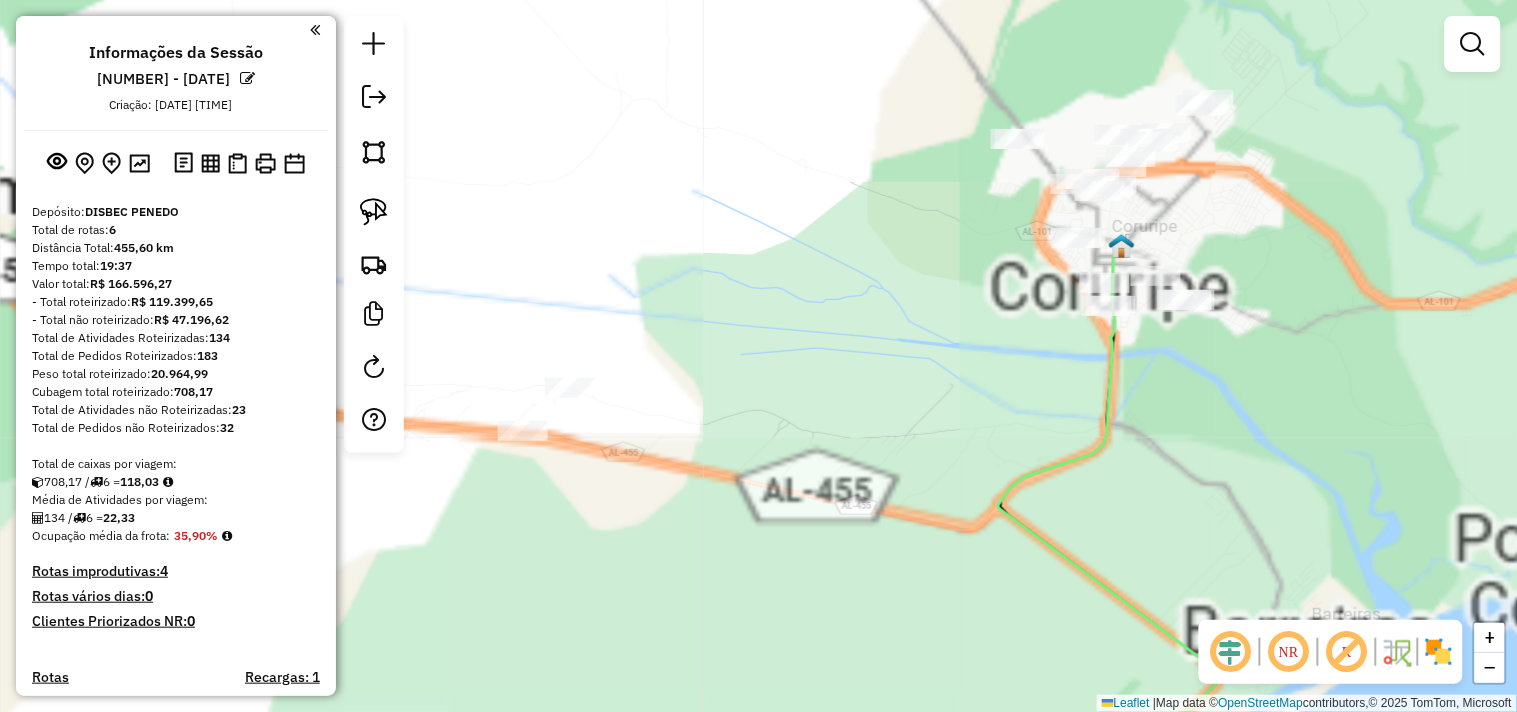 drag, startPoint x: 728, startPoint y: 342, endPoint x: 935, endPoint y: 358, distance: 207.61743 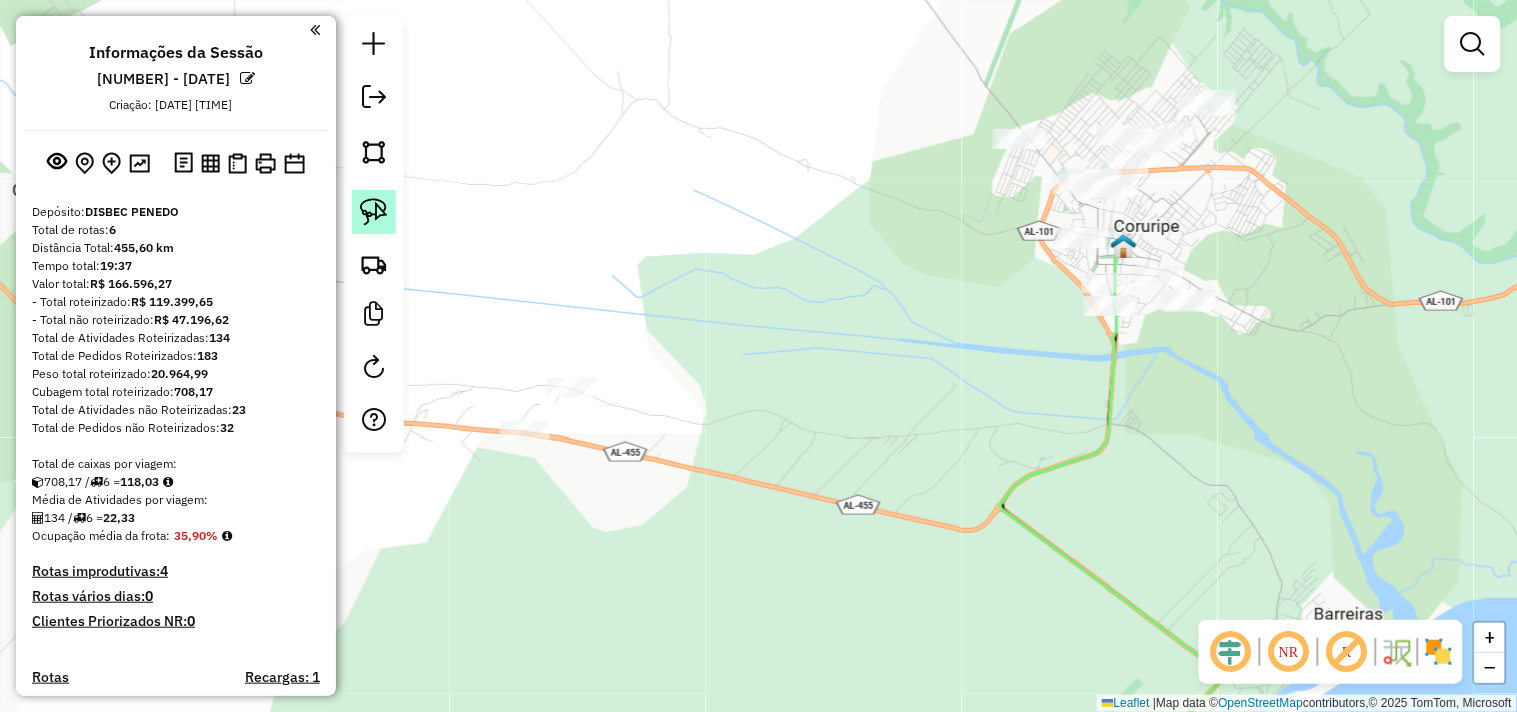 click 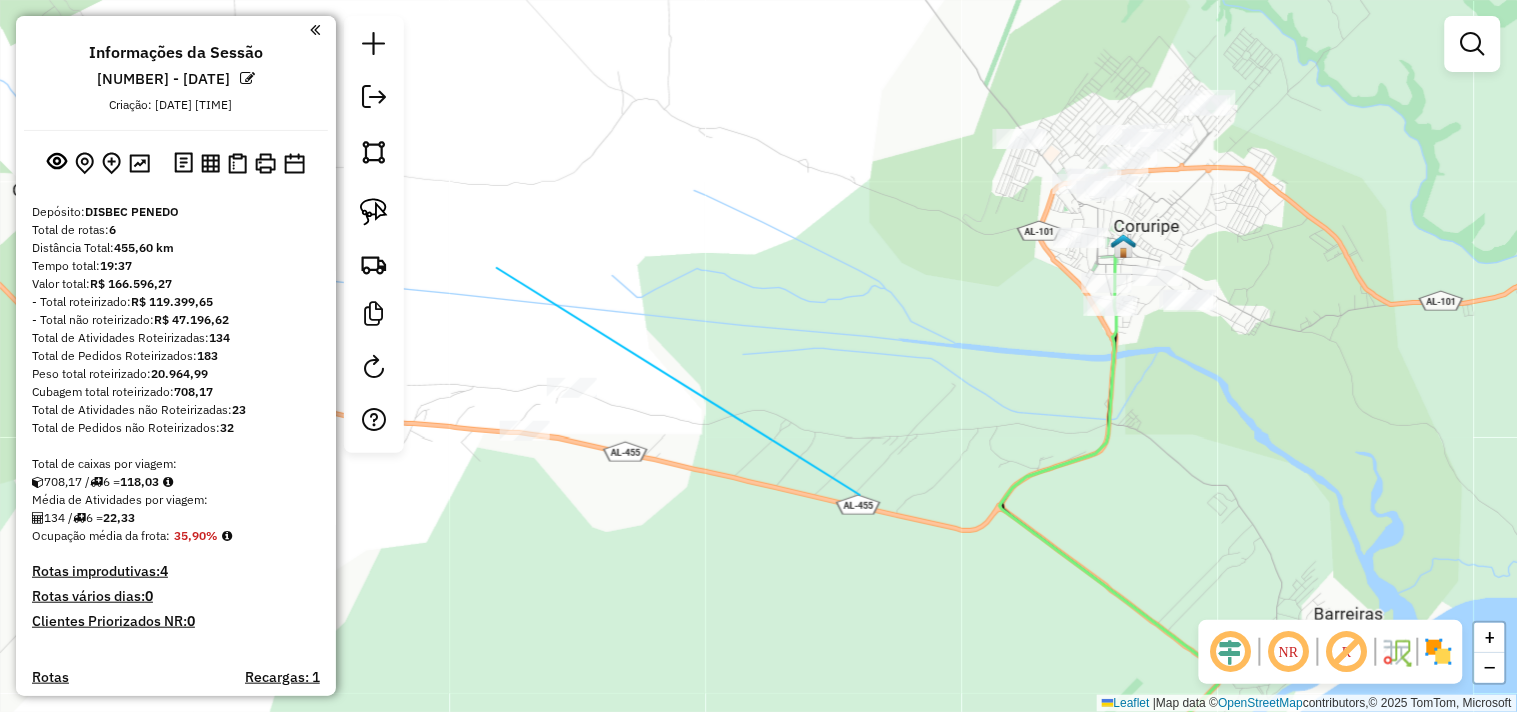 drag, startPoint x: 497, startPoint y: 268, endPoint x: 861, endPoint y: 493, distance: 427.9264 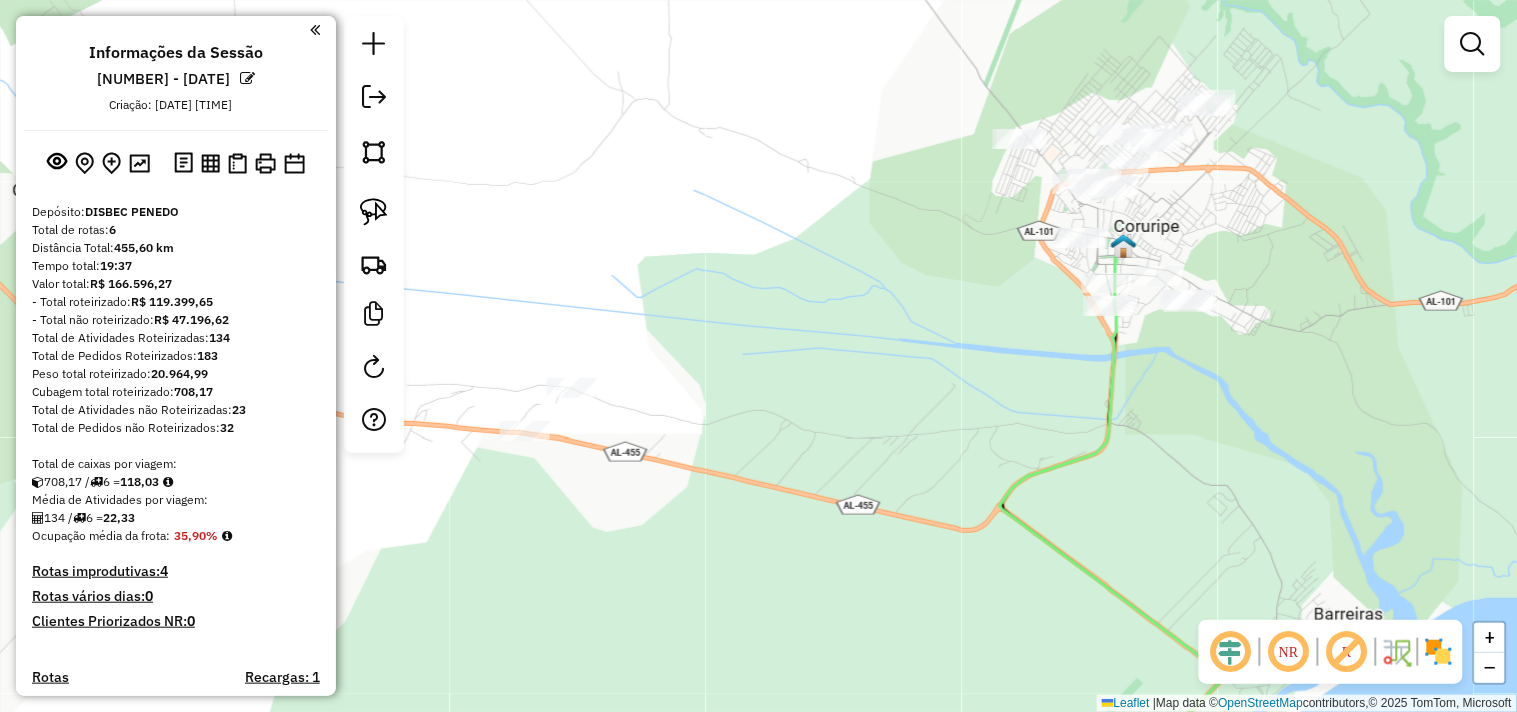 click 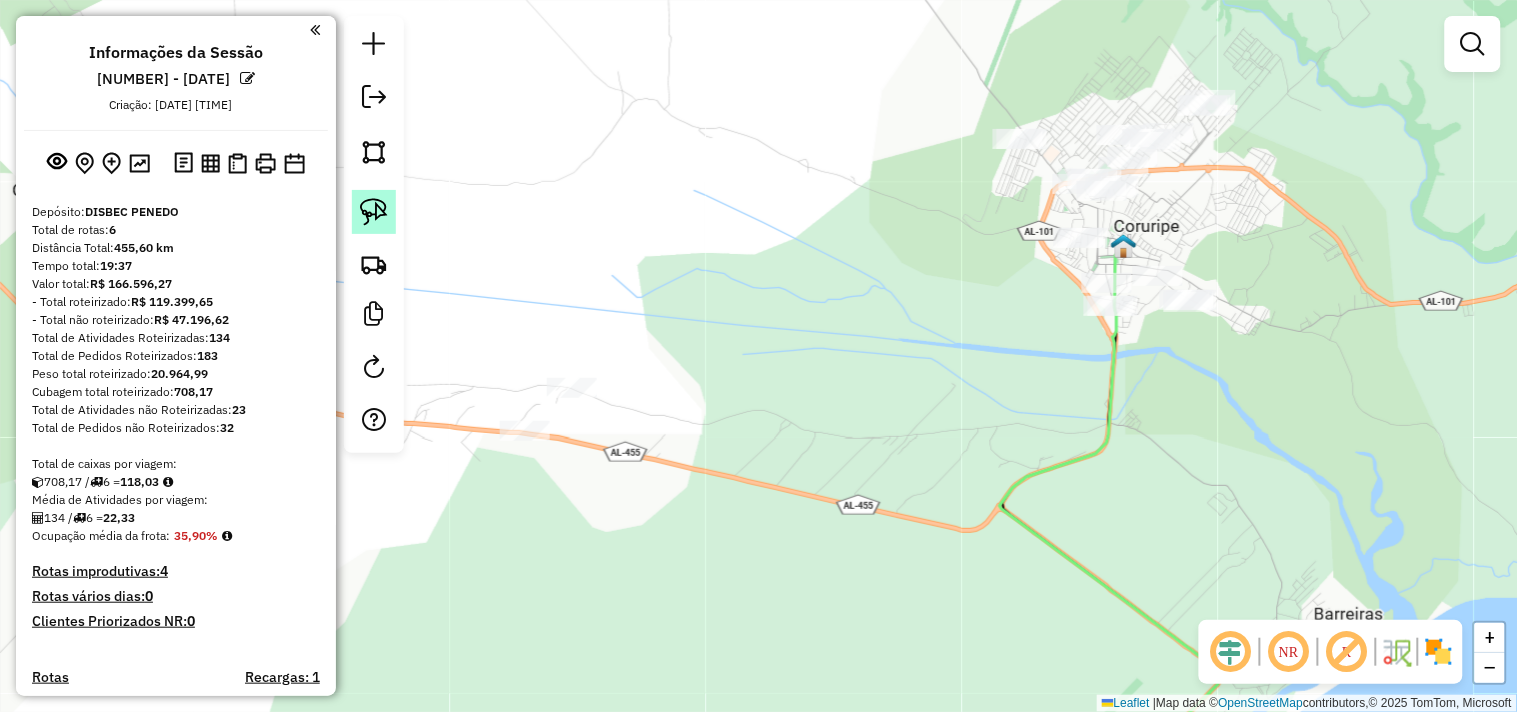 click 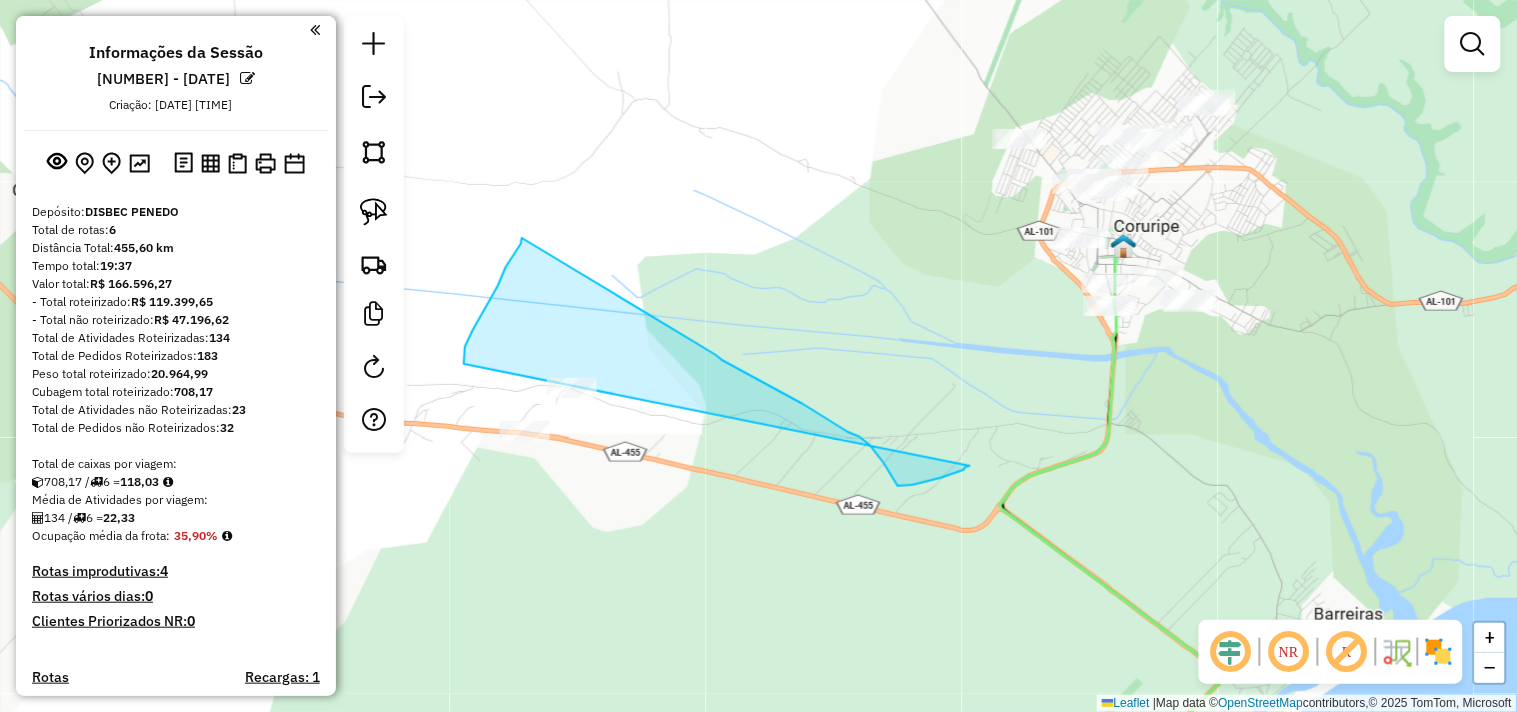 drag, startPoint x: 465, startPoint y: 347, endPoint x: 716, endPoint y: 355, distance: 251.12746 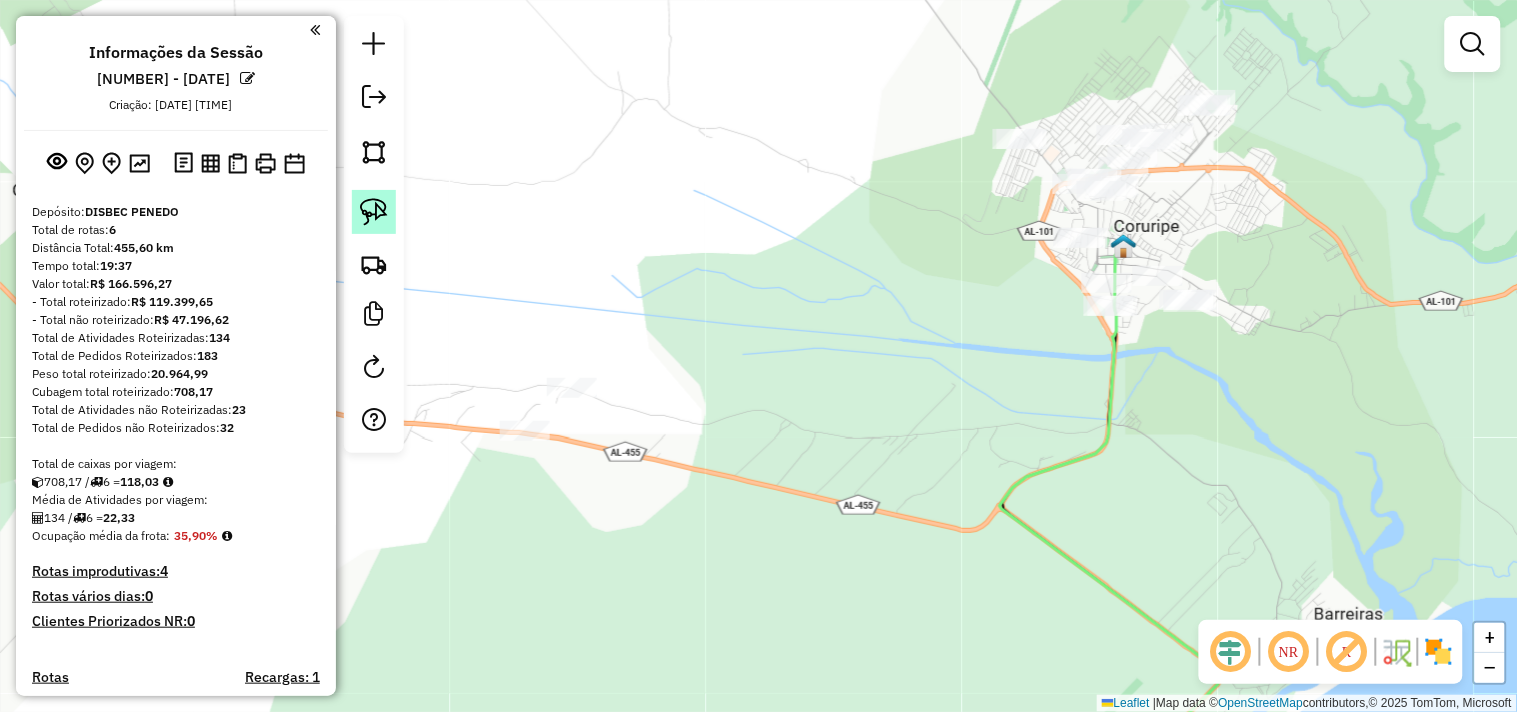 click 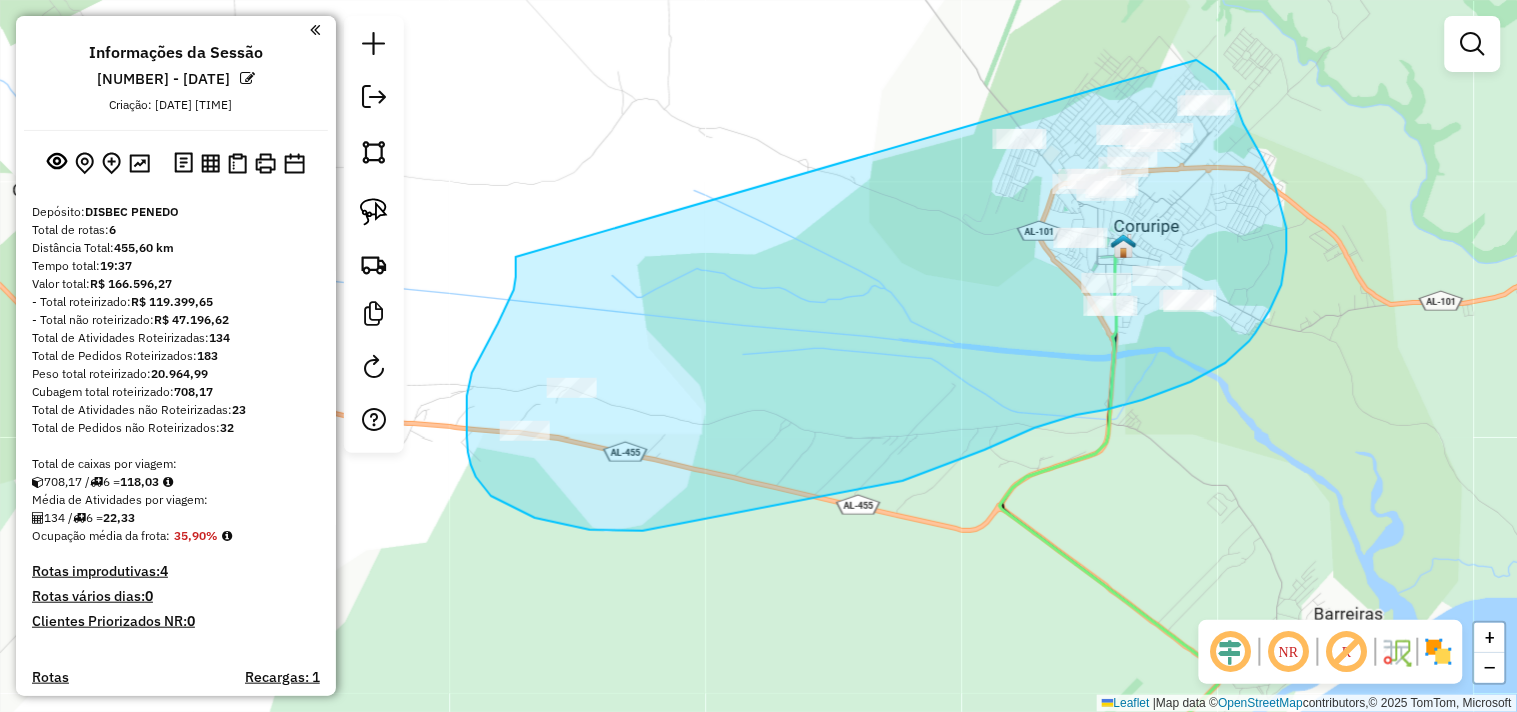 drag, startPoint x: 516, startPoint y: 264, endPoint x: 1176, endPoint y: 51, distance: 693.5193 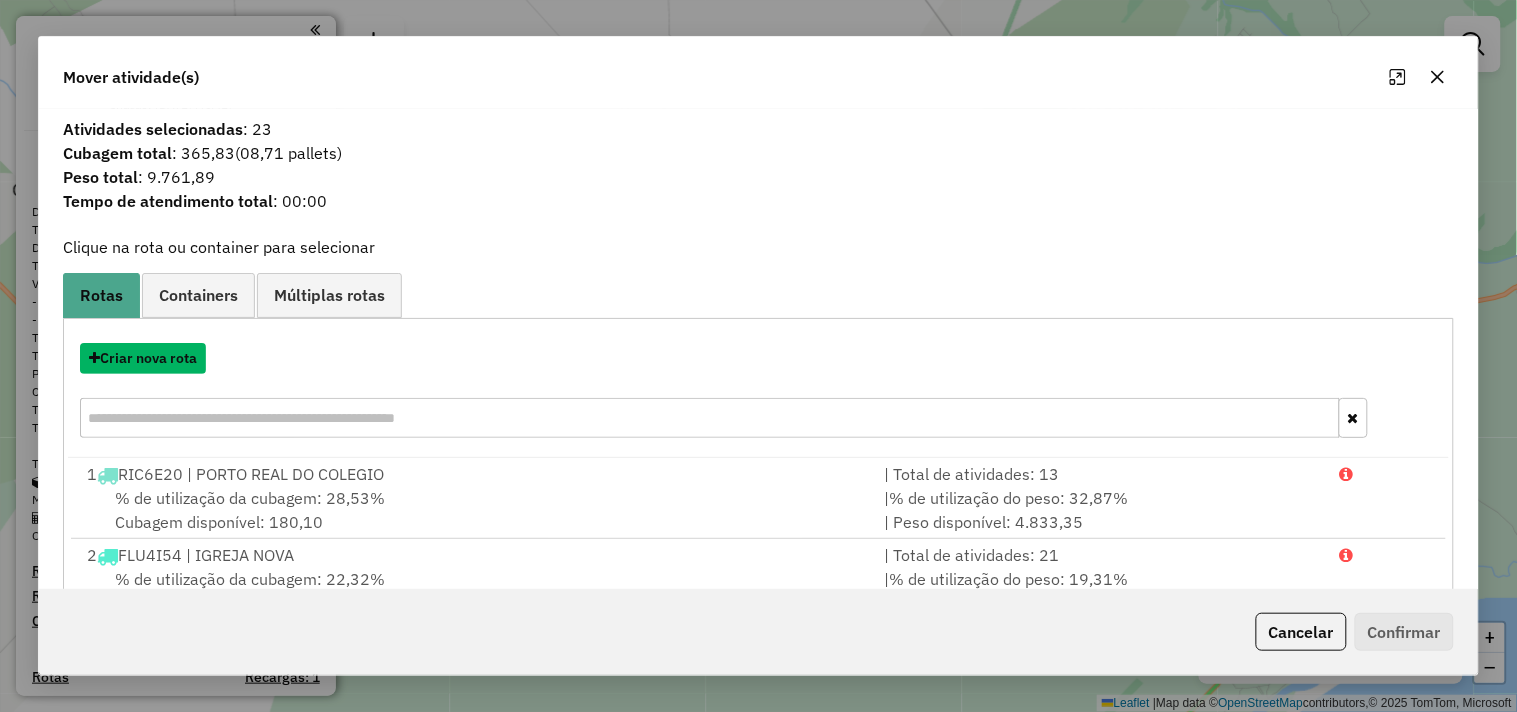 click on "Criar nova rota" at bounding box center (143, 358) 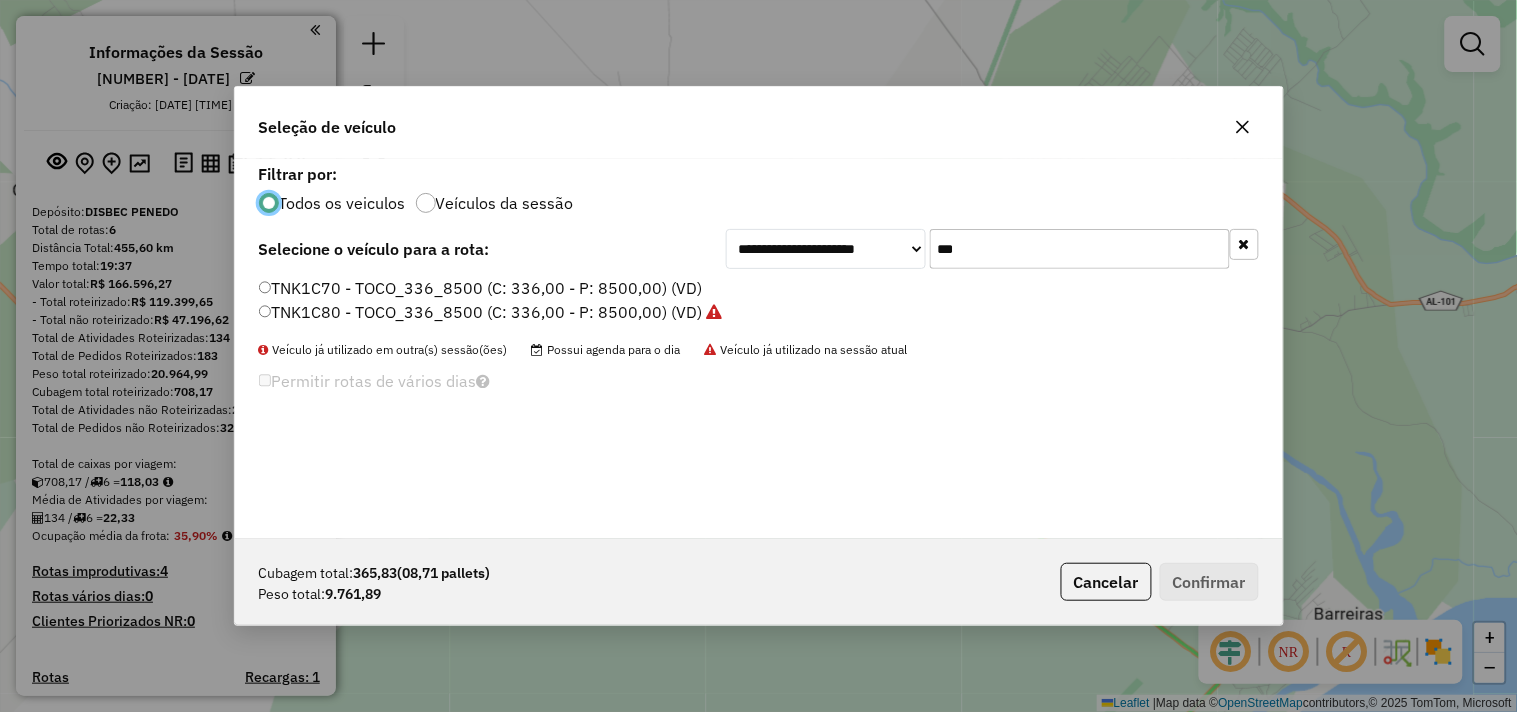 scroll, scrollTop: 11, scrollLeft: 5, axis: both 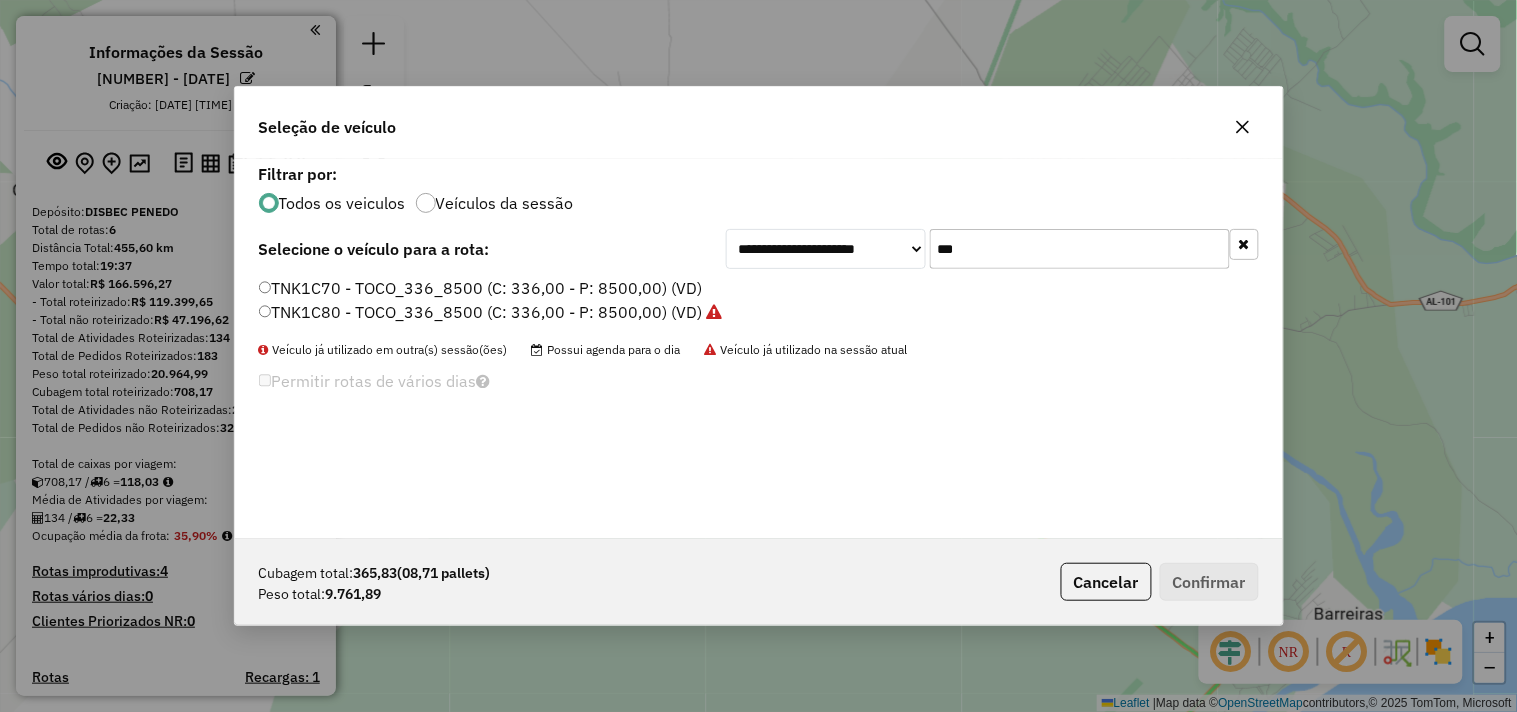 click on "***" 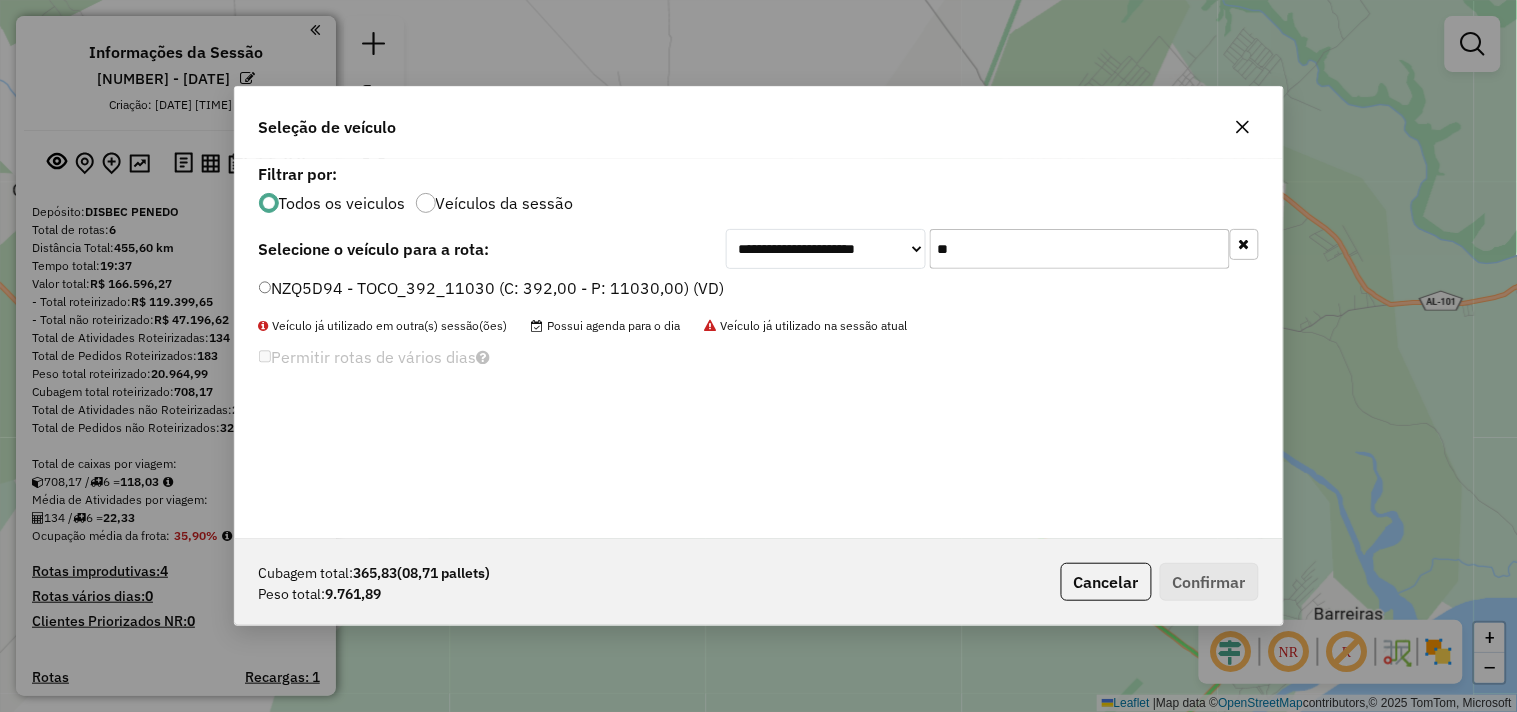 type on "**" 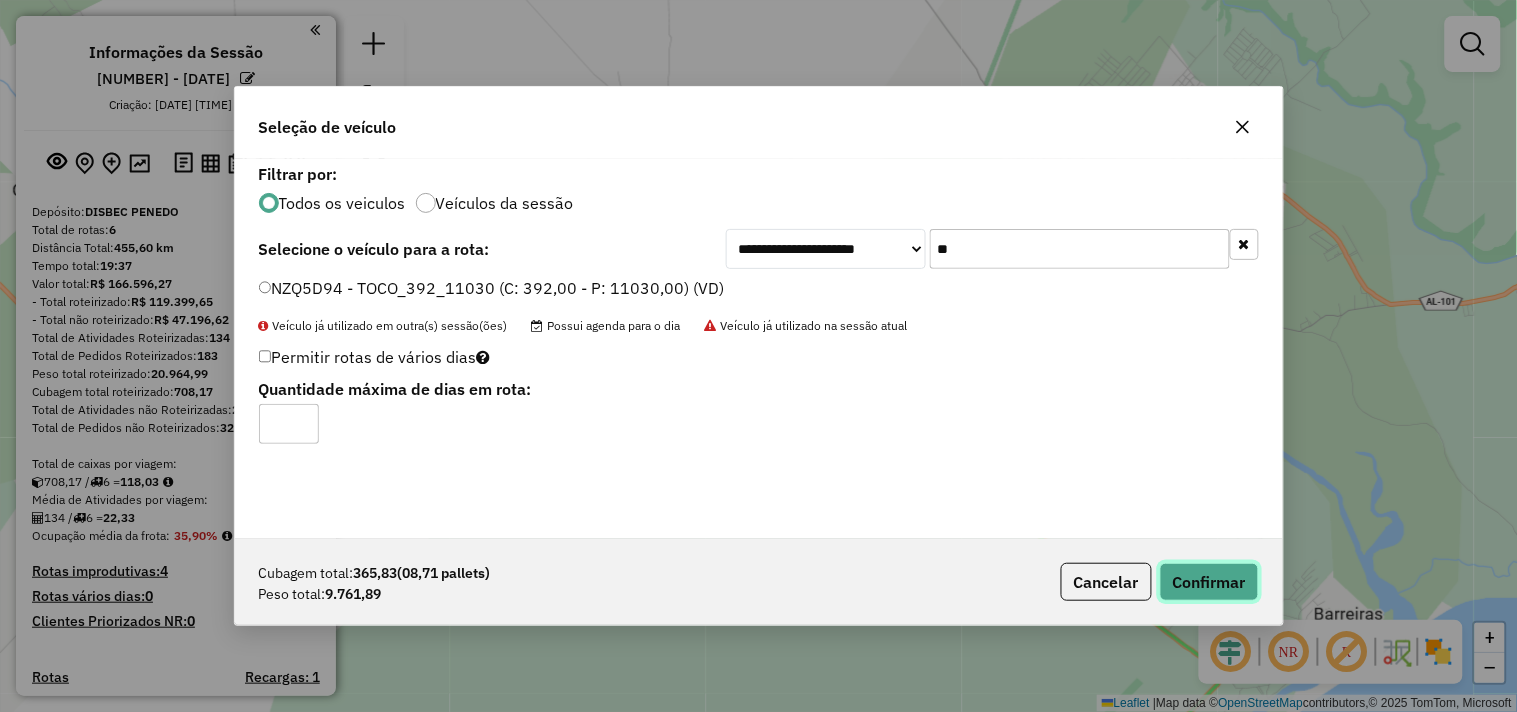 click on "Confirmar" 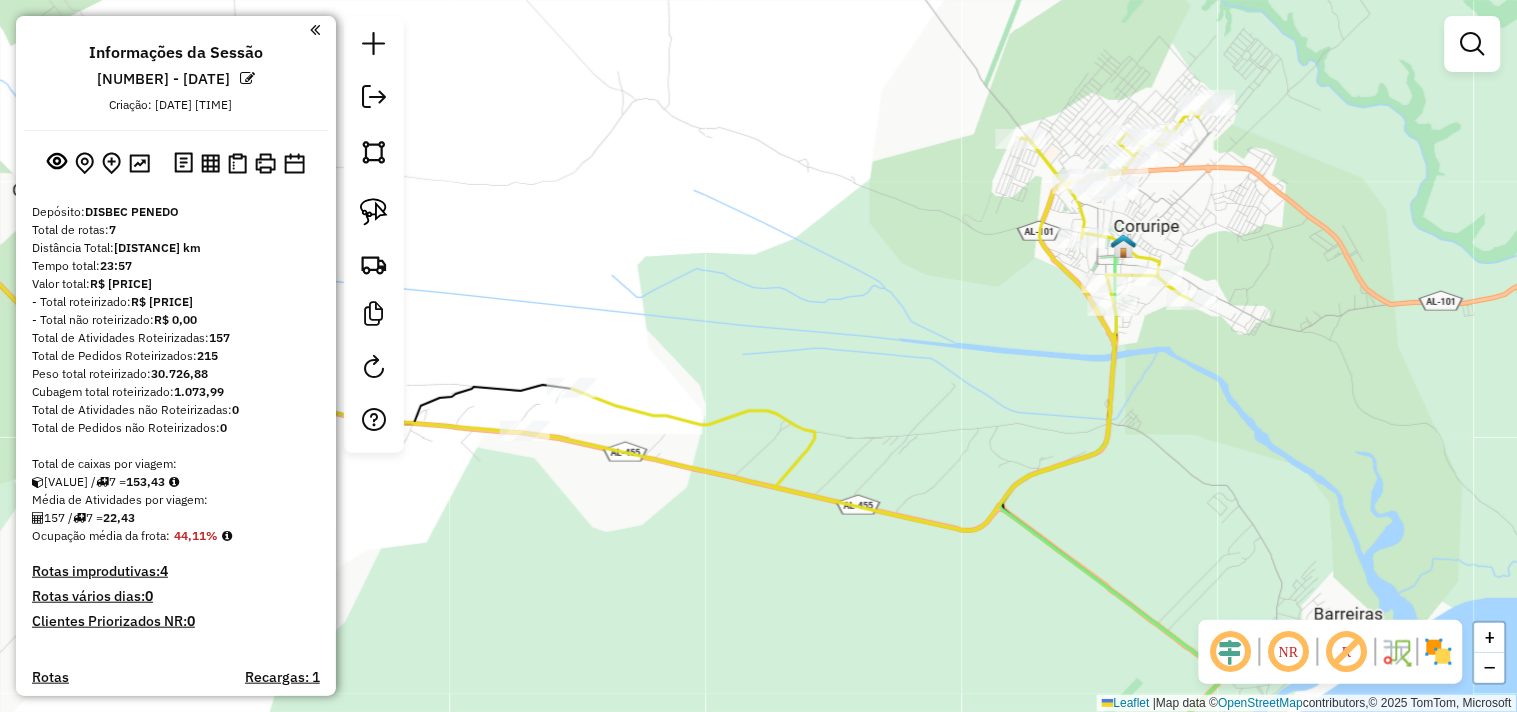 drag, startPoint x: 990, startPoint y: 492, endPoint x: 1176, endPoint y: 470, distance: 187.29655 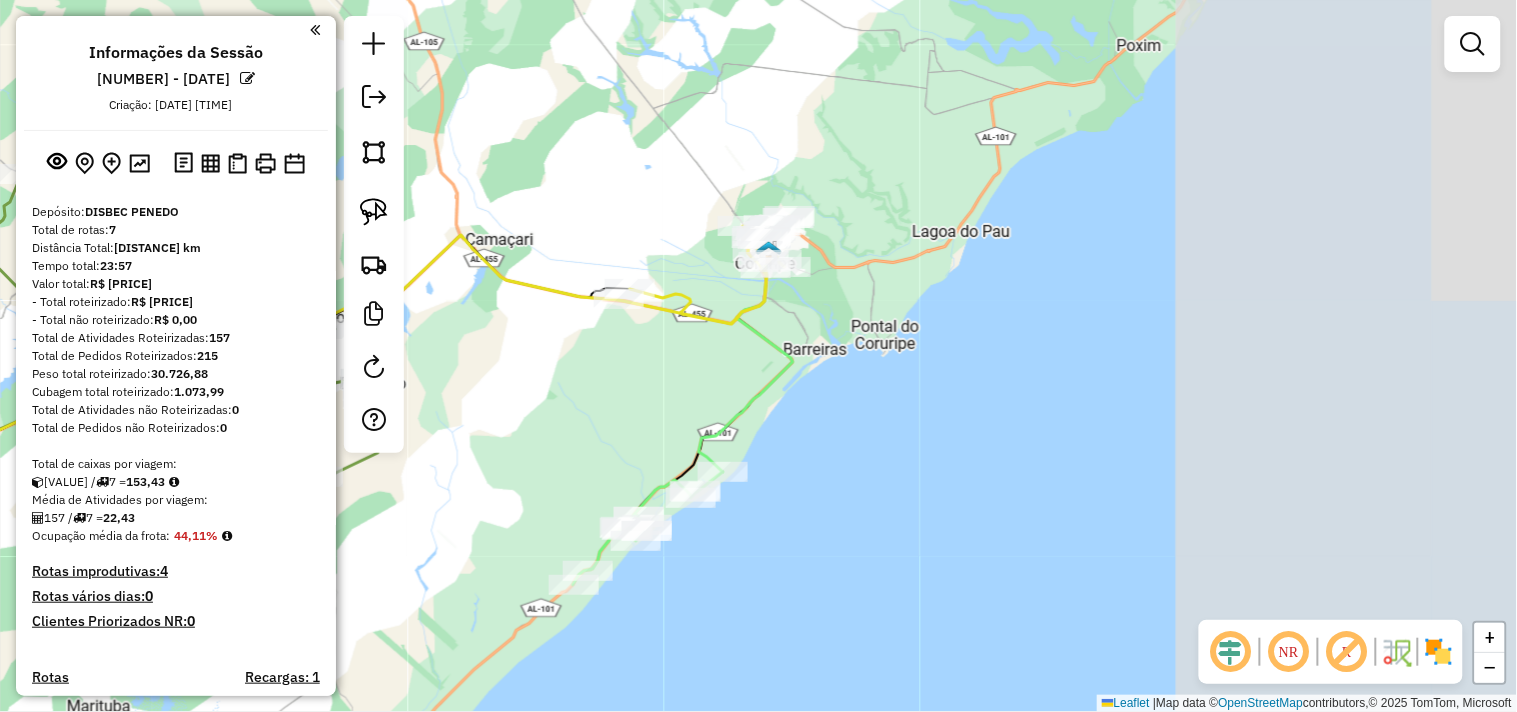 drag, startPoint x: 1181, startPoint y: 486, endPoint x: 777, endPoint y: 344, distance: 428.2289 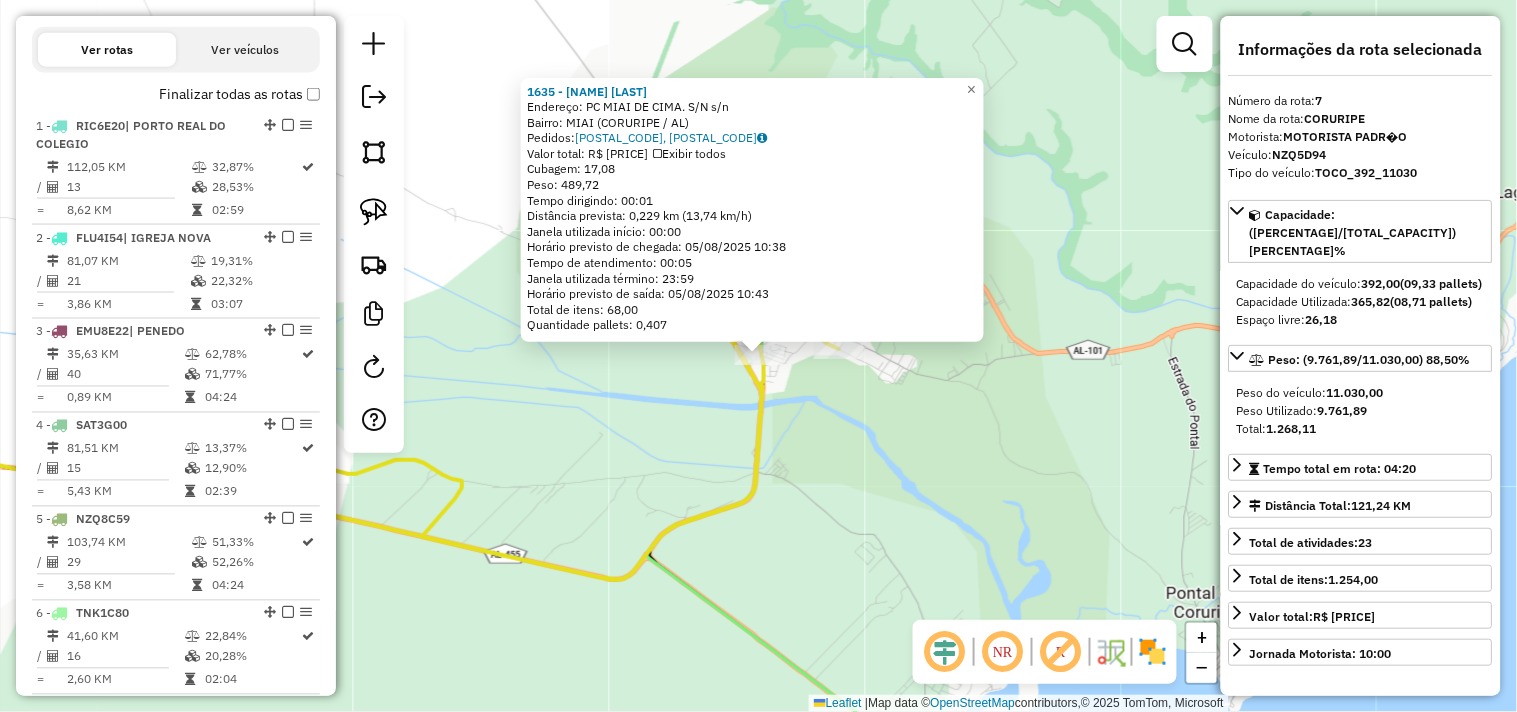 scroll, scrollTop: 847, scrollLeft: 0, axis: vertical 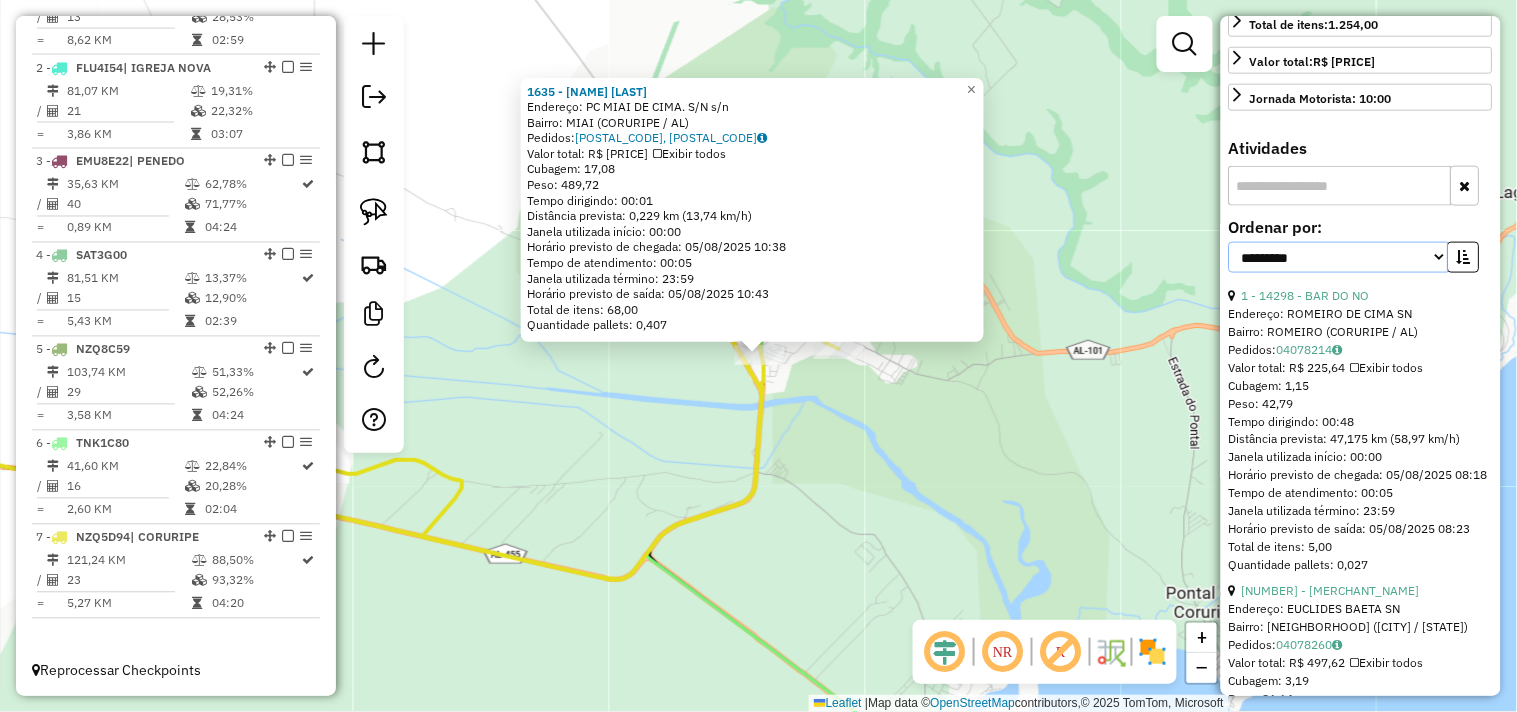 click on "**********" at bounding box center [1339, 257] 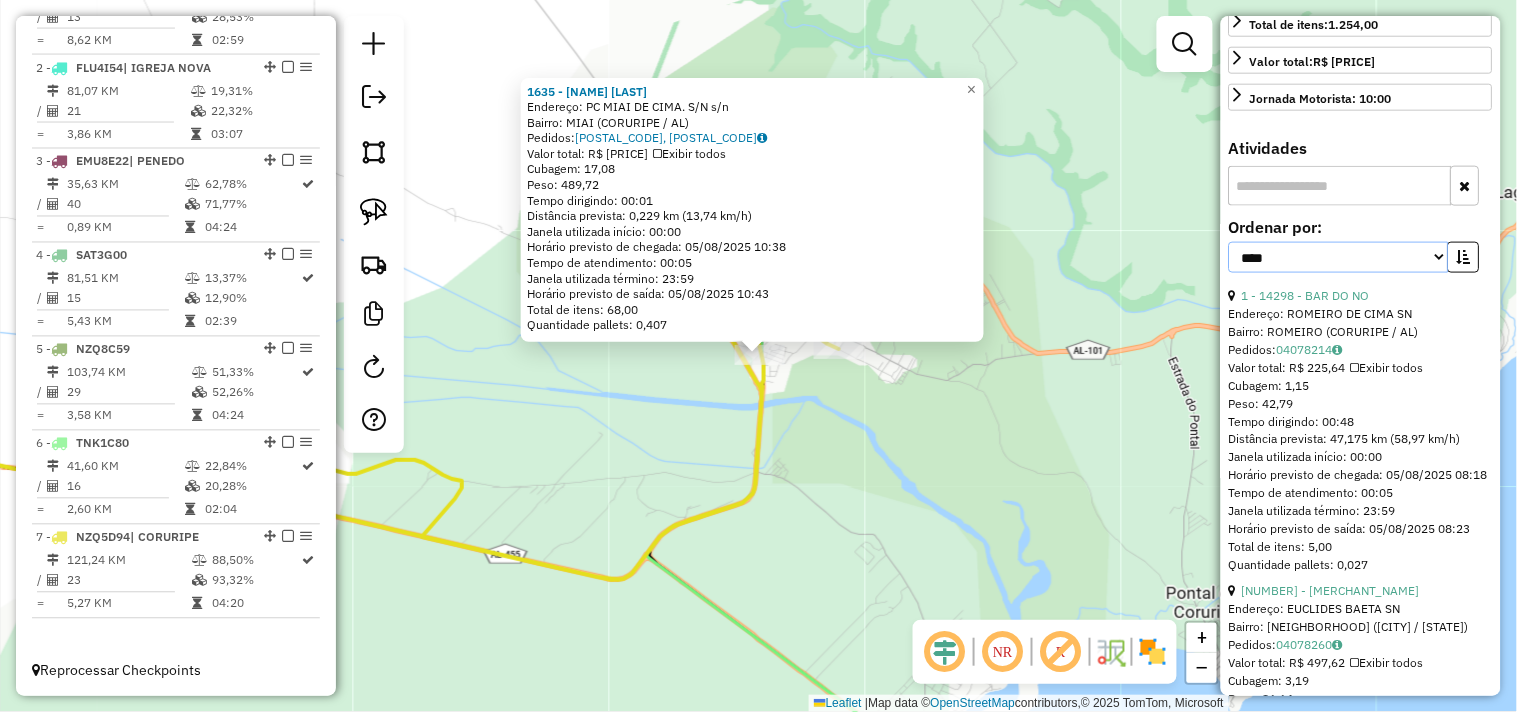 click on "**********" at bounding box center [1339, 257] 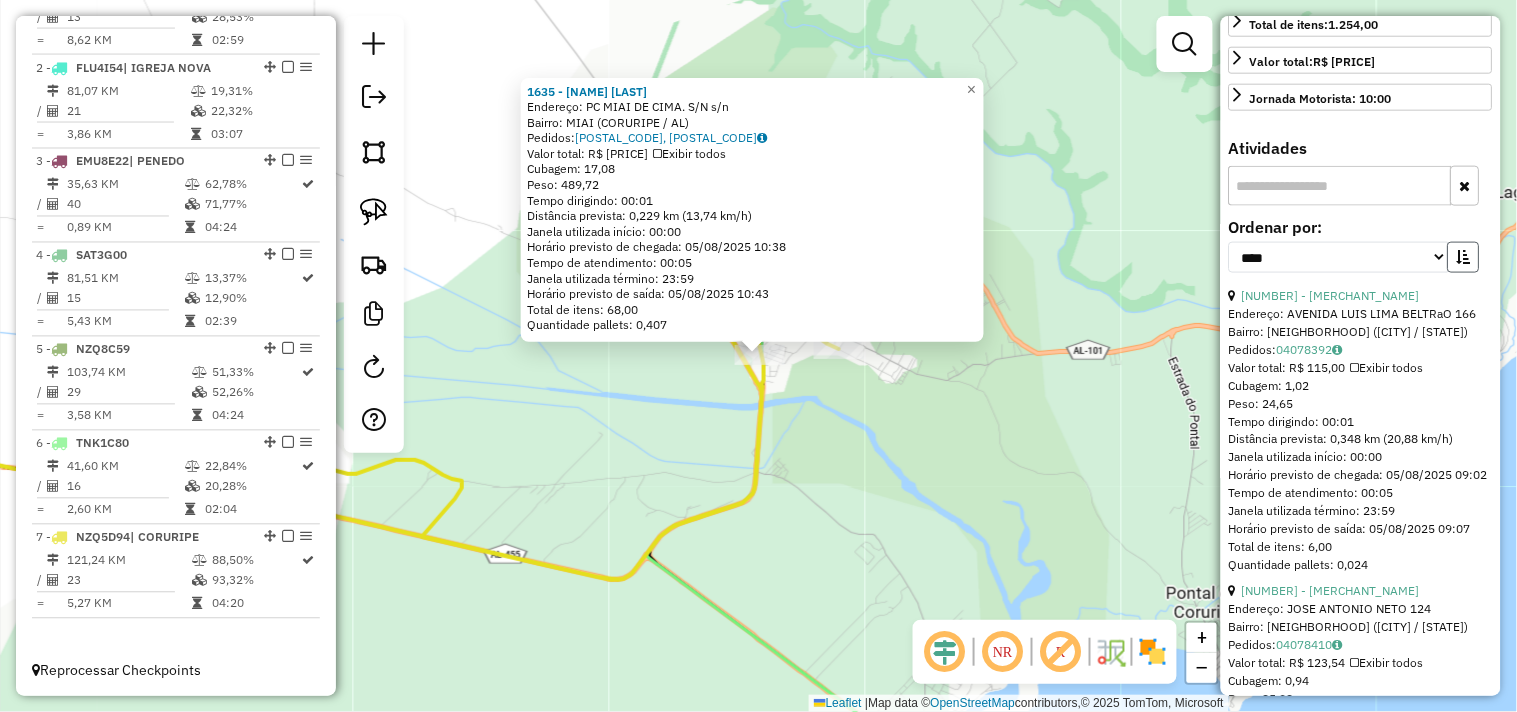 click at bounding box center (1464, 257) 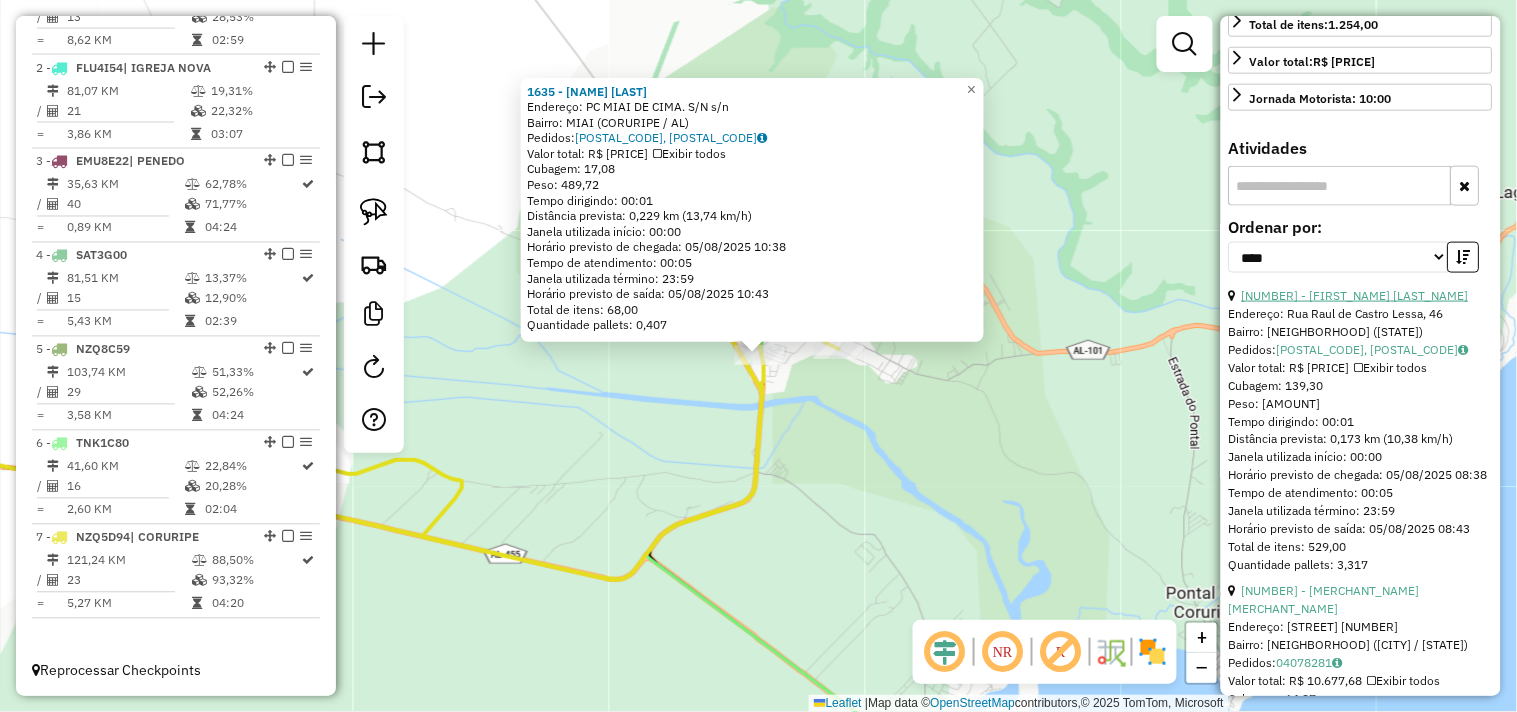 click on "3 - 9200 - JOSE JOAQUIM DA SILVA" at bounding box center [1355, 295] 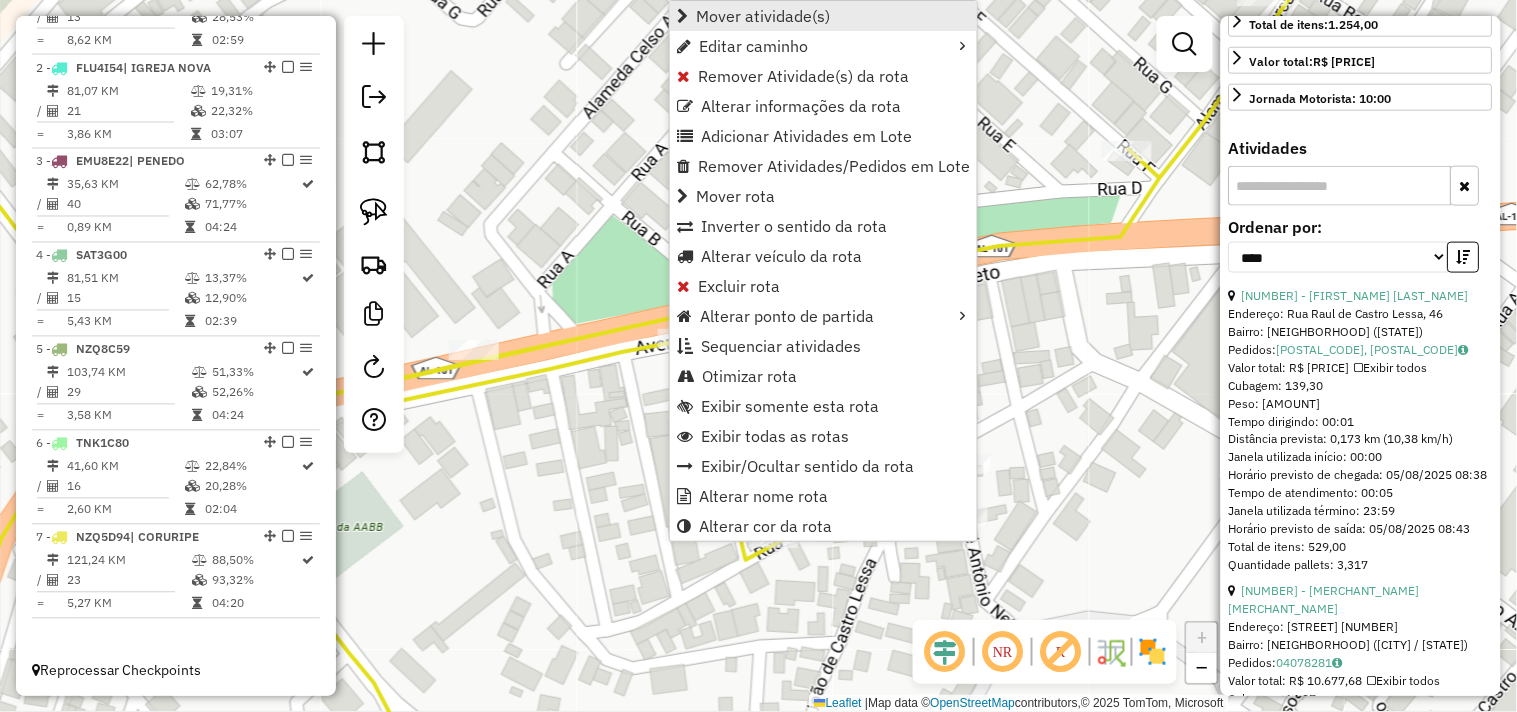 click on "Mover atividade(s)" at bounding box center (763, 16) 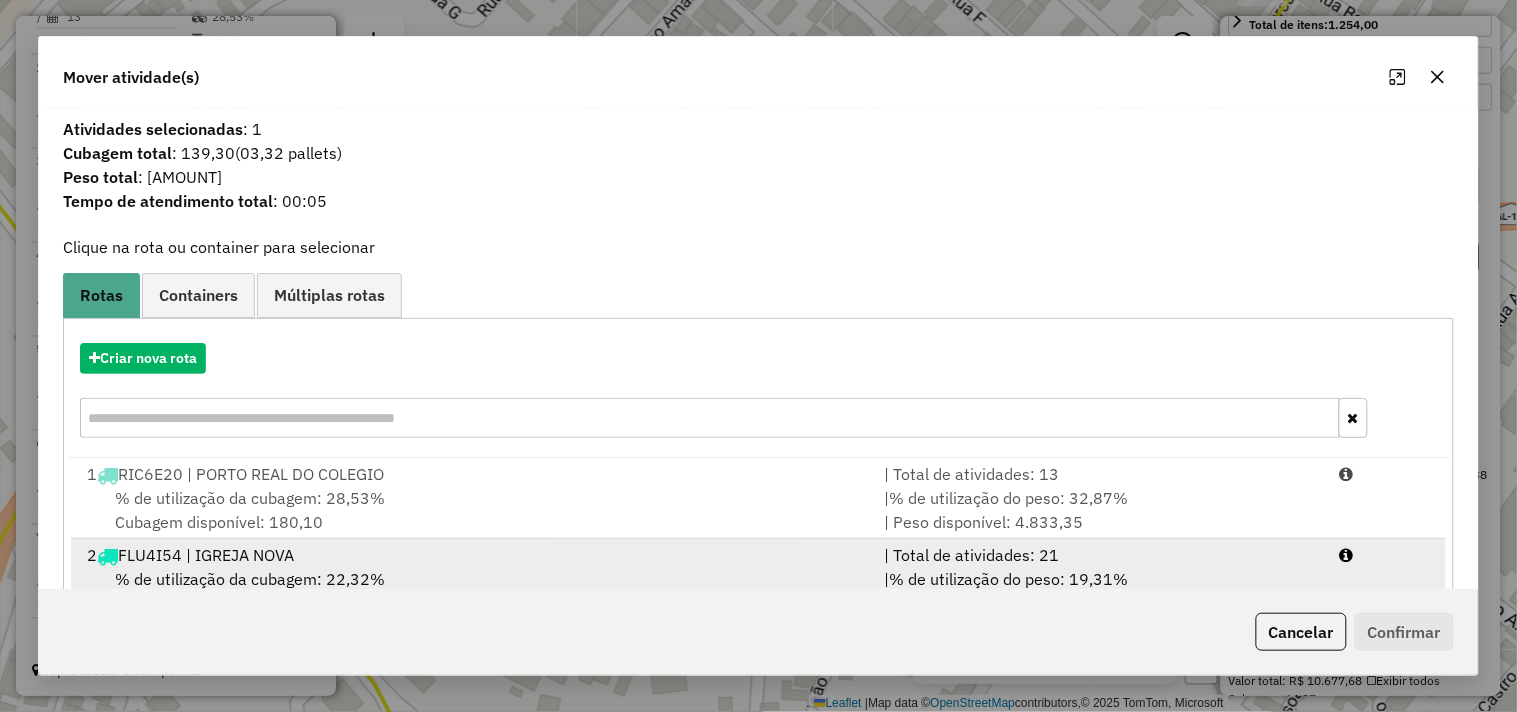 scroll, scrollTop: 86, scrollLeft: 0, axis: vertical 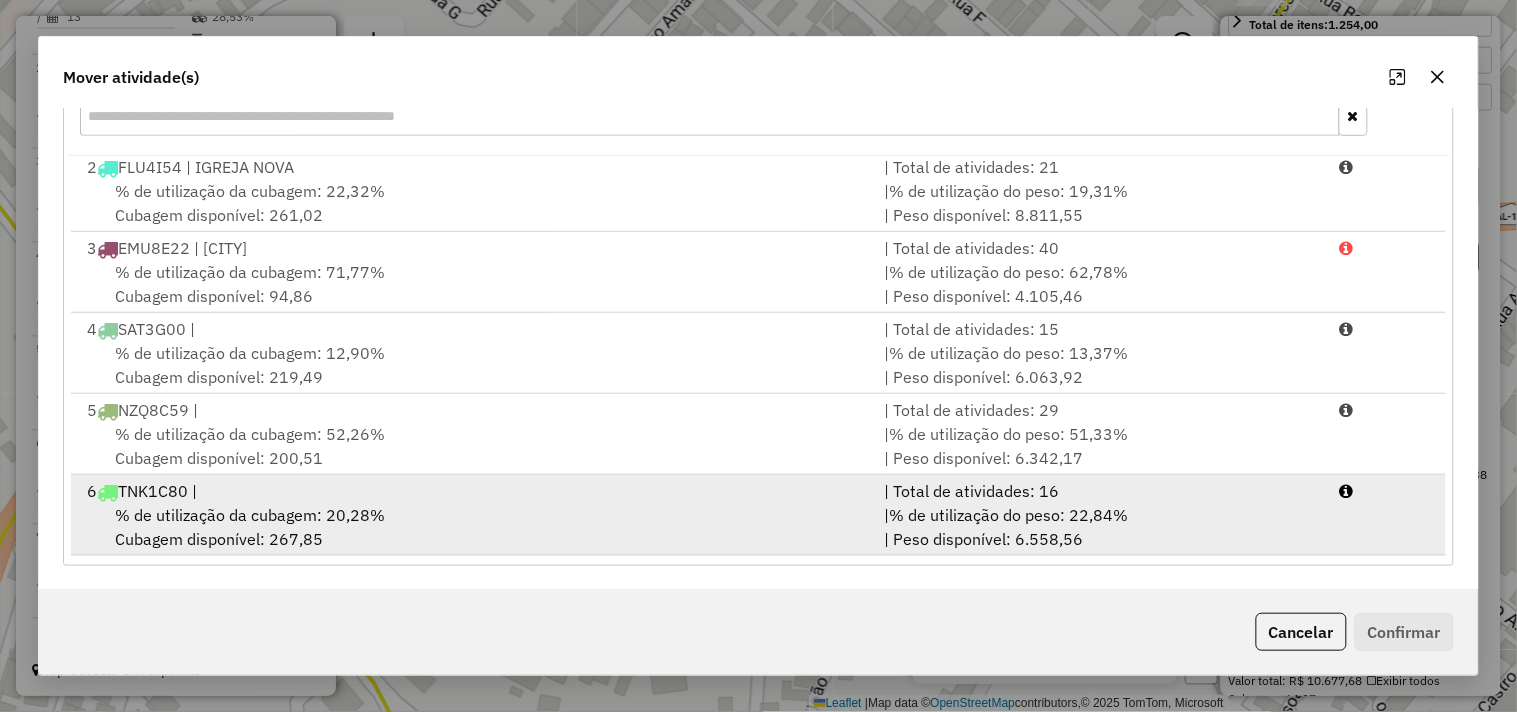 click on "6  TNK1C80 |" at bounding box center [473, 491] 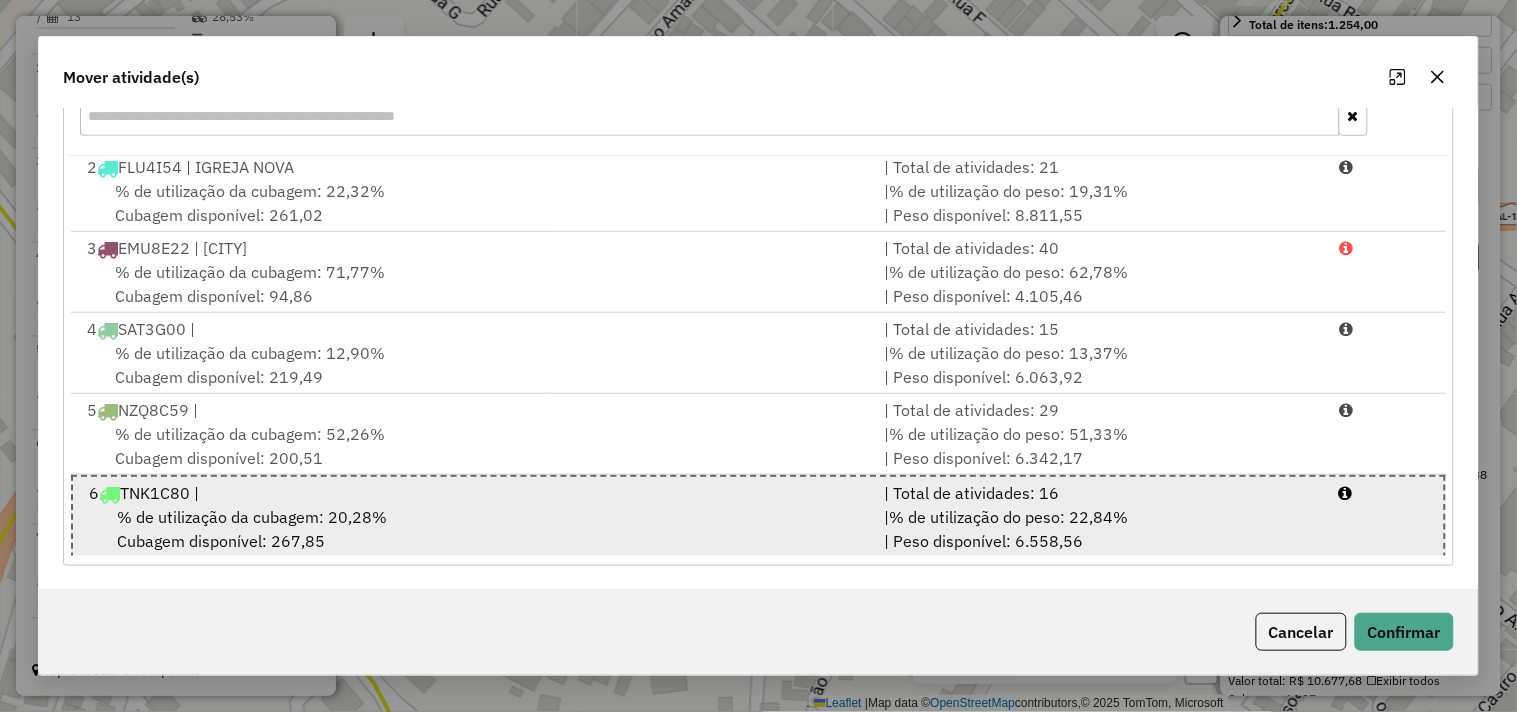 click on "% de utilização do peso: 22,84%" at bounding box center [1008, 517] 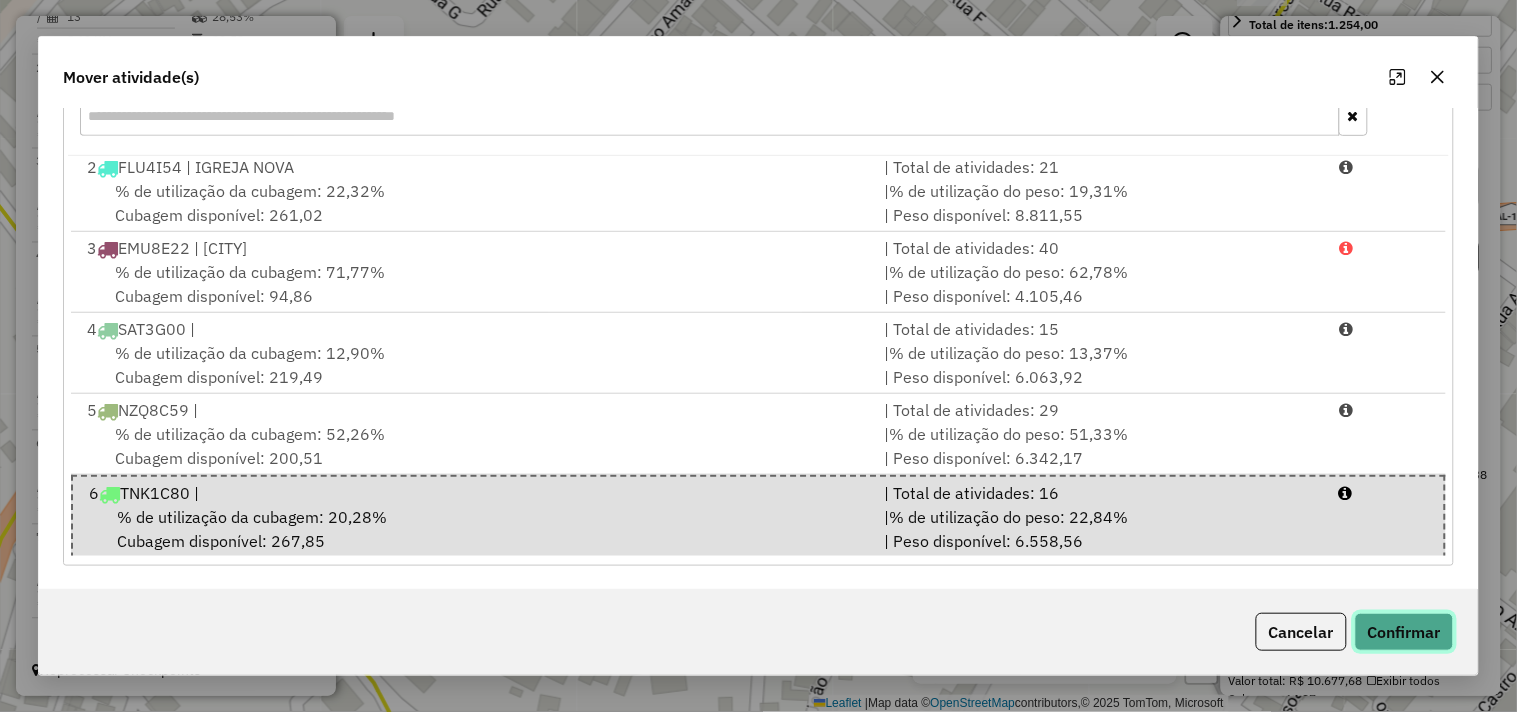 click on "Confirmar" 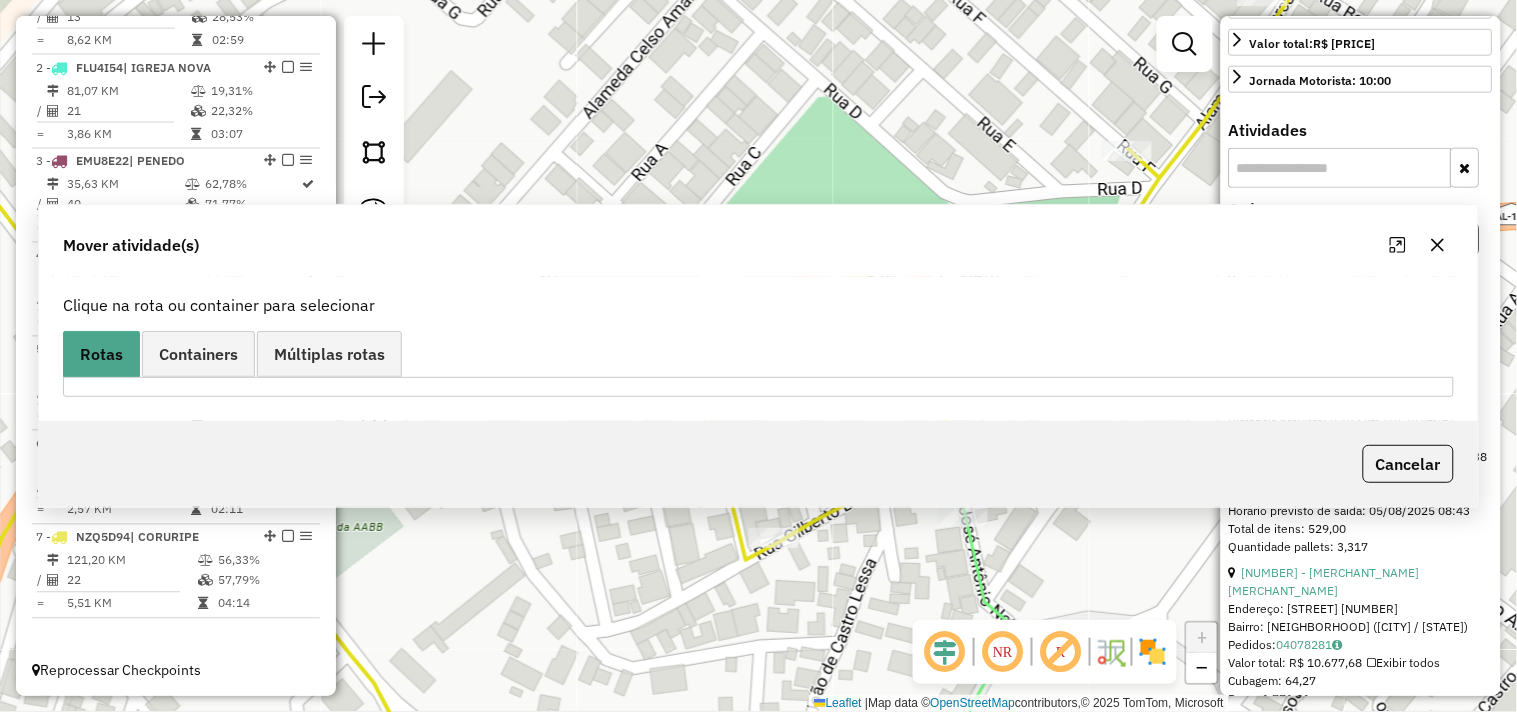 scroll, scrollTop: 0, scrollLeft: 0, axis: both 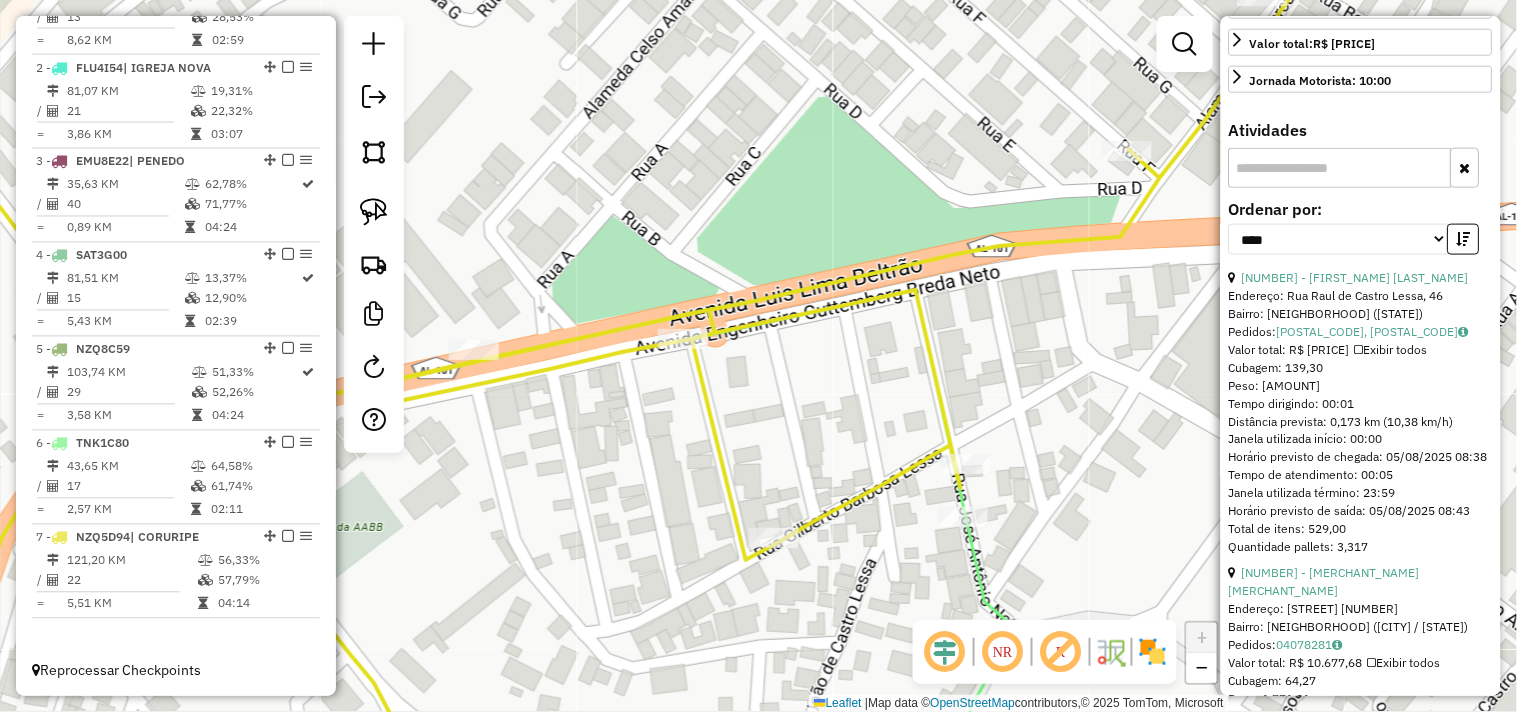 drag, startPoint x: 756, startPoint y: 393, endPoint x: 768, endPoint y: 388, distance: 13 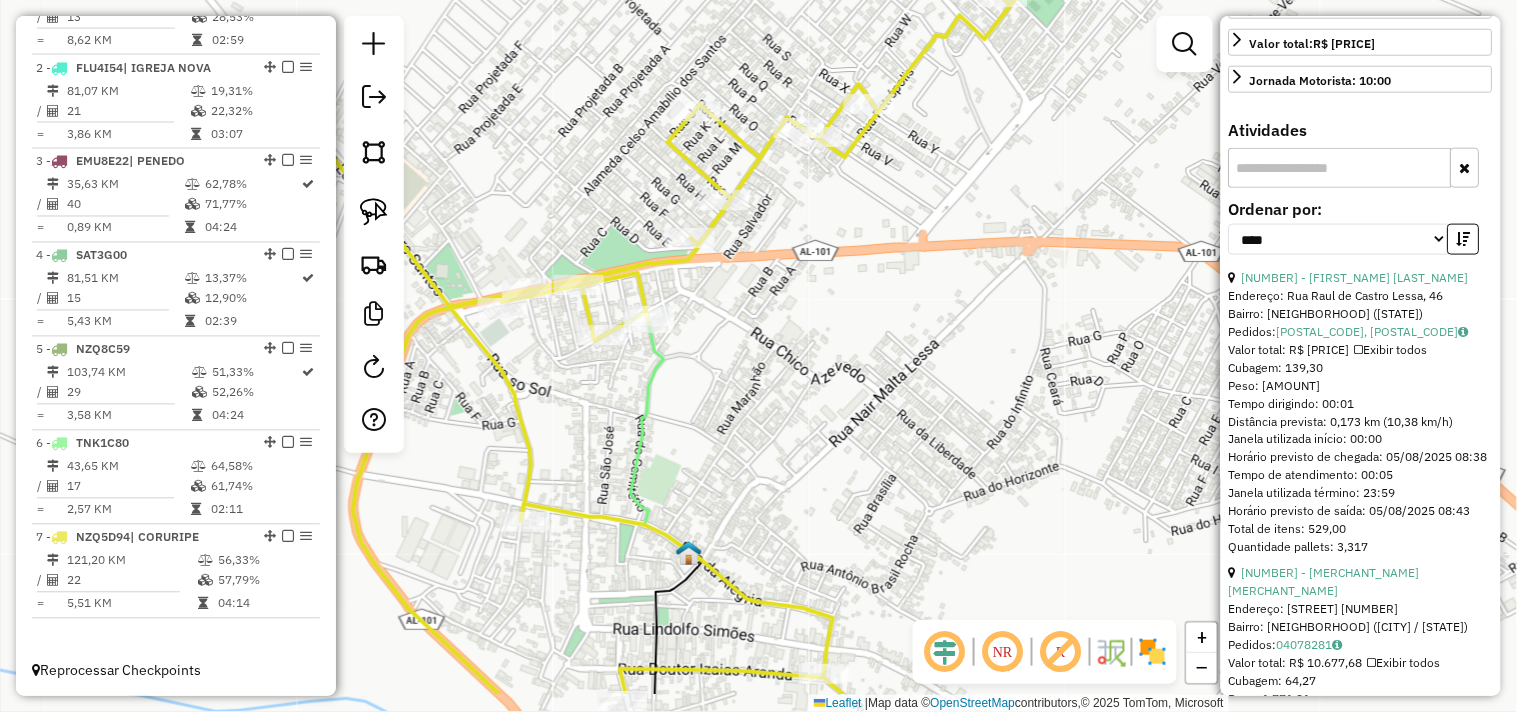 drag, startPoint x: 972, startPoint y: 493, endPoint x: 793, endPoint y: 397, distance: 203.1182 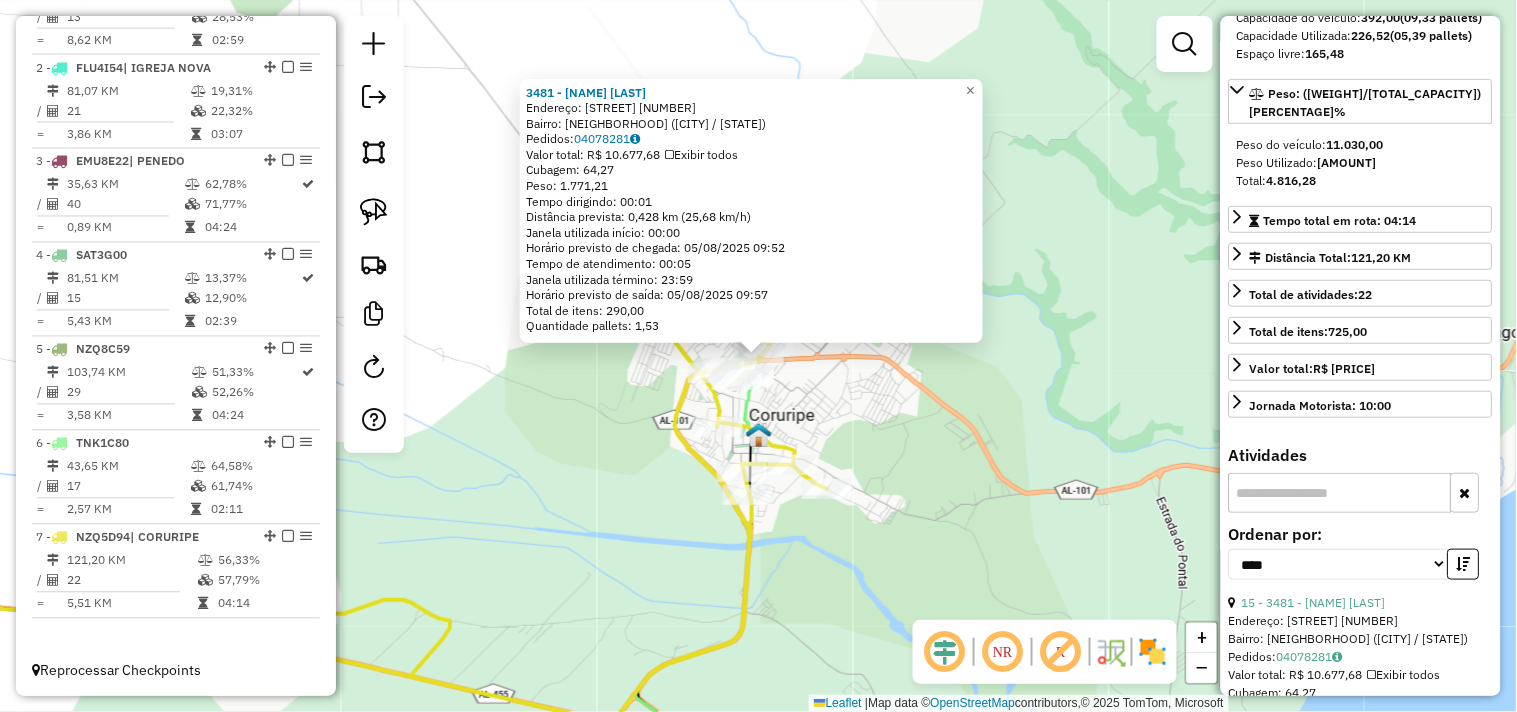 scroll, scrollTop: 0, scrollLeft: 0, axis: both 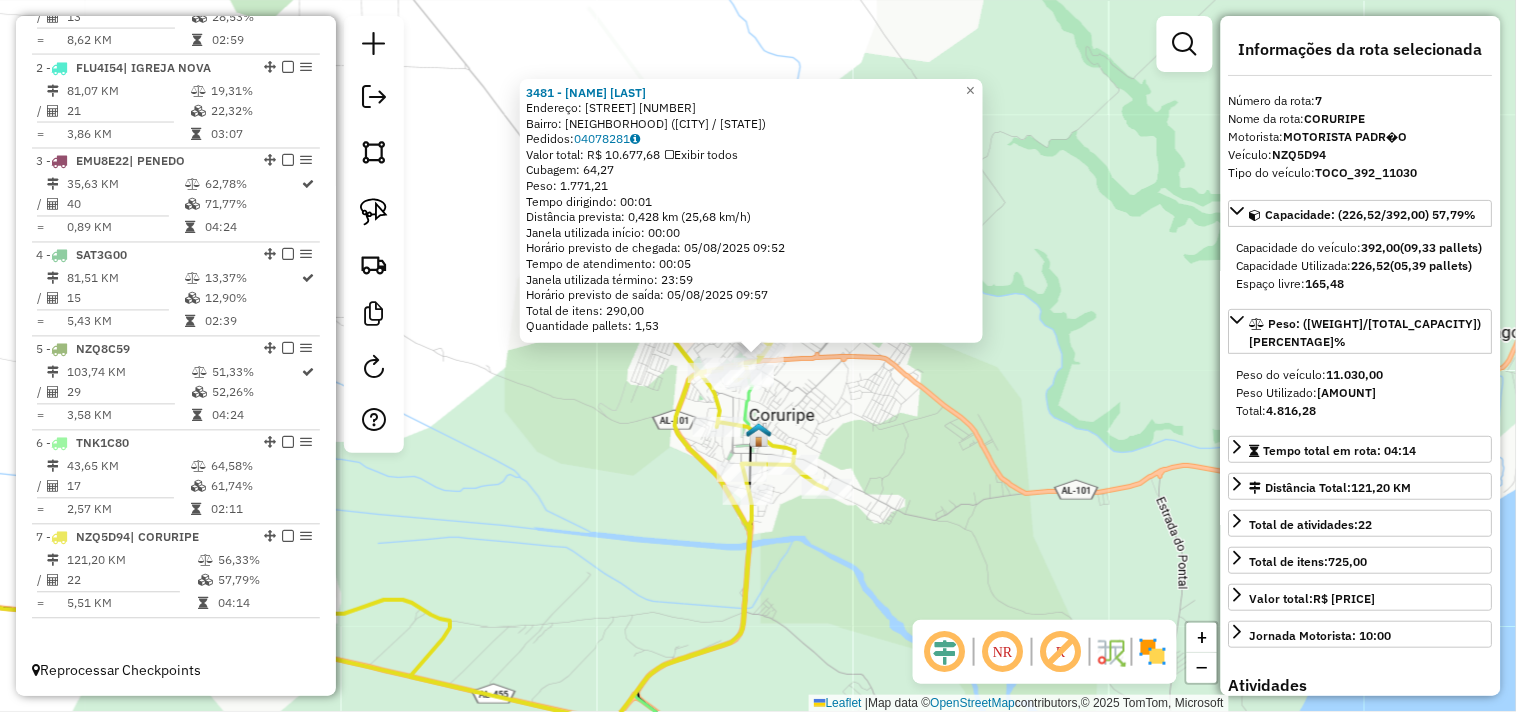 drag, startPoint x: 960, startPoint y: 541, endPoint x: 898, endPoint y: 454, distance: 106.83164 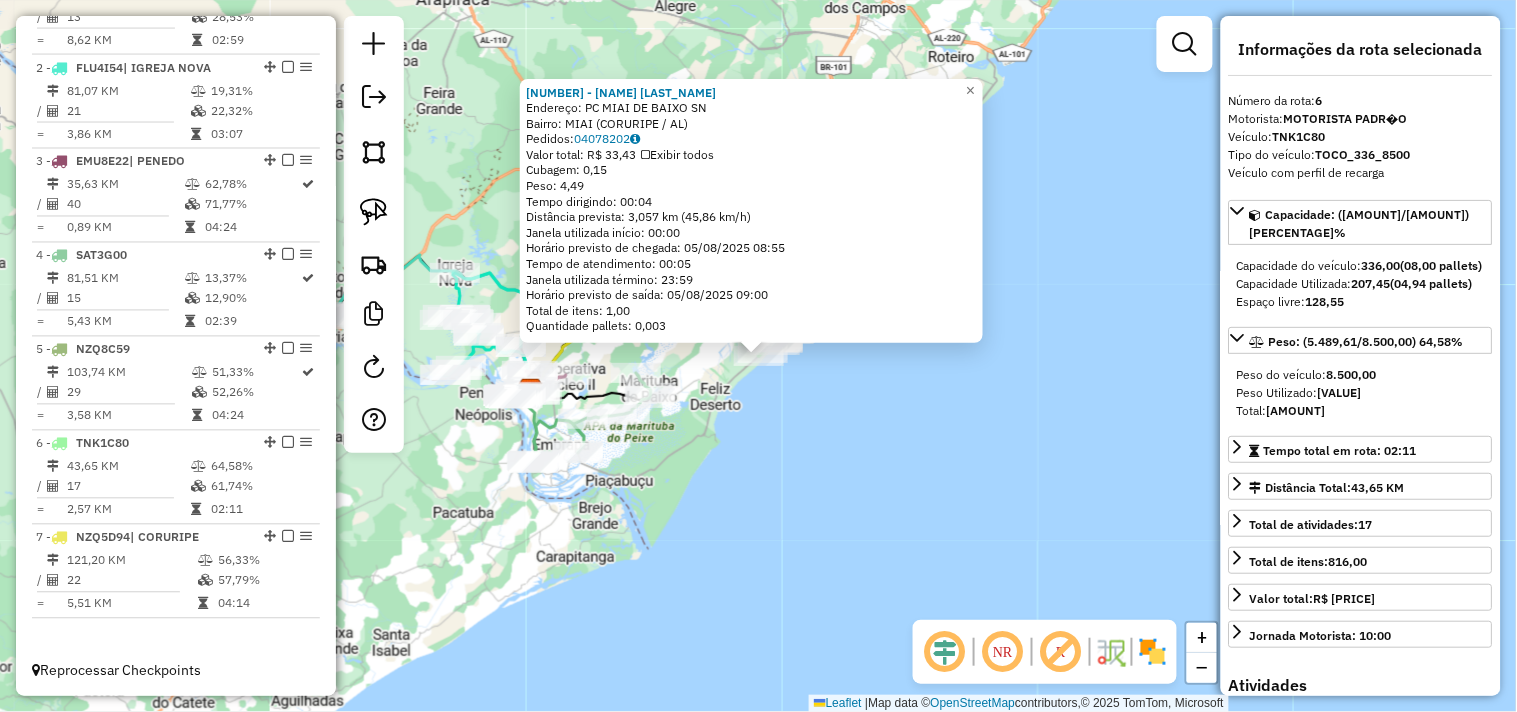 click on "1632 - GIRLENE ARAUJO SOUZA  Endereço: PC  MIAI DE BAIXO                  SN   Bairro: MIAI (CORURIPE / AL)   Pedidos:  04078202   Valor total: R$ 33,43   Exibir todos   Cubagem: 0,15  Peso: 4,49  Tempo dirigindo: 00:04   Distância prevista: 3,057 km (45,86 km/h)   Janela utilizada início: 00:00   Horário previsto de chegada: 05/08/2025 08:55   Tempo de atendimento: 00:05   Janela utilizada término: 23:59   Horário previsto de saída: 05/08/2025 09:00   Total de itens: 1,00   Quantidade pallets: 0,003  × Janela de atendimento Grade de atendimento Capacidade Transportadoras Veículos Cliente Pedidos  Rotas Selecione os dias de semana para filtrar as janelas de atendimento  Seg   Ter   Qua   Qui   Sex   Sáb   Dom  Informe o período da janela de atendimento: De: Até:  Filtrar exatamente a janela do cliente  Considerar janela de atendimento padrão  Selecione os dias de semana para filtrar as grades de atendimento  Seg   Ter   Qua   Qui   Sex   Sáb   Dom   Peso mínimo:   Peso máximo:   De:   Até:  +" 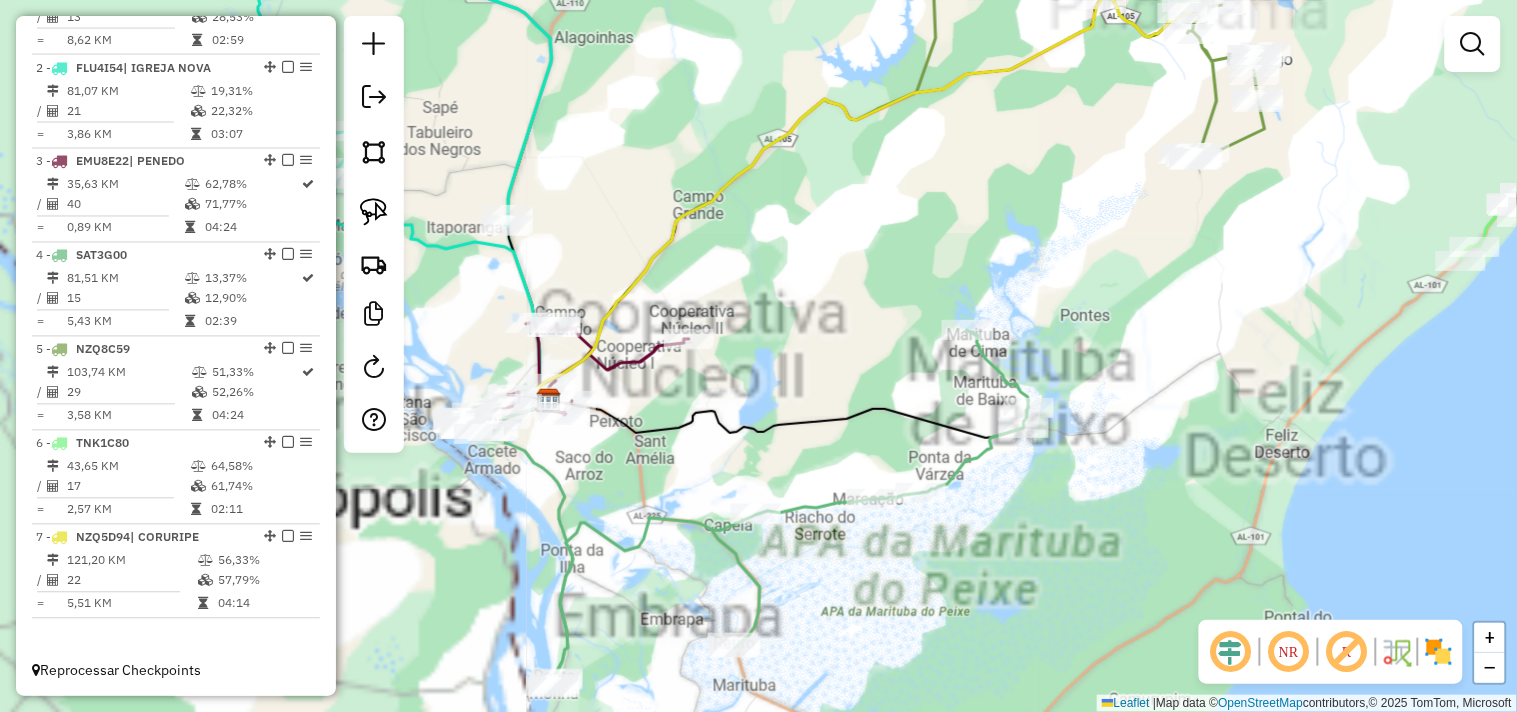 drag, startPoint x: 548, startPoint y: 433, endPoint x: 608, endPoint y: 417, distance: 62.0967 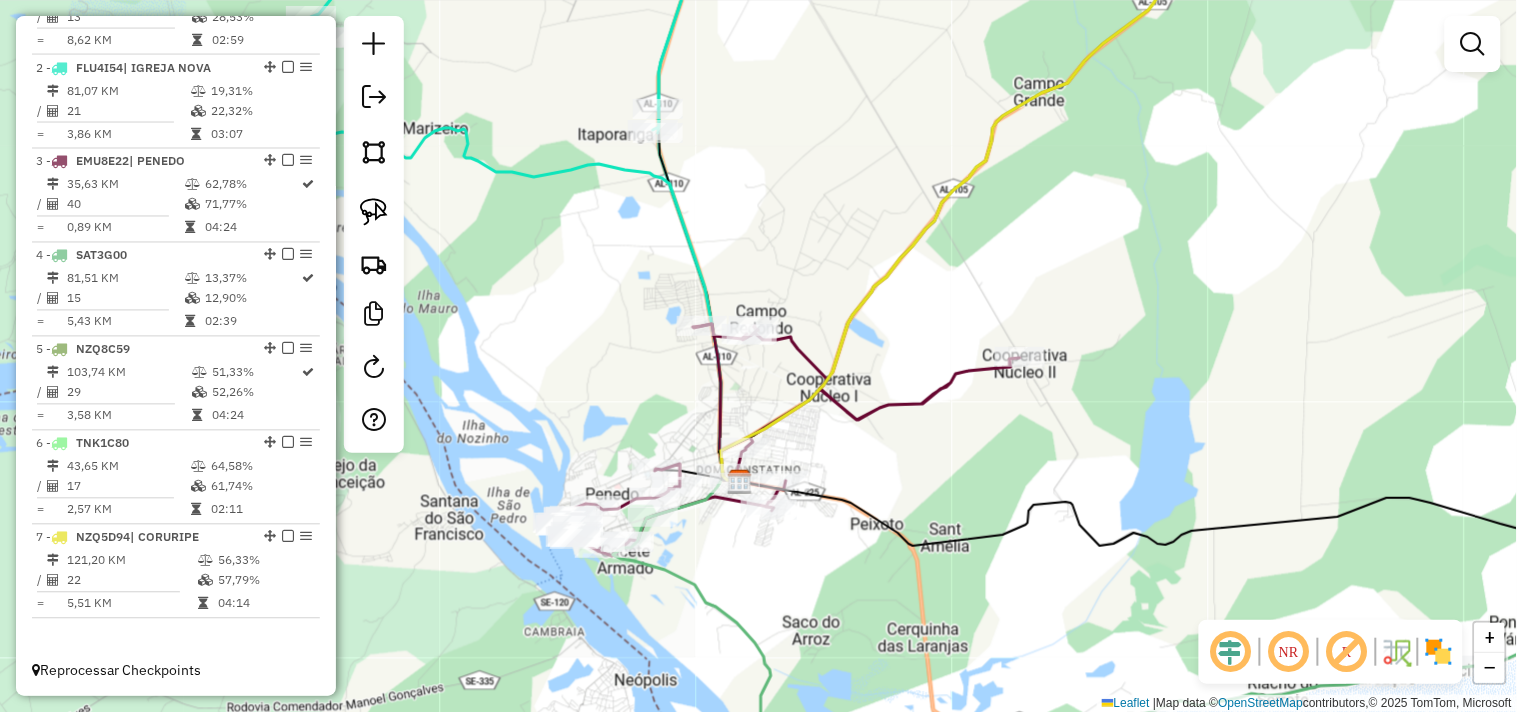 drag, startPoint x: 602, startPoint y: 345, endPoint x: 735, endPoint y: 398, distance: 143.17122 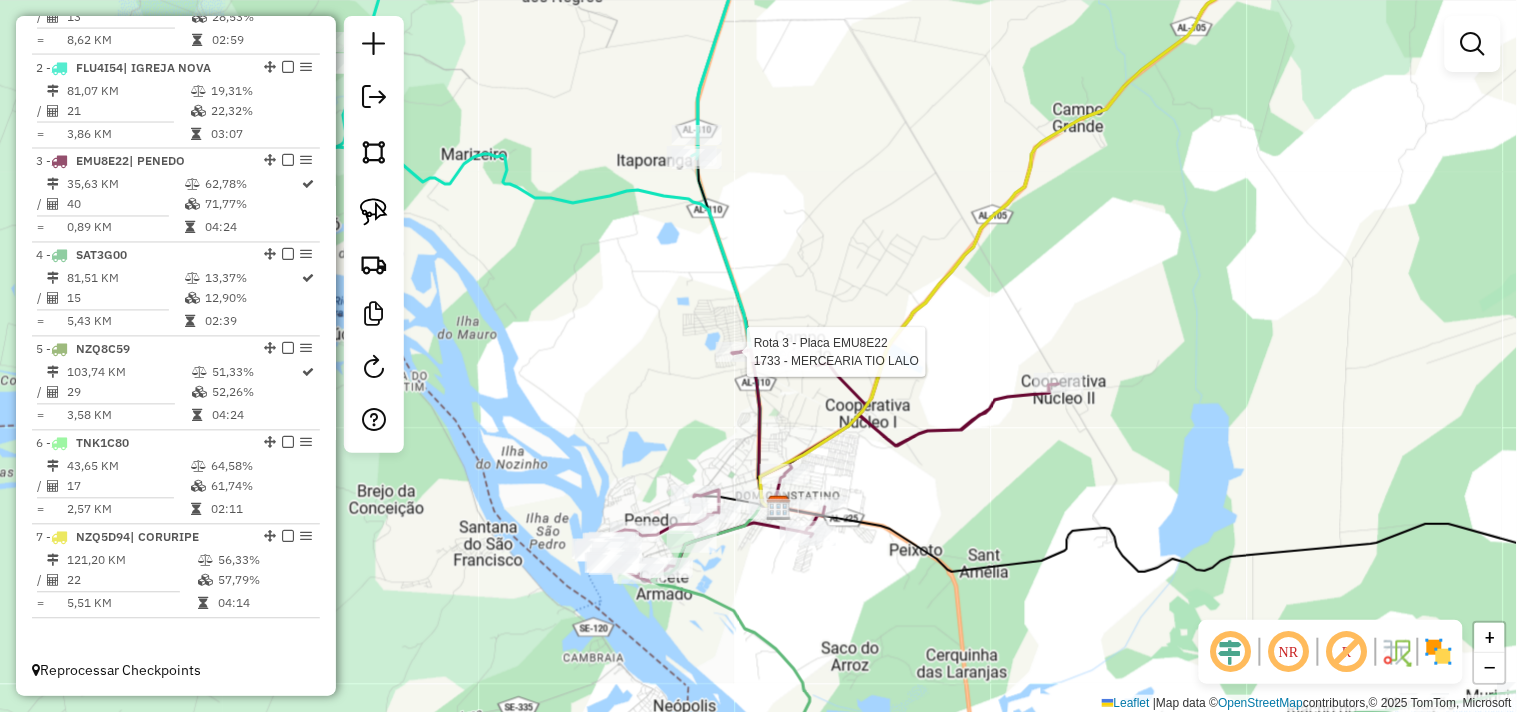 select on "*********" 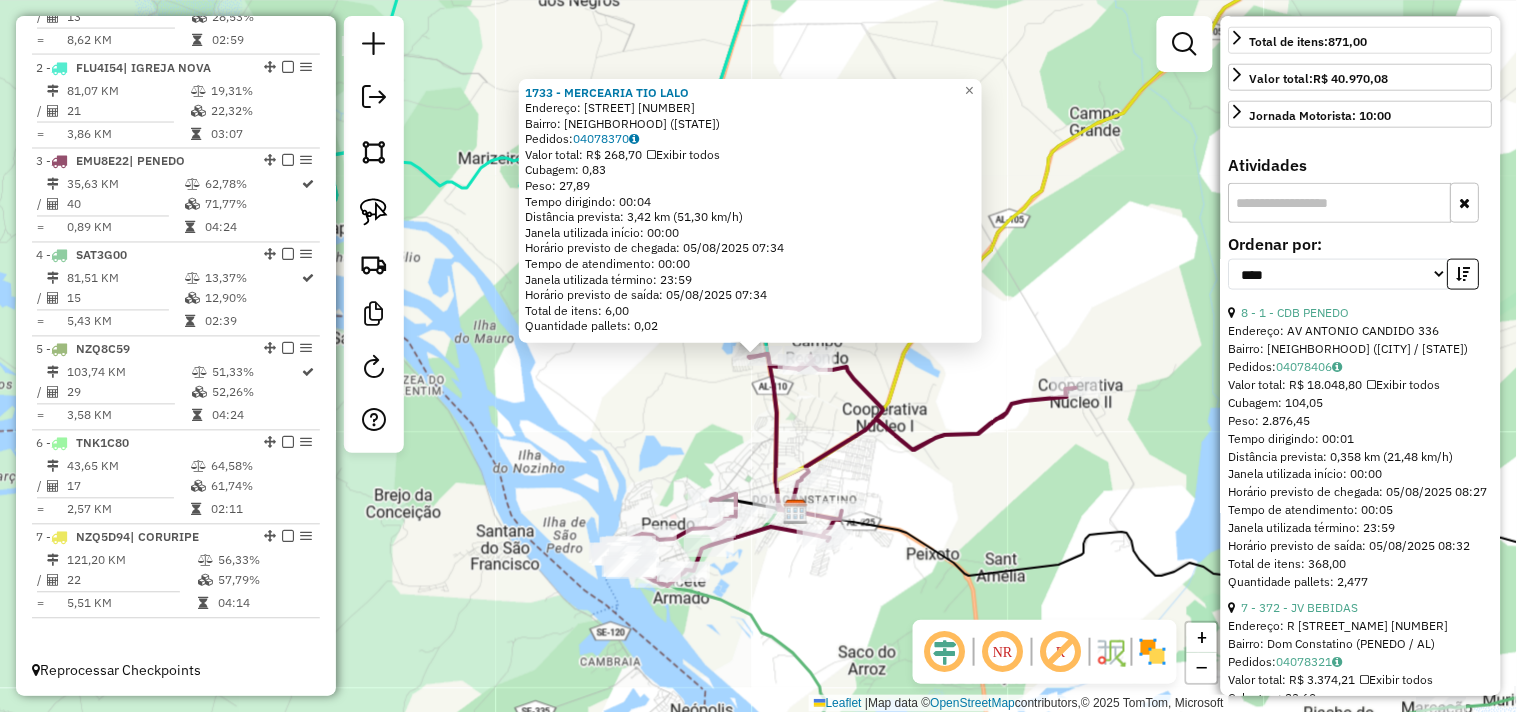scroll, scrollTop: 555, scrollLeft: 0, axis: vertical 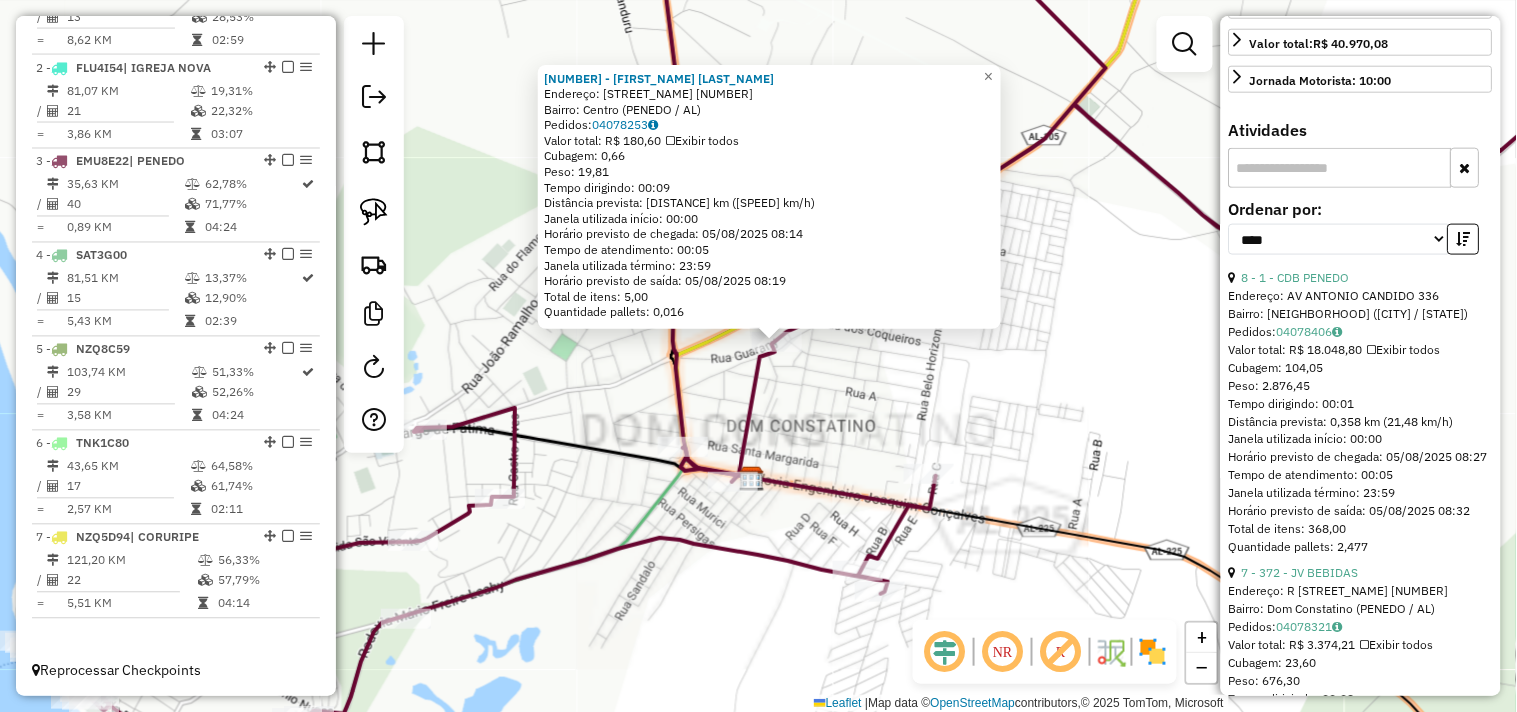 drag, startPoint x: 832, startPoint y: 403, endPoint x: 806, endPoint y: 404, distance: 26.019224 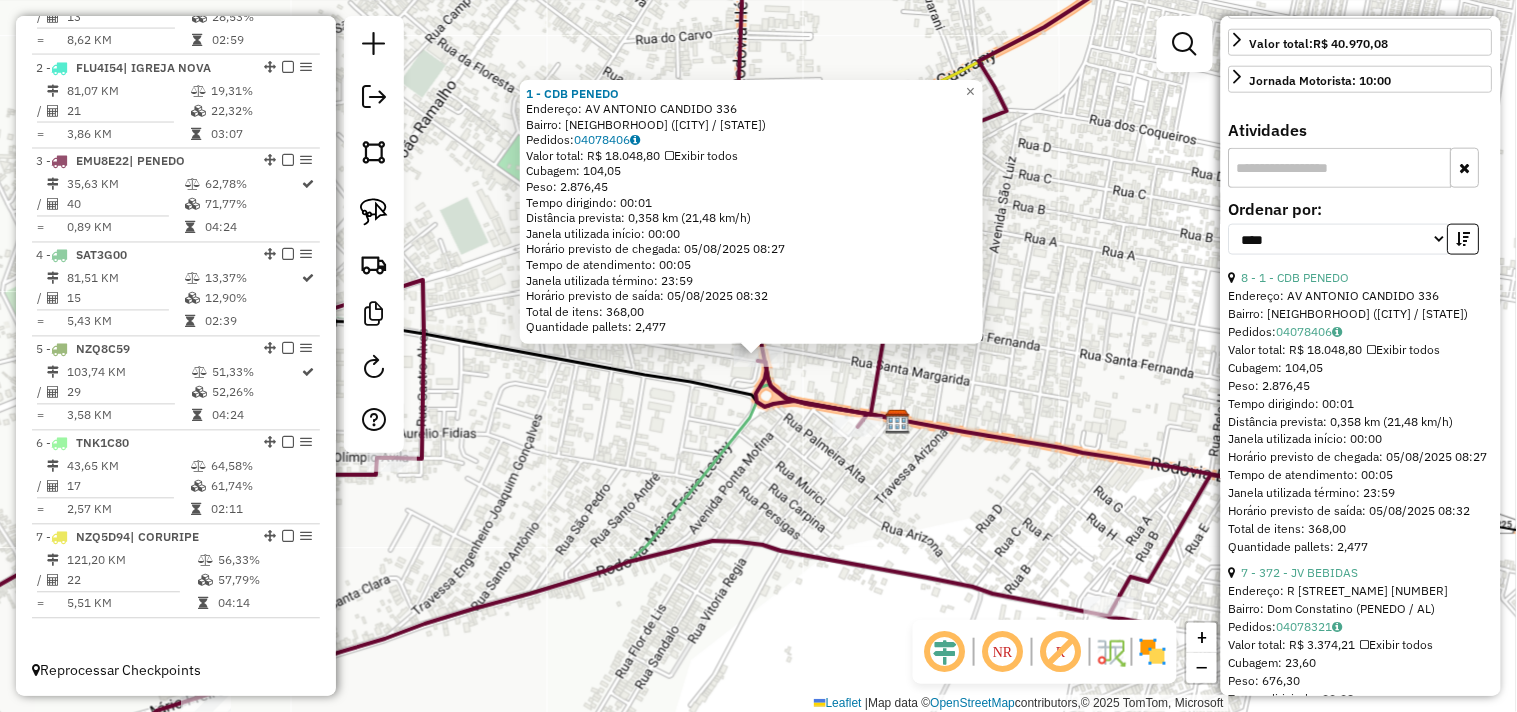 click on "1 - CDB PENEDO  Endereço:  AV ANTONIO CANDIDO 336   Bairro: Santa Luzia (PENEDO / AL)   Pedidos:  04078406   Valor total: R$ 18.048,80   Exibir todos   Cubagem: 104,05  Peso: 2.876,45  Tempo dirigindo: 00:01   Distância prevista: 0,358 km (21,48 km/h)   Janela utilizada início: 00:00   Horário previsto de chegada: 05/08/2025 08:27   Tempo de atendimento: 00:05   Janela utilizada término: 23:59   Horário previsto de saída: 05/08/2025 08:32   Total de itens: 368,00   Quantidade pallets: 2,477  × Janela de atendimento Grade de atendimento Capacidade Transportadoras Veículos Cliente Pedidos  Rotas Selecione os dias de semana para filtrar as janelas de atendimento  Seg   Ter   Qua   Qui   Sex   Sáb   Dom  Informe o período da janela de atendimento: De: Até:  Filtrar exatamente a janela do cliente  Considerar janela de atendimento padrão  Selecione os dias de semana para filtrar as grades de atendimento  Seg   Ter   Qua   Qui   Sex   Sáb   Dom   Considerar clientes sem dia de atendimento cadastrado +" 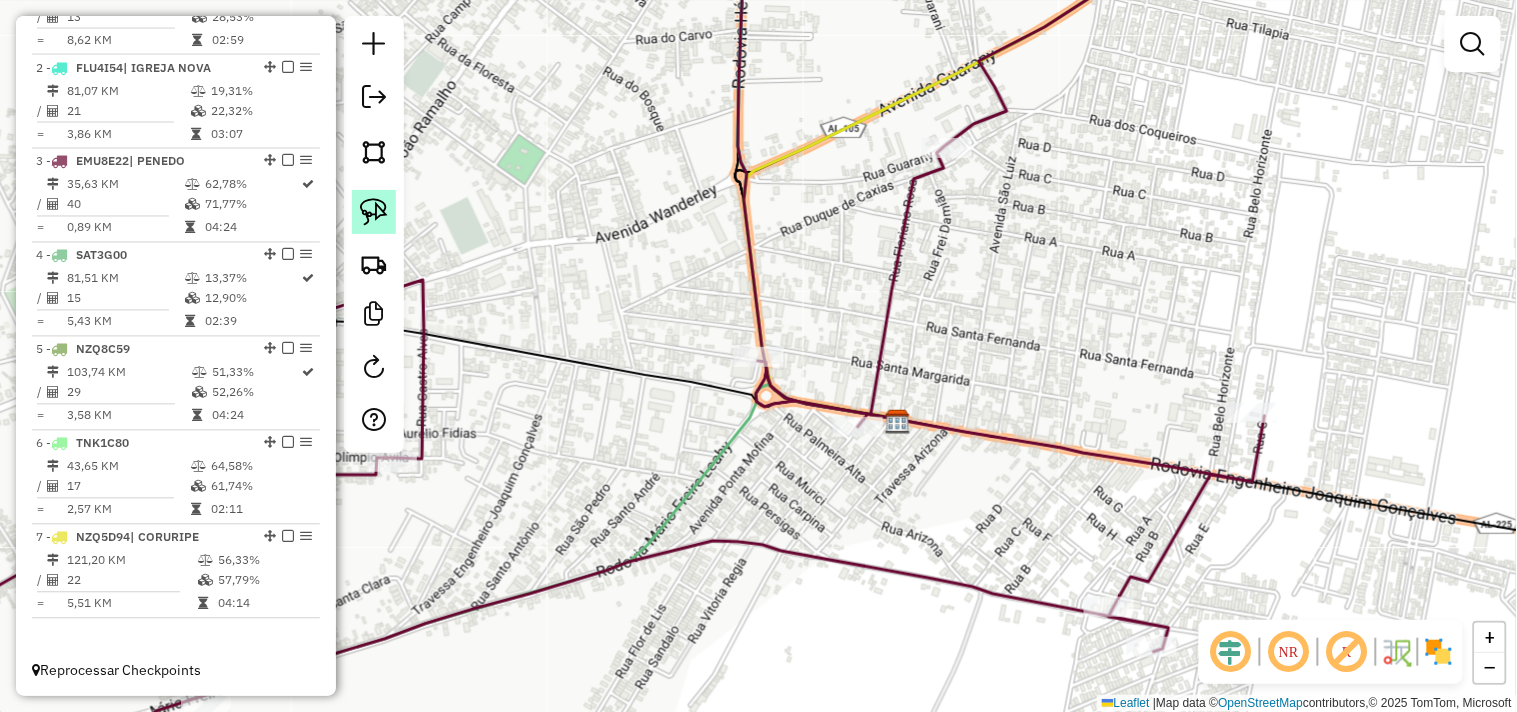 click 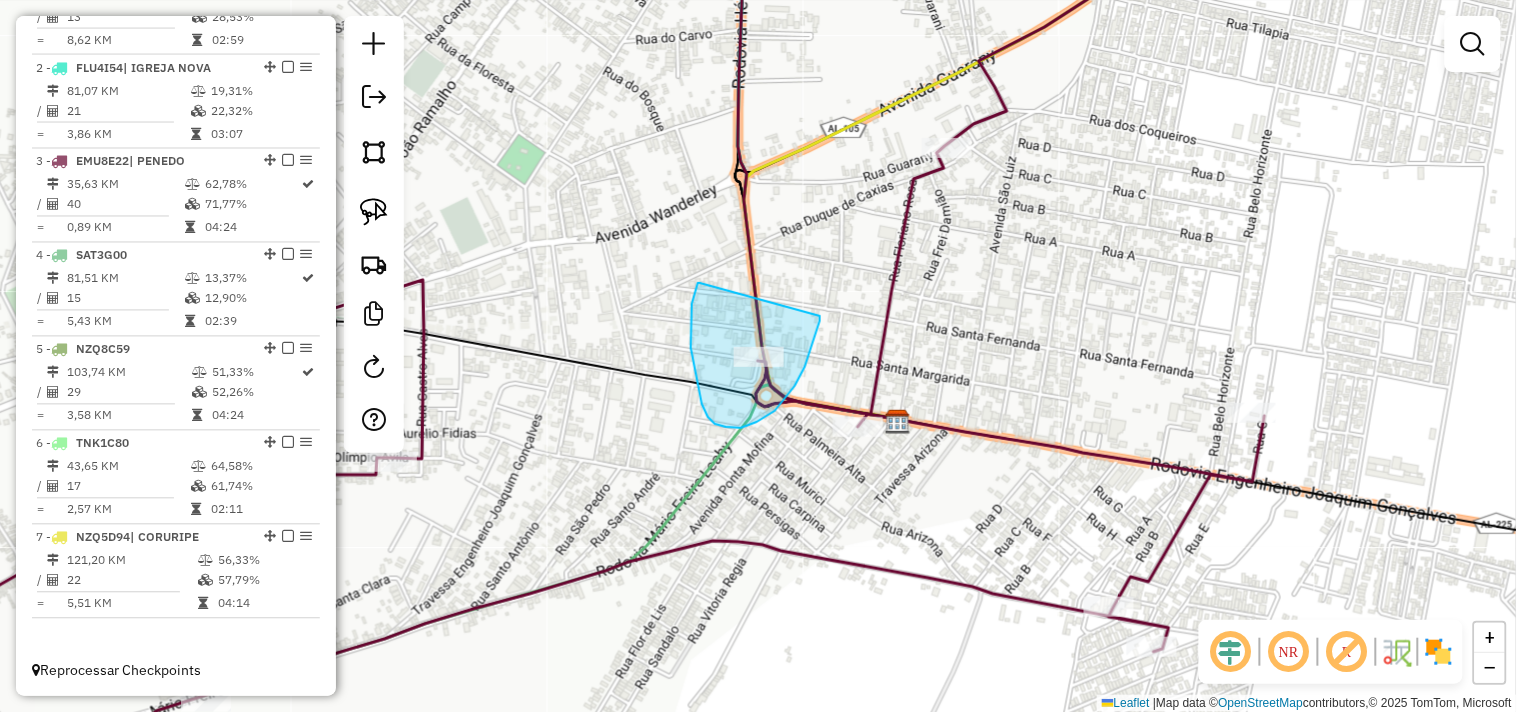 drag, startPoint x: 698, startPoint y: 283, endPoint x: 820, endPoint y: 315, distance: 126.12692 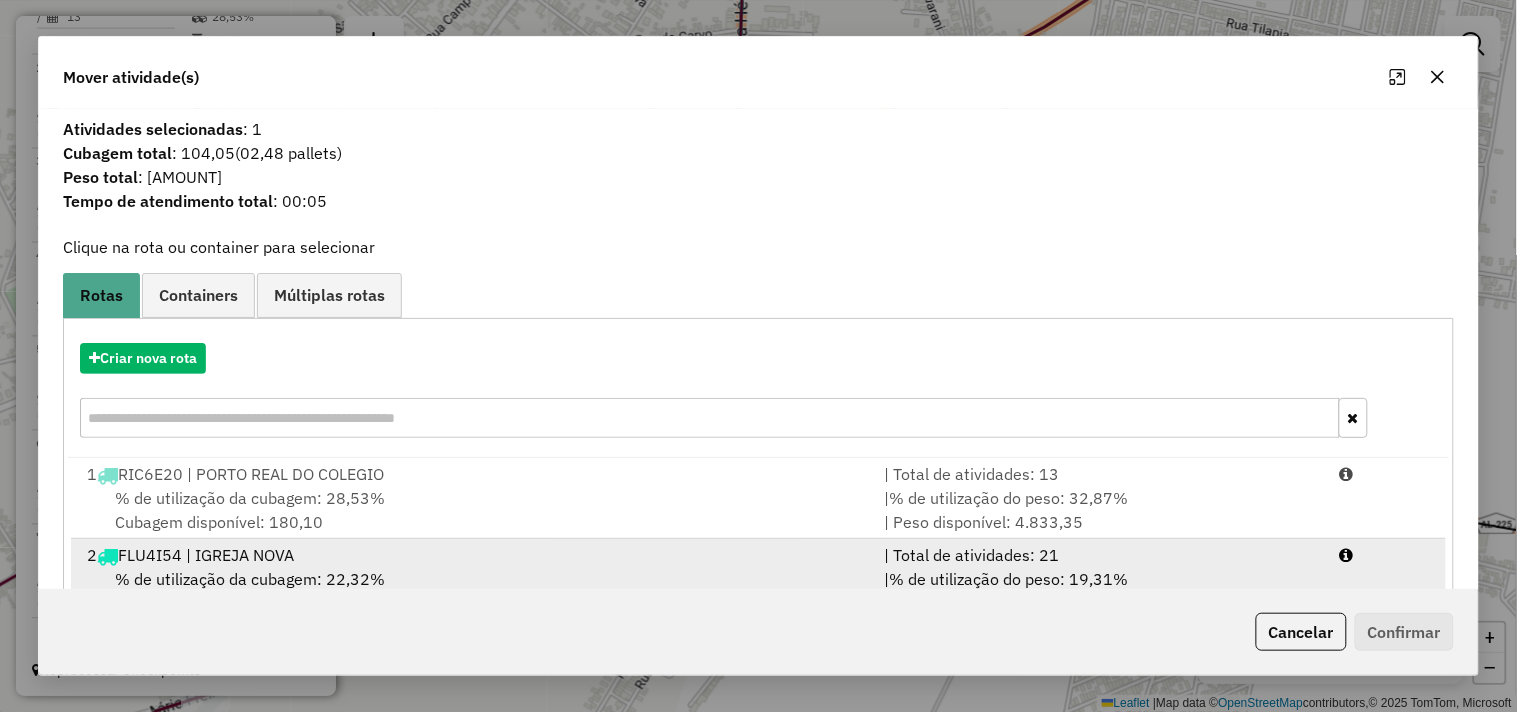 scroll, scrollTop: 111, scrollLeft: 0, axis: vertical 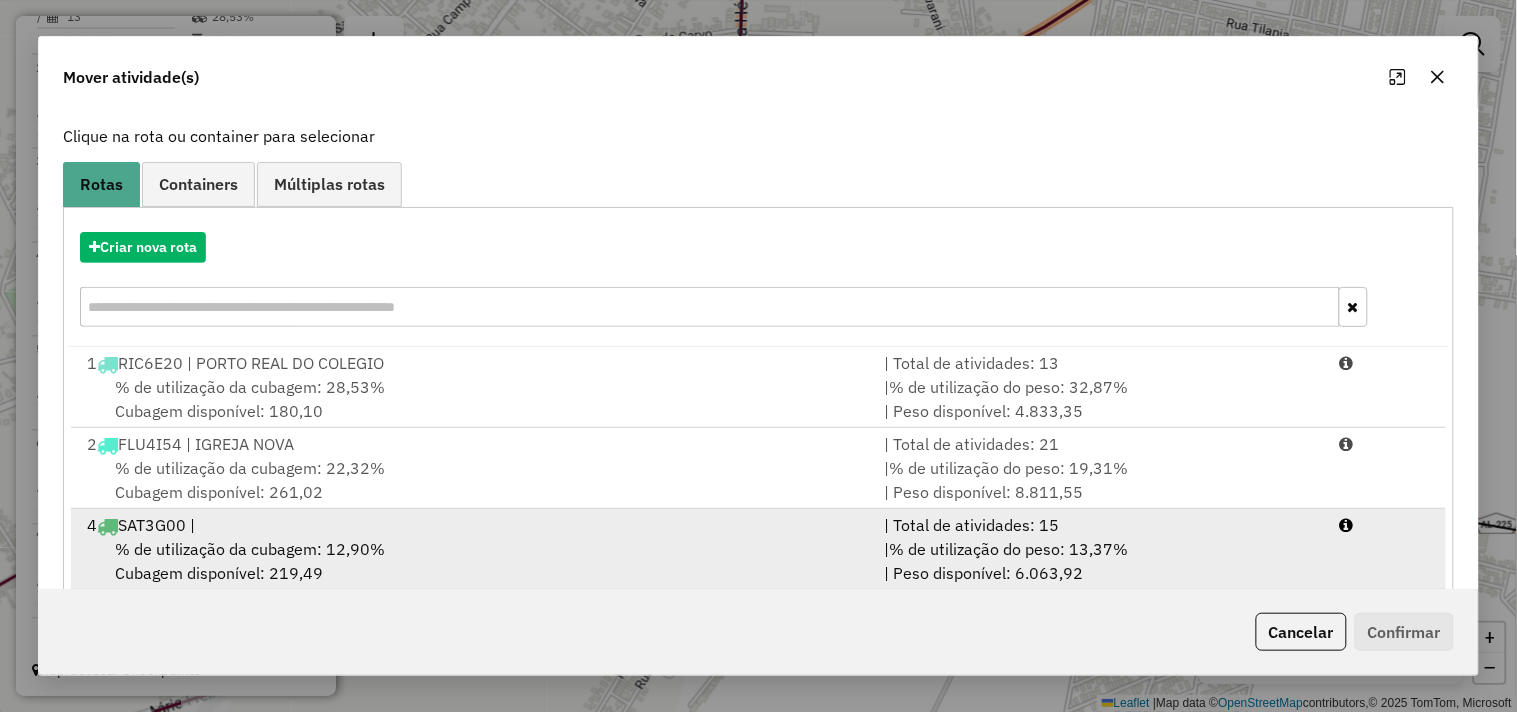 click on "% de utilização da cubagem: 22,32%" at bounding box center (250, 468) 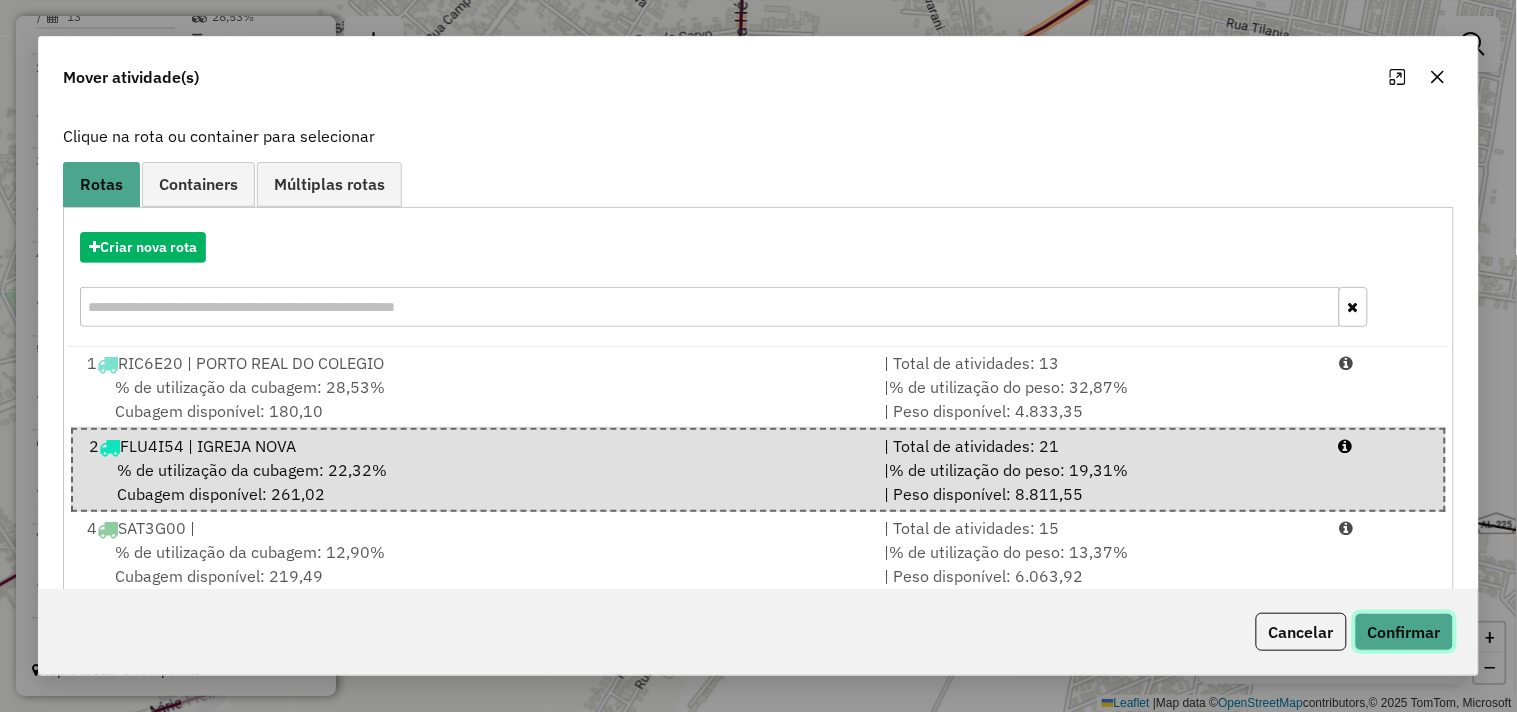 click on "Confirmar" 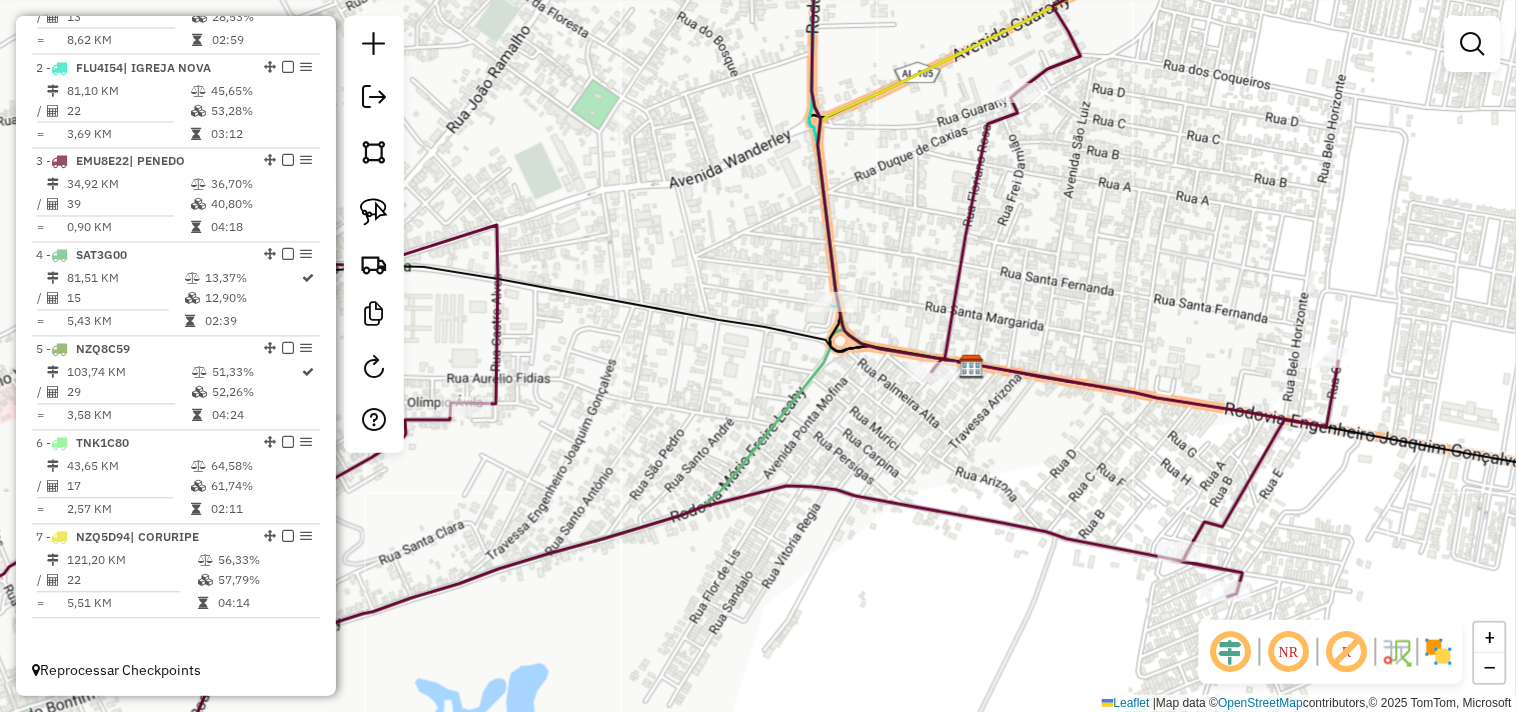 drag, startPoint x: 717, startPoint y: 558, endPoint x: 807, endPoint y: 488, distance: 114.01754 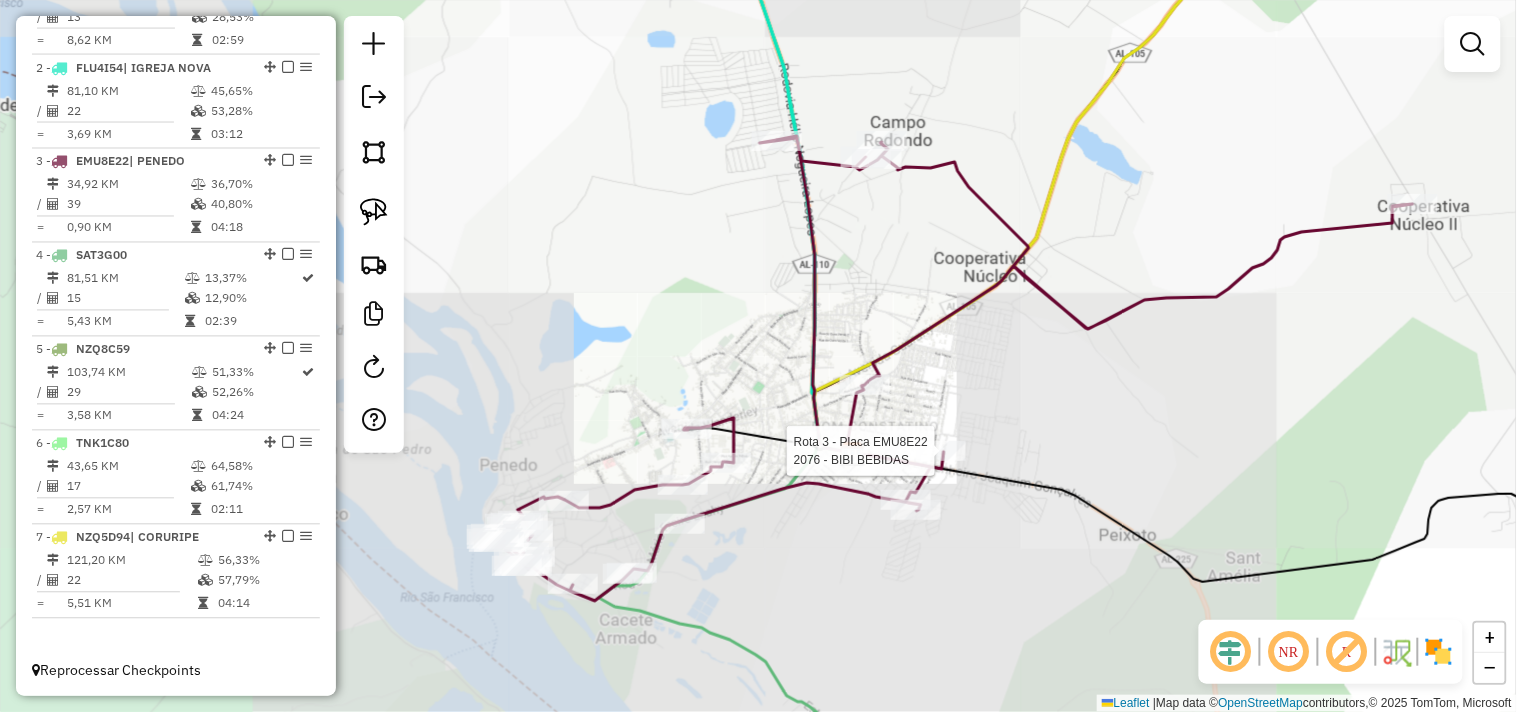 select on "*********" 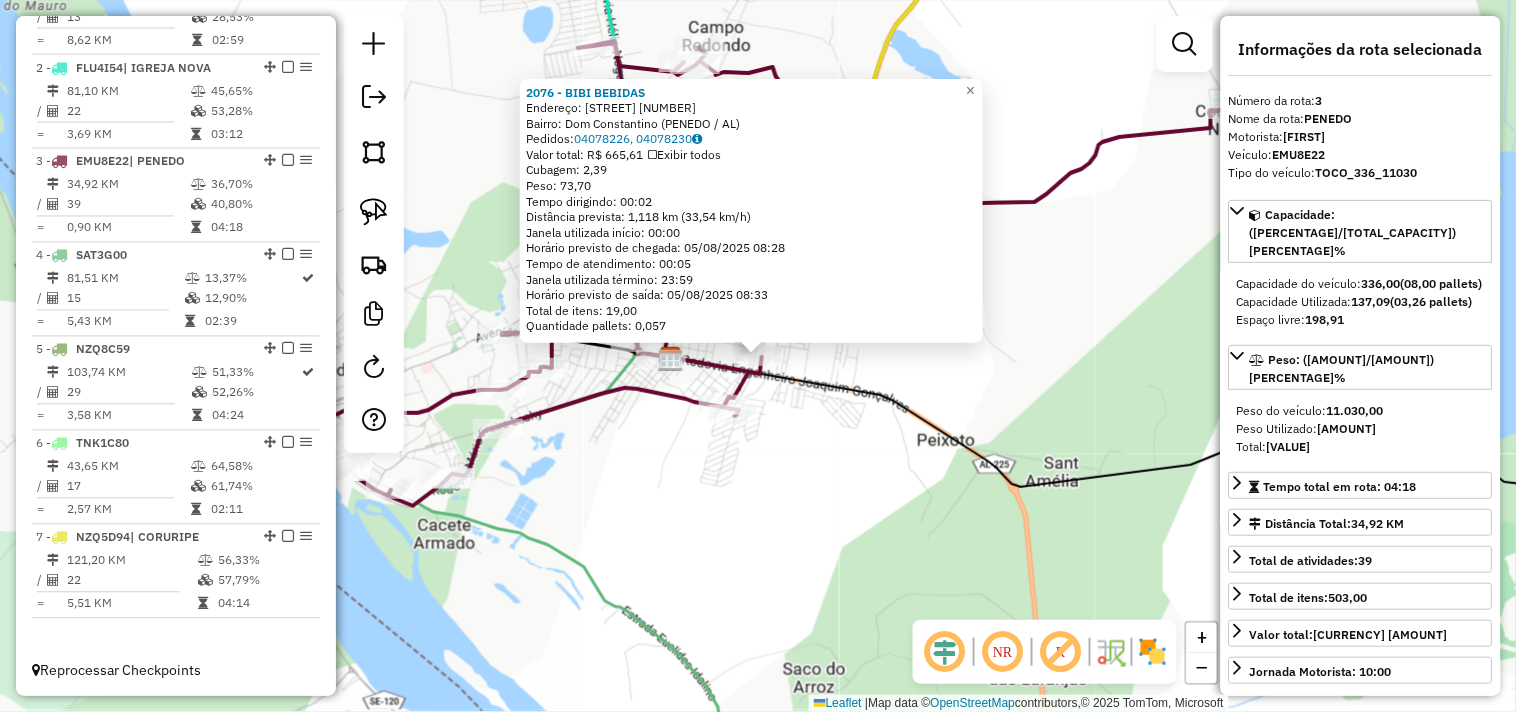 click on "2076 - BIBI BEBIDAS  Endereço:  Loteamento Ramiro dias 145   Bairro: Dom Constantino (PENEDO / AL)   Pedidos:  04078226, 04078230   Valor total: R$ 665,61   Exibir todos   Cubagem: 2,39  Peso: 73,70  Tempo dirigindo: 00:02   Distância prevista: 1,118 km (33,54 km/h)   Janela utilizada início: 00:00   Horário previsto de chegada: 05/08/2025 08:28   Tempo de atendimento: 00:05   Janela utilizada término: 23:59   Horário previsto de saída: 05/08/2025 08:33   Total de itens: 19,00   Quantidade pallets: 0,057  × Janela de atendimento Grade de atendimento Capacidade Transportadoras Veículos Cliente Pedidos  Rotas Selecione os dias de semana para filtrar as janelas de atendimento  Seg   Ter   Qua   Qui   Sex   Sáb   Dom  Informe o período da janela de atendimento: De: Até:  Filtrar exatamente a janela do cliente  Considerar janela de atendimento padrão  Selecione os dias de semana para filtrar as grades de atendimento  Seg   Ter   Qua   Qui   Sex   Sáb   Dom   Peso mínimo:   Peso máximo:   De:   De:" 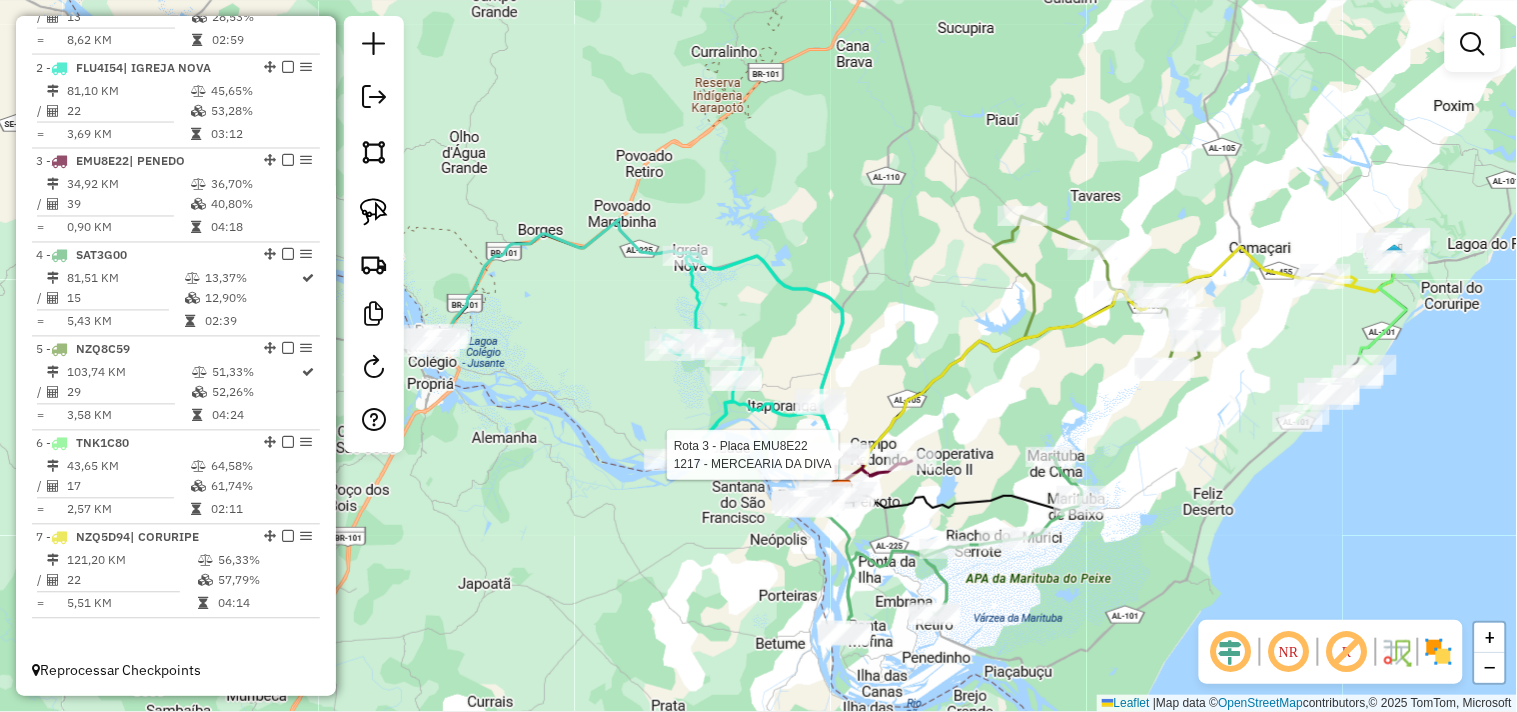 select on "*********" 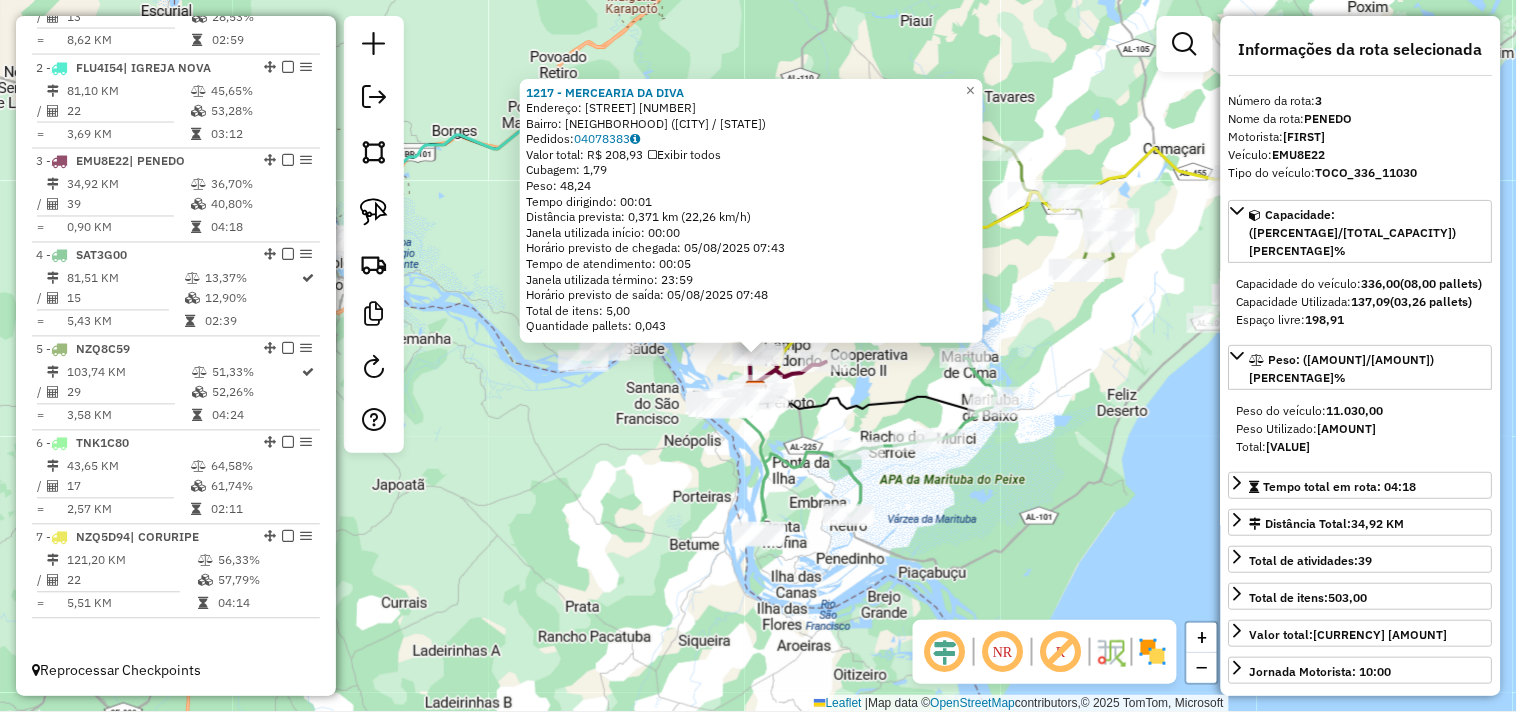 click on "1217 - MERCEARIA DA DIVA  Endereço:  POVOADO CAMPO REDONDO 10   Bairro: Rural (PENEDO / AL)   Pedidos:  04078383   Valor total: R$ 208,93   Exibir todos   Cubagem: 1,79  Peso: 48,24  Tempo dirigindo: 00:01   Distância prevista: 0,371 km (22,26 km/h)   Janela utilizada início: 00:00   Horário previsto de chegada: 05/08/2025 07:43   Tempo de atendimento: 00:05   Janela utilizada término: 23:59   Horário previsto de saída: 05/08/2025 07:48   Total de itens: 5,00   Quantidade pallets: 0,043  × Janela de atendimento Grade de atendimento Capacidade Transportadoras Veículos Cliente Pedidos  Rotas Selecione os dias de semana para filtrar as janelas de atendimento  Seg   Ter   Qua   Qui   Sex   Sáb   Dom  Informe o período da janela de atendimento: De: Até:  Filtrar exatamente a janela do cliente  Considerar janela de atendimento padrão  Selecione os dias de semana para filtrar as grades de atendimento  Seg   Ter   Qua   Qui   Sex   Sáb   Dom   Considerar clientes sem dia de atendimento cadastrado  De:" 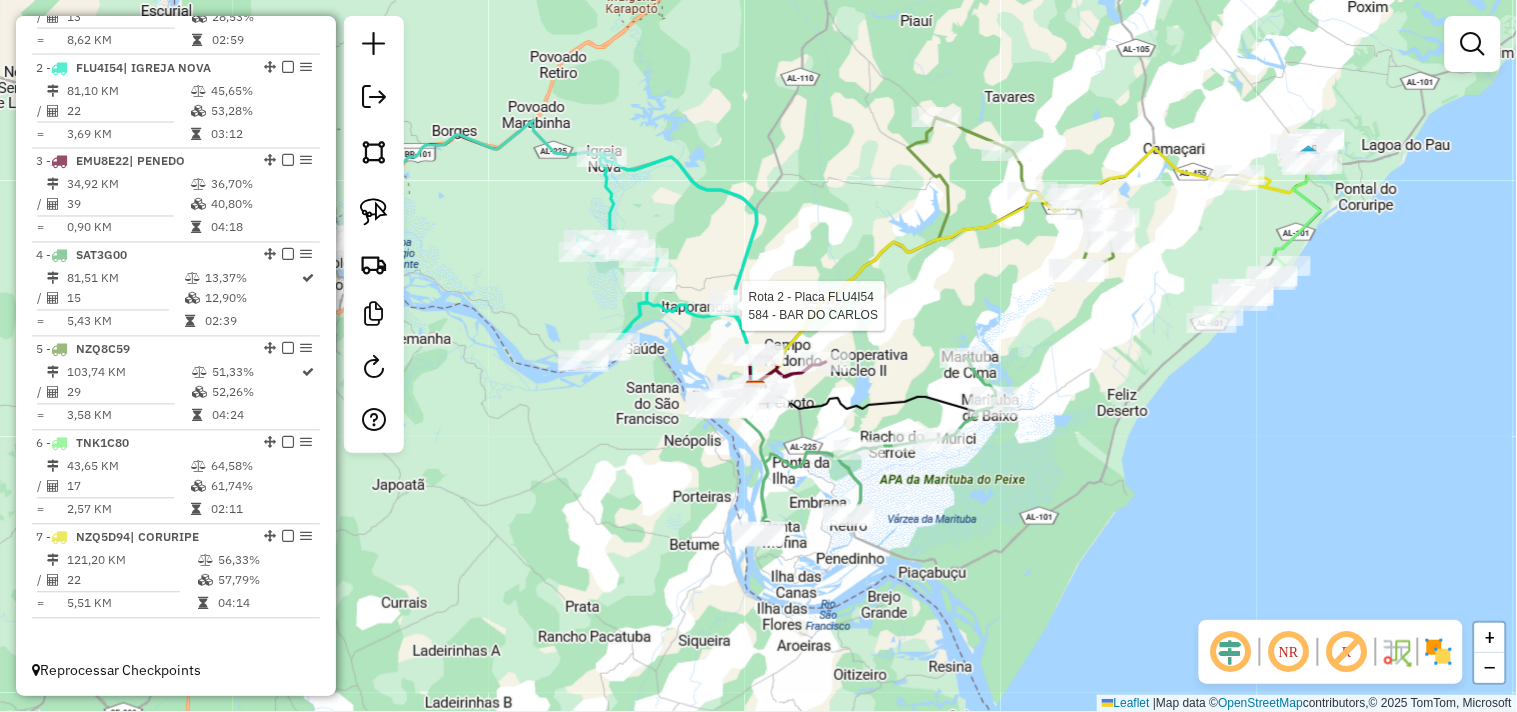 select on "*********" 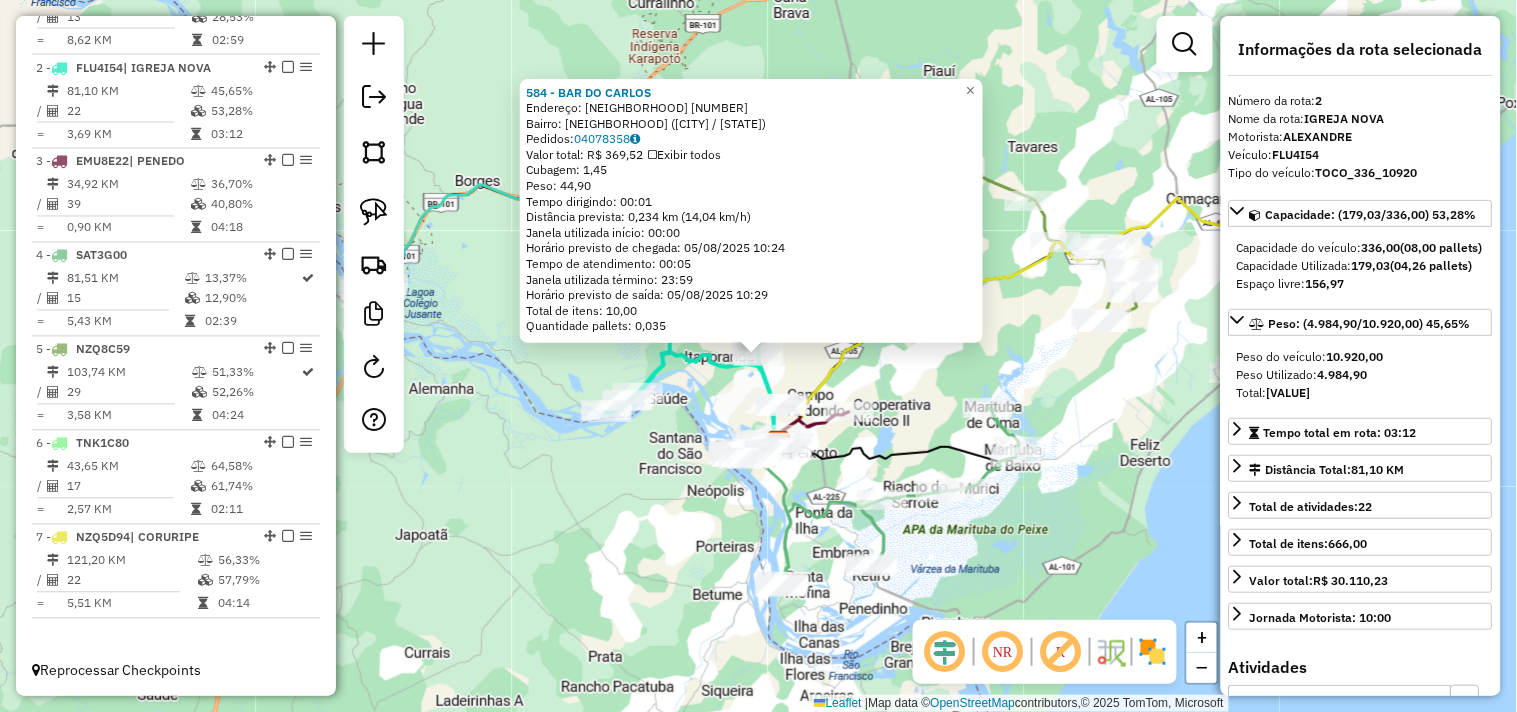 click on "584 - BAR DO CARLOS  Endereço:  SIT POV ITAPORANGA SN   Bairro: Itaporanga (PENEDO / AL)   Pedidos:  04078358   Valor total: R$ 369,52   Exibir todos   Cubagem: 1,45  Peso: 44,90  Tempo dirigindo: 00:01   Distância prevista: 0,234 km (14,04 km/h)   Janela utilizada início: 00:00   Horário previsto de chegada: 05/08/2025 10:24   Tempo de atendimento: 00:05   Janela utilizada término: 23:59   Horário previsto de saída: 05/08/2025 10:29   Total de itens: 10,00   Quantidade pallets: 0,035  × Janela de atendimento Grade de atendimento Capacidade Transportadoras Veículos Cliente Pedidos  Rotas Selecione os dias de semana para filtrar as janelas de atendimento  Seg   Ter   Qua   Qui   Sex   Sáb   Dom  Informe o período da janela de atendimento: De: Até:  Filtrar exatamente a janela do cliente  Considerar janela de atendimento padrão  Selecione os dias de semana para filtrar as grades de atendimento  Seg   Ter   Qua   Qui   Sex   Sáb   Dom   Considerar clientes sem dia de atendimento cadastrado  De:  +" 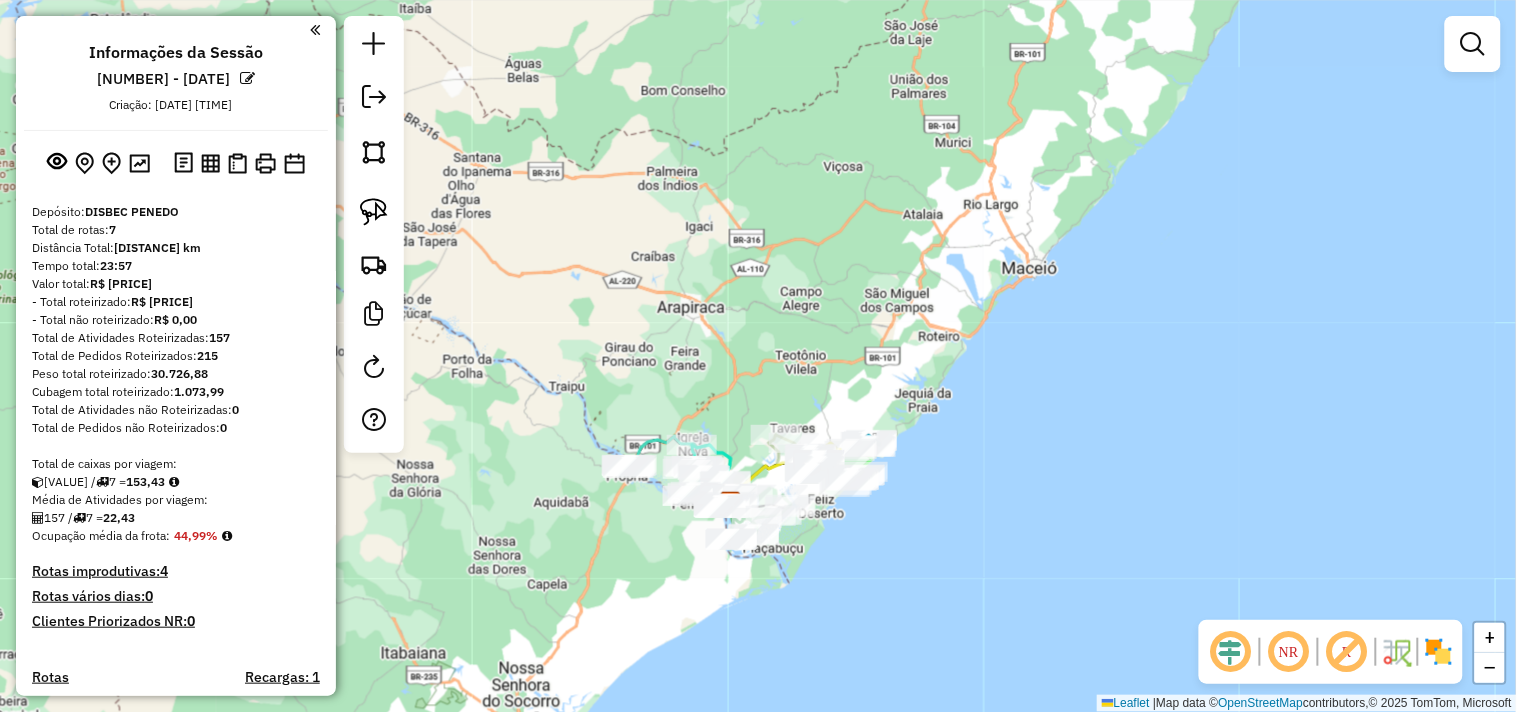 scroll, scrollTop: 444, scrollLeft: 0, axis: vertical 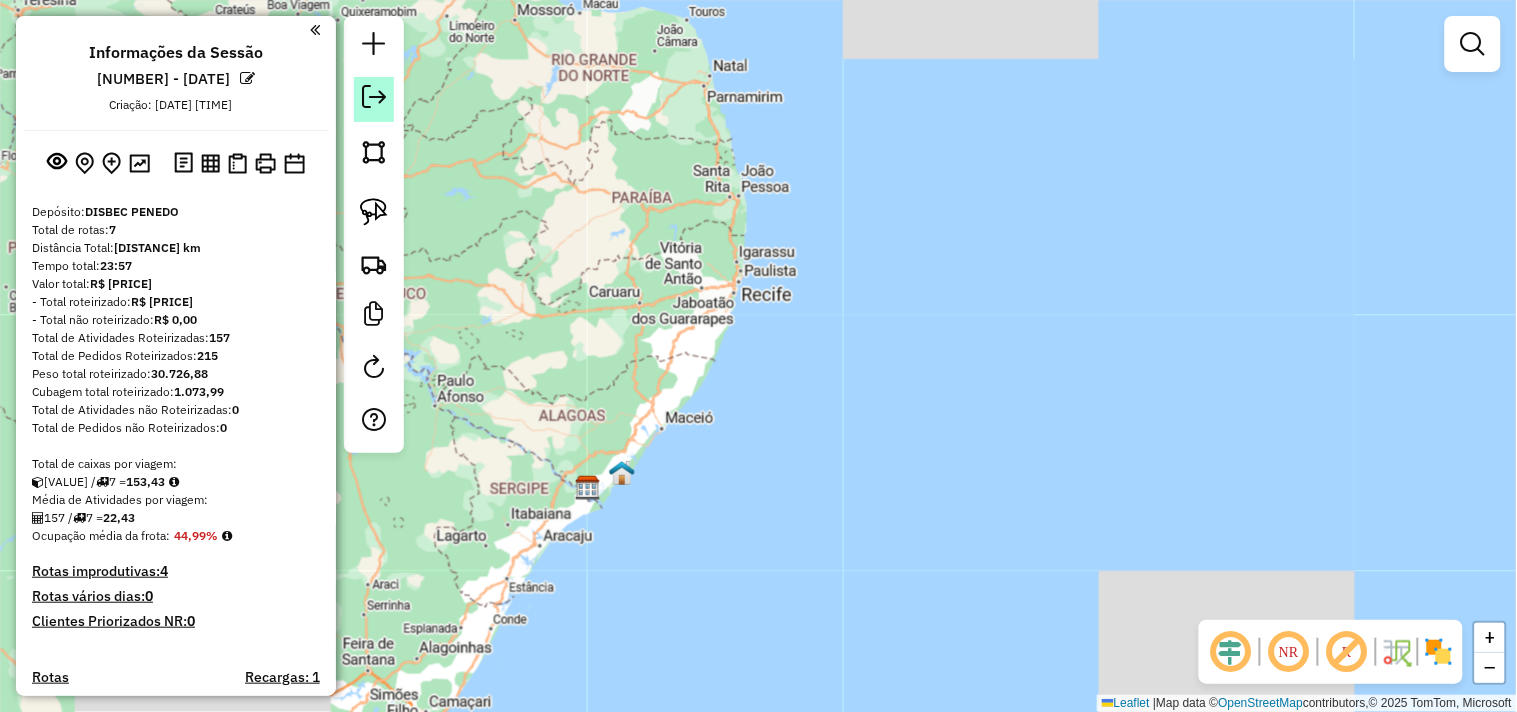 click 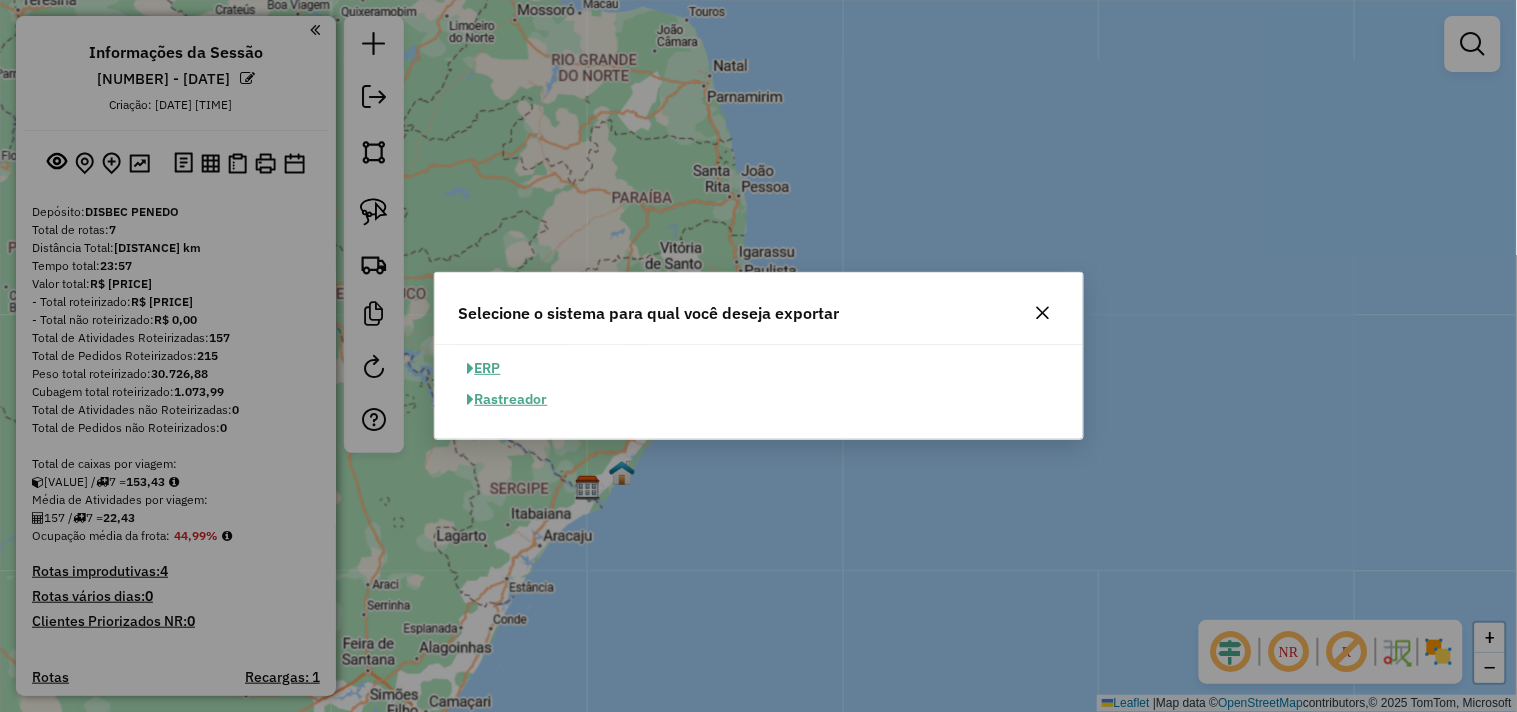click on "ERP" 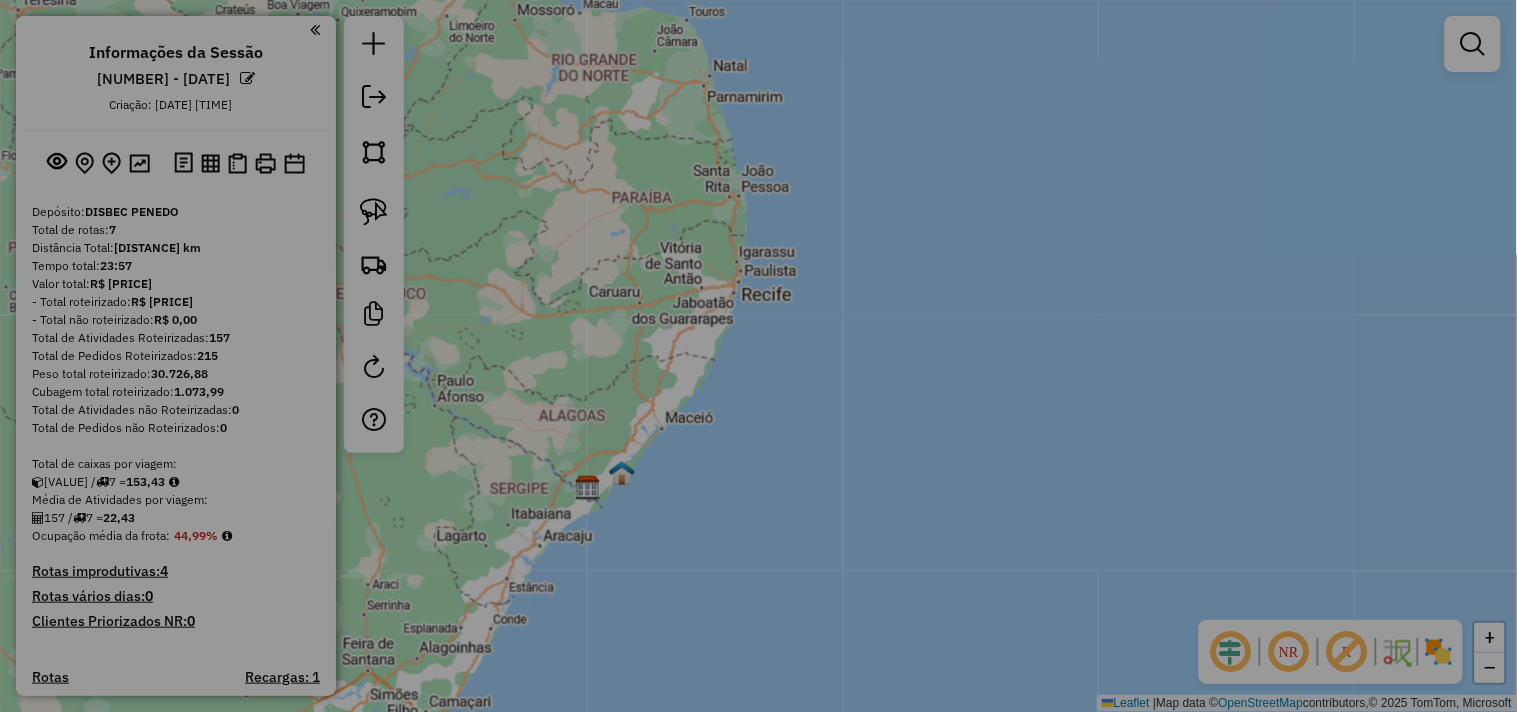 select on "**" 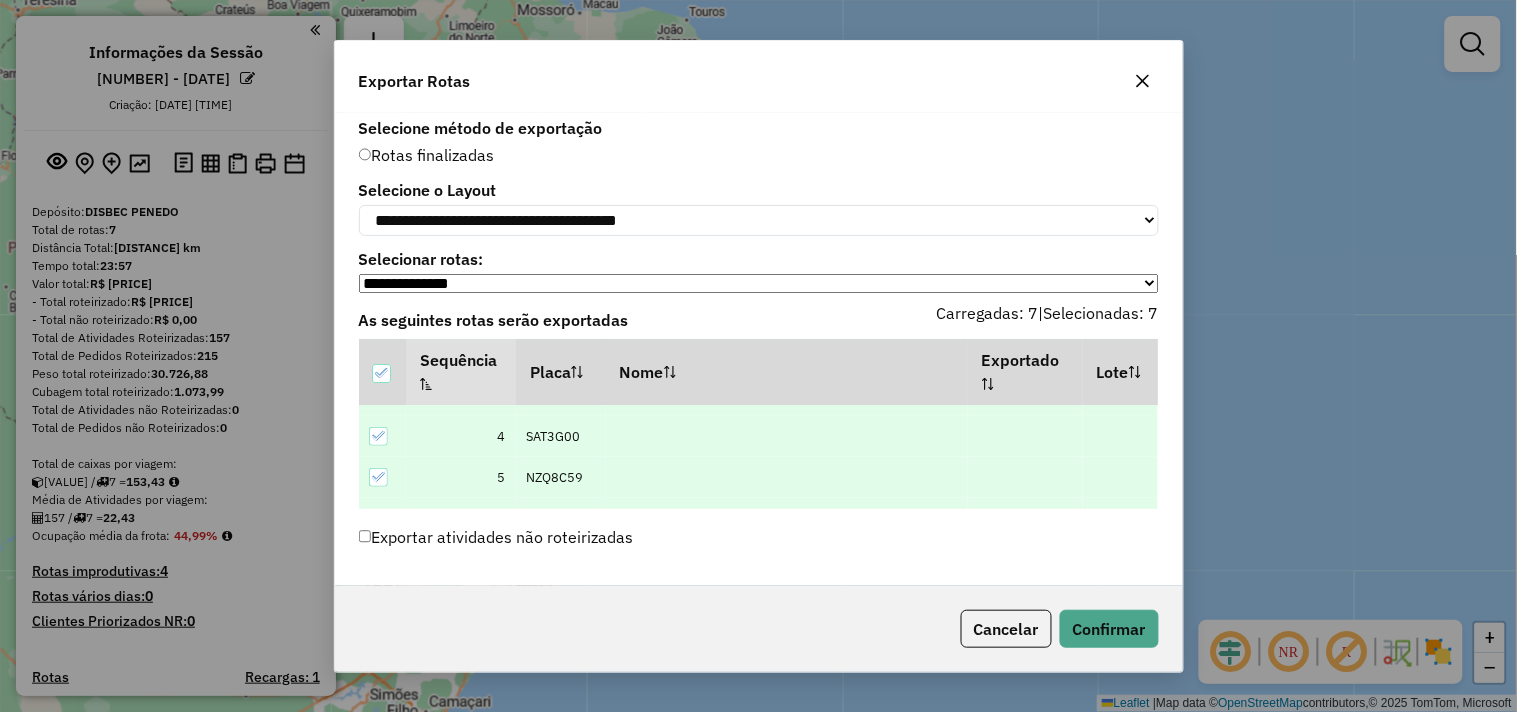 scroll, scrollTop: 186, scrollLeft: 0, axis: vertical 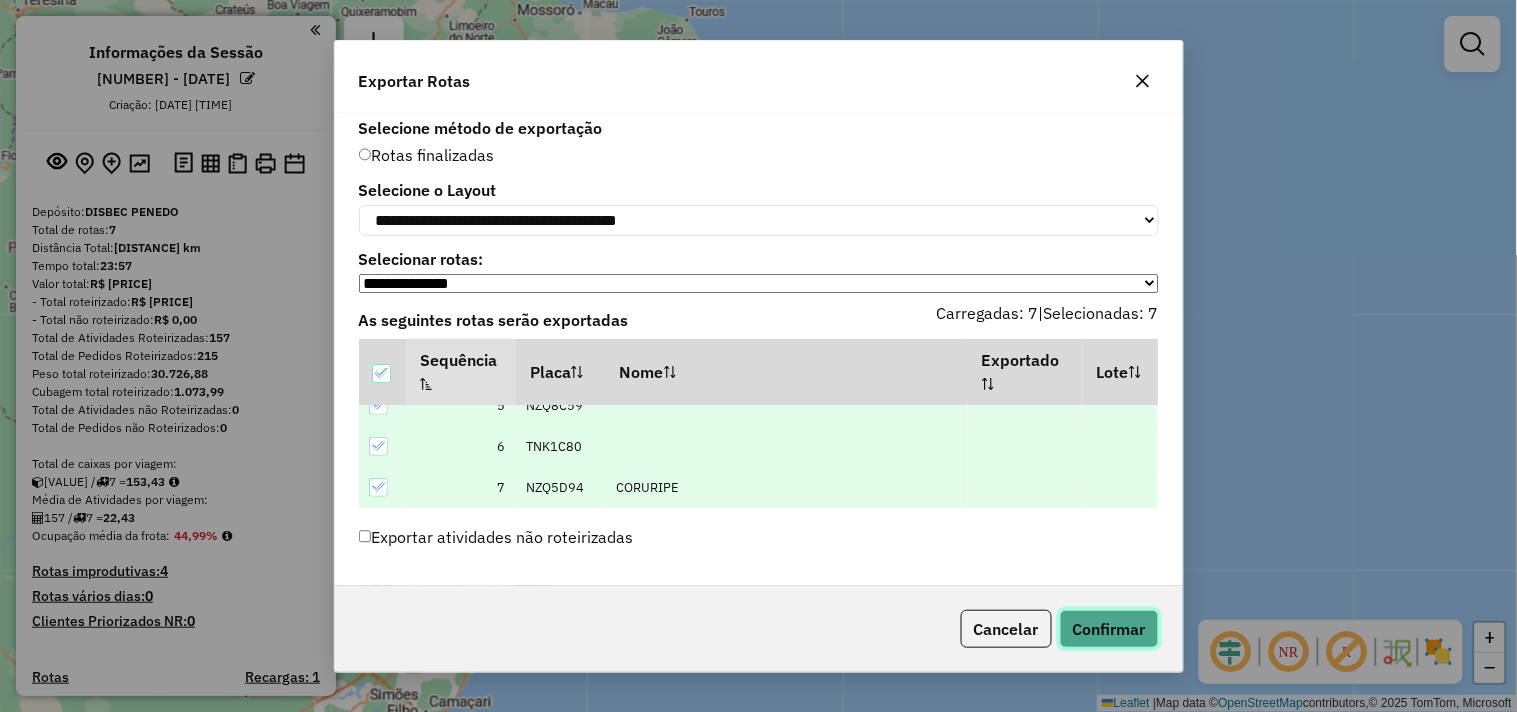 click on "Confirmar" 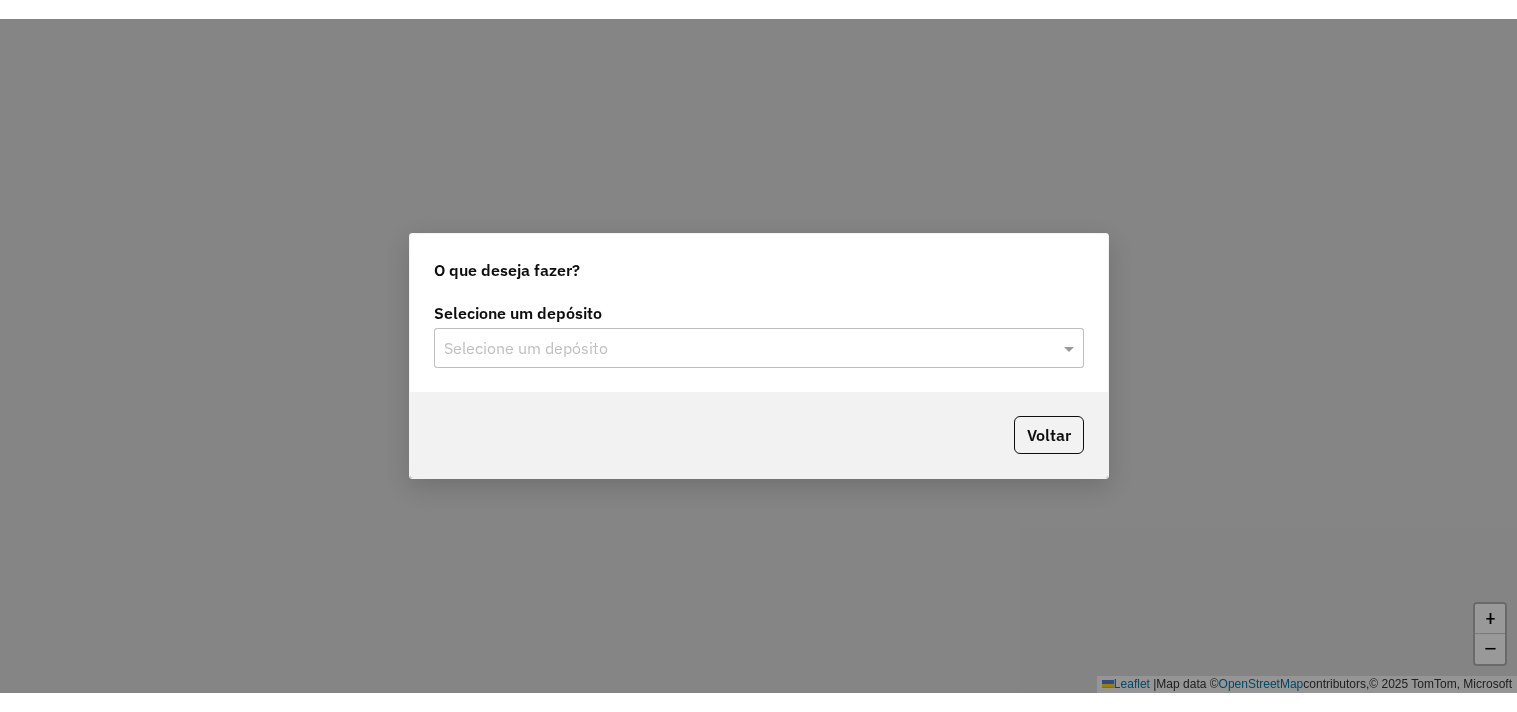 scroll, scrollTop: 0, scrollLeft: 0, axis: both 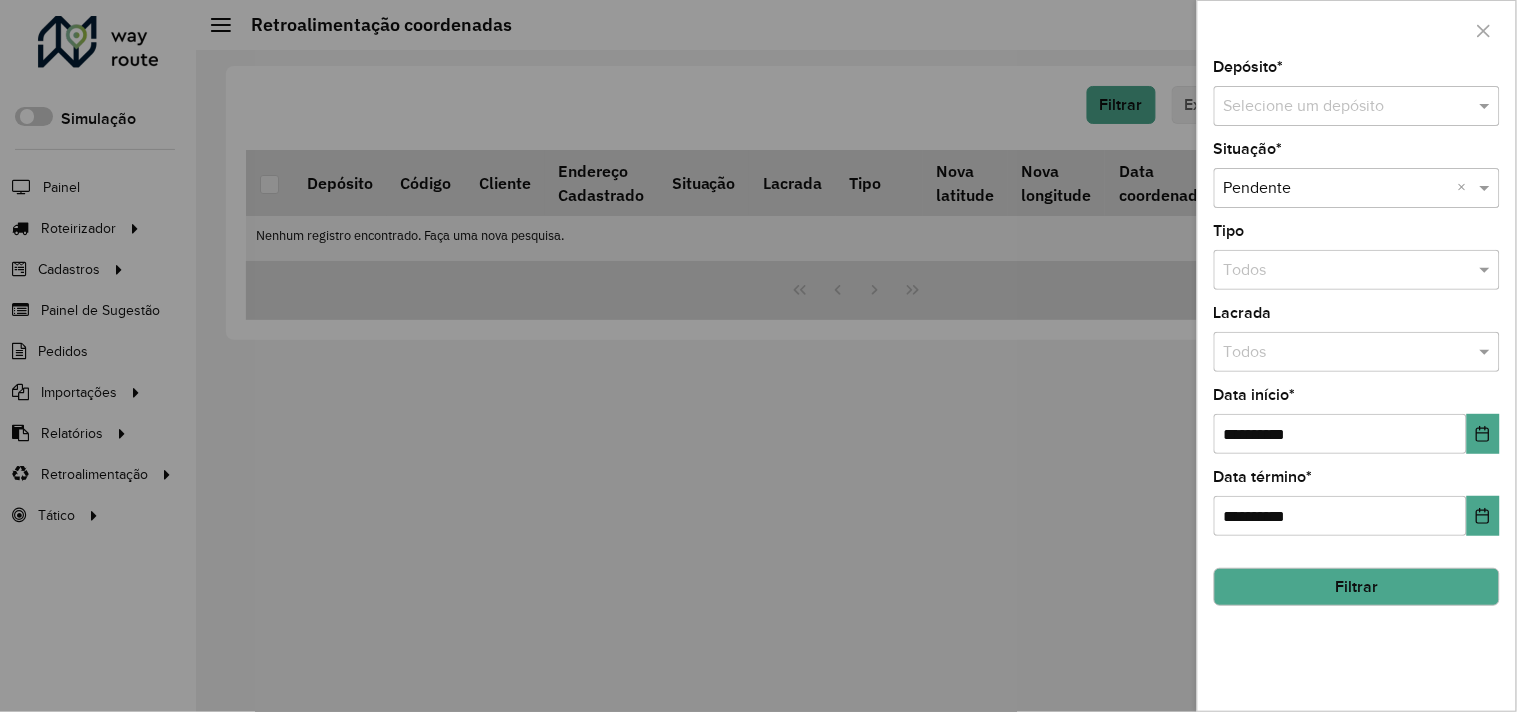 click at bounding box center [758, 356] 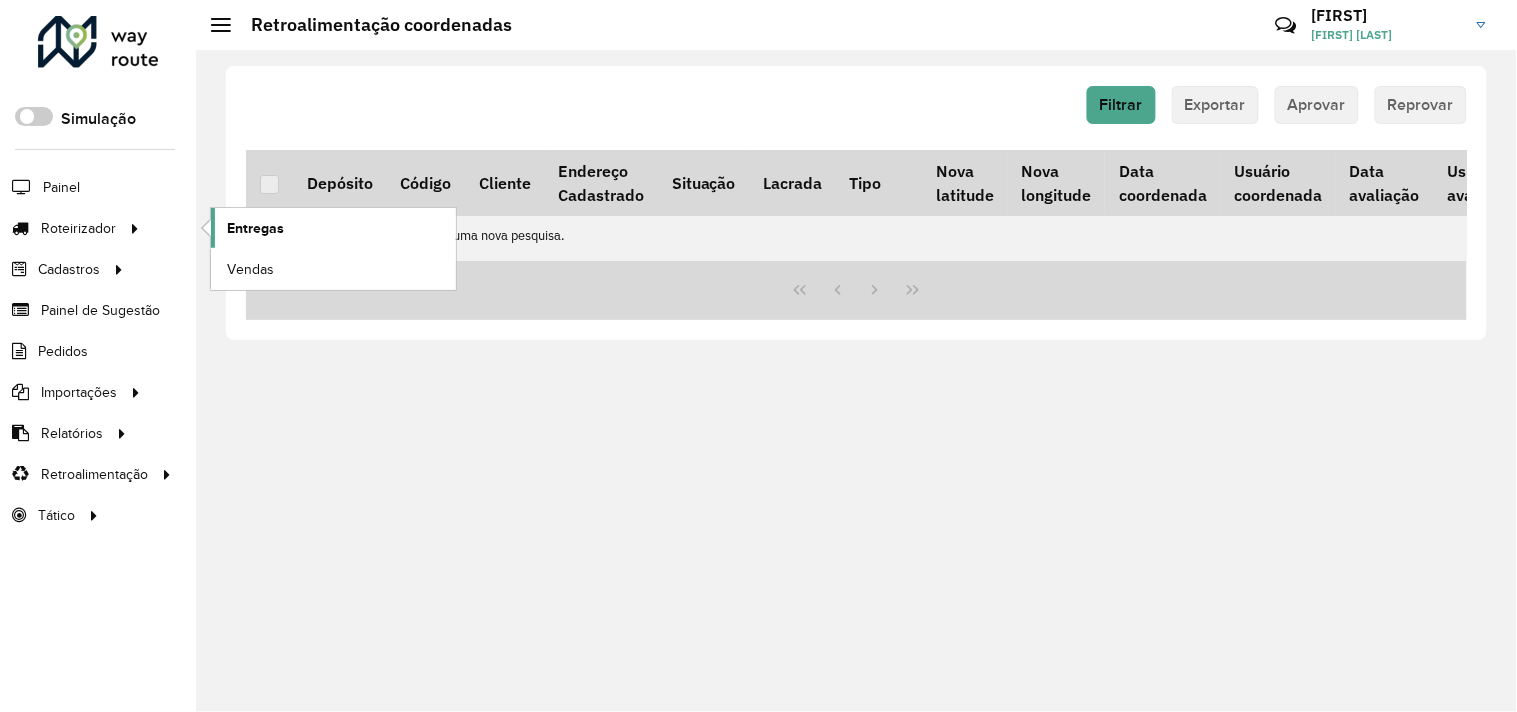 click on "Entregas" 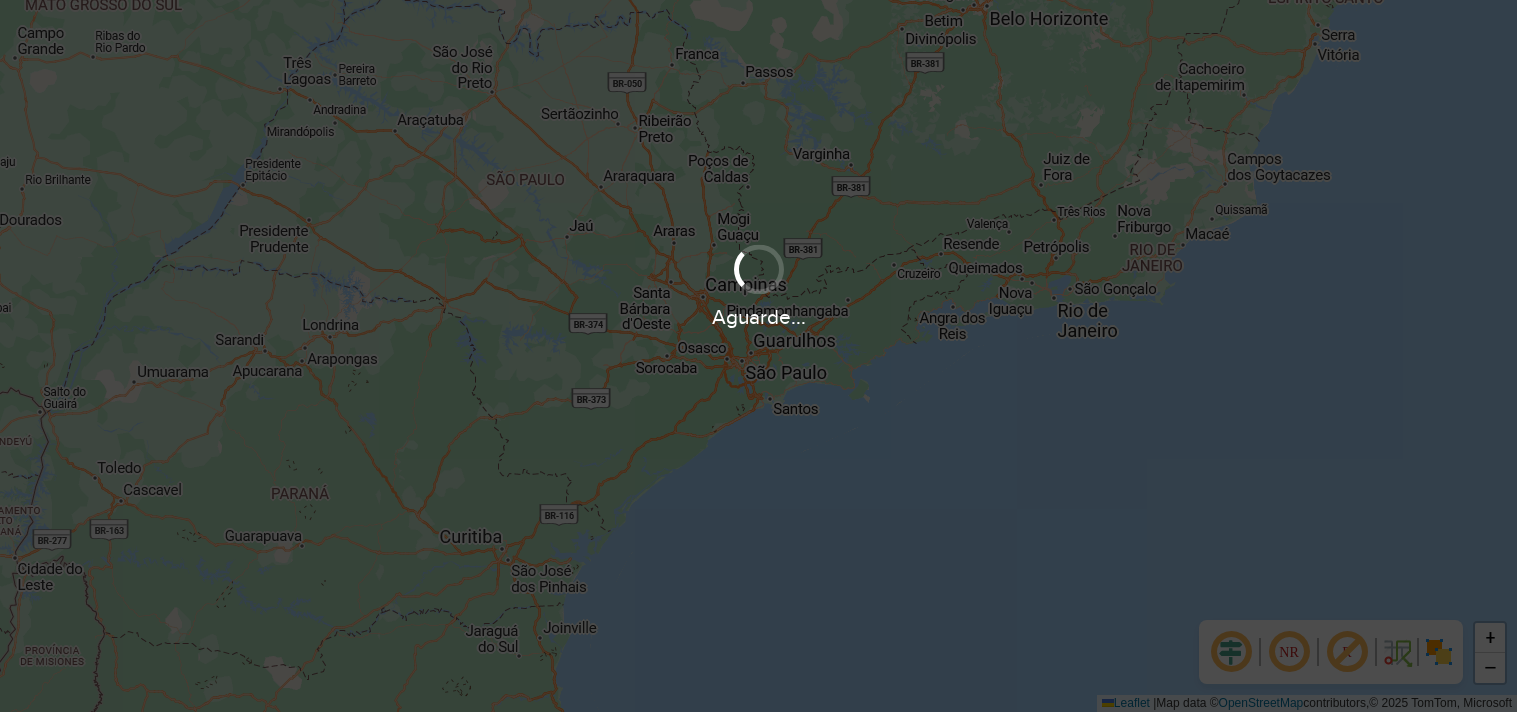 scroll, scrollTop: 0, scrollLeft: 0, axis: both 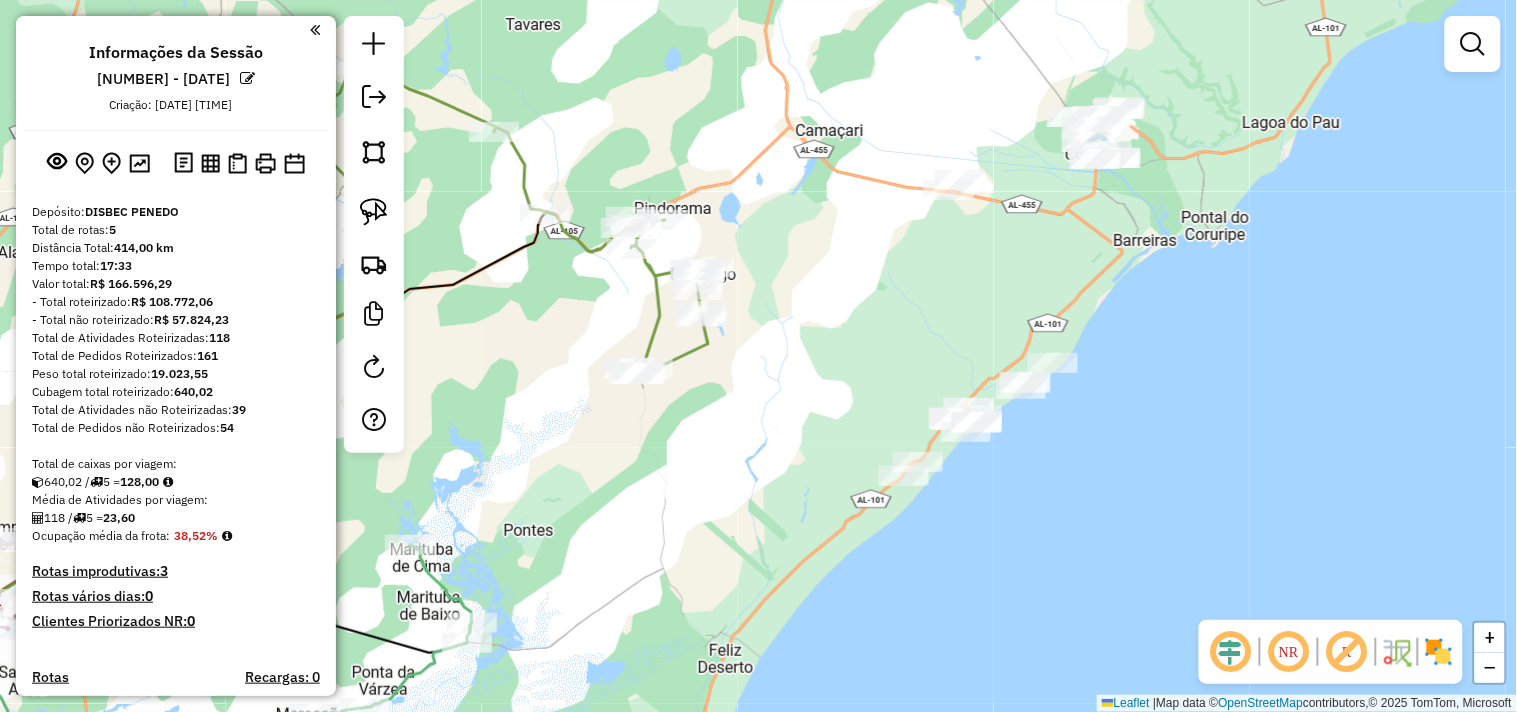 drag, startPoint x: 818, startPoint y: 294, endPoint x: 948, endPoint y: 1, distance: 320.54486 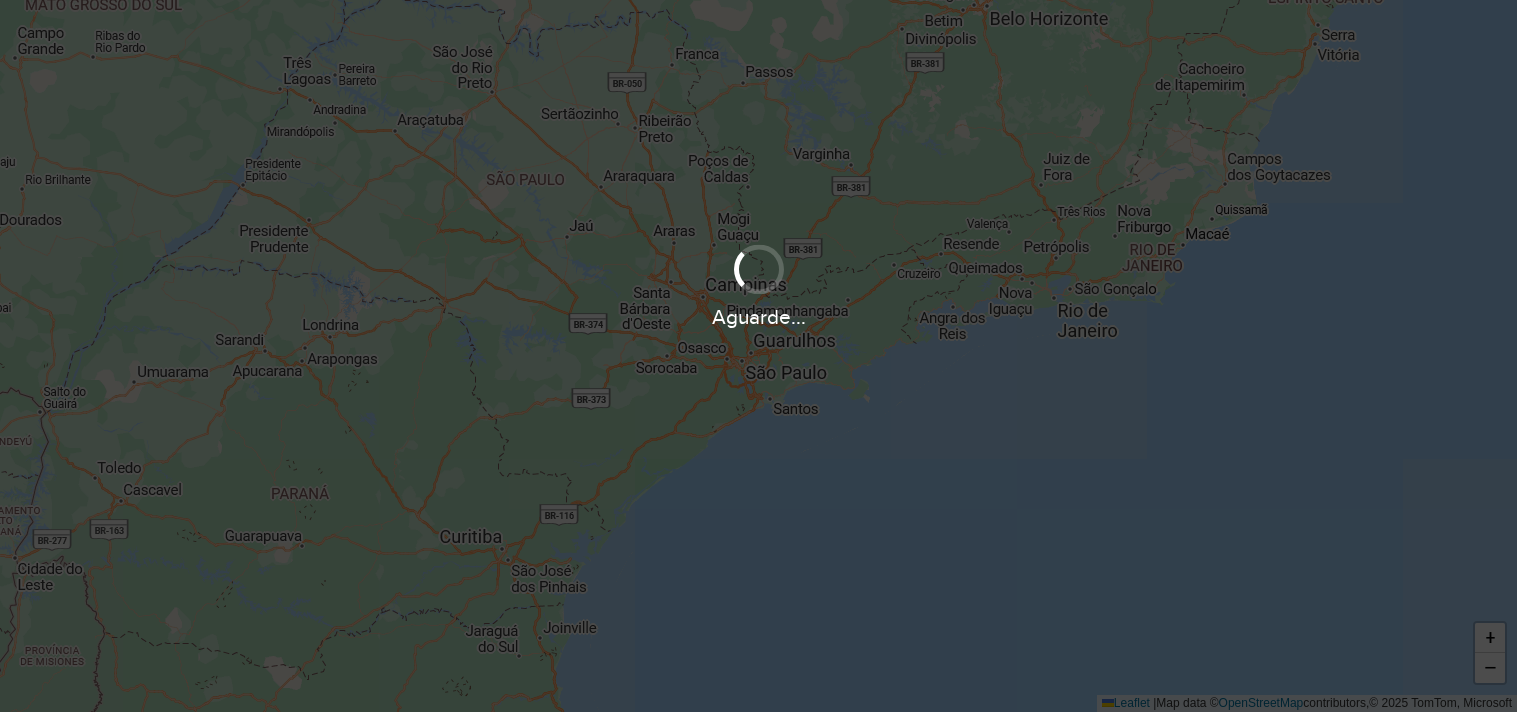 scroll, scrollTop: 0, scrollLeft: 0, axis: both 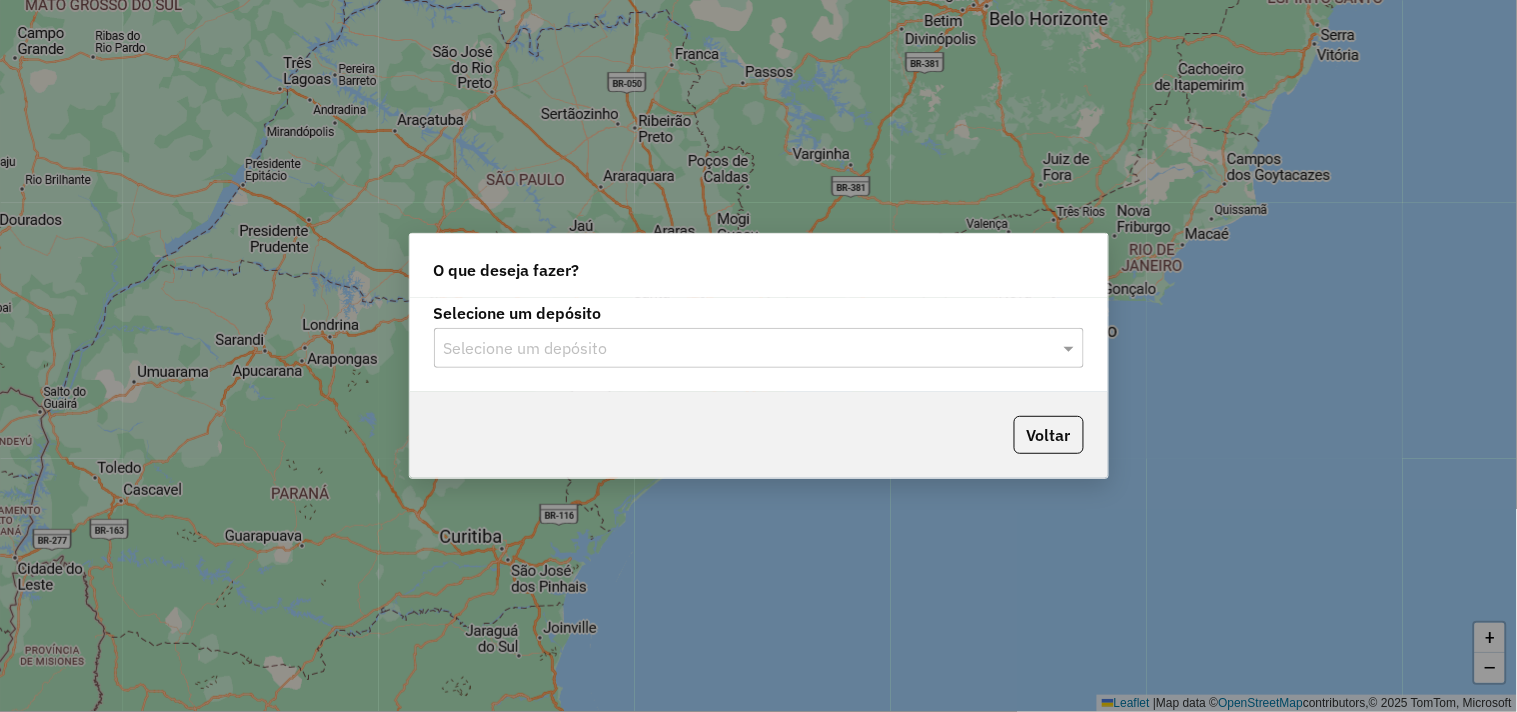 click 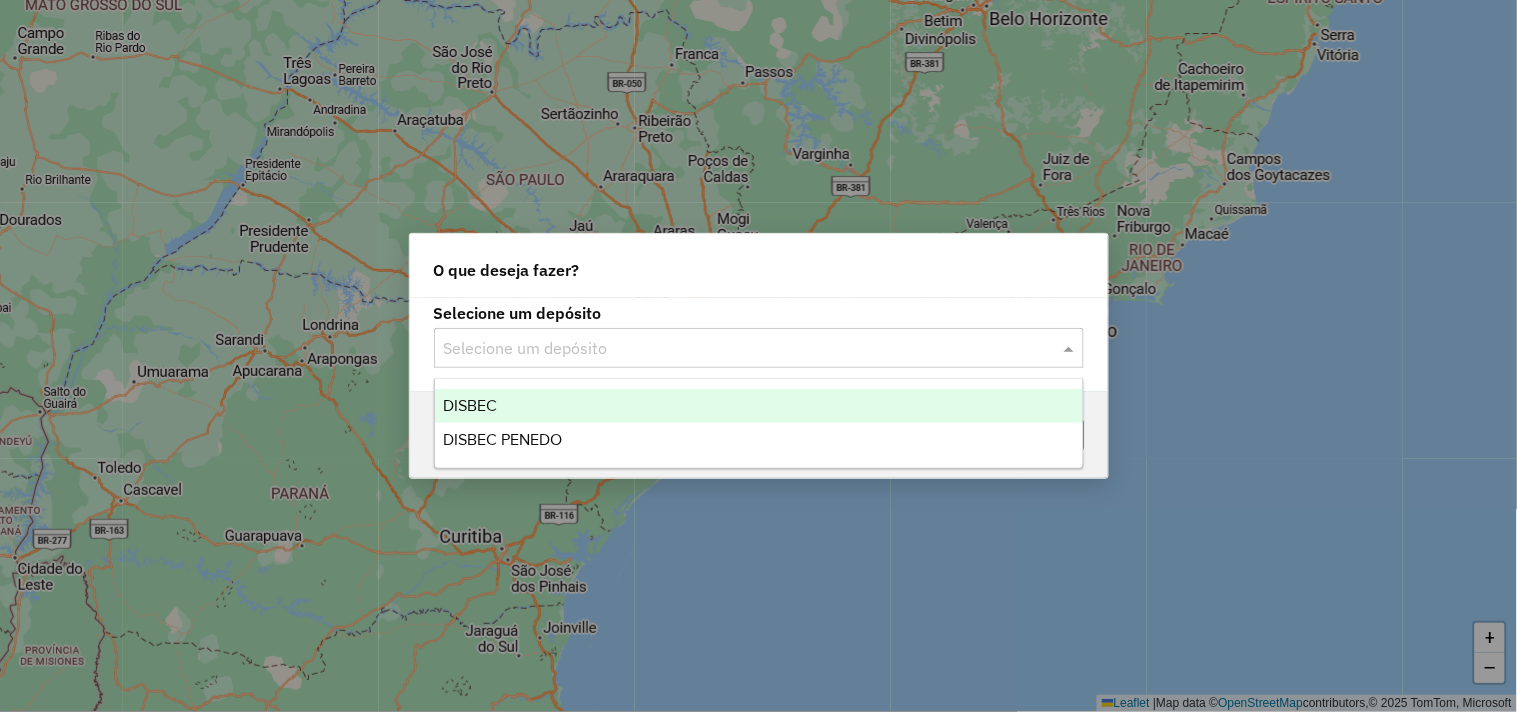click on "DISBEC" at bounding box center (759, 406) 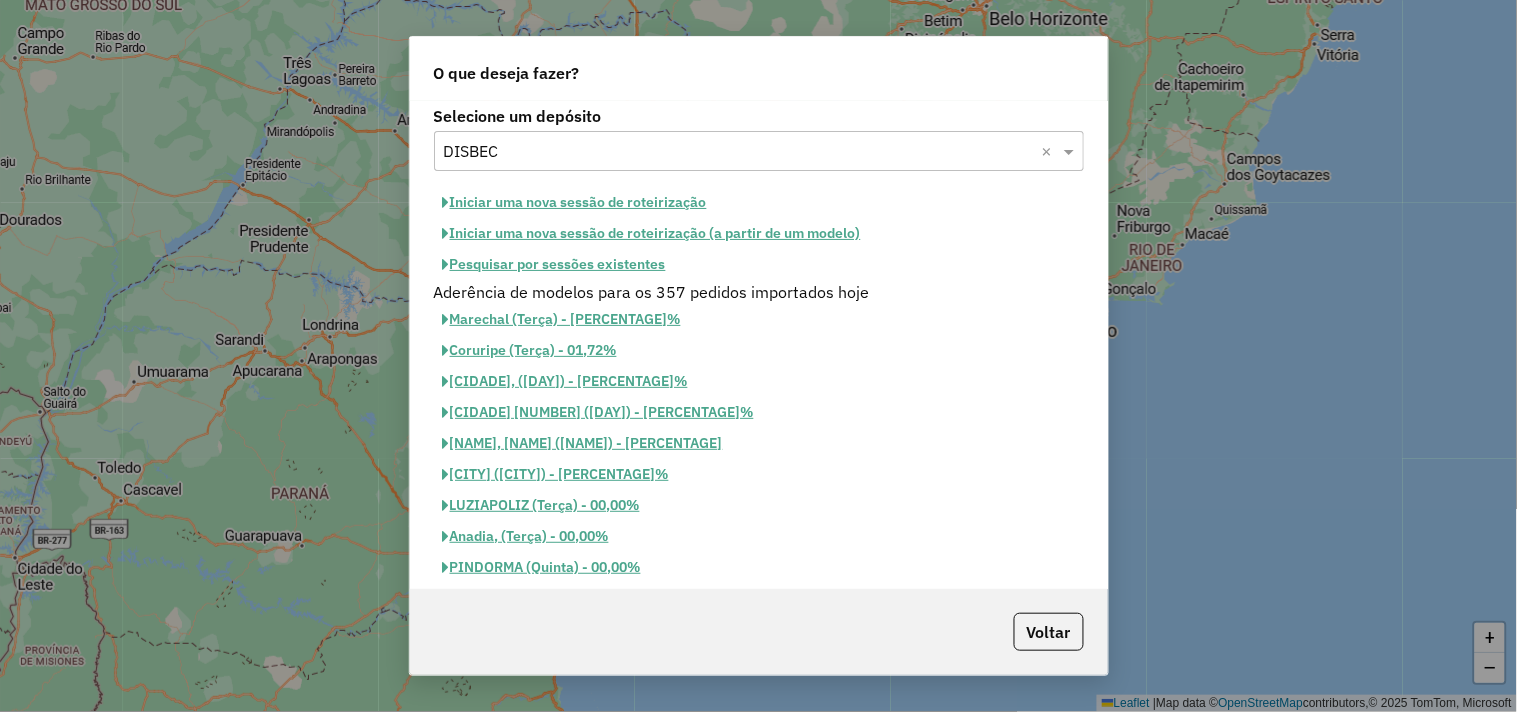 click on "Iniciar uma nova sessão de roteirização" 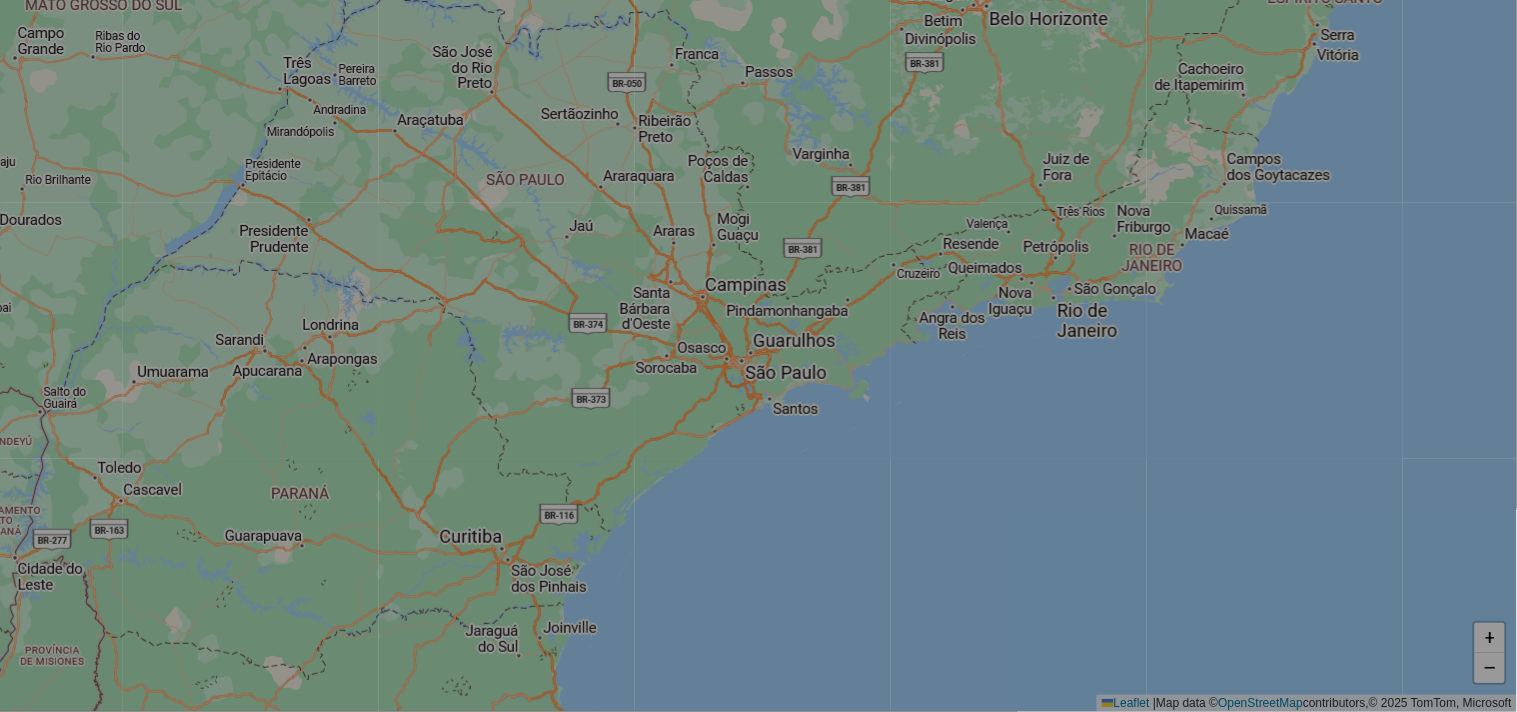 select on "*" 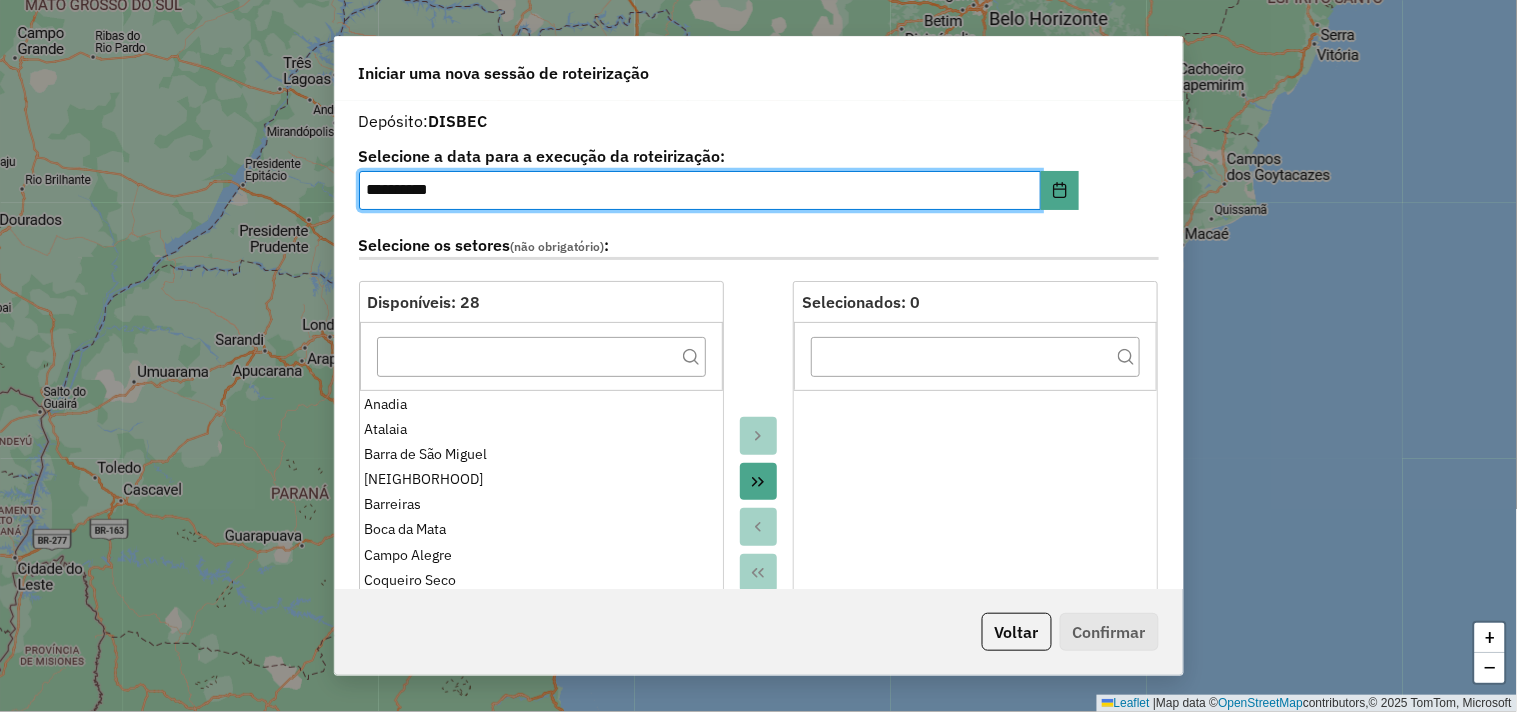 click 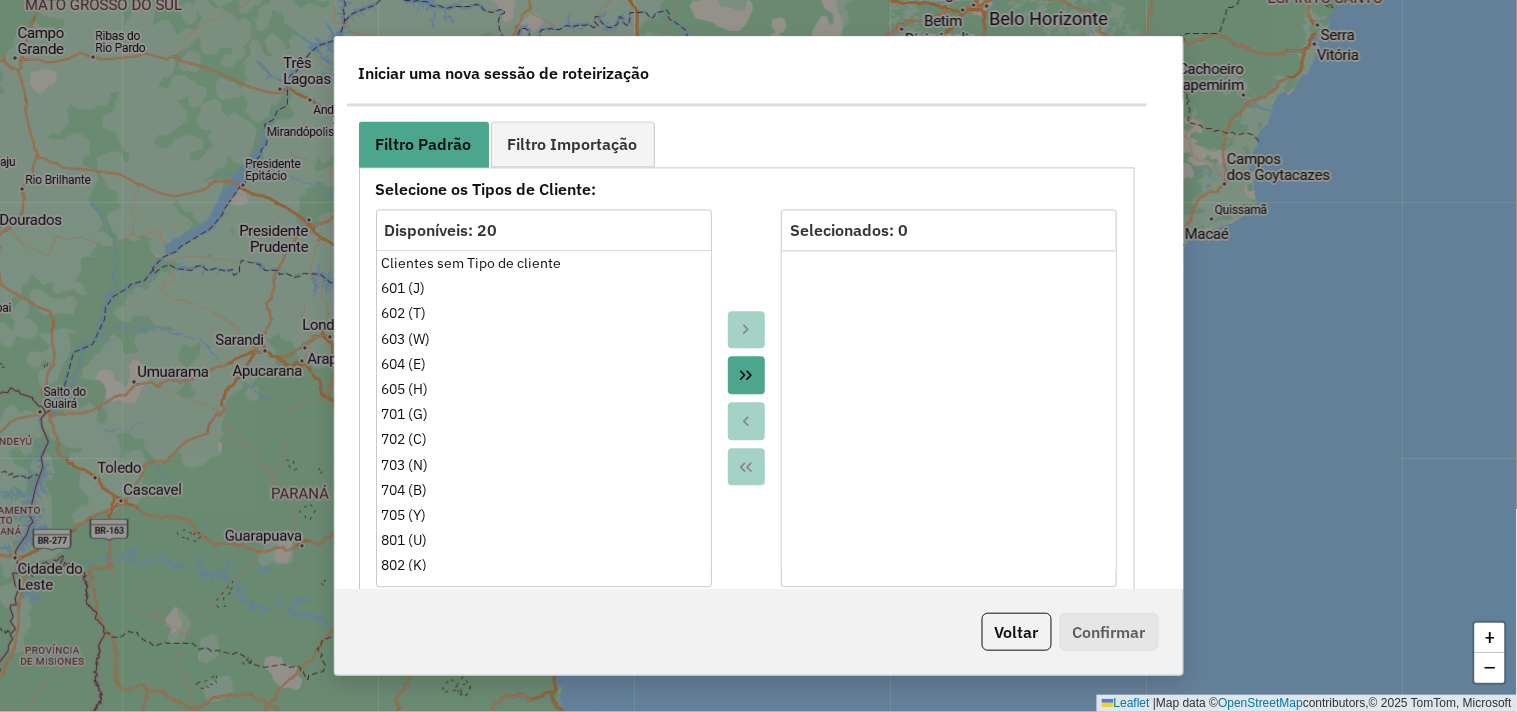 scroll, scrollTop: 1666, scrollLeft: 0, axis: vertical 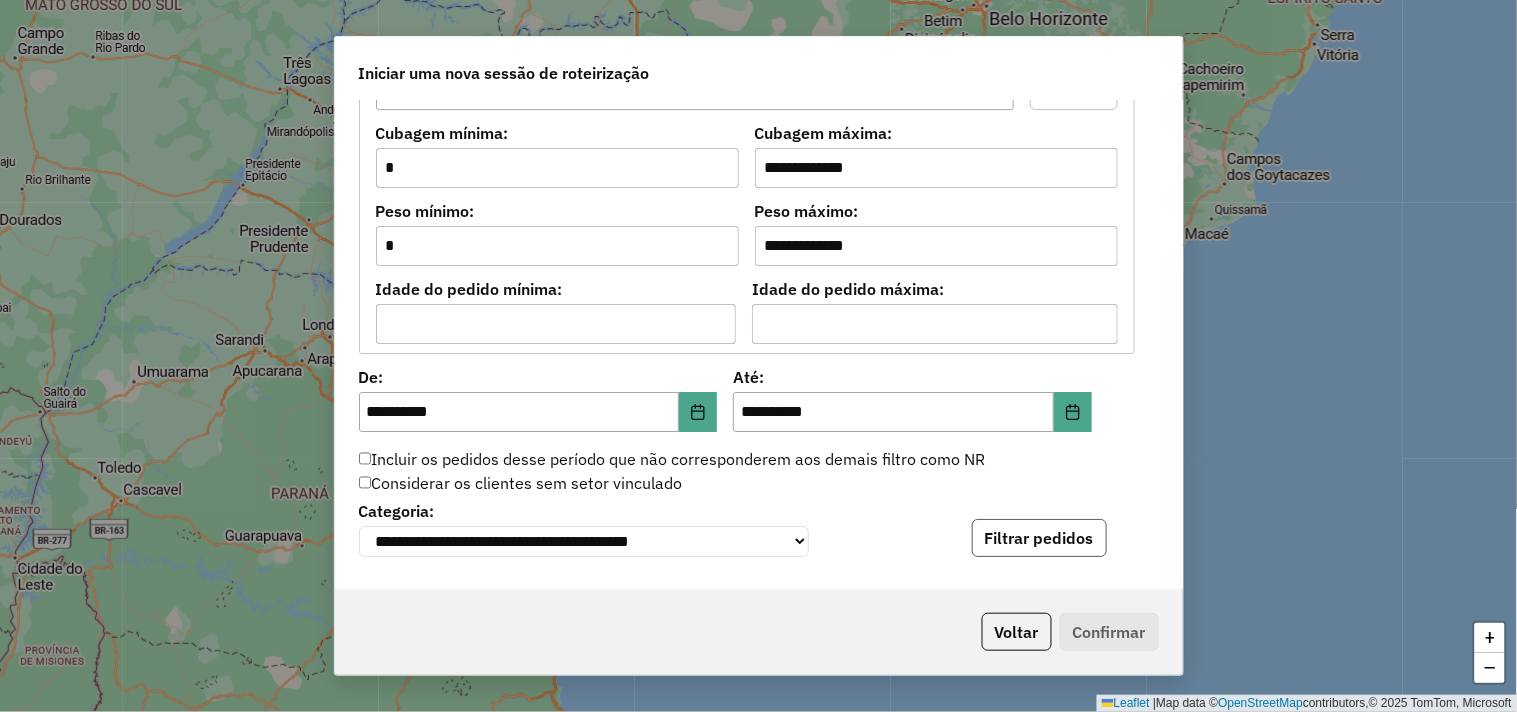 click on "Filtrar pedidos" 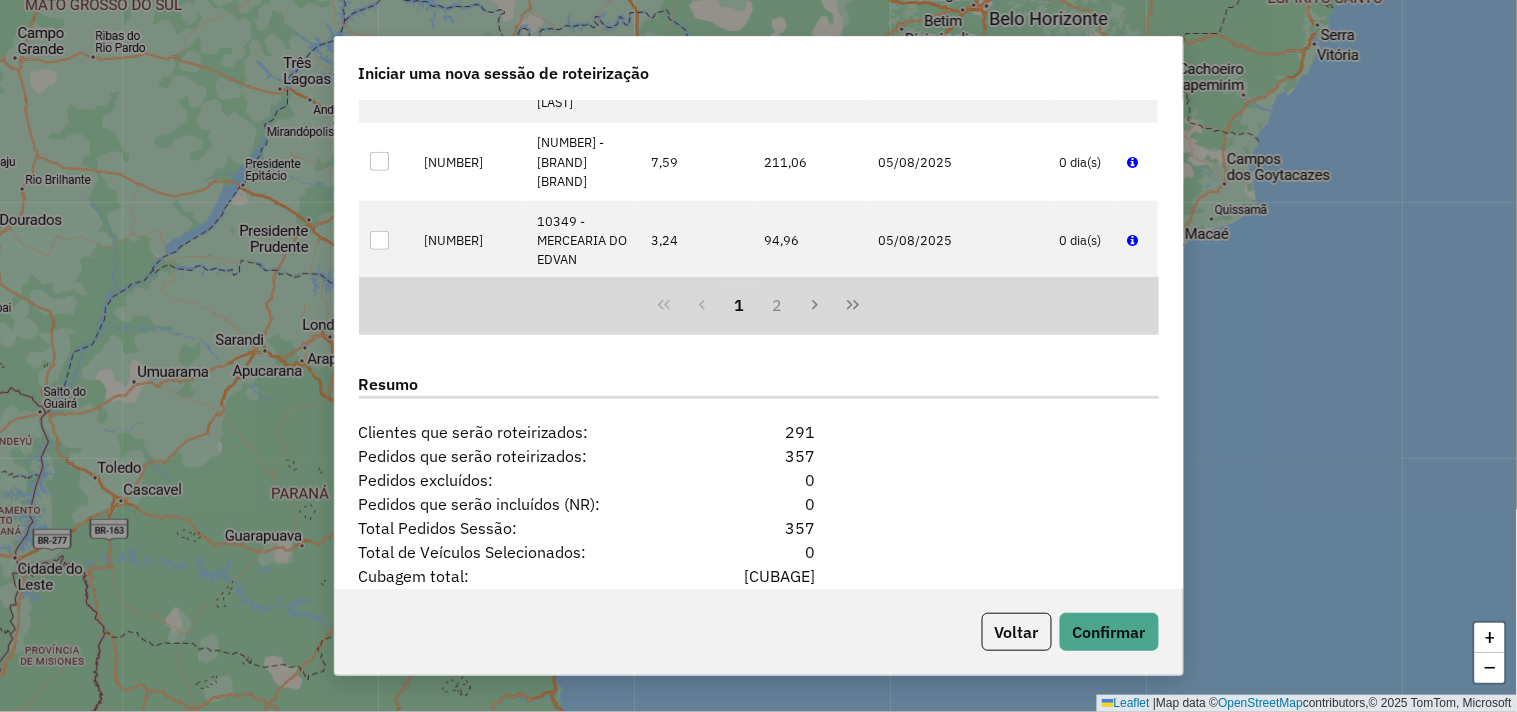 scroll, scrollTop: 2333, scrollLeft: 0, axis: vertical 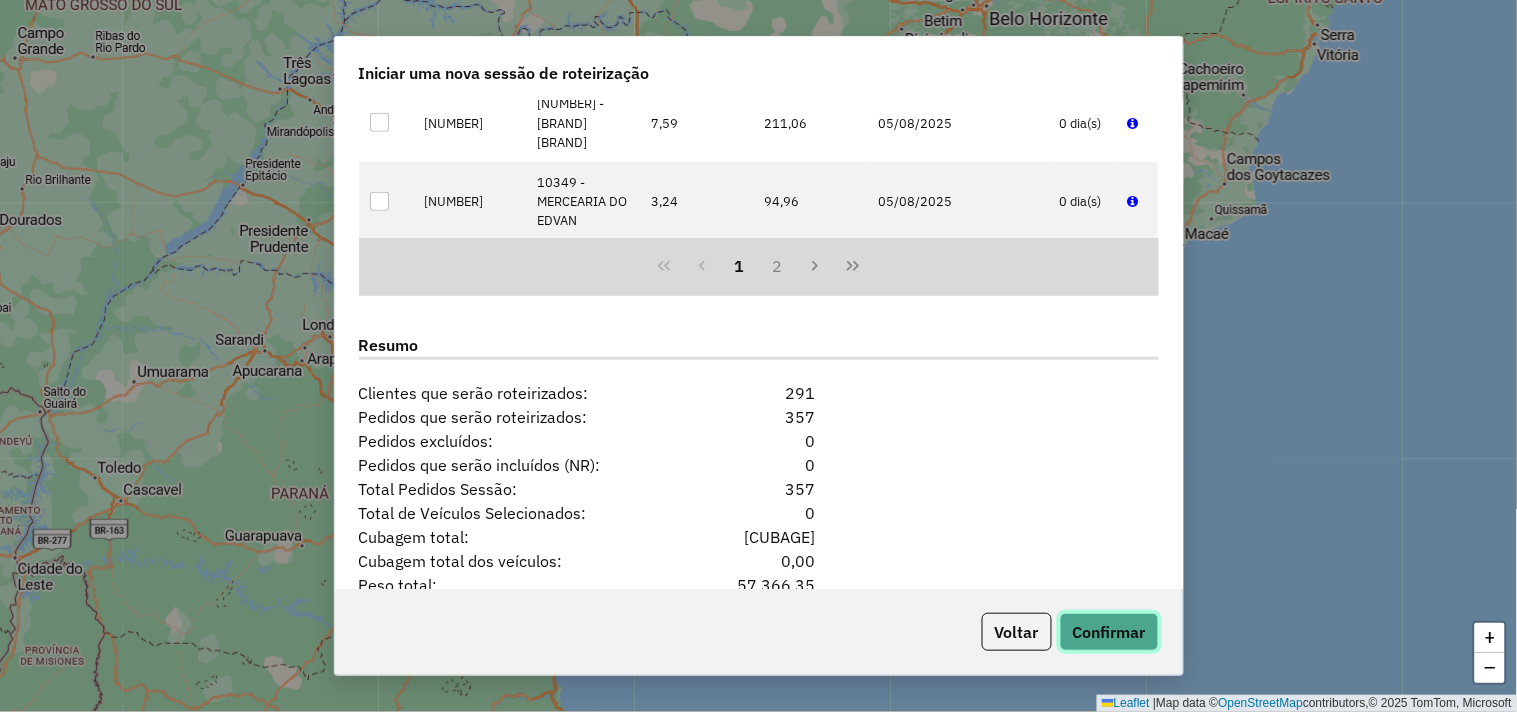 click on "Confirmar" 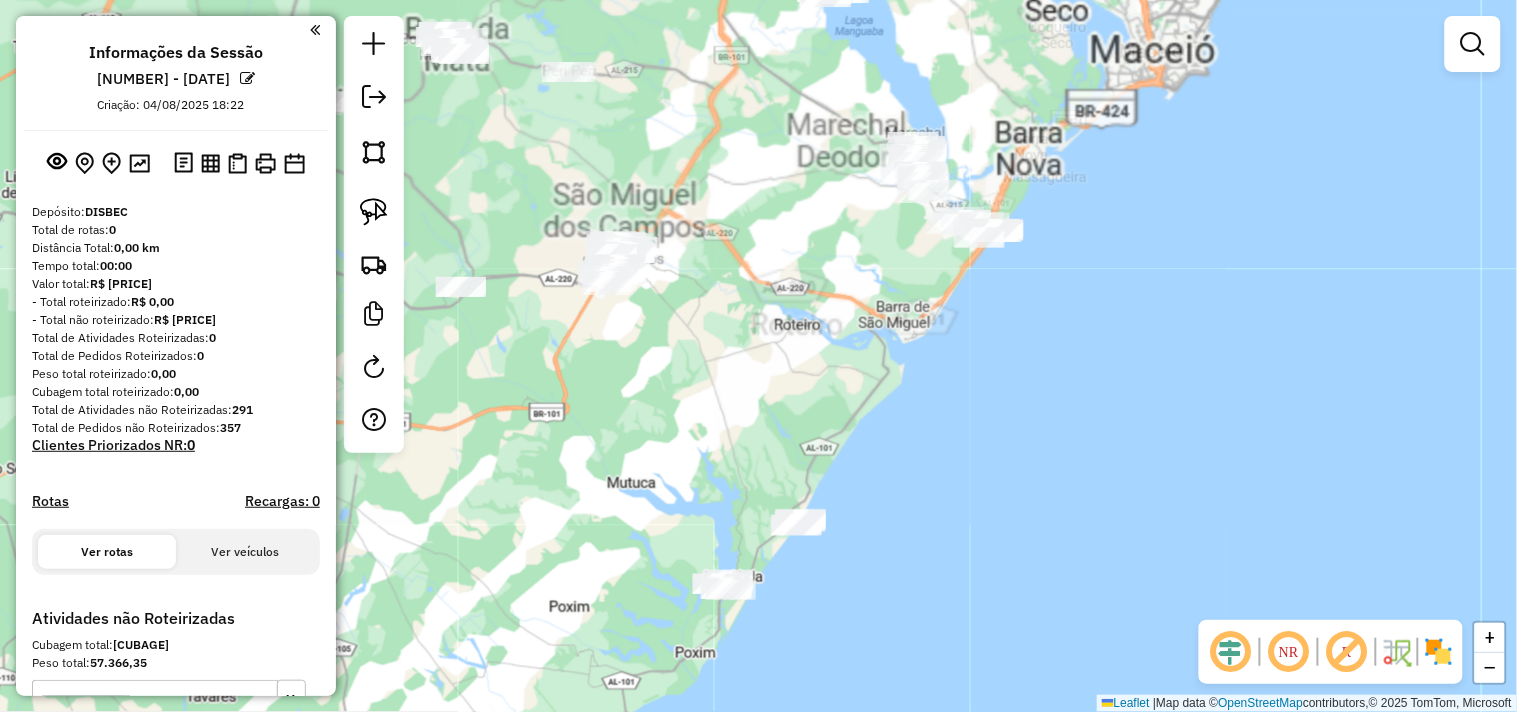 drag, startPoint x: 881, startPoint y: 480, endPoint x: 888, endPoint y: 434, distance: 46.52956 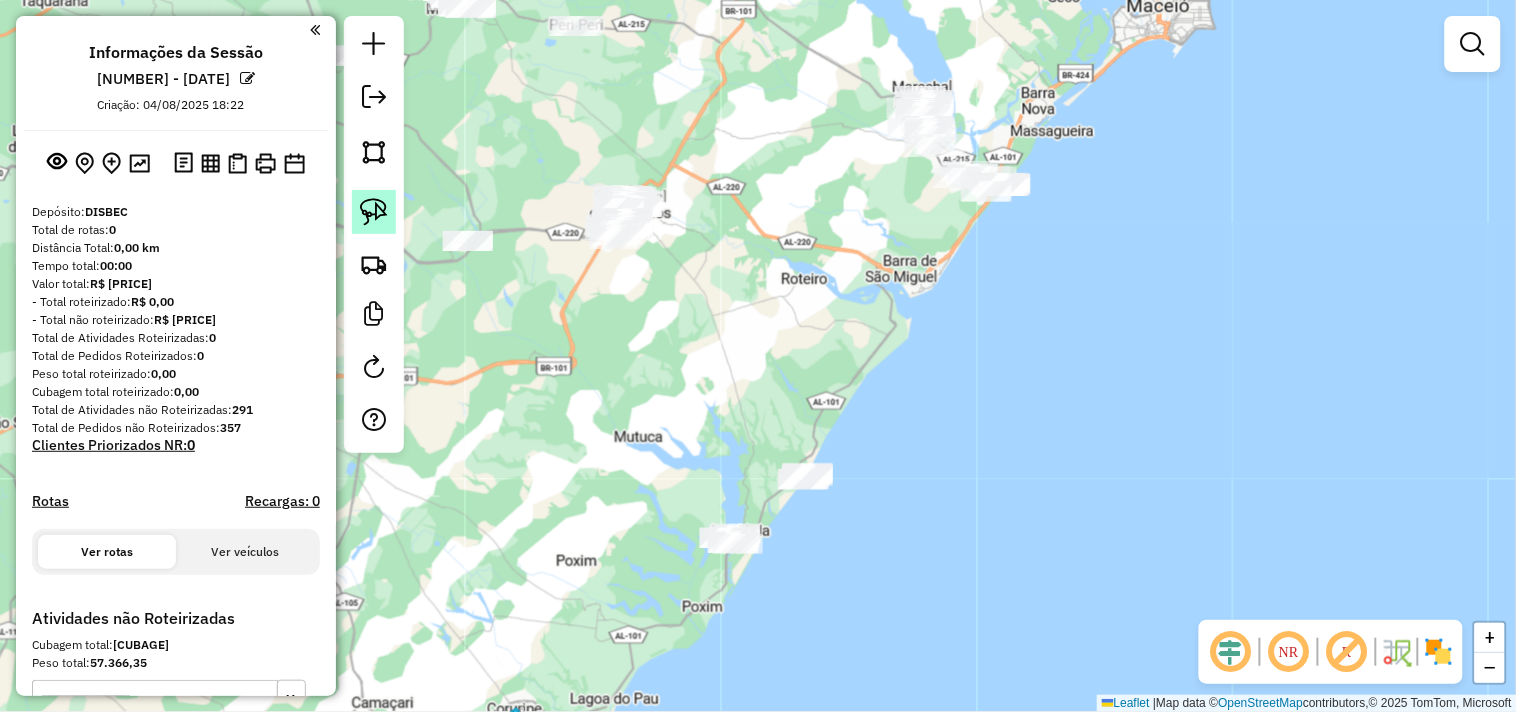 click 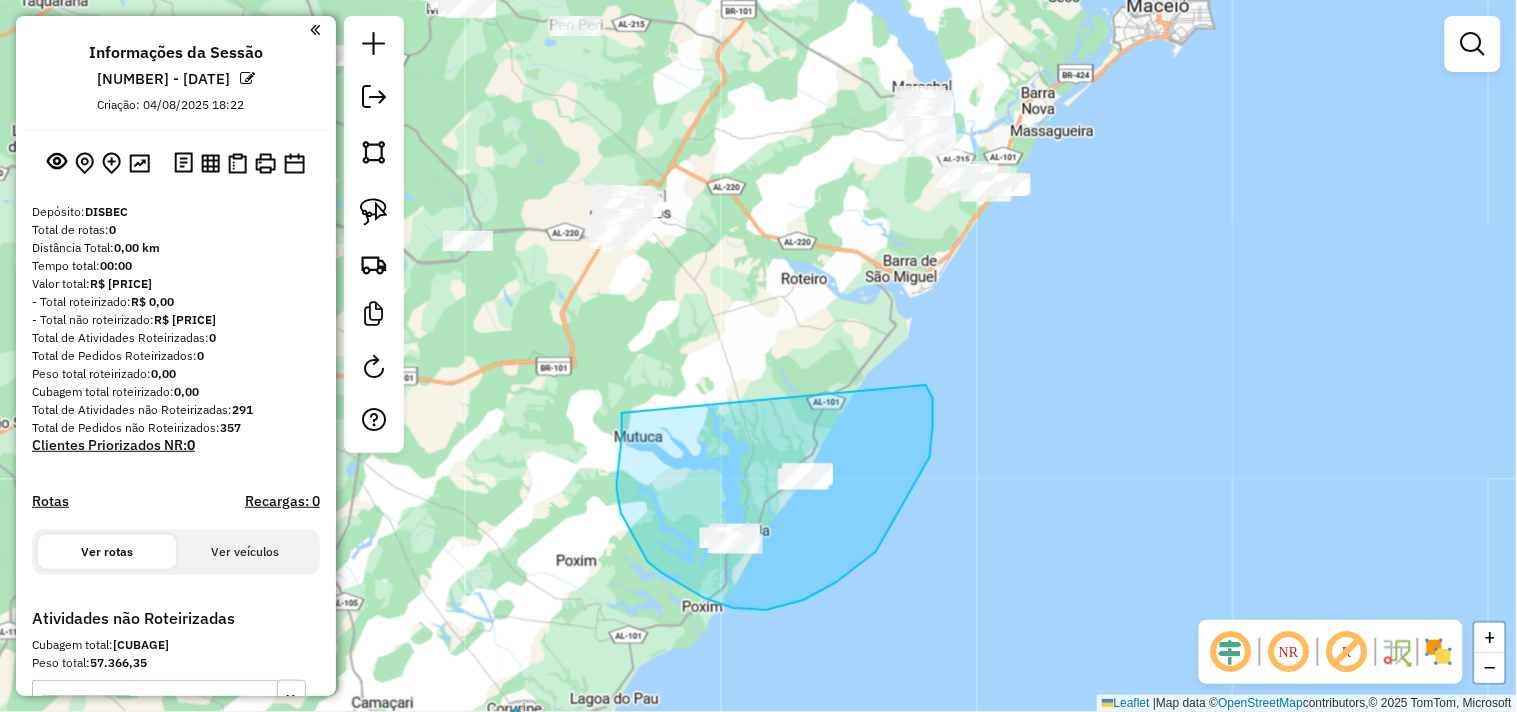 drag, startPoint x: 618, startPoint y: 472, endPoint x: 926, endPoint y: 385, distance: 320.05154 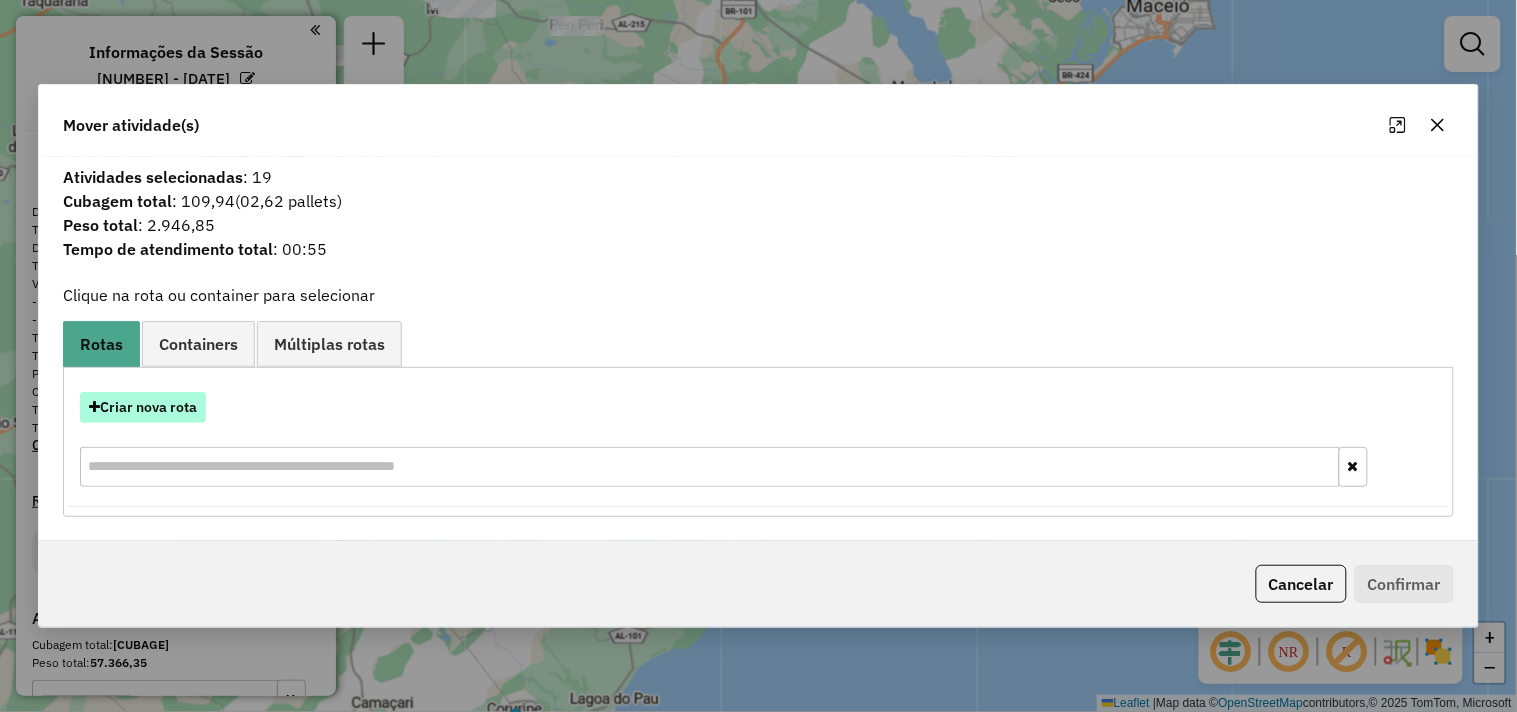 click on "Criar nova rota" at bounding box center (143, 407) 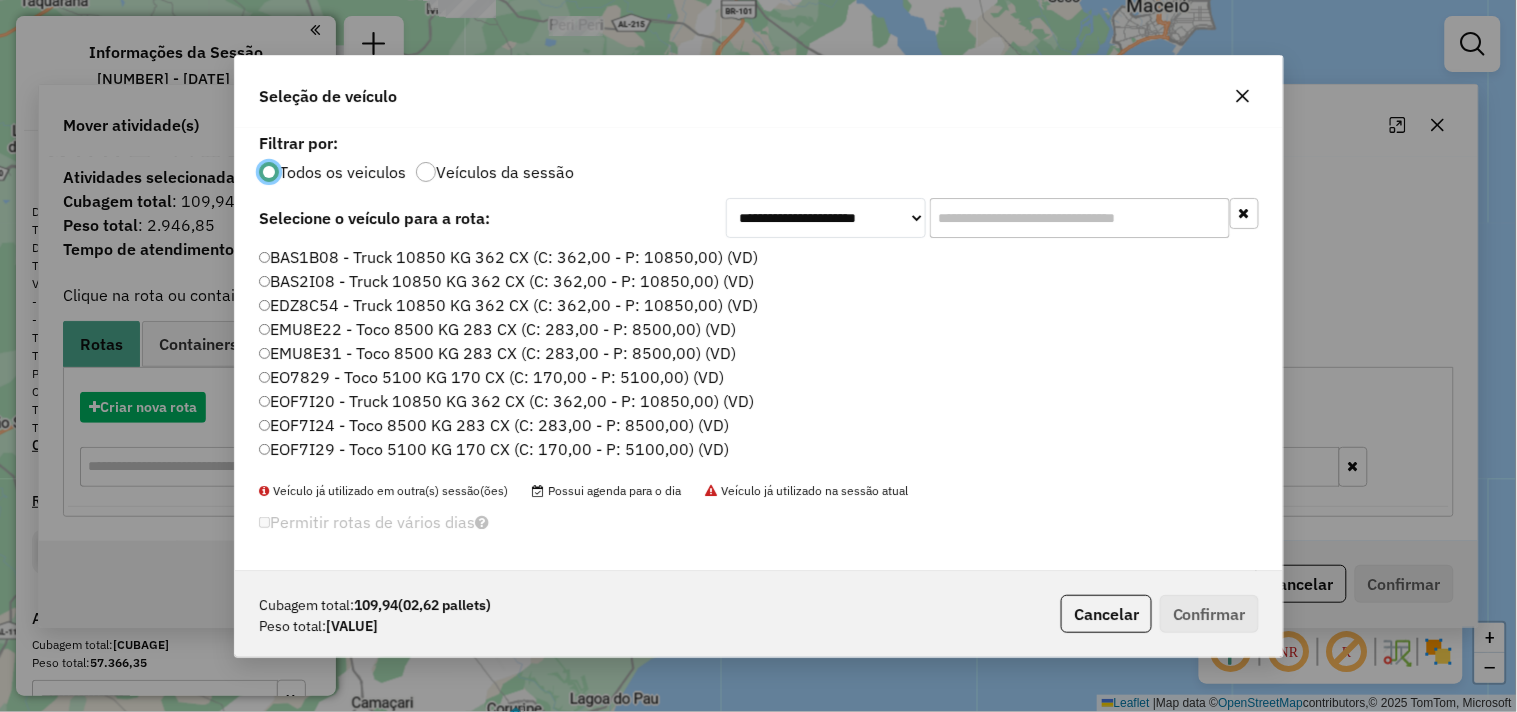 scroll, scrollTop: 11, scrollLeft: 5, axis: both 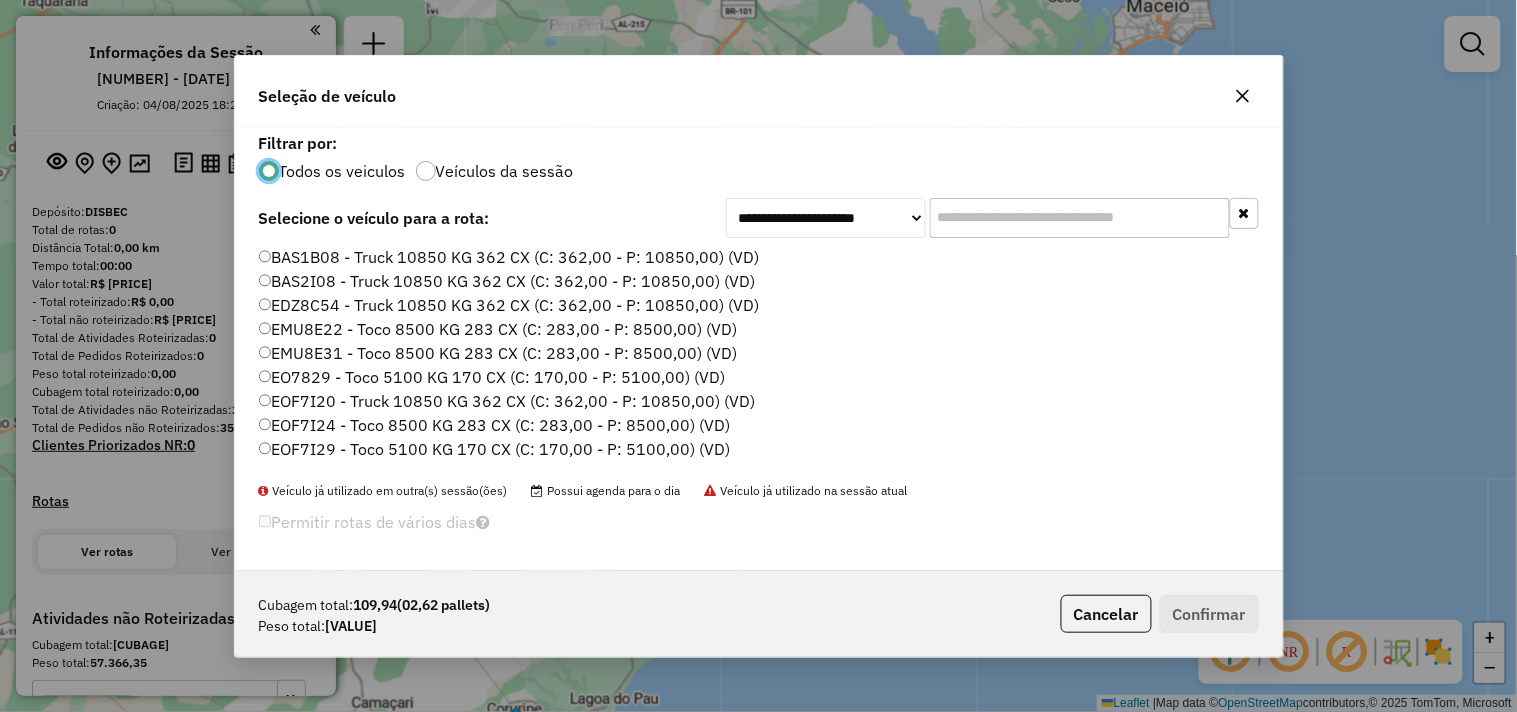 click 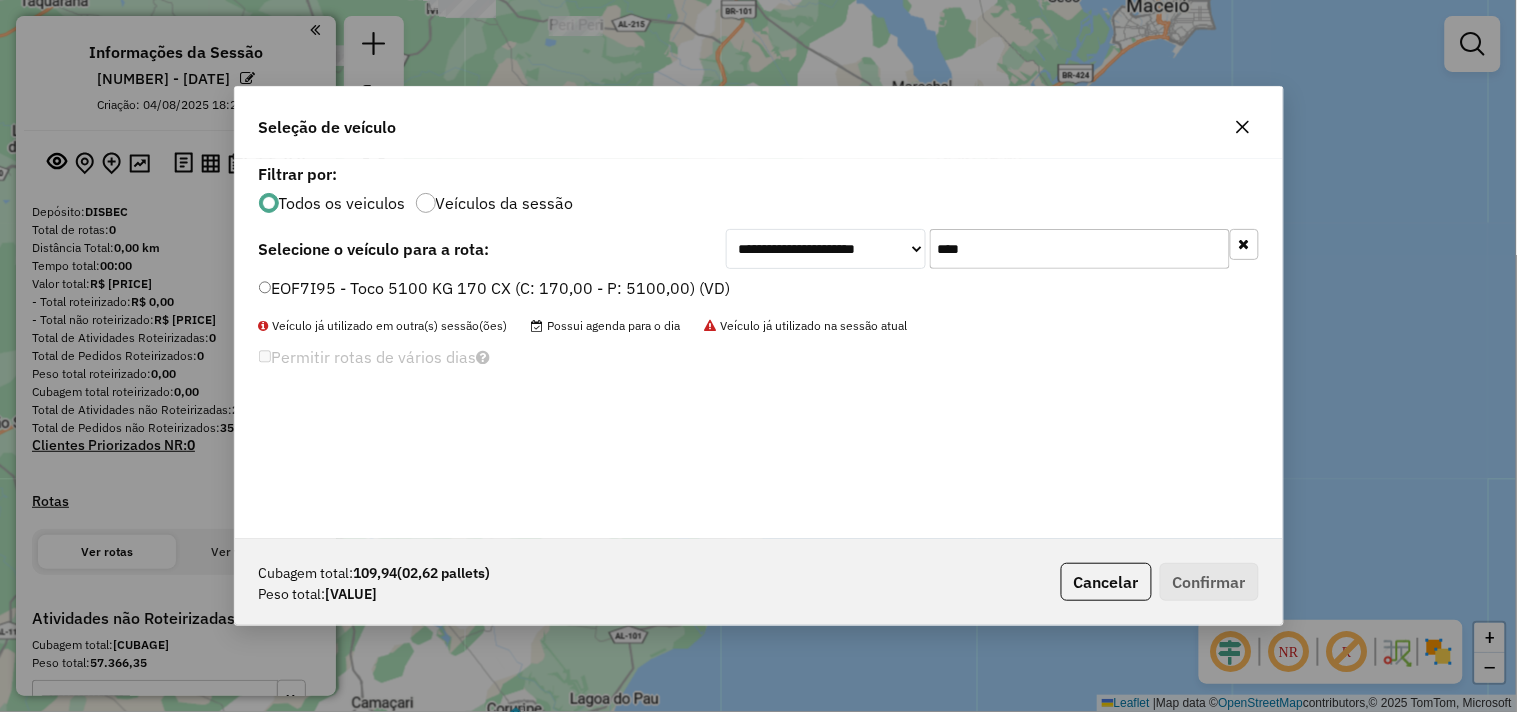 type on "****" 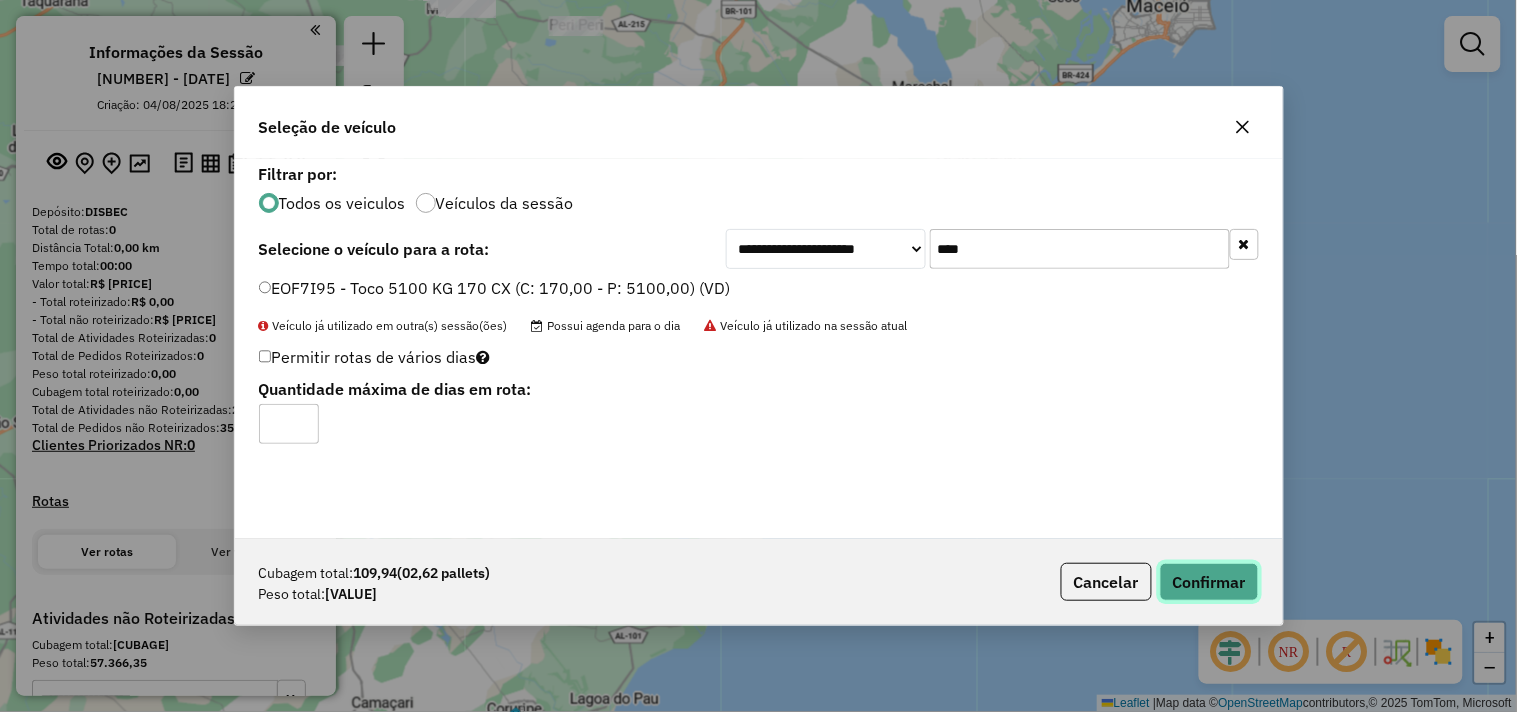 drag, startPoint x: 1198, startPoint y: 597, endPoint x: 1106, endPoint y: 584, distance: 92.91394 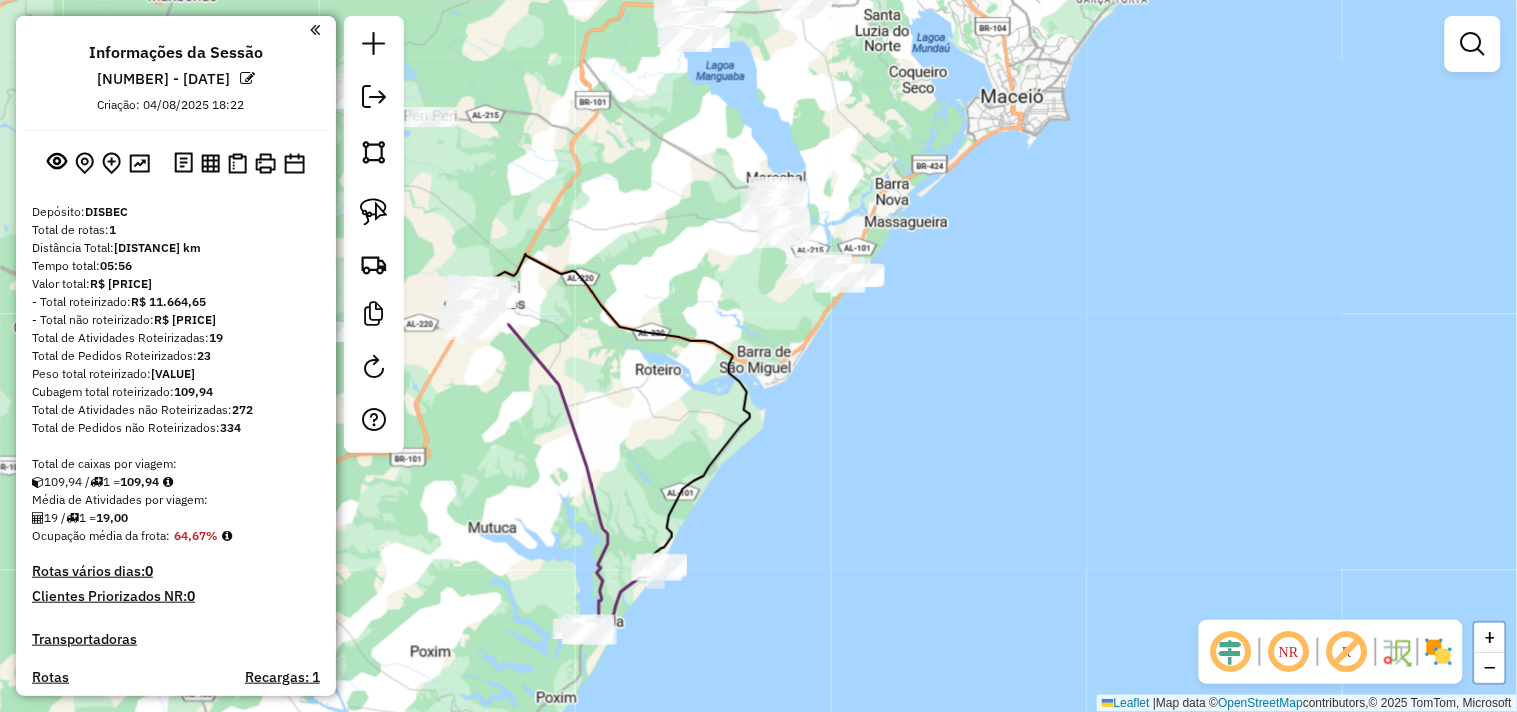 drag, startPoint x: 861, startPoint y: 220, endPoint x: 715, endPoint y: 311, distance: 172.03778 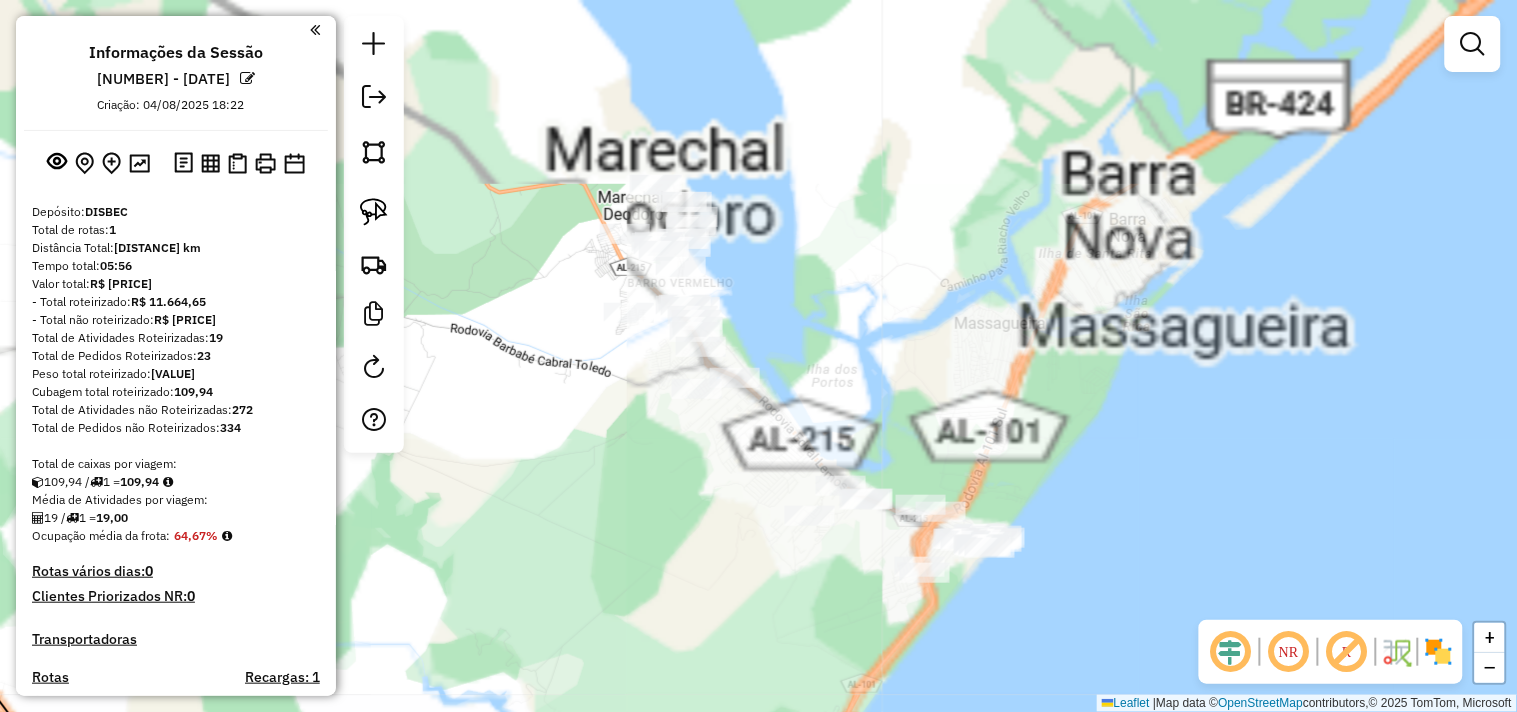 drag, startPoint x: 853, startPoint y: 197, endPoint x: 827, endPoint y: 400, distance: 204.65825 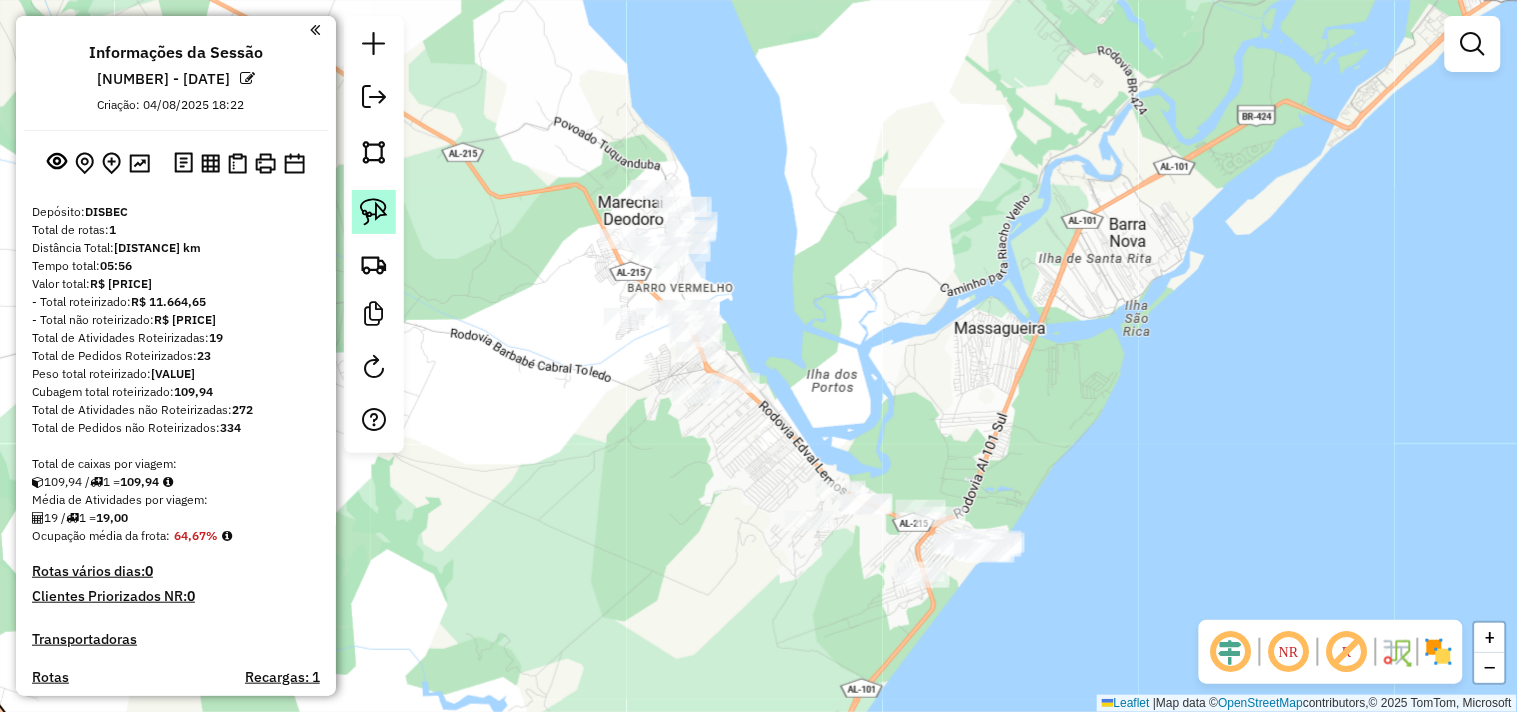 click 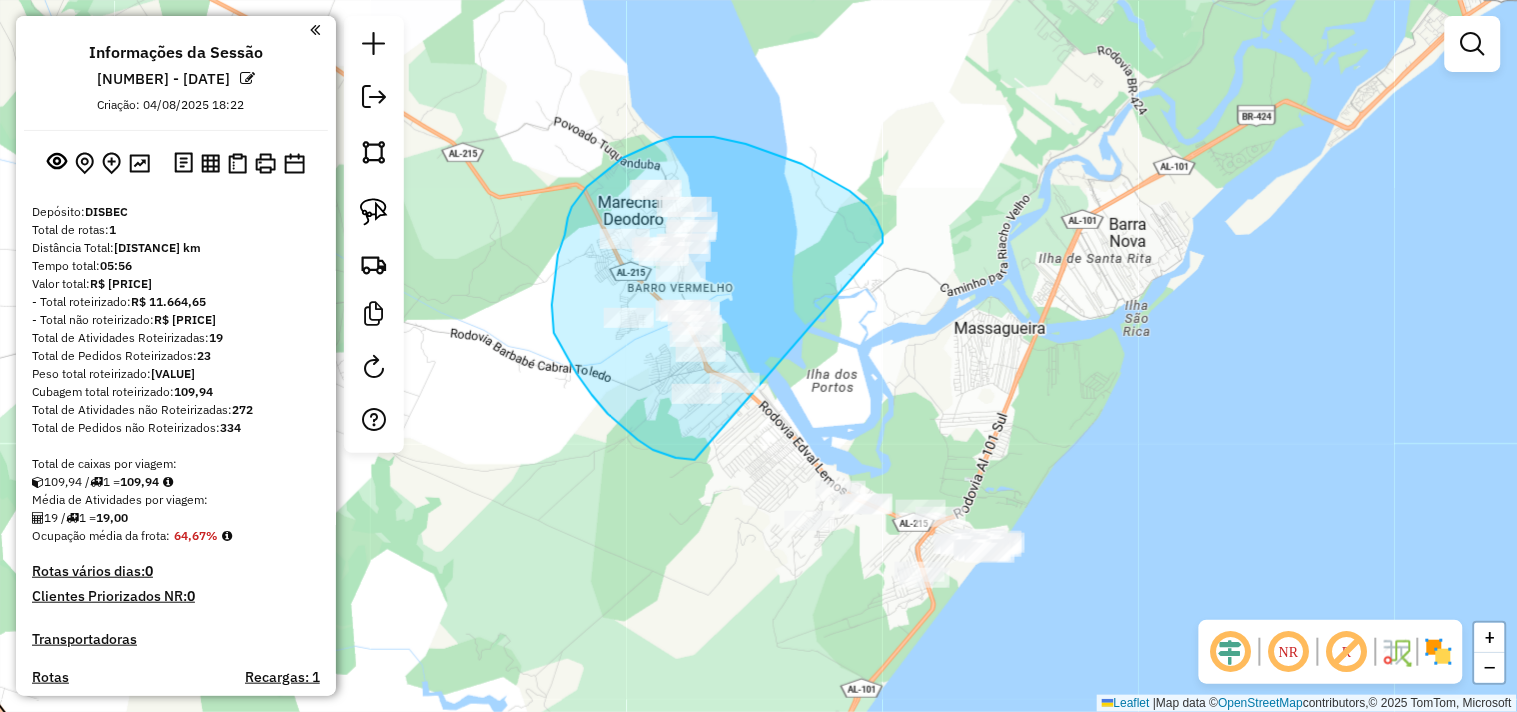 drag, startPoint x: 856, startPoint y: 195, endPoint x: 710, endPoint y: 455, distance: 298.18787 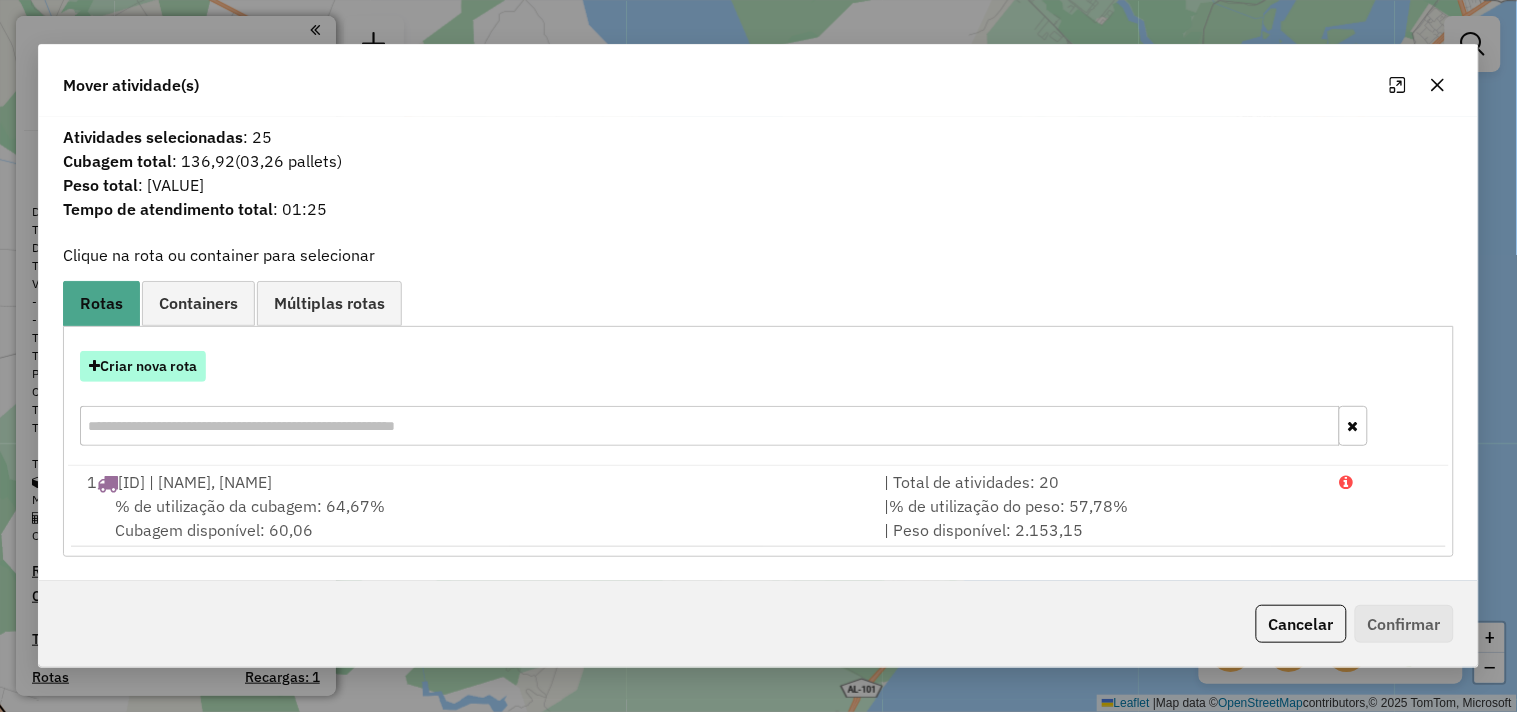 click on "Criar nova rota" at bounding box center (143, 366) 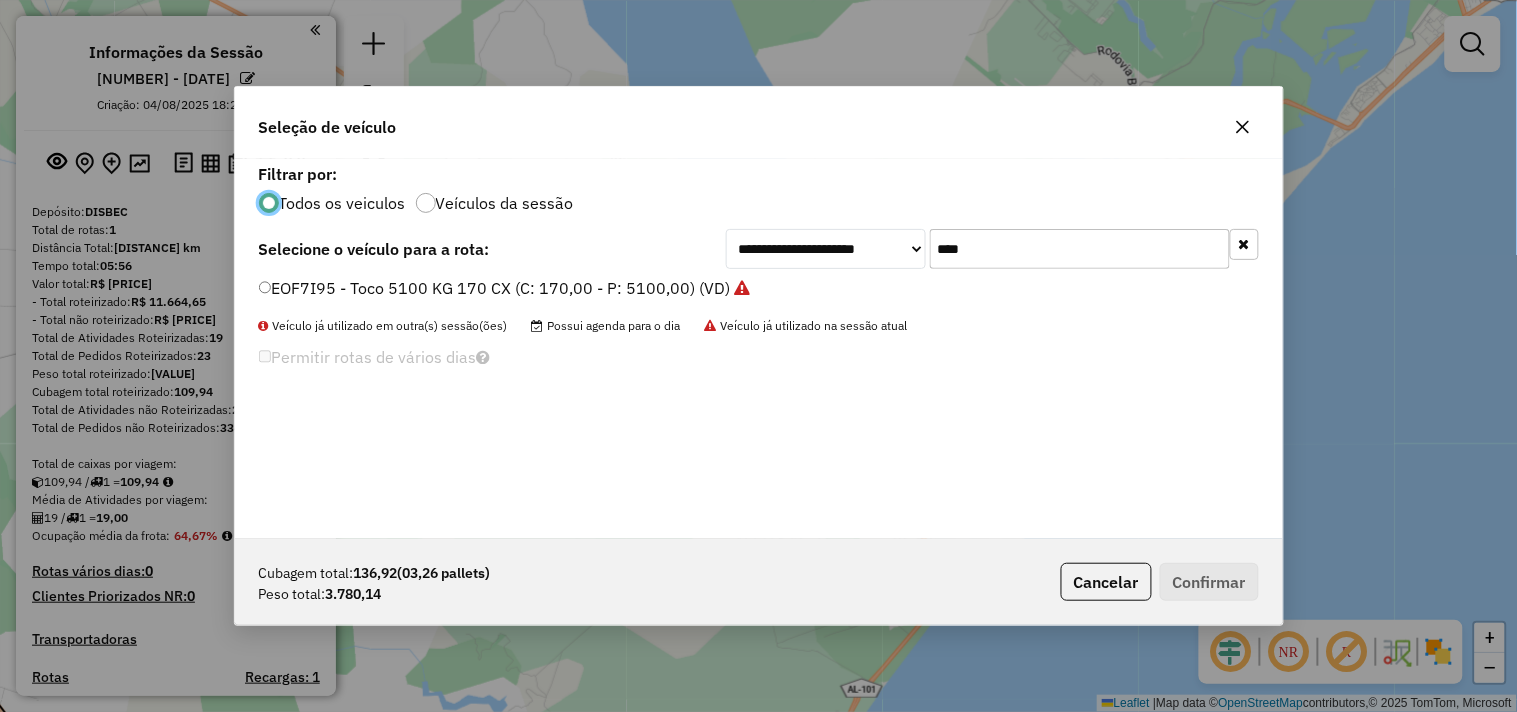 scroll, scrollTop: 11, scrollLeft: 5, axis: both 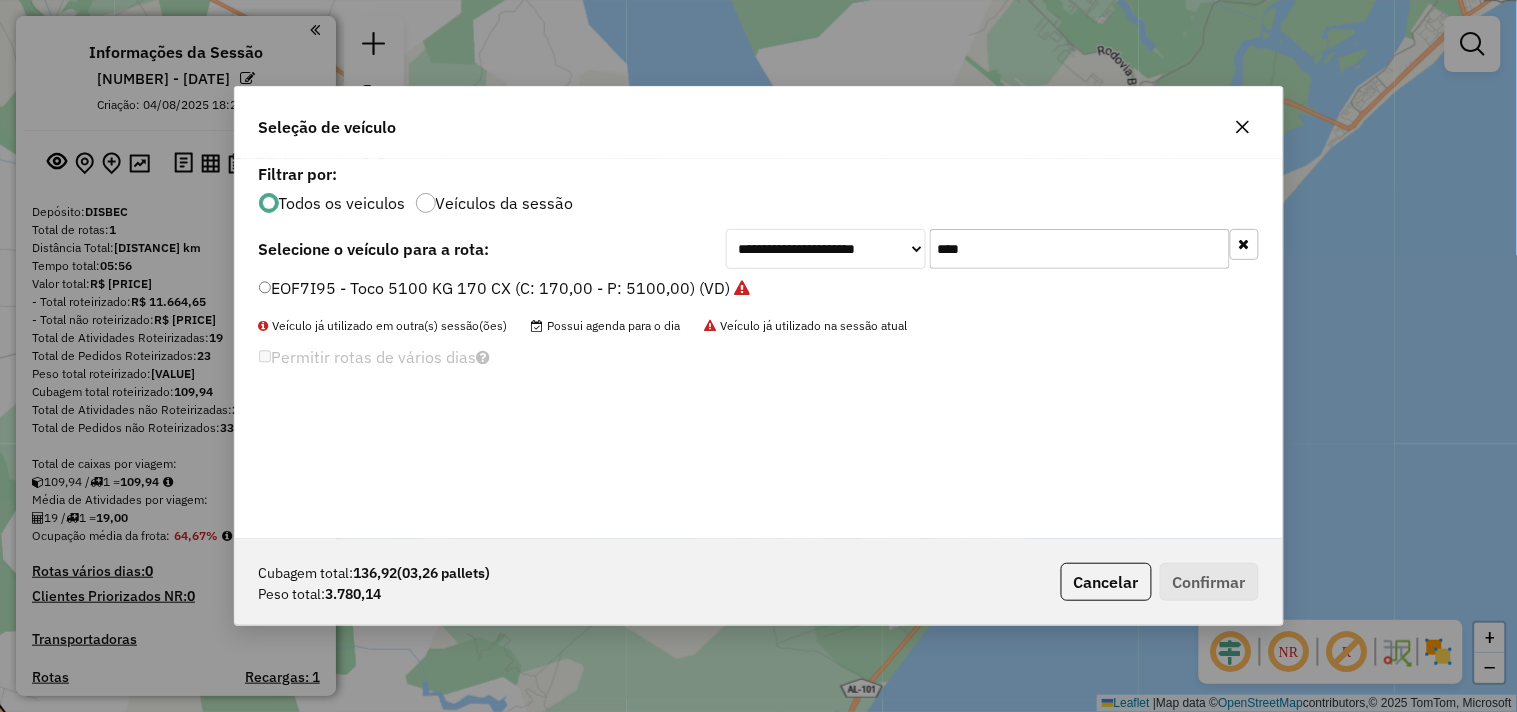 click on "****" 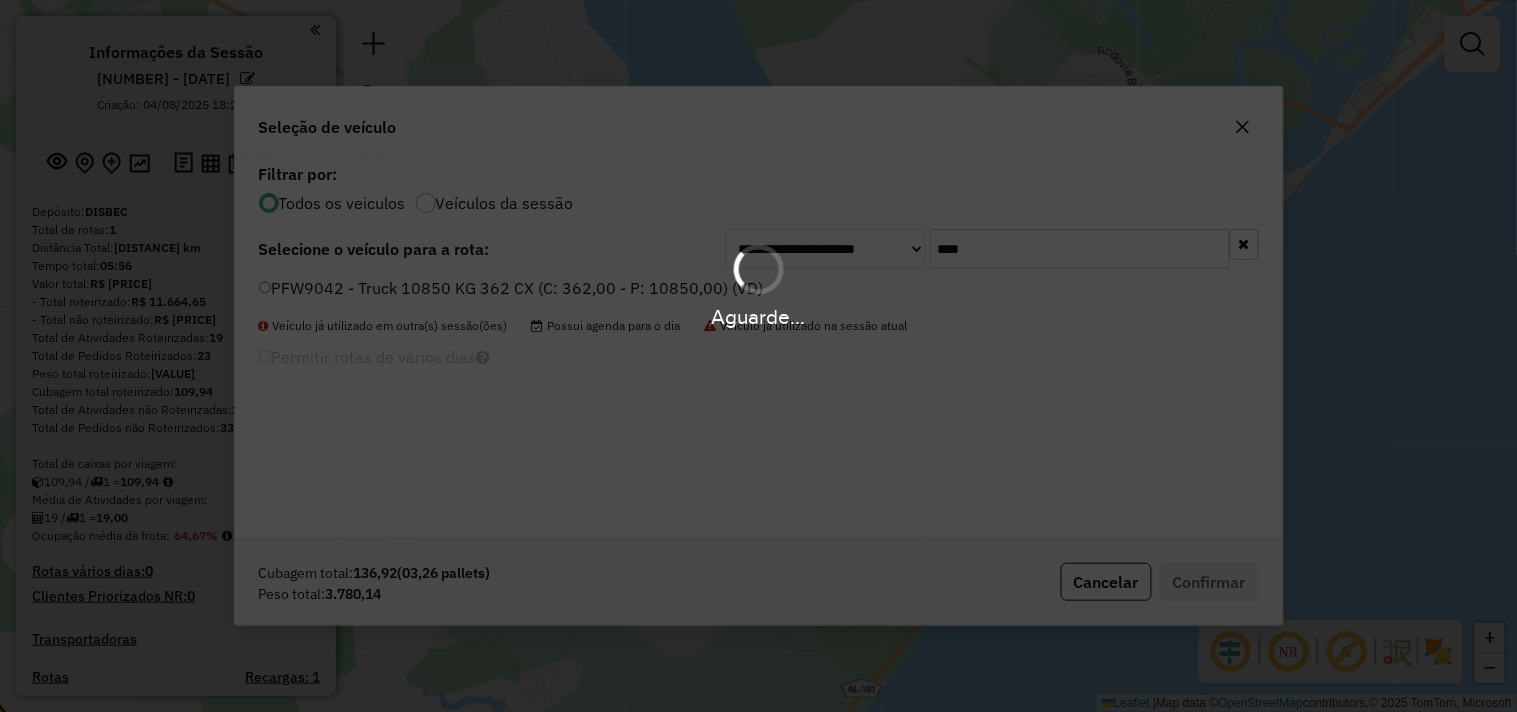 type on "****" 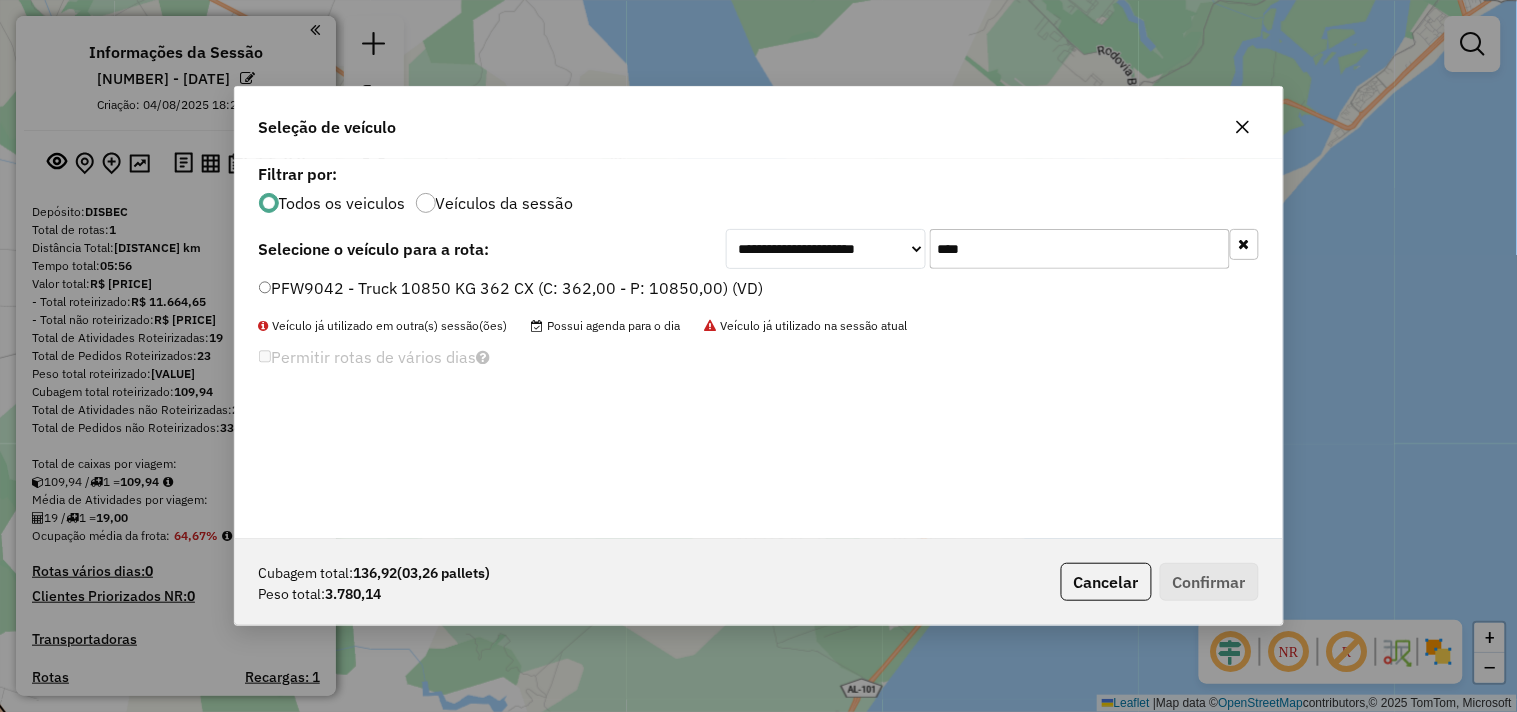 click on "PFW9042 - Truck 10850 KG 362 CX (C: 362,00 - P: 10850,00) (VD)" 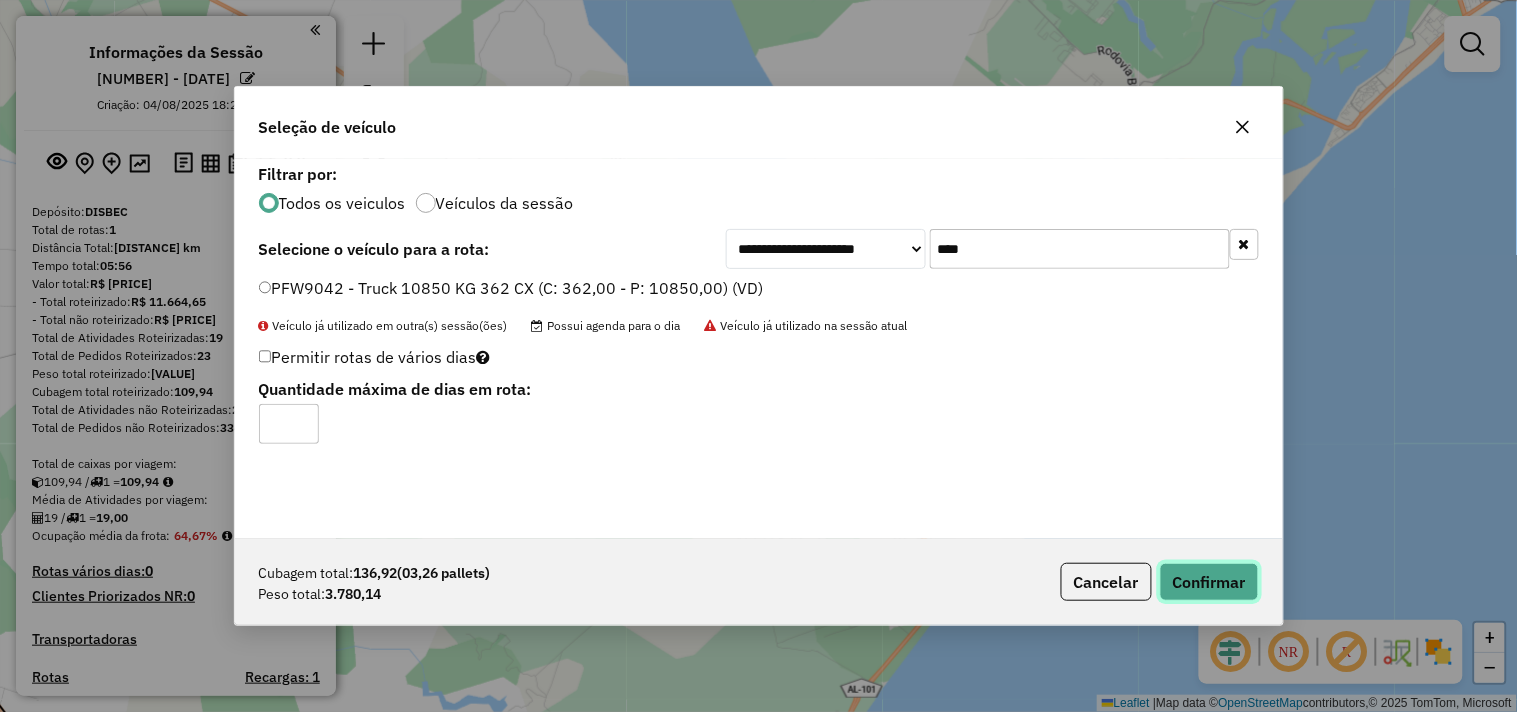 click on "Confirmar" 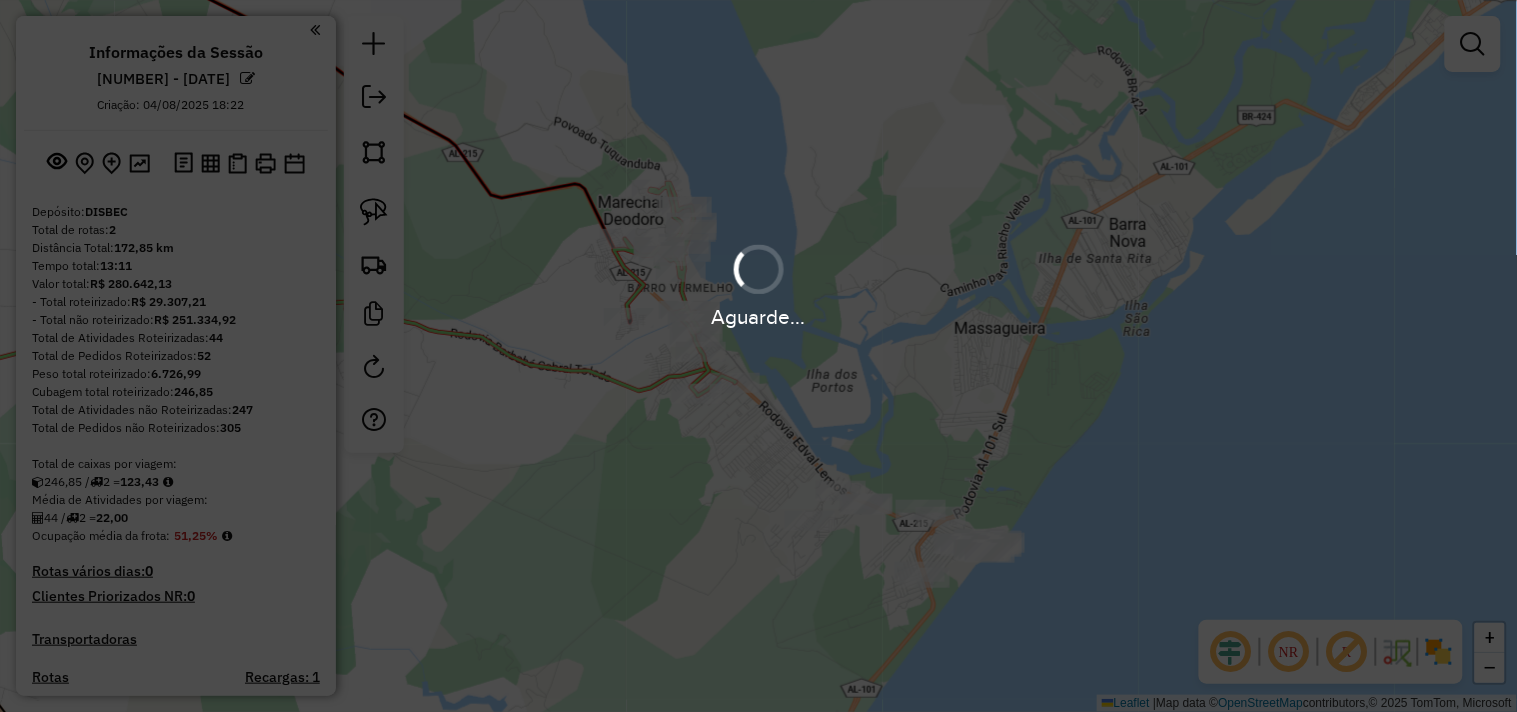 drag, startPoint x: 895, startPoint y: 428, endPoint x: 793, endPoint y: 343, distance: 132.77425 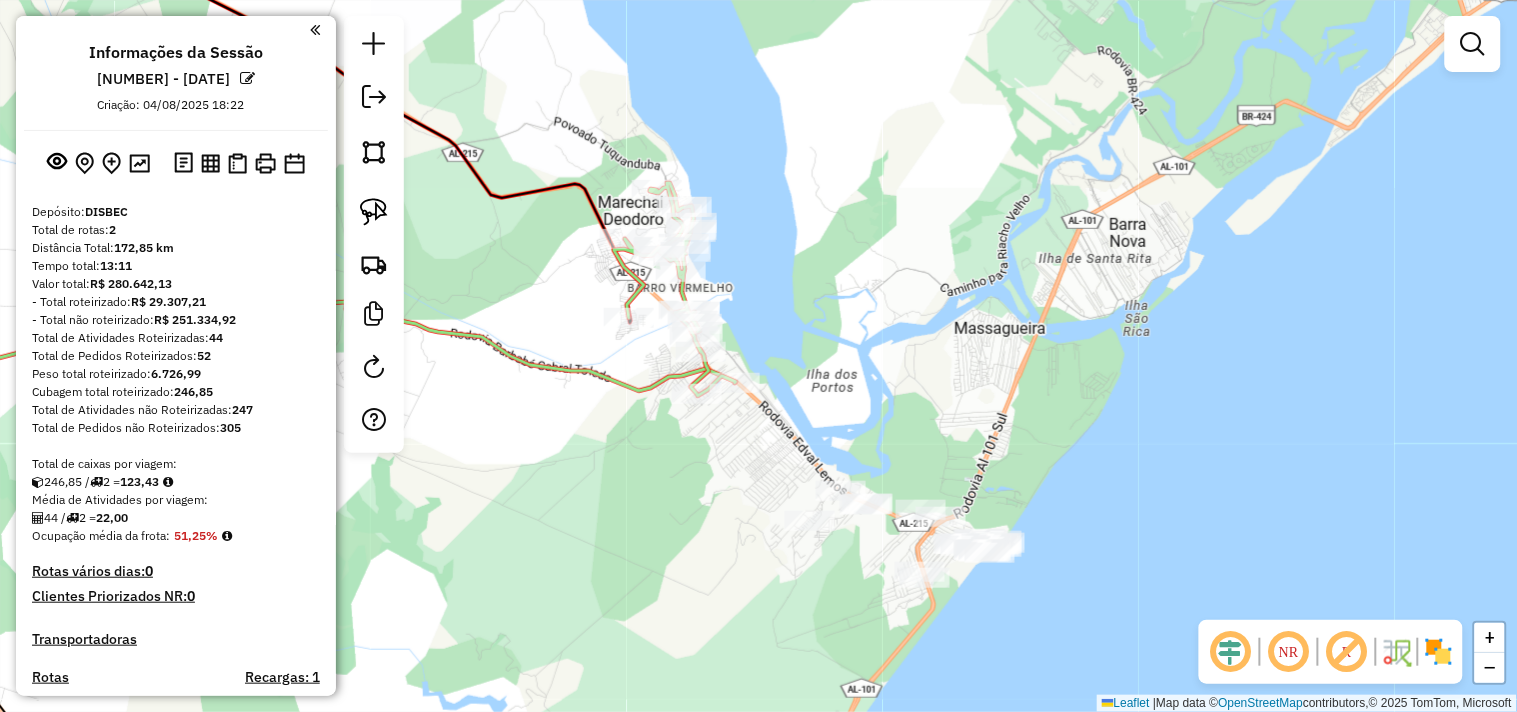 drag, startPoint x: 865, startPoint y: 421, endPoint x: 705, endPoint y: 316, distance: 191.37659 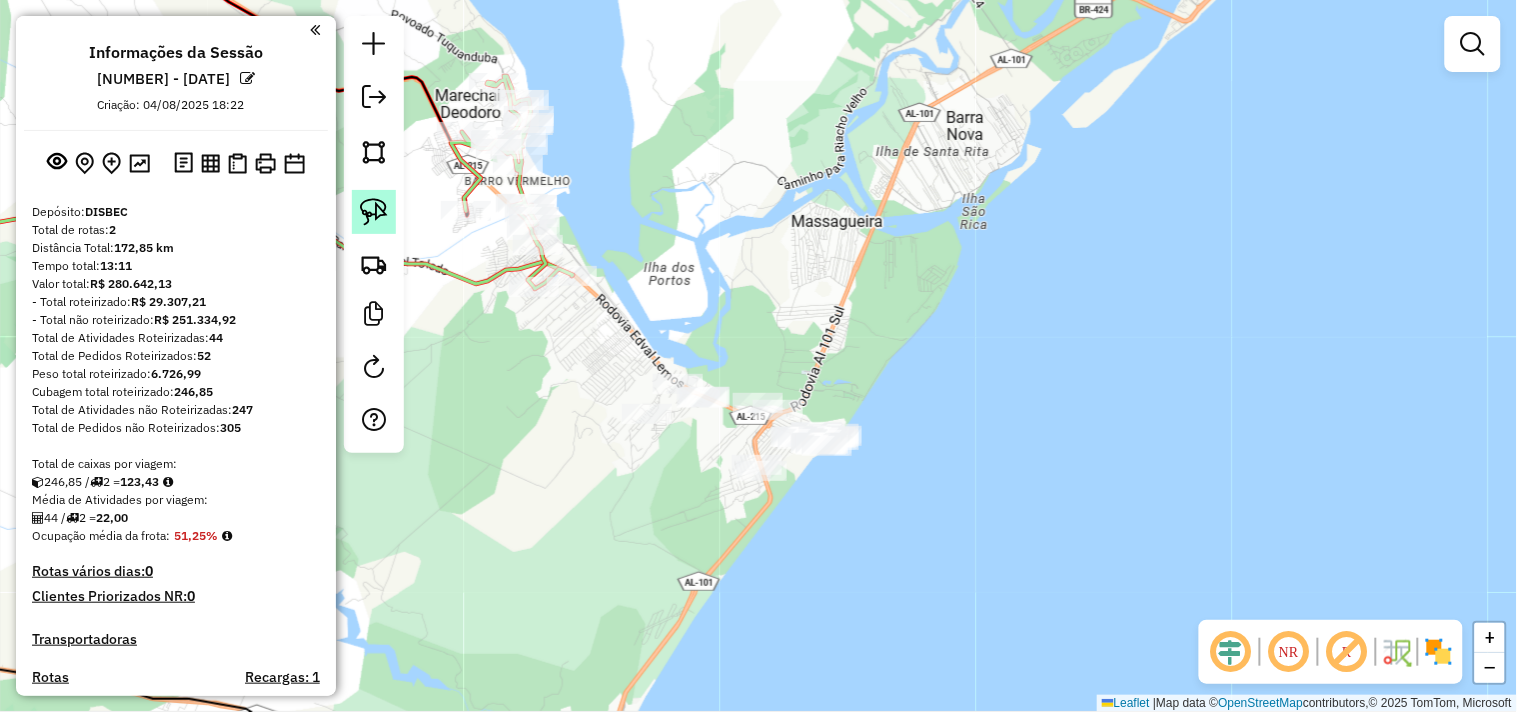 click 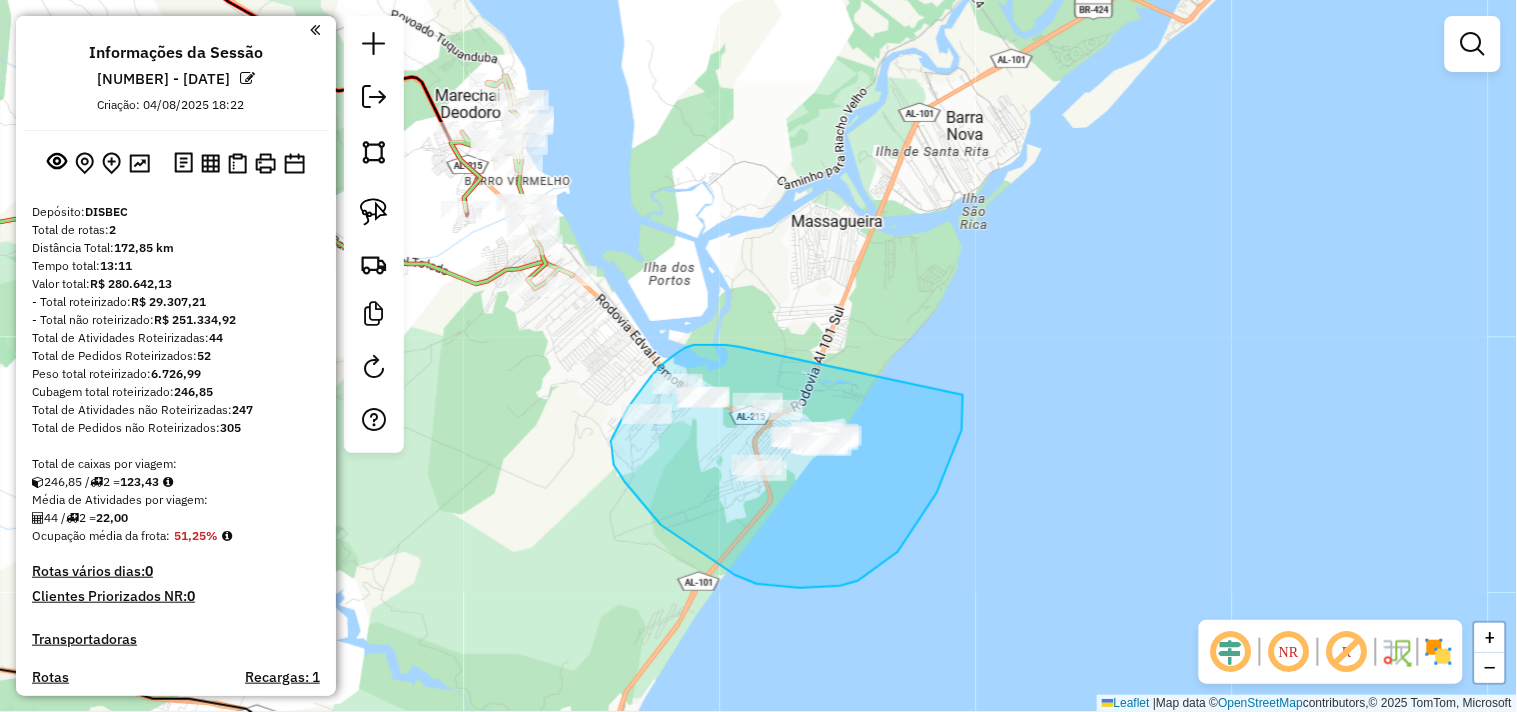 drag, startPoint x: 694, startPoint y: 345, endPoint x: 954, endPoint y: 376, distance: 261.84155 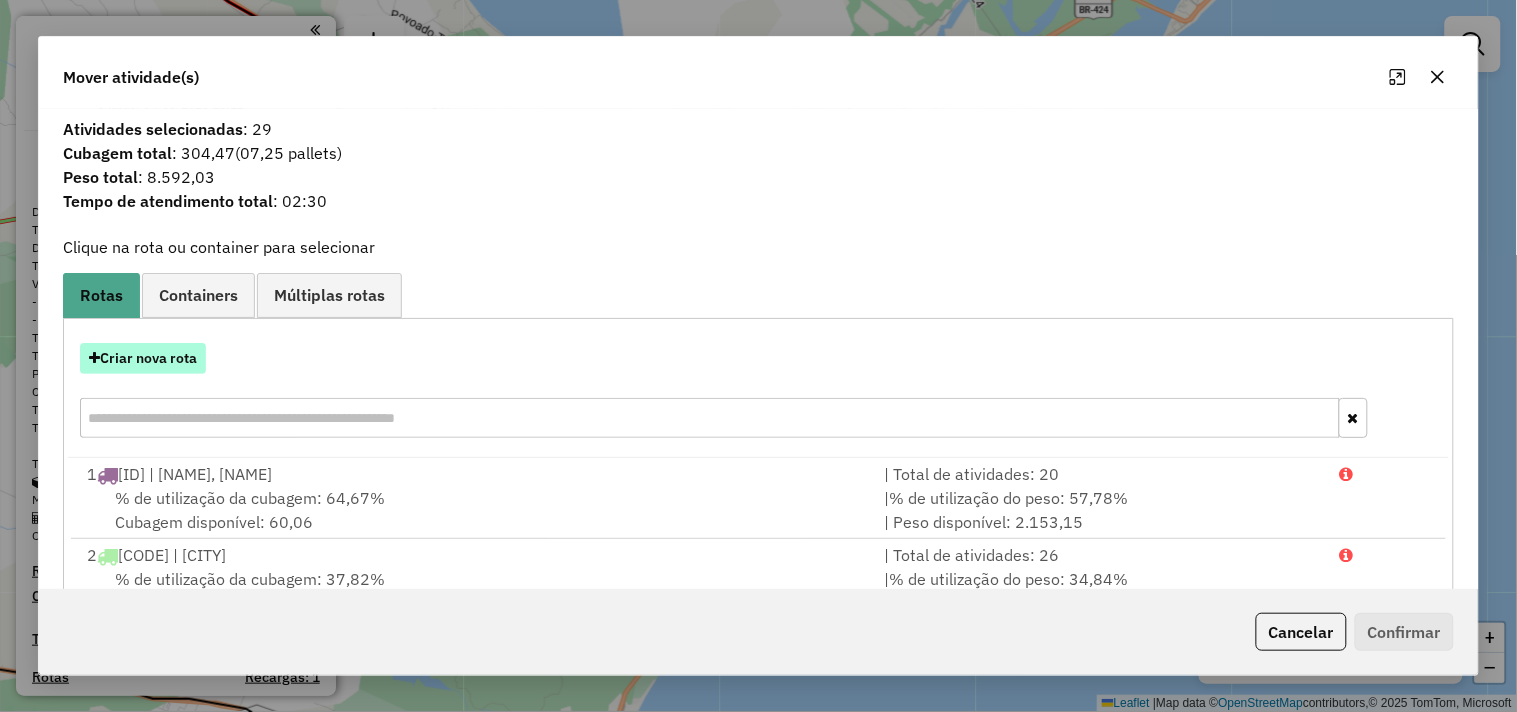 click on "Criar nova rota" at bounding box center [143, 358] 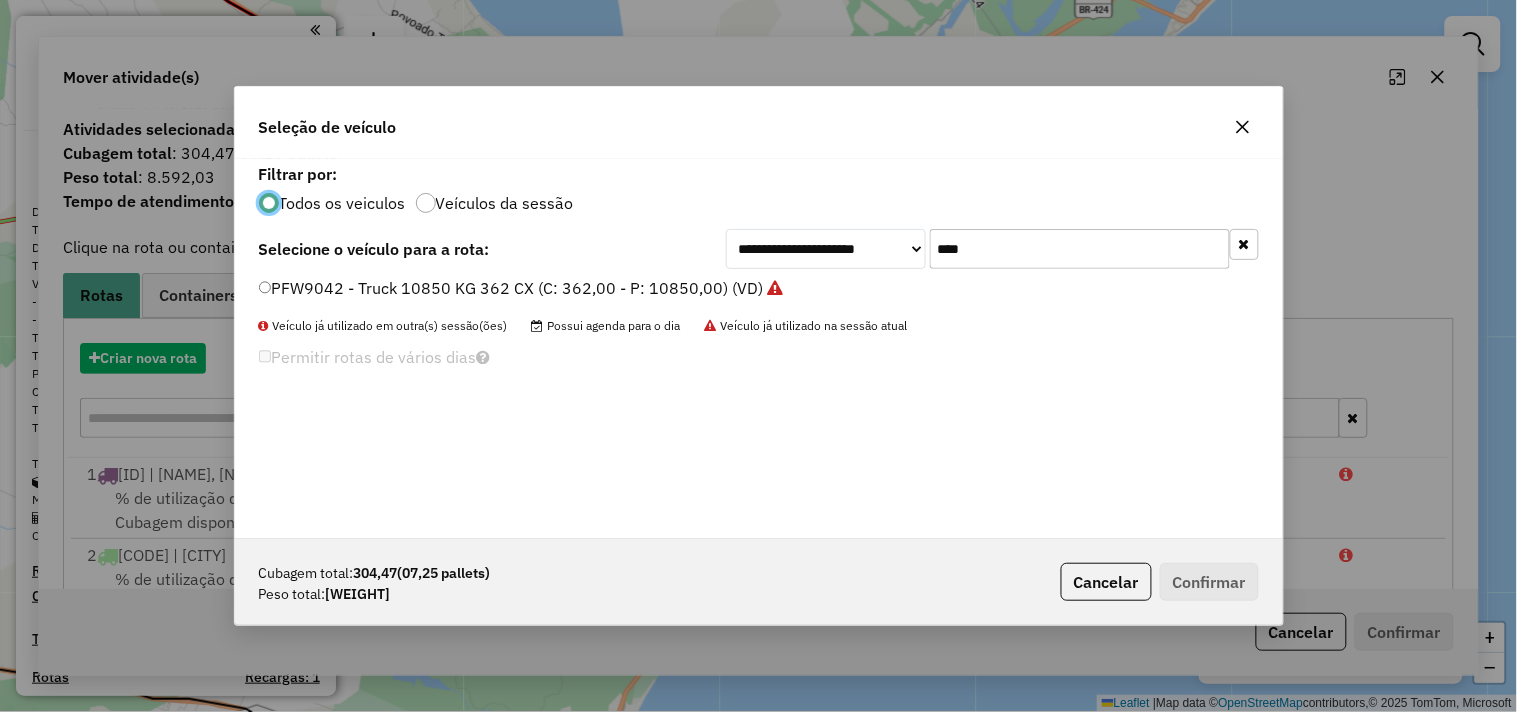 scroll, scrollTop: 11, scrollLeft: 5, axis: both 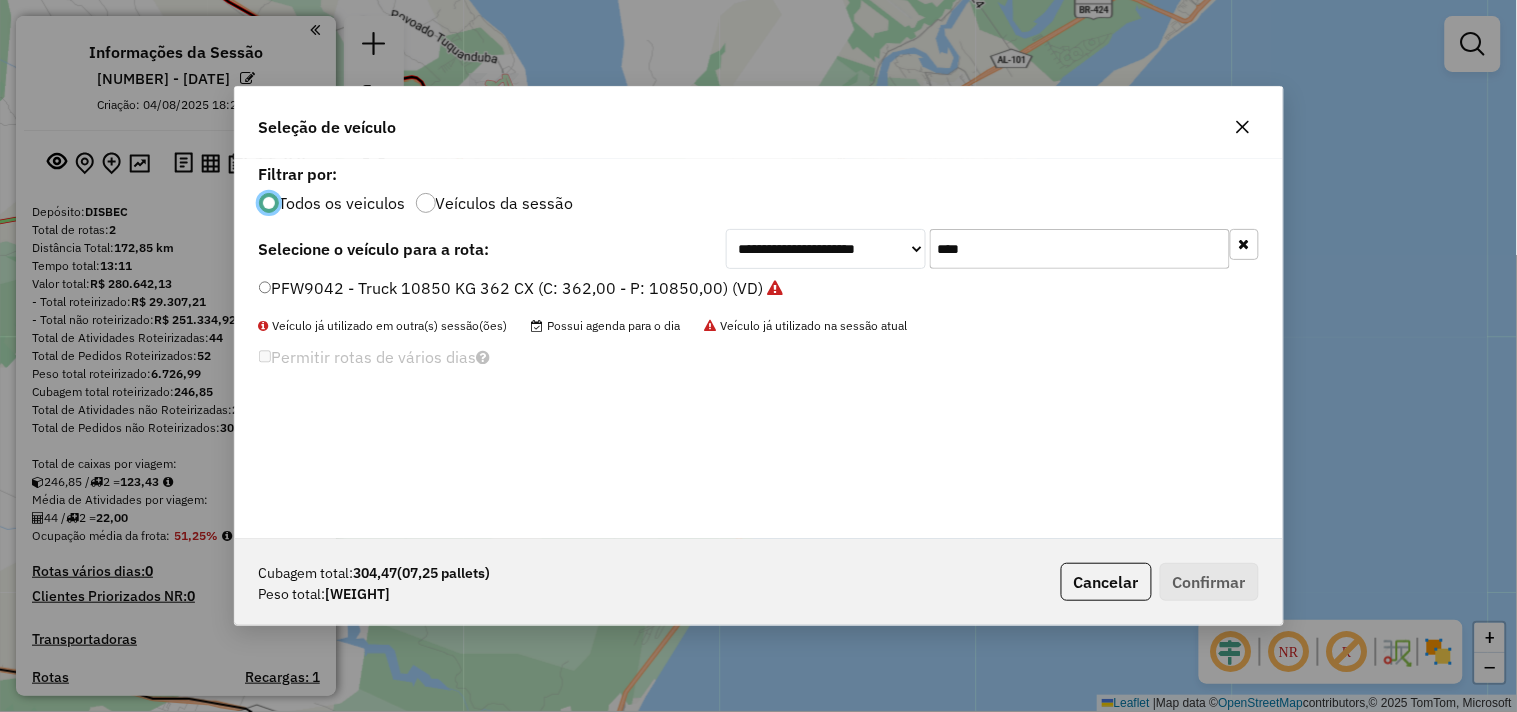 click on "****" 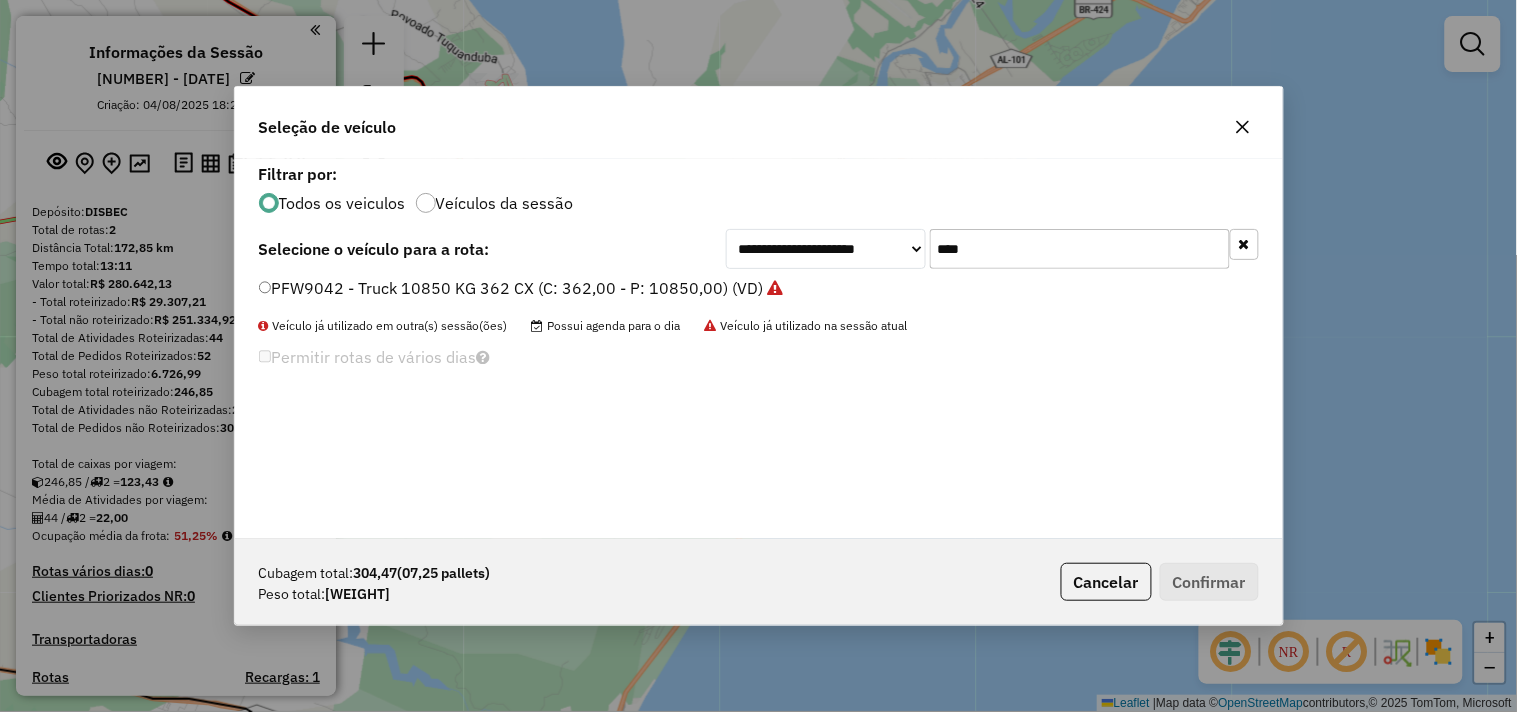 click on "****" 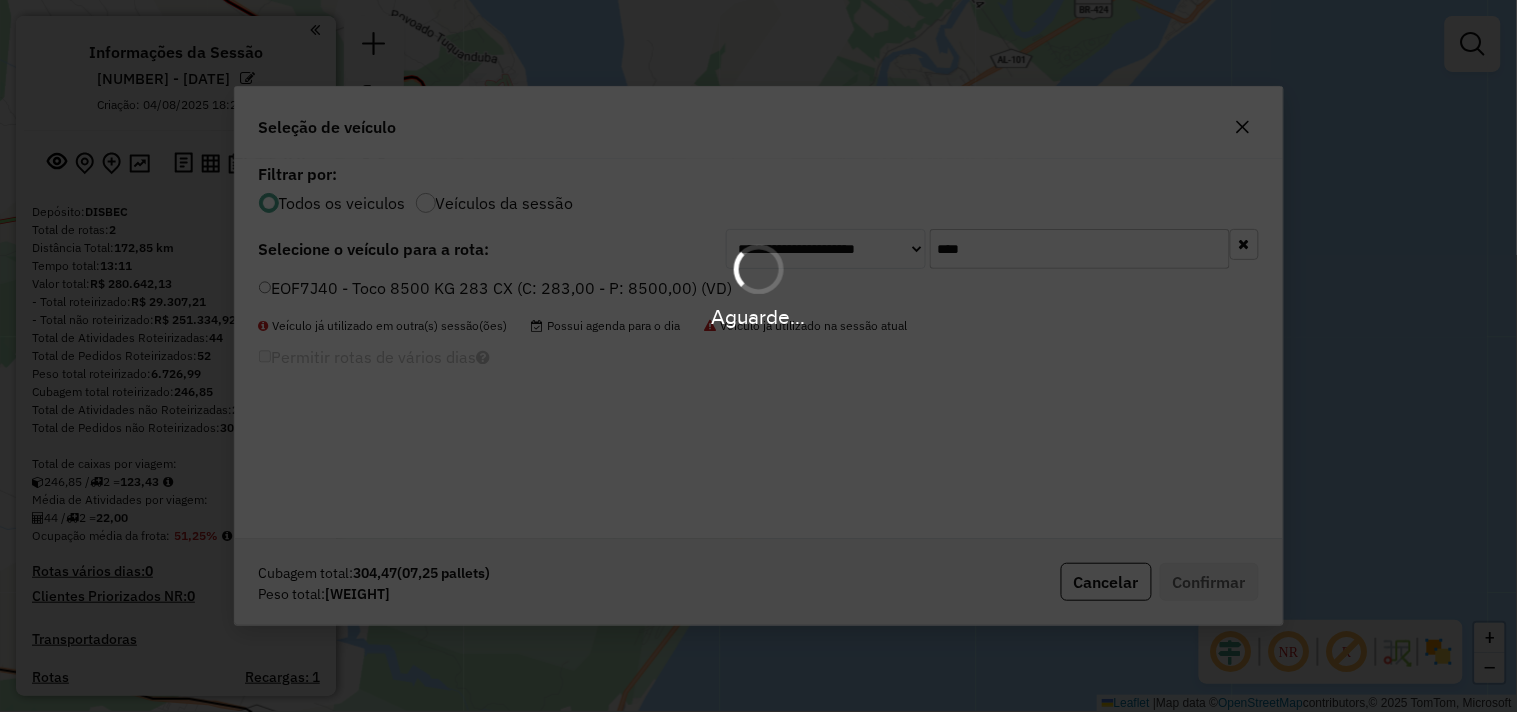 type on "****" 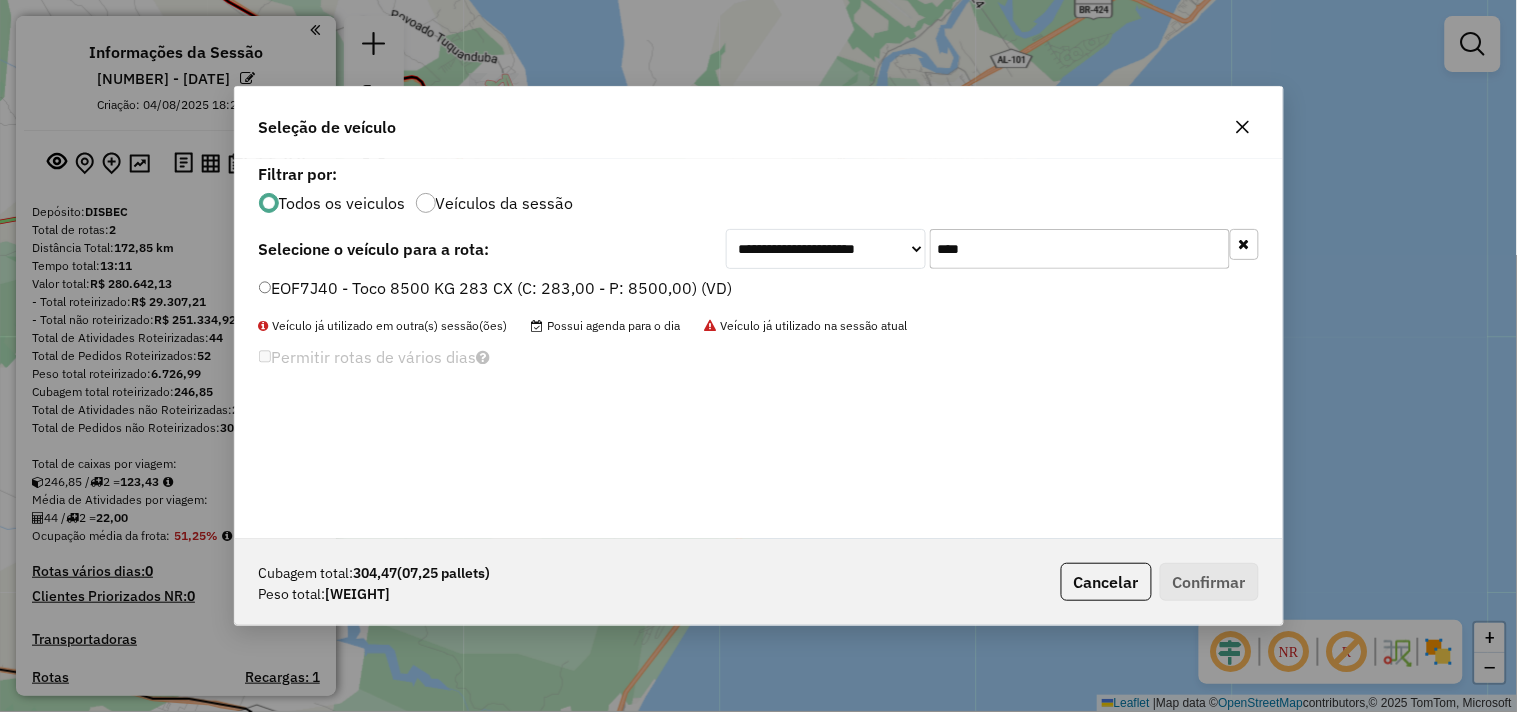 click on "EOF7J40 - Toco 8500 KG 283 CX (C: 283,00 - P: 8500,00) (VD)" 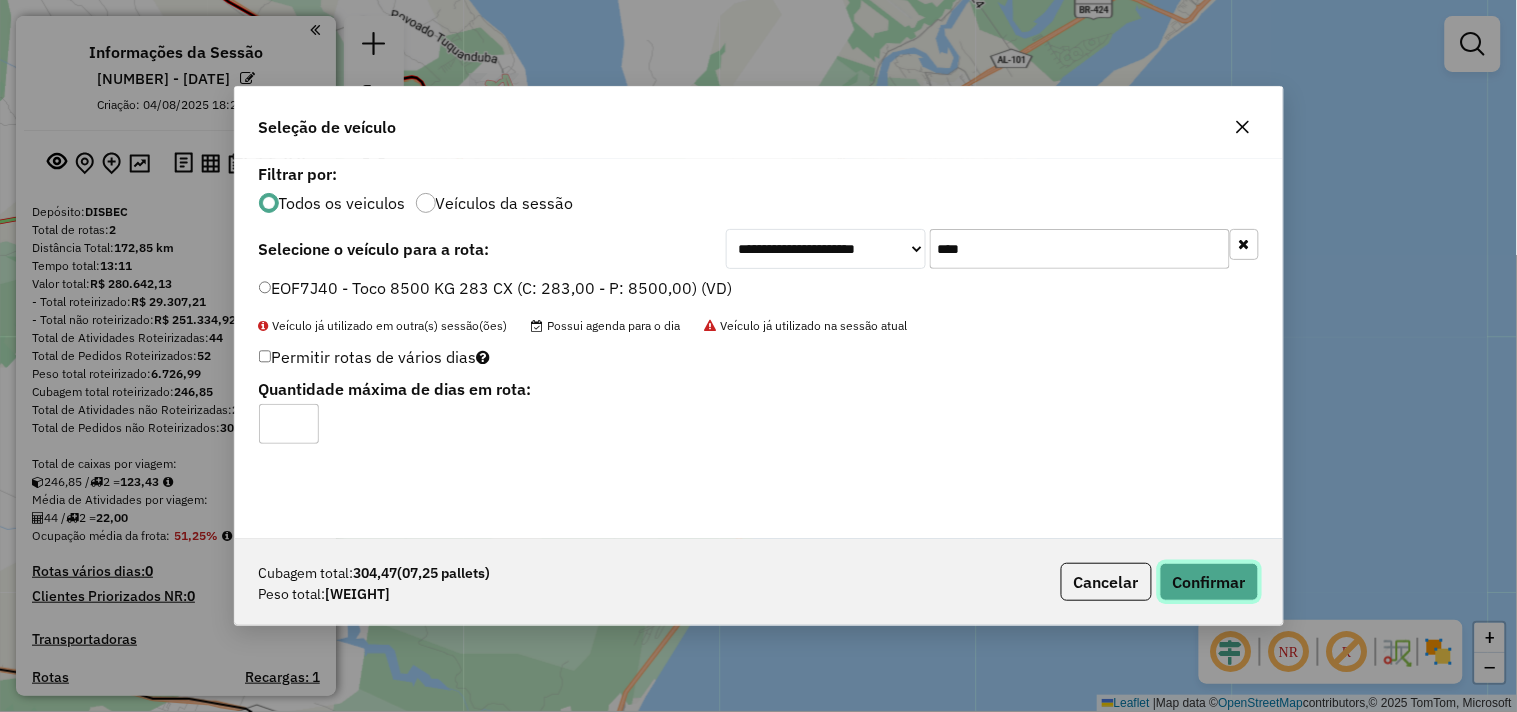 click on "Confirmar" 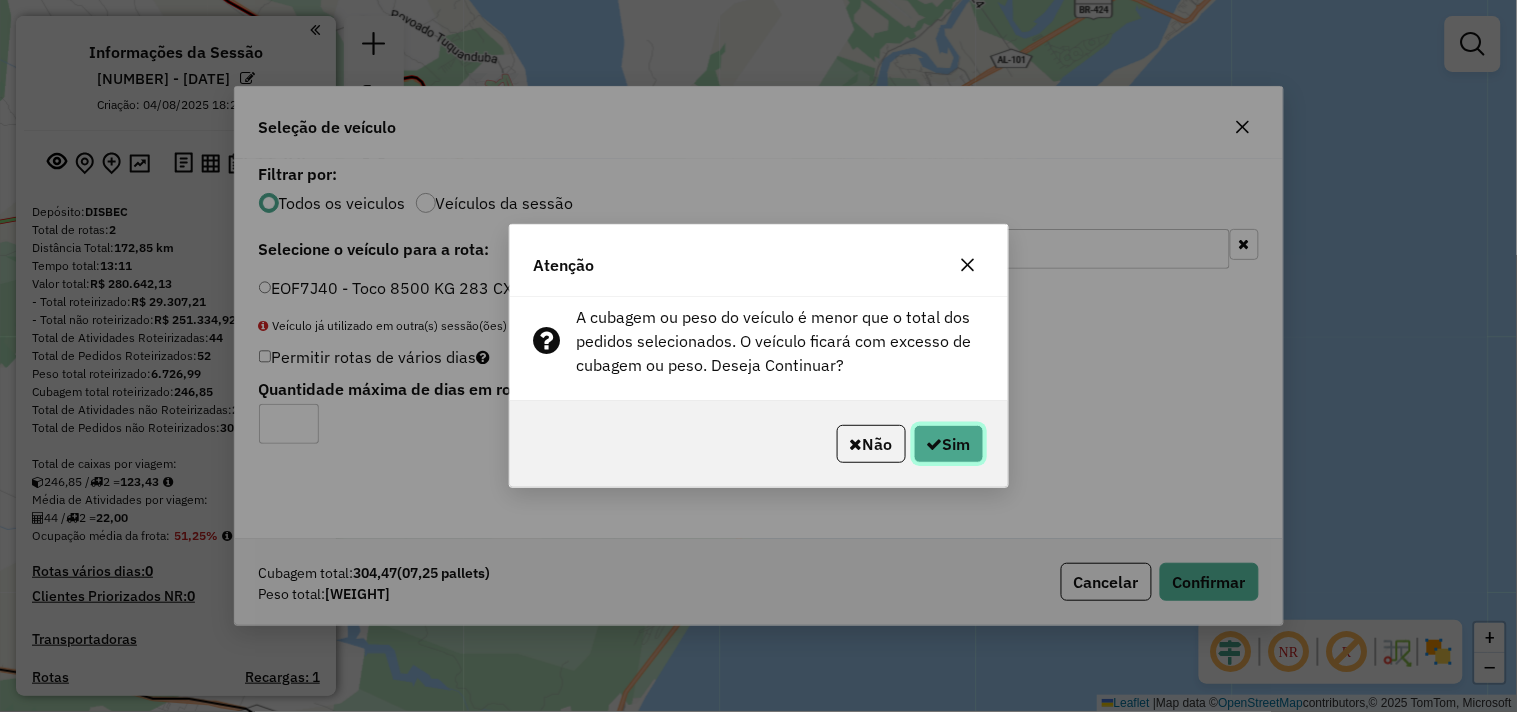 click on "Sim" 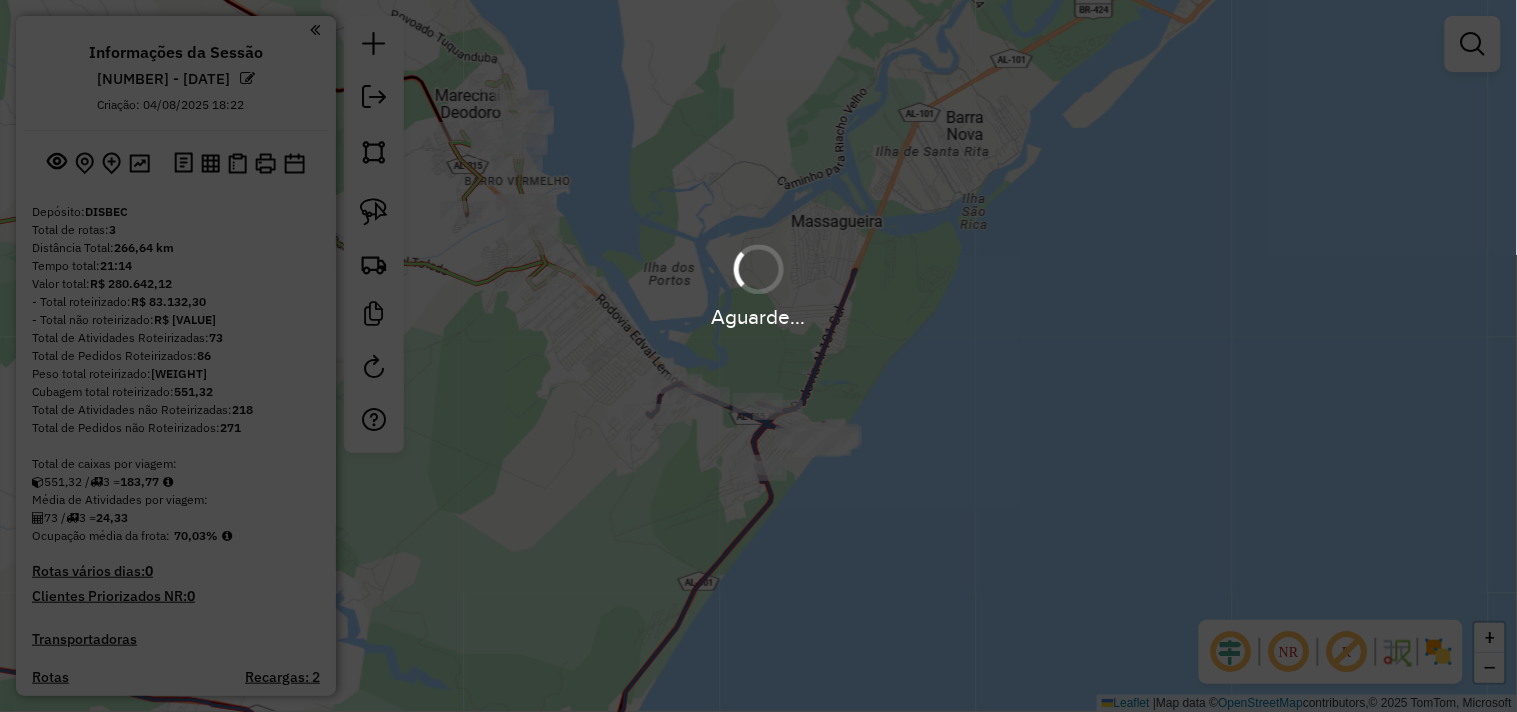 drag, startPoint x: 717, startPoint y: 222, endPoint x: 862, endPoint y: 358, distance: 198.79889 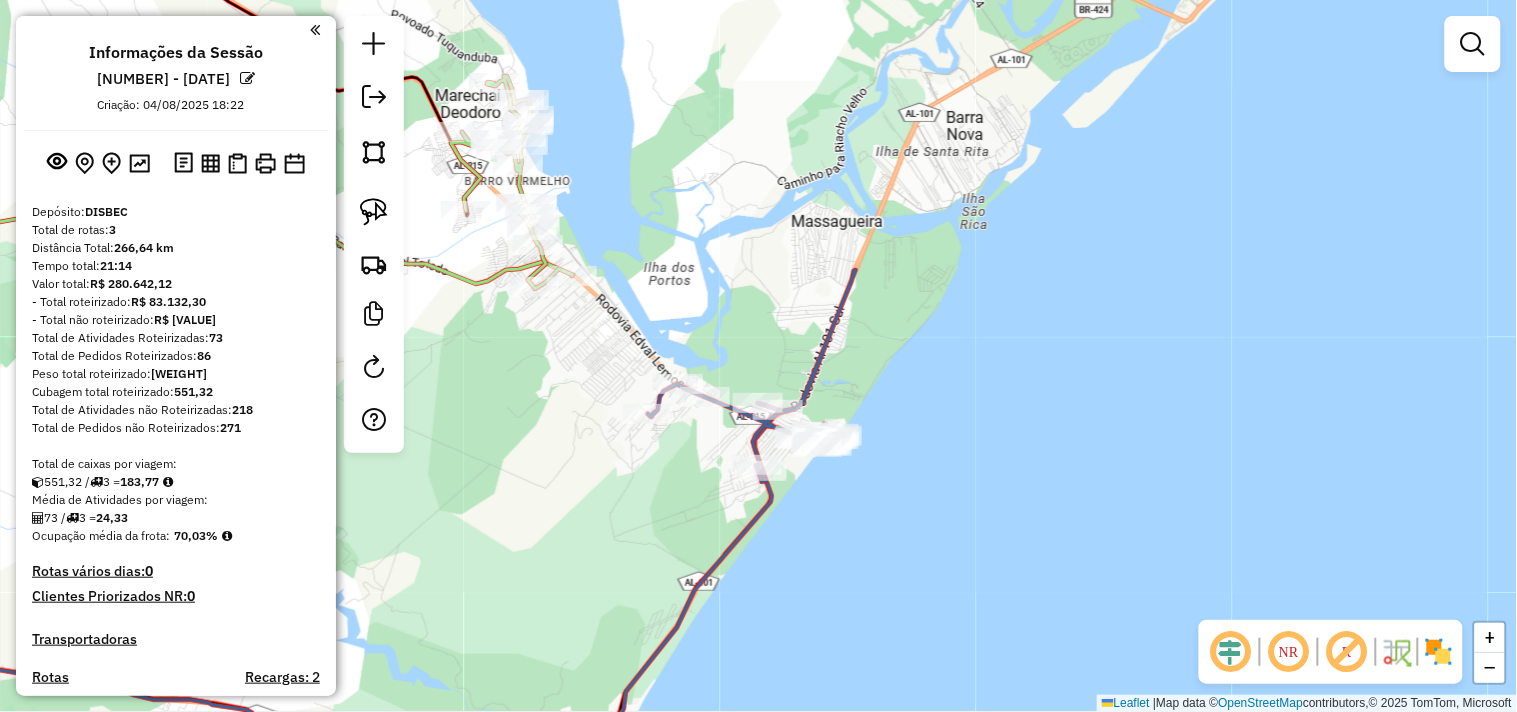 click on "Janela de atendimento Grade de atendimento Capacidade Transportadoras Veículos Cliente Pedidos  Rotas Selecione os dias de semana para filtrar as janelas de atendimento  Seg   Ter   Qua   Qui   Sex   Sáb   Dom  Informe o período da janela de atendimento: De: Até:  Filtrar exatamente a janela do cliente  Considerar janela de atendimento padrão  Selecione os dias de semana para filtrar as grades de atendimento  Seg   Ter   Qua   Qui   Sex   Sáb   Dom   Considerar clientes sem dia de atendimento cadastrado  Clientes fora do dia de atendimento selecionado Filtrar as atividades entre os valores definidos abaixo:  Peso mínimo:   Peso máximo:   Cubagem mínima:   Cubagem máxima:   De:   Até:  Filtrar as atividades entre o tempo de atendimento definido abaixo:  De:   Até:   Considerar capacidade total dos clientes não roteirizados Transportadora: Selecione um ou mais itens Tipo de veículo: Selecione um ou mais itens Veículo: Selecione um ou mais itens Motorista: Selecione um ou mais itens Nome: Rótulo:" 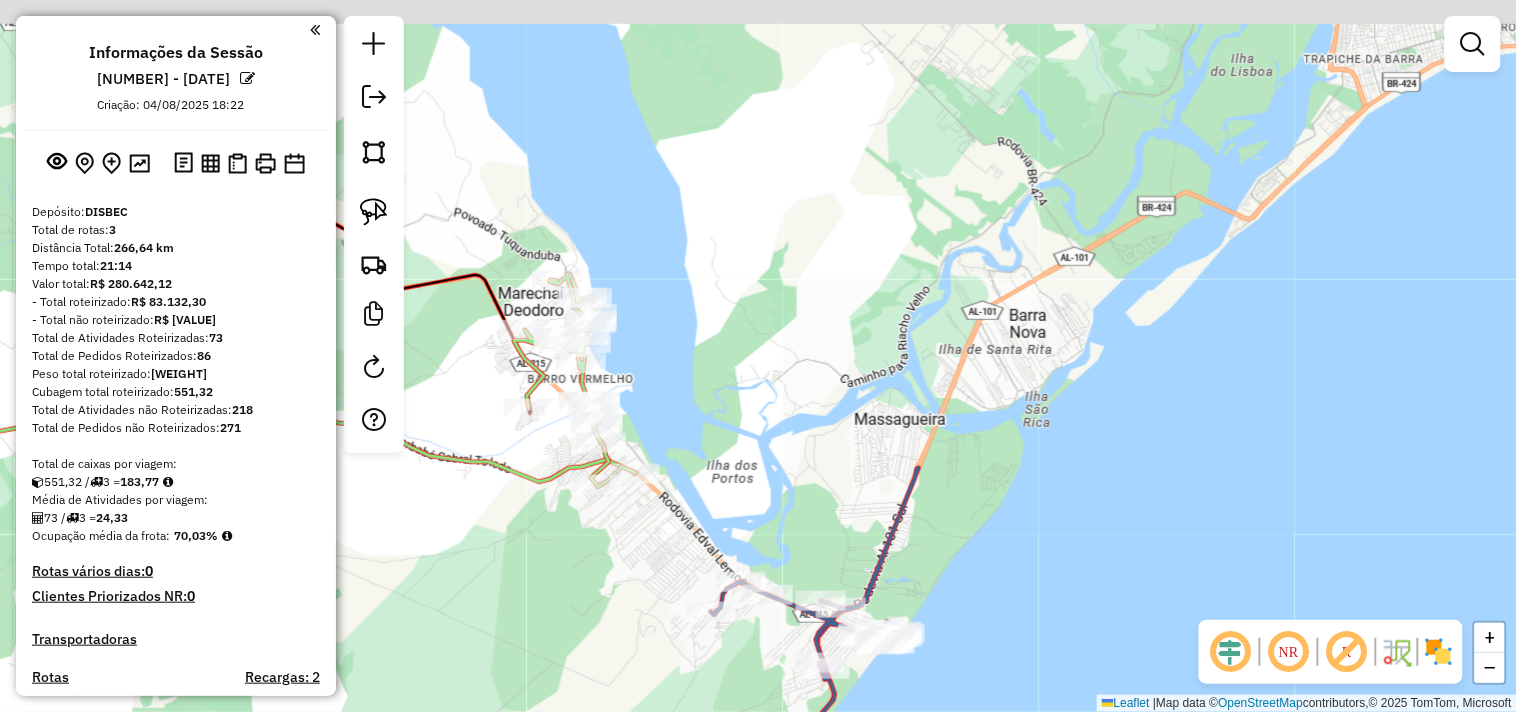 drag, startPoint x: 692, startPoint y: 207, endPoint x: 797, endPoint y: 500, distance: 311.24588 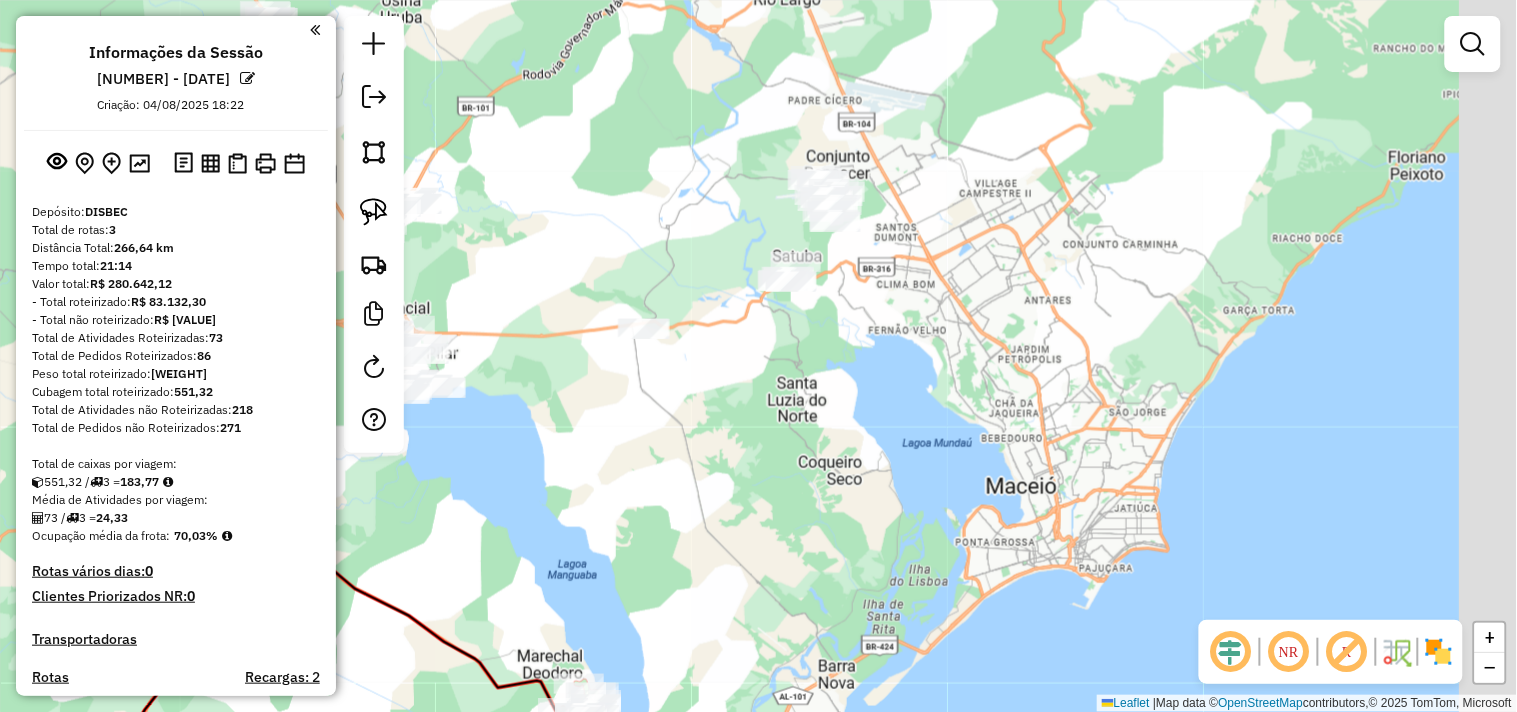 drag, startPoint x: 837, startPoint y: 261, endPoint x: 718, endPoint y: 526, distance: 290.49268 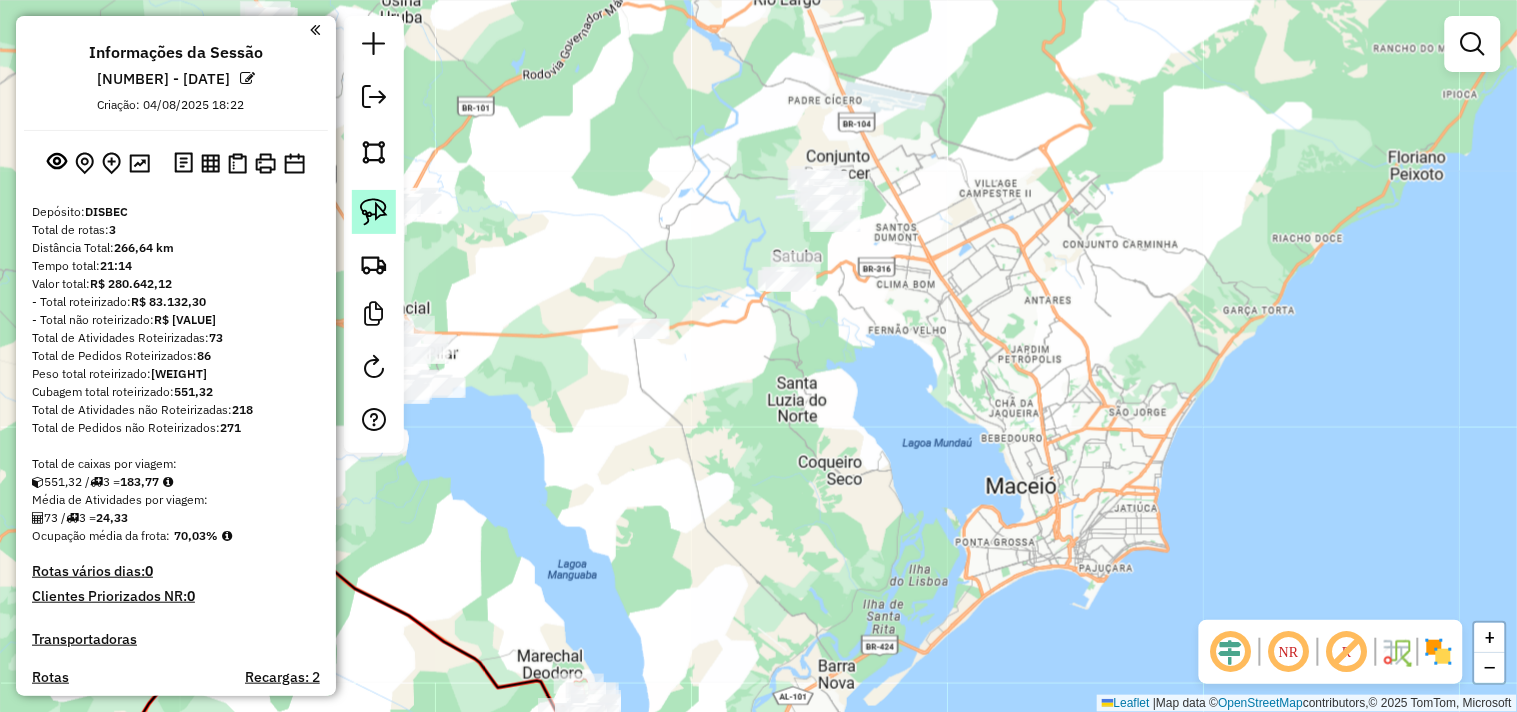 click 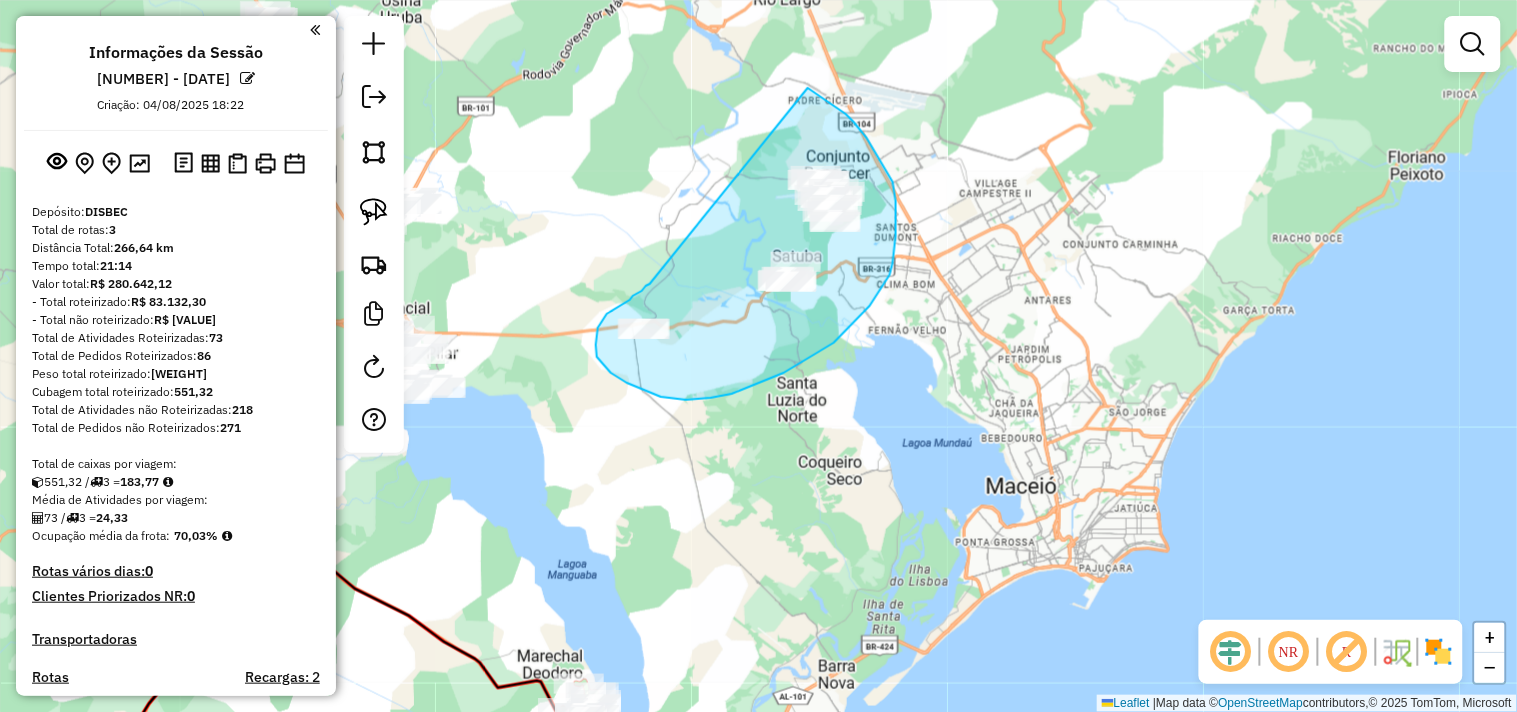 drag, startPoint x: 650, startPoint y: 284, endPoint x: 794, endPoint y: 84, distance: 246.44675 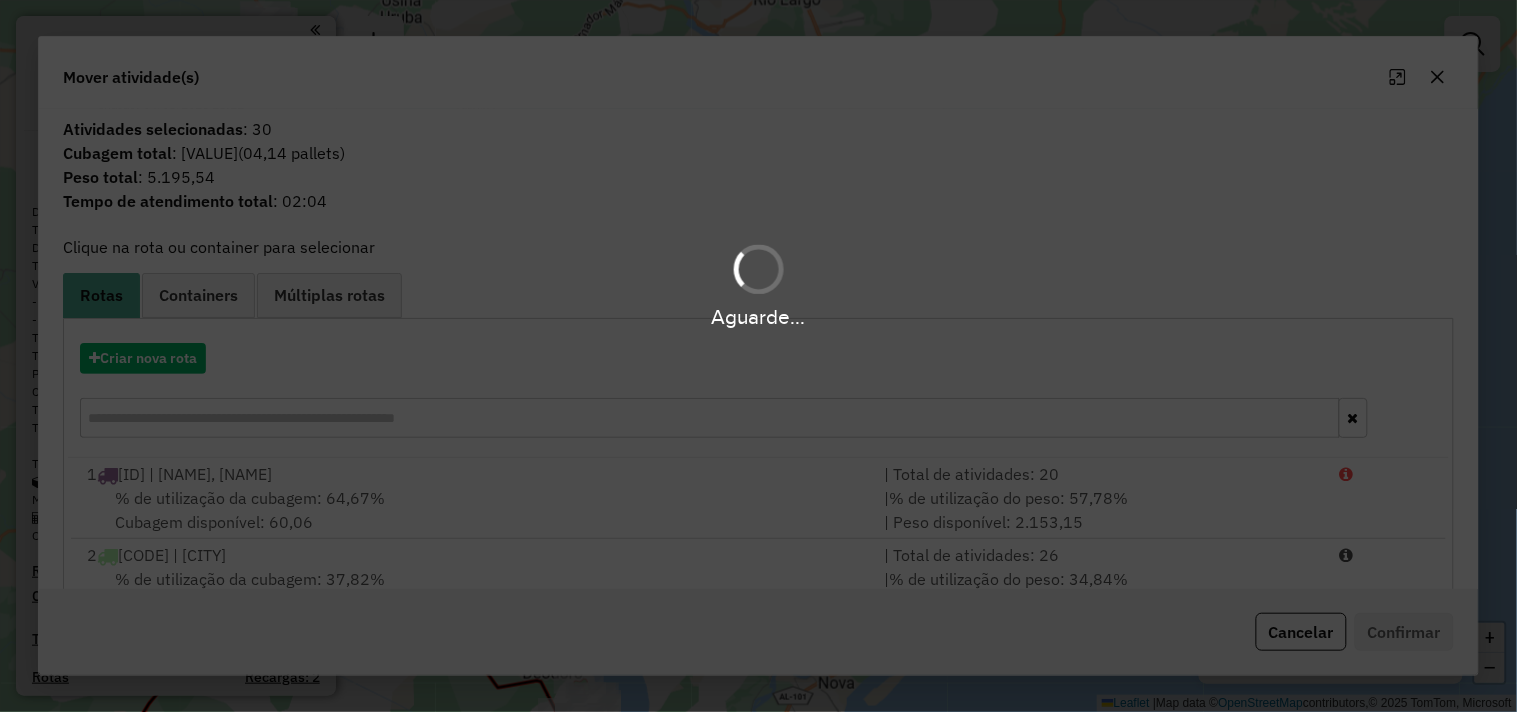 click on "Aguarde..." at bounding box center (758, 356) 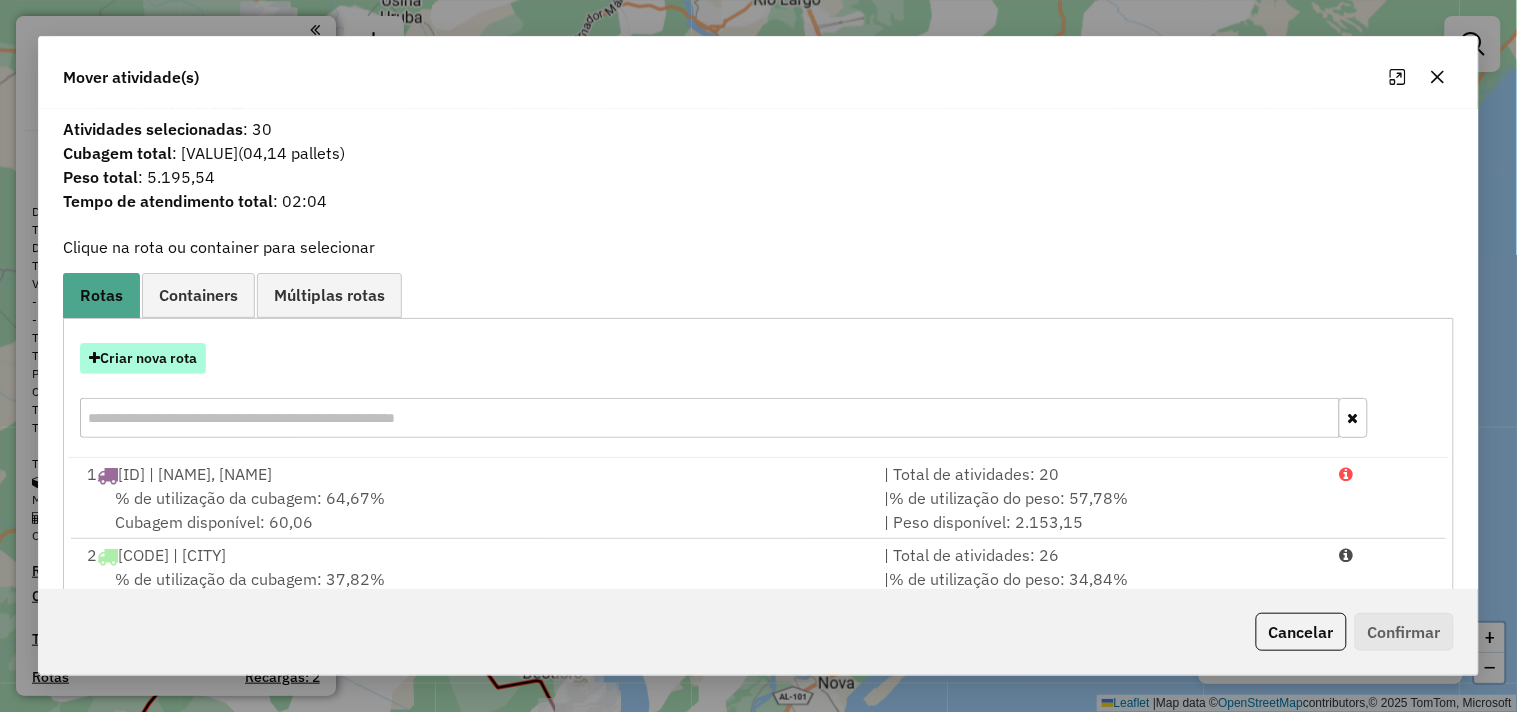 click on "Criar nova rota" at bounding box center (143, 358) 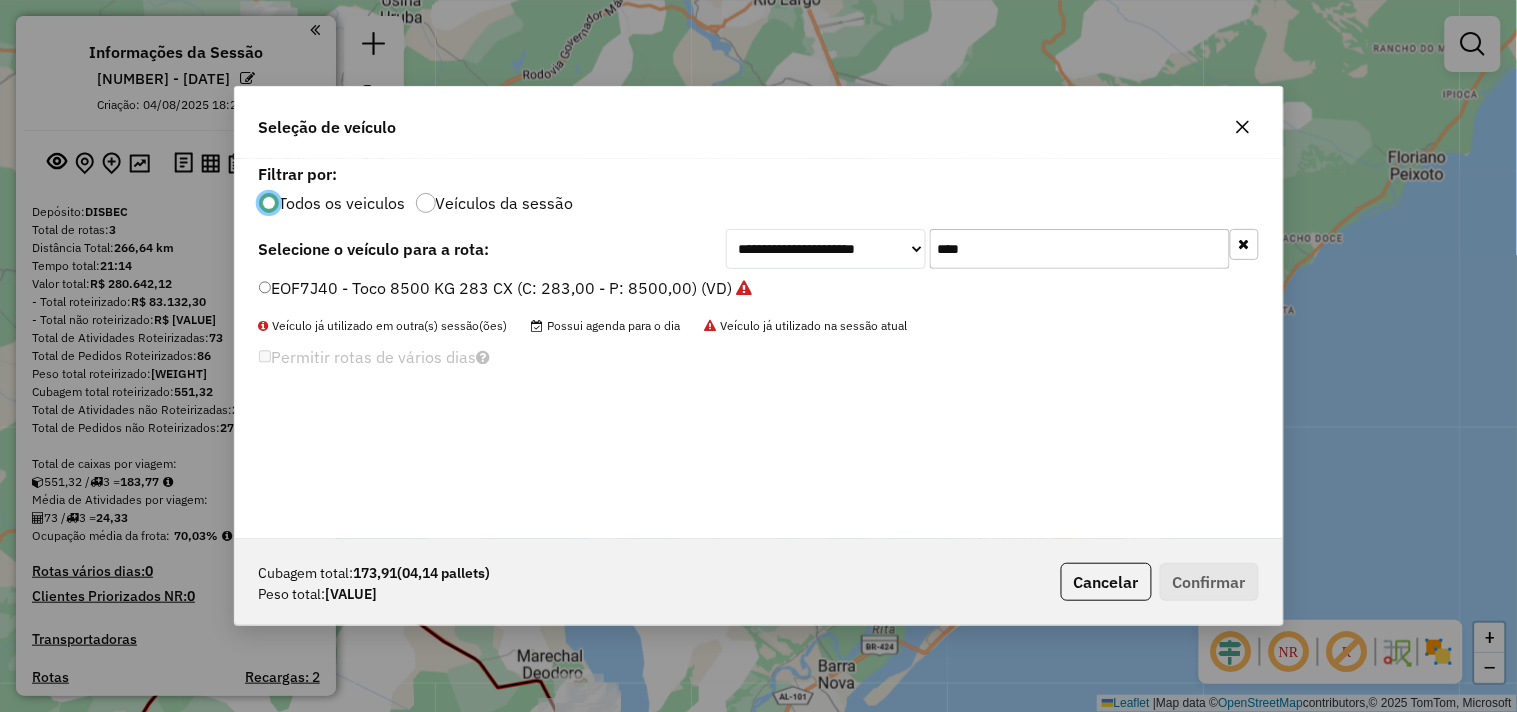 scroll, scrollTop: 11, scrollLeft: 5, axis: both 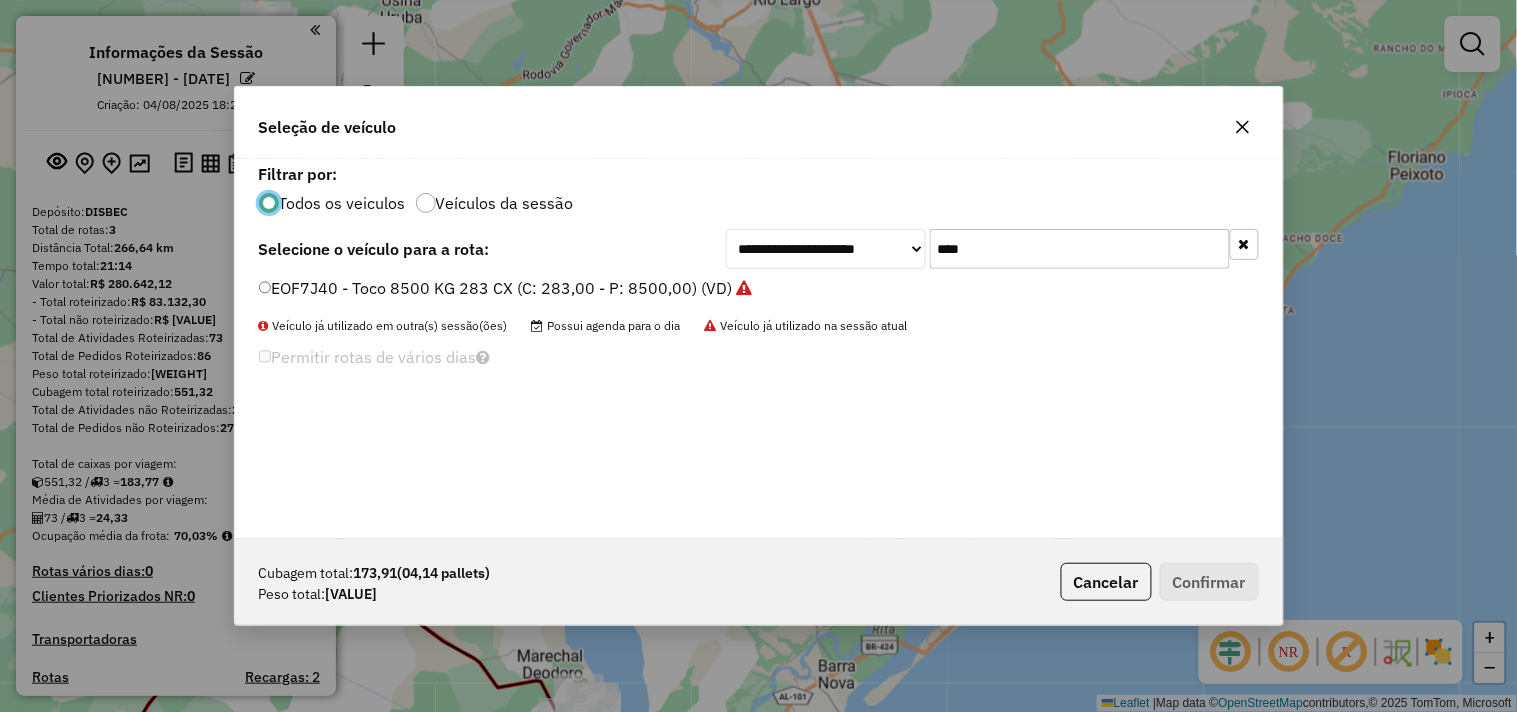 click on "****" 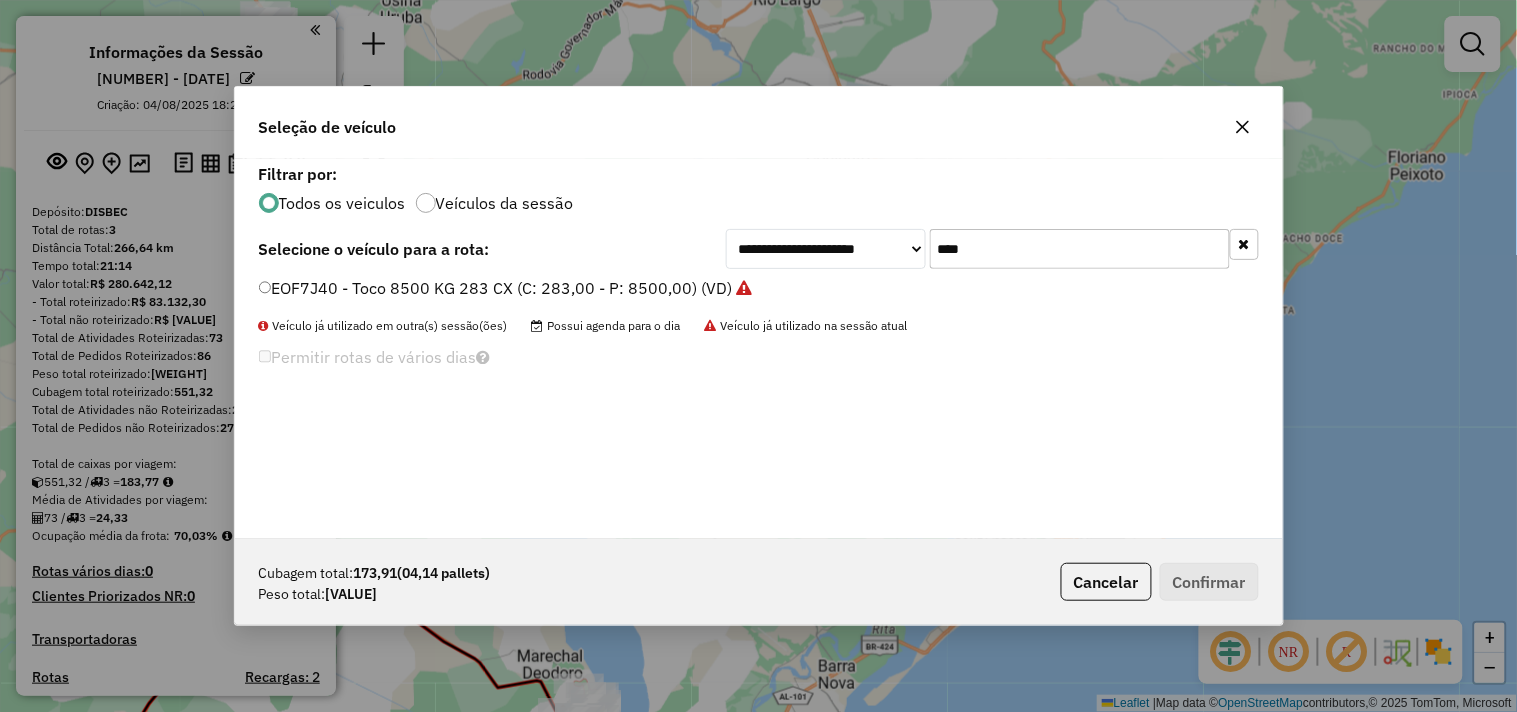 click on "****" 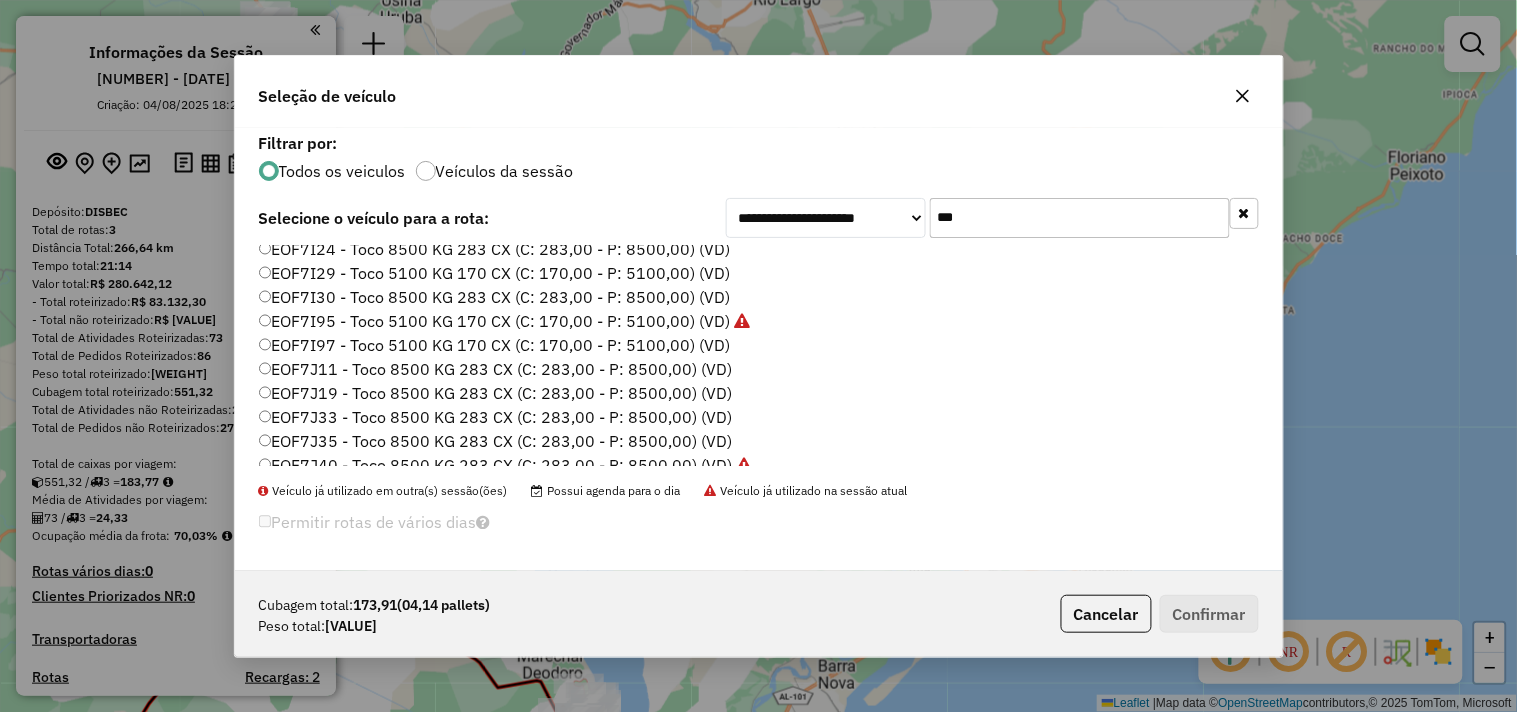 scroll, scrollTop: 44, scrollLeft: 0, axis: vertical 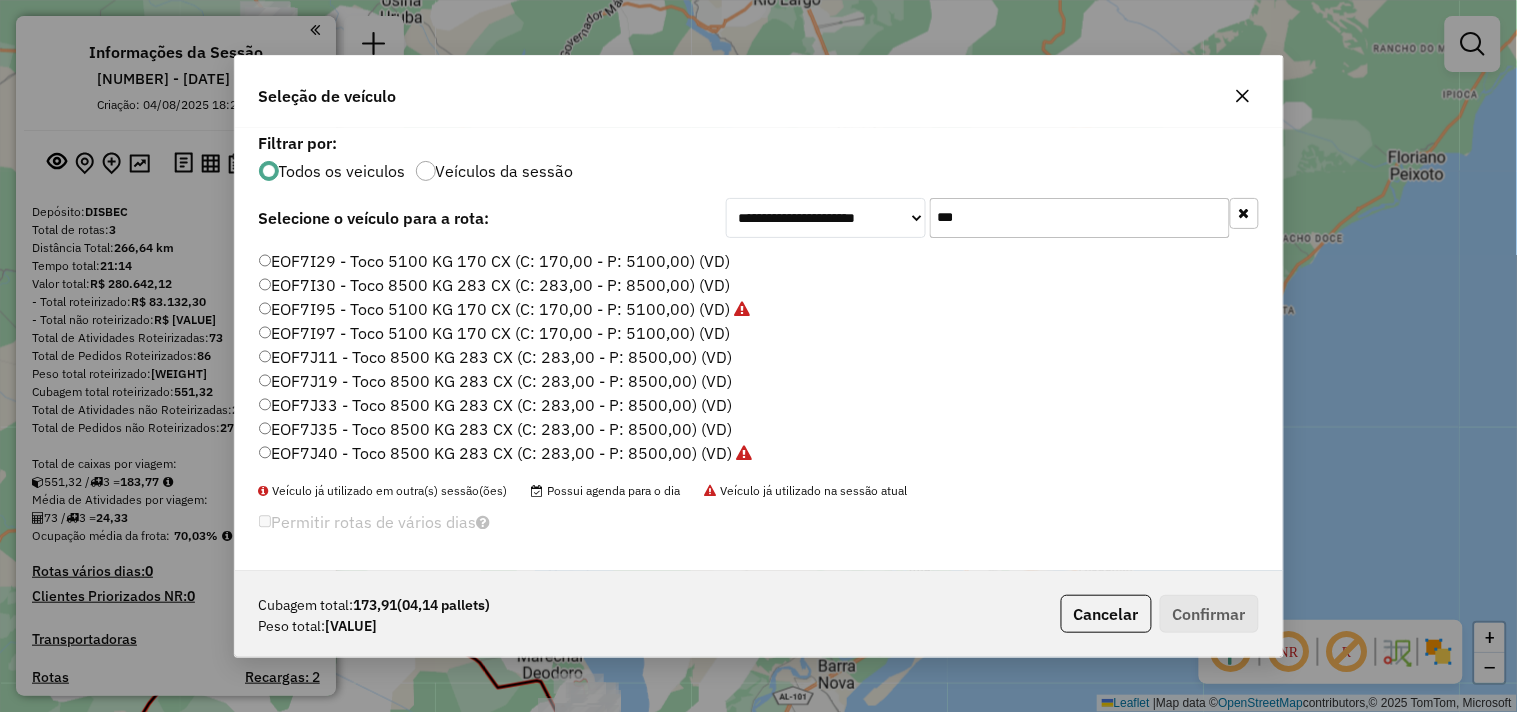 type on "***" 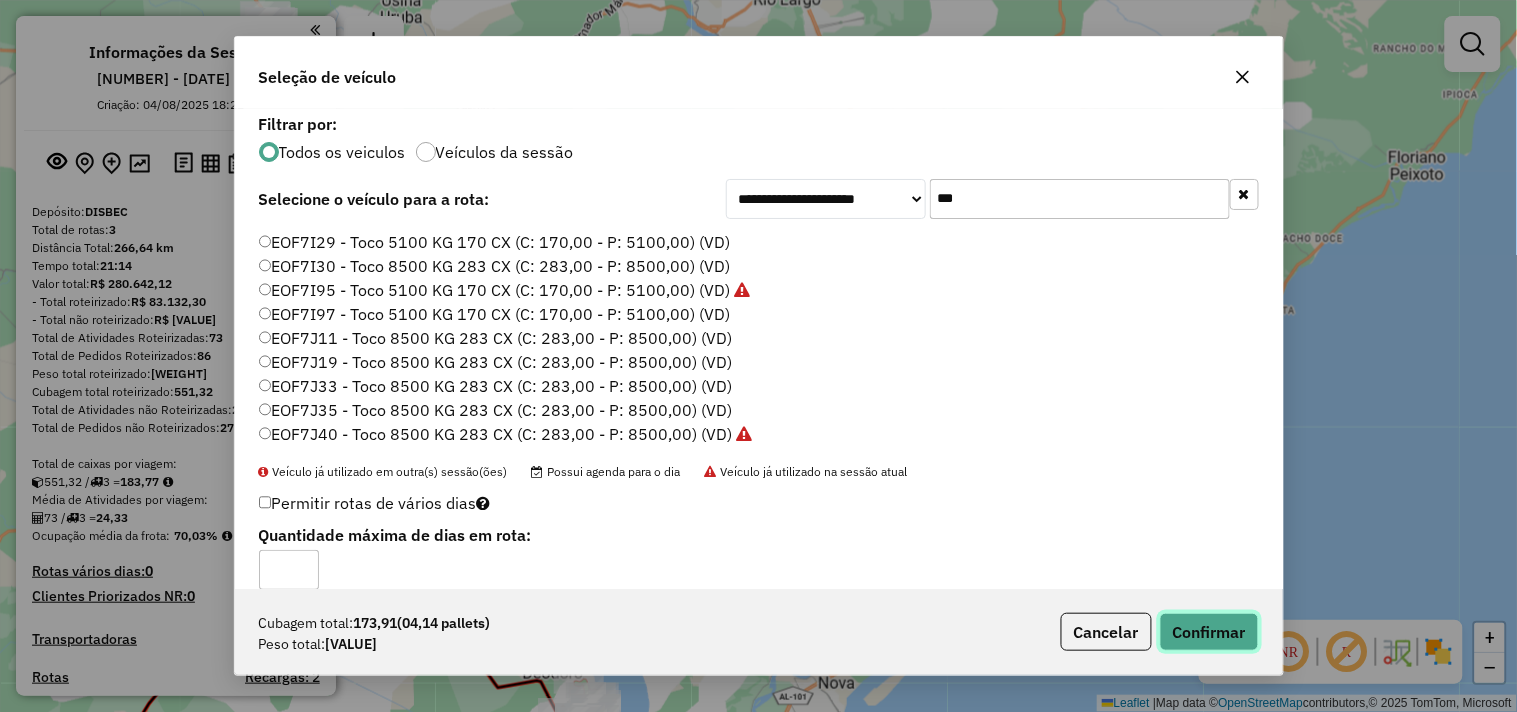click on "Aguarde...  Pop-up bloqueado!  Seu navegador bloqueou automáticamente a abertura de uma nova janela.   Acesse as configurações e adicione o endereço do sistema a lista de permissão.   Fechar  Informações da Sessão 974890 - 05/08/2025     Criação: 04/08/2025 18:22   Depósito:  DISBEC  Total de rotas:  3  Distância Total:  266,64 km  Tempo total:  21:14  Valor total:  R$ 280.642,12  - Total roteirizado:  R$ 83.132,30  - Total não roteirizado:  R$ 197.509,82  Total de Atividades Roteirizadas:  73  Total de Pedidos Roteirizados:  86  Peso total roteirizado:  15.319,02  Cubagem total roteirizado:  551,32  Total de Atividades não Roteirizadas:  218  Total de Pedidos não Roteirizados:  271 Total de caixas por viagem:  551,32 /   3 =  183,77 Média de Atividades por viagem:  73 /   3 =  24,33 Ocupação média da frota:  70,03%   Rotas vários dias:  0  Clientes Priorizados NR:  0  Transportadoras  Rotas  Recargas: 2   Ver rotas   Ver veículos  Finalizar todas as rotas   1 -       EOF7I95   57,78%" at bounding box center [758, 356] 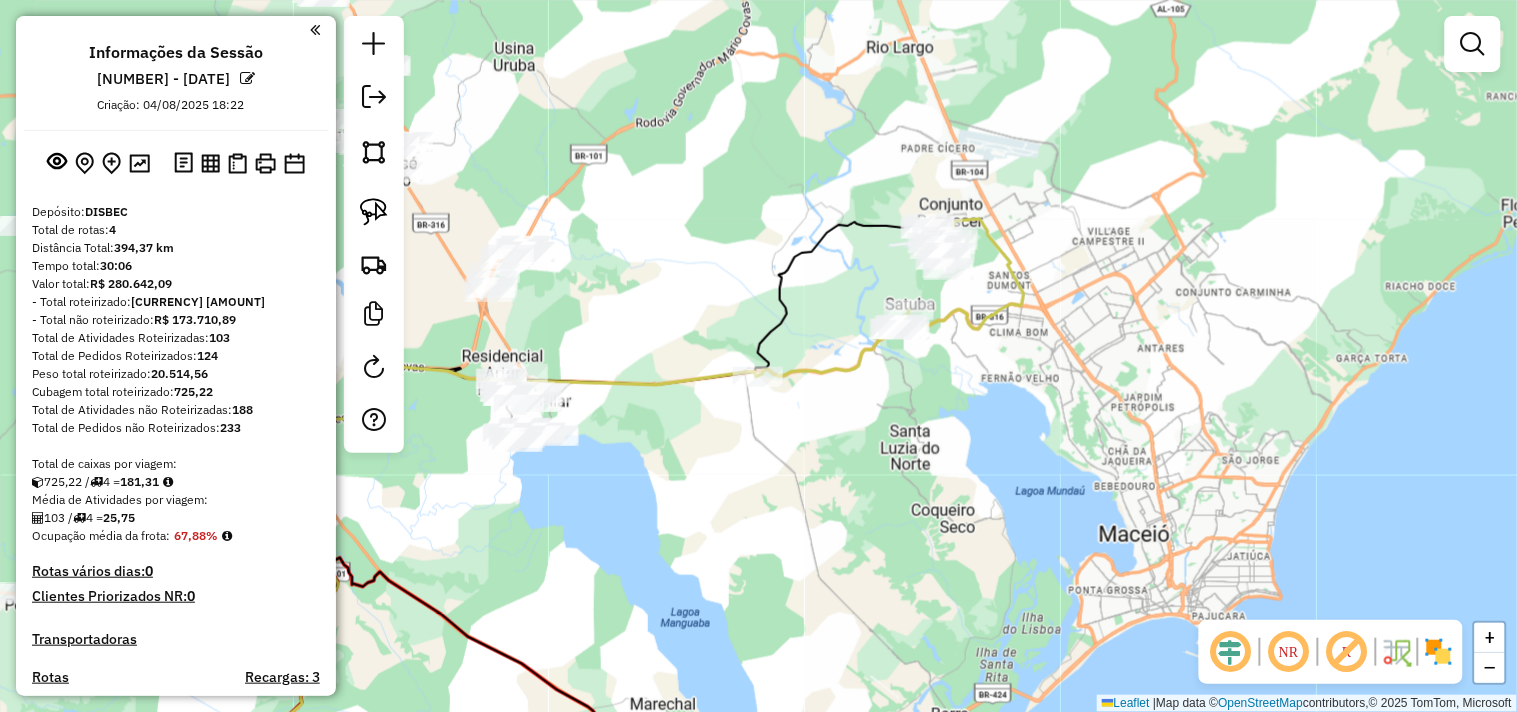 drag, startPoint x: 802, startPoint y: 448, endPoint x: 1002, endPoint y: 421, distance: 201.81427 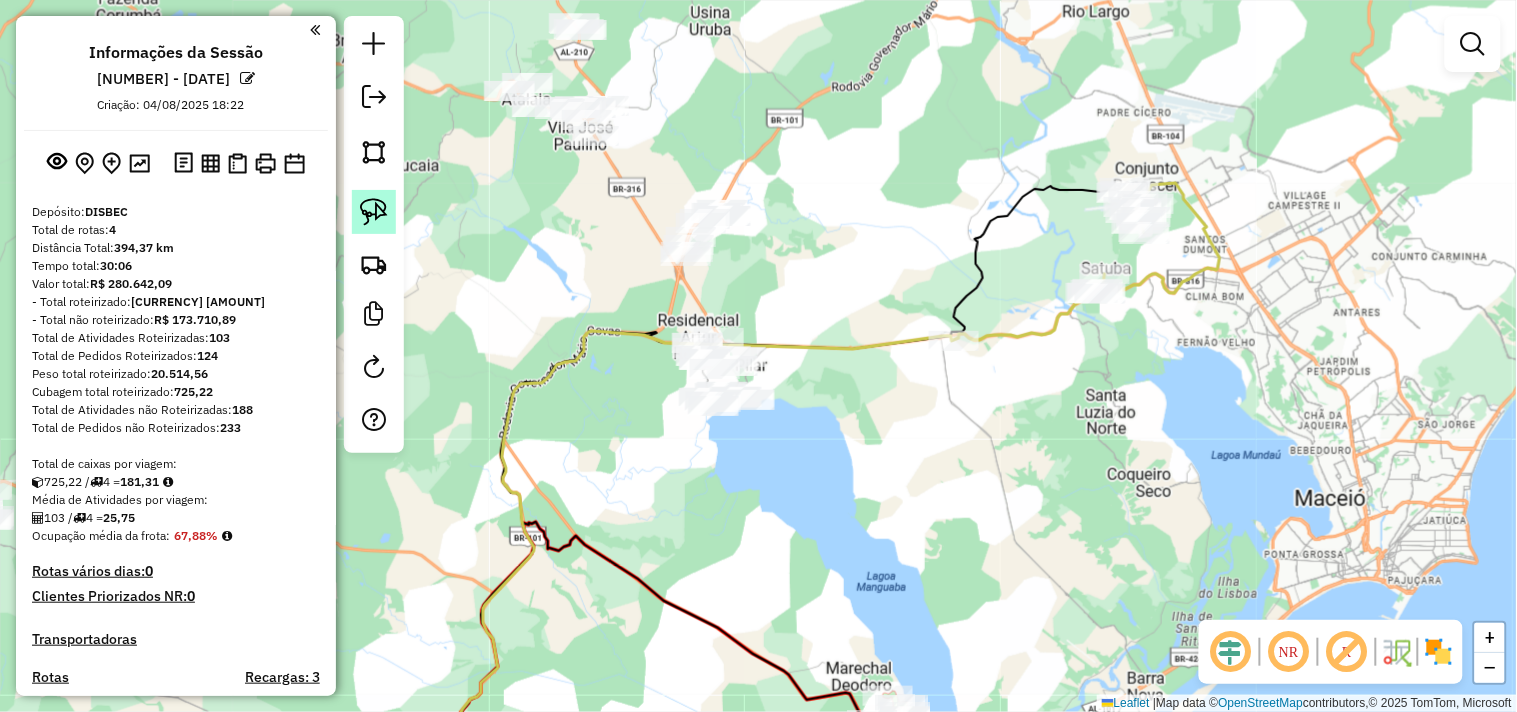 click 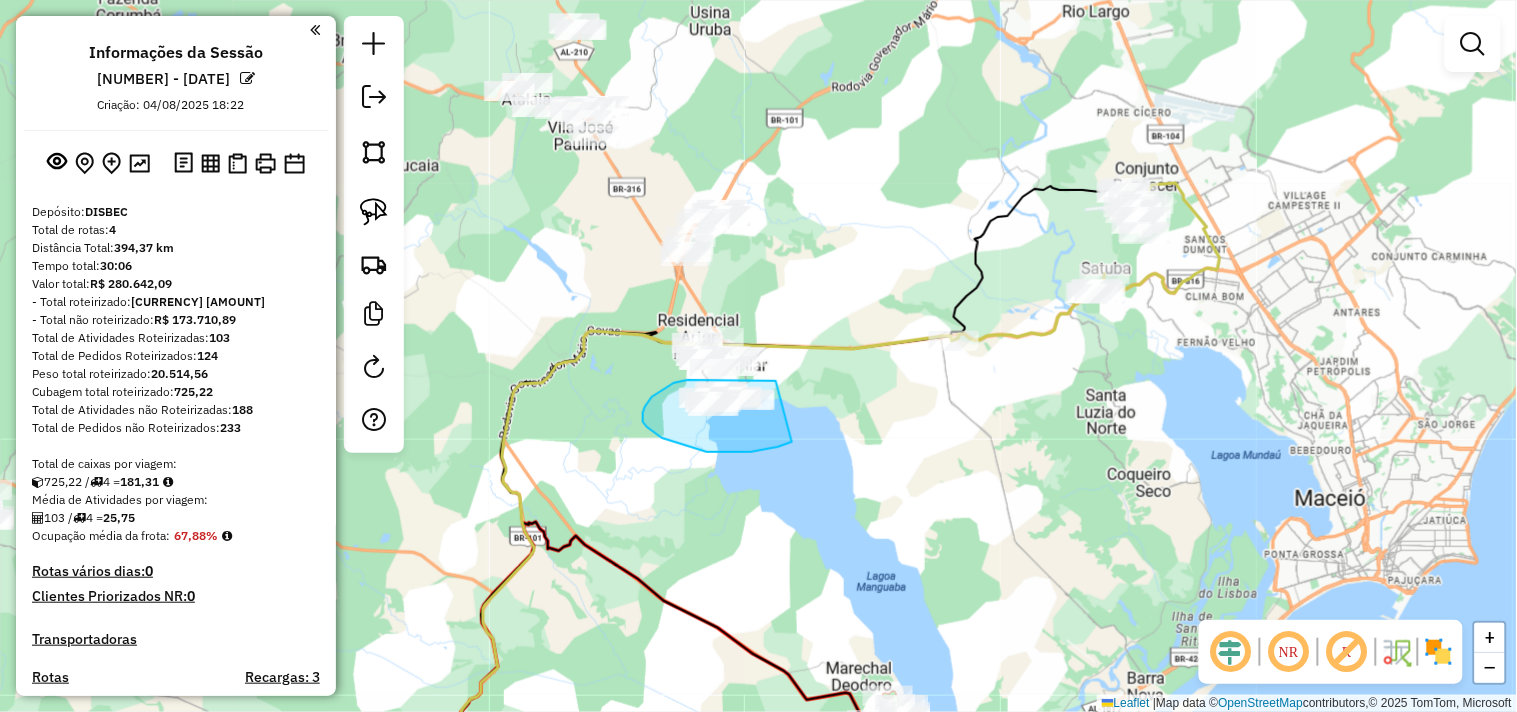 drag, startPoint x: 776, startPoint y: 381, endPoint x: 792, endPoint y: 442, distance: 63.06346 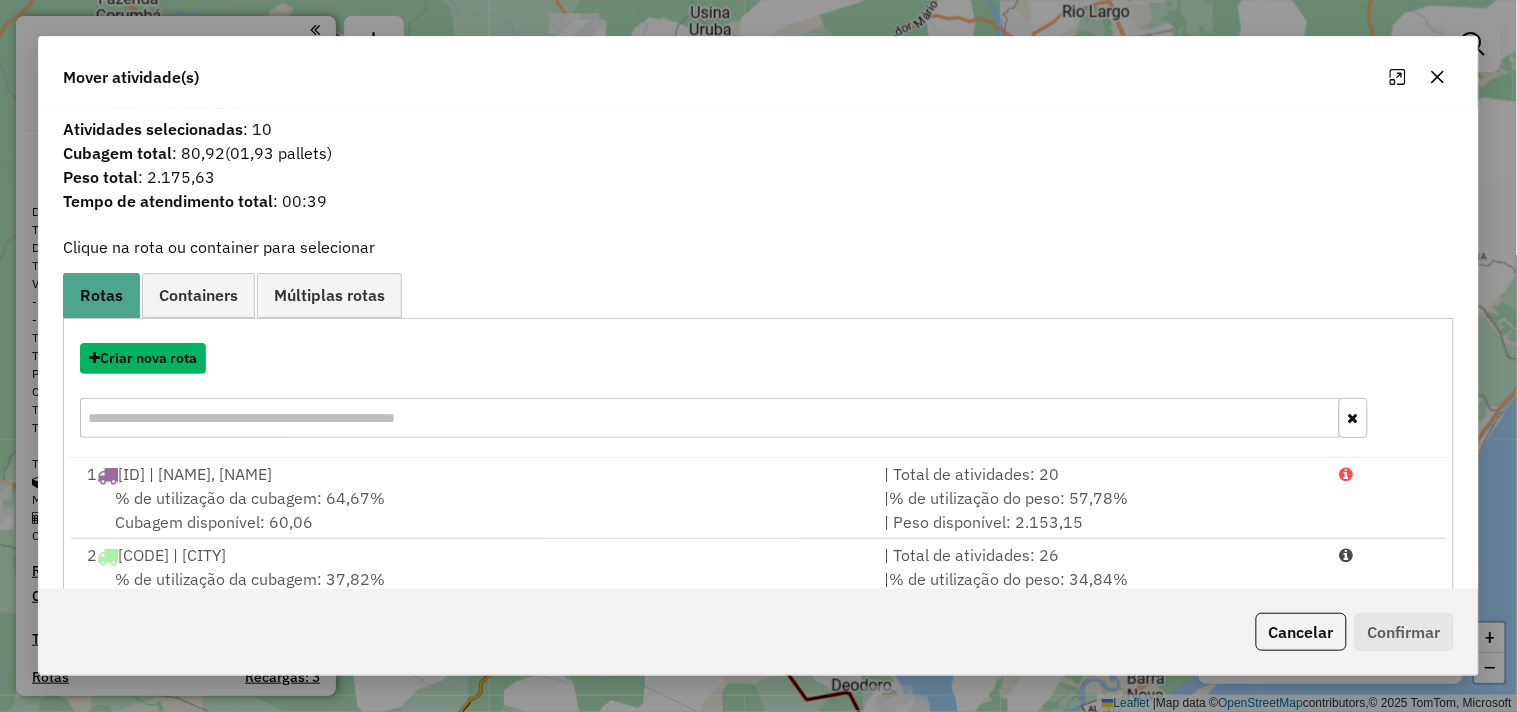 click on "Criar nova rota" at bounding box center [143, 358] 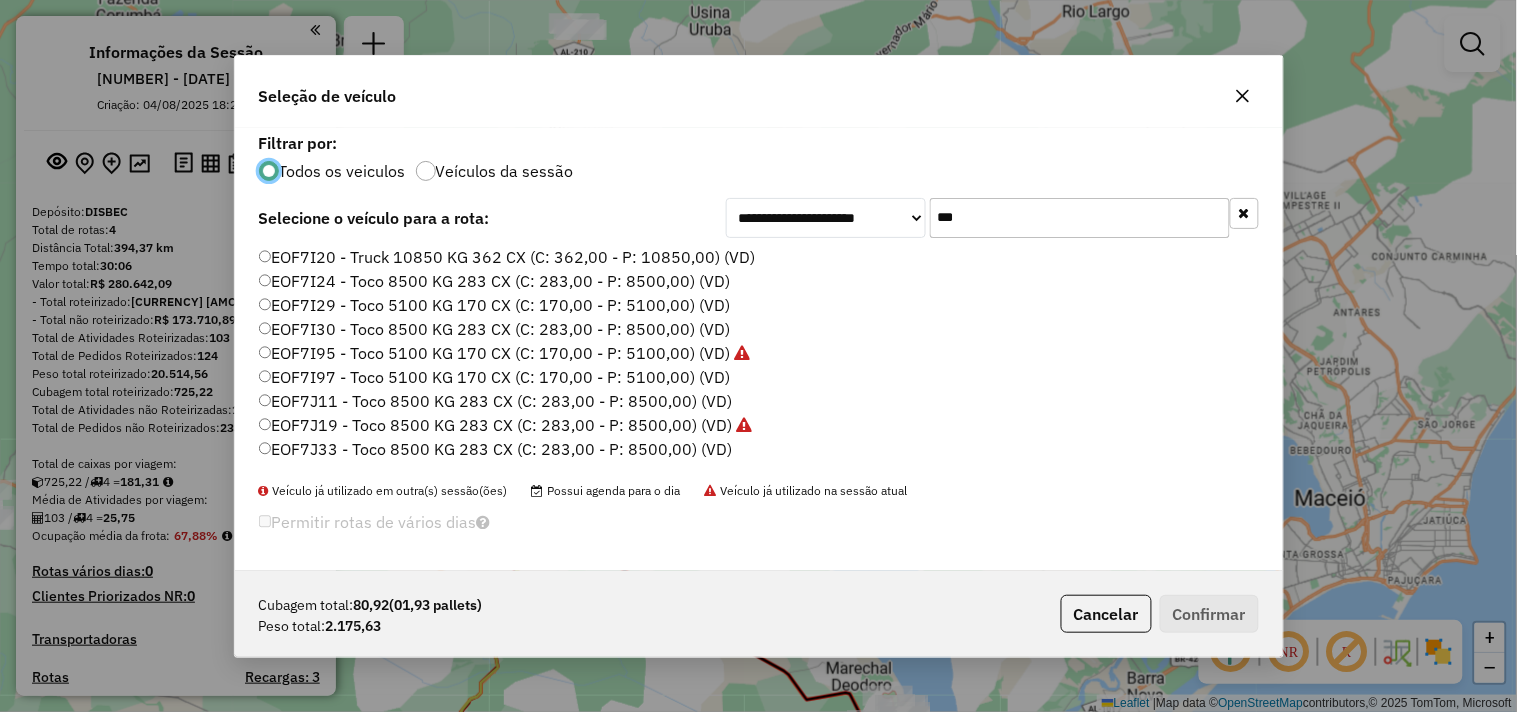 scroll, scrollTop: 11, scrollLeft: 5, axis: both 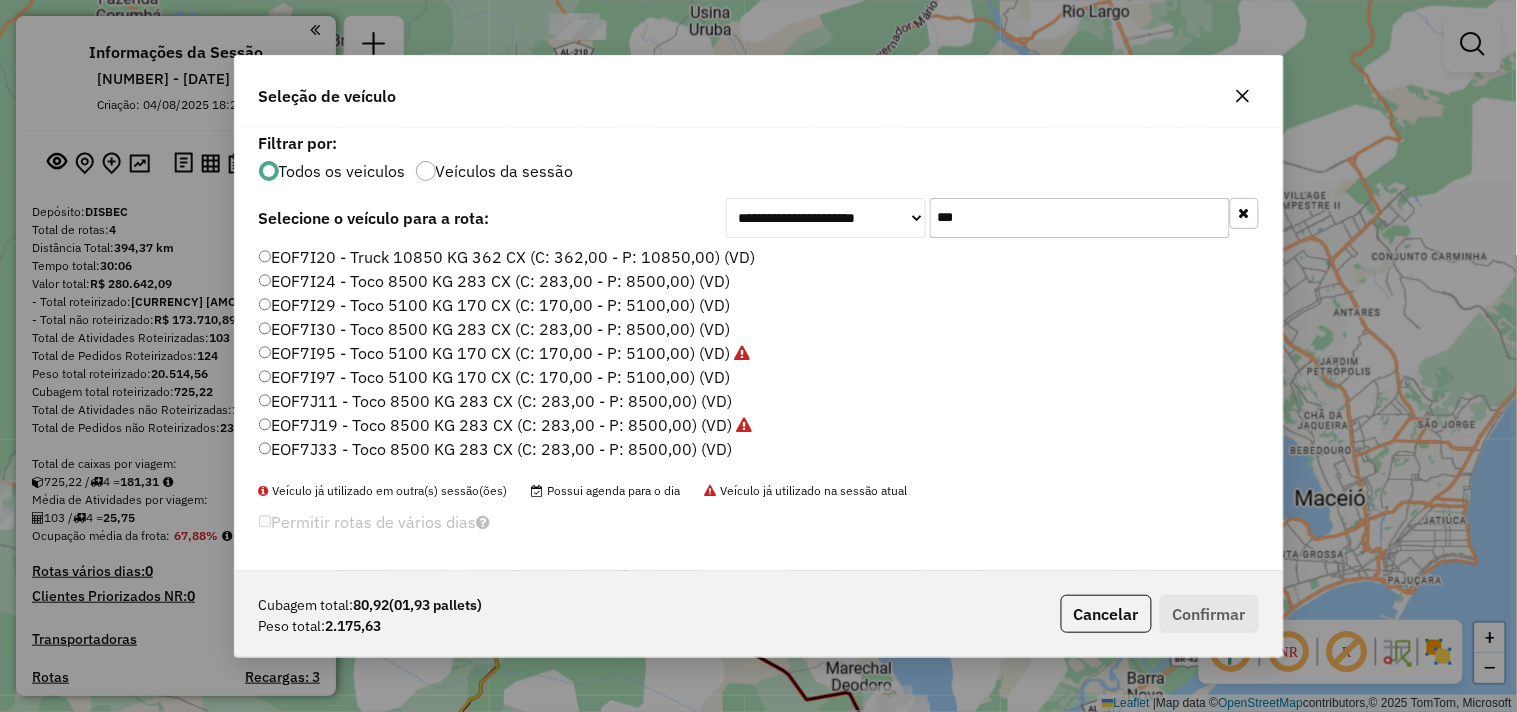 click on "***" 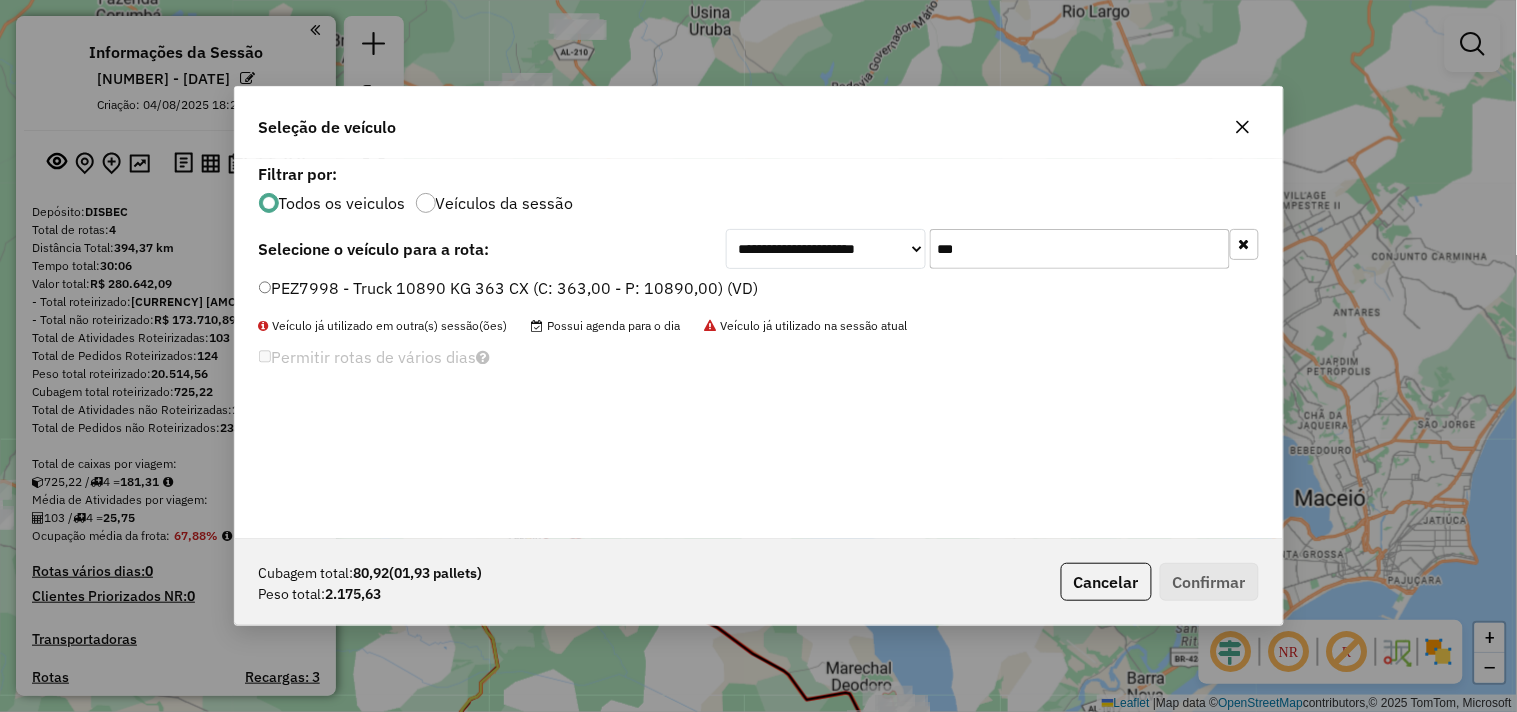 type on "***" 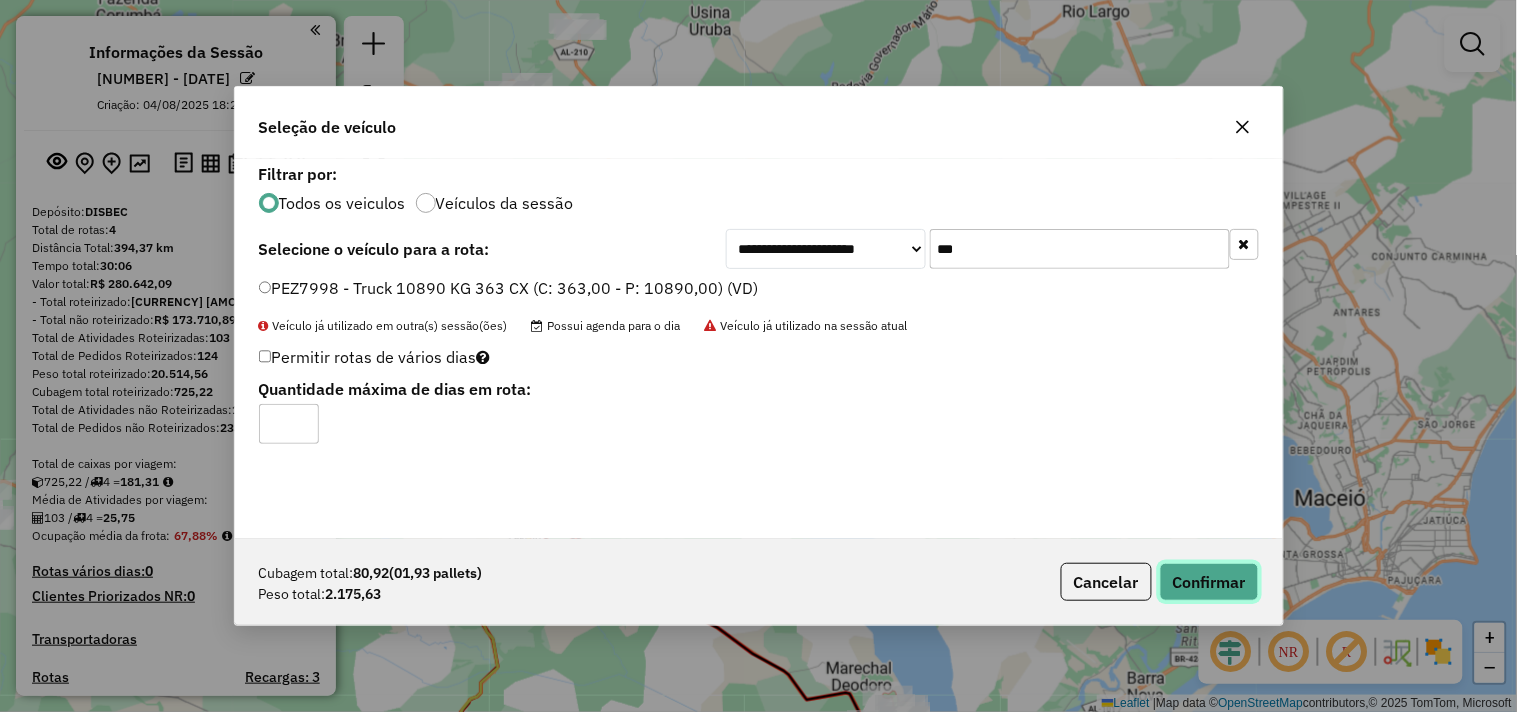 click on "Confirmar" 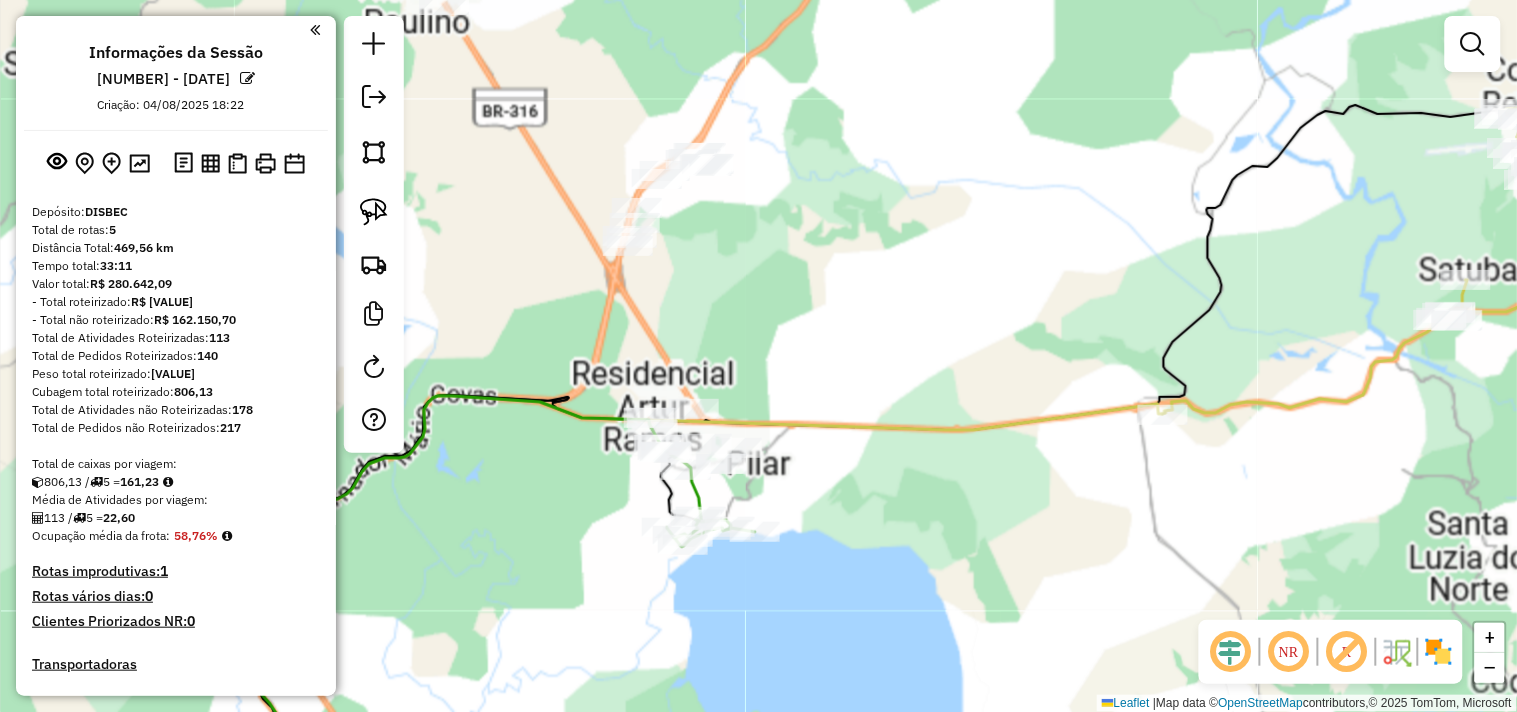 drag, startPoint x: 770, startPoint y: 335, endPoint x: 770, endPoint y: 358, distance: 23 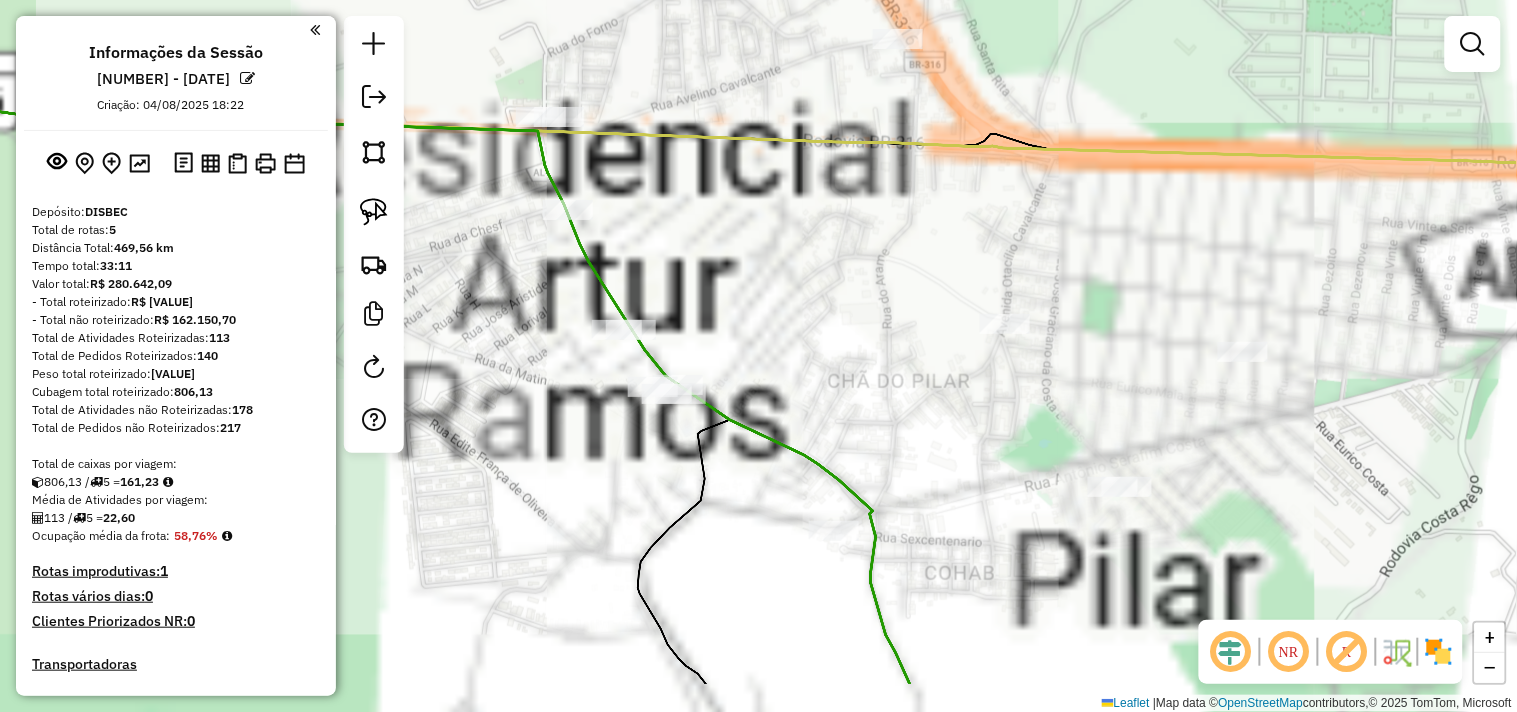 drag, startPoint x: 708, startPoint y: 520, endPoint x: 797, endPoint y: 416, distance: 136.88316 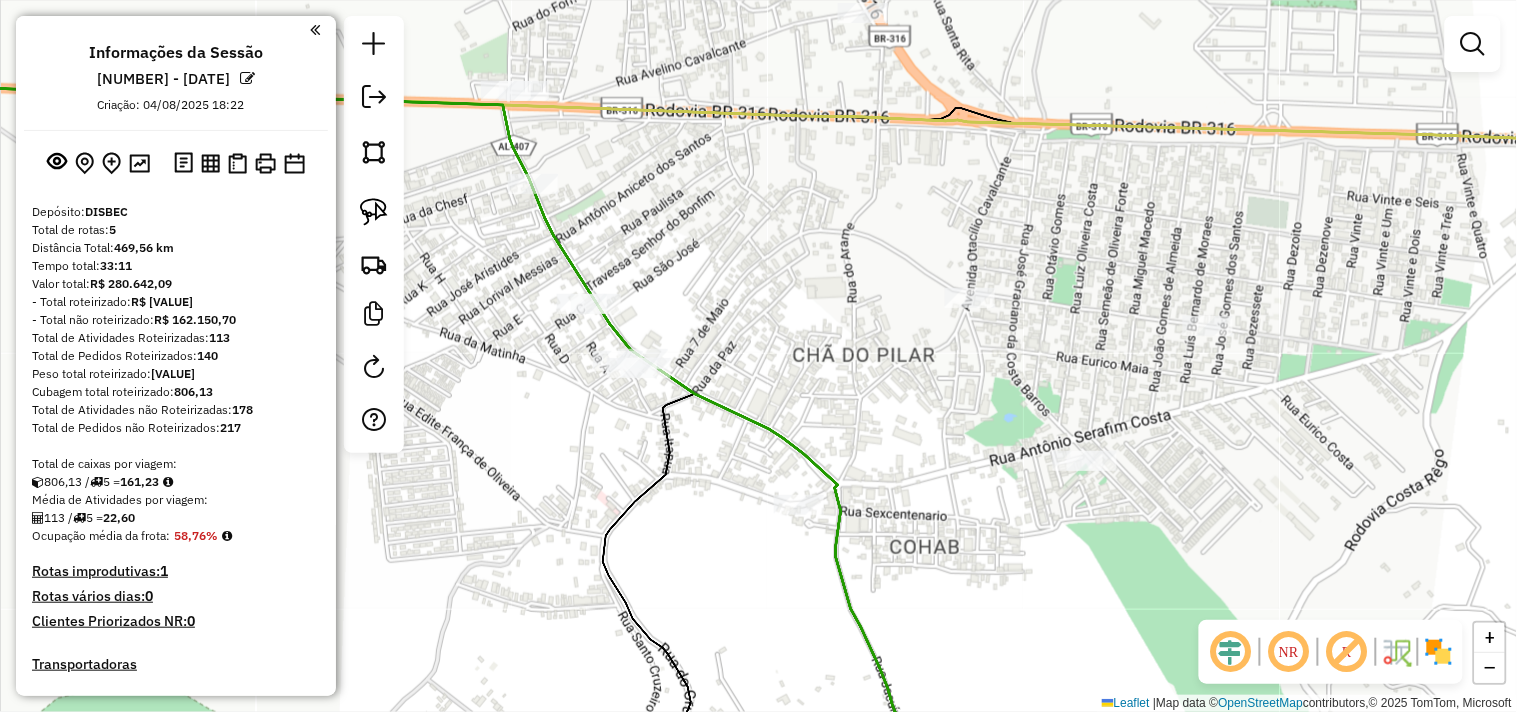 click on "Aguarde..." at bounding box center (0, 0) 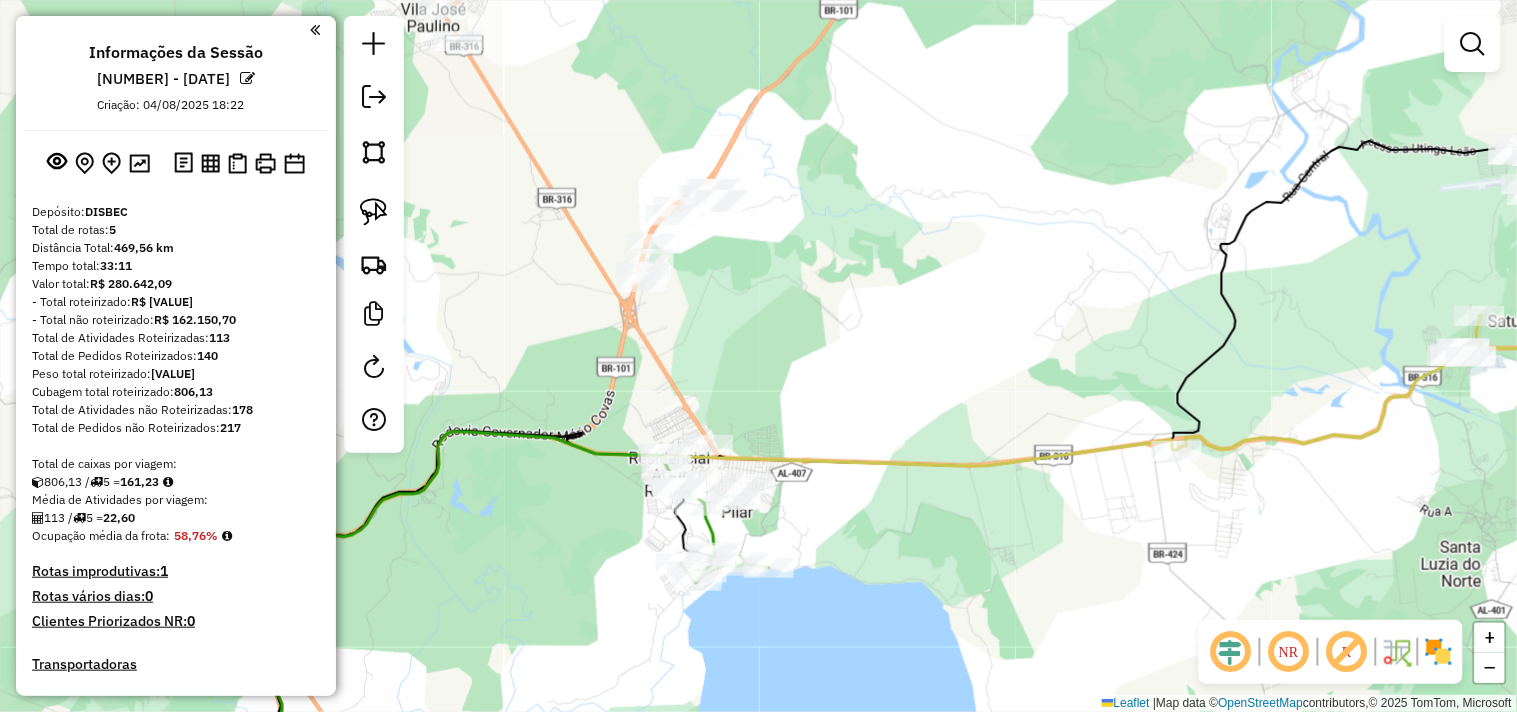 drag, startPoint x: 954, startPoint y: 244, endPoint x: 685, endPoint y: 332, distance: 283.02826 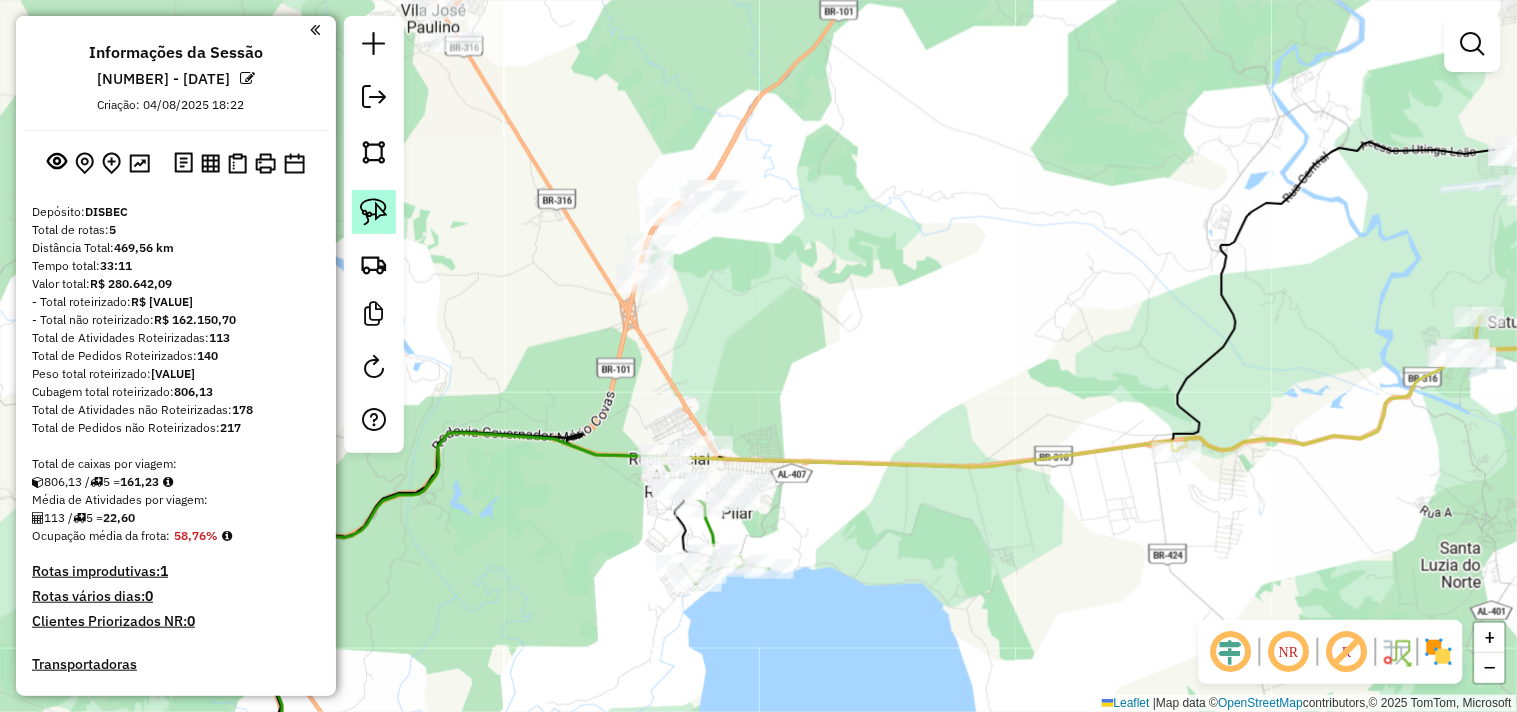 click 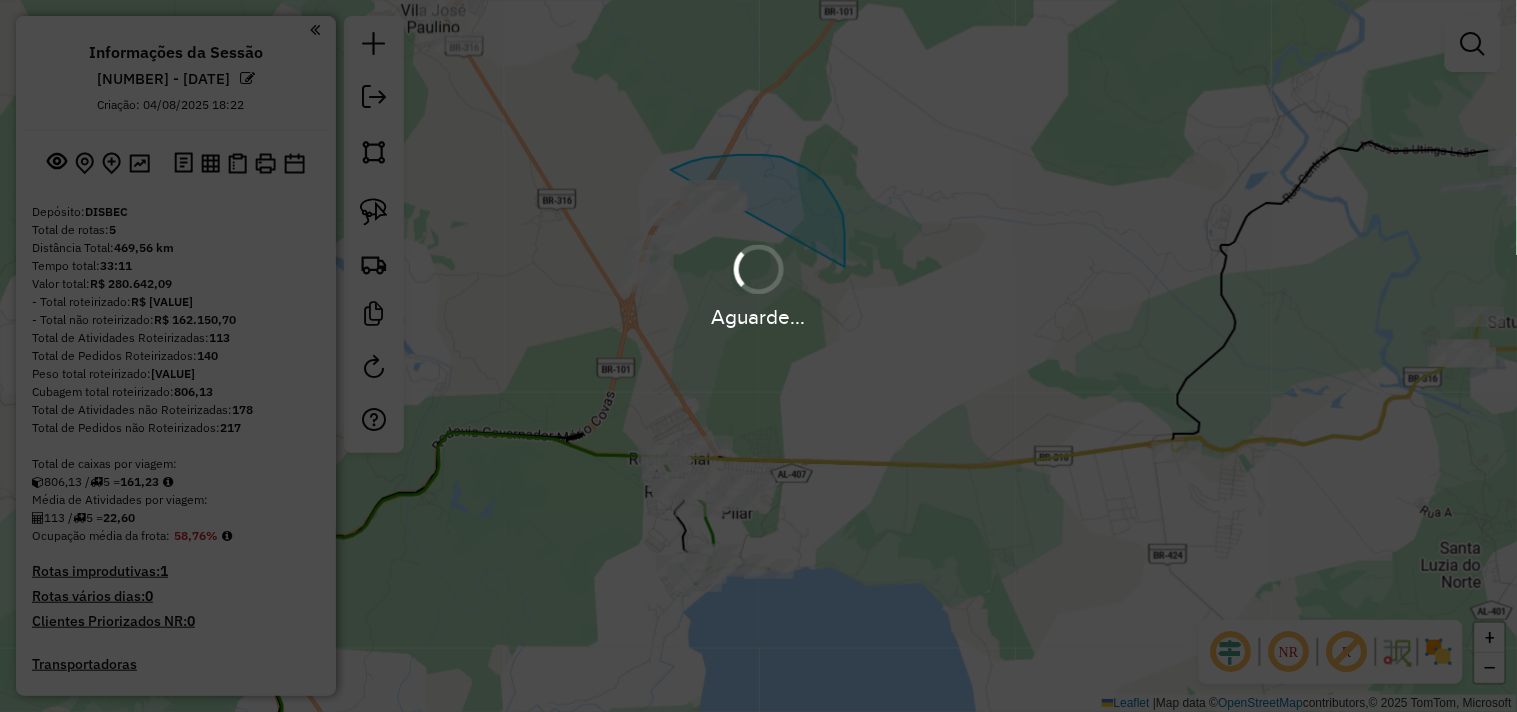 drag, startPoint x: 843, startPoint y: 215, endPoint x: 568, endPoint y: 416, distance: 340.6259 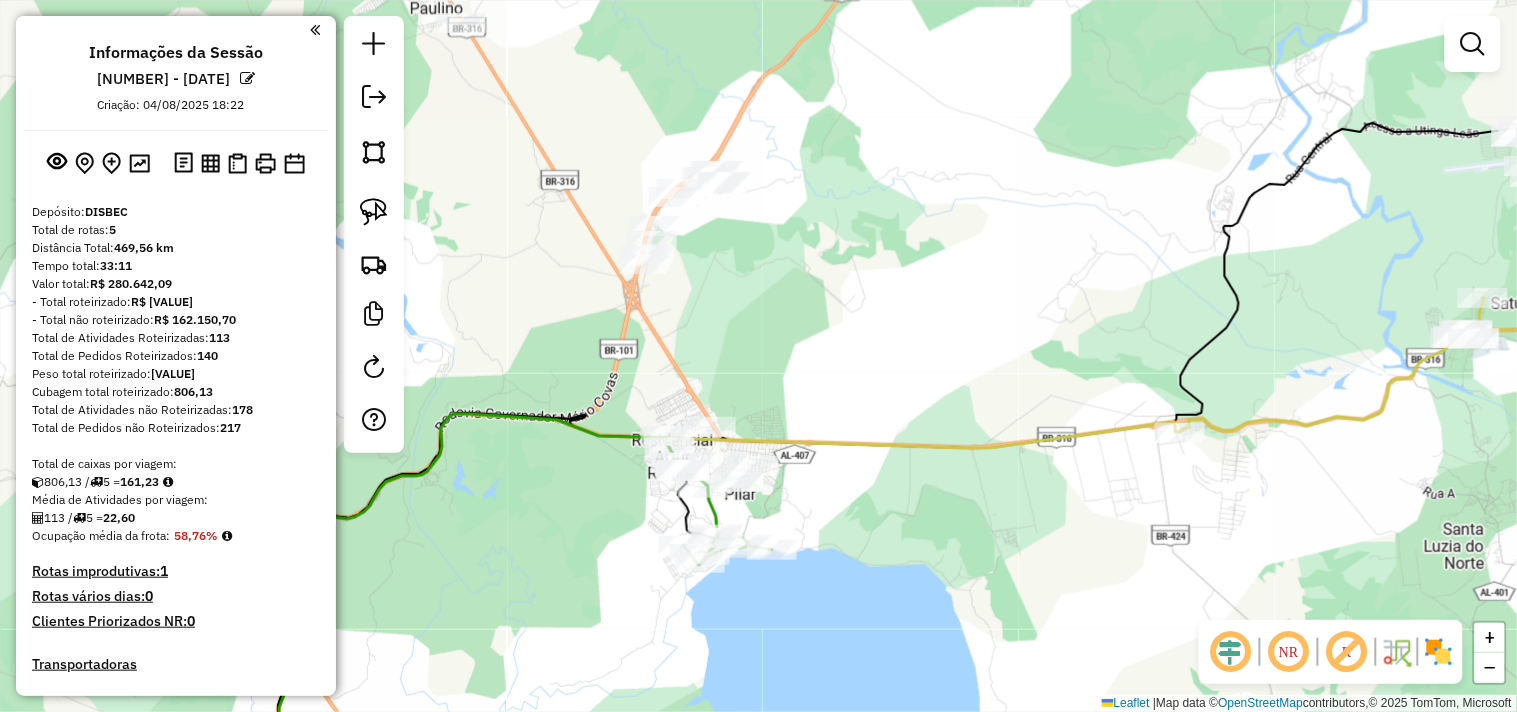 click on "Janela de atendimento Grade de atendimento Capacidade Transportadoras Veículos Cliente Pedidos  Rotas Selecione os dias de semana para filtrar as janelas de atendimento  Seg   Ter   Qua   Qui   Sex   Sáb   Dom  Informe o período da janela de atendimento: De: Até:  Filtrar exatamente a janela do cliente  Considerar janela de atendimento padrão  Selecione os dias de semana para filtrar as grades de atendimento  Seg   Ter   Qua   Qui   Sex   Sáb   Dom   Considerar clientes sem dia de atendimento cadastrado  Clientes fora do dia de atendimento selecionado Filtrar as atividades entre os valores definidos abaixo:  Peso mínimo:   Peso máximo:   Cubagem mínima:   Cubagem máxima:   De:   Até:  Filtrar as atividades entre o tempo de atendimento definido abaixo:  De:   Até:   Considerar capacidade total dos clientes não roteirizados Transportadora: Selecione um ou mais itens Tipo de veículo: Selecione um ou mais itens Veículo: Selecione um ou mais itens Motorista: Selecione um ou mais itens Nome: Rótulo:" 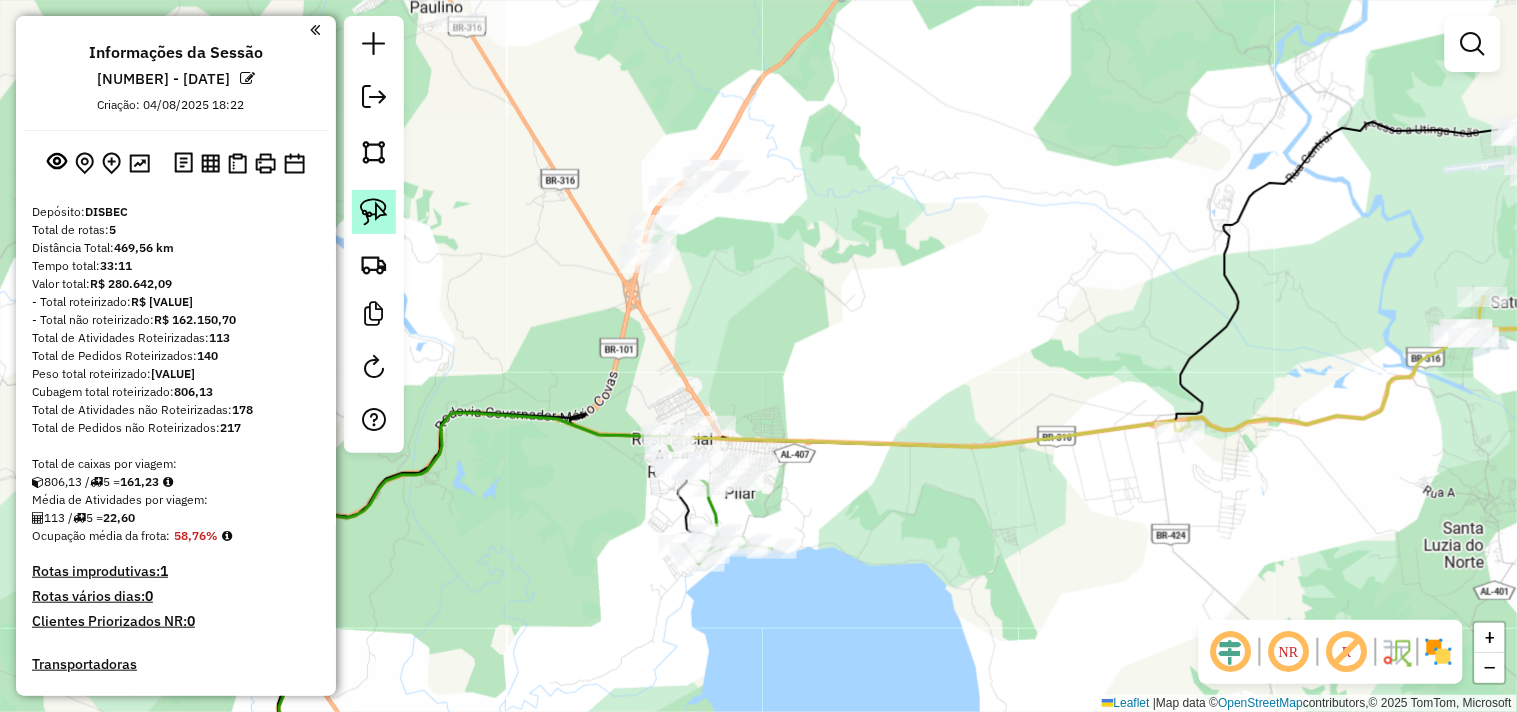 click 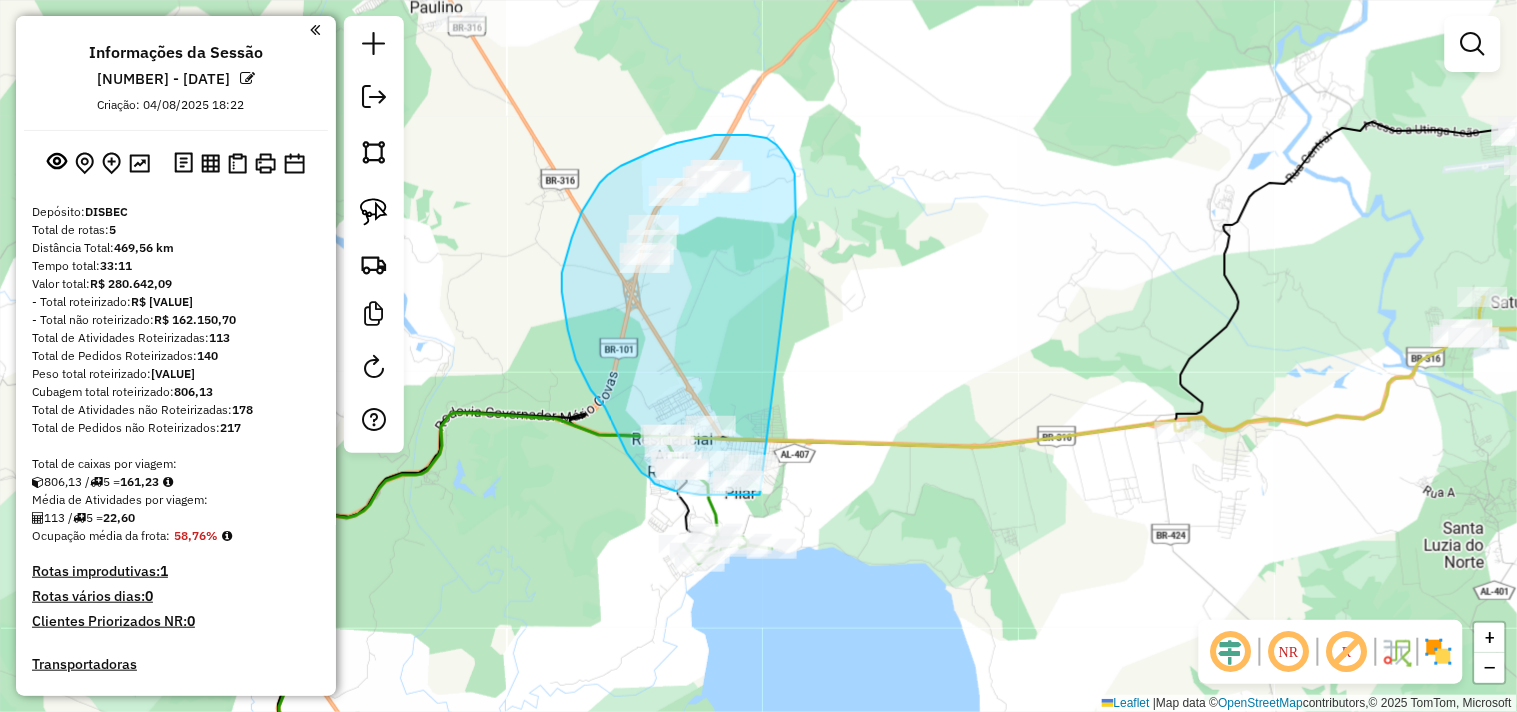 drag, startPoint x: 796, startPoint y: 217, endPoint x: 812, endPoint y: 492, distance: 275.46506 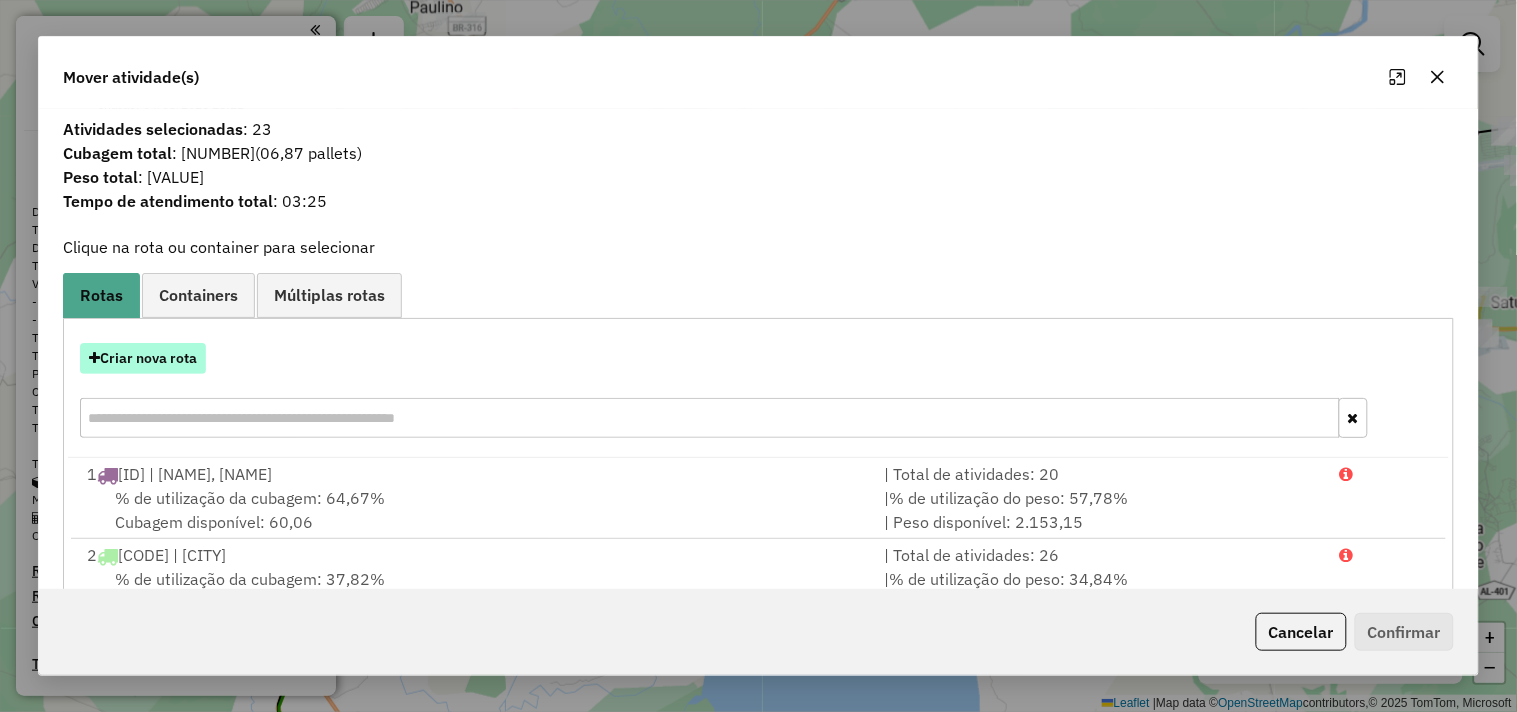 click on "Criar nova rota" at bounding box center (143, 358) 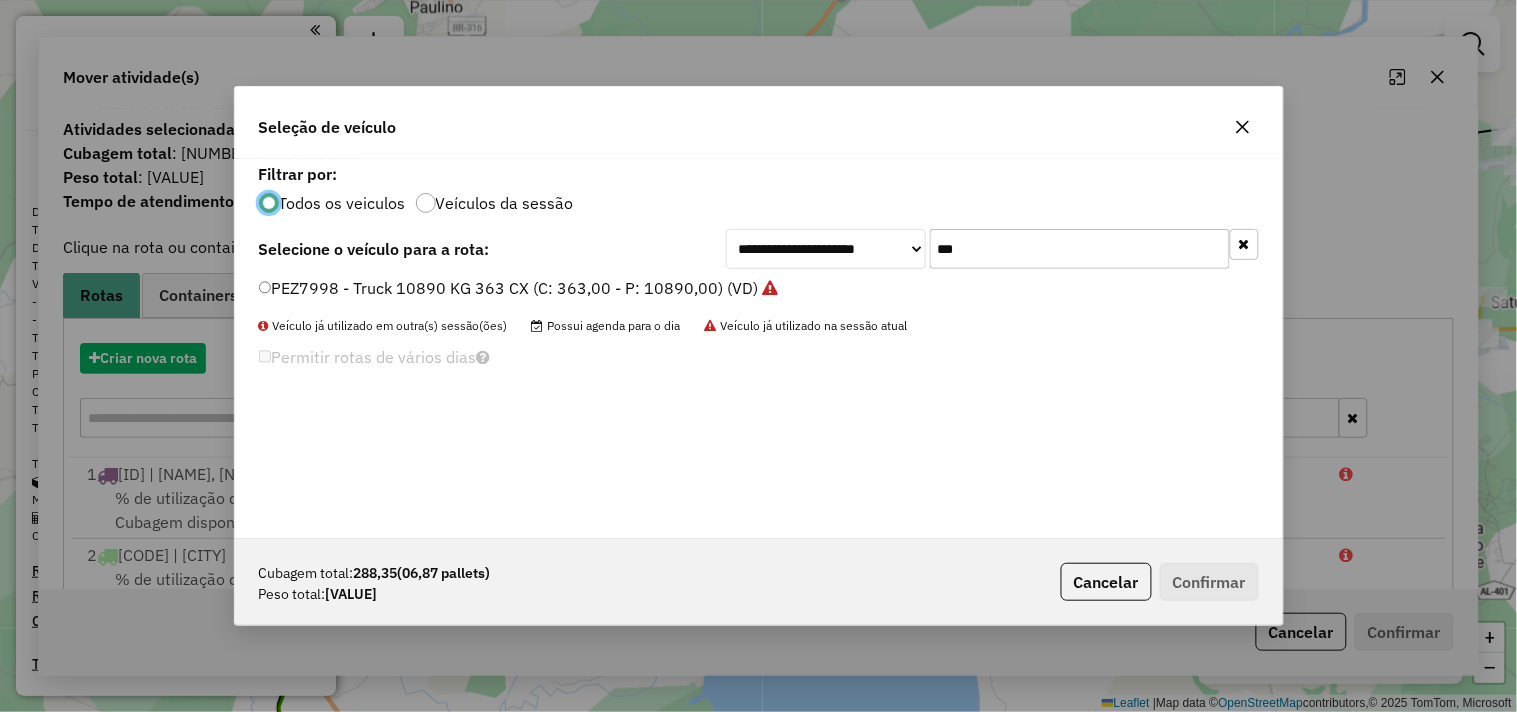 scroll, scrollTop: 11, scrollLeft: 5, axis: both 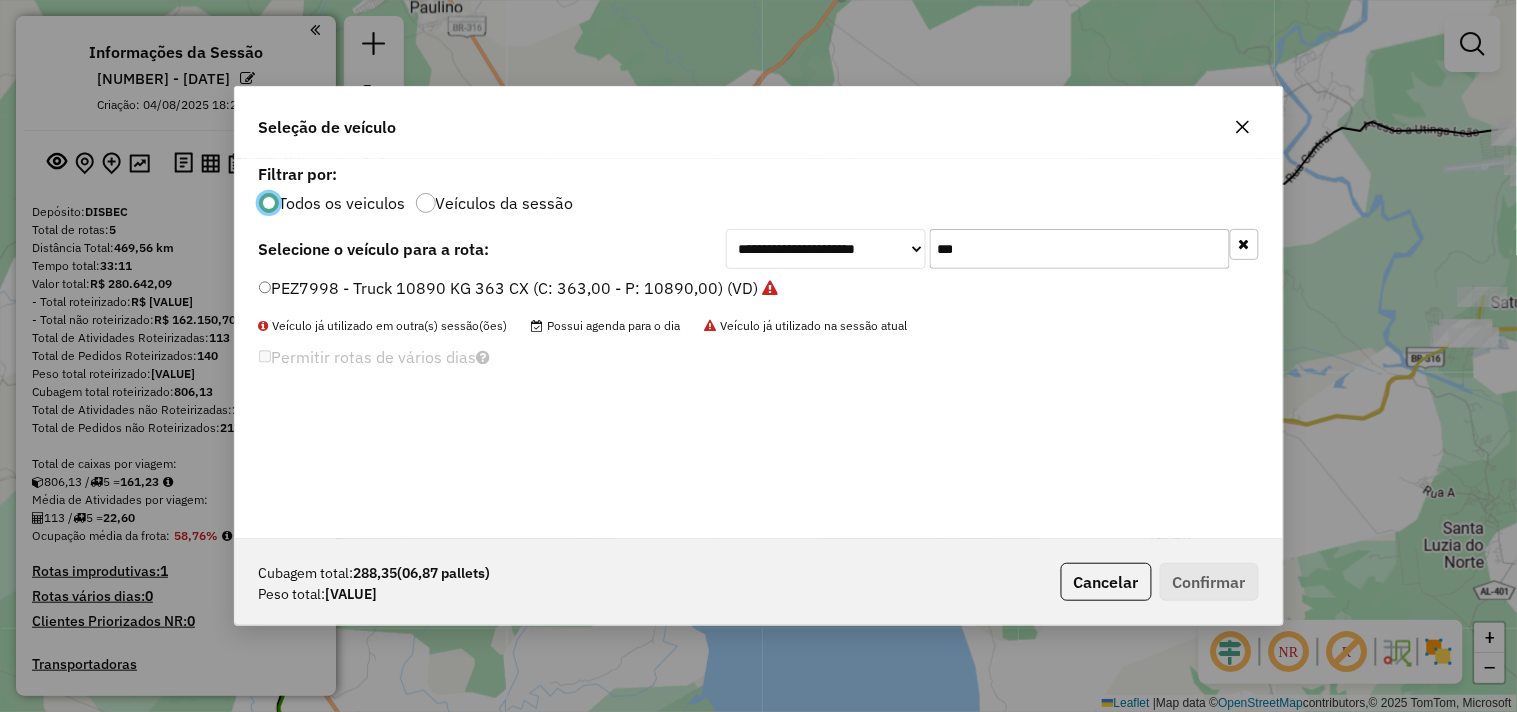 click on "***" 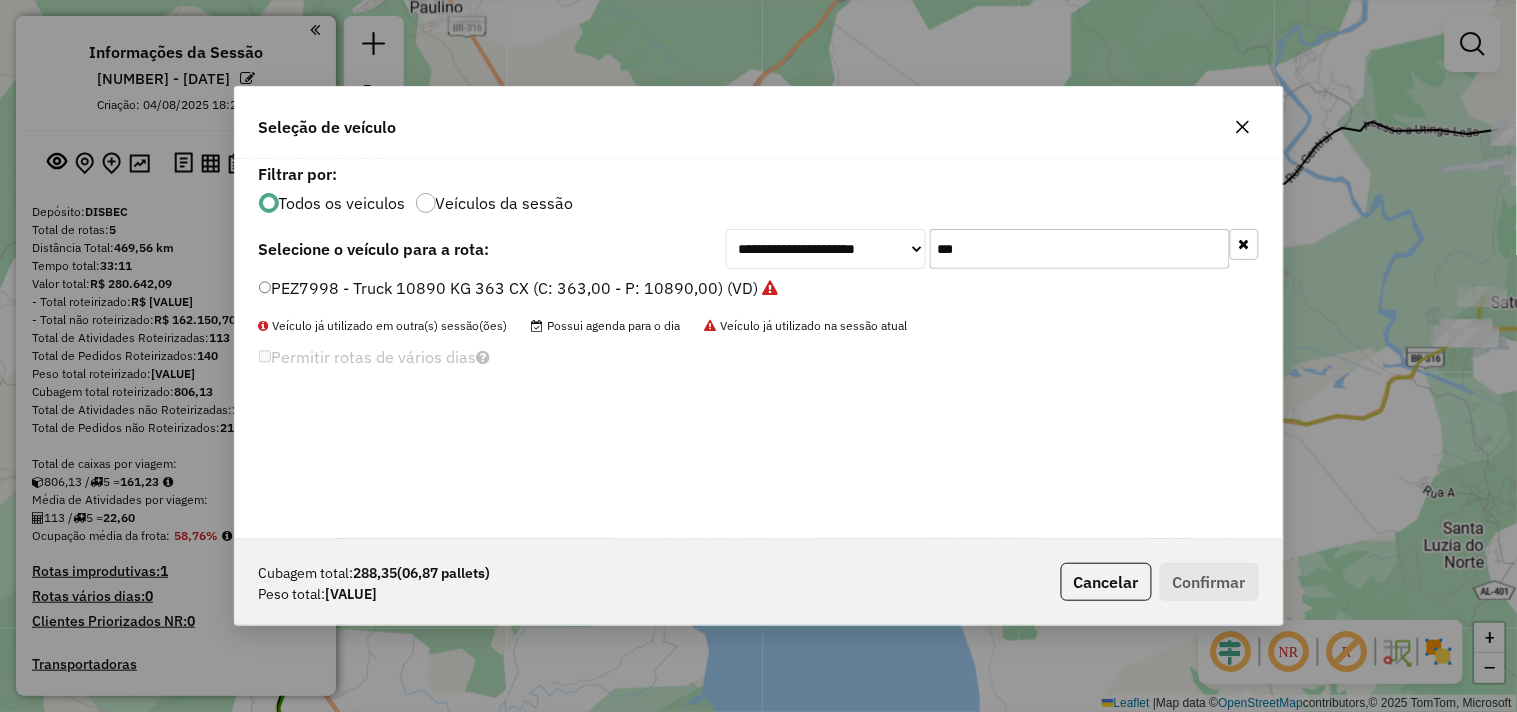 click on "***" 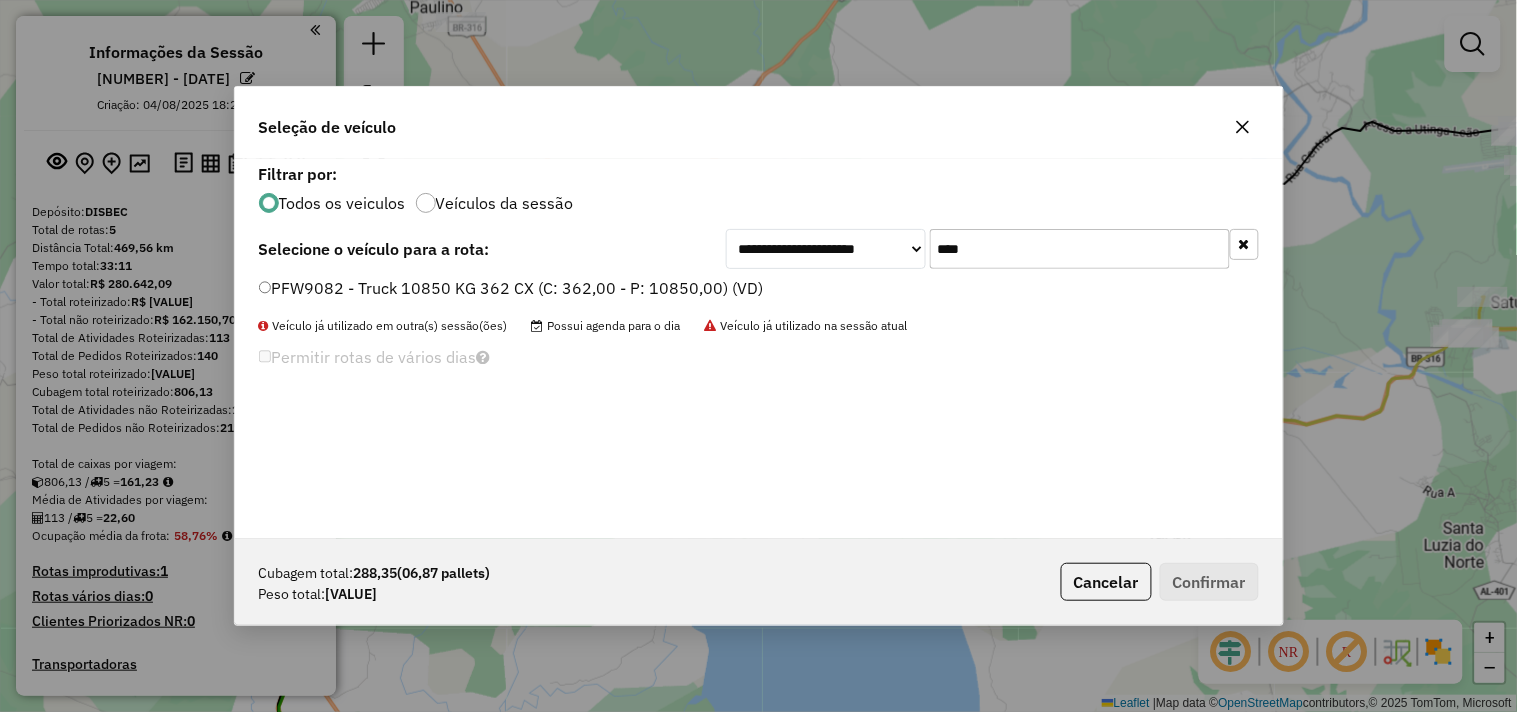 type on "****" 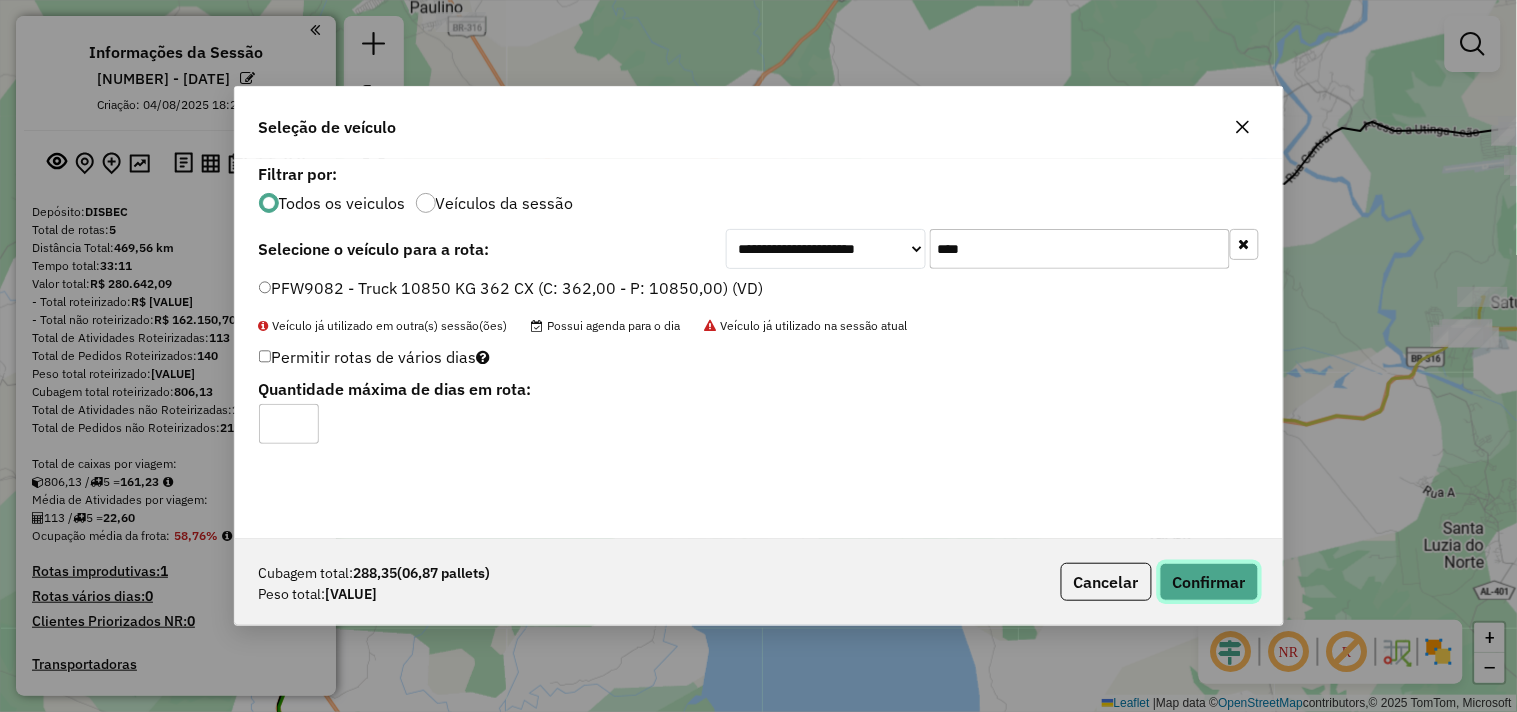 click on "Confirmar" 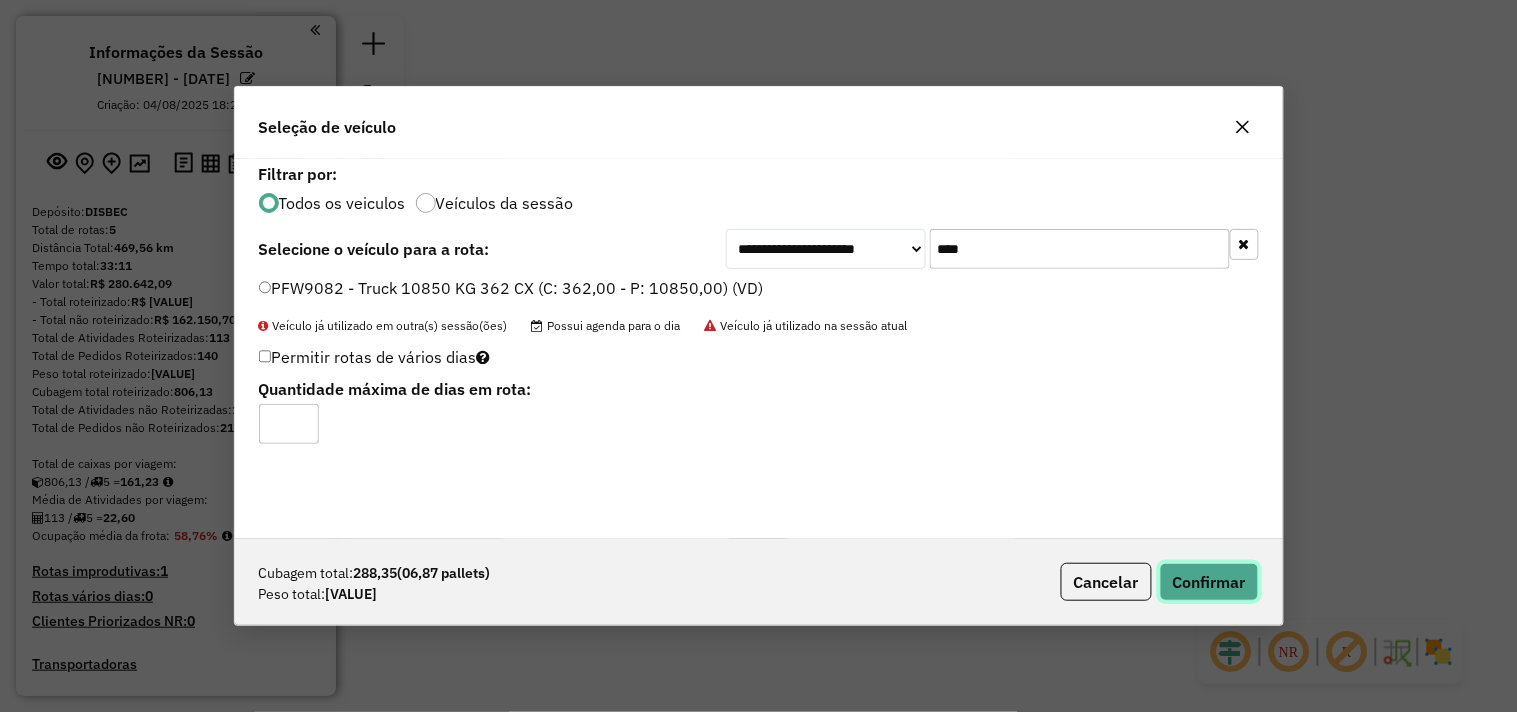 drag, startPoint x: 1225, startPoint y: 574, endPoint x: 1108, endPoint y: 515, distance: 131.03435 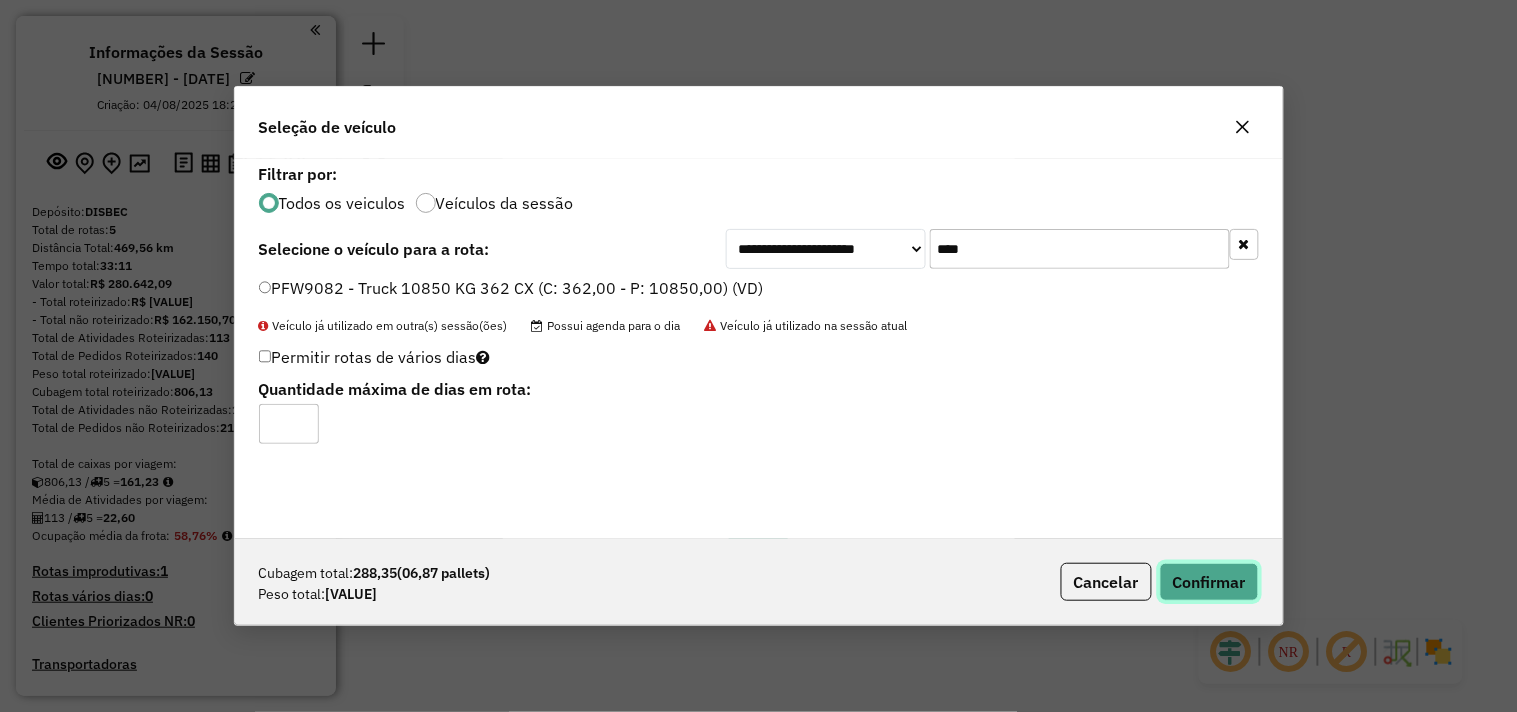 click on "Confirmar" 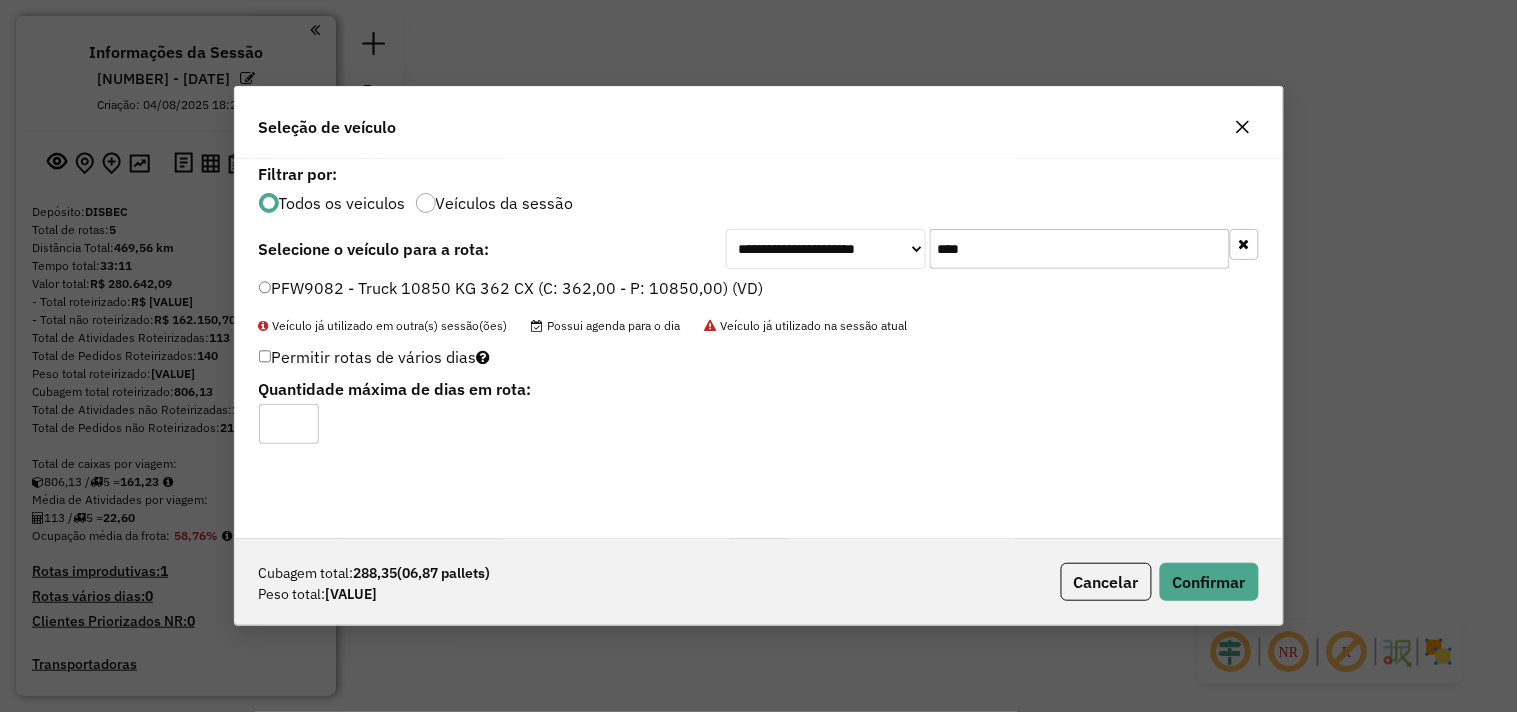 type 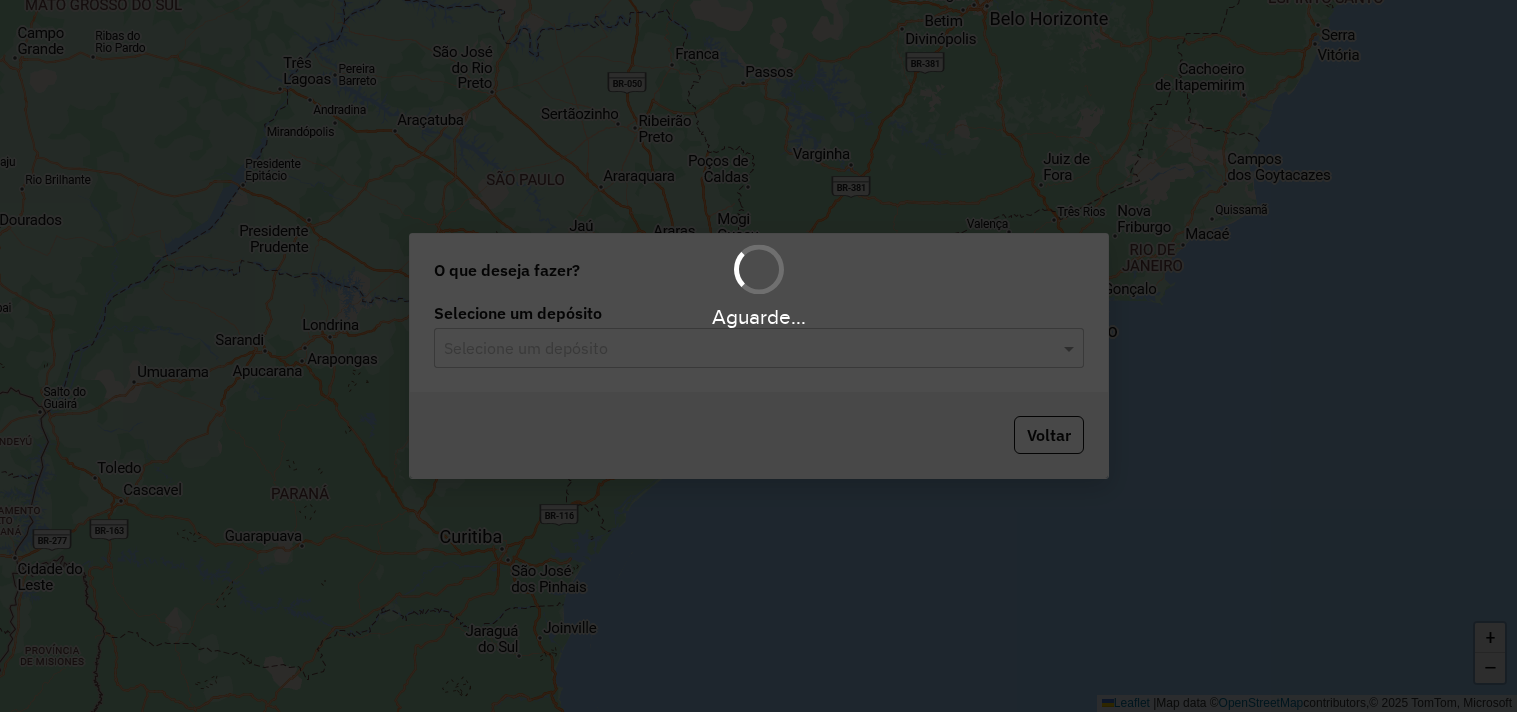 scroll, scrollTop: 0, scrollLeft: 0, axis: both 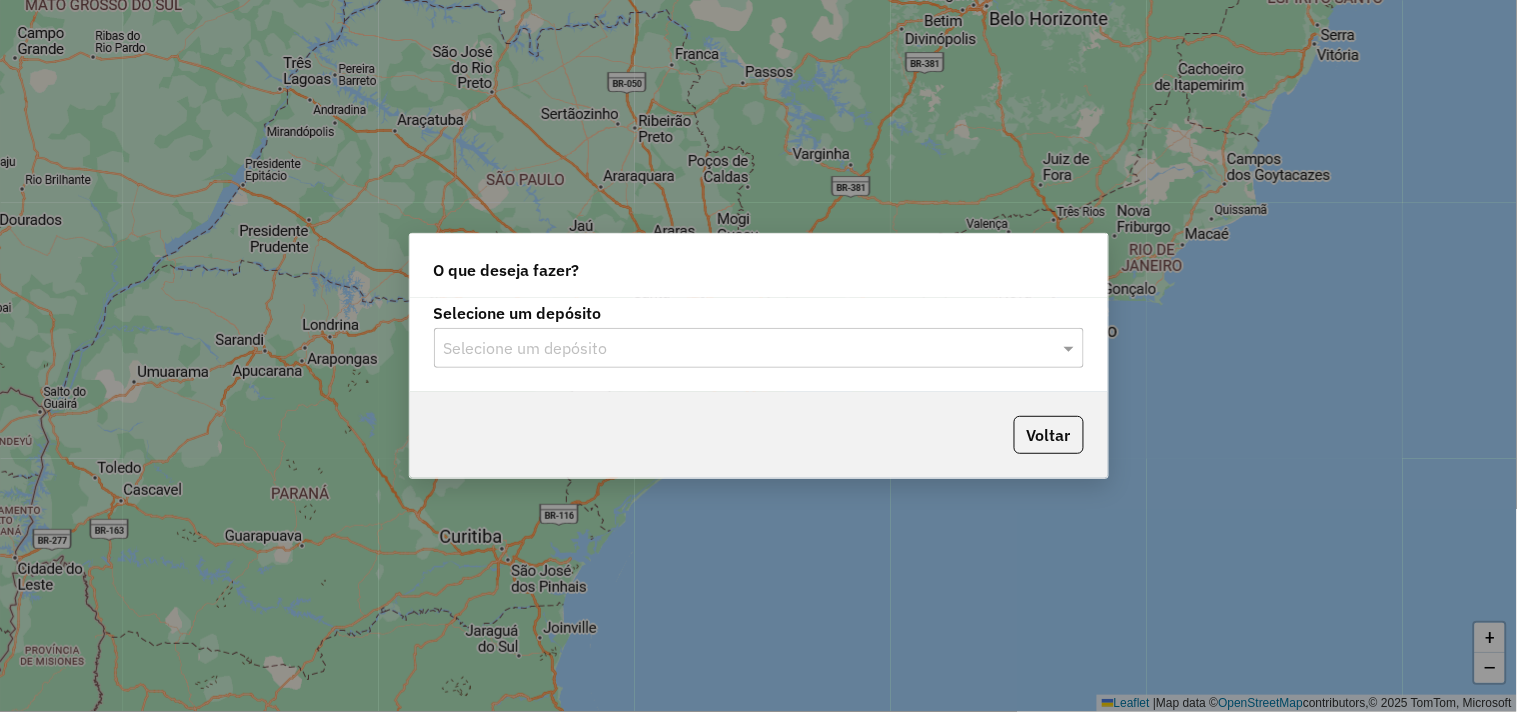 click on "Selecione um depósito" 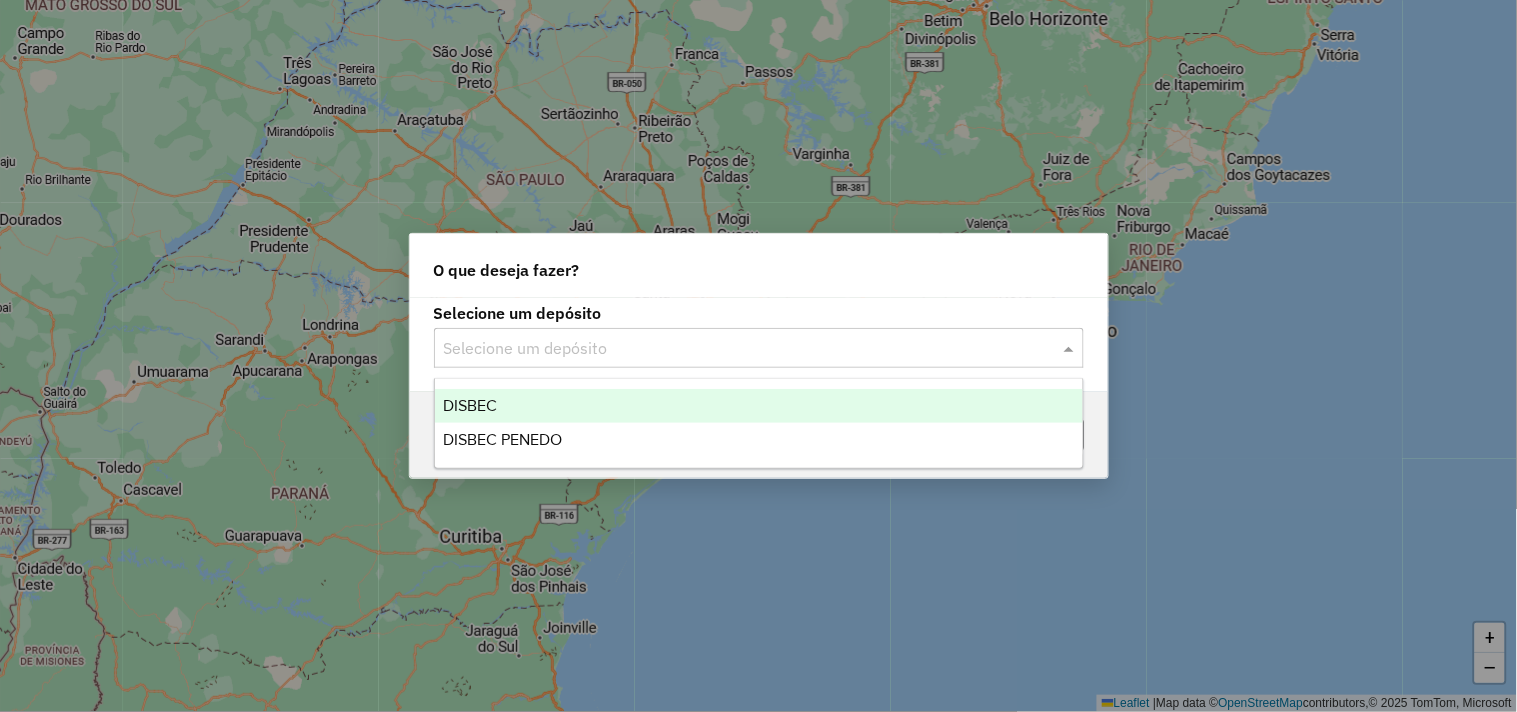 click on "DISBEC" at bounding box center [759, 406] 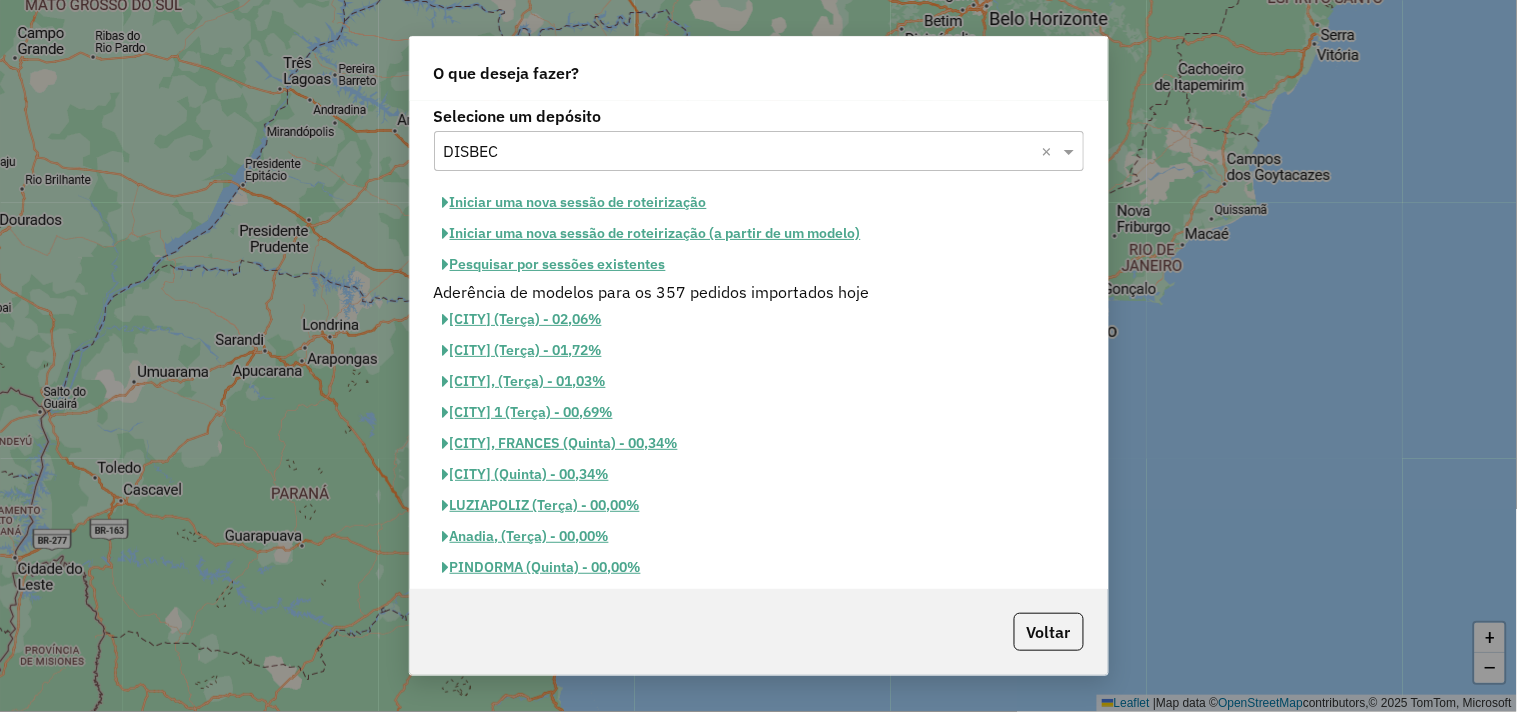 click on "Pesquisar por sessões existentes" 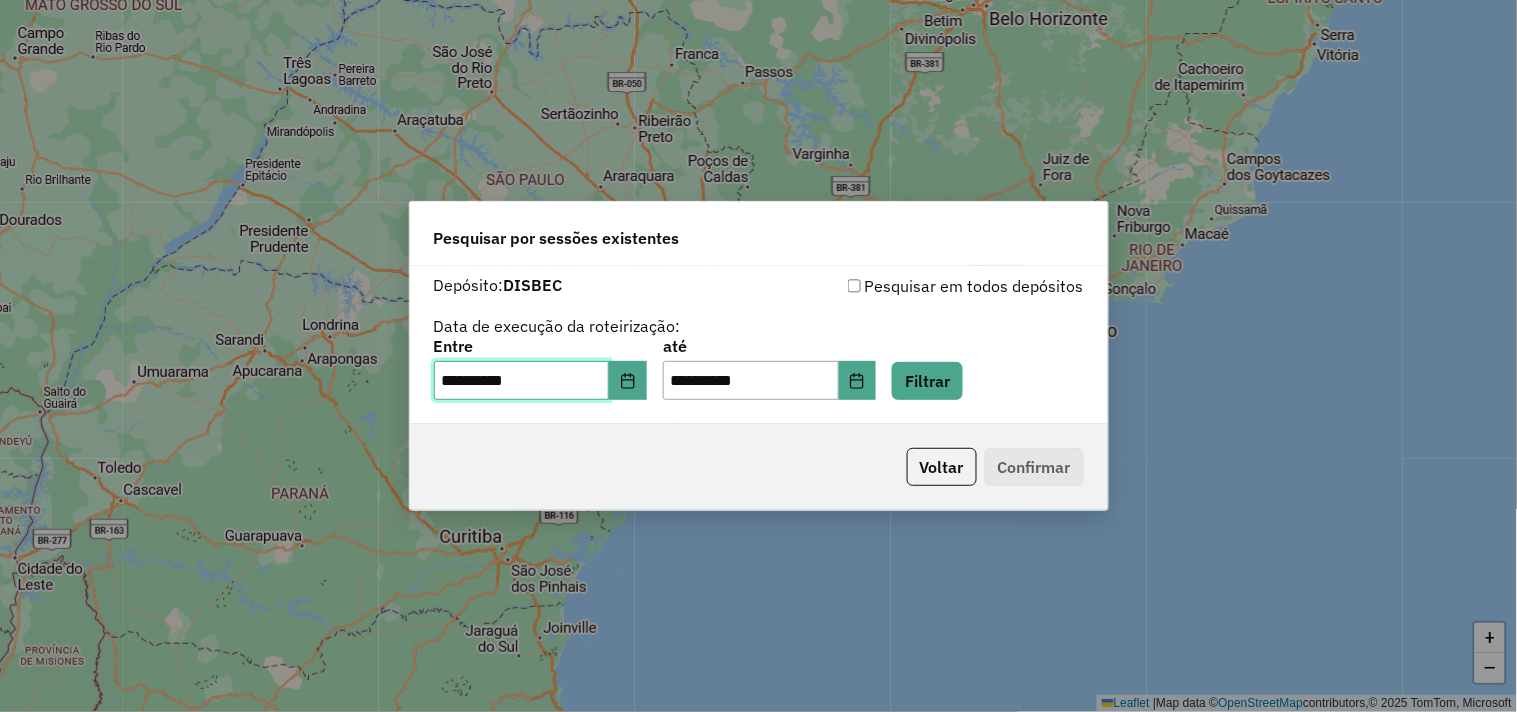 click on "**********" at bounding box center [522, 381] 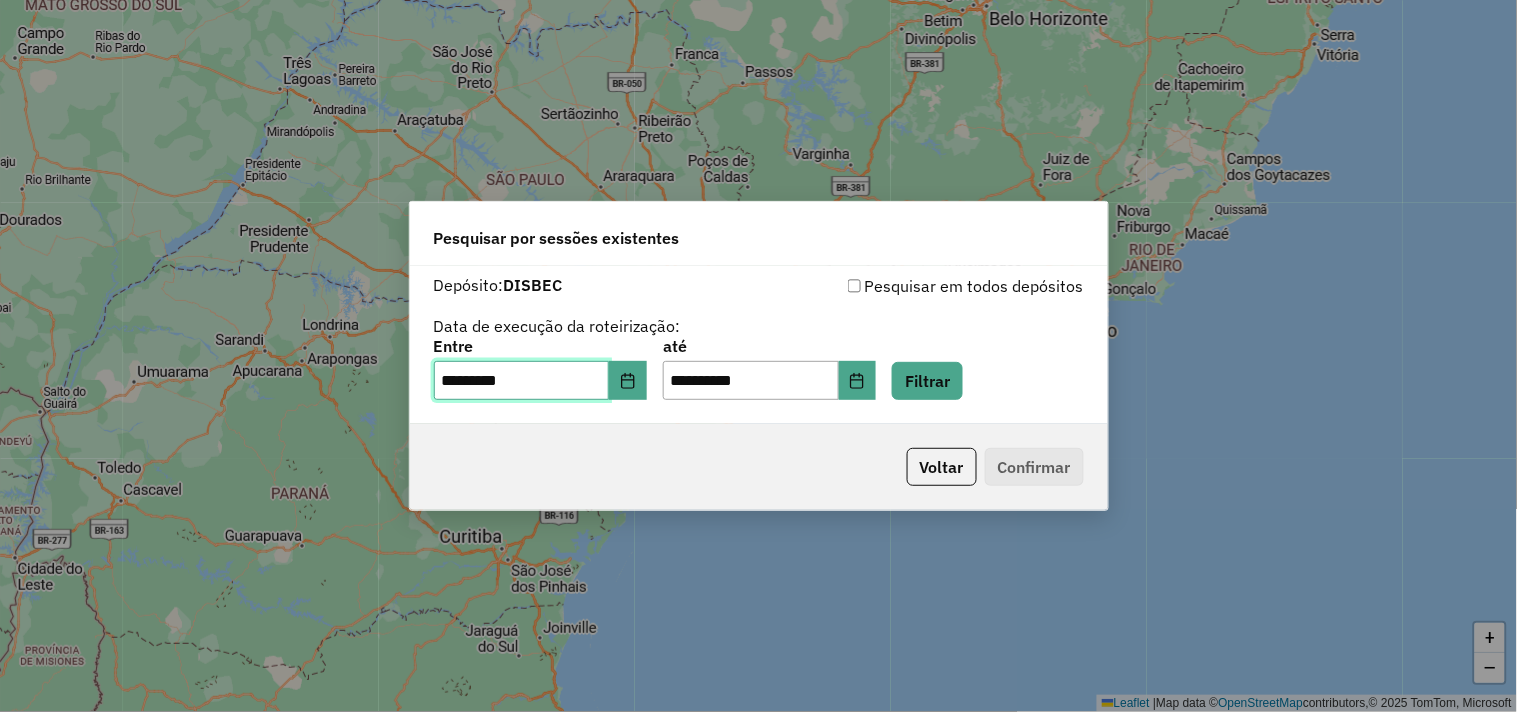 type on "**********" 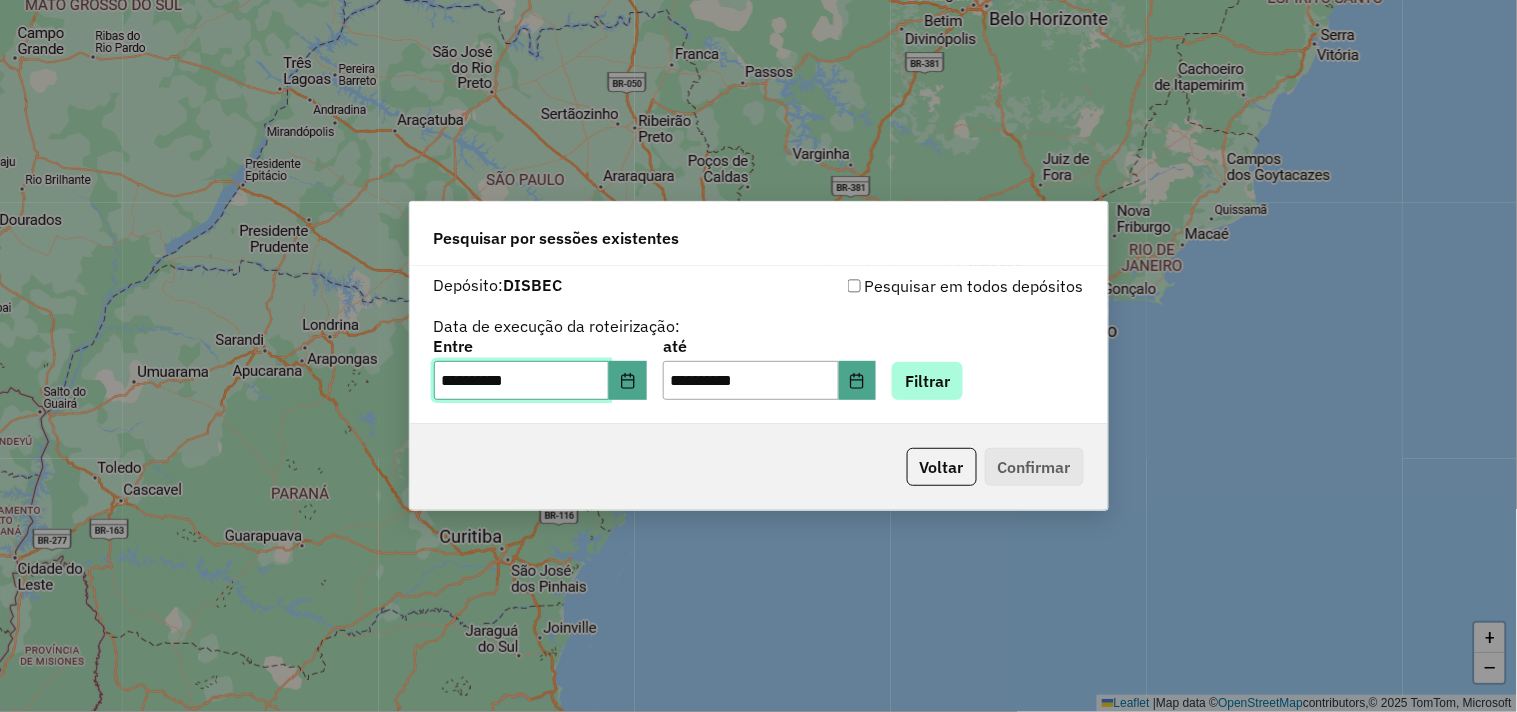 type on "**********" 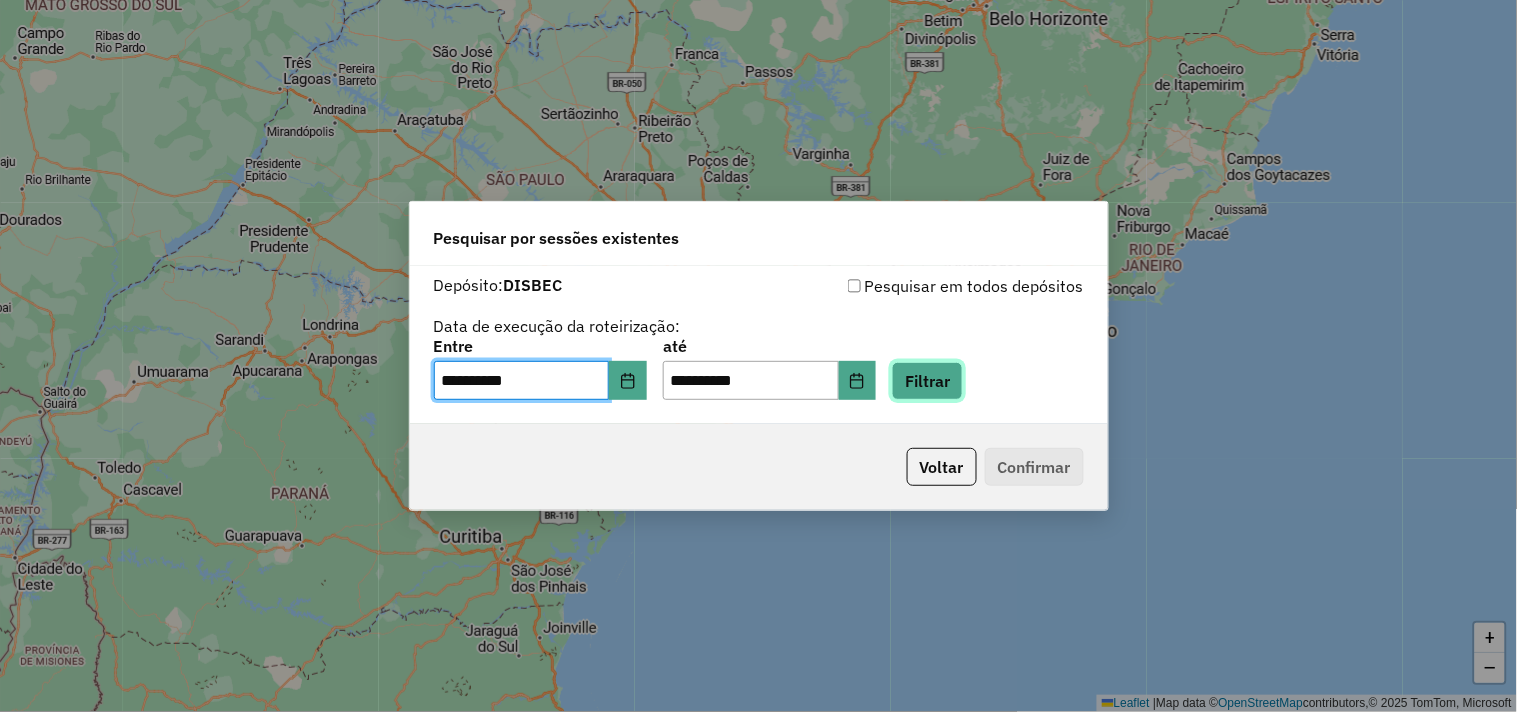 click on "Filtrar" 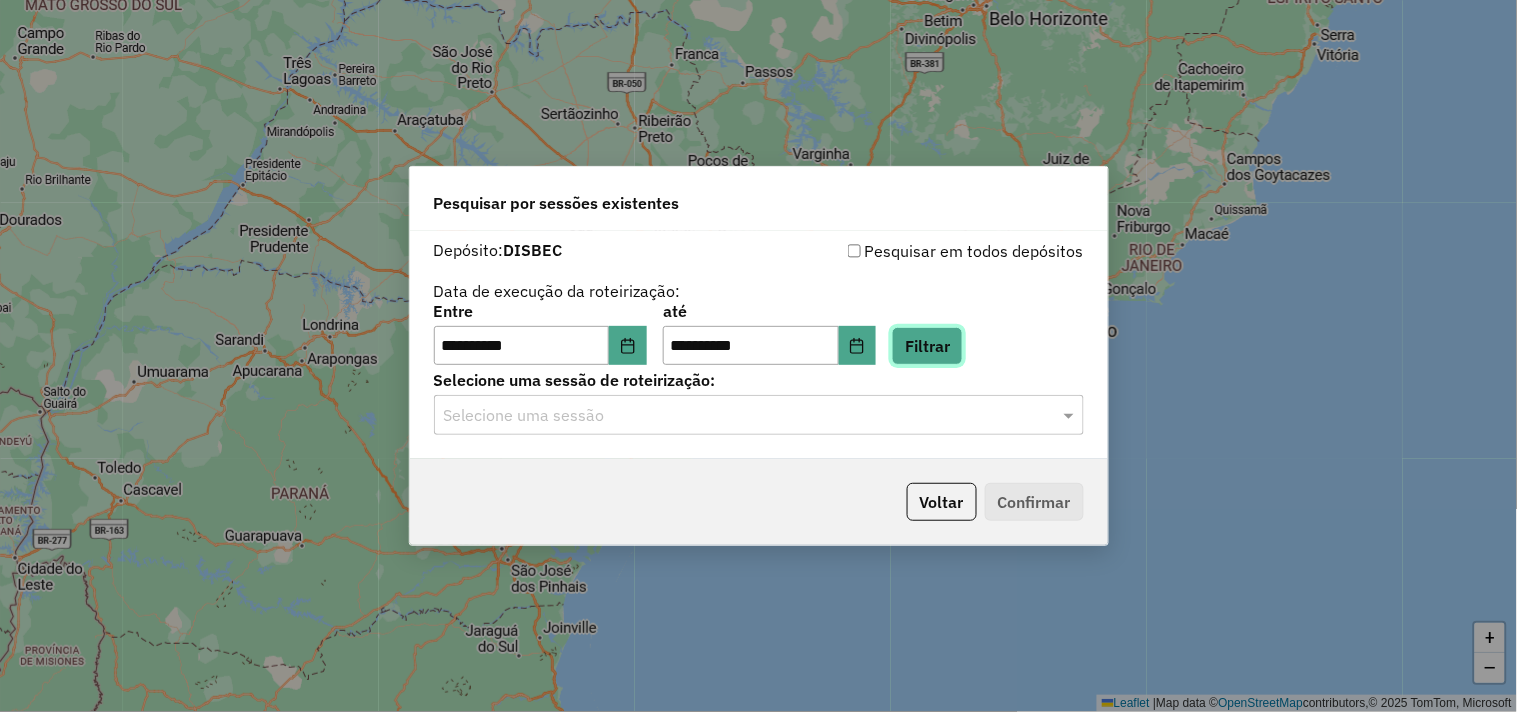 click on "Filtrar" 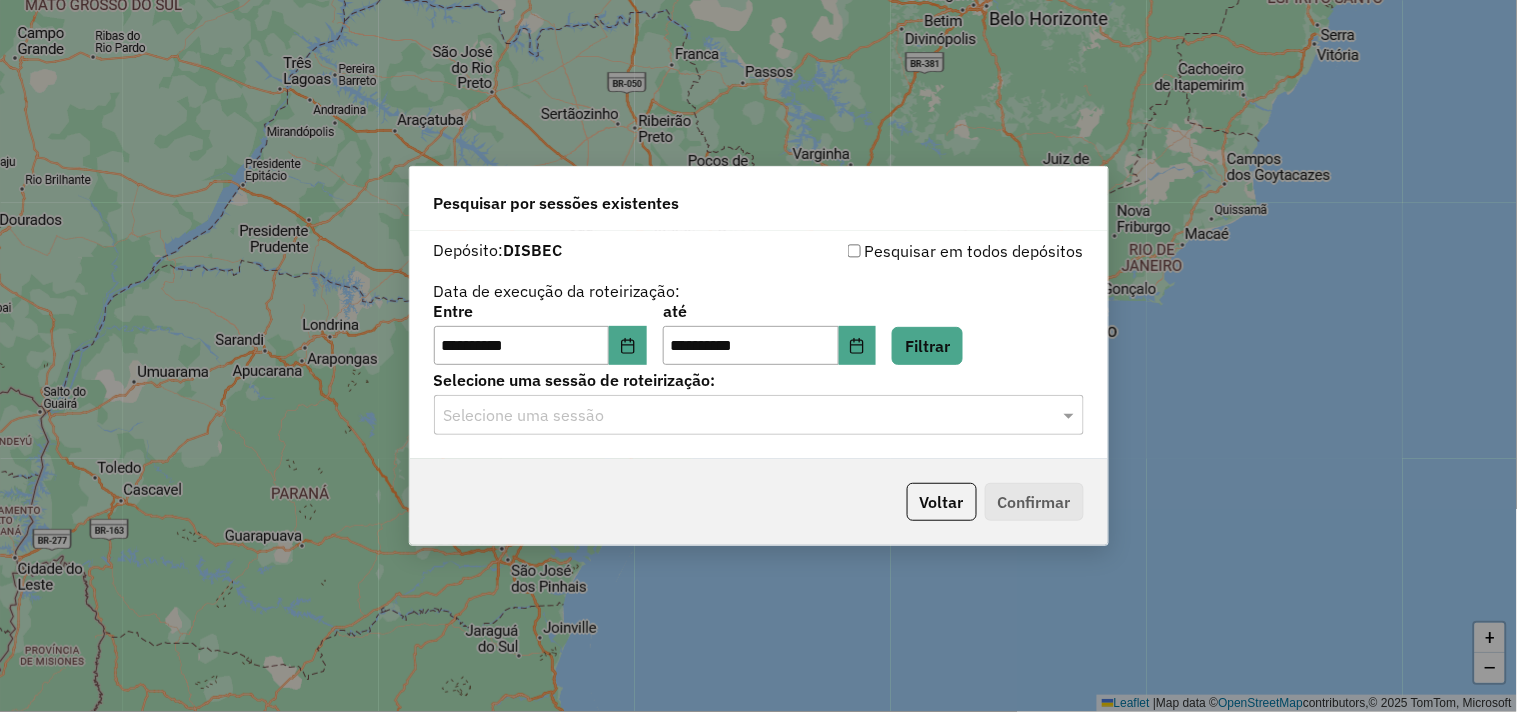 click 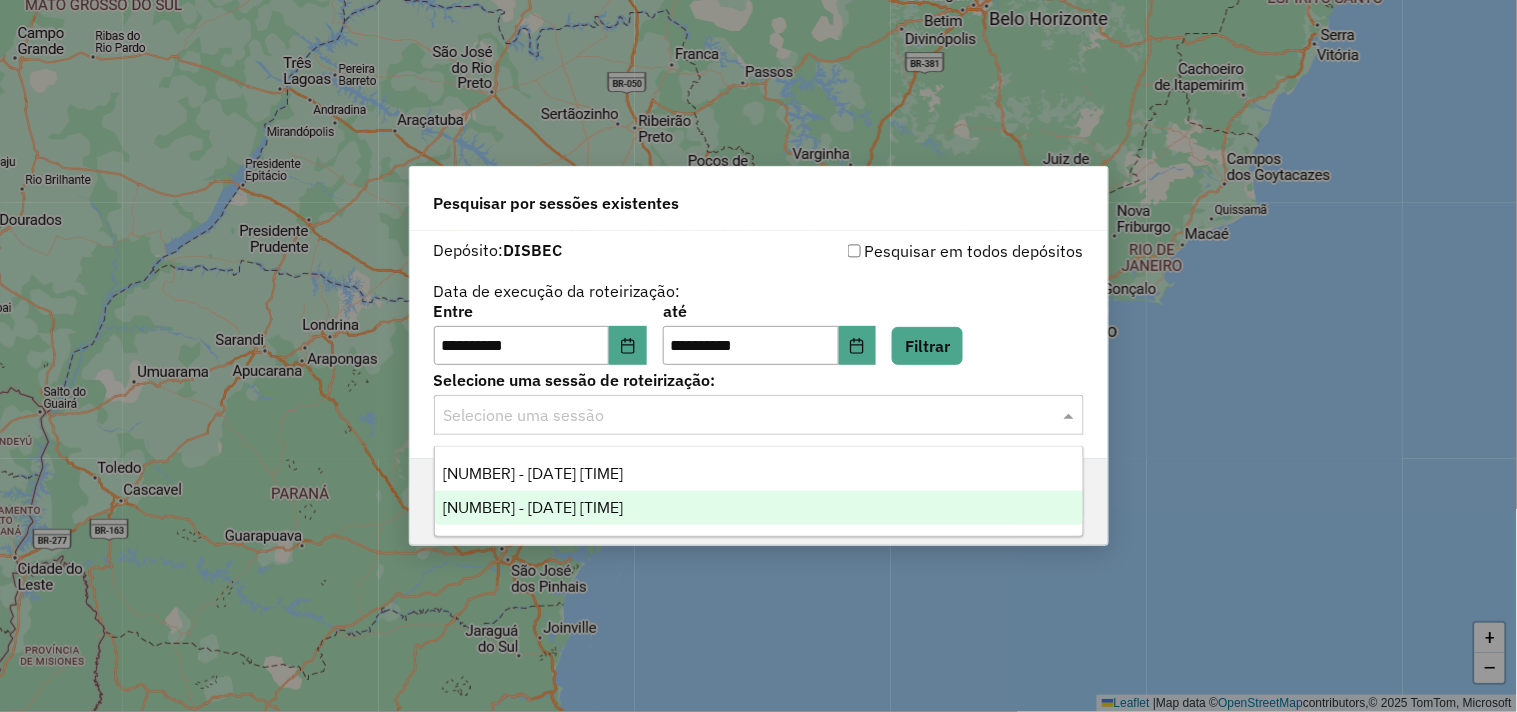 click on "[NUMBER] - [DATE] [TIME]" at bounding box center [759, 508] 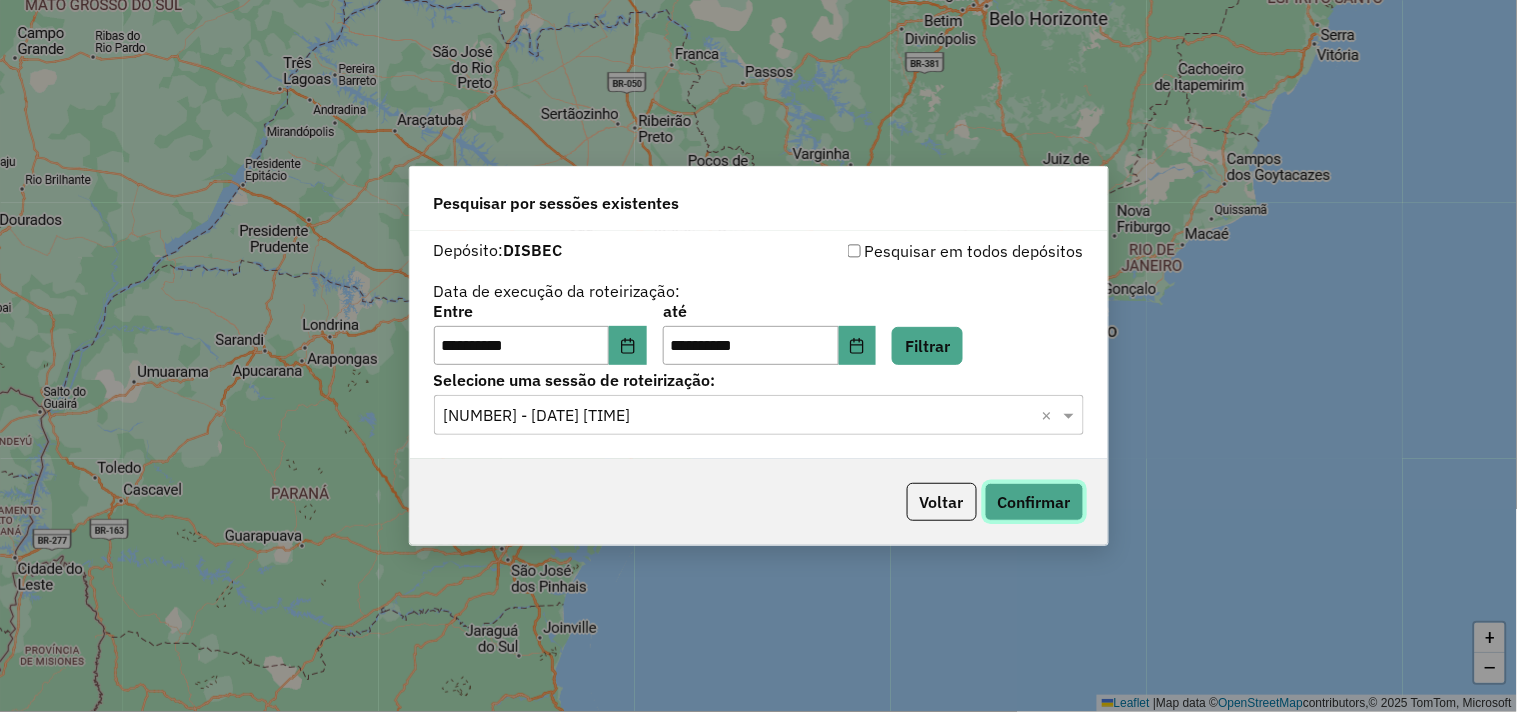 click on "Confirmar" 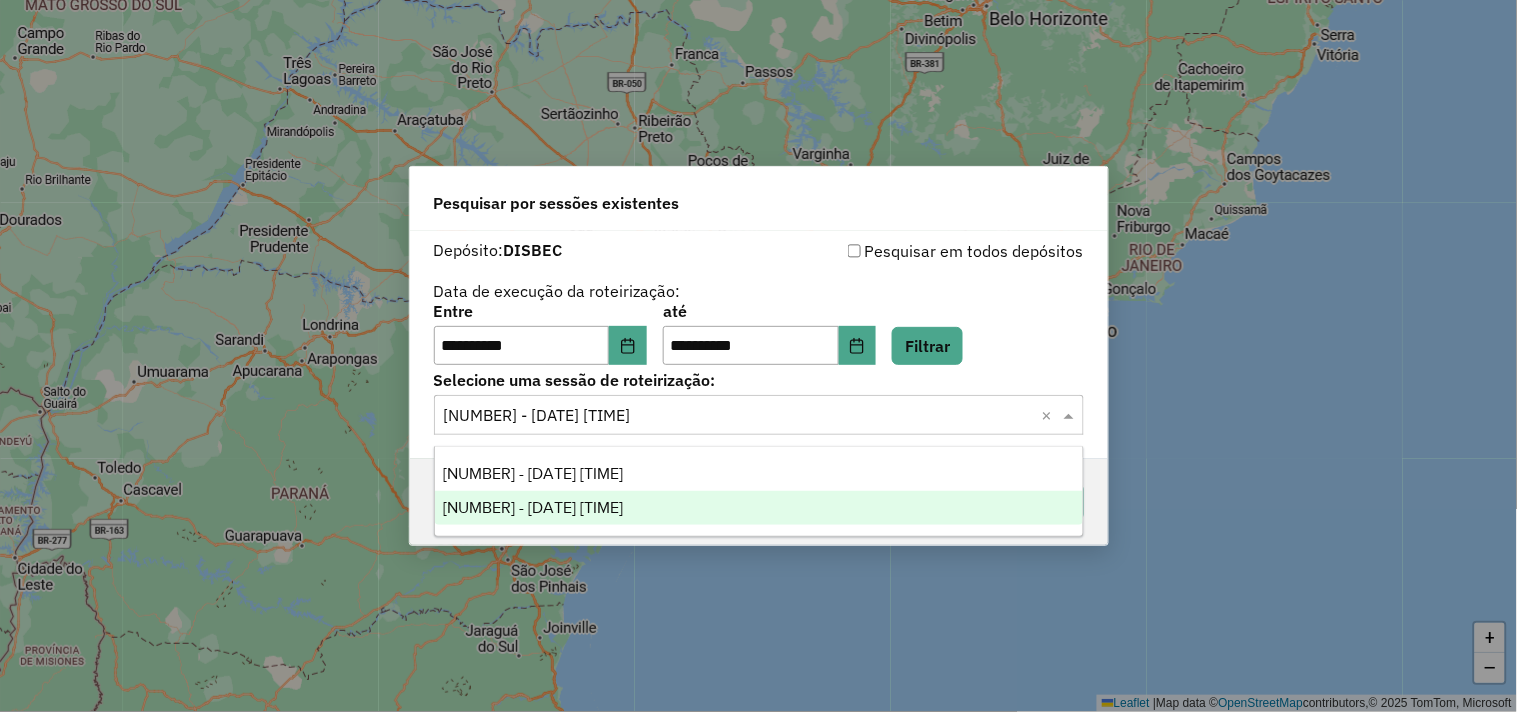 click 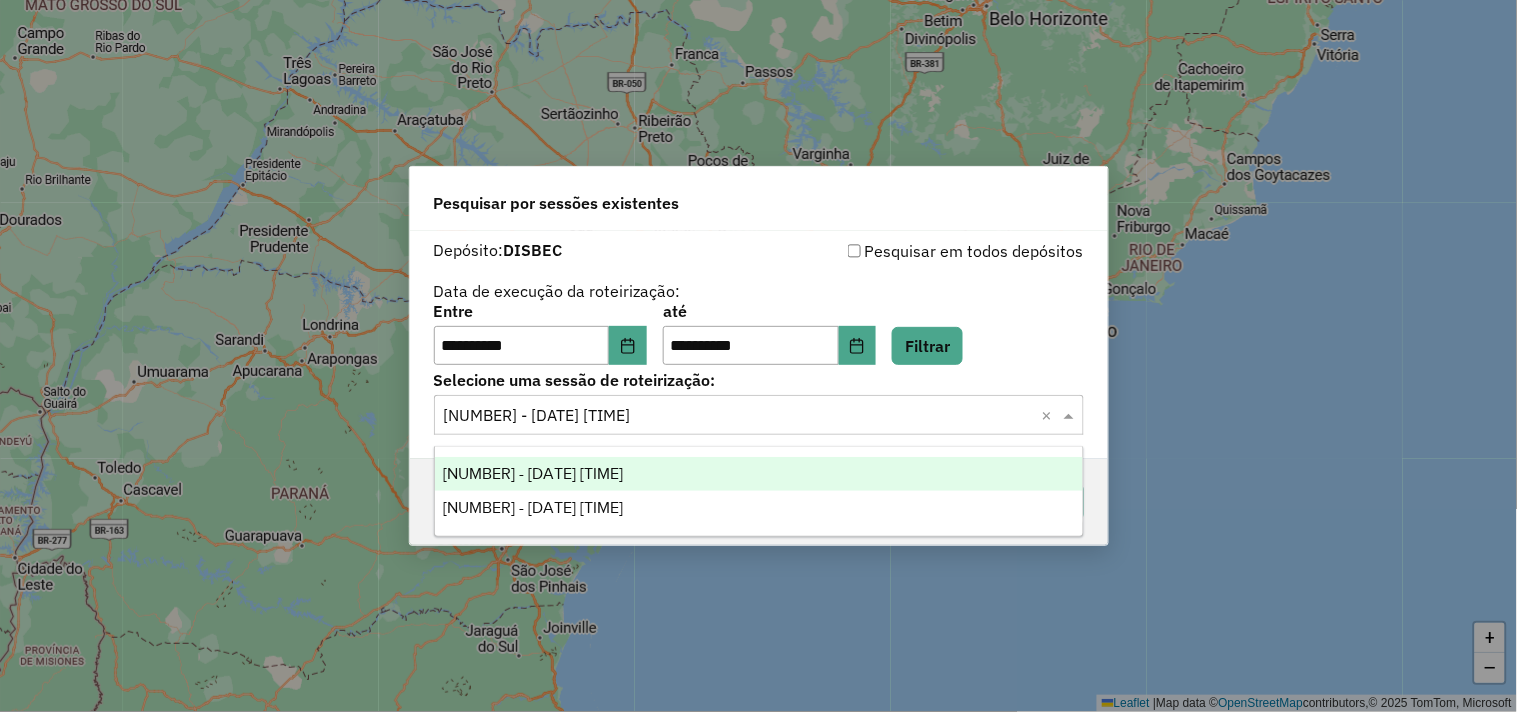 click on "[NUMBER] - [DATE] [TIME]" at bounding box center (759, 474) 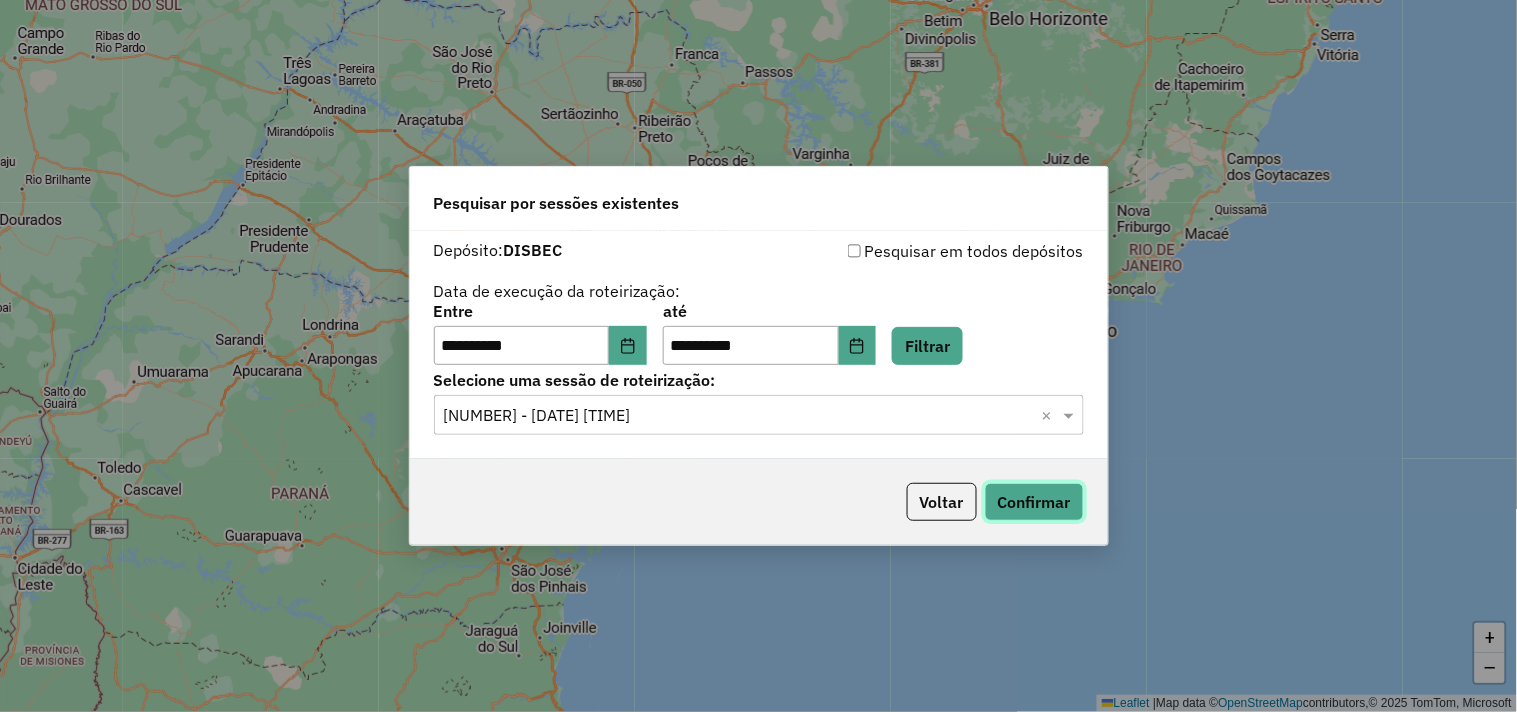 click on "Confirmar" 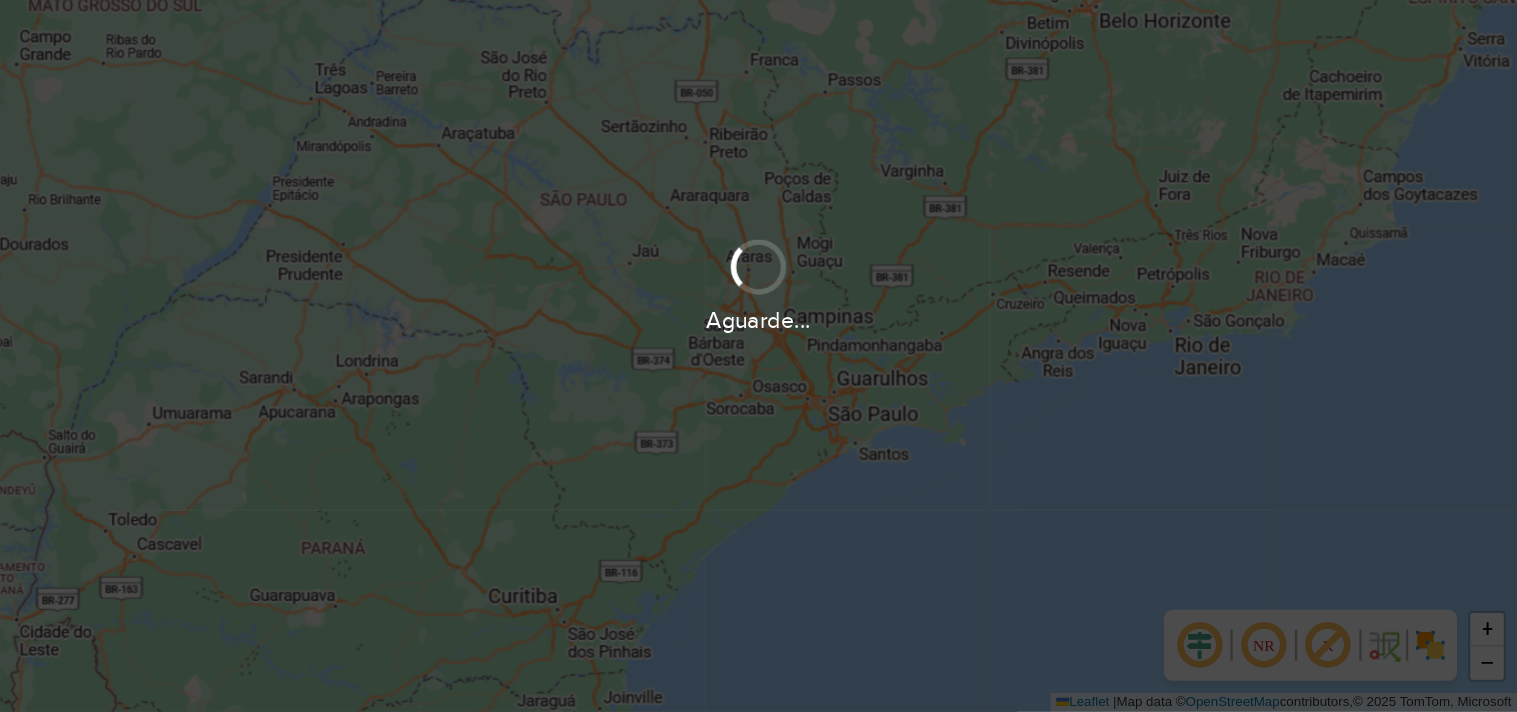 scroll, scrollTop: 0, scrollLeft: 0, axis: both 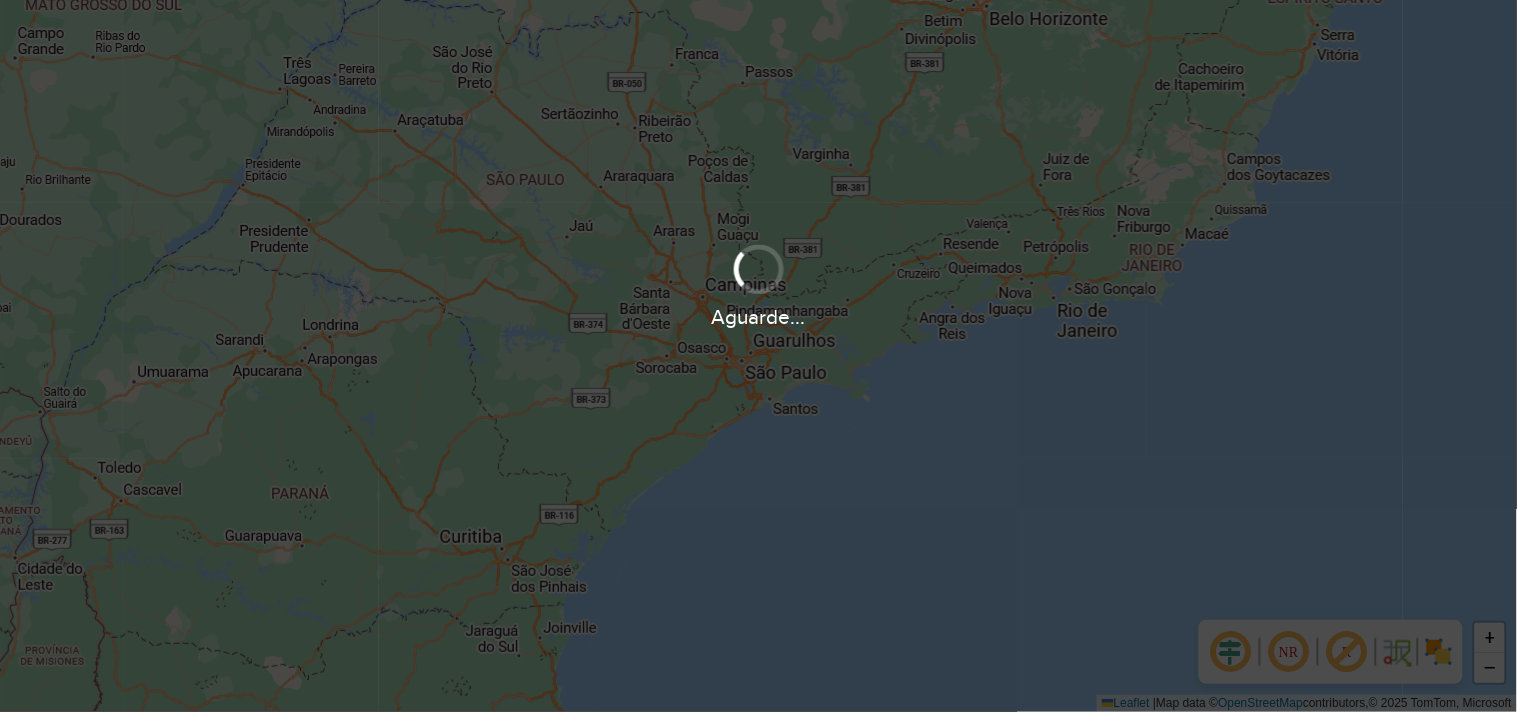 click on "Aguarde..." at bounding box center [758, 356] 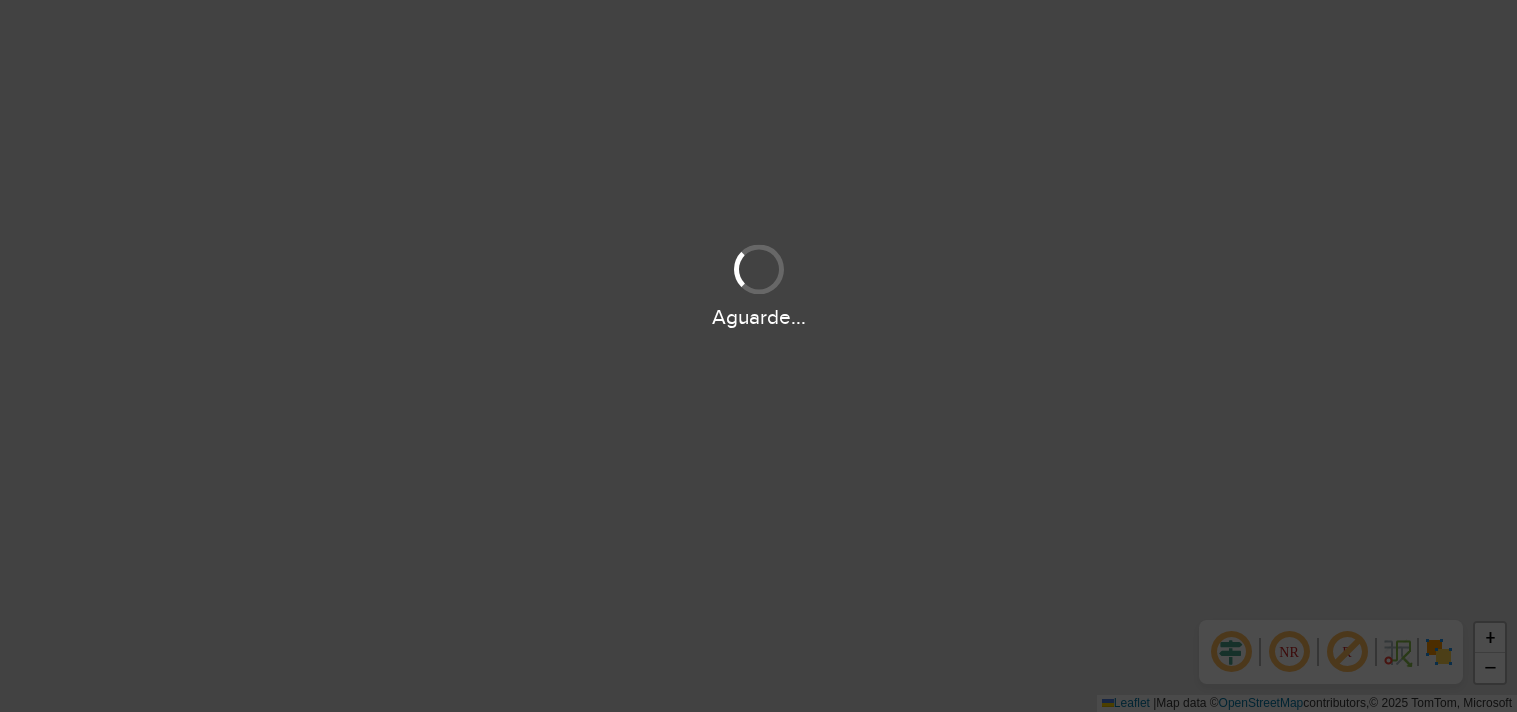 scroll, scrollTop: 0, scrollLeft: 0, axis: both 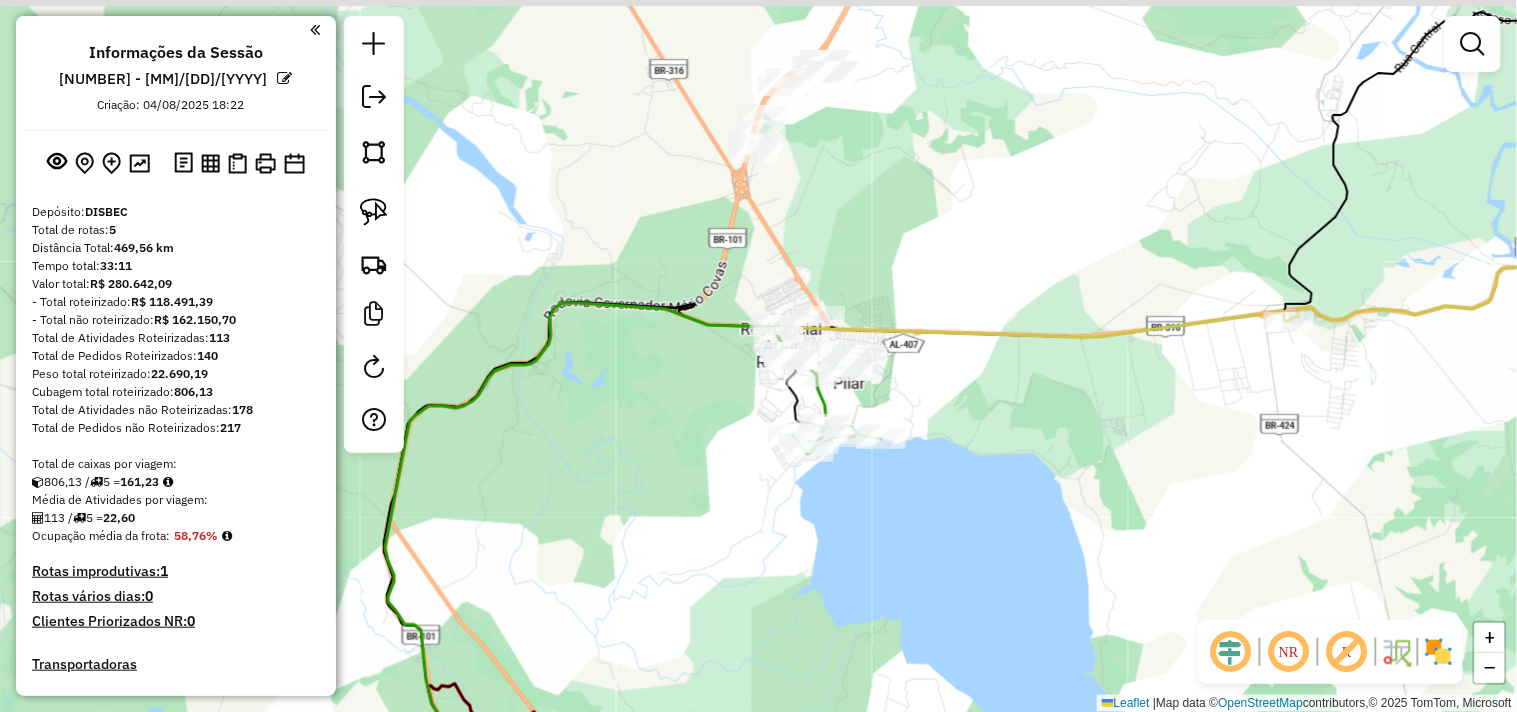 drag, startPoint x: 902, startPoint y: 242, endPoint x: 800, endPoint y: 357, distance: 153.71727 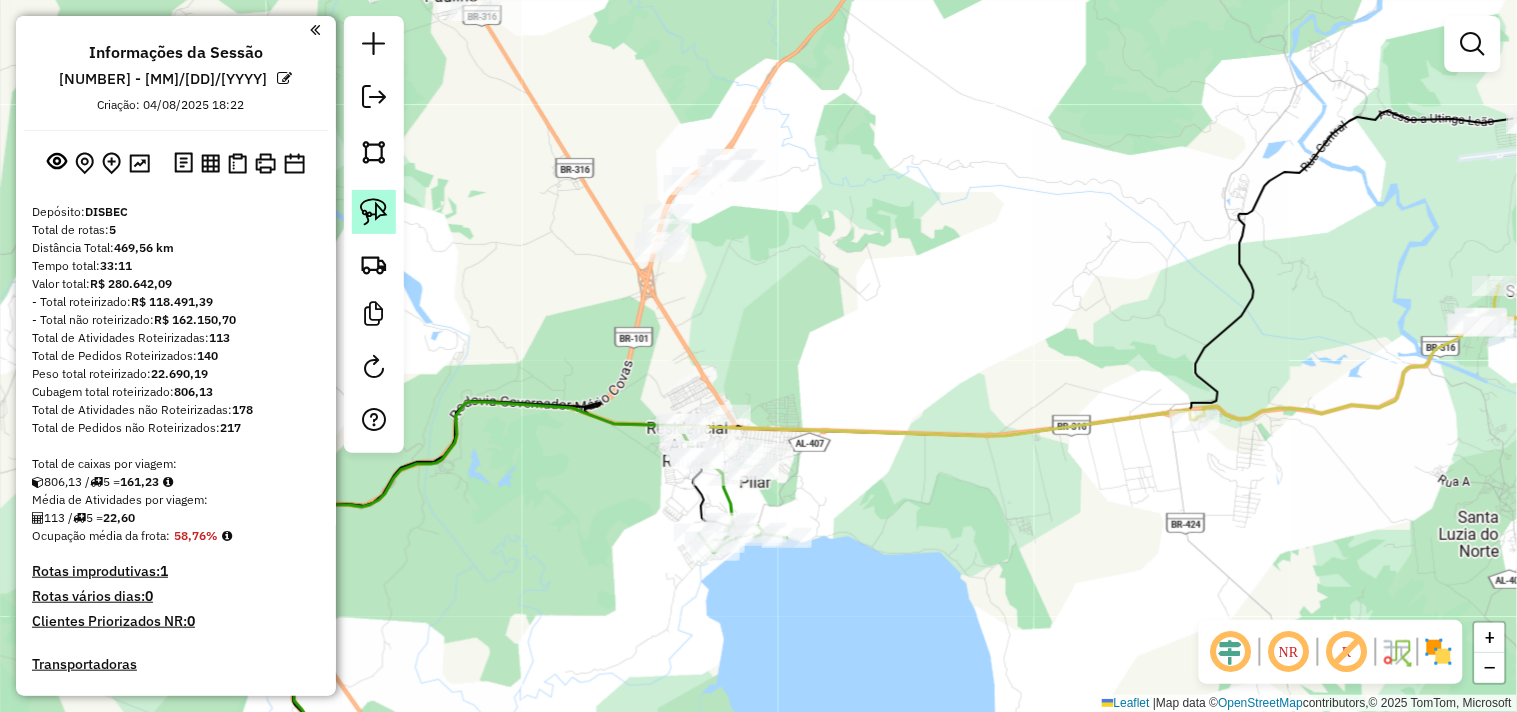 click 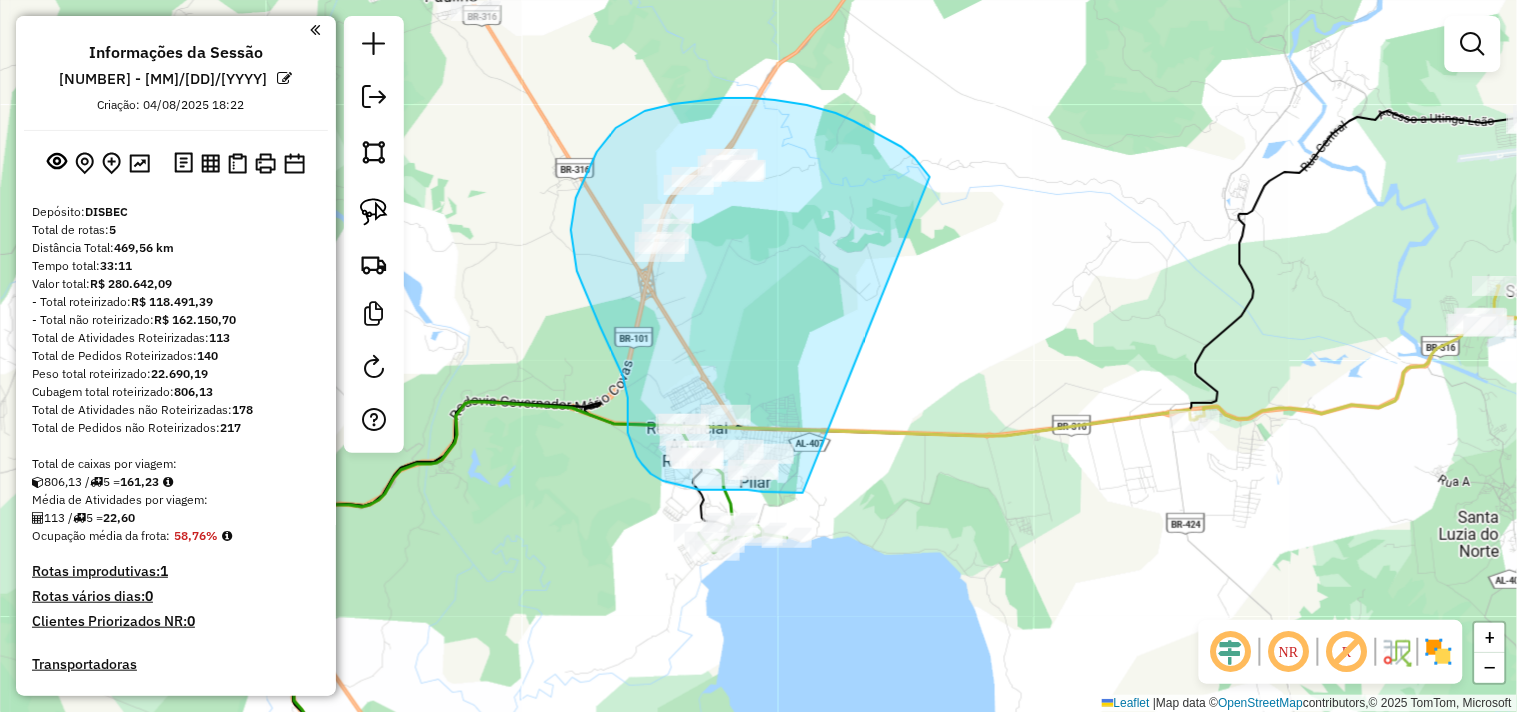 drag, startPoint x: 926, startPoint y: 171, endPoint x: 864, endPoint y: 484, distance: 319.08148 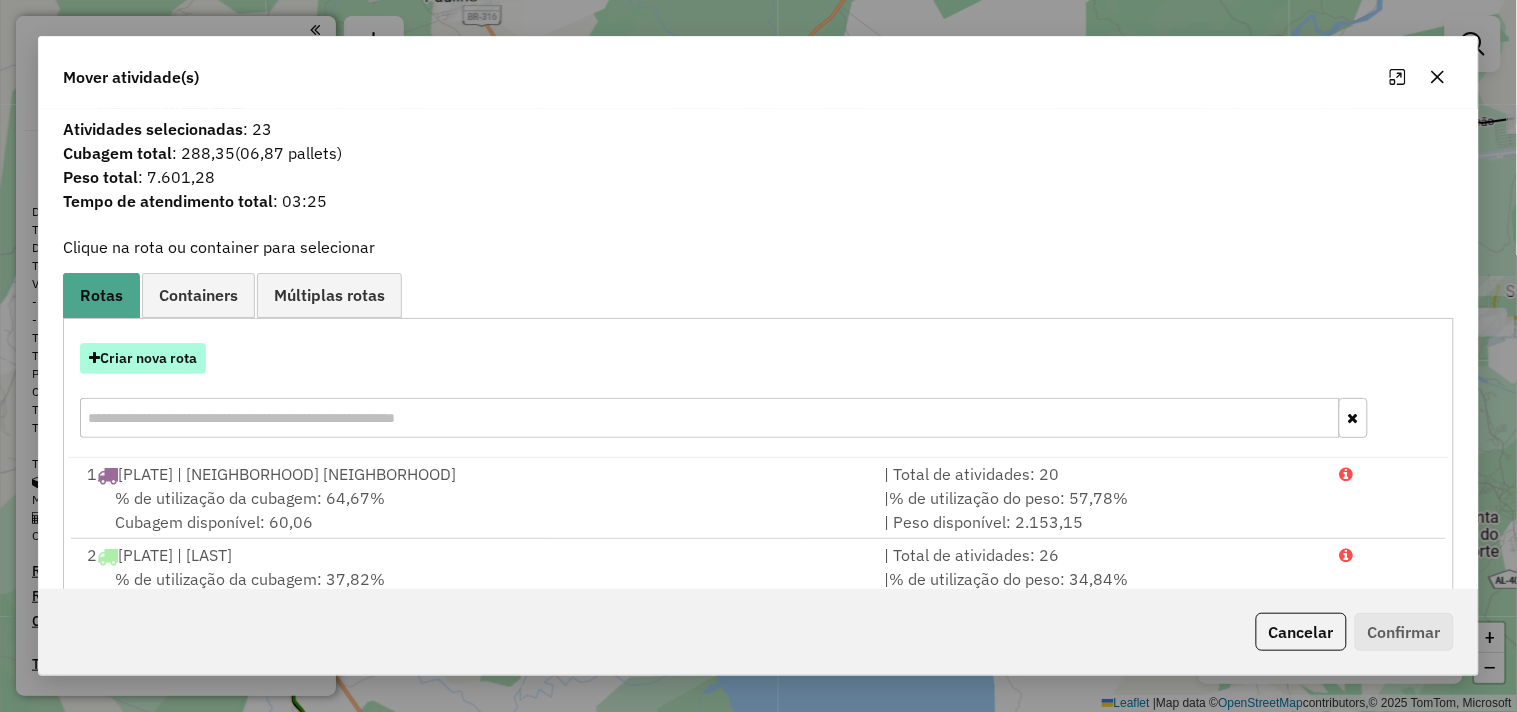 click on "Criar nova rota" at bounding box center (143, 358) 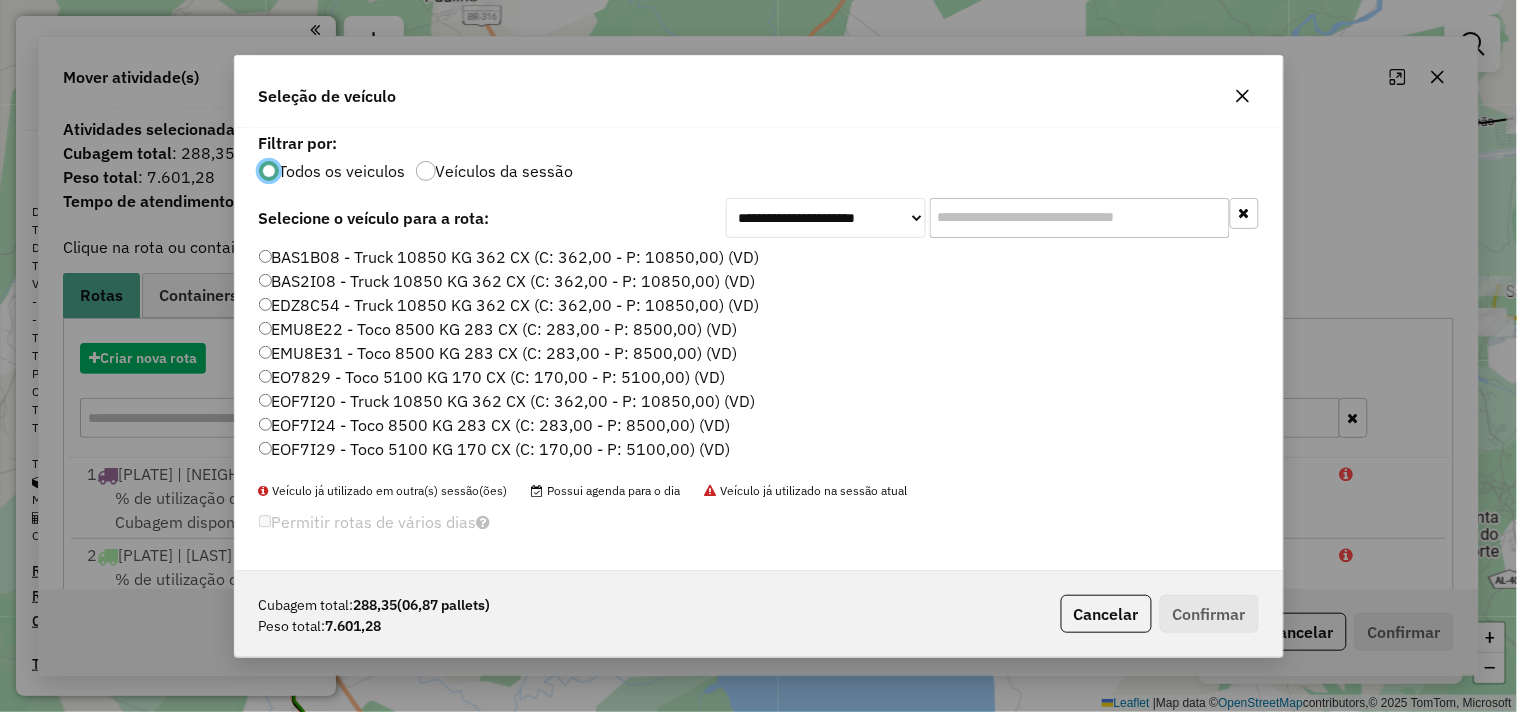 scroll, scrollTop: 11, scrollLeft: 5, axis: both 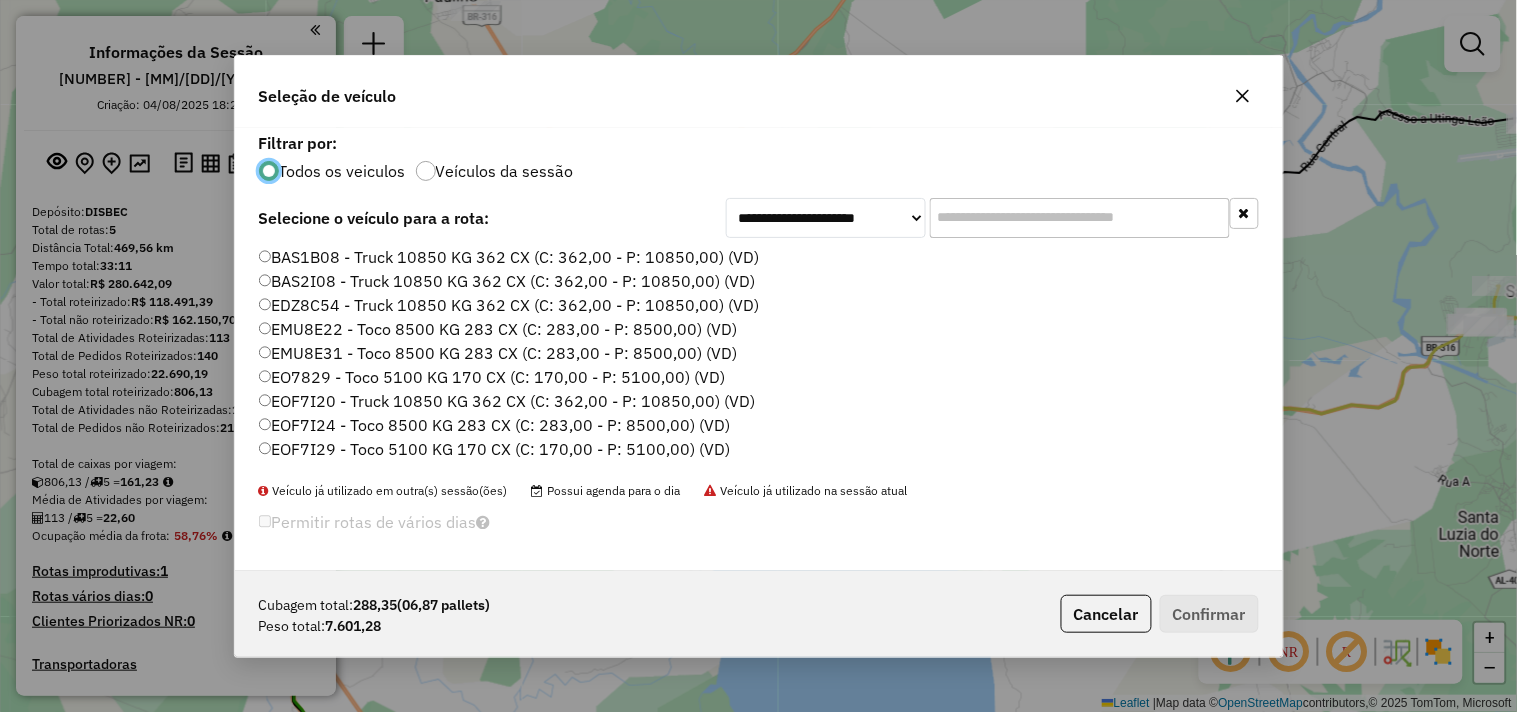 click 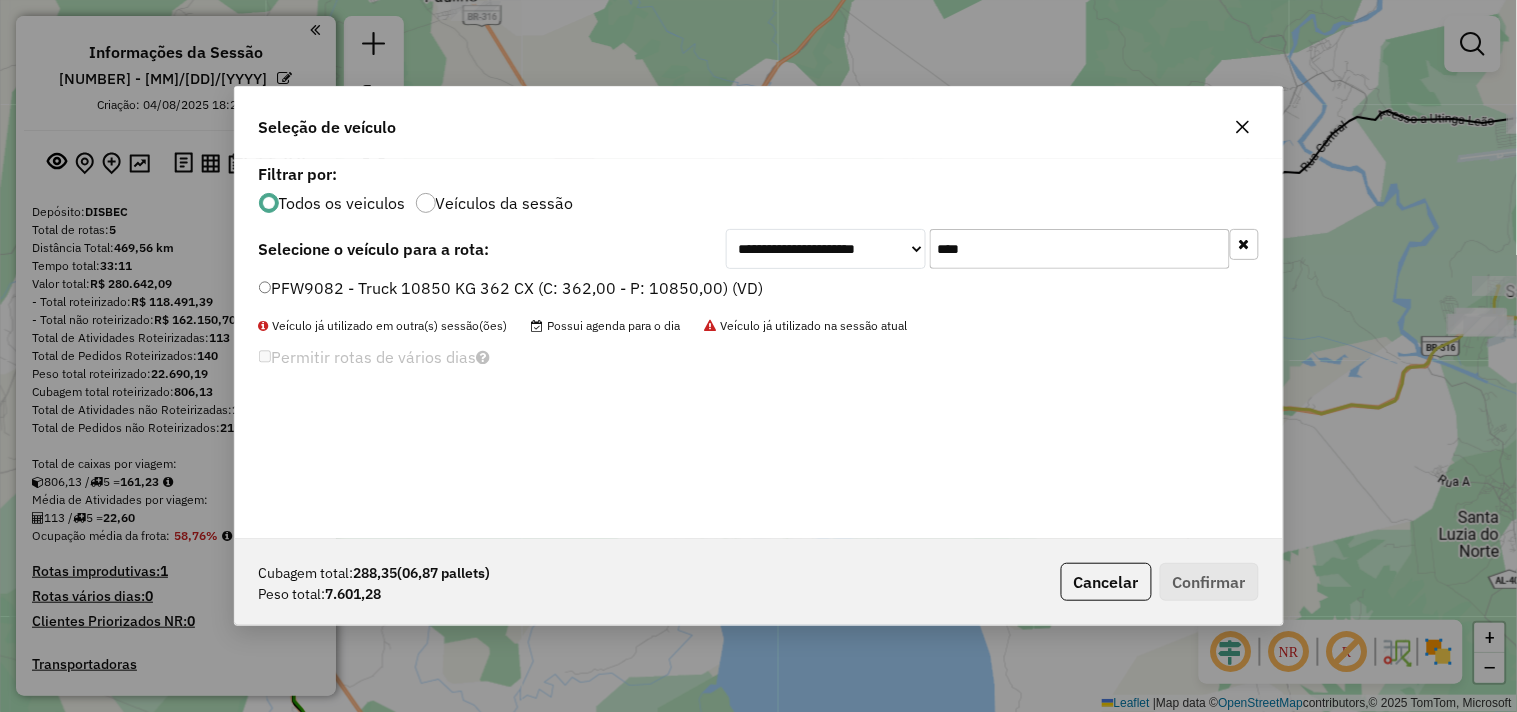 type on "****" 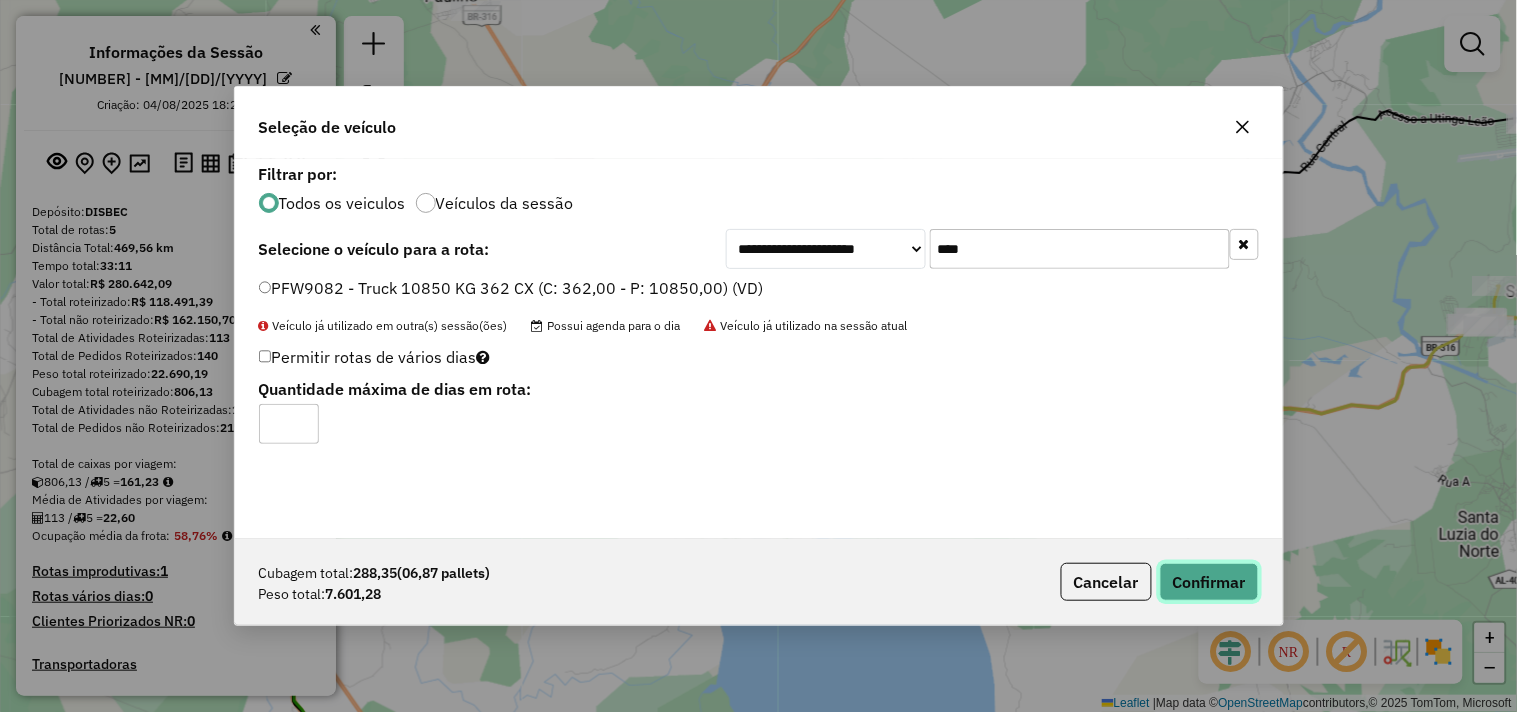 click on "Confirmar" 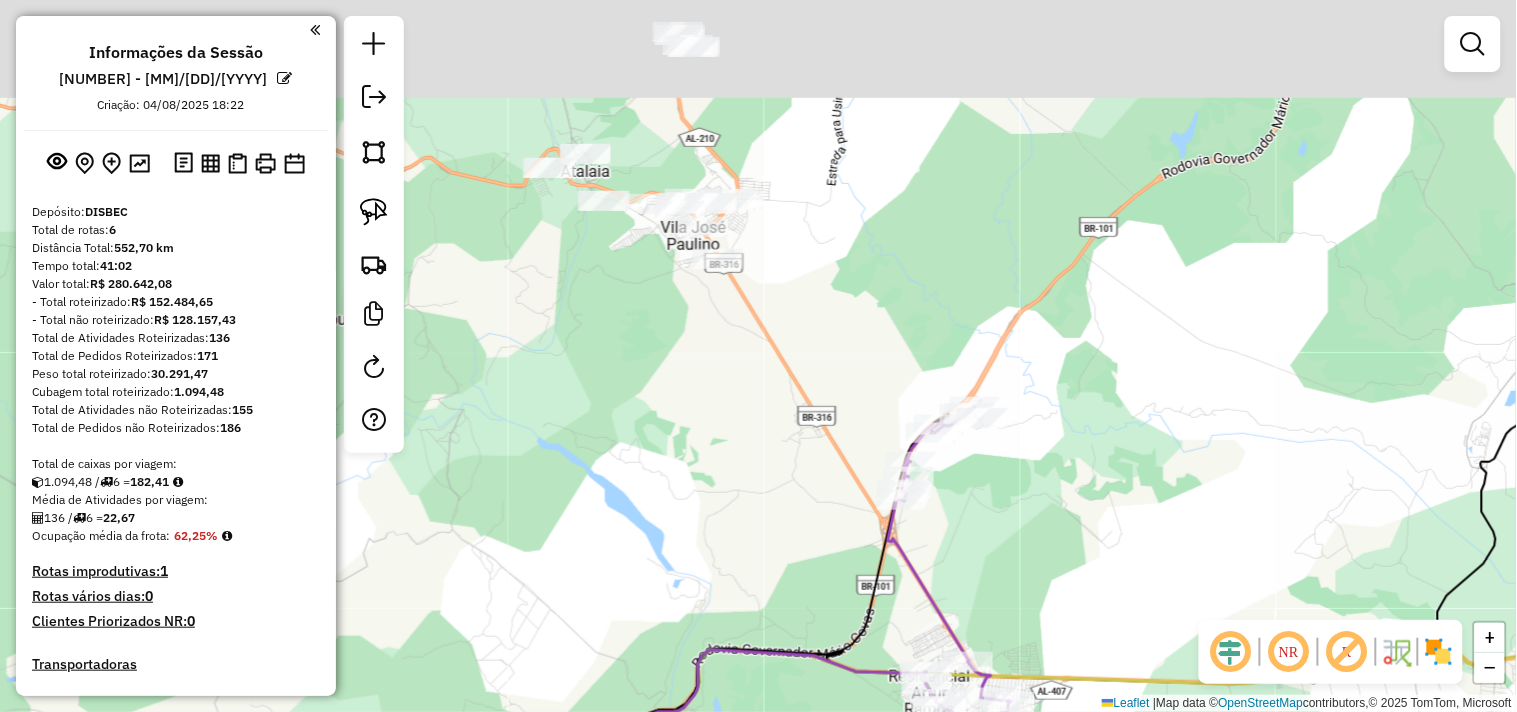drag, startPoint x: 806, startPoint y: 317, endPoint x: 1048, endPoint y: 565, distance: 346.5083 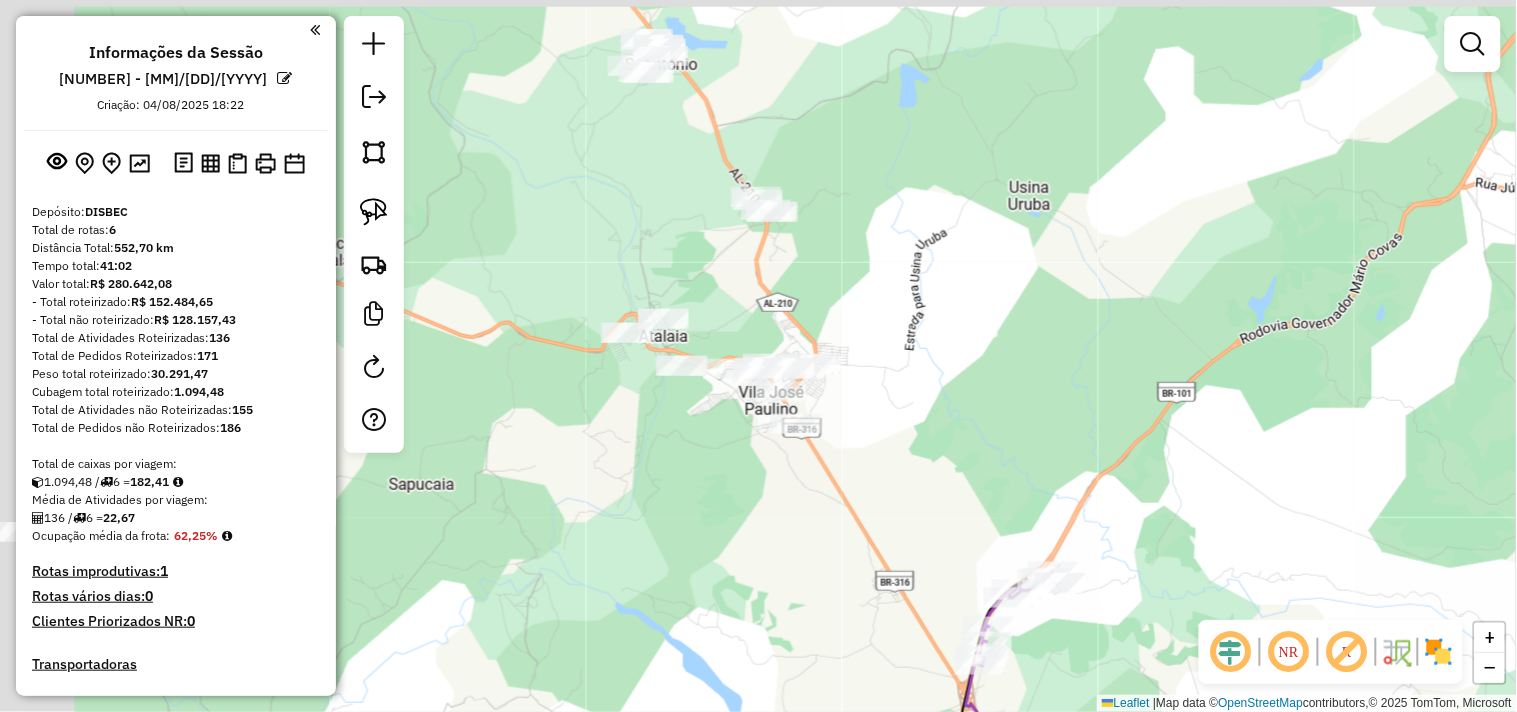 drag, startPoint x: 754, startPoint y: 341, endPoint x: 837, endPoint y: 520, distance: 197.30687 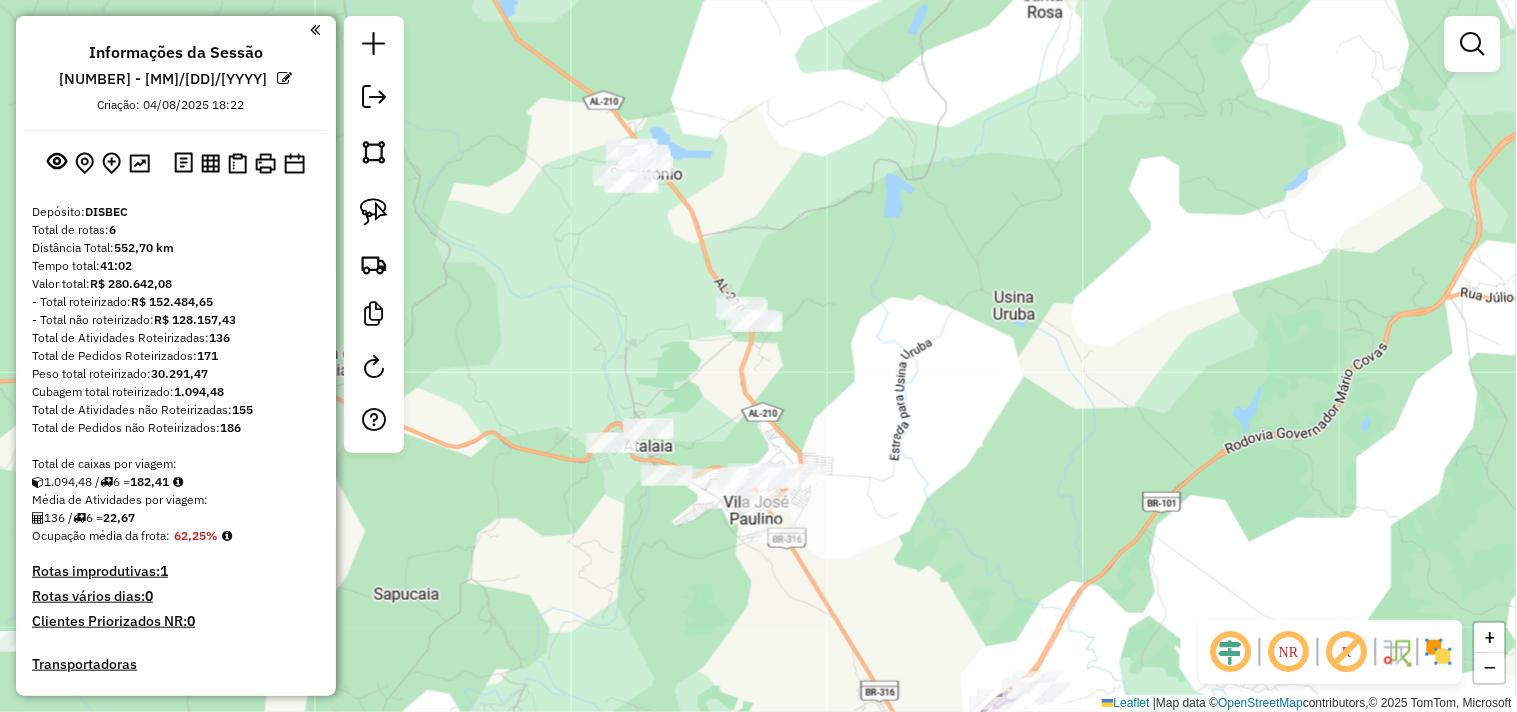 drag, startPoint x: 707, startPoint y: 350, endPoint x: 658, endPoint y: 405, distance: 73.661385 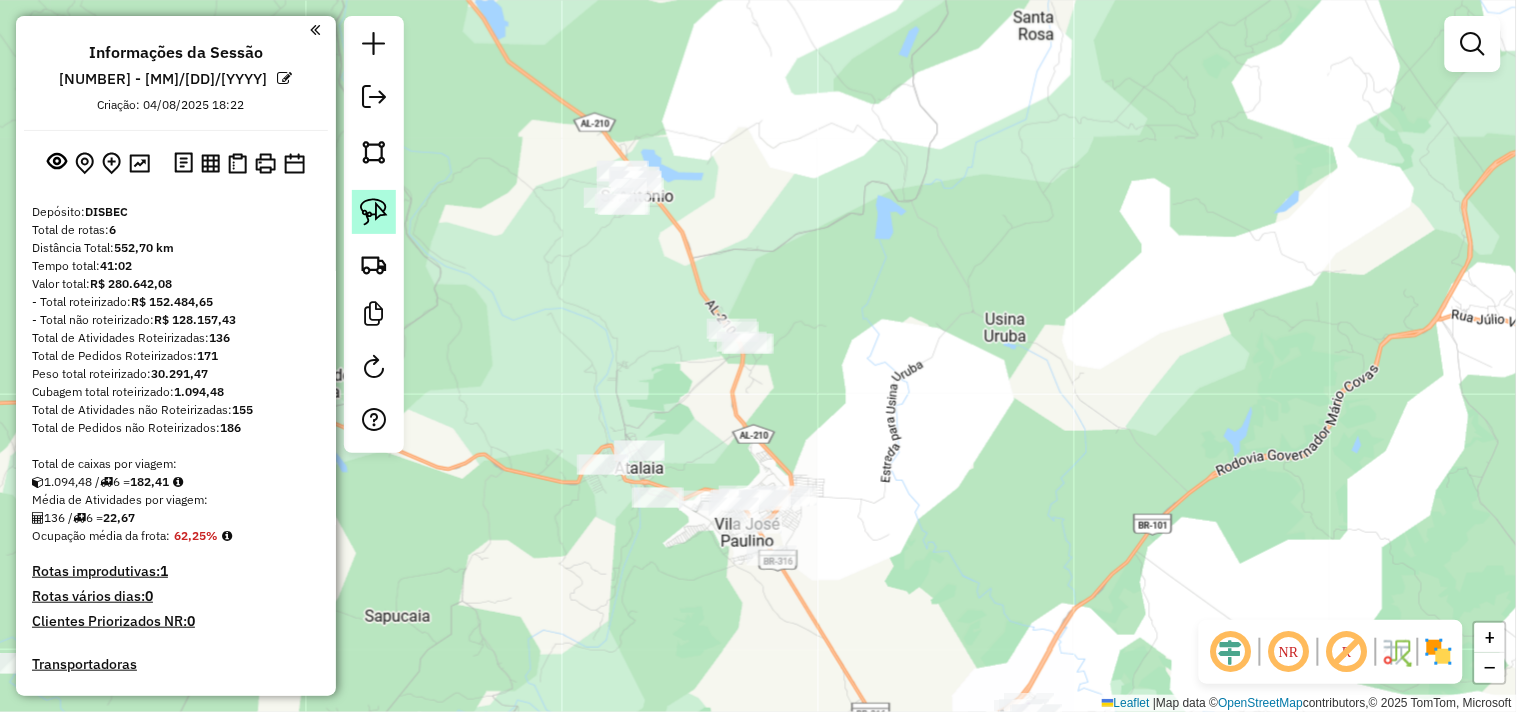 click 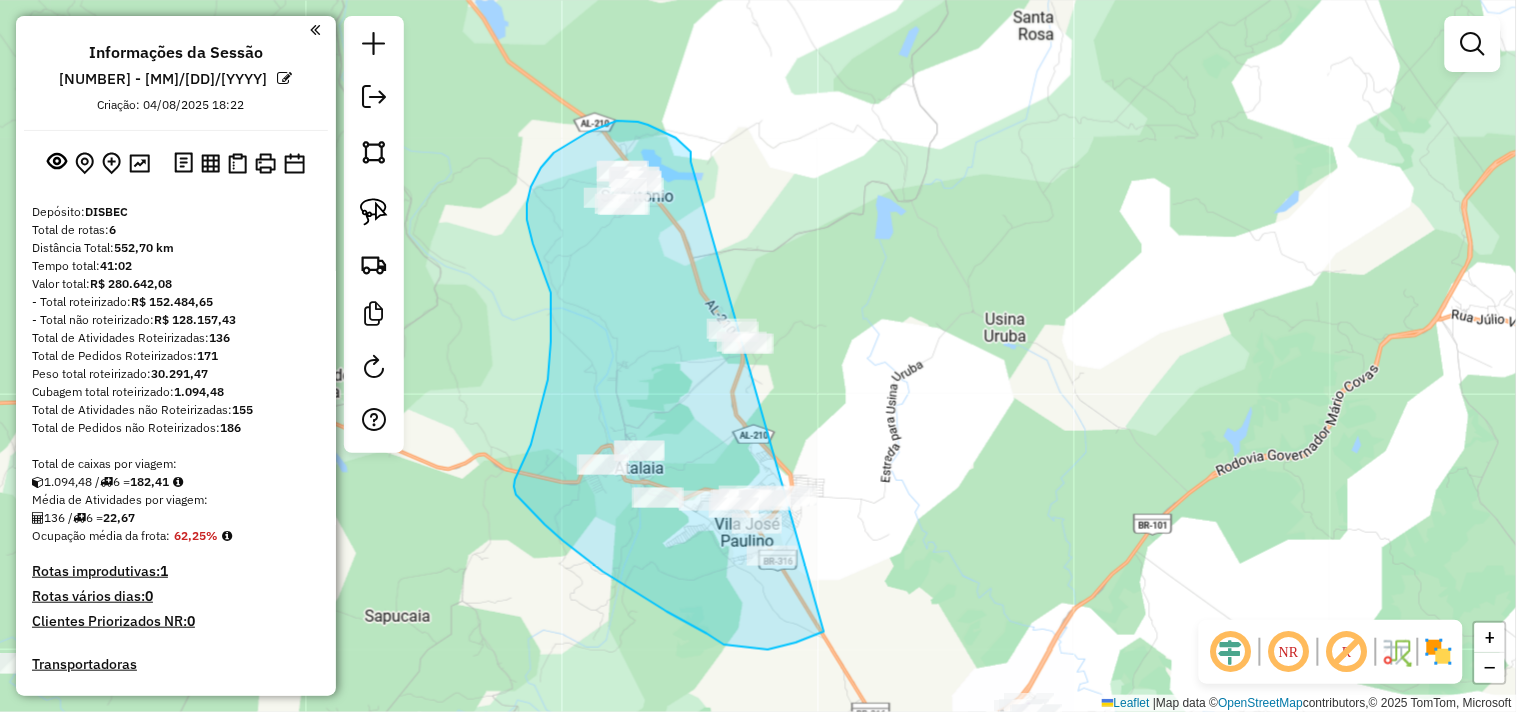 drag, startPoint x: 691, startPoint y: 158, endPoint x: 984, endPoint y: 460, distance: 420.77667 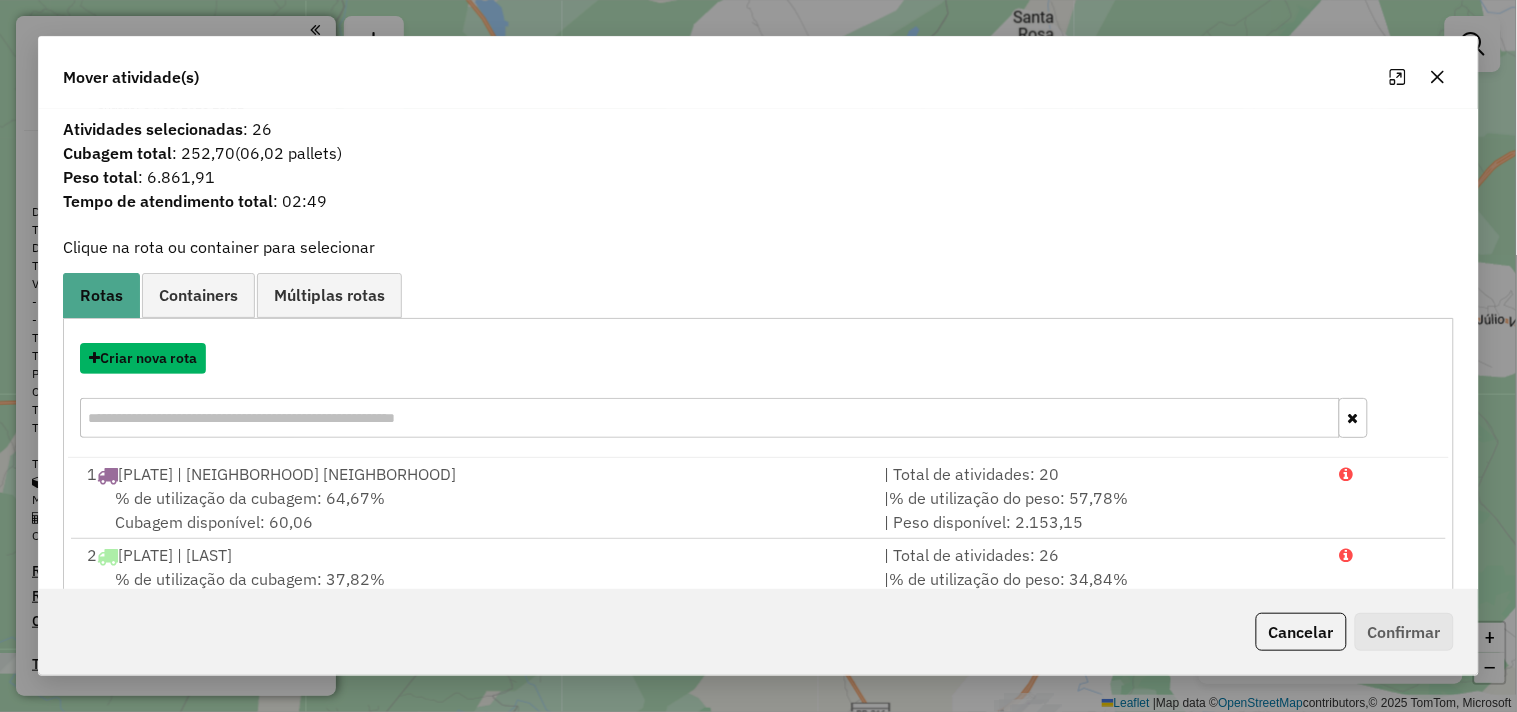 click on "Criar nova rota" at bounding box center (143, 358) 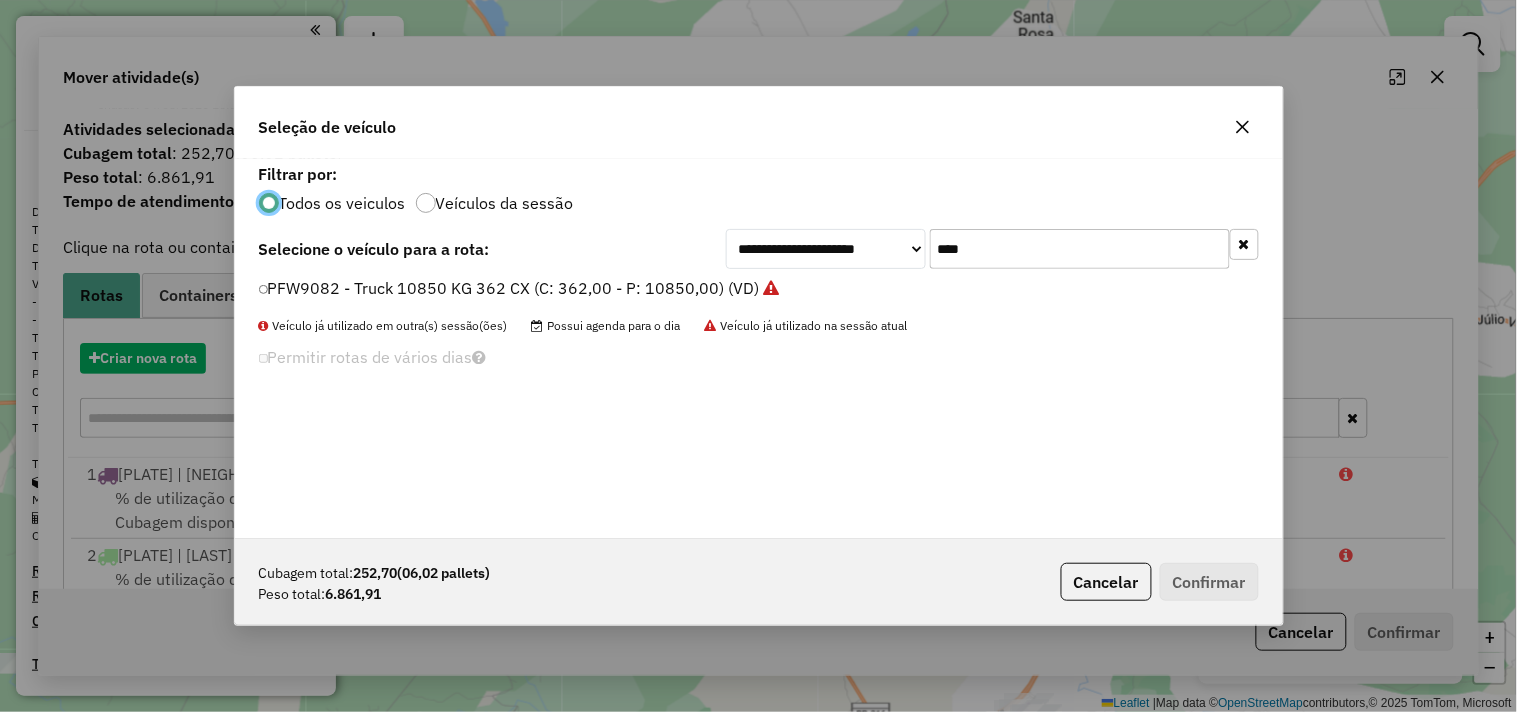 scroll, scrollTop: 11, scrollLeft: 5, axis: both 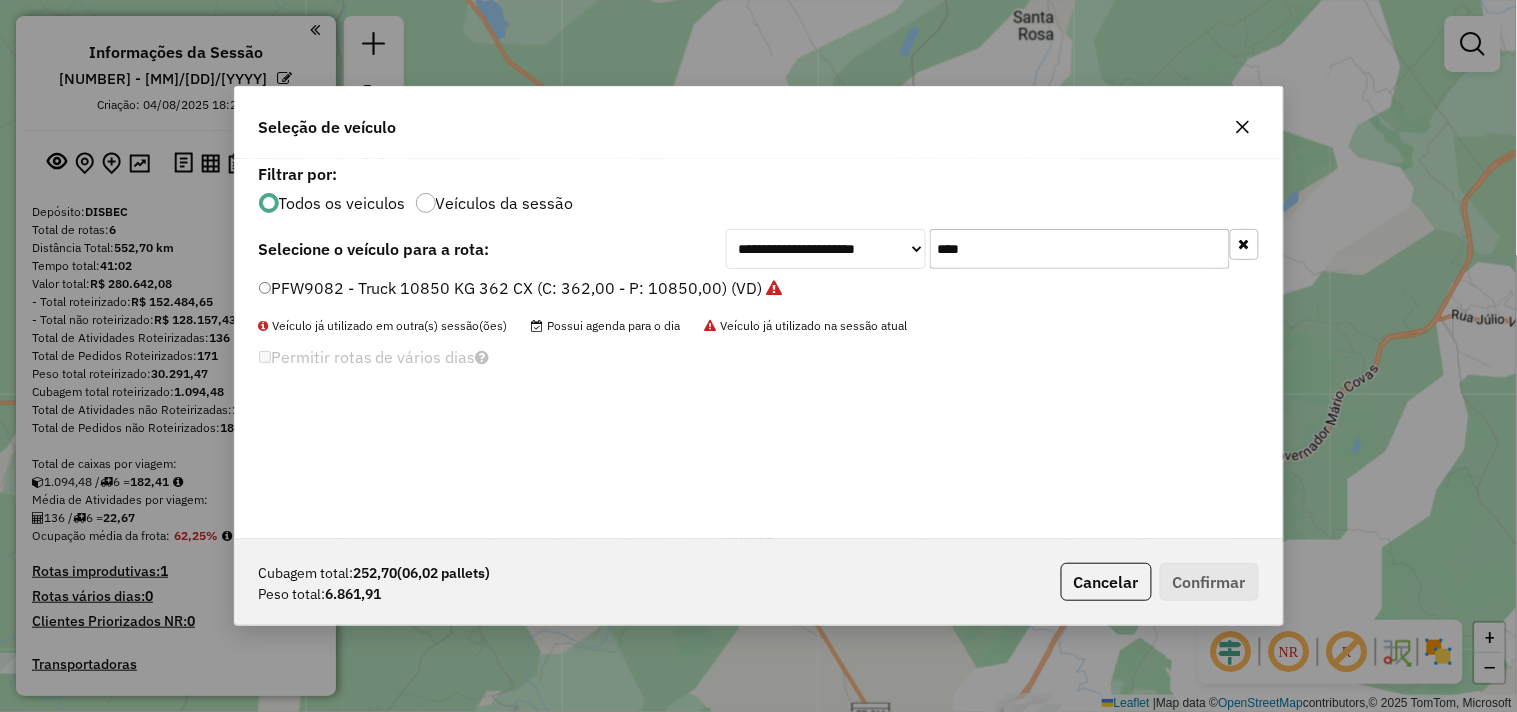 click on "****" 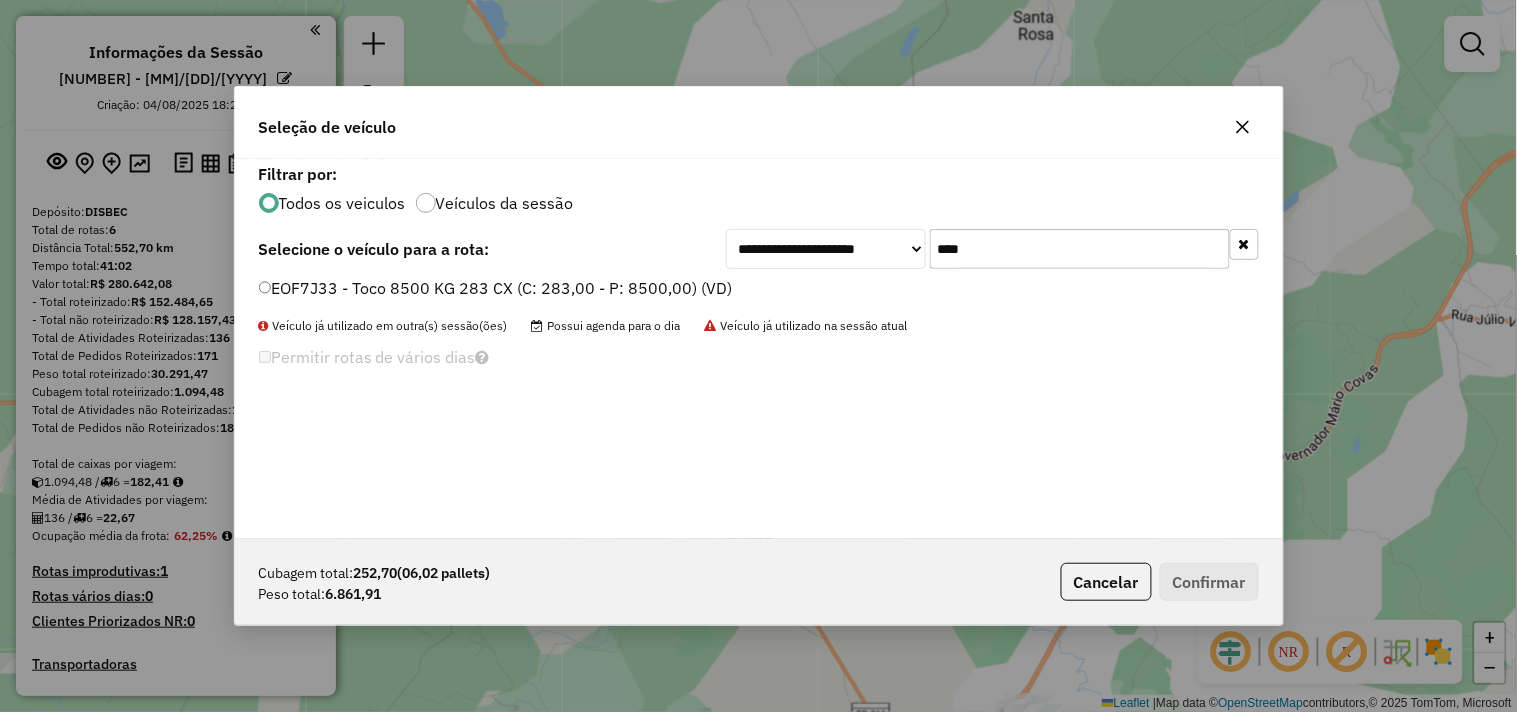 type on "****" 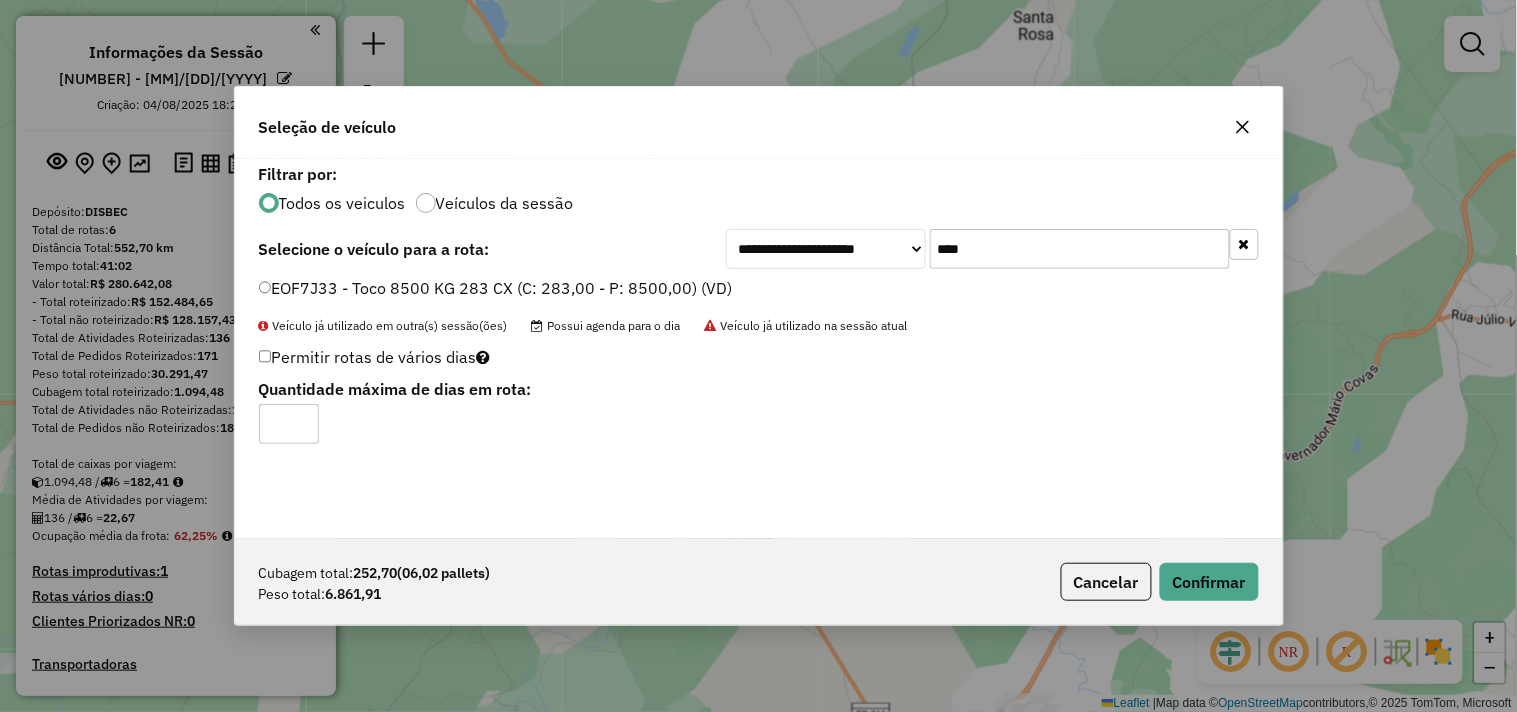 click on "Cubagem total:  [NUMBER]   (06,02 pallets)  Peso total: [NUMBER]  Cancelar   Confirmar" 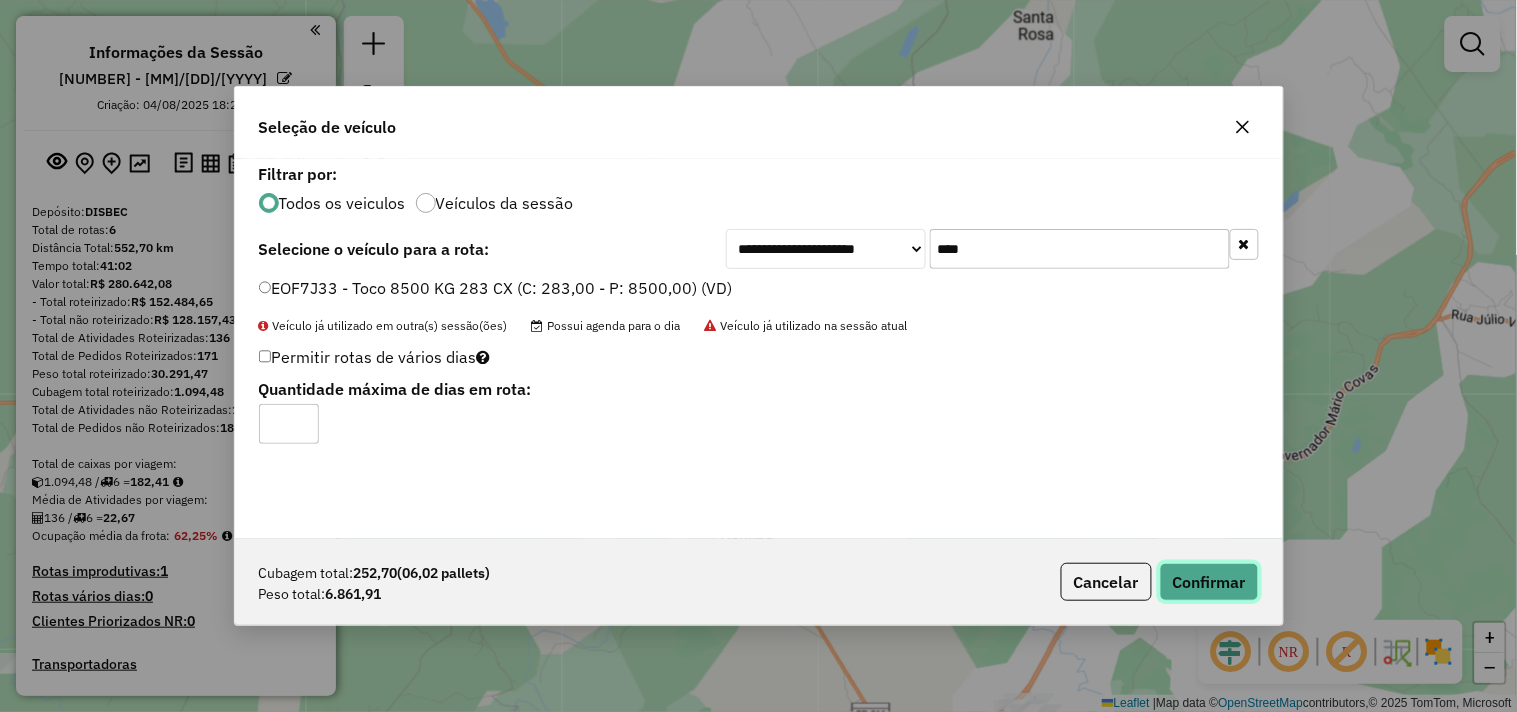 click on "Confirmar" 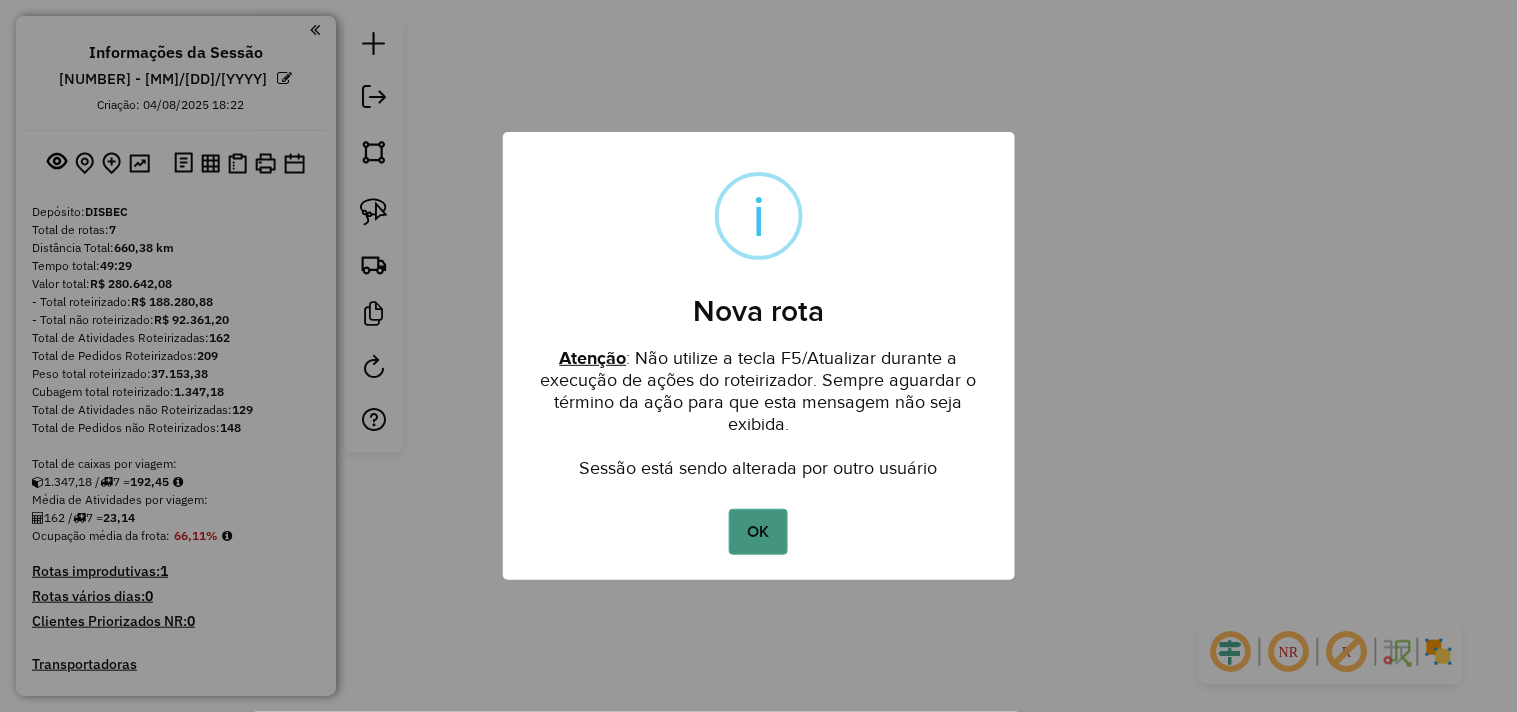 click on "OK" at bounding box center (758, 532) 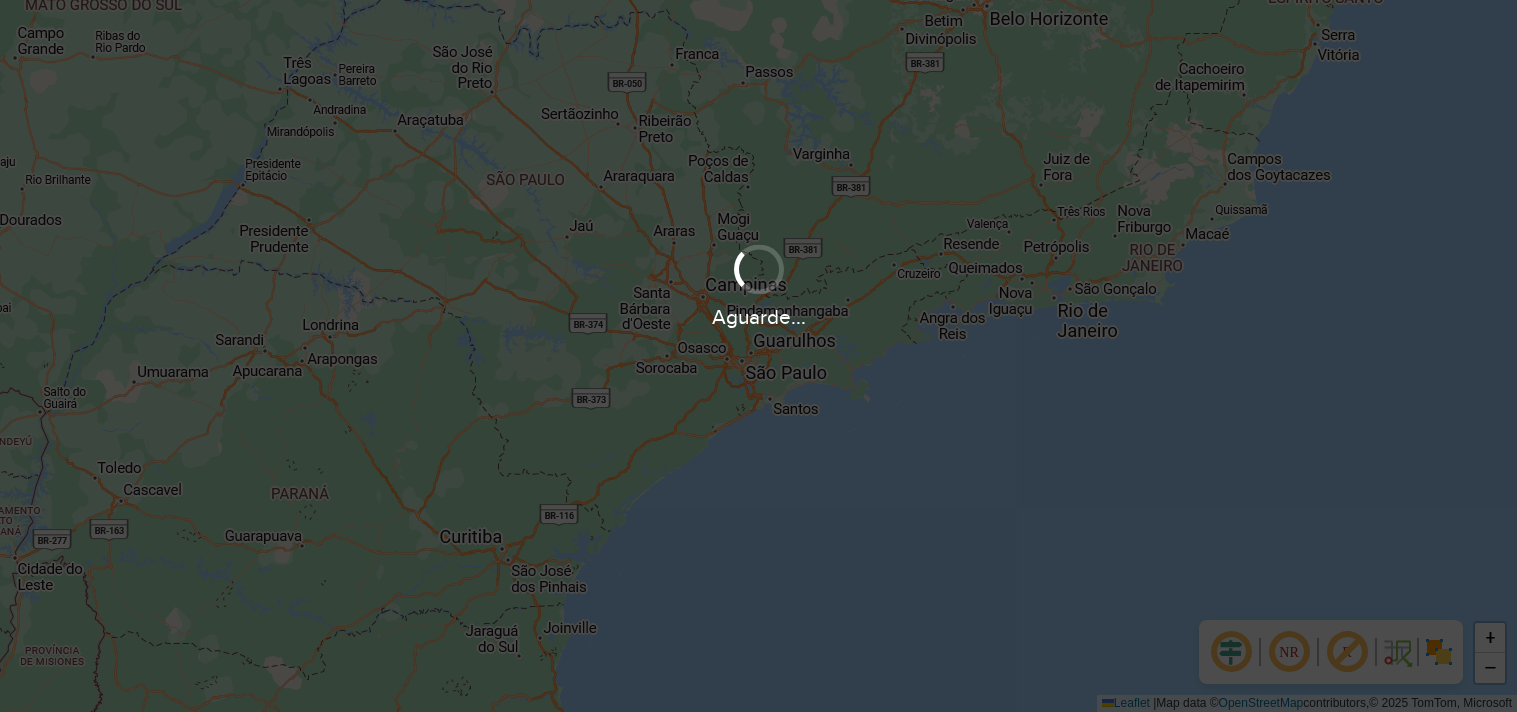 scroll, scrollTop: 0, scrollLeft: 0, axis: both 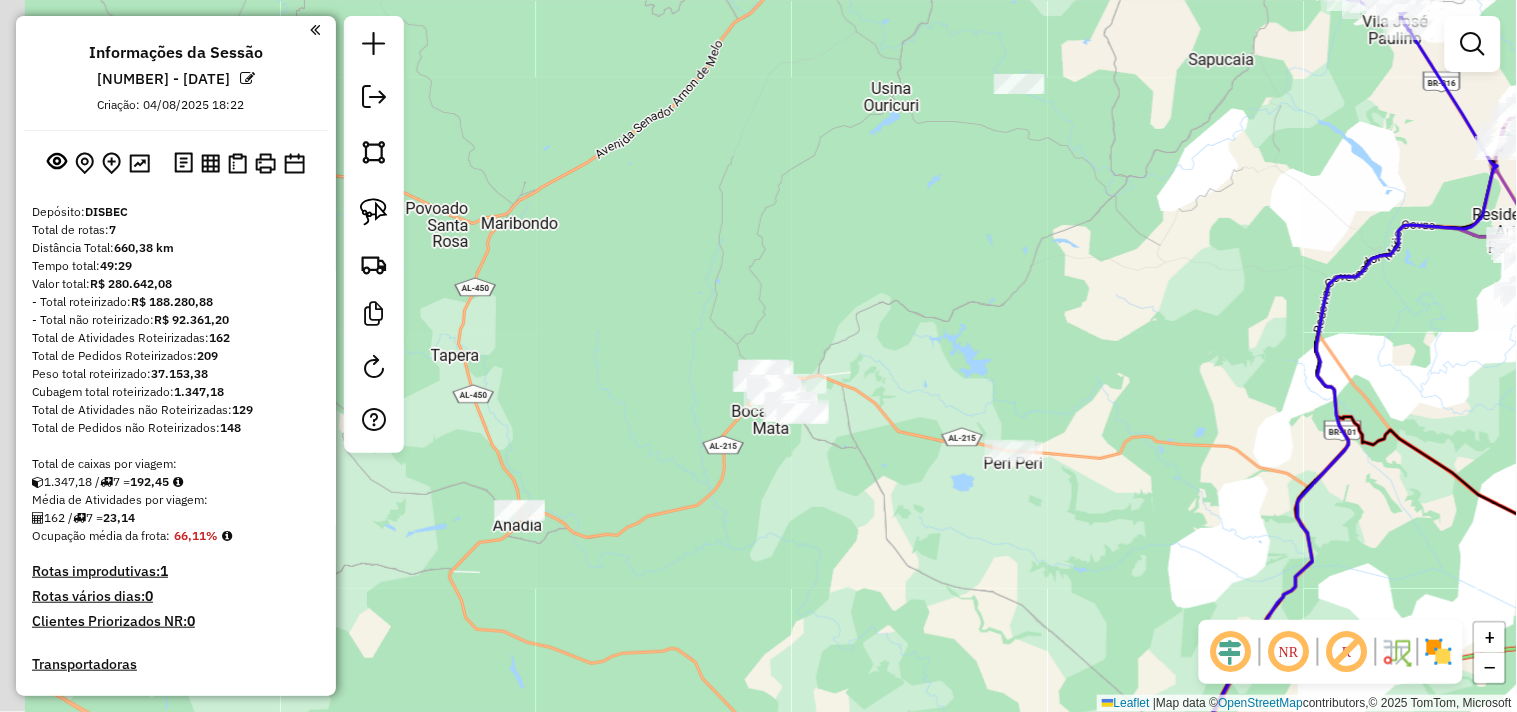 drag, startPoint x: 782, startPoint y: 270, endPoint x: 1063, endPoint y: 311, distance: 283.97534 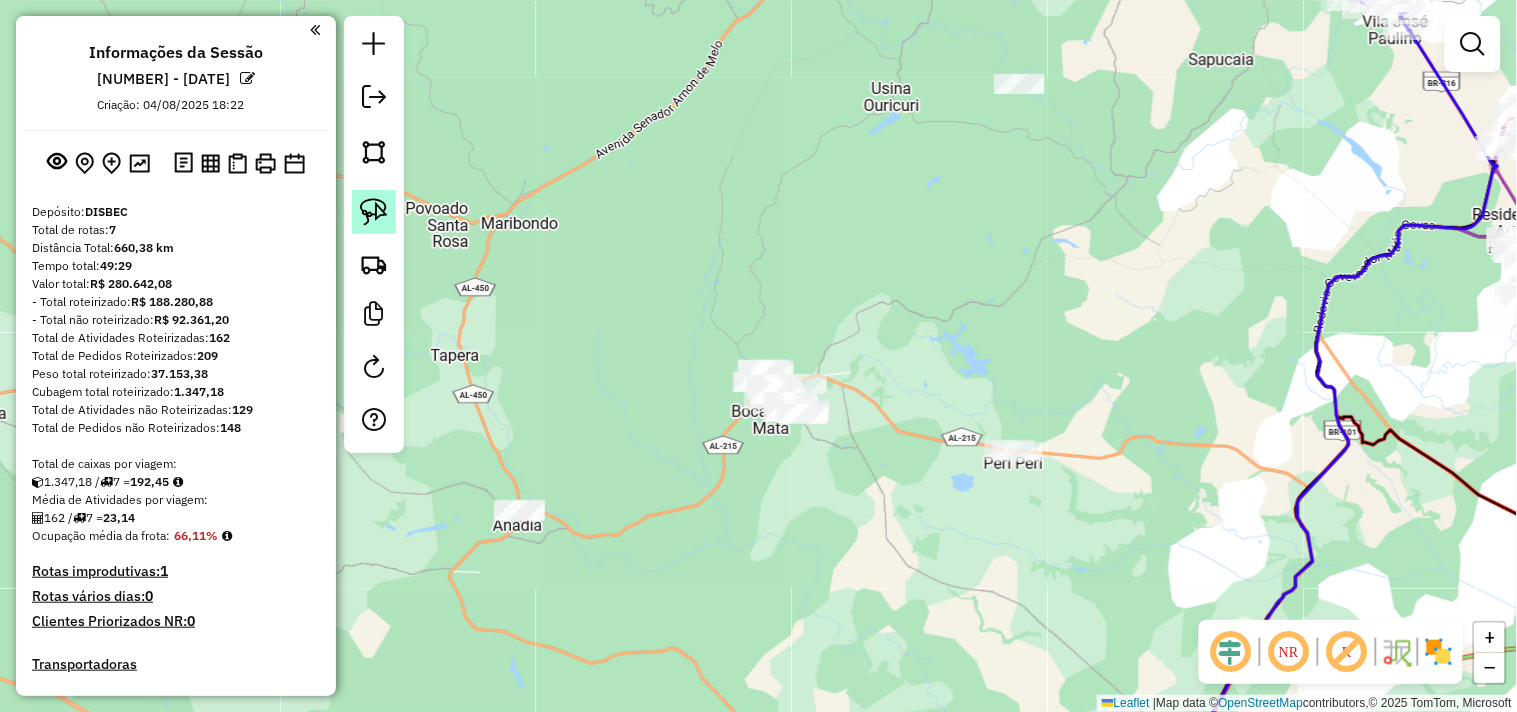 click 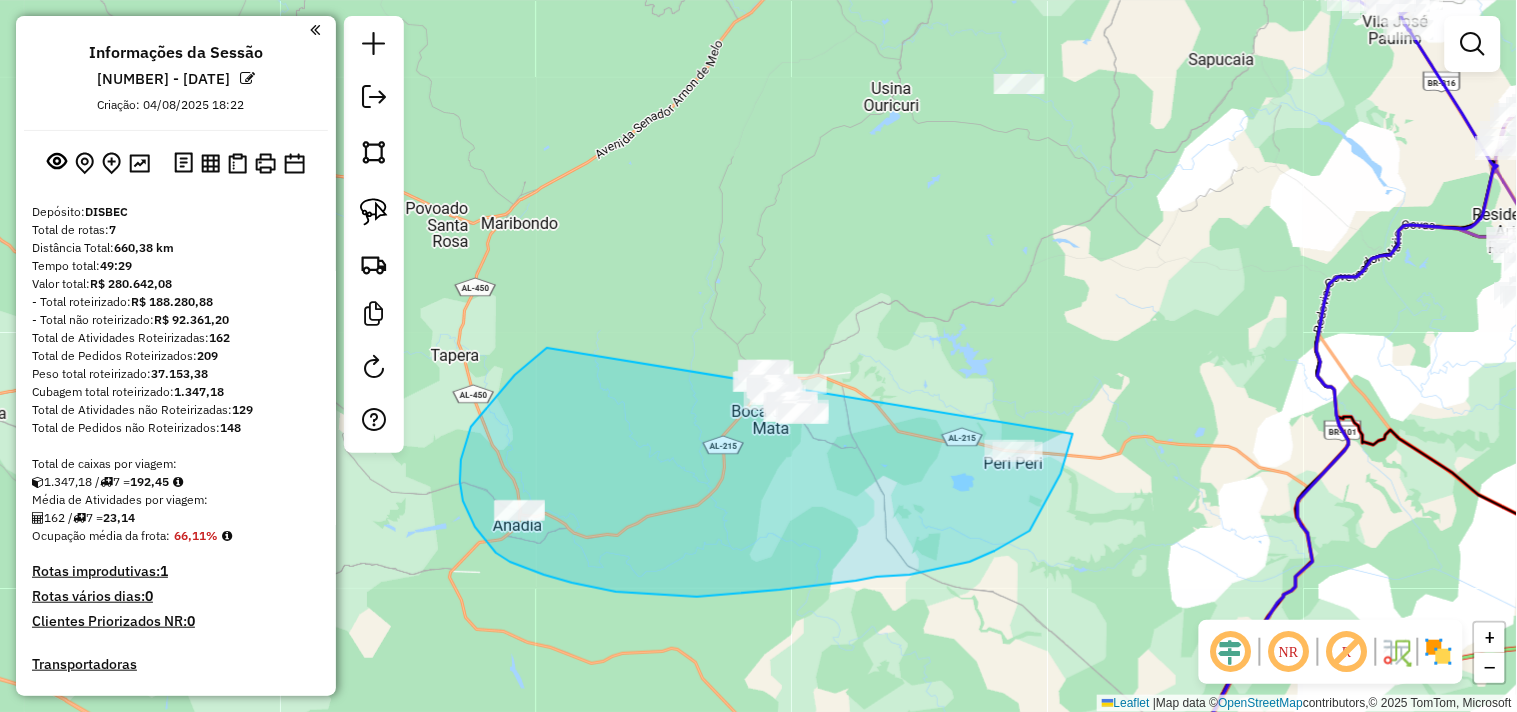 drag, startPoint x: 544, startPoint y: 351, endPoint x: 1018, endPoint y: 287, distance: 478.30115 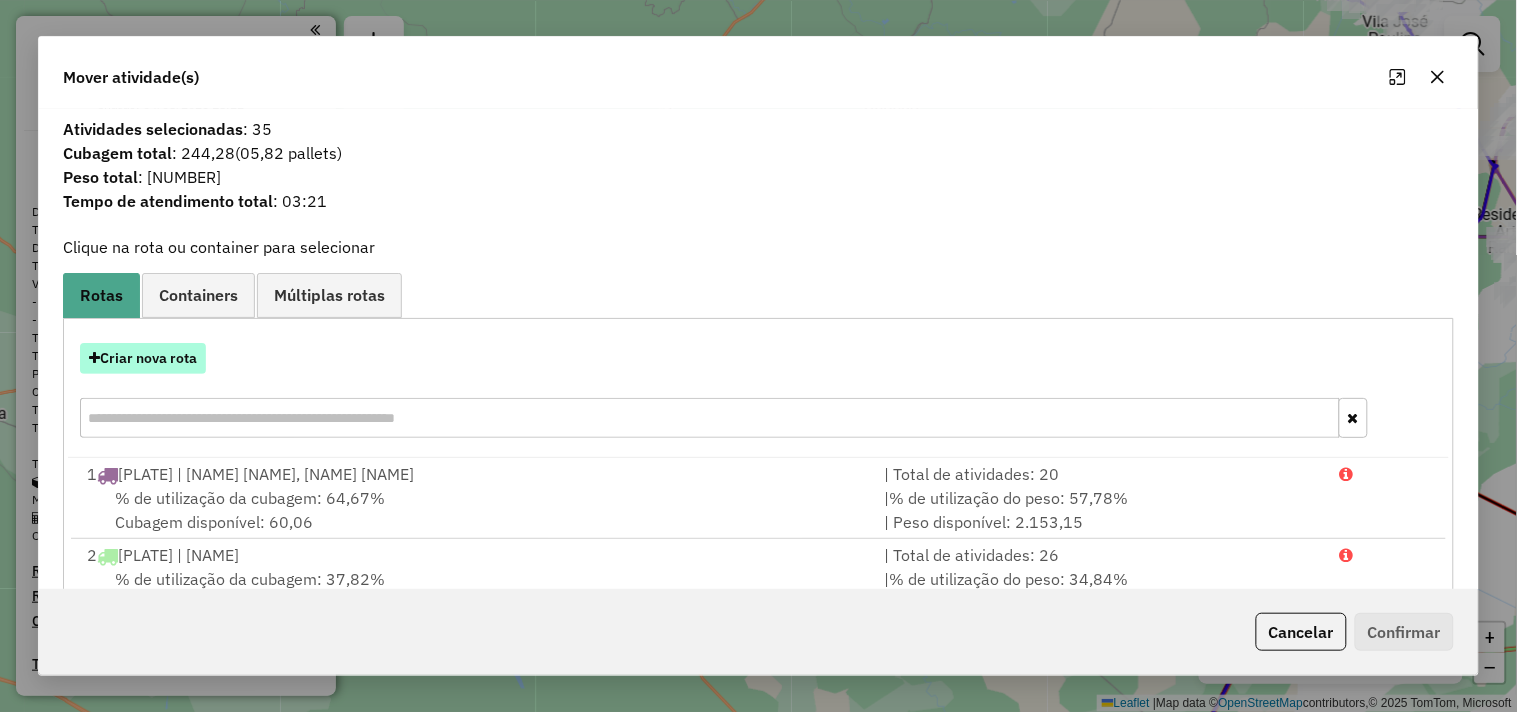 click on "Criar nova rota" at bounding box center [143, 358] 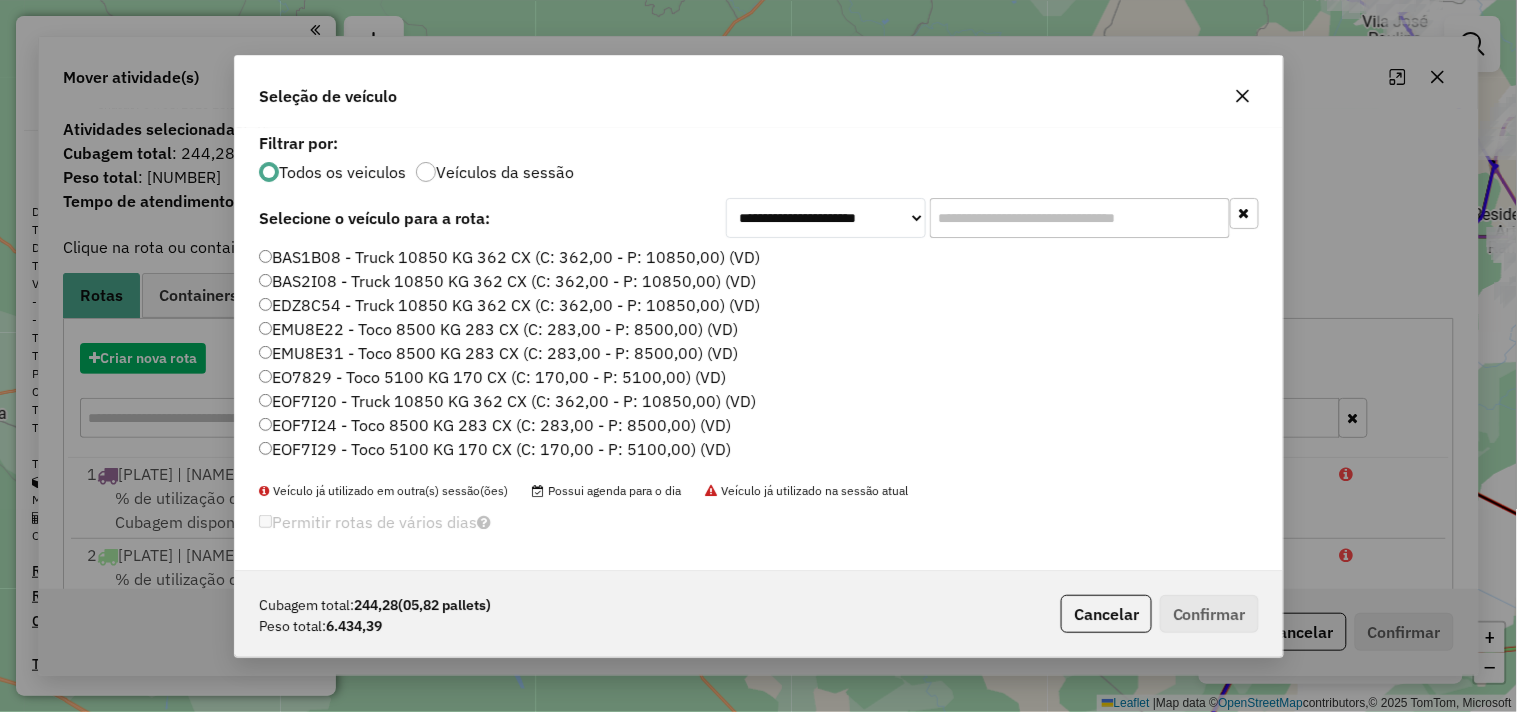 scroll, scrollTop: 11, scrollLeft: 5, axis: both 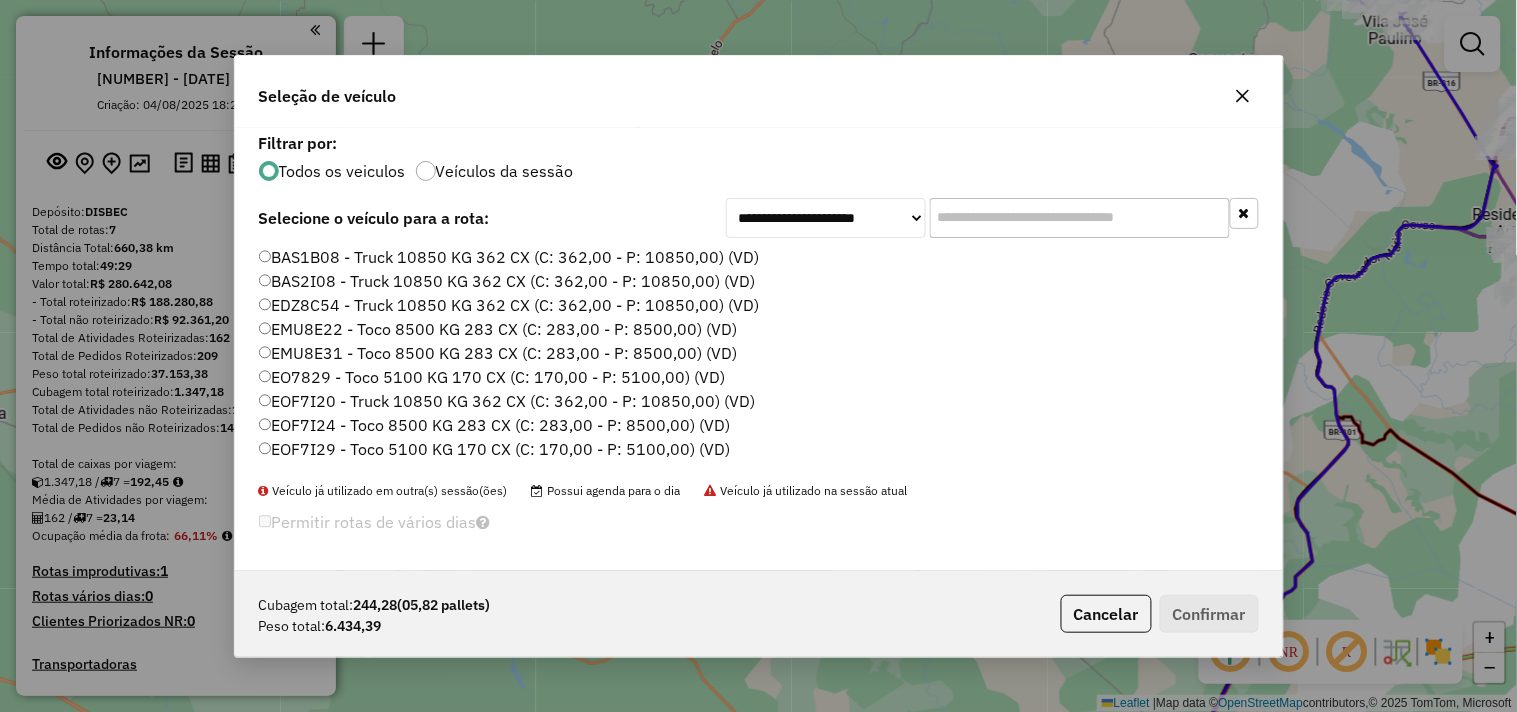 click 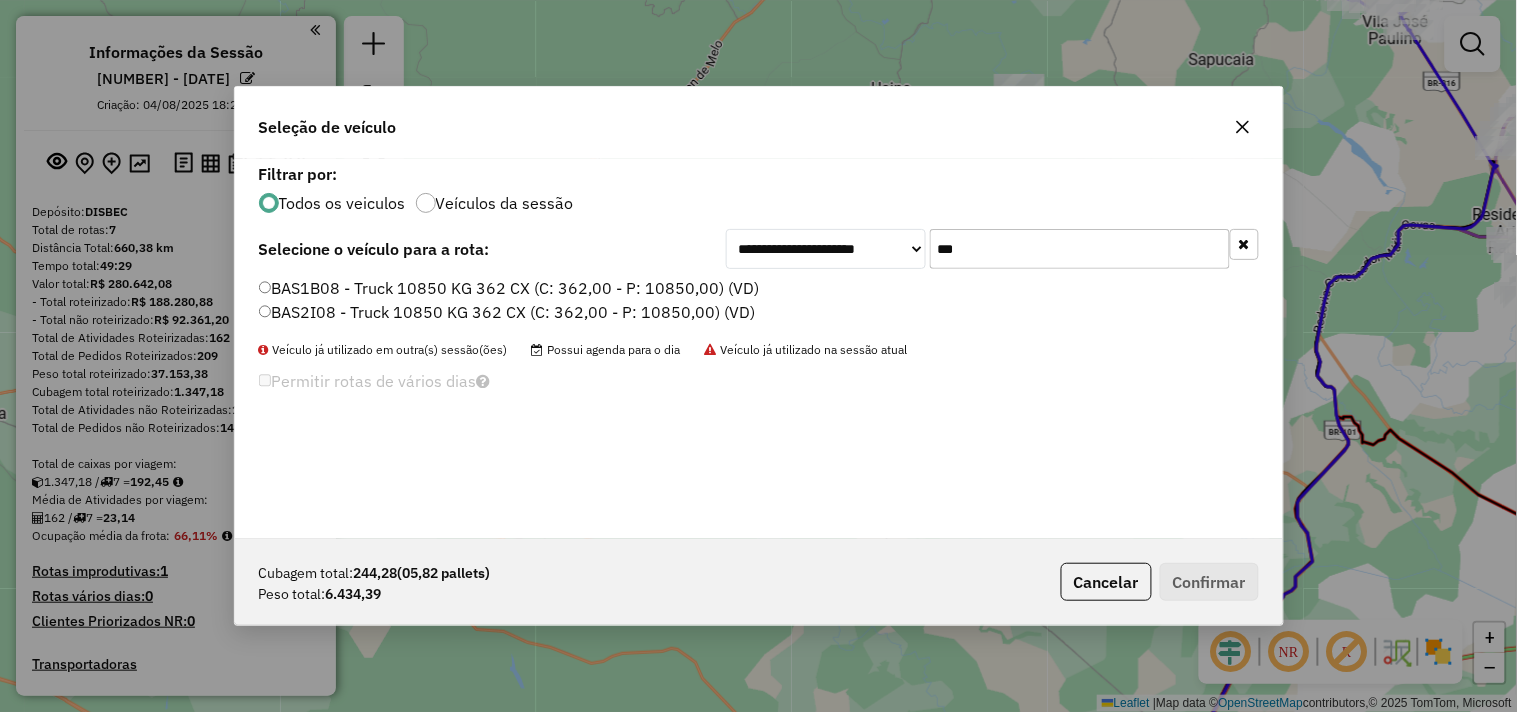 type on "***" 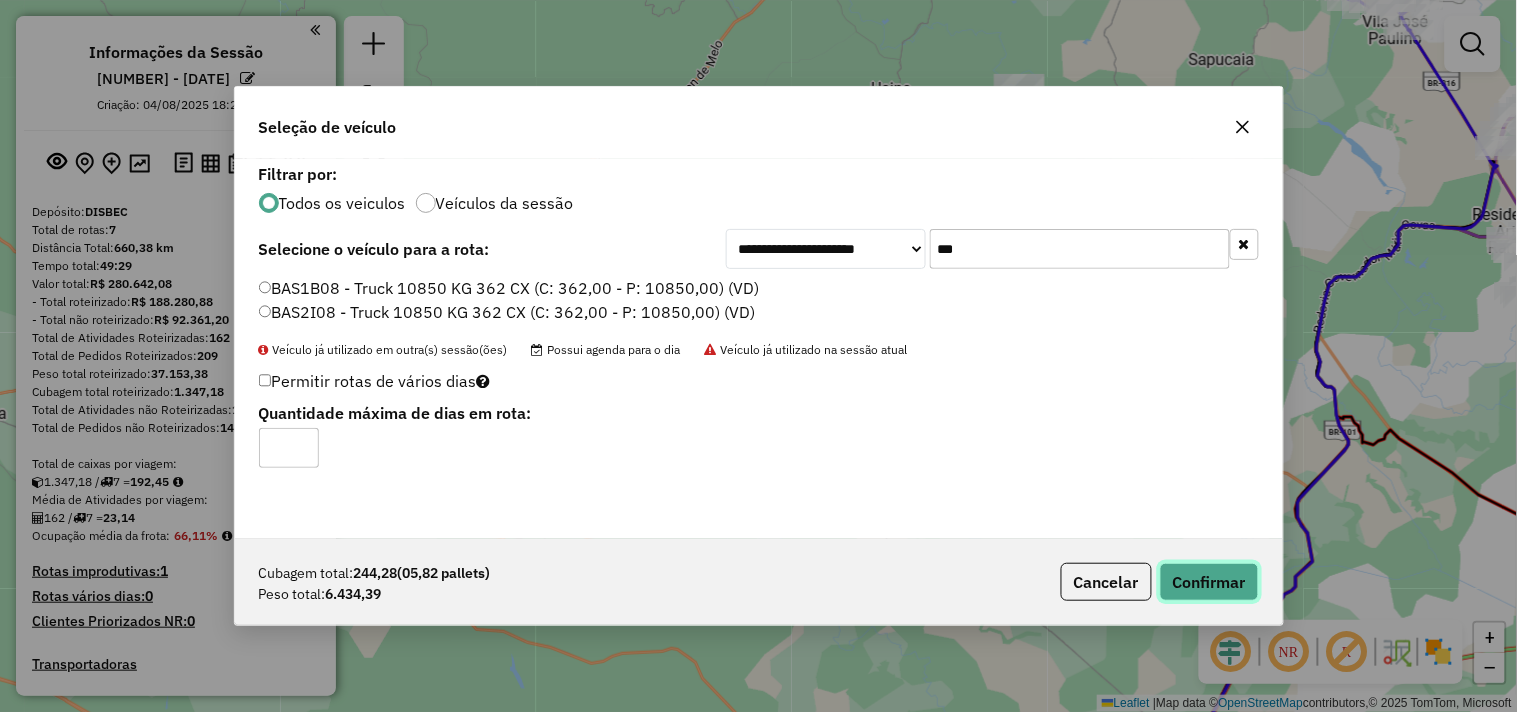 click on "Confirmar" 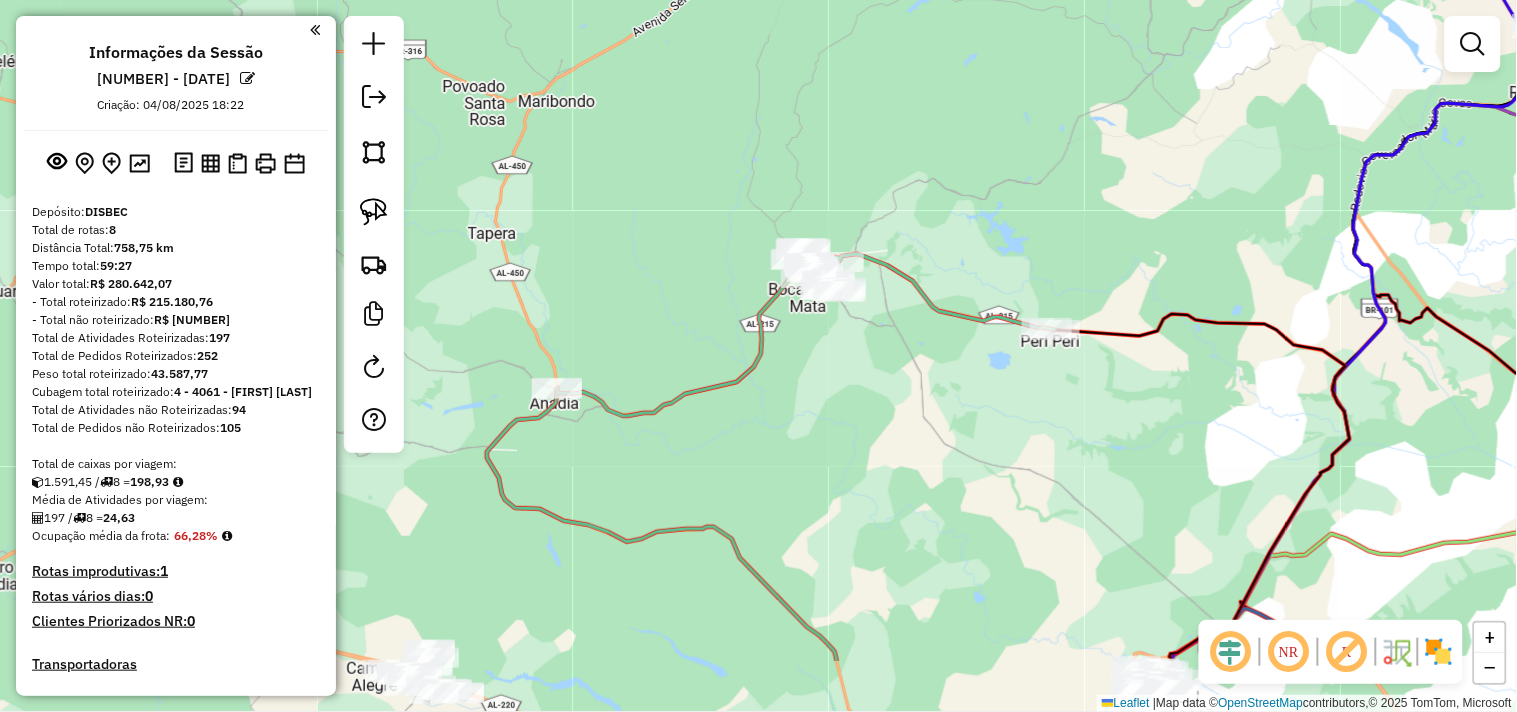 drag, startPoint x: 835, startPoint y: 560, endPoint x: 893, endPoint y: 375, distance: 193.87883 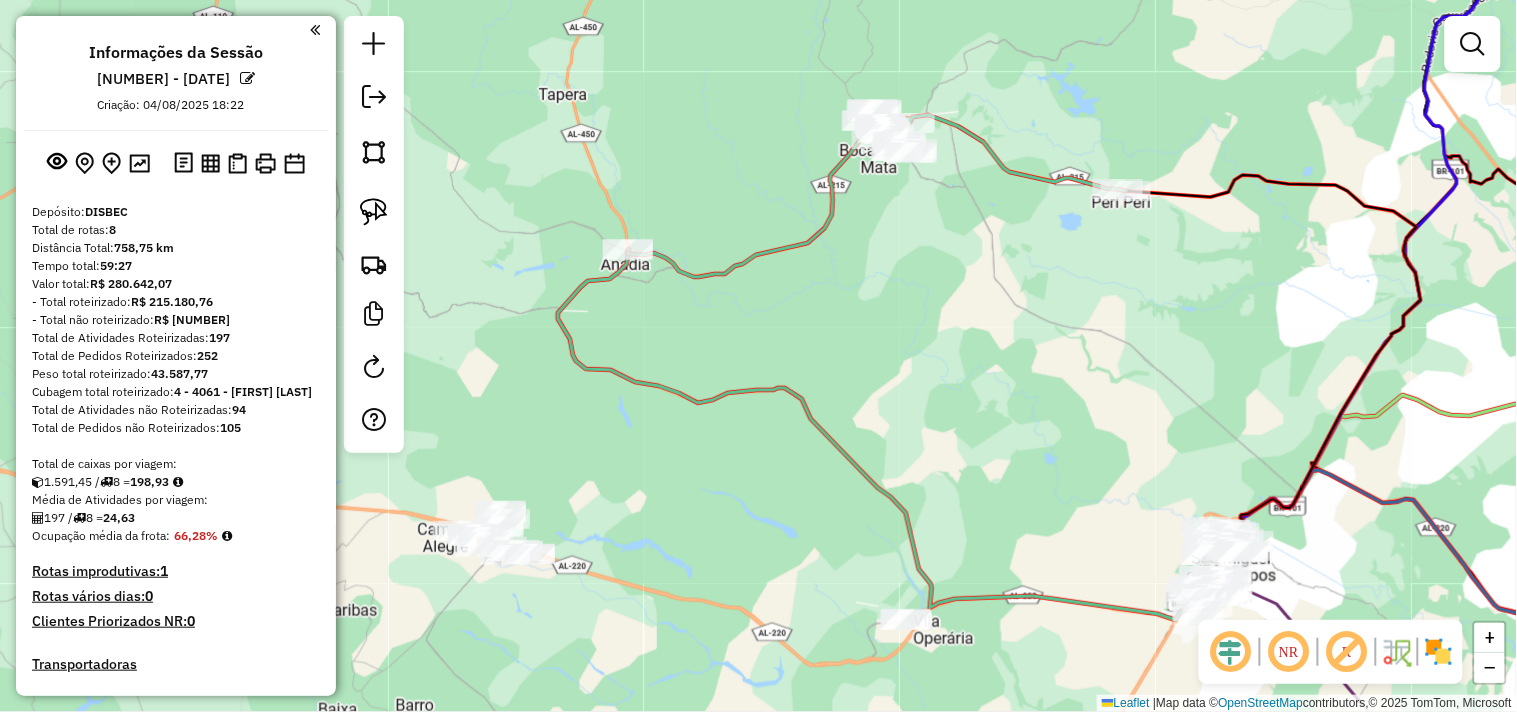 drag, startPoint x: 812, startPoint y: 407, endPoint x: 915, endPoint y: 232, distance: 203.06157 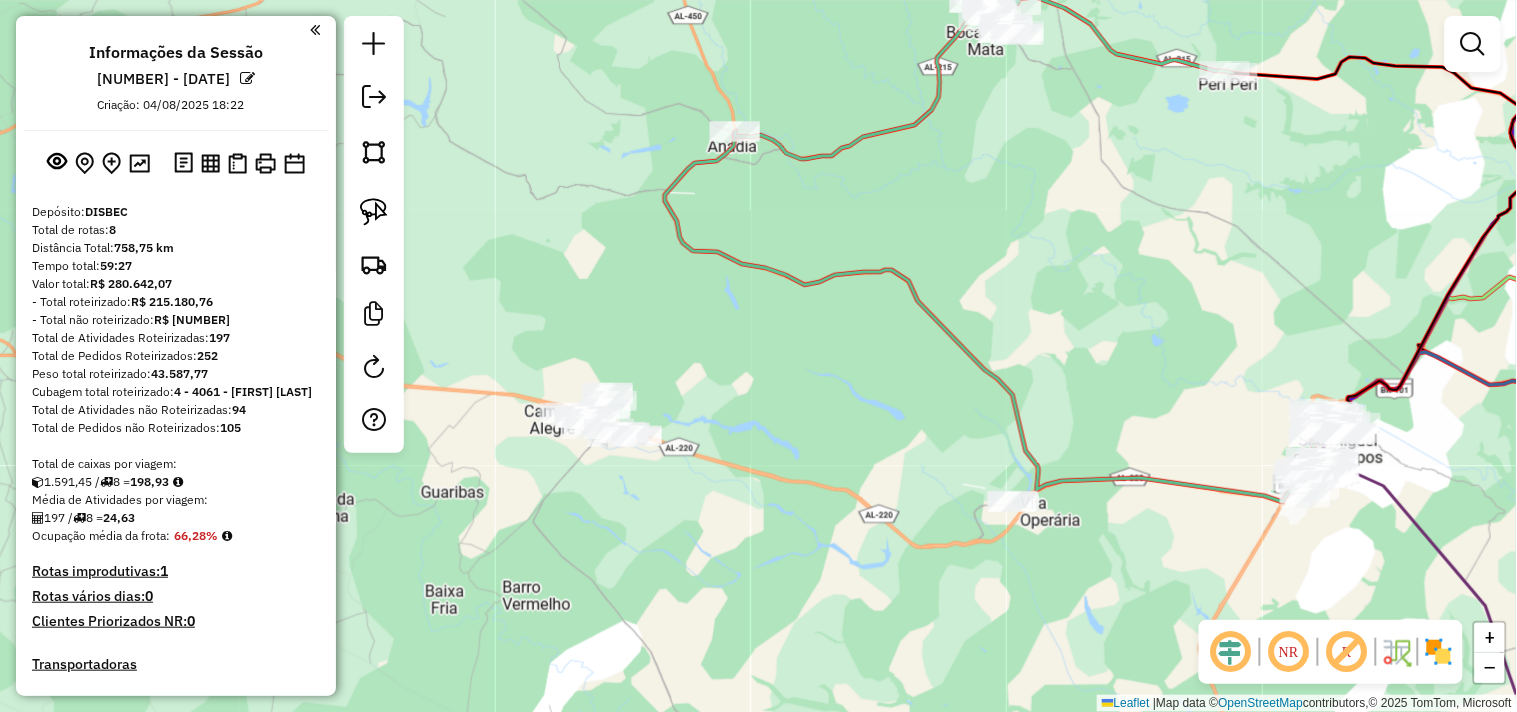 drag, startPoint x: 823, startPoint y: 344, endPoint x: 926, endPoint y: 351, distance: 103.23759 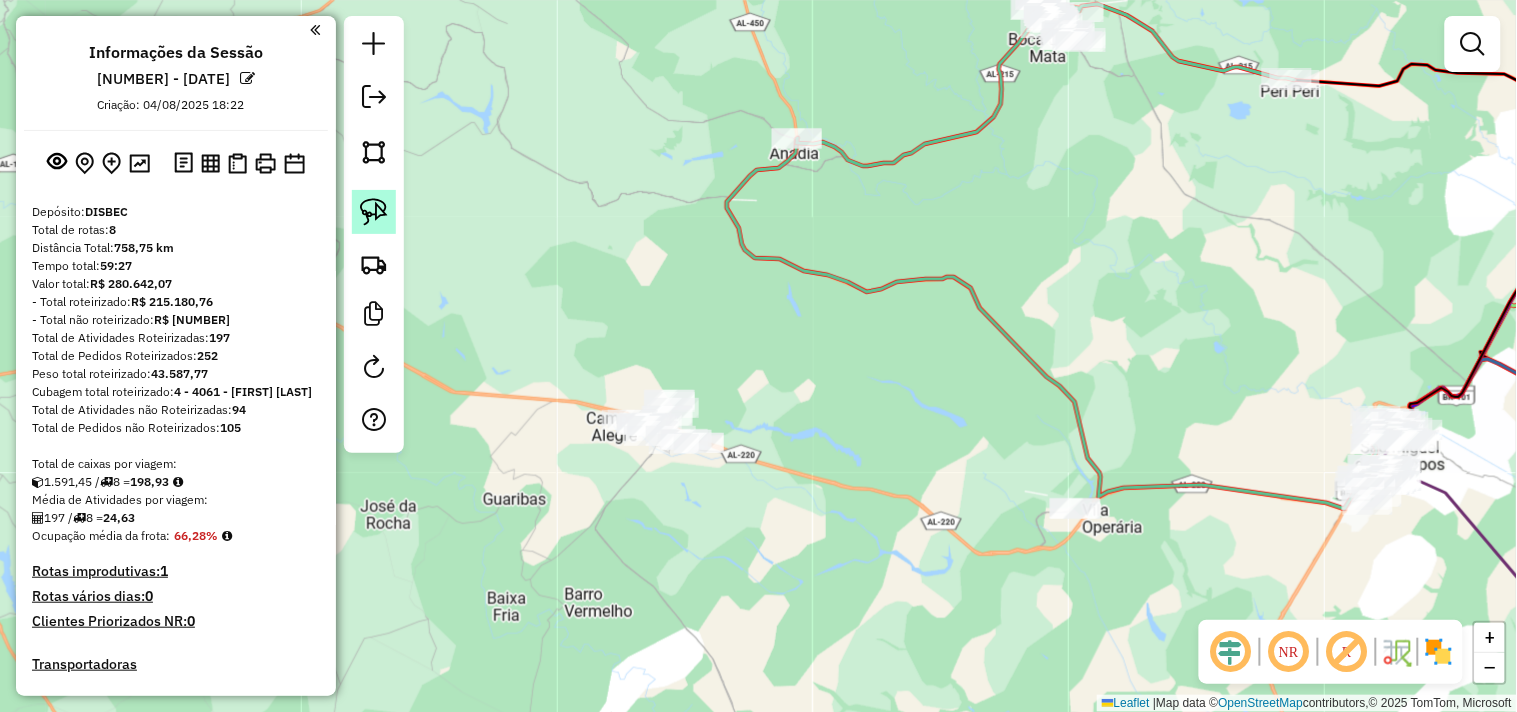 click 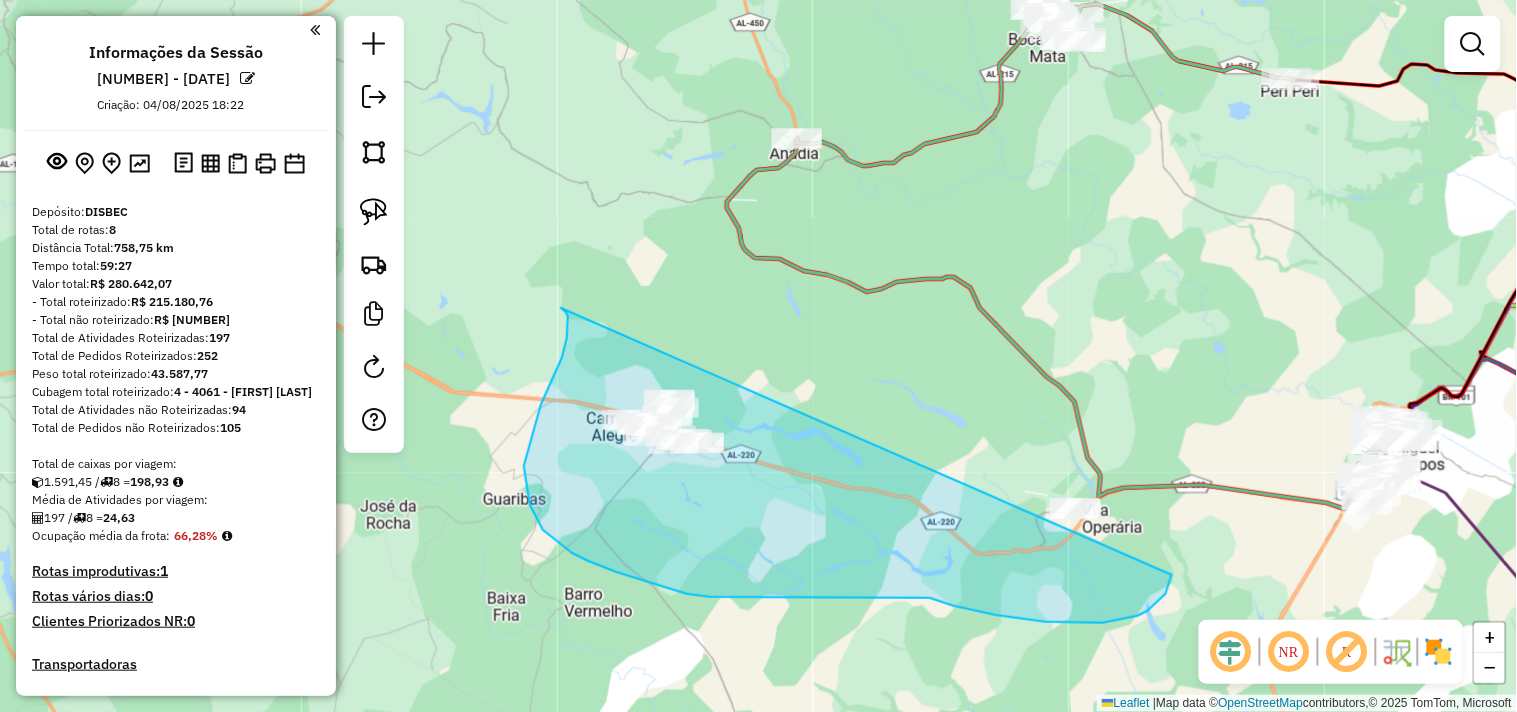 drag, startPoint x: 541, startPoint y: 405, endPoint x: 1173, endPoint y: 490, distance: 637.69037 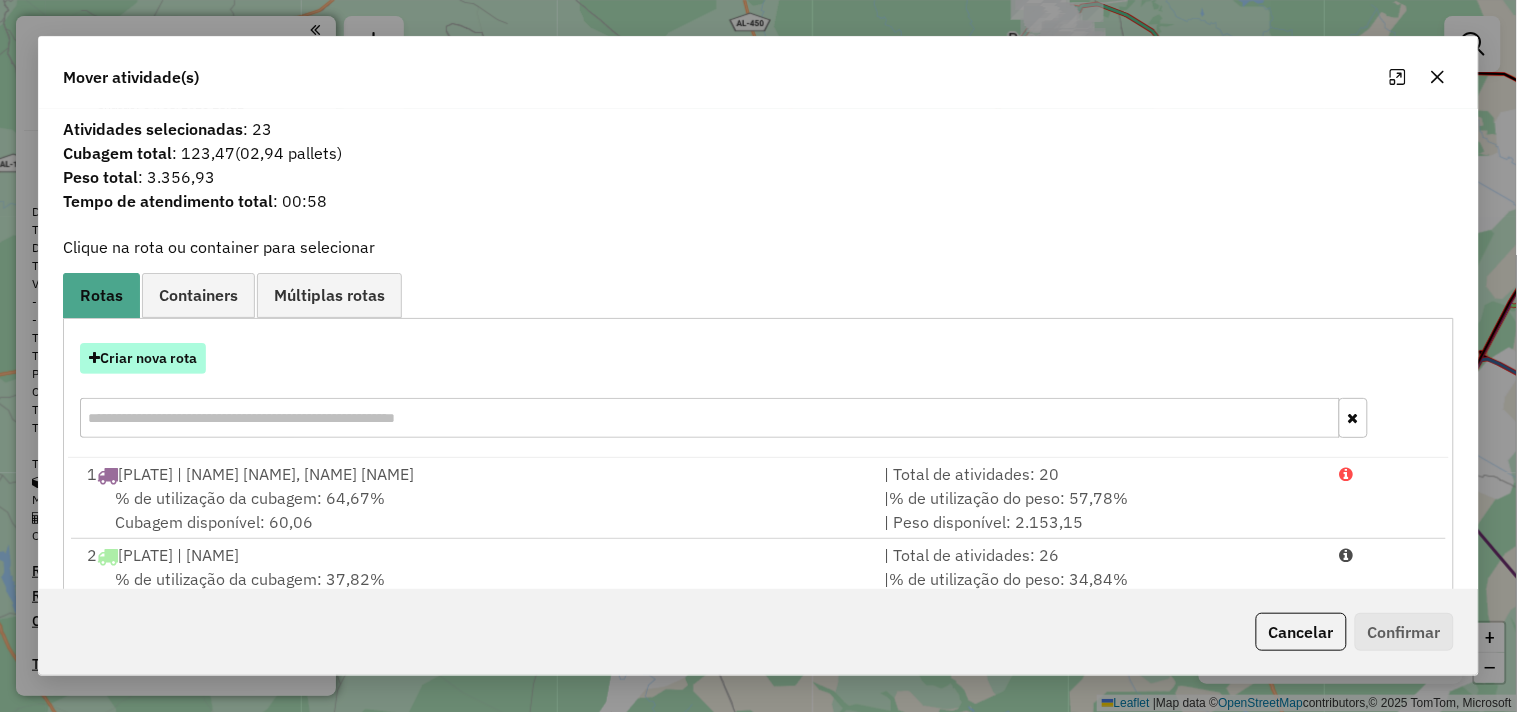 click on "Criar nova rota" at bounding box center [143, 358] 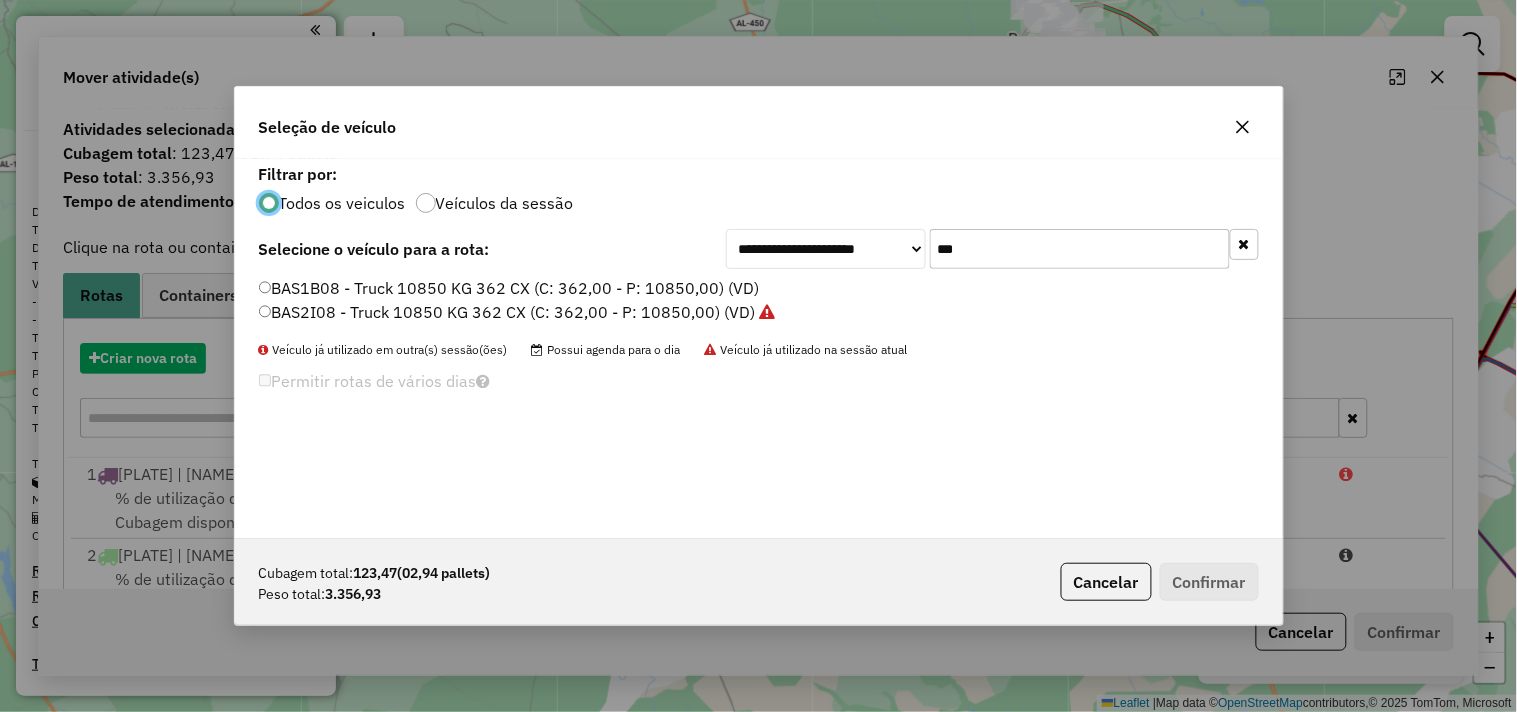 scroll, scrollTop: 11, scrollLeft: 5, axis: both 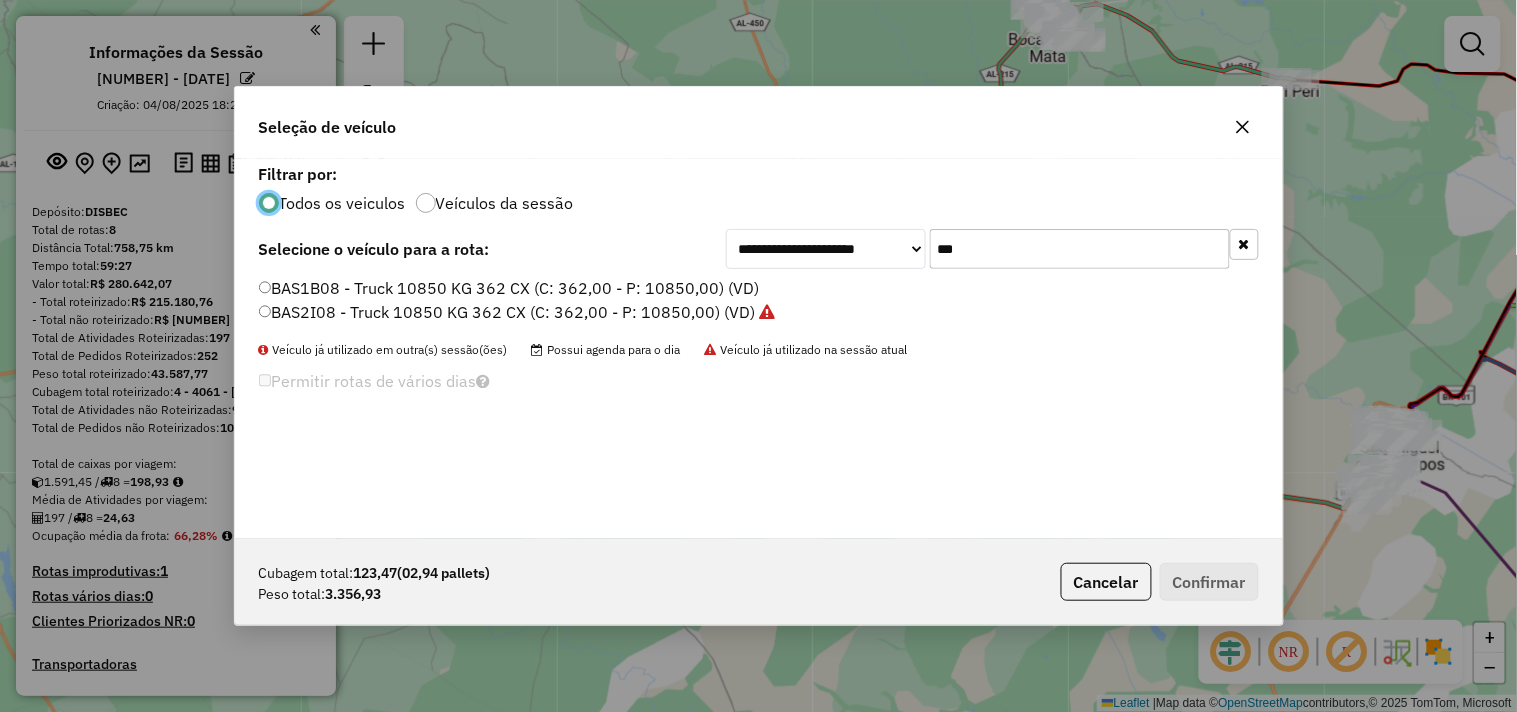 click on "**********" 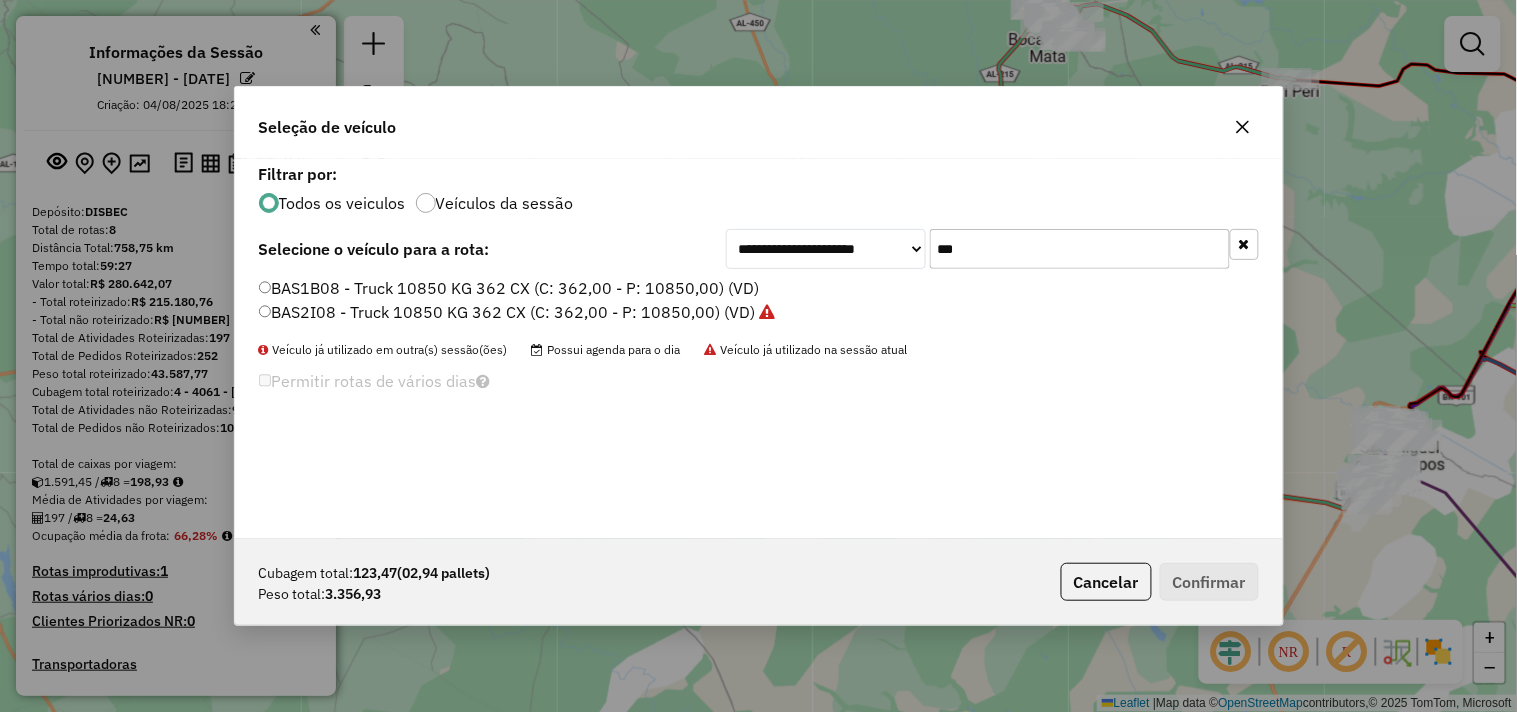 click on "***" 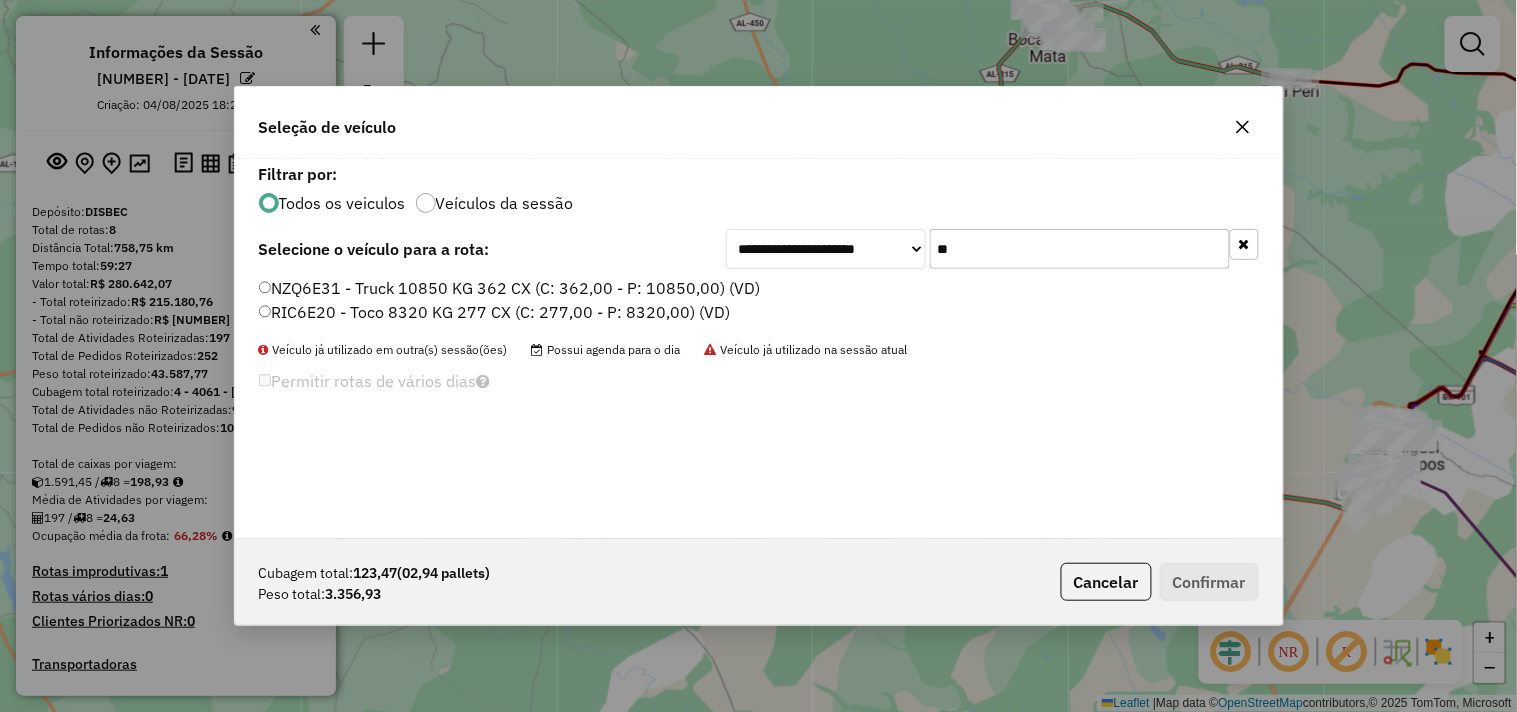 type on "**" 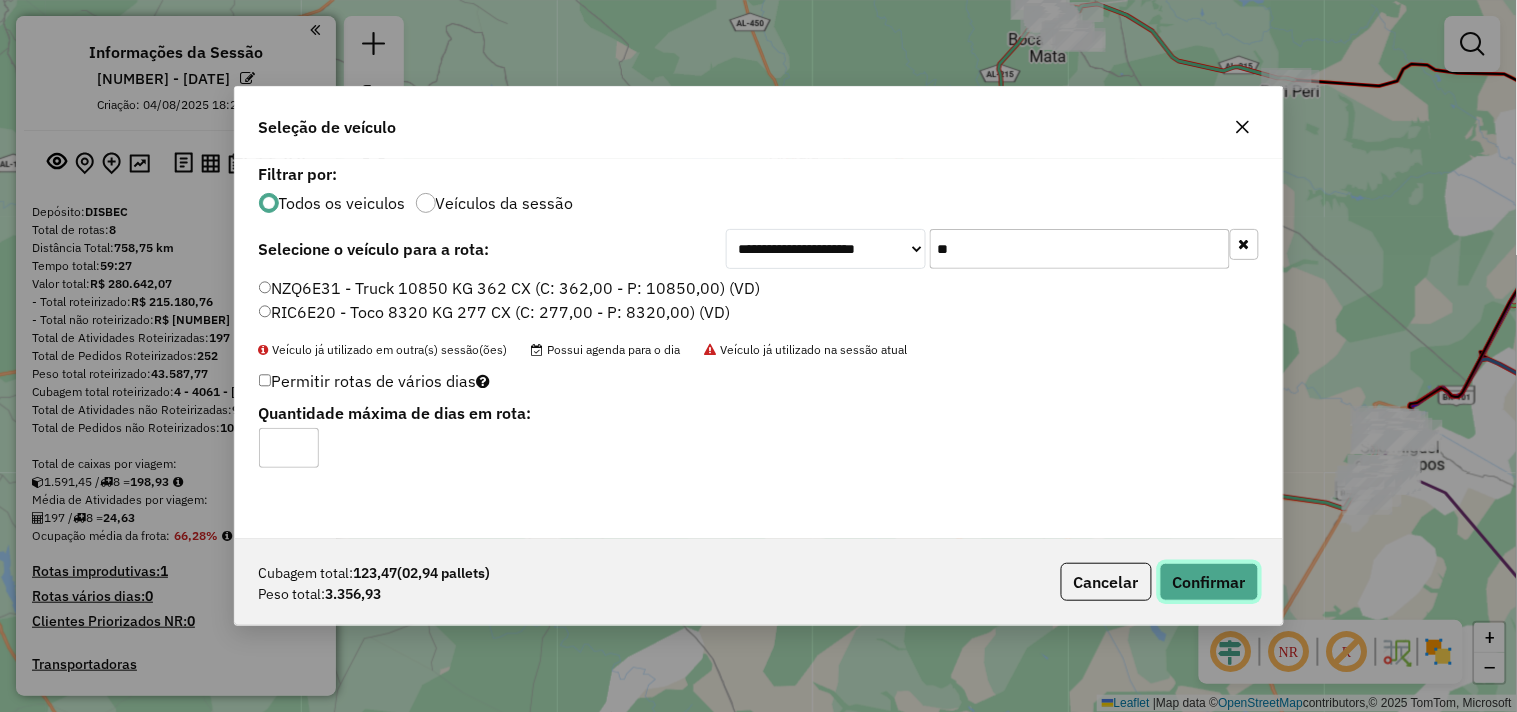 click on "Confirmar" 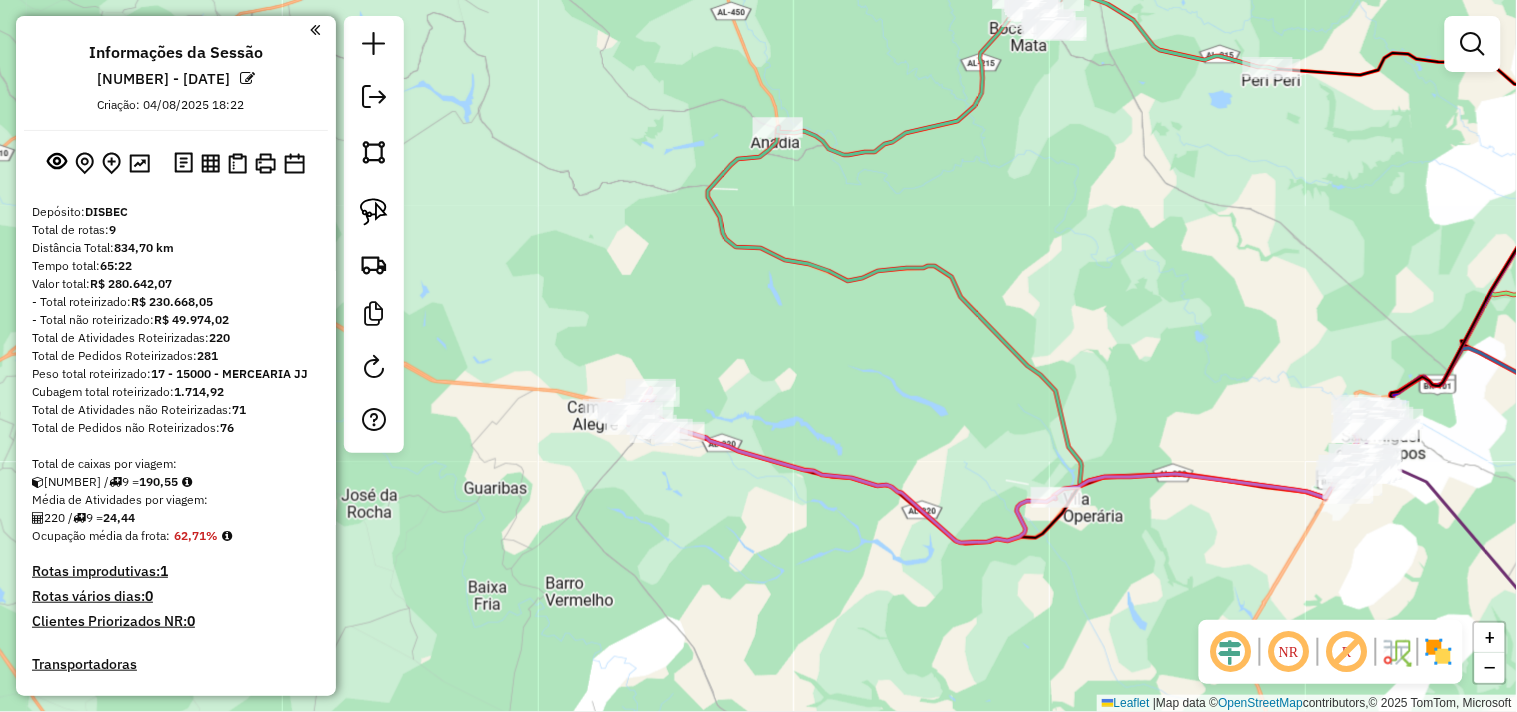 drag, startPoint x: 893, startPoint y: 464, endPoint x: 703, endPoint y: 397, distance: 201.46712 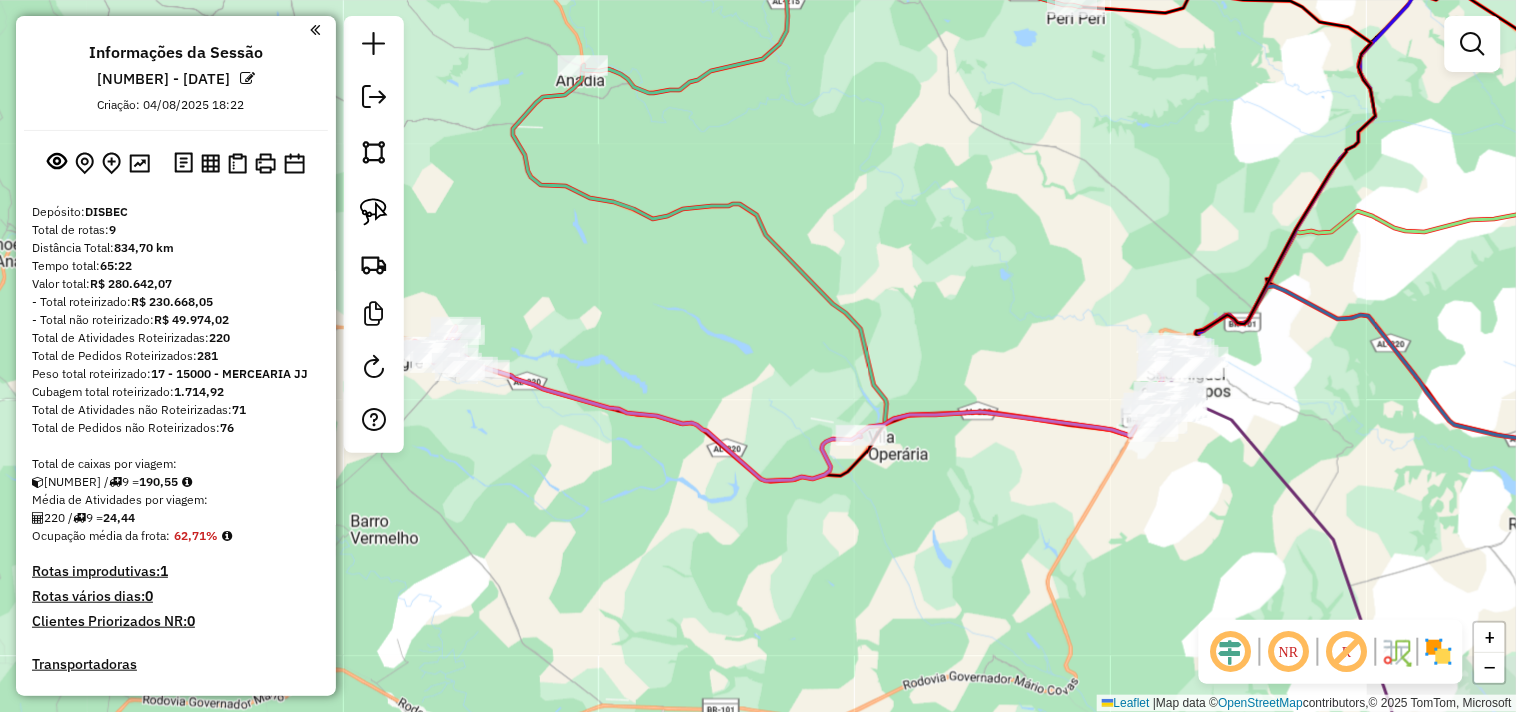 drag, startPoint x: 971, startPoint y: 264, endPoint x: 658, endPoint y: 366, distance: 329.20056 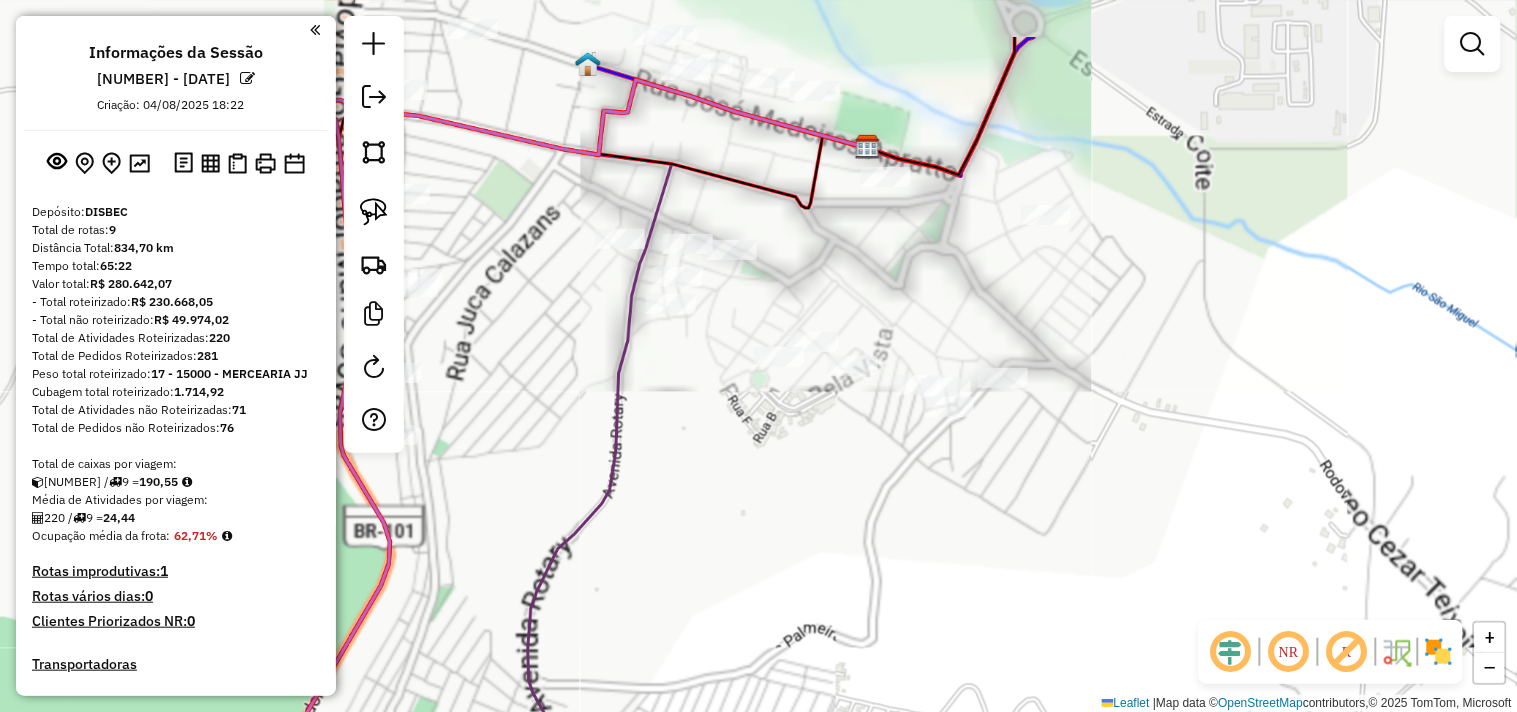 drag, startPoint x: 844, startPoint y: 471, endPoint x: 855, endPoint y: 486, distance: 18.601076 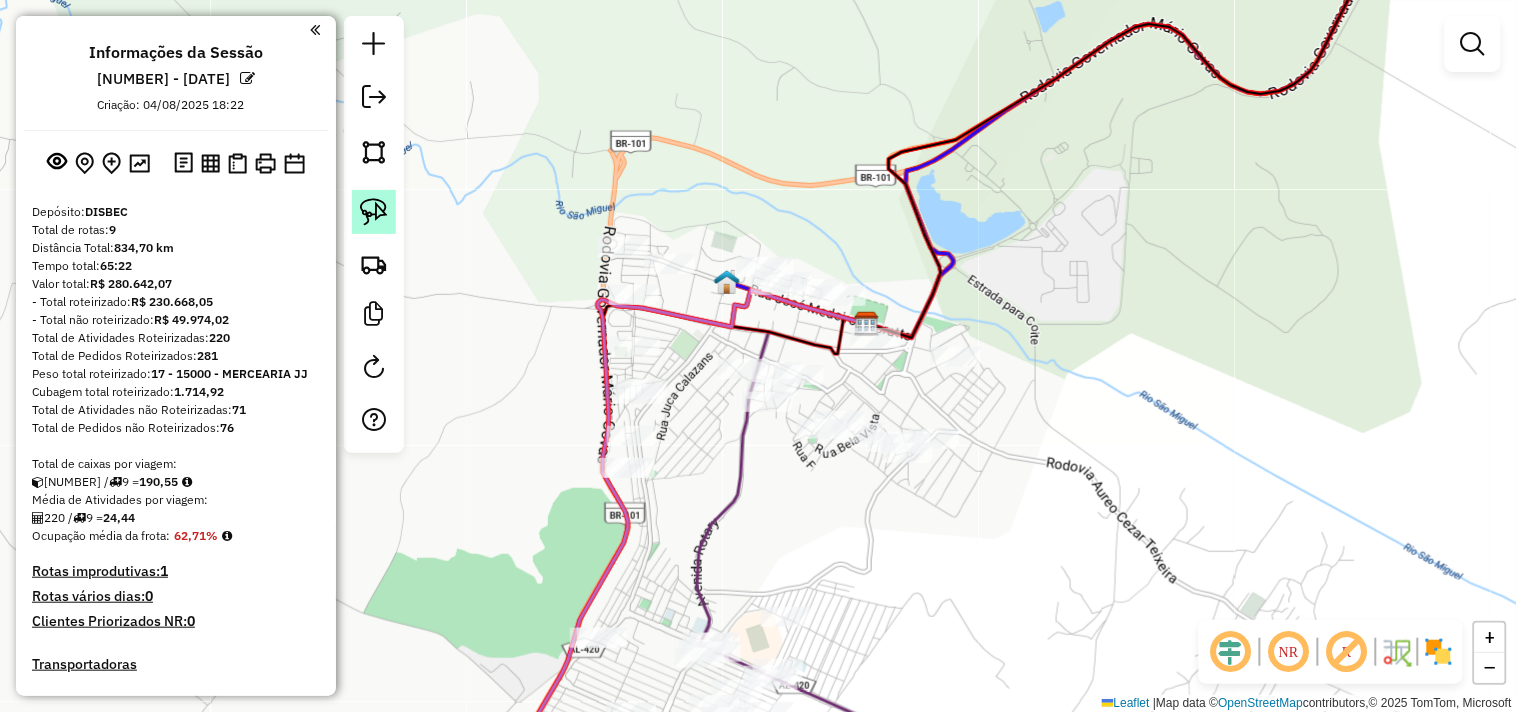 click 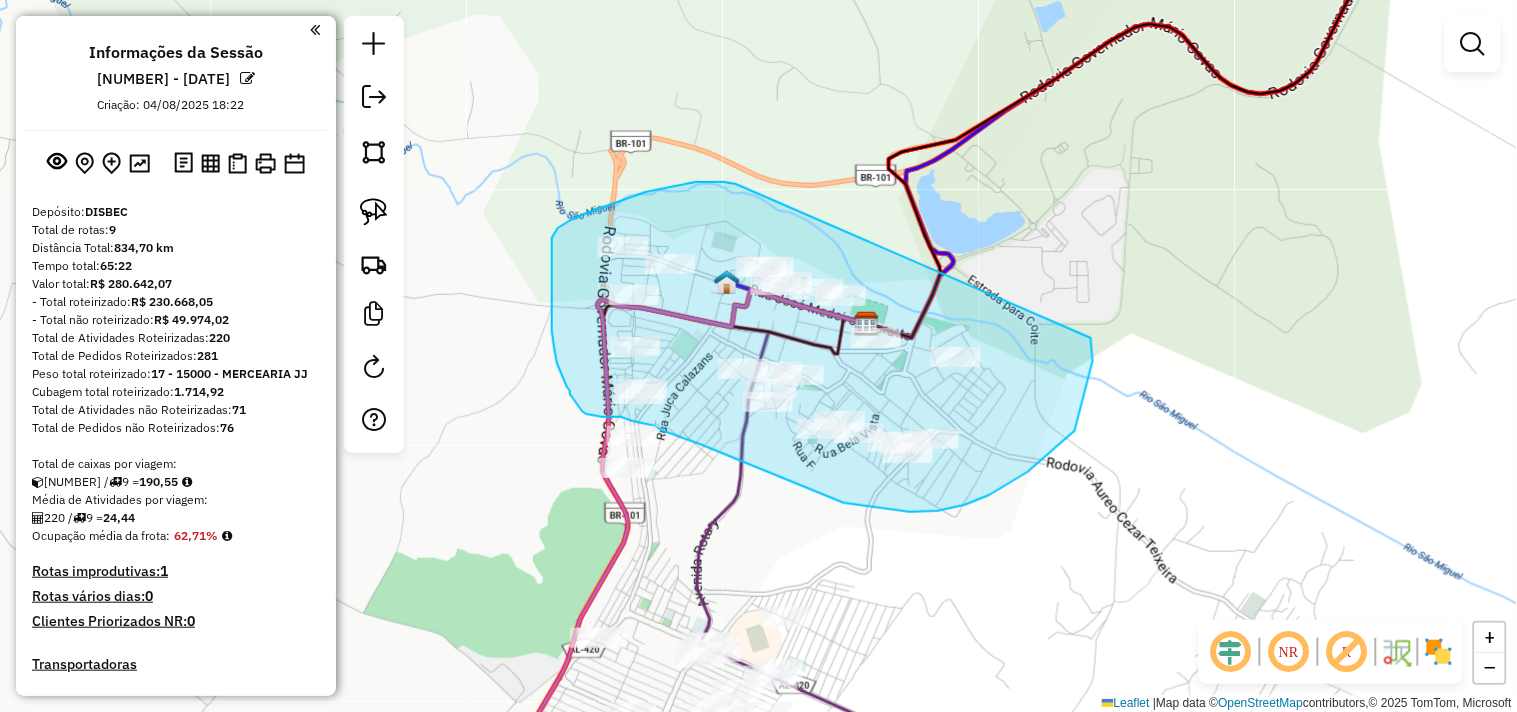 drag, startPoint x: 646, startPoint y: 192, endPoint x: 1086, endPoint y: 331, distance: 461.43362 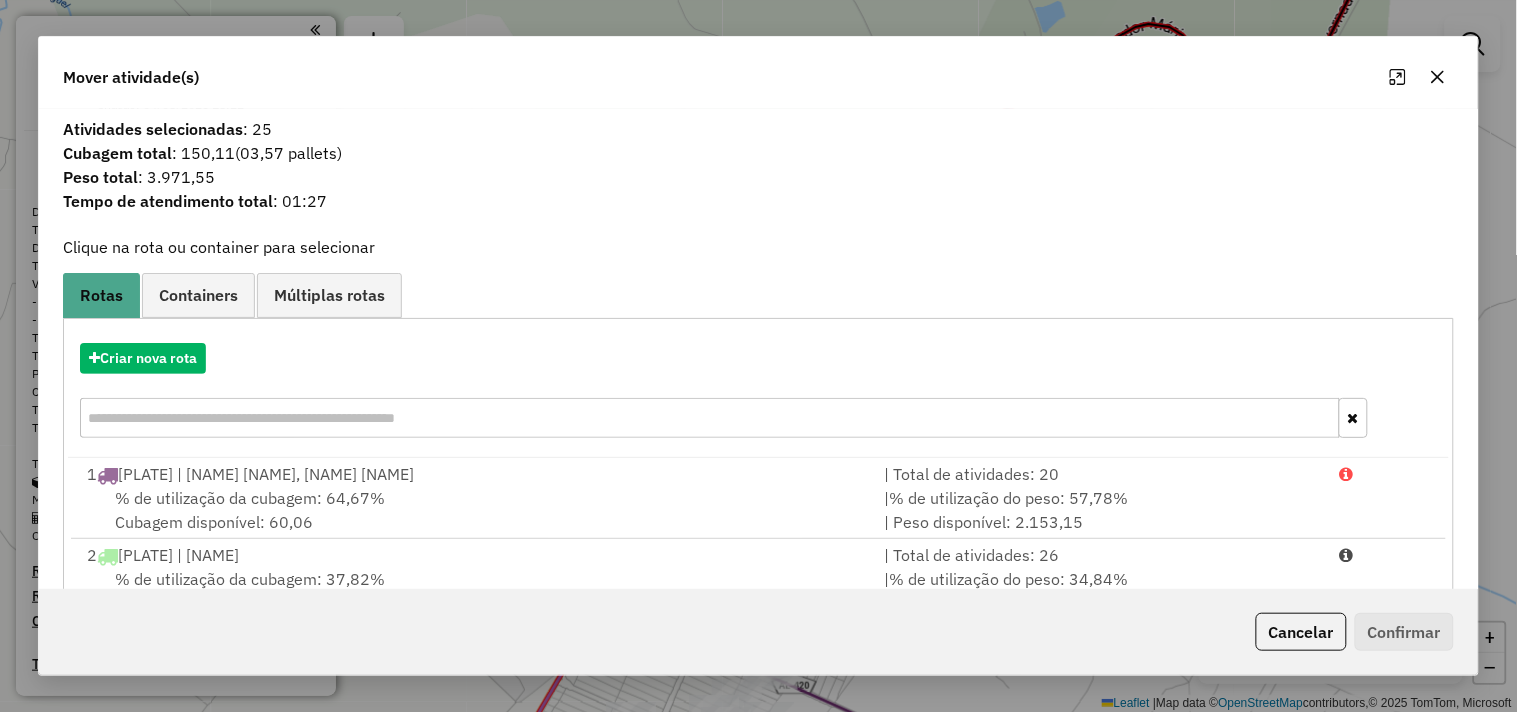 click on "Criar nova rota" at bounding box center [758, 393] 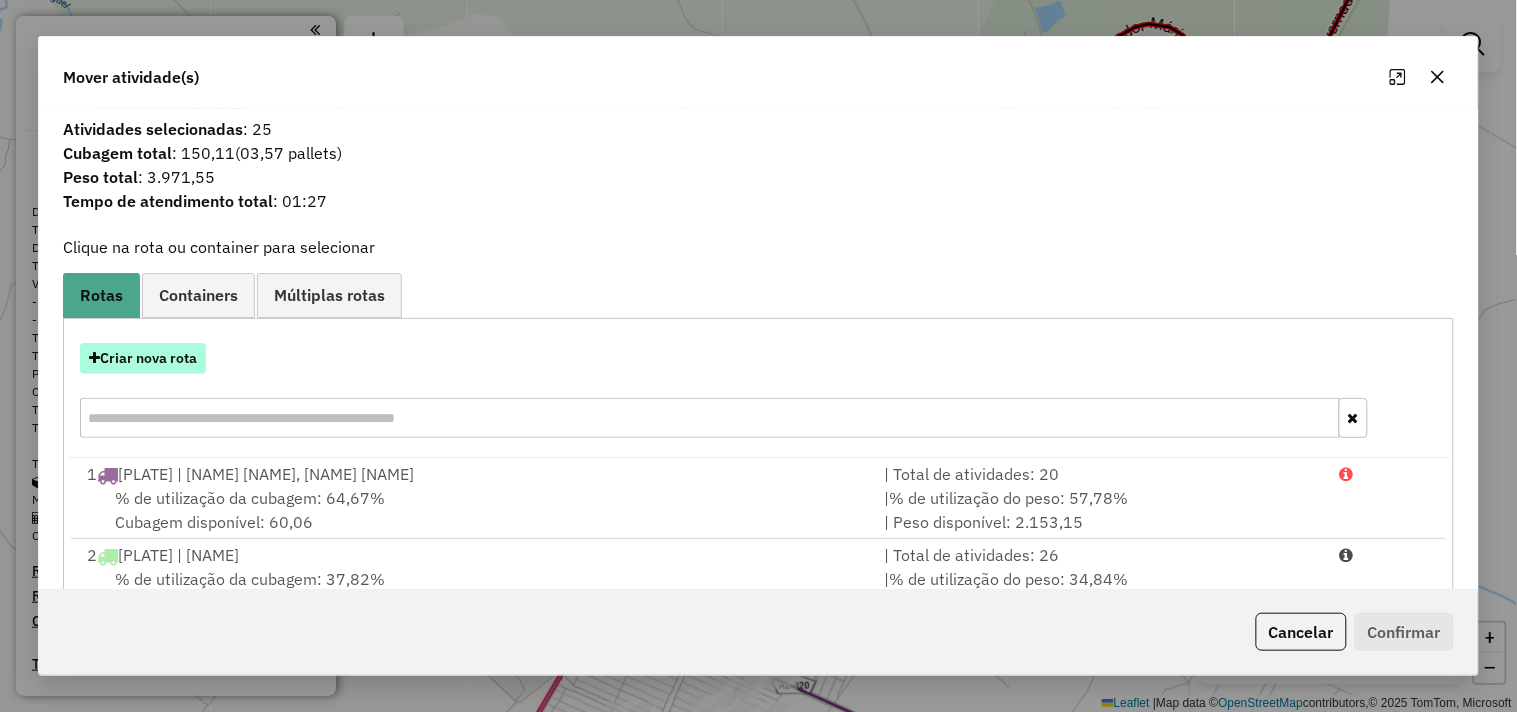 click on "Criar nova rota" at bounding box center (143, 358) 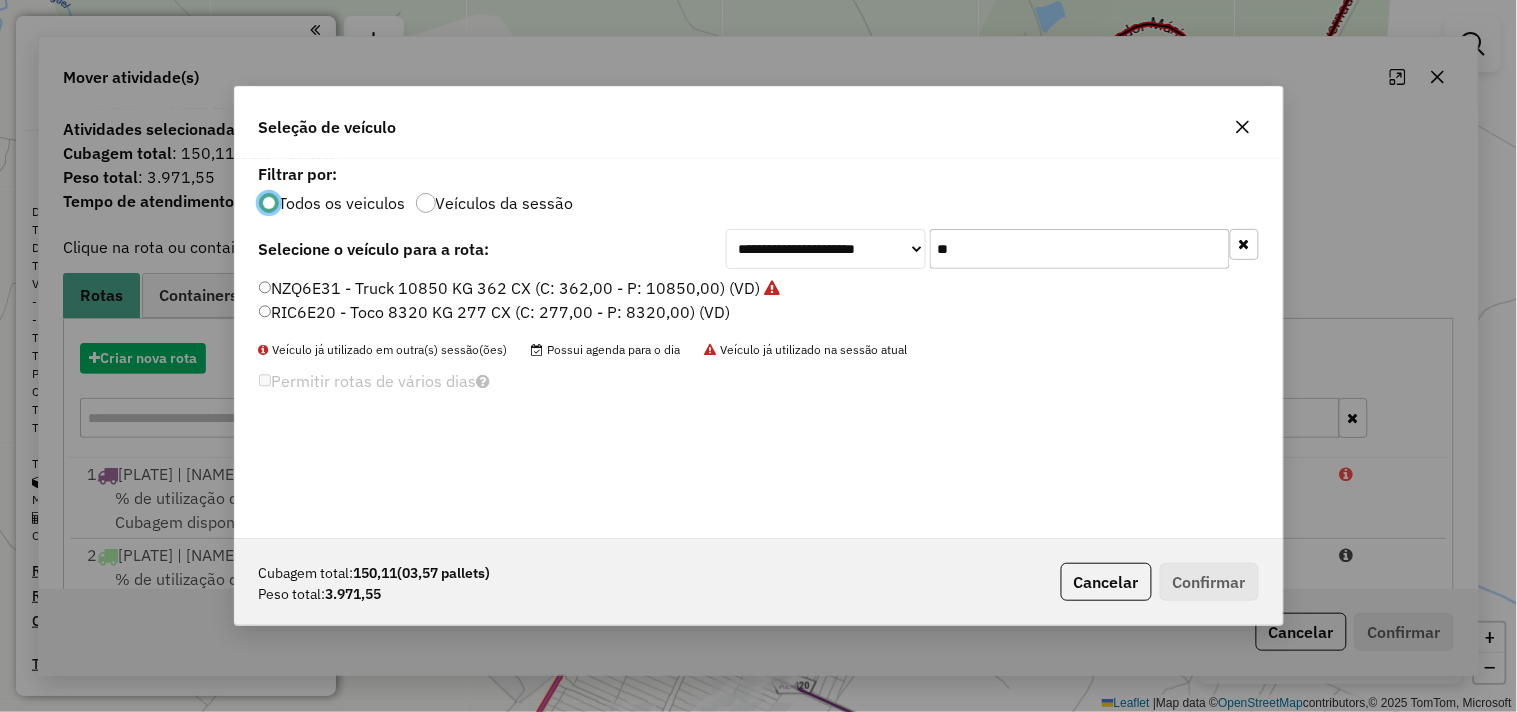scroll, scrollTop: 11, scrollLeft: 5, axis: both 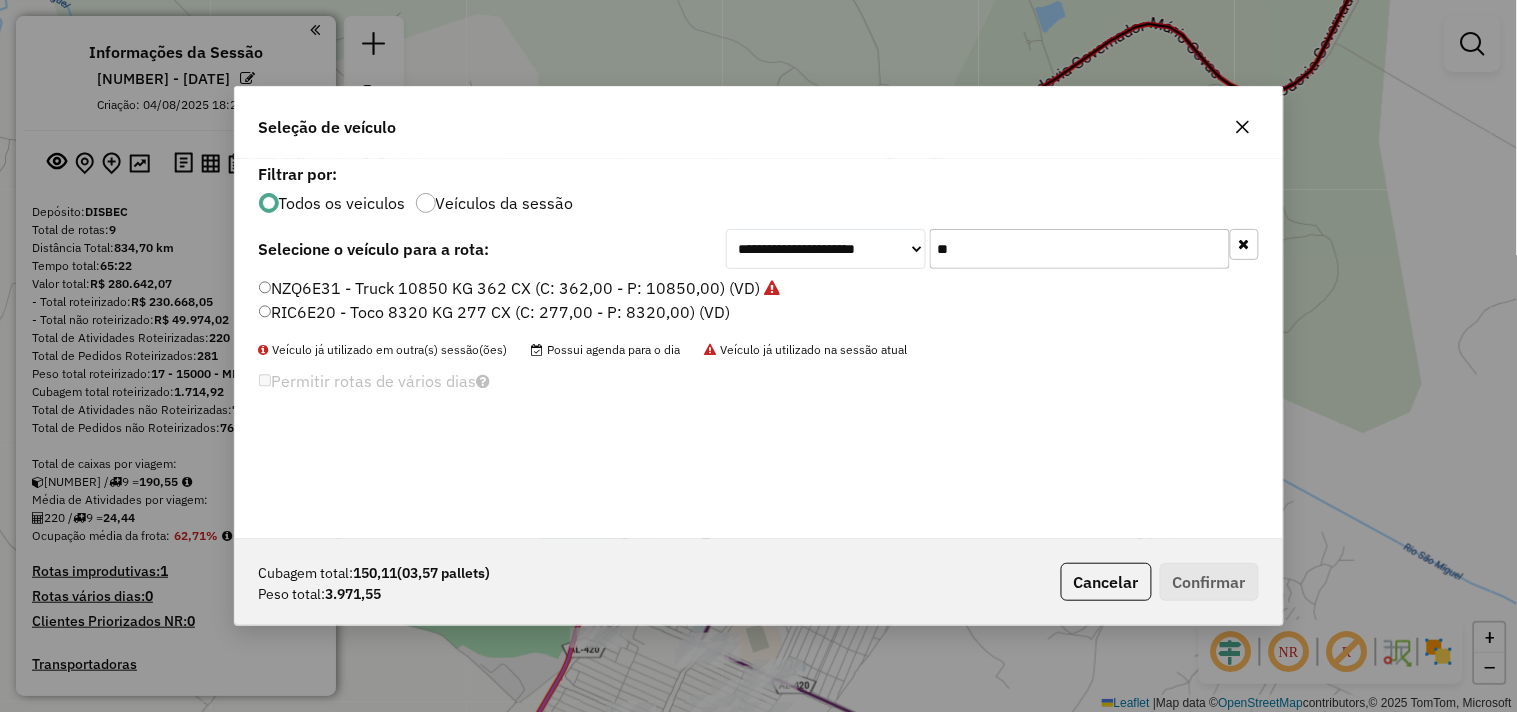 click on "**" 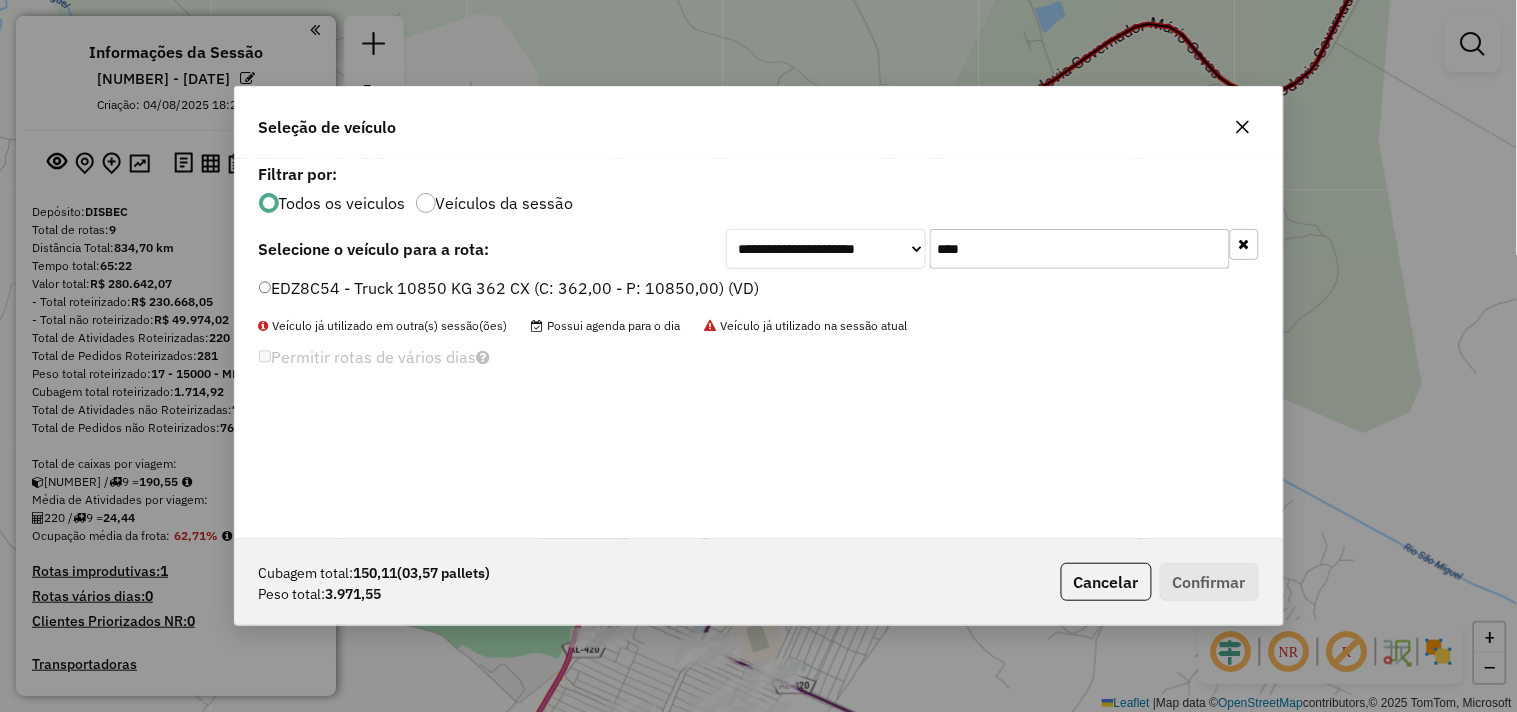 type on "****" 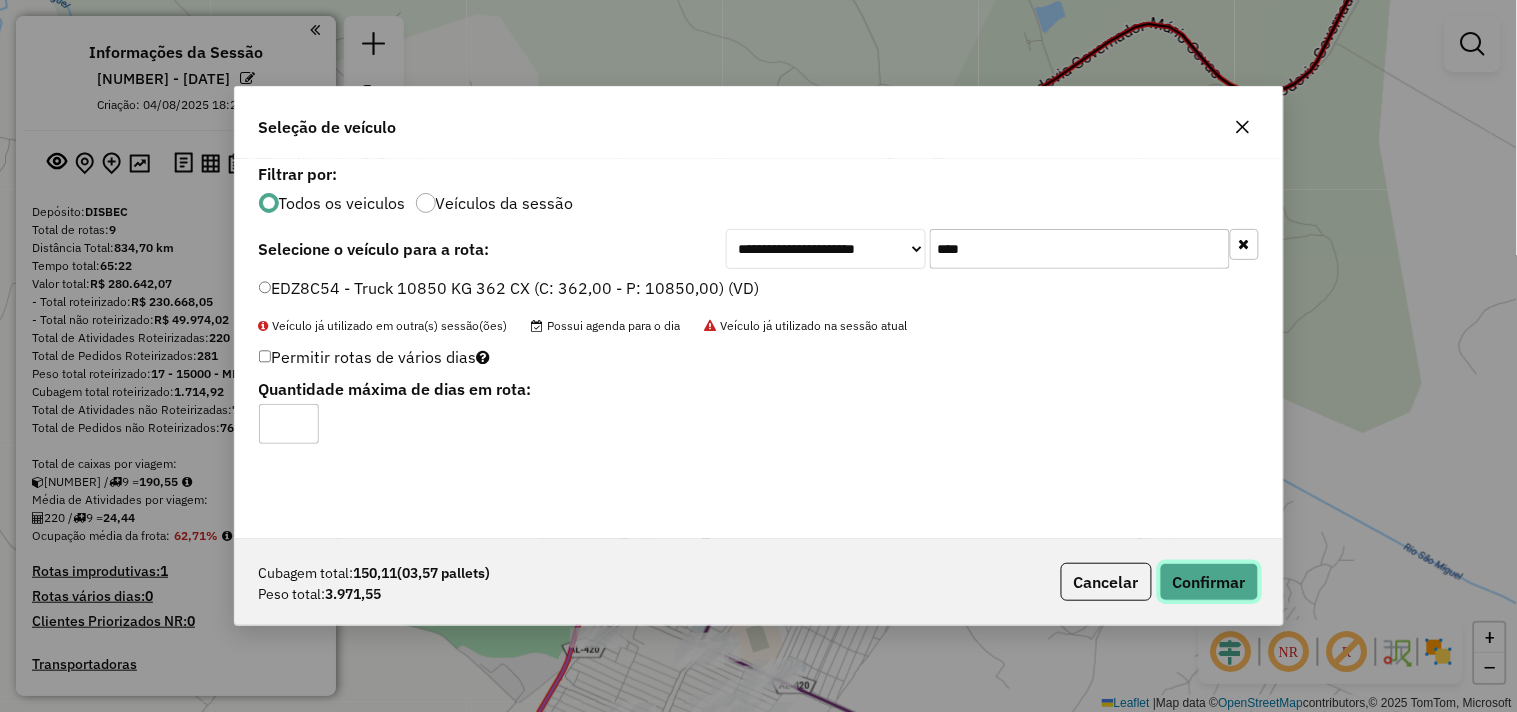 click on "Confirmar" 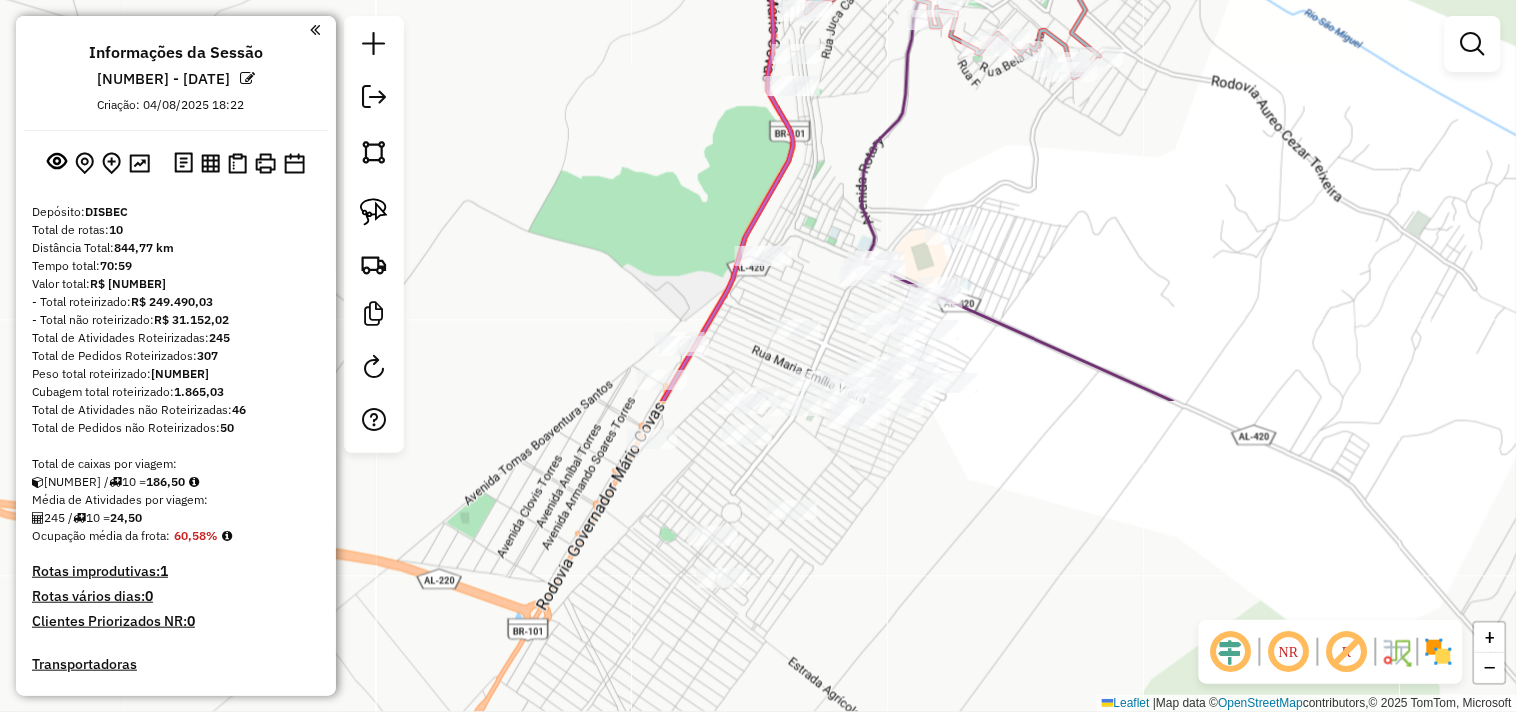 drag, startPoint x: 790, startPoint y: 494, endPoint x: 933, endPoint y: 155, distance: 367.92664 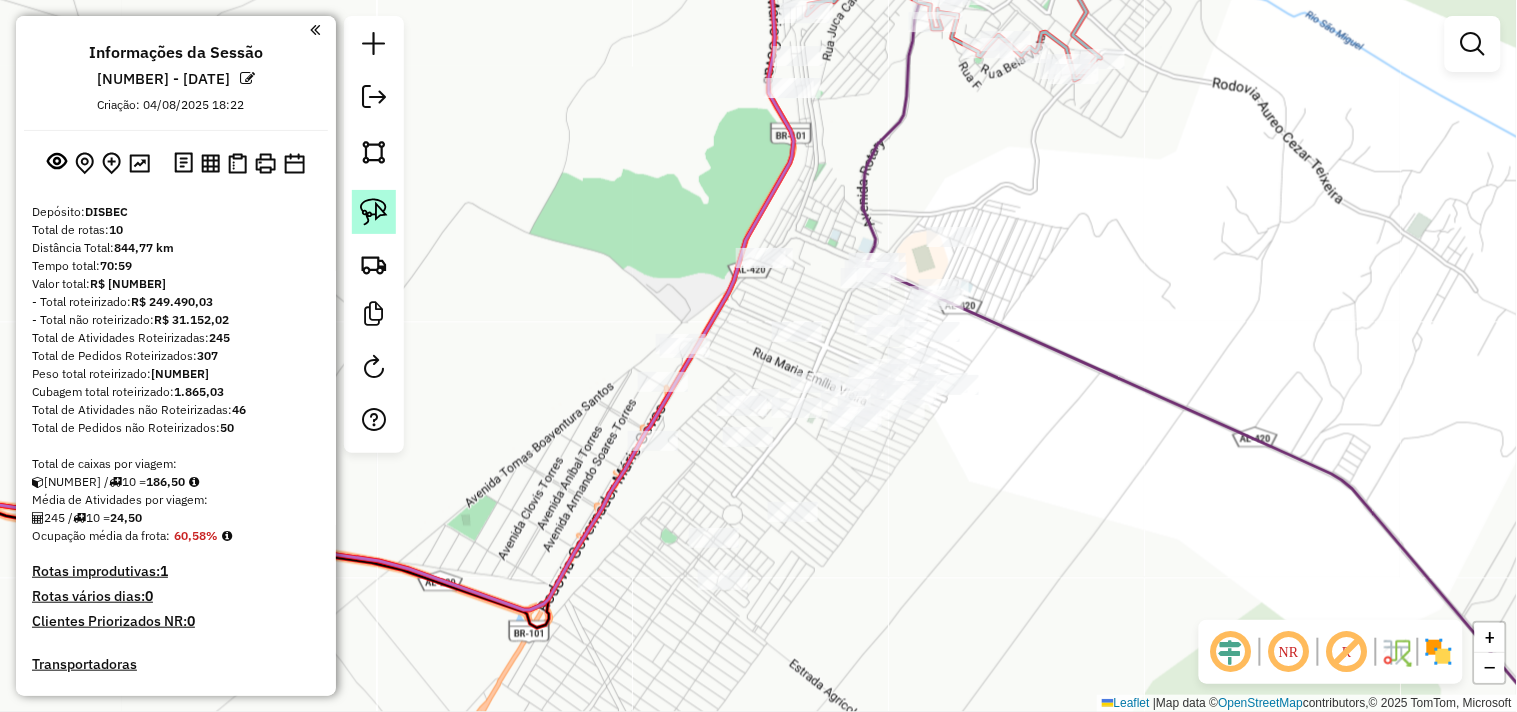 click 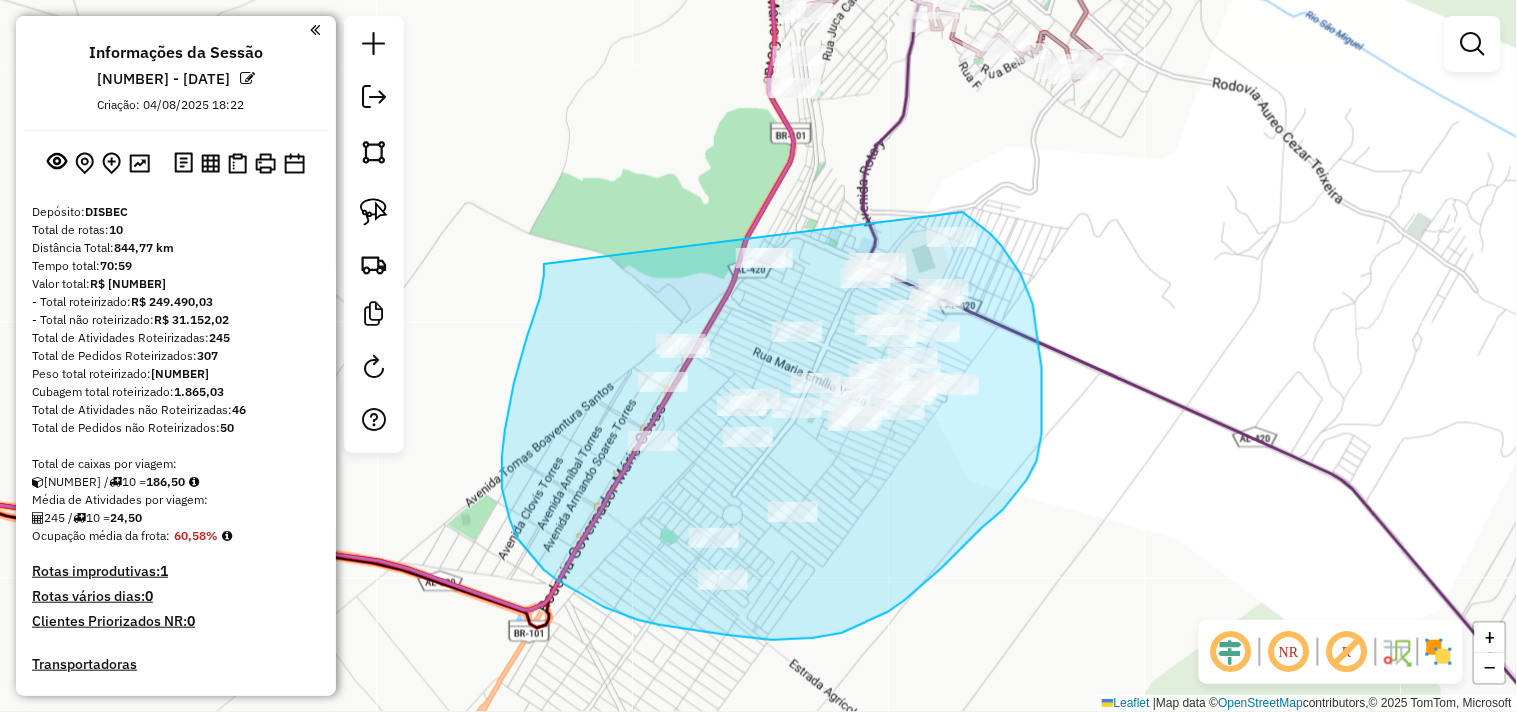 drag, startPoint x: 540, startPoint y: 298, endPoint x: 963, endPoint y: 212, distance: 431.6538 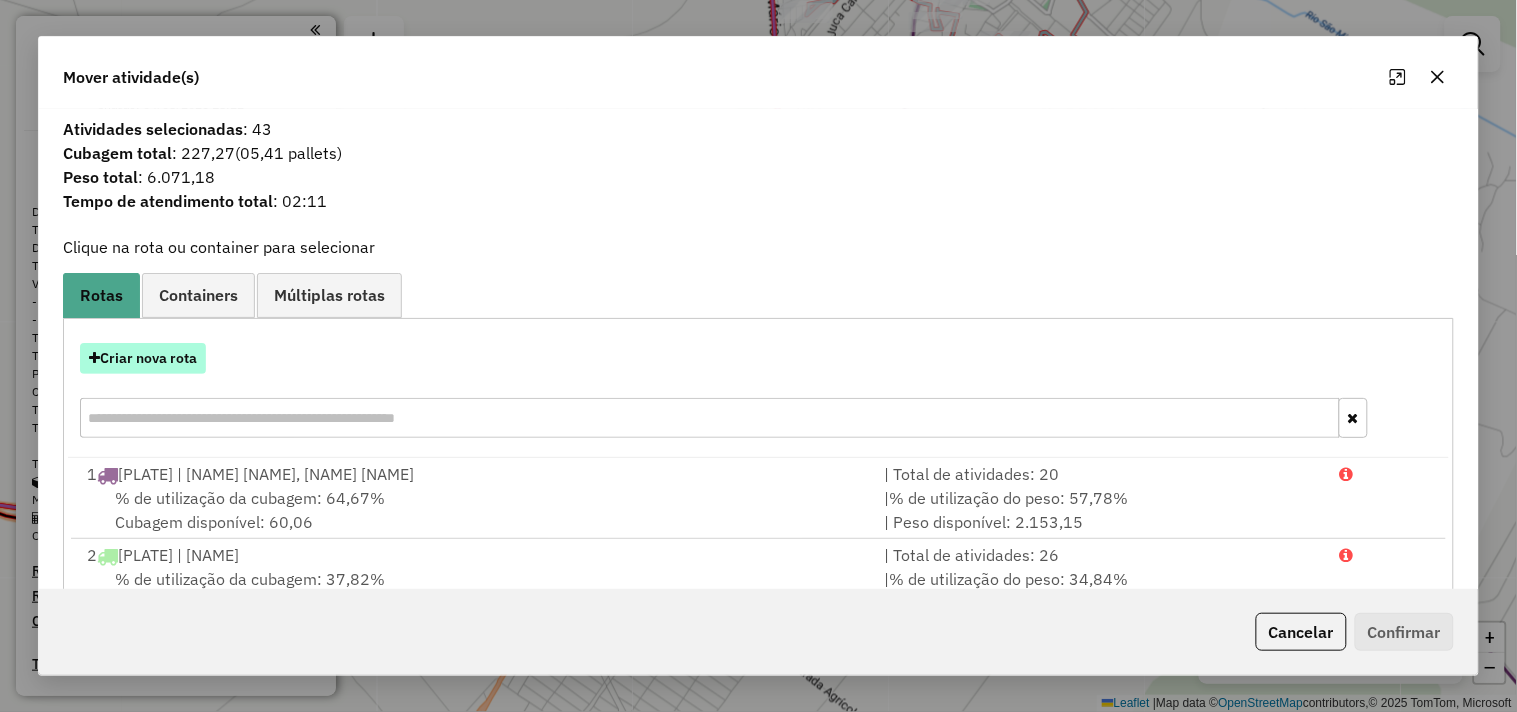 click on "Criar nova rota" at bounding box center (143, 358) 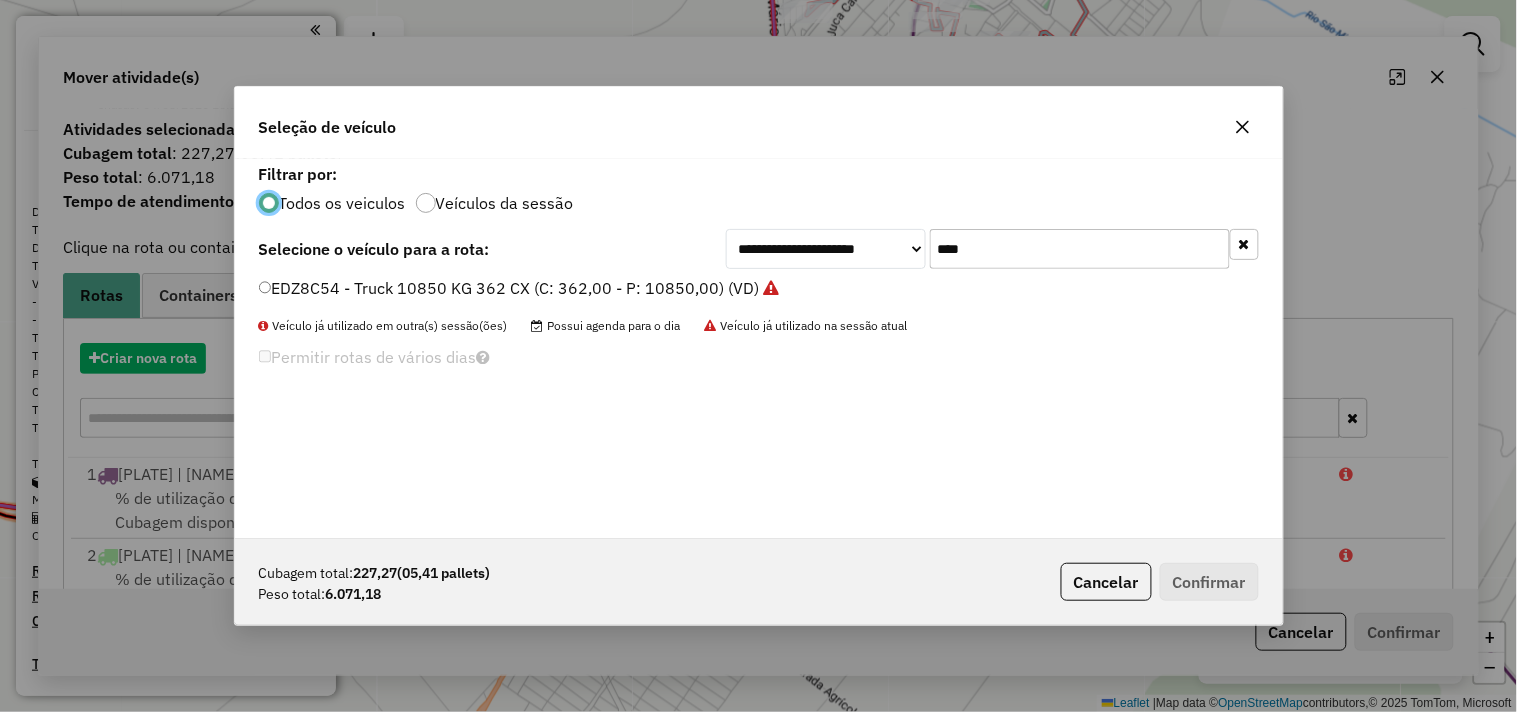 scroll, scrollTop: 11, scrollLeft: 5, axis: both 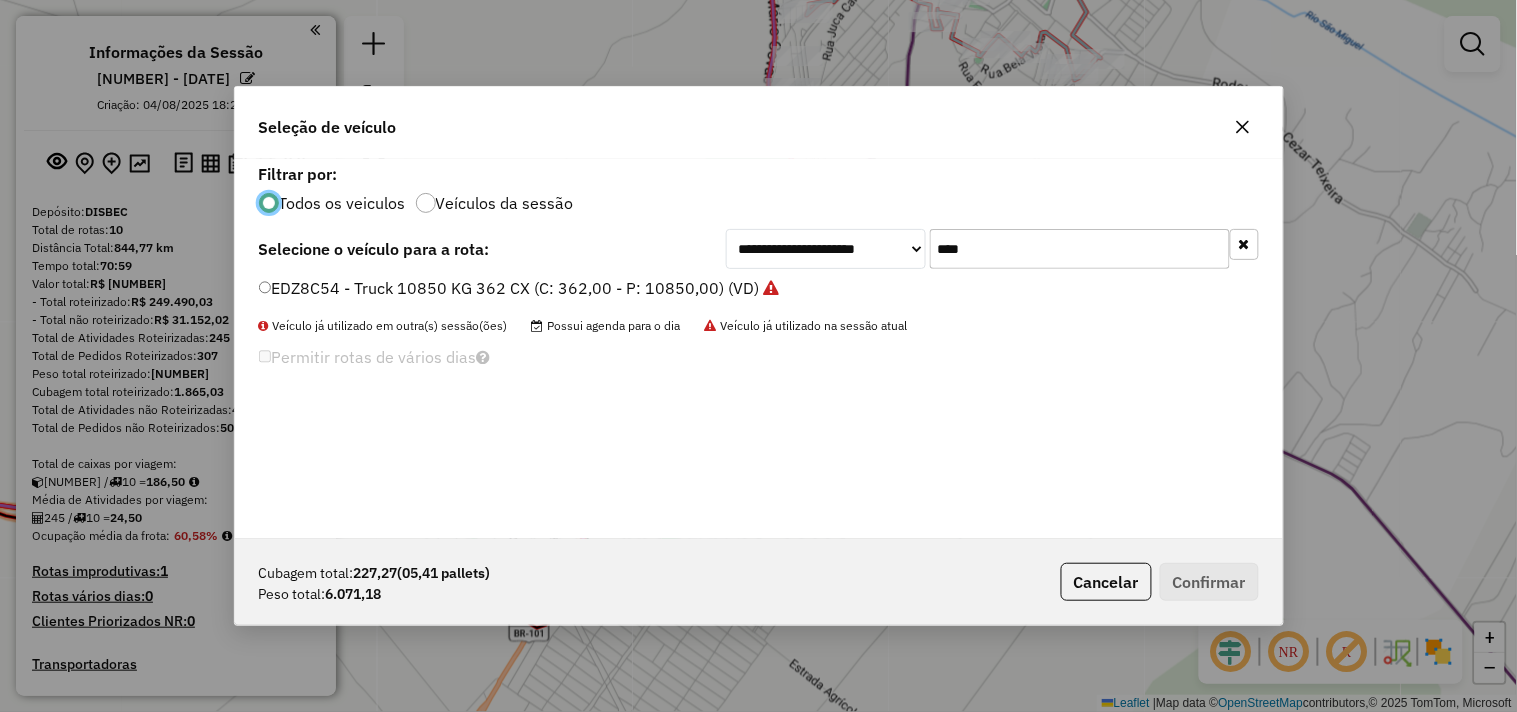 click on "****" 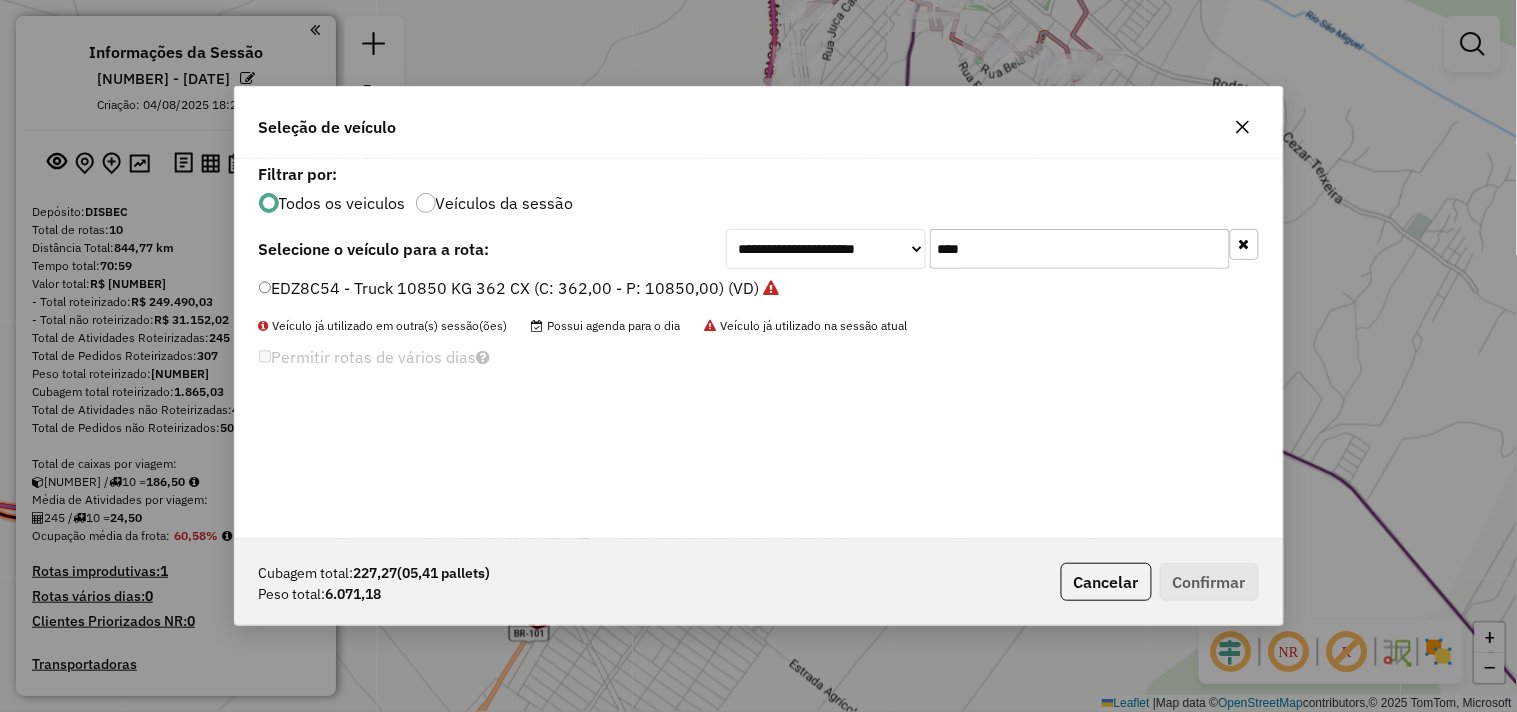 click on "****" 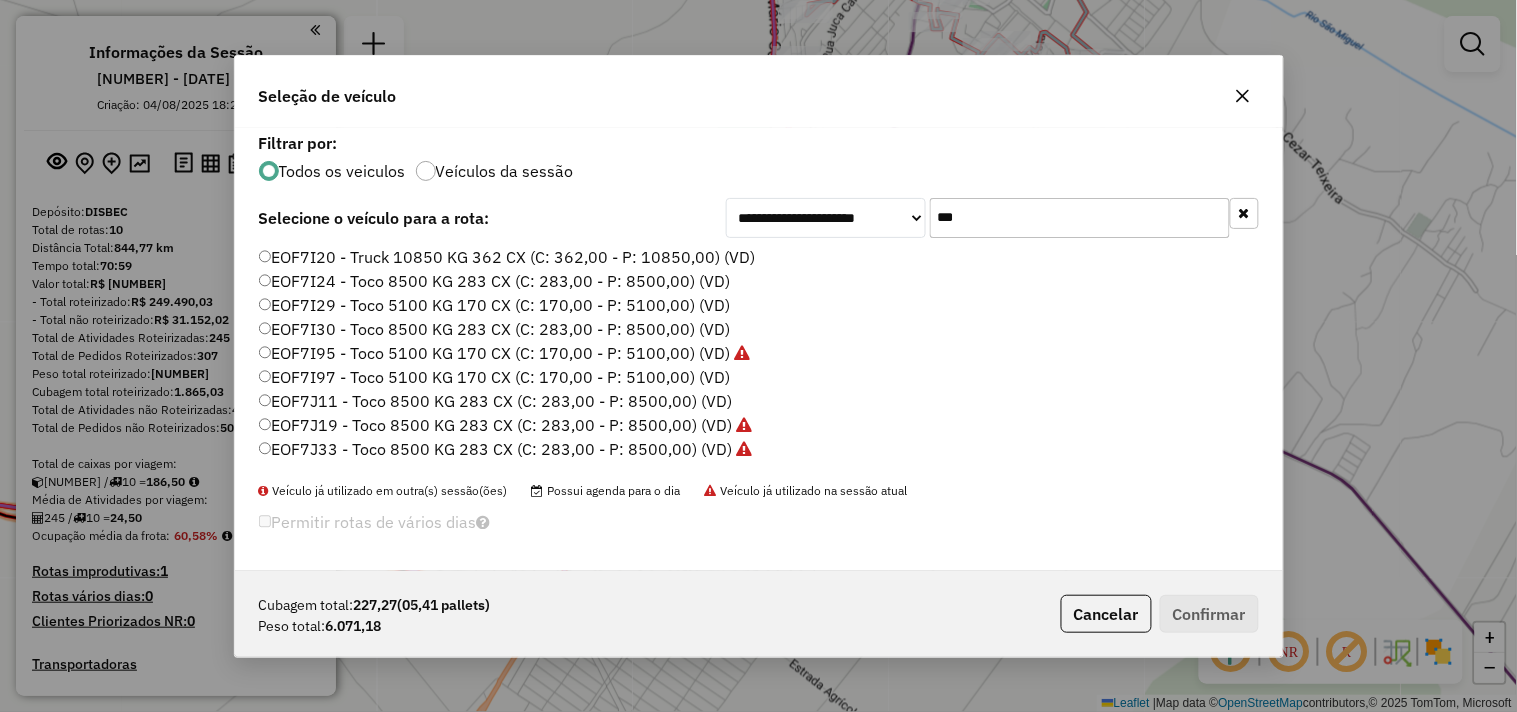 type on "***" 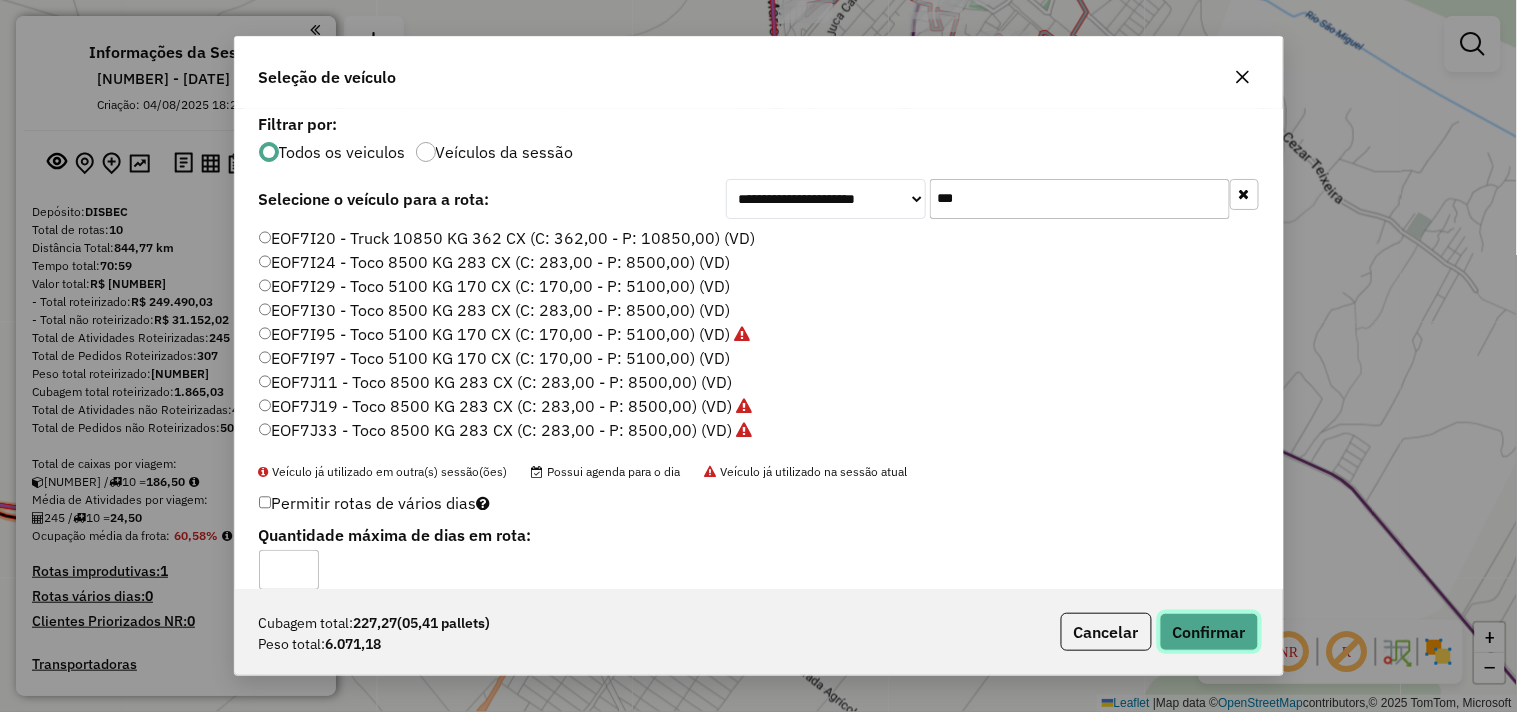 click on "Confirmar" 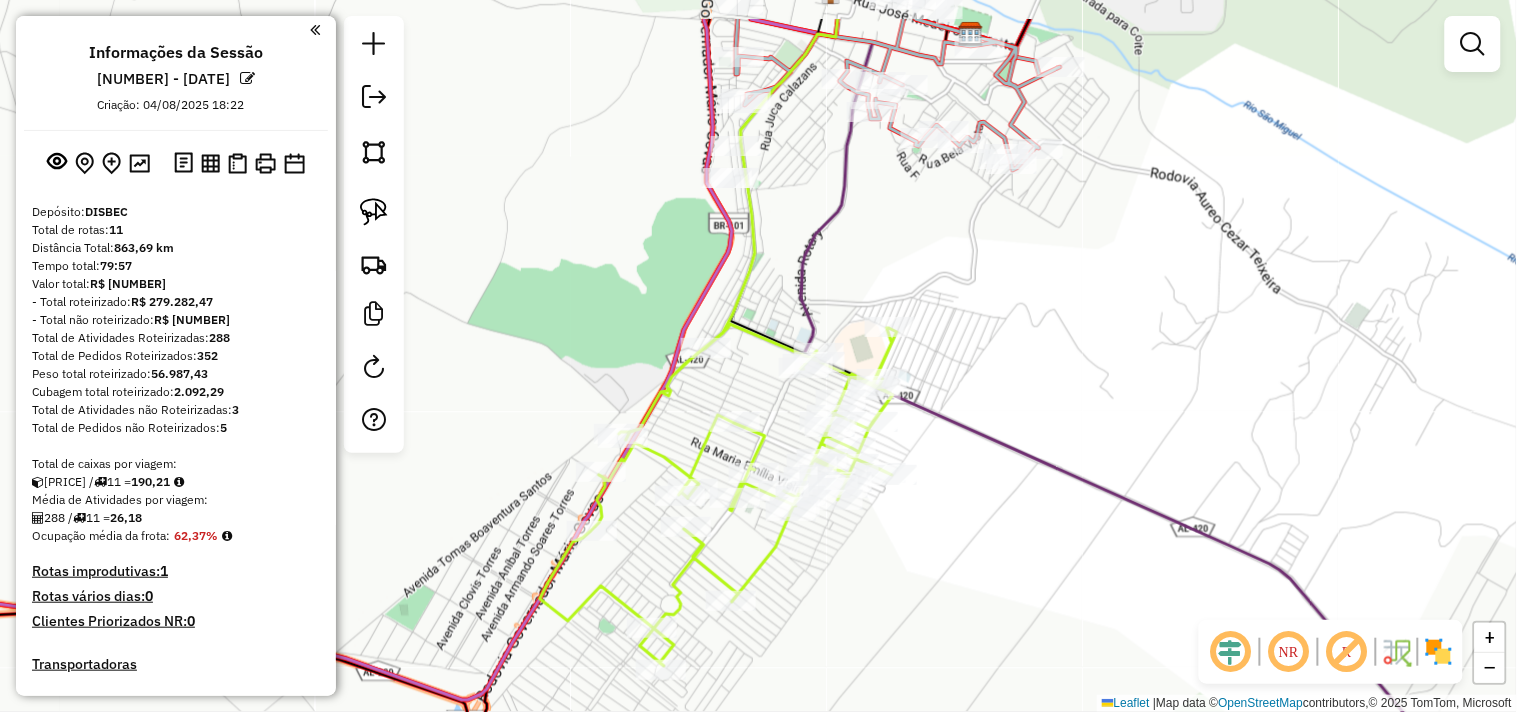 drag, startPoint x: 957, startPoint y: 170, endPoint x: 793, endPoint y: 345, distance: 239.83536 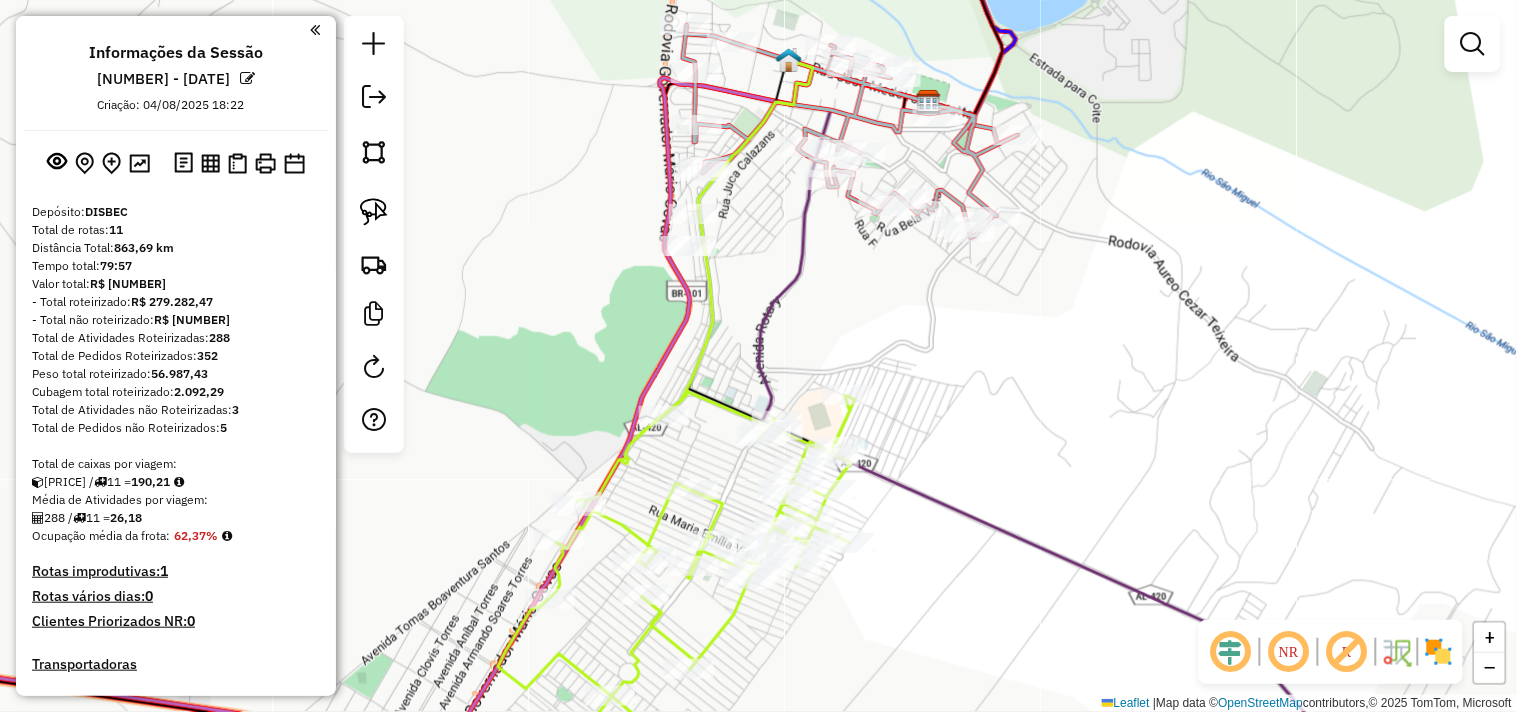 drag, startPoint x: 677, startPoint y: 377, endPoint x: 723, endPoint y: 358, distance: 49.76947 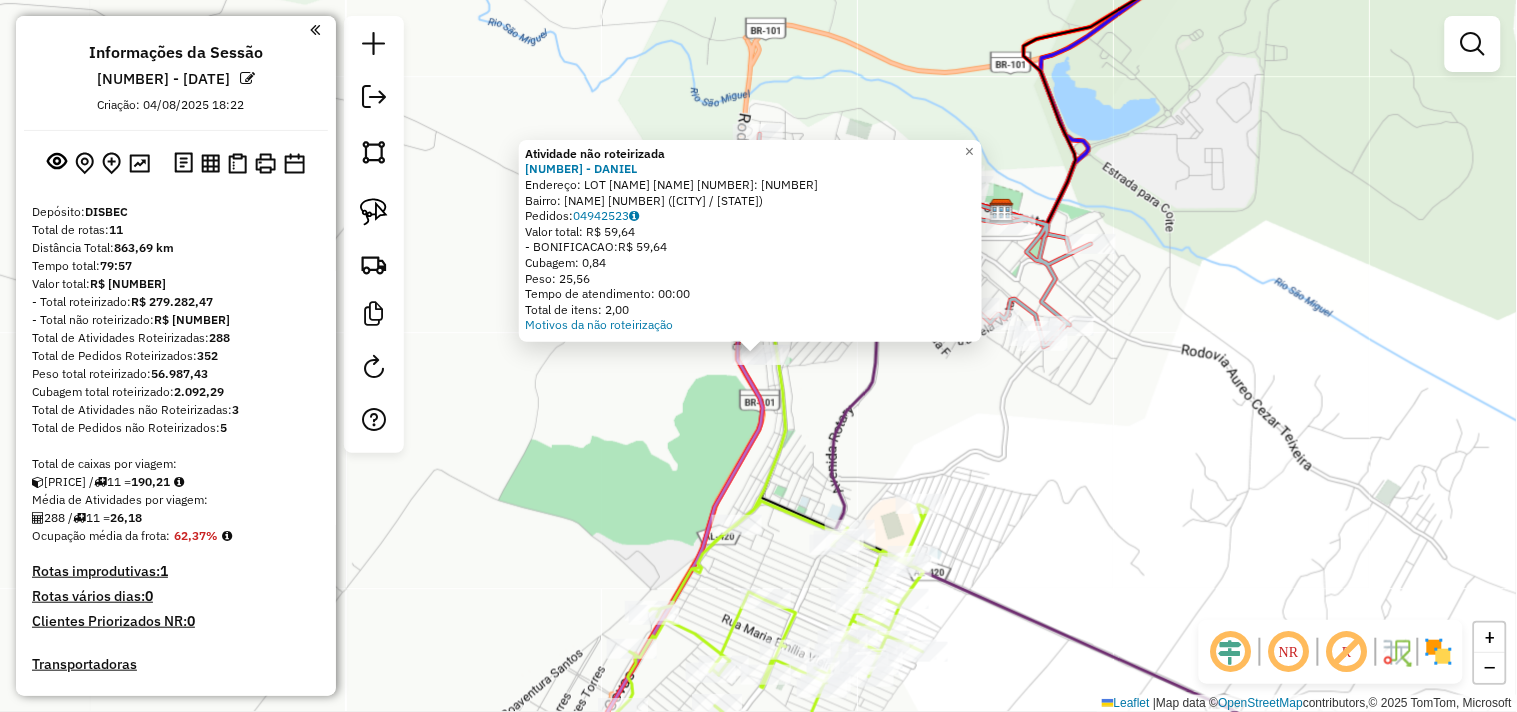 click 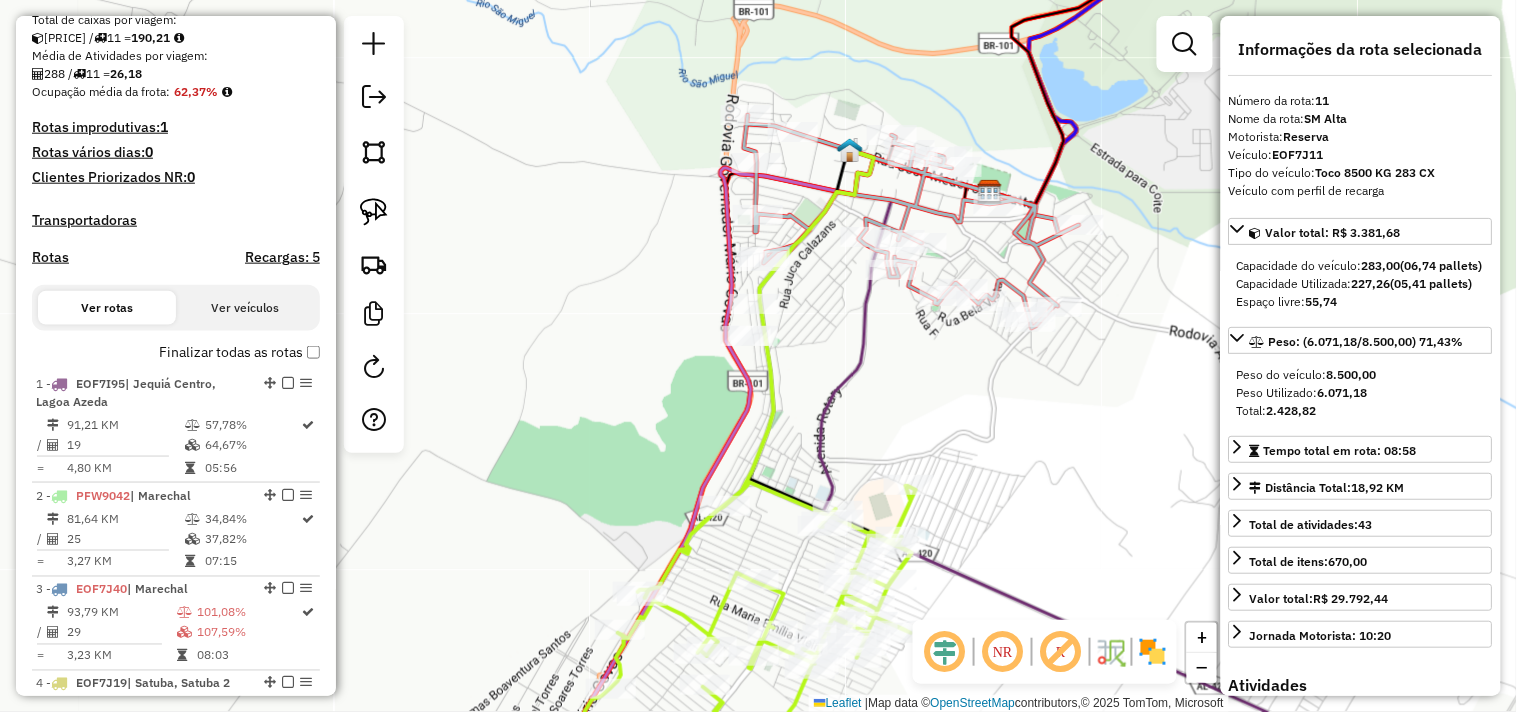 drag, startPoint x: 802, startPoint y: 384, endPoint x: 791, endPoint y: 374, distance: 14.866069 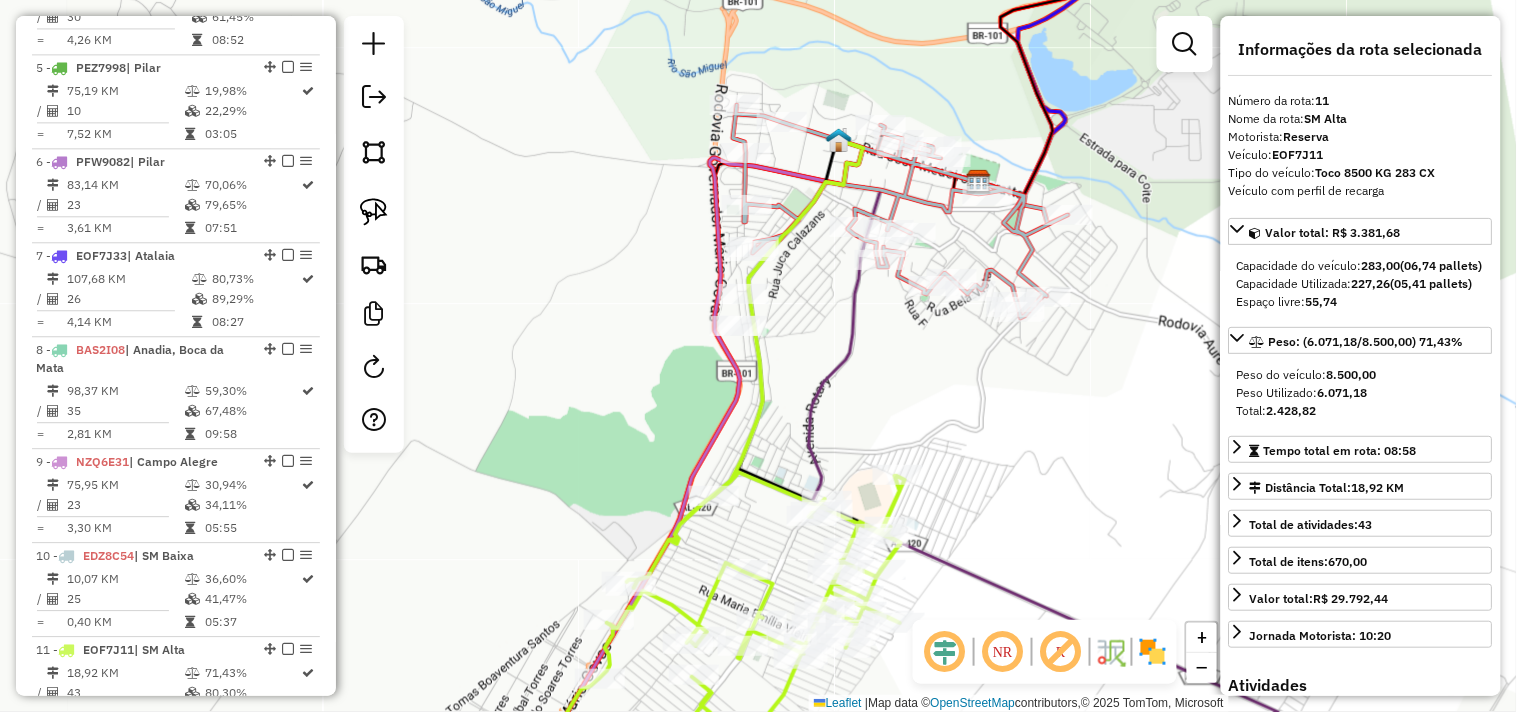 scroll, scrollTop: 1581, scrollLeft: 0, axis: vertical 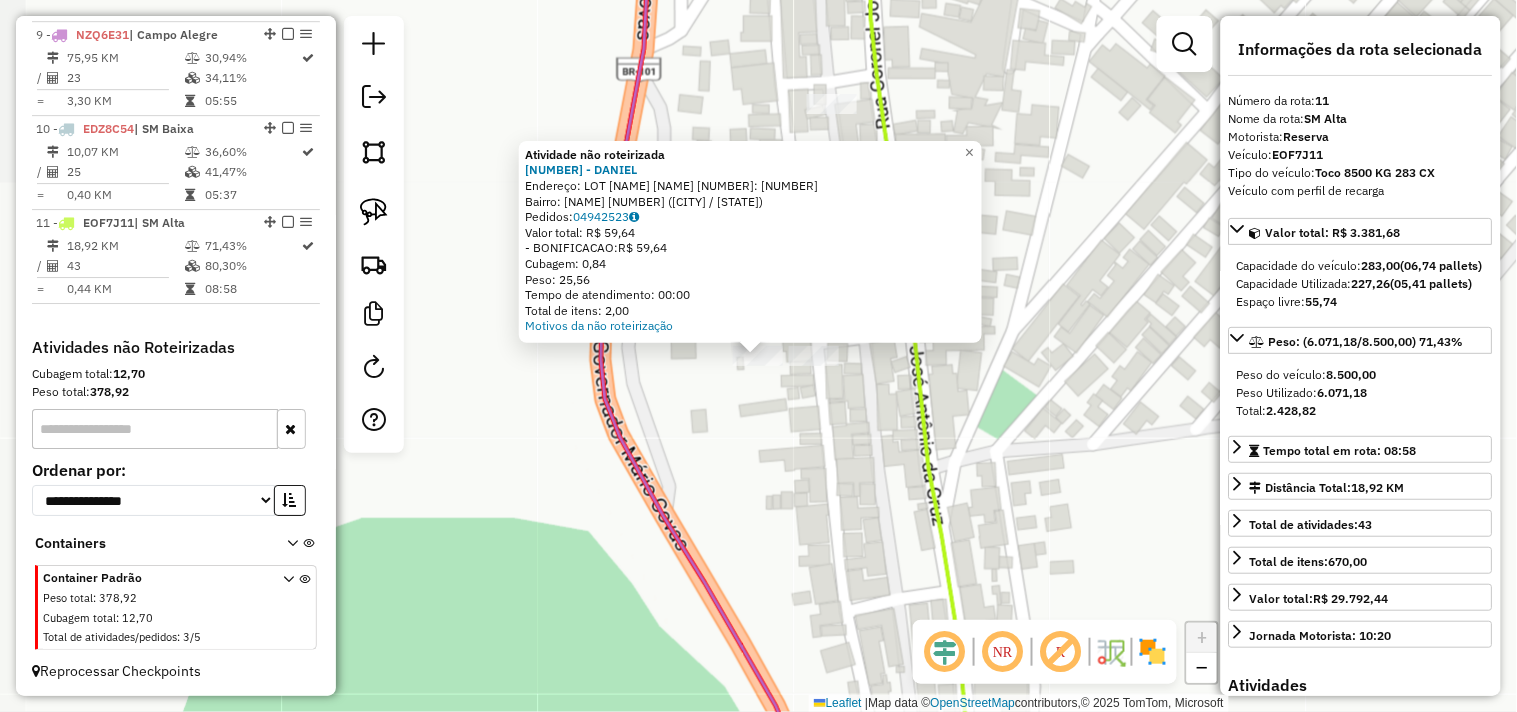 click on "Atividade não roteirizada 7878 - DANIEL  Endereço:  LOT ESTHER SOARES TORRES 2 QD: 31   Bairro: LOT ESTHER SOARES TORRES 2 (SAO MIGUEL DOS CAMPOS / AL)   Pedidos:  04942523   Valor total: R$ 59,64   - BONIFICACAO:  R$ 59,64   Cubagem: 0,84   Peso: 25,56   Tempo de atendimento: 00:00   Total de itens: 2,00  Motivos da não roteirização × Janela de atendimento Grade de atendimento Capacidade Transportadoras Veículos Cliente Pedidos  Rotas Selecione os dias de semana para filtrar as janelas de atendimento  Seg   Ter   Qua   Qui   Sex   Sáb   Dom  Informe o período da janela de atendimento: De: Até:  Filtrar exatamente a janela do cliente  Considerar janela de atendimento padrão  Selecione os dias de semana para filtrar as grades de atendimento  Seg   Ter   Qua   Qui   Sex   Sáb   Dom   Considerar clientes sem dia de atendimento cadastrado  Clientes fora do dia de atendimento selecionado Filtrar as atividades entre os valores definidos abaixo:  Peso mínimo:   Peso máximo:   Cubagem mínima:   De:  +" 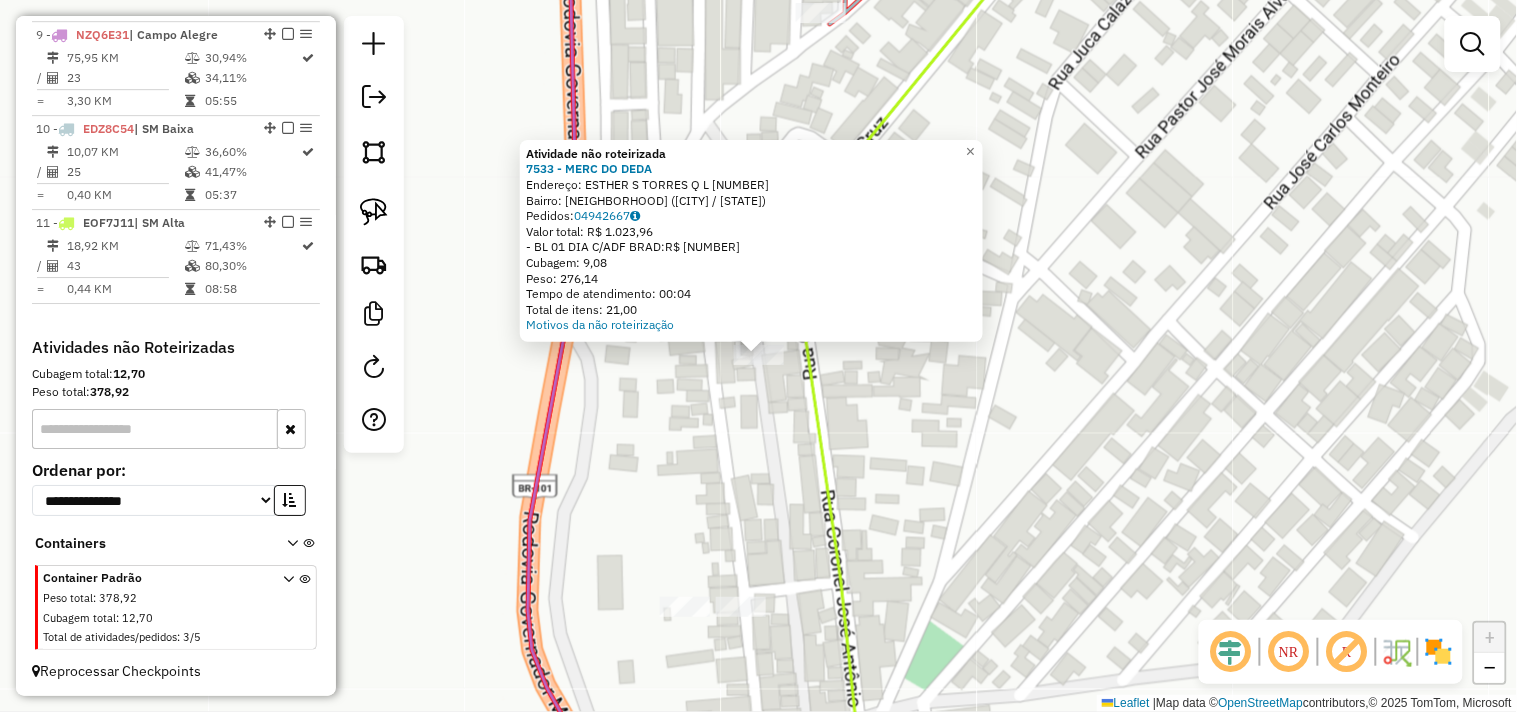 click on "Atividade não roteirizada 7533 - MERC DO DEDA  Endereço:  ESTHER S TORRES Q L 24   Bairro: DE FATIMA (SAO MIGUEL DOS CAMPOS / AL)   Pedidos:  04942667   Valor total: R$ 1.023,96   - BL 01 DIA C/ADF BRAD:  R$ 1.023,96   Cubagem: 9,08   Peso: 276,14   Tempo de atendimento: 00:04   Total de itens: 21,00  Motivos da não roteirização × Janela de atendimento Grade de atendimento Capacidade Transportadoras Veículos Cliente Pedidos  Rotas Selecione os dias de semana para filtrar as janelas de atendimento  Seg   Ter   Qua   Qui   Sex   Sáb   Dom  Informe o período da janela de atendimento: De: Até:  Filtrar exatamente a janela do cliente  Considerar janela de atendimento padrão  Selecione os dias de semana para filtrar as grades de atendimento  Seg   Ter   Qua   Qui   Sex   Sáb   Dom   Considerar clientes sem dia de atendimento cadastrado  Clientes fora do dia de atendimento selecionado Filtrar as atividades entre os valores definidos abaixo:  Peso mínimo:   Peso máximo:   Cubagem mínima:   De:   Até:" 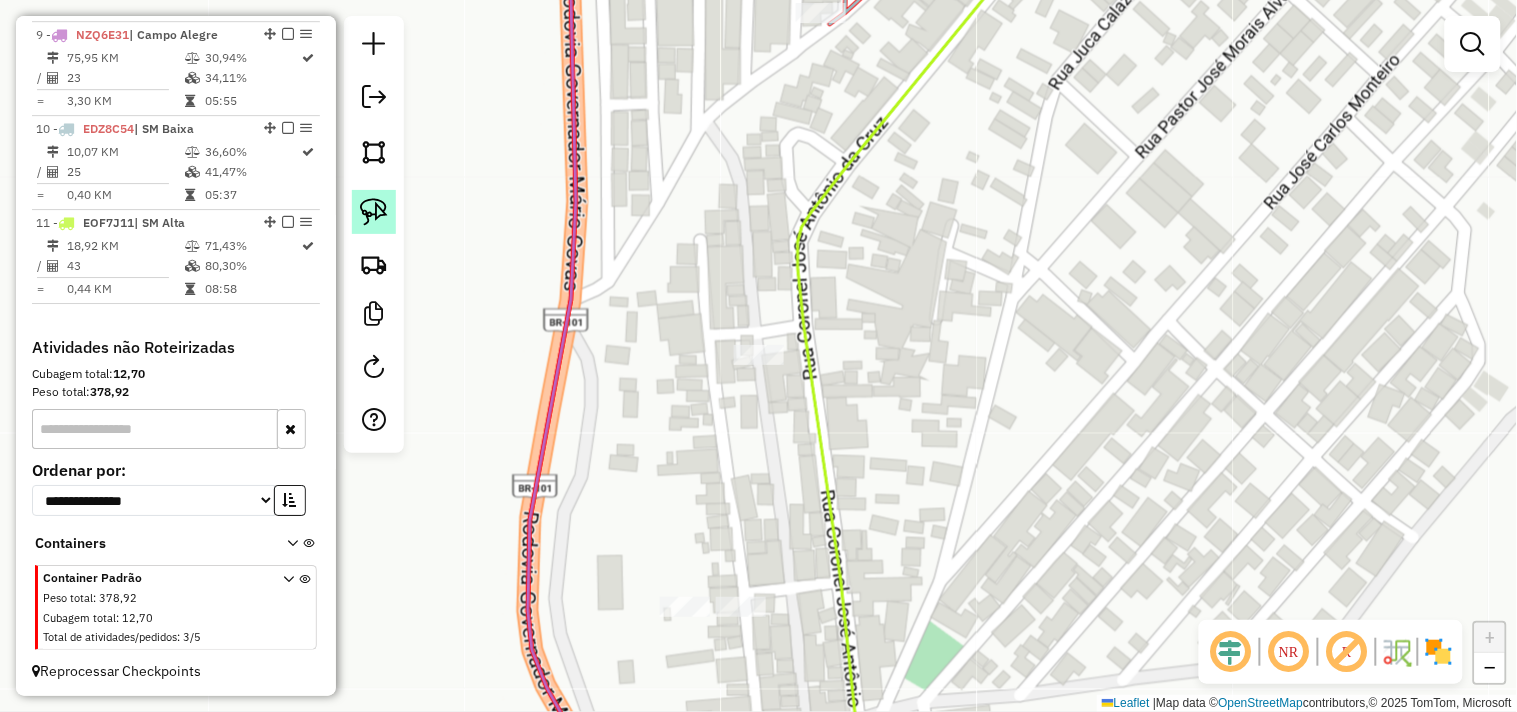 click 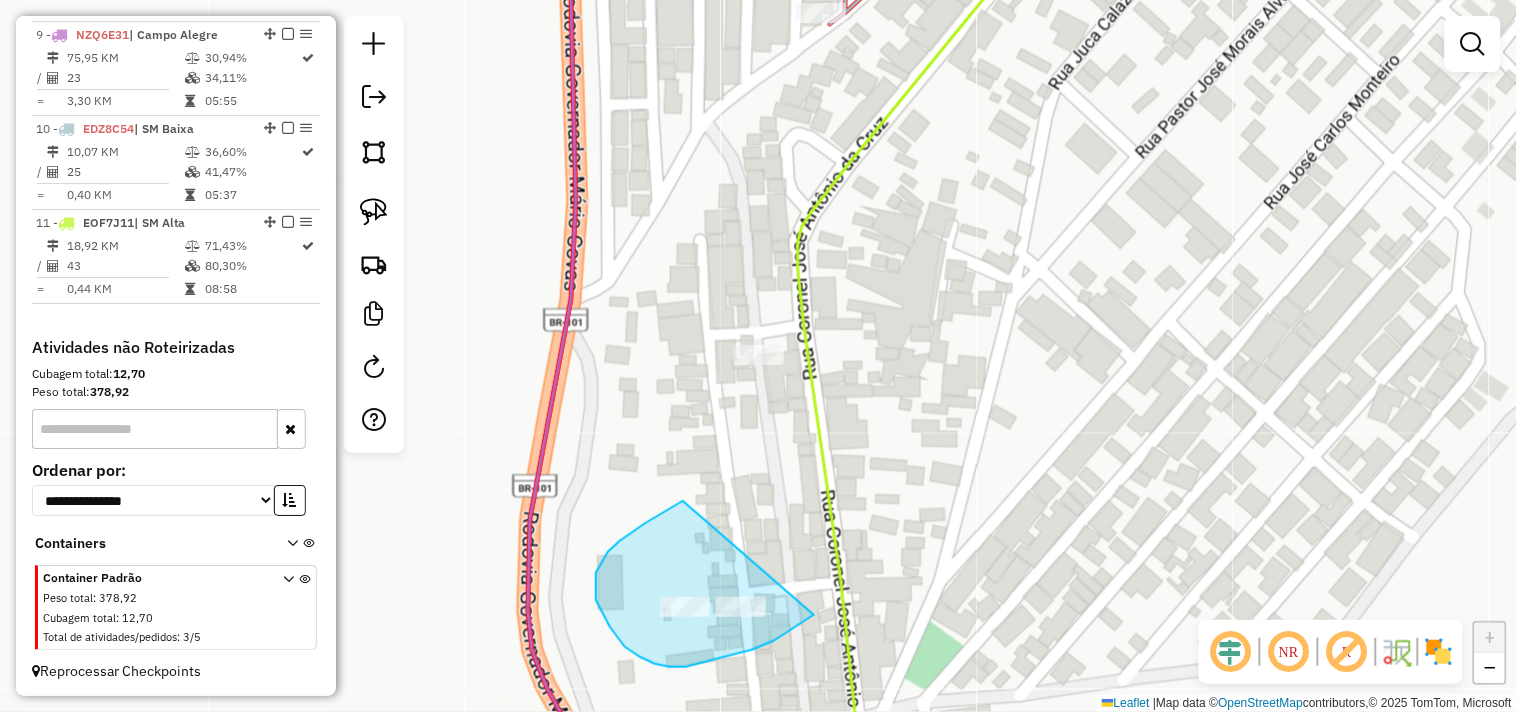 drag, startPoint x: 646, startPoint y: 523, endPoint x: 854, endPoint y: 575, distance: 214.40149 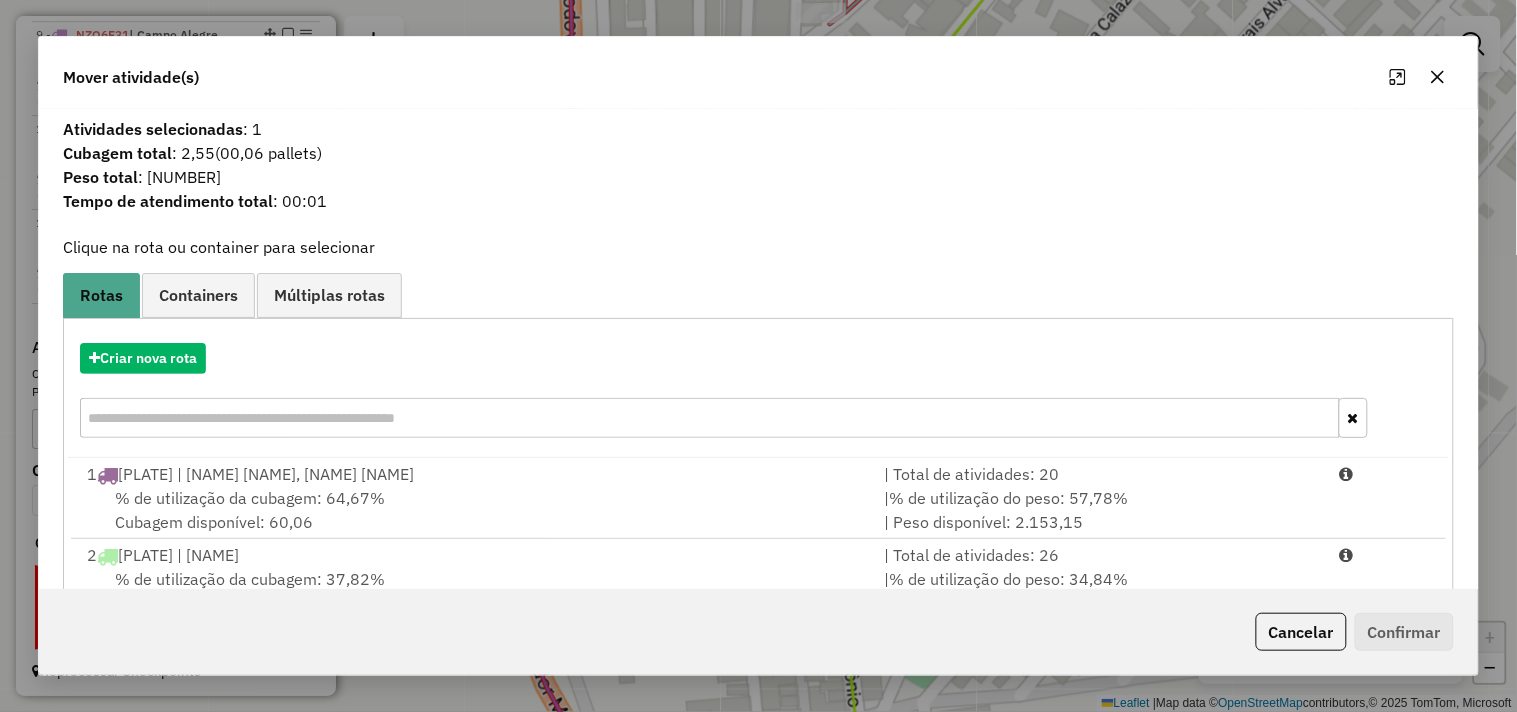 scroll, scrollTop: 492, scrollLeft: 0, axis: vertical 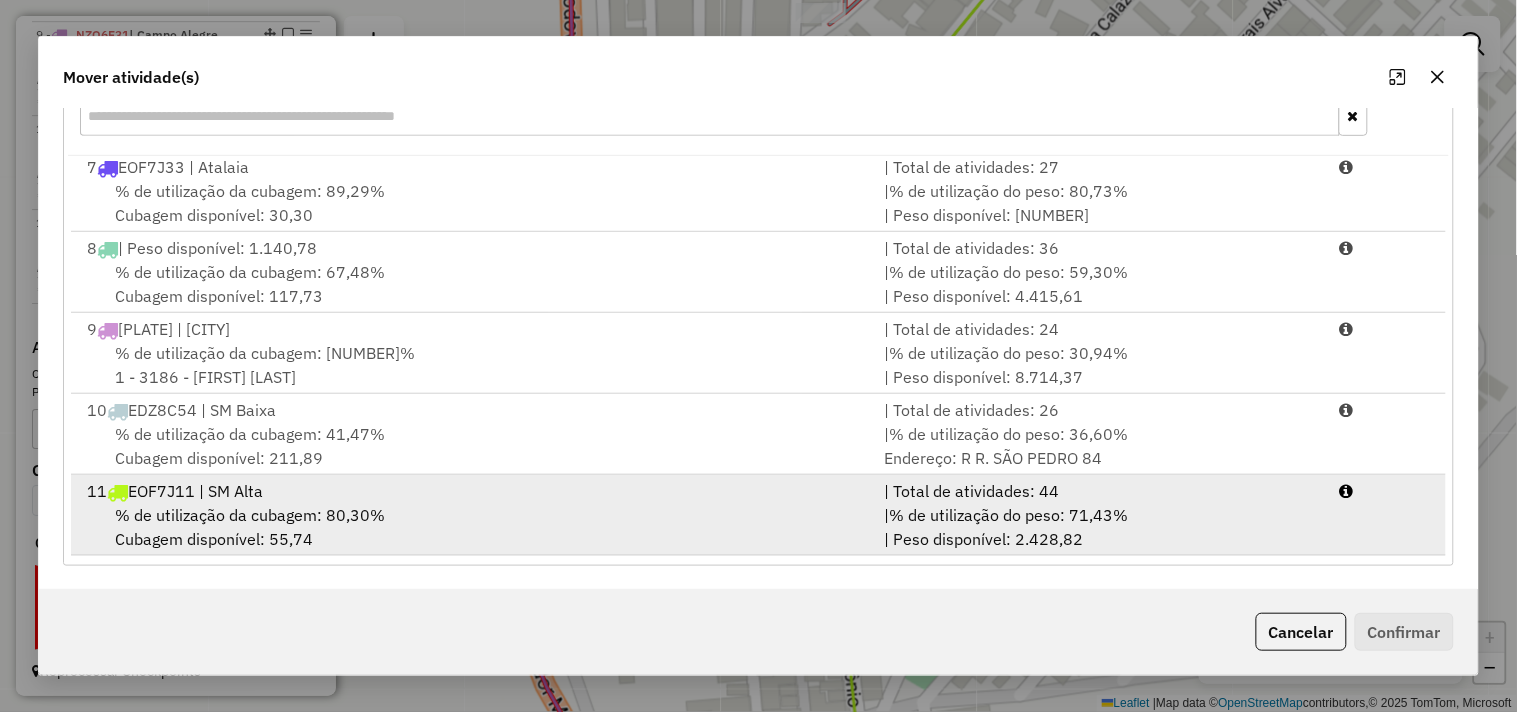 click on "% de utilização da cubagem: 80,30%" at bounding box center [250, 515] 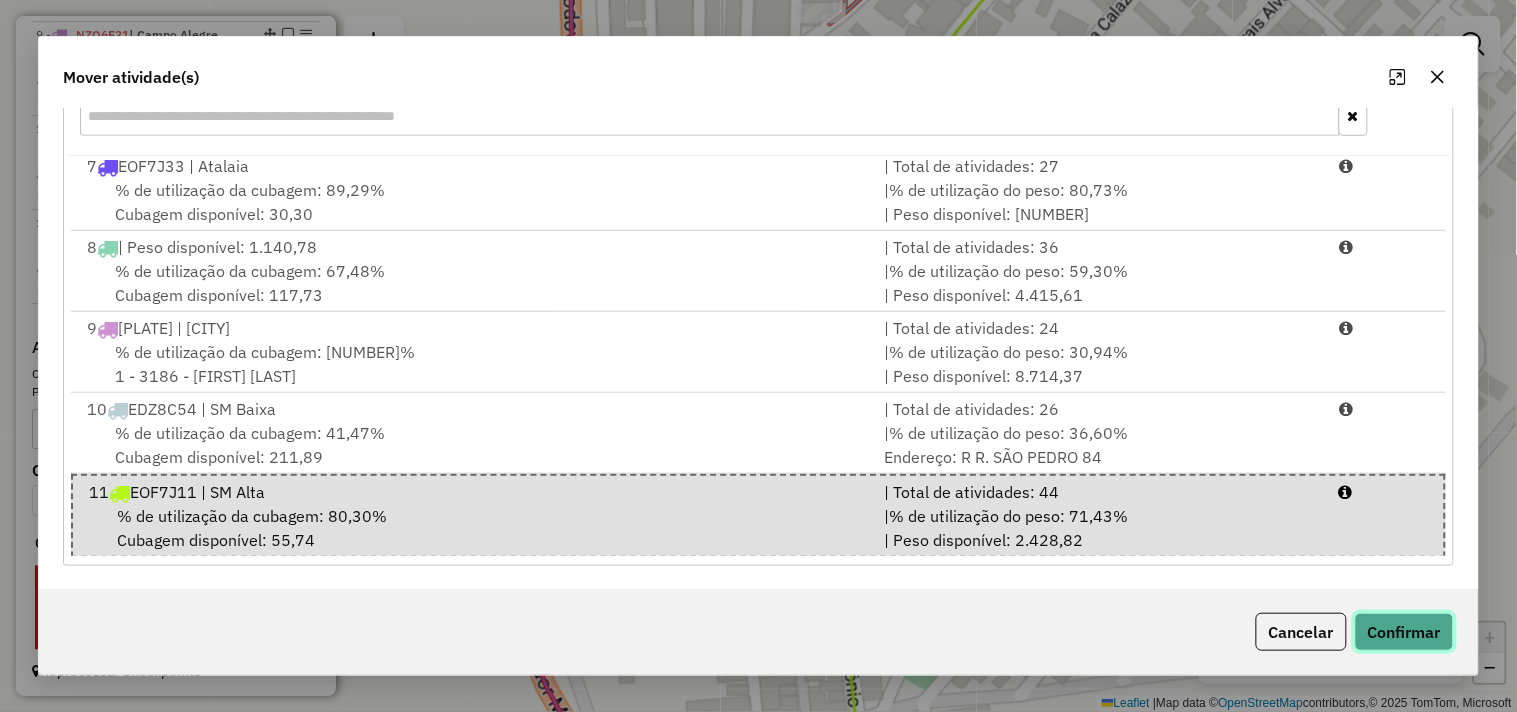 click on "Confirmar" 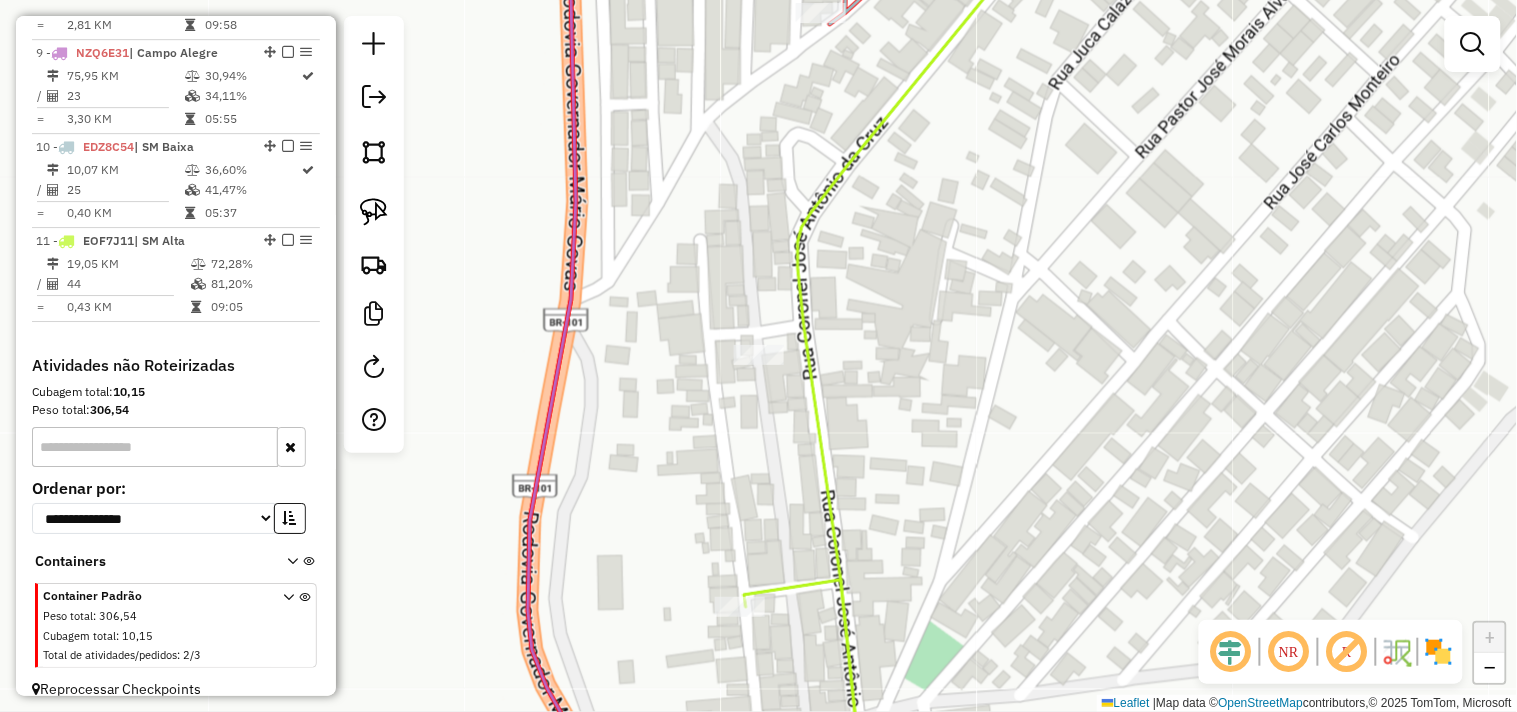 scroll, scrollTop: 0, scrollLeft: 0, axis: both 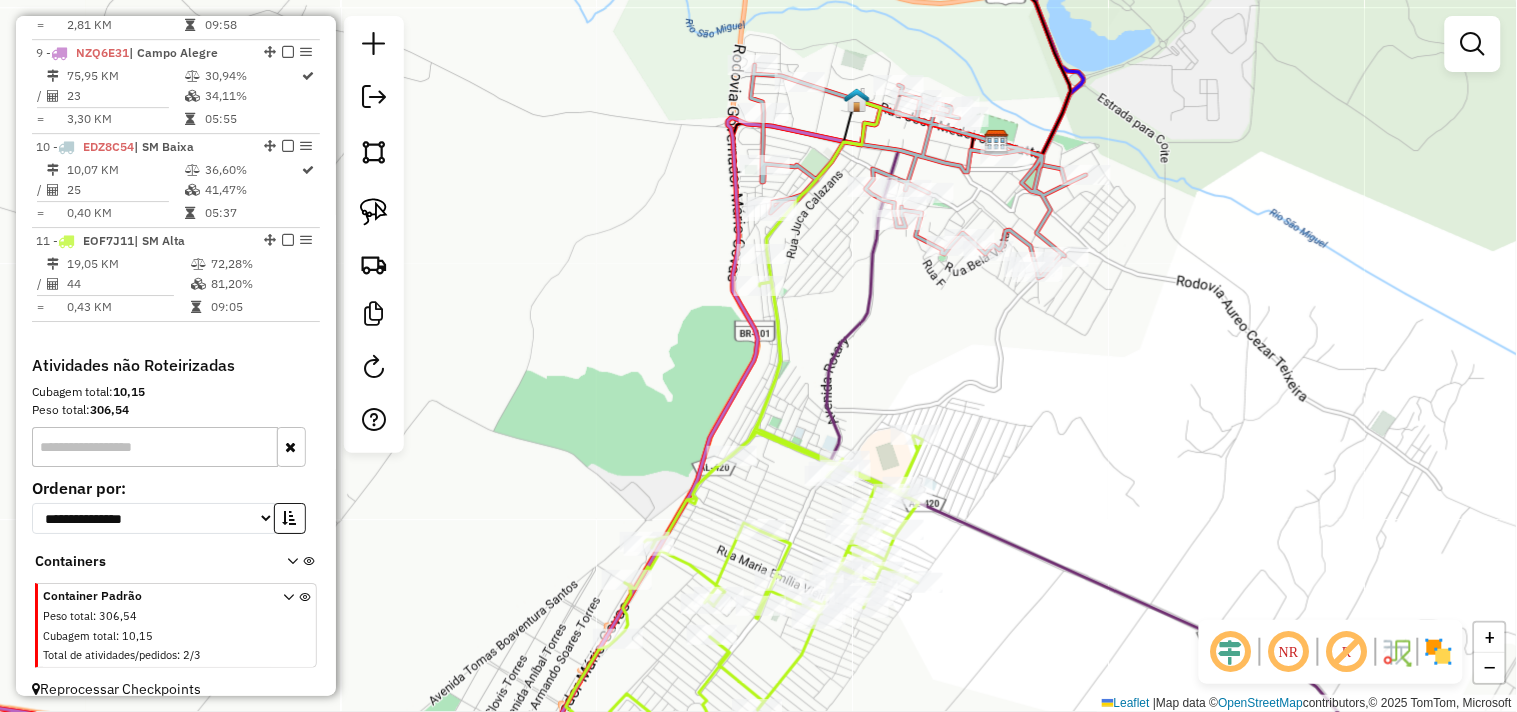 drag, startPoint x: 806, startPoint y: 302, endPoint x: 768, endPoint y: 275, distance: 46.615448 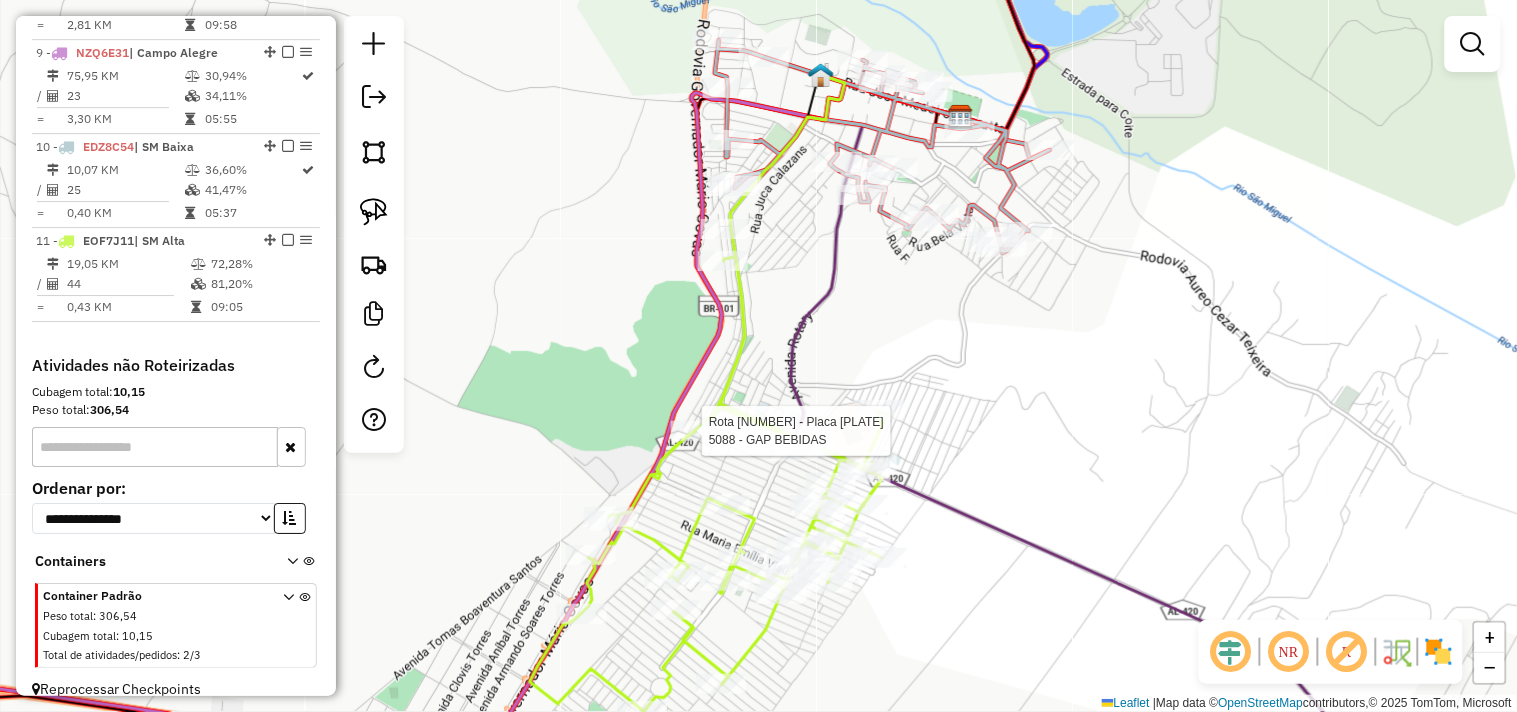 select on "**********" 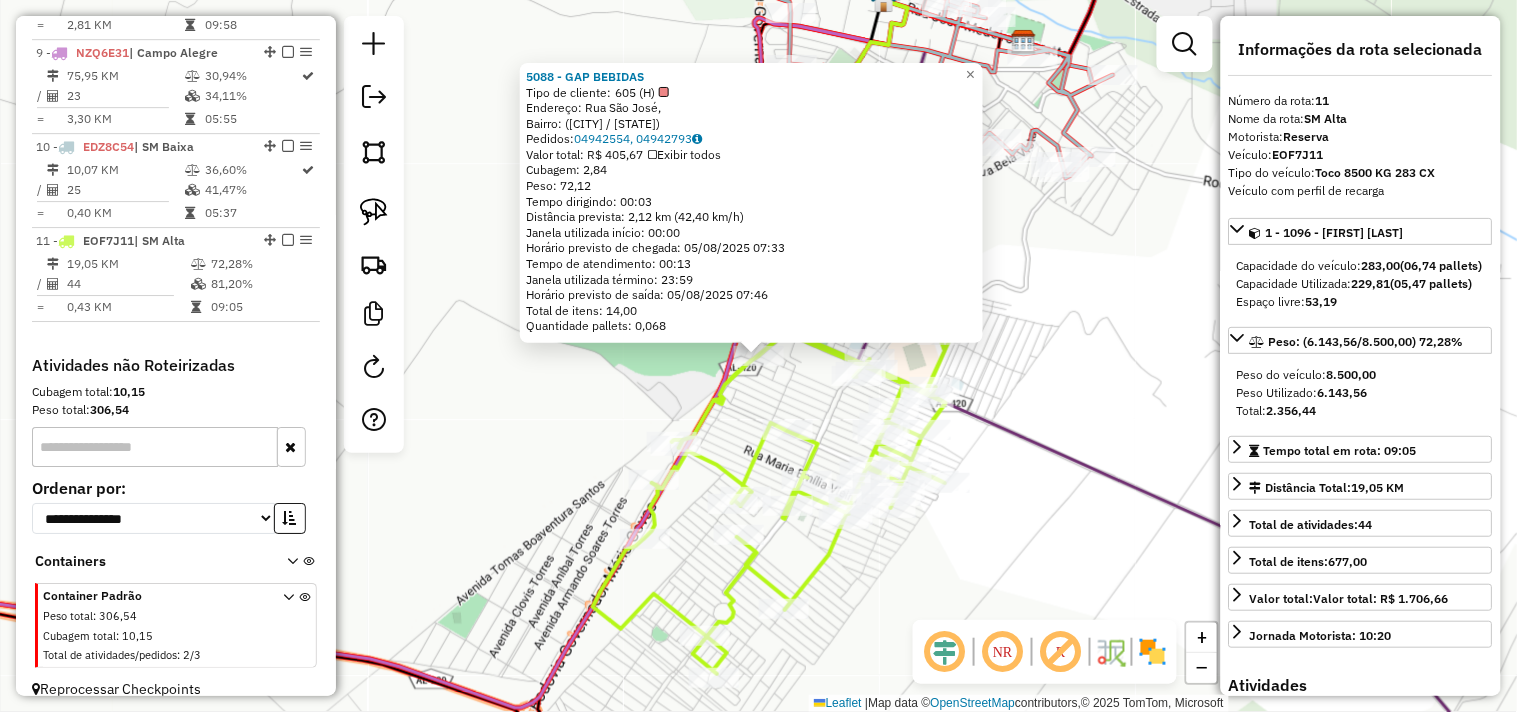 click on "5088 - GAP BEBIDAS  Tipo de cliente:   605 (H)   Endereço: Rua São José,    Bairro:  (São Miguel dos Campos / AL)   Pedidos:  04942554, 04942793   Valor total: R$ 405,67   Exibir todos   Cubagem: 2,84  Peso: 72,12  Tempo dirigindo: 00:03   Distância prevista: 2,12 km (42,40 km/h)   Janela utilizada início: 00:00   Horário previsto de chegada: 05/08/2025 07:33   Tempo de atendimento: 00:13   Janela utilizada término: 23:59   Horário previsto de saída: 05/08/2025 07:46   Total de itens: 14,00   Quantidade pallets: 0,068  × Janela de atendimento Grade de atendimento Capacidade Transportadoras Veículos Cliente Pedidos  Rotas Selecione os dias de semana para filtrar as janelas de atendimento  Seg   Ter   Qua   Qui   Sex   Sáb   Dom  Informe o período da janela de atendimento: De: Até:  Filtrar exatamente a janela do cliente  Considerar janela de atendimento padrão  Selecione os dias de semana para filtrar as grades de atendimento  Seg   Ter   Qua   Qui   Sex   Sáb   Dom   Peso mínimo:   De:  De:" 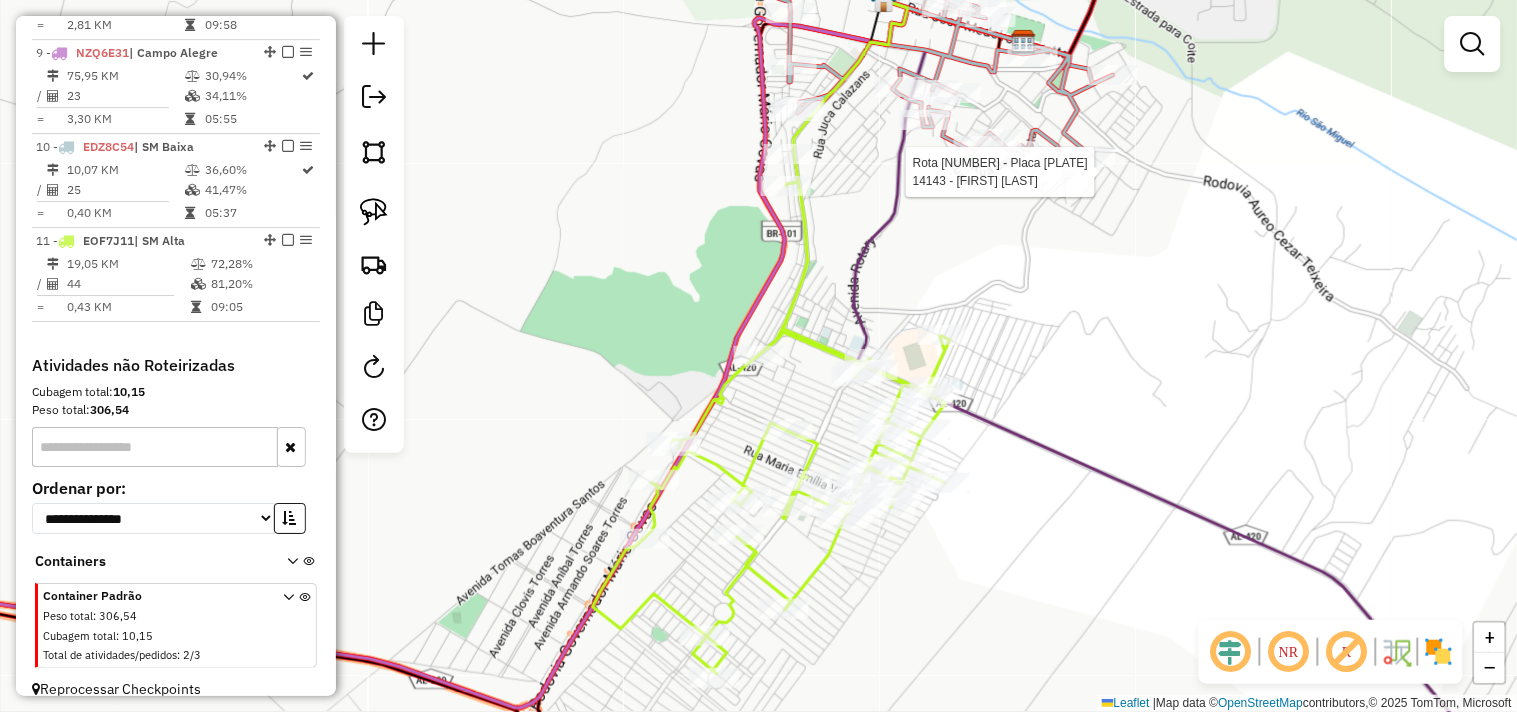 select on "**********" 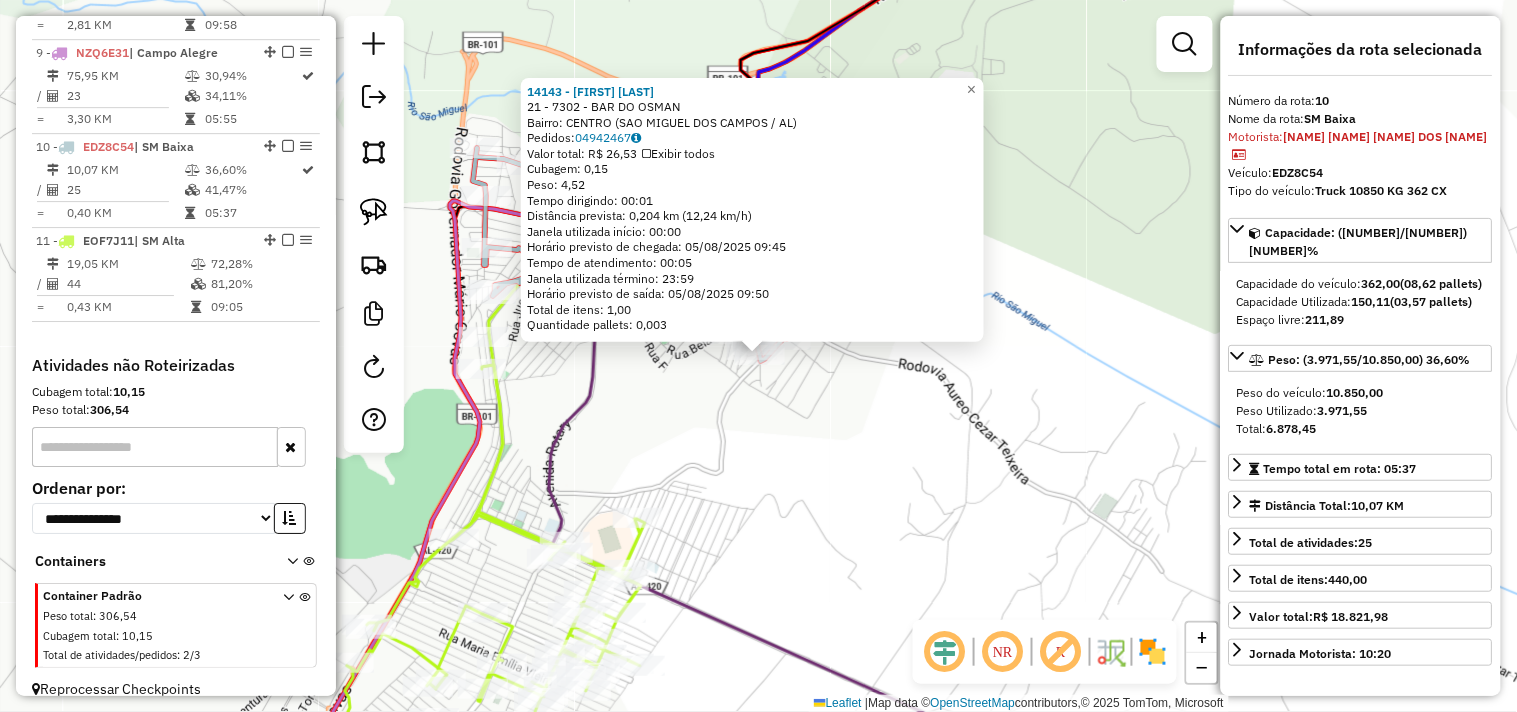 click on "12950 - MERC DO NETO  Endereço:  RUA CORONEL JOSE ALEXANDRINO 156   Bairro: CENTRO (SAO MIGUEL DOS CAMPOS / AL)   Pedidos:  04942467   Valor total: R$ 26,53   Exibir todos   Cubagem: 0,15  Peso: 4,52  Tempo dirigindo: 00:01   Distância prevista: 0,204 km (12,24 km/h)   Janela utilizada início: 00:00   Horário previsto de chegada: 05/08/2025 09:45   Tempo de atendimento: 00:05   Janela utilizada término: 23:59   Horário previsto de saída: 05/08/2025 09:50   Total de itens: 1,00   Quantidade pallets: 0,003  × Janela de atendimento Grade de atendimento Capacidade Transportadoras Veículos Cliente Pedidos  Rotas Selecione os dias de semana para filtrar as janelas de atendimento  Seg   Ter   Qua   Qui   Sex   Sáb   Dom  Informe o período da janela de atendimento: De: Até:  Filtrar exatamente a janela do cliente  Considerar janela de atendimento padrão  Selecione os dias de semana para filtrar as grades de atendimento  Seg   Ter   Qua   Qui   Sex   Sáb   Dom   Peso mínimo:   Peso máximo:   De:   De:" 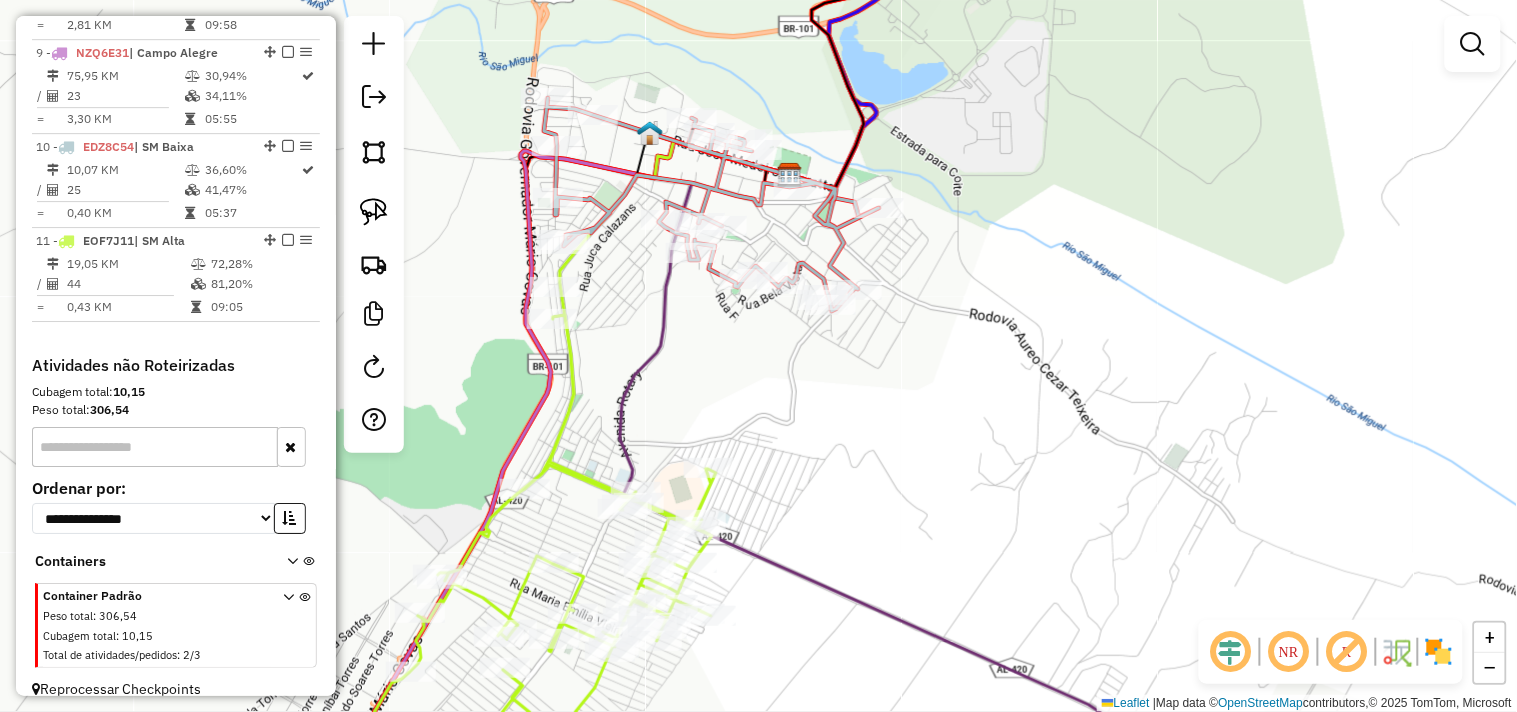 drag, startPoint x: 811, startPoint y: 430, endPoint x: 931, endPoint y: 338, distance: 151.20847 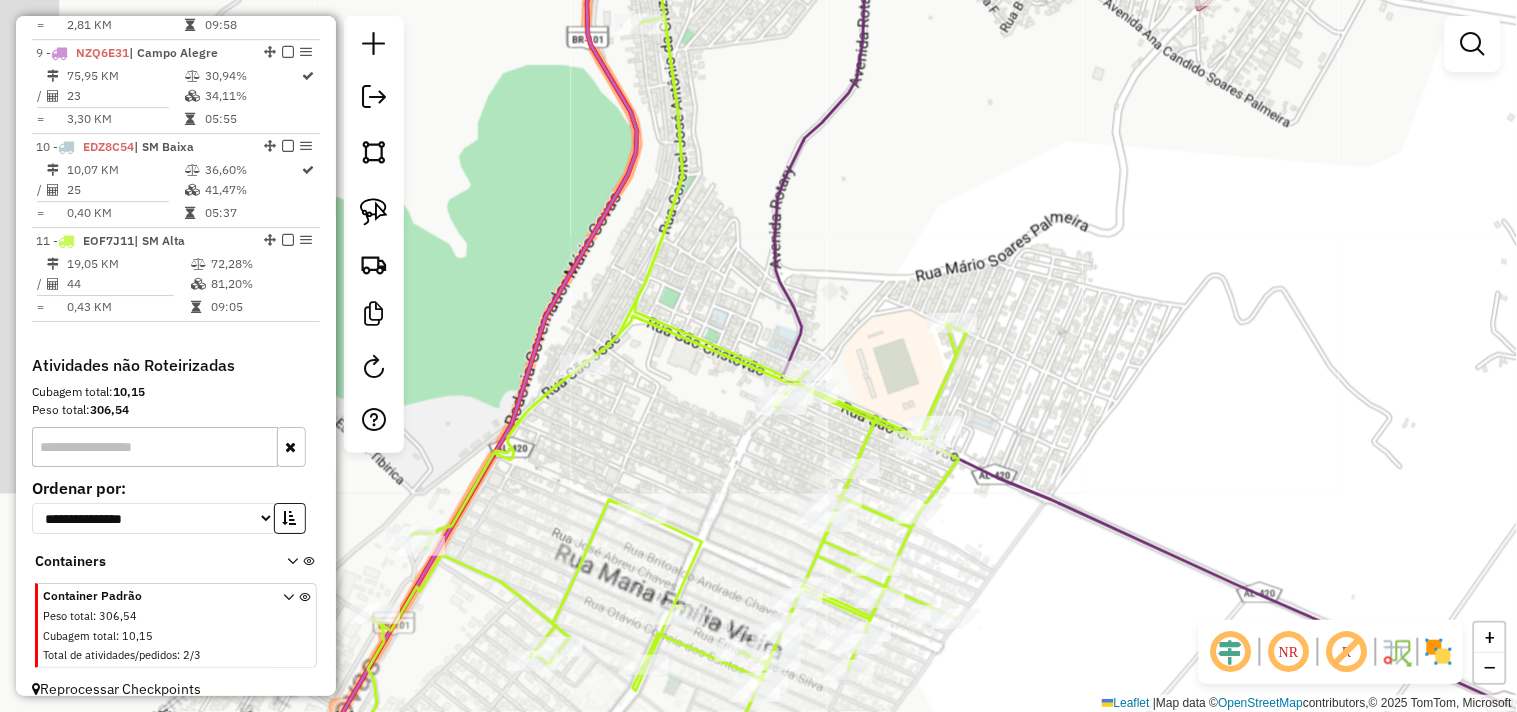 drag, startPoint x: 854, startPoint y: 398, endPoint x: 891, endPoint y: 384, distance: 39.56008 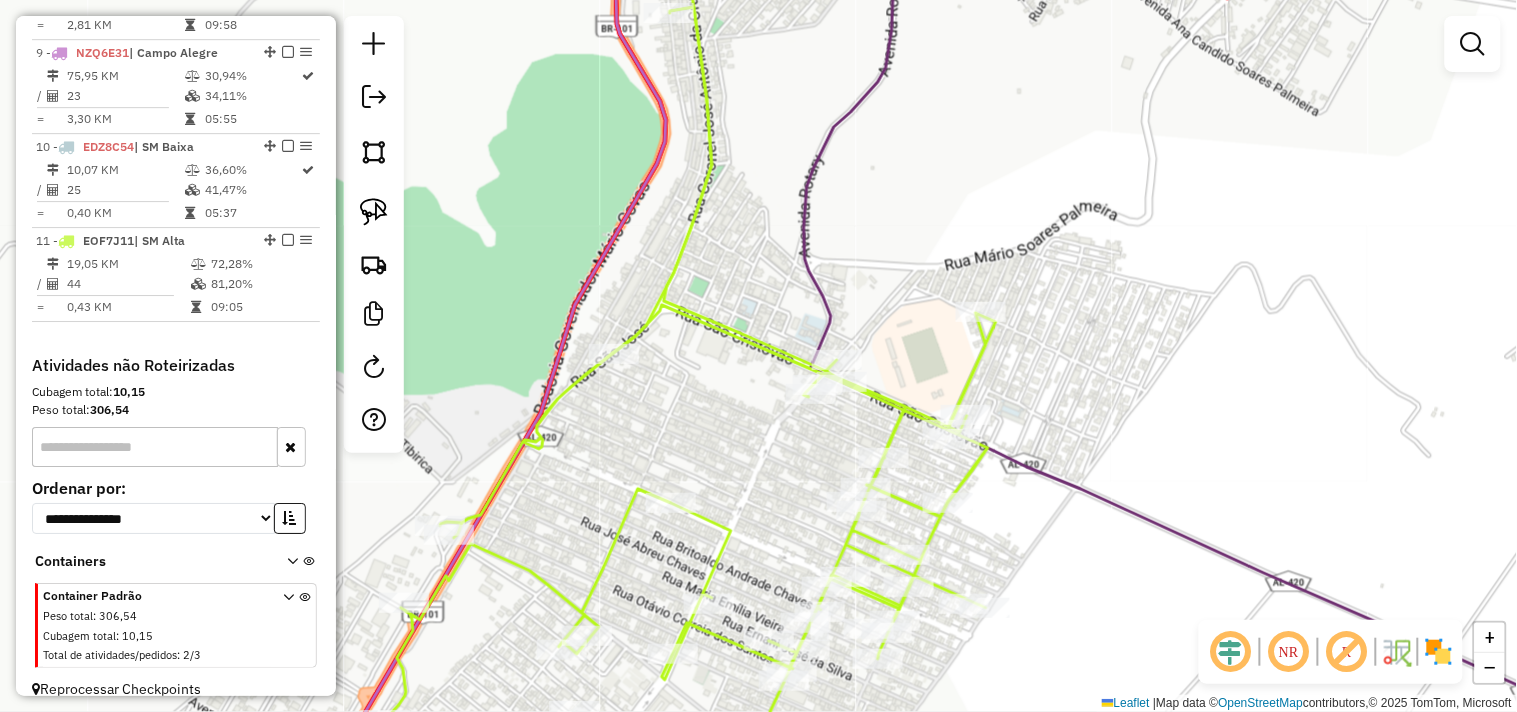 click 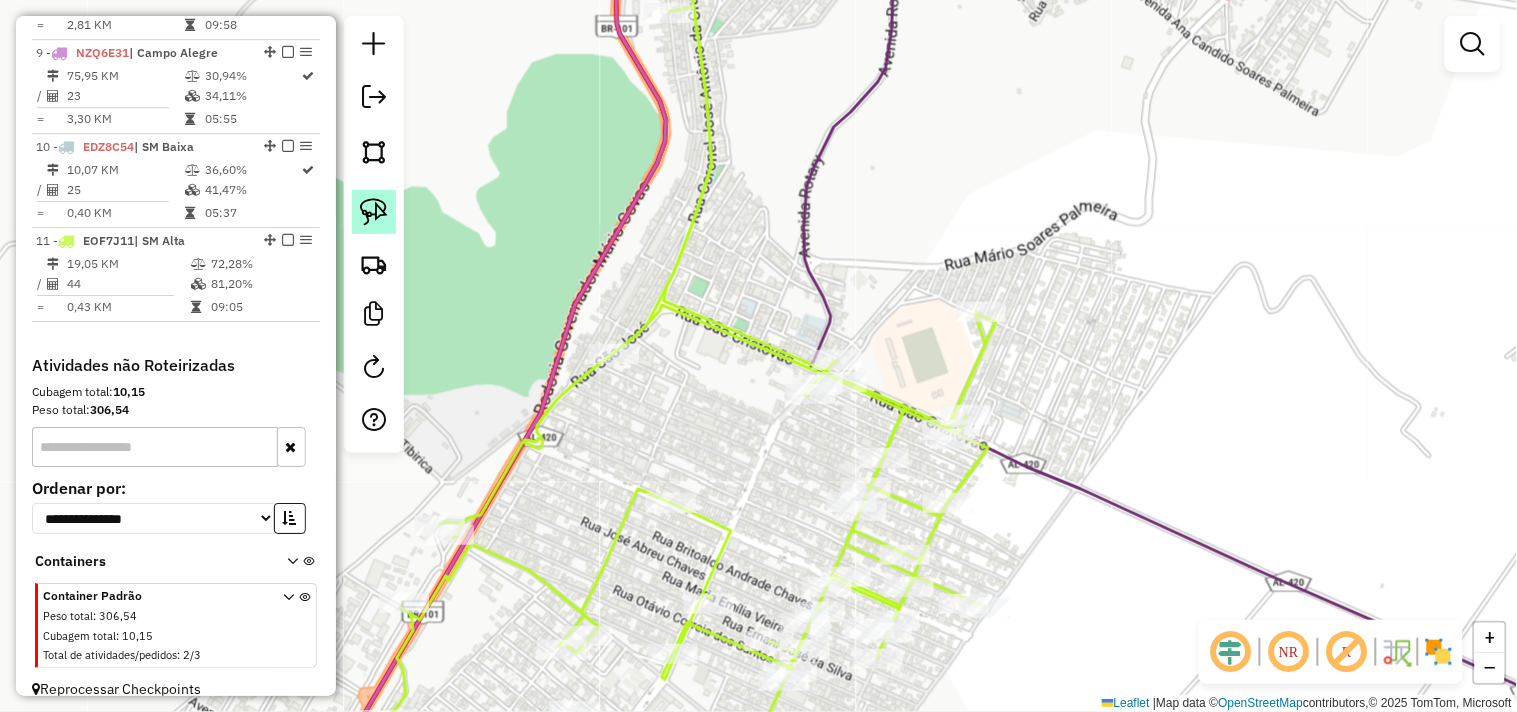 click 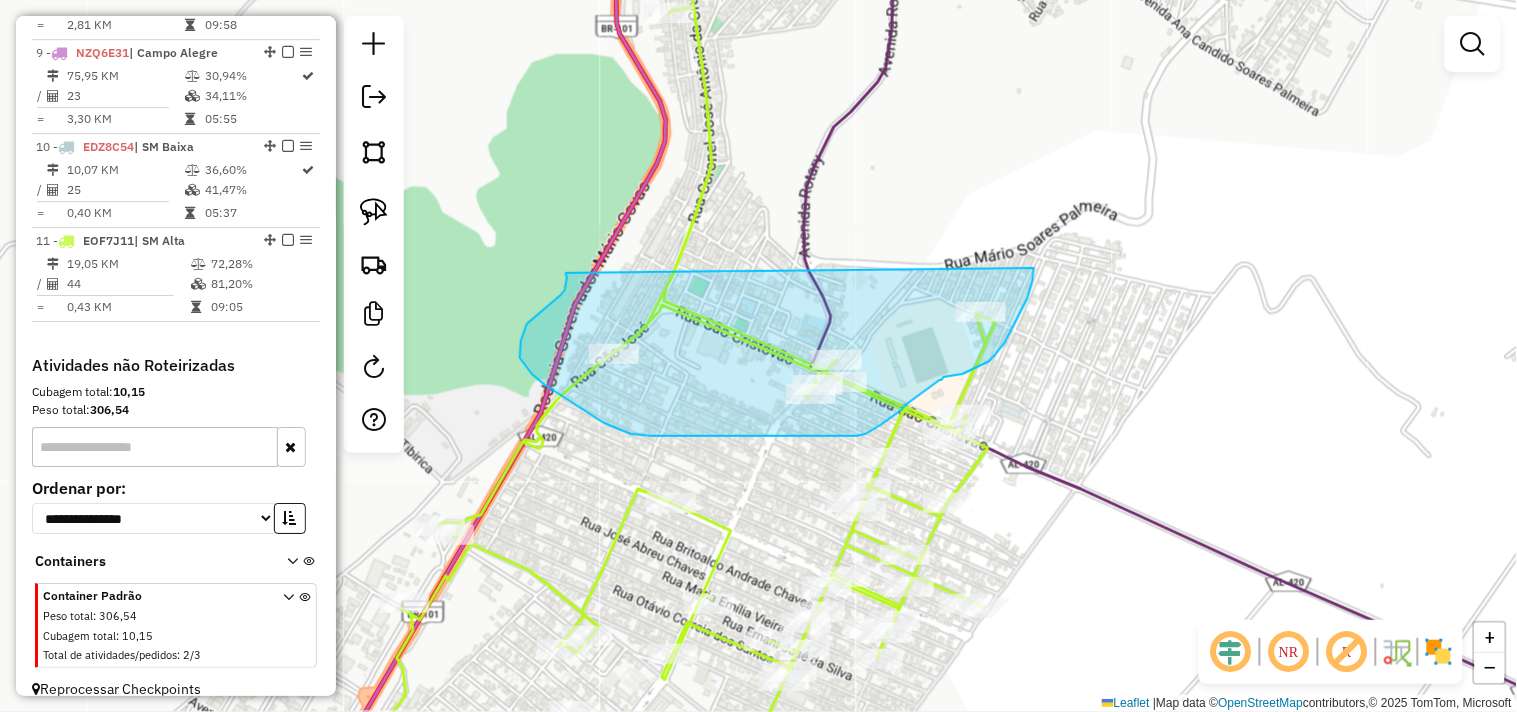 drag, startPoint x: 566, startPoint y: 274, endPoint x: 1027, endPoint y: 251, distance: 461.5734 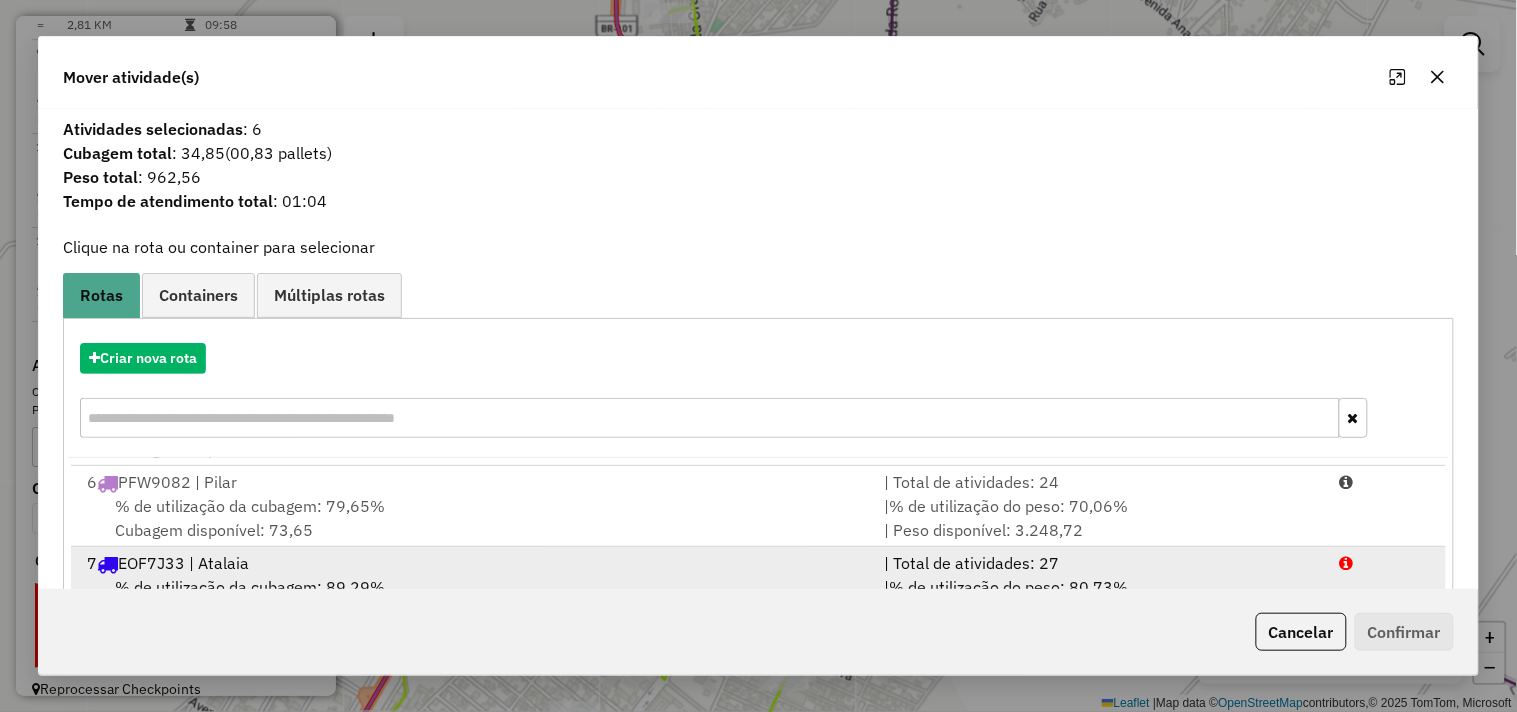scroll, scrollTop: 411, scrollLeft: 0, axis: vertical 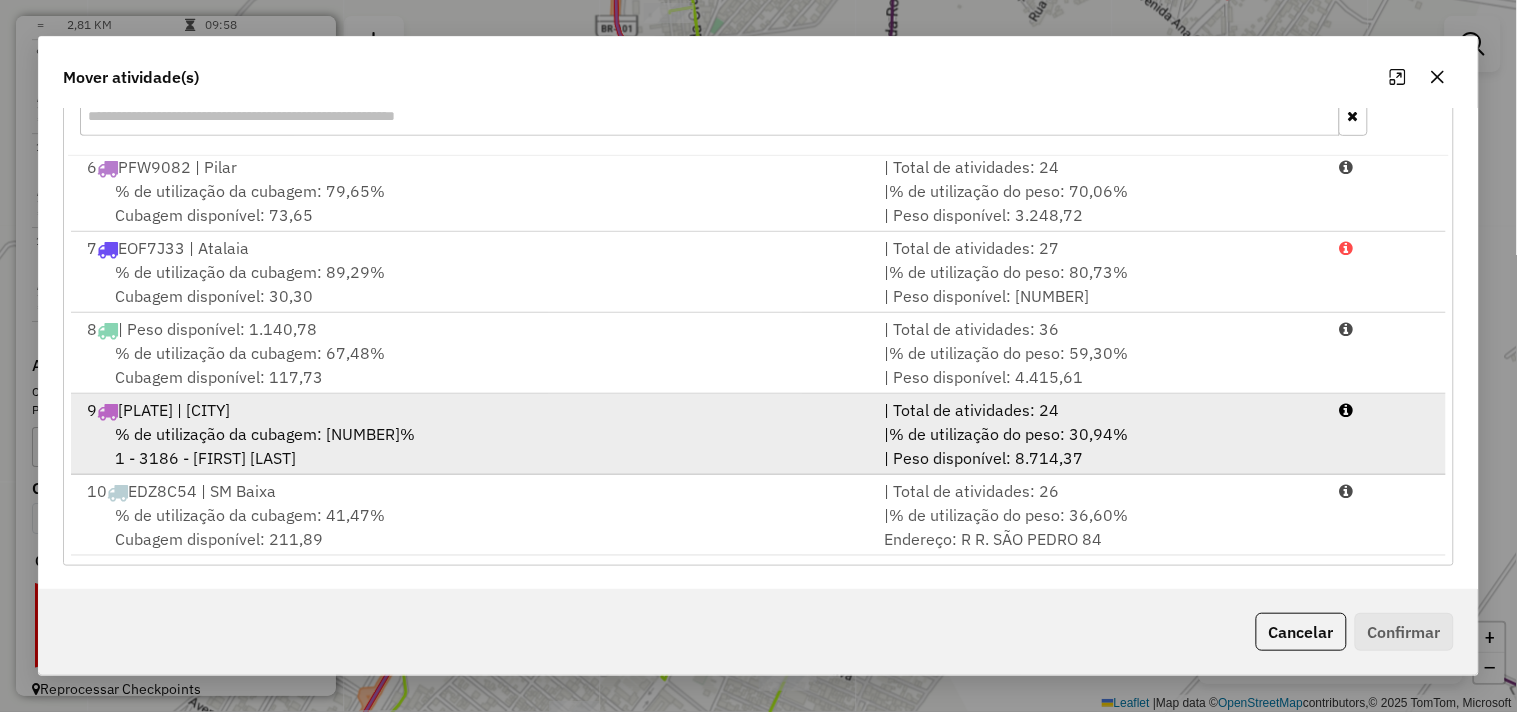 click on "% de utilização da cubagem: 34,11%" at bounding box center [265, 434] 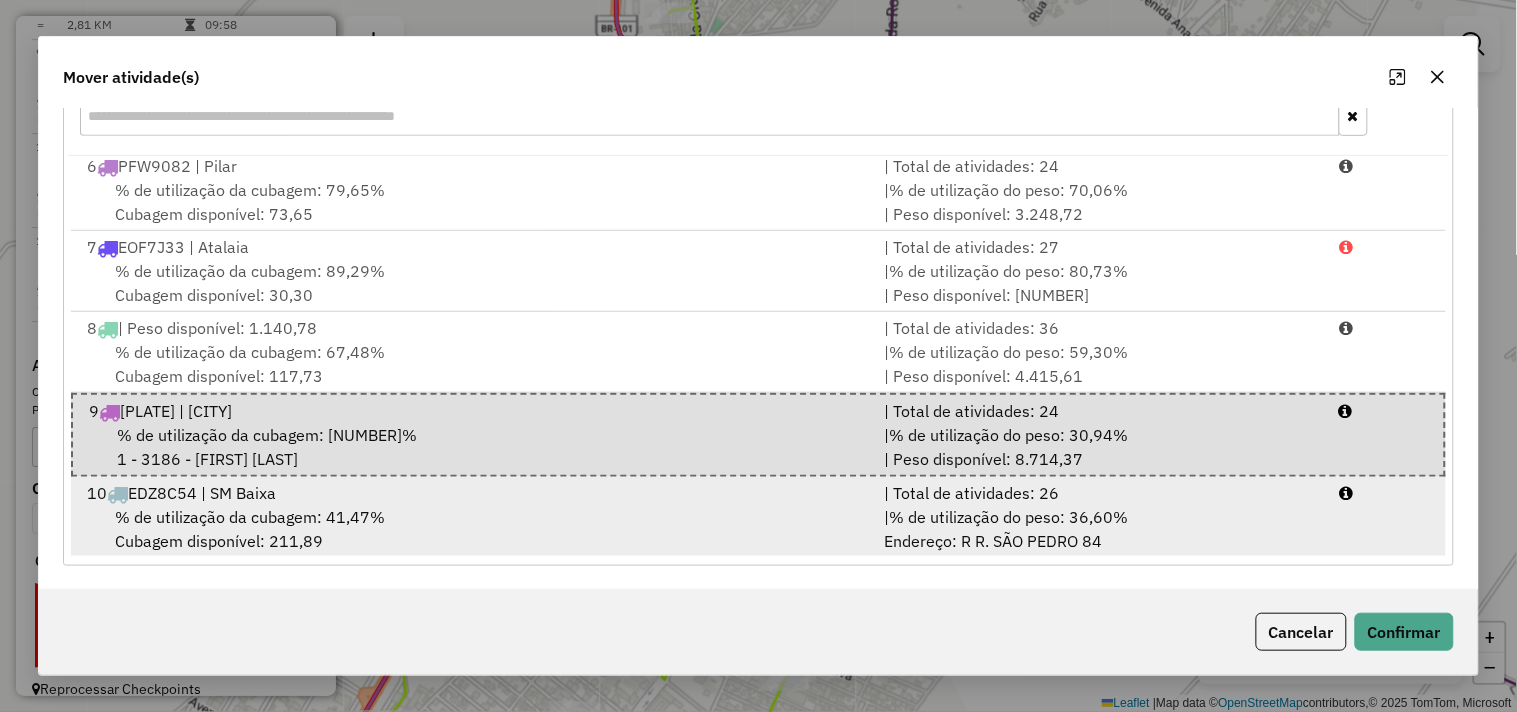 click on "10  EDZ8C54 | SM Baixa" at bounding box center (473, 493) 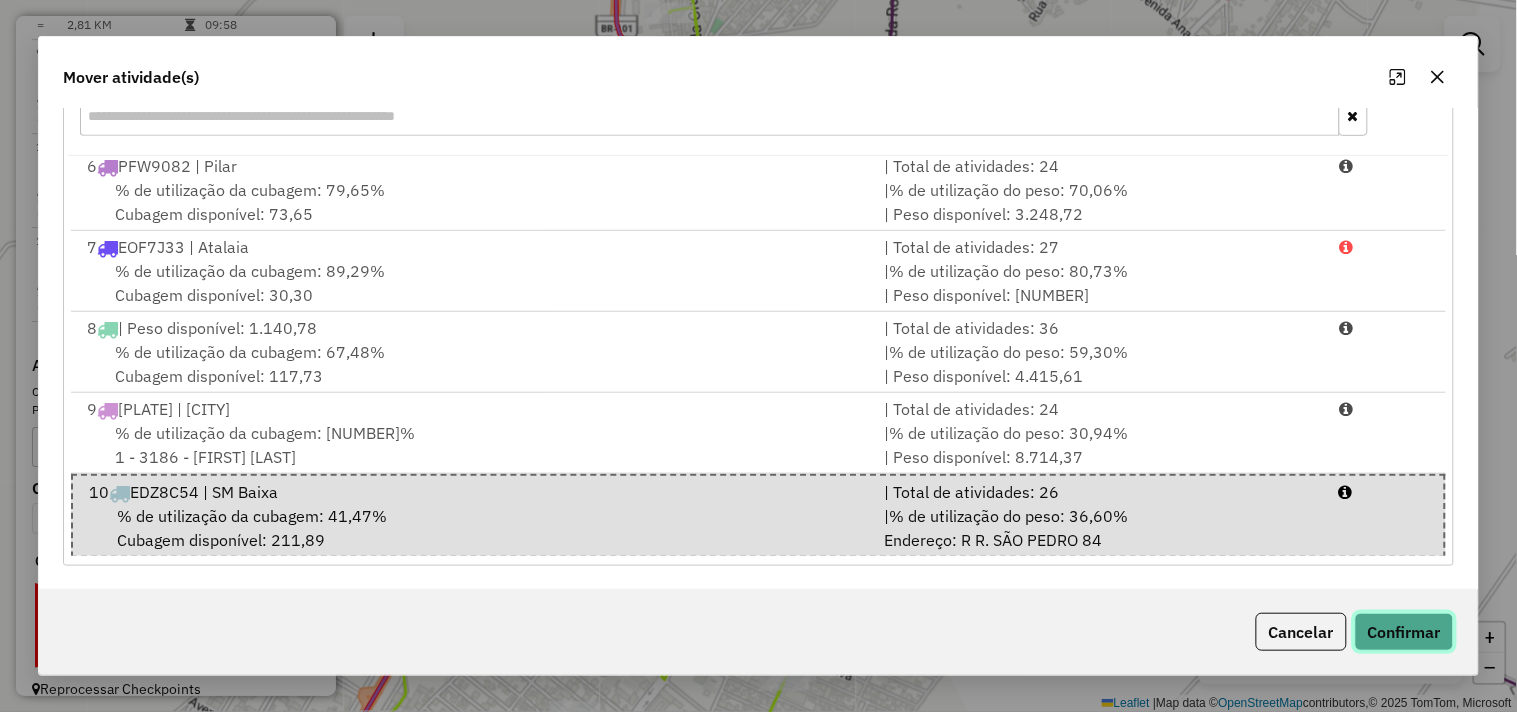 click on "Confirmar" 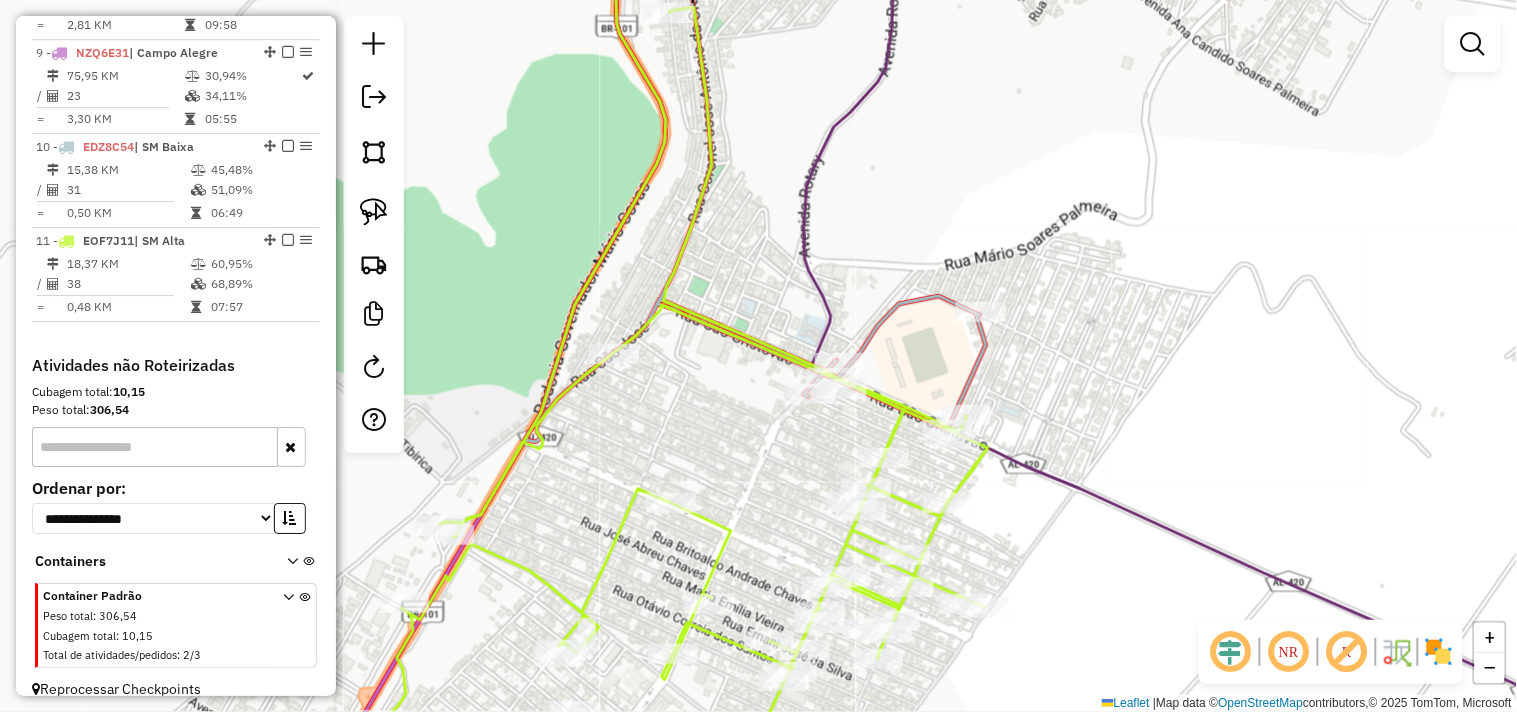 scroll, scrollTop: 0, scrollLeft: 0, axis: both 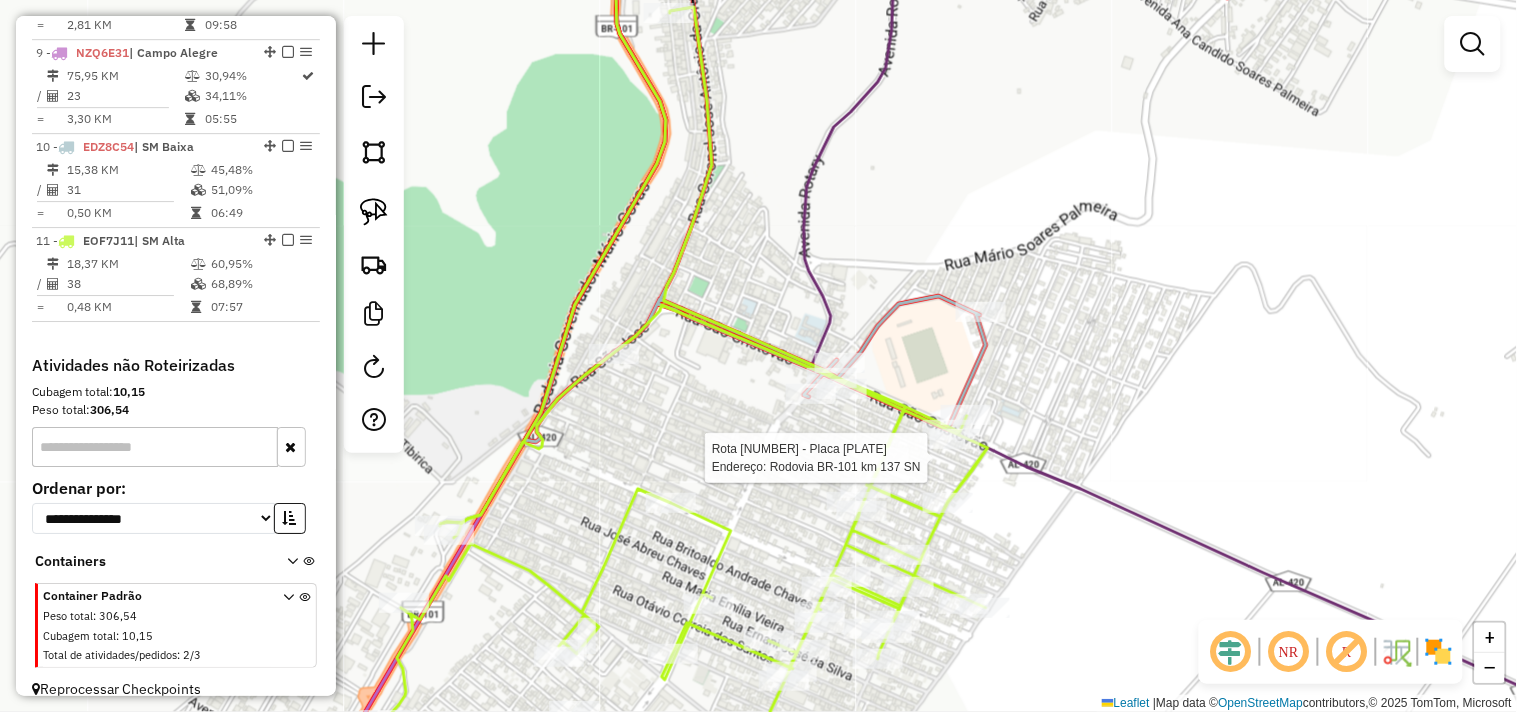 select on "**********" 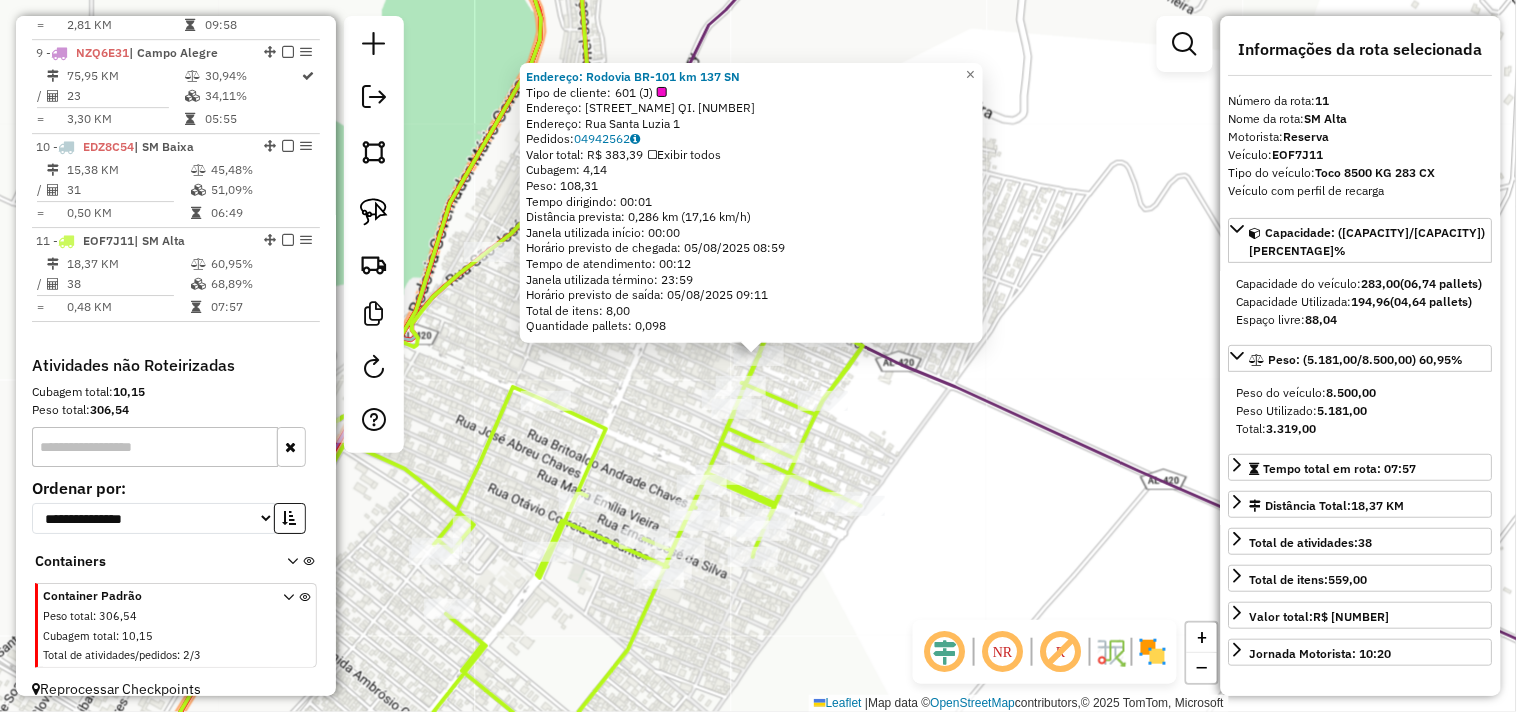 click on "10476 - MARIA ROSA ALVES  Tipo de cliente:   601 (J)   Endereço: R   WELLINGTON TORRES QI.          000022   Bairro: W. TORRES (SAO MIGUEL DOS CAMPOS / AL)   Pedidos:  04942562   Valor total: R$ 383,39   Exibir todos   Cubagem: 4,14  Peso: 108,31  Tempo dirigindo: 00:01   Distância prevista: 0,286 km (17,16 km/h)   Janela utilizada início: 00:00   Horário previsto de chegada: 05/08/2025 08:59   Tempo de atendimento: 00:12   Janela utilizada término: 23:59   Horário previsto de saída: 05/08/2025 09:11   Total de itens: 8,00   Quantidade pallets: 0,098  × Janela de atendimento Grade de atendimento Capacidade Transportadoras Veículos Cliente Pedidos  Rotas Selecione os dias de semana para filtrar as janelas de atendimento  Seg   Ter   Qua   Qui   Sex   Sáb   Dom  Informe o período da janela de atendimento: De: Até:  Filtrar exatamente a janela do cliente  Considerar janela de atendimento padrão  Selecione os dias de semana para filtrar as grades de atendimento  Seg   Ter   Qua   Qui   Sex   Sáb  +" 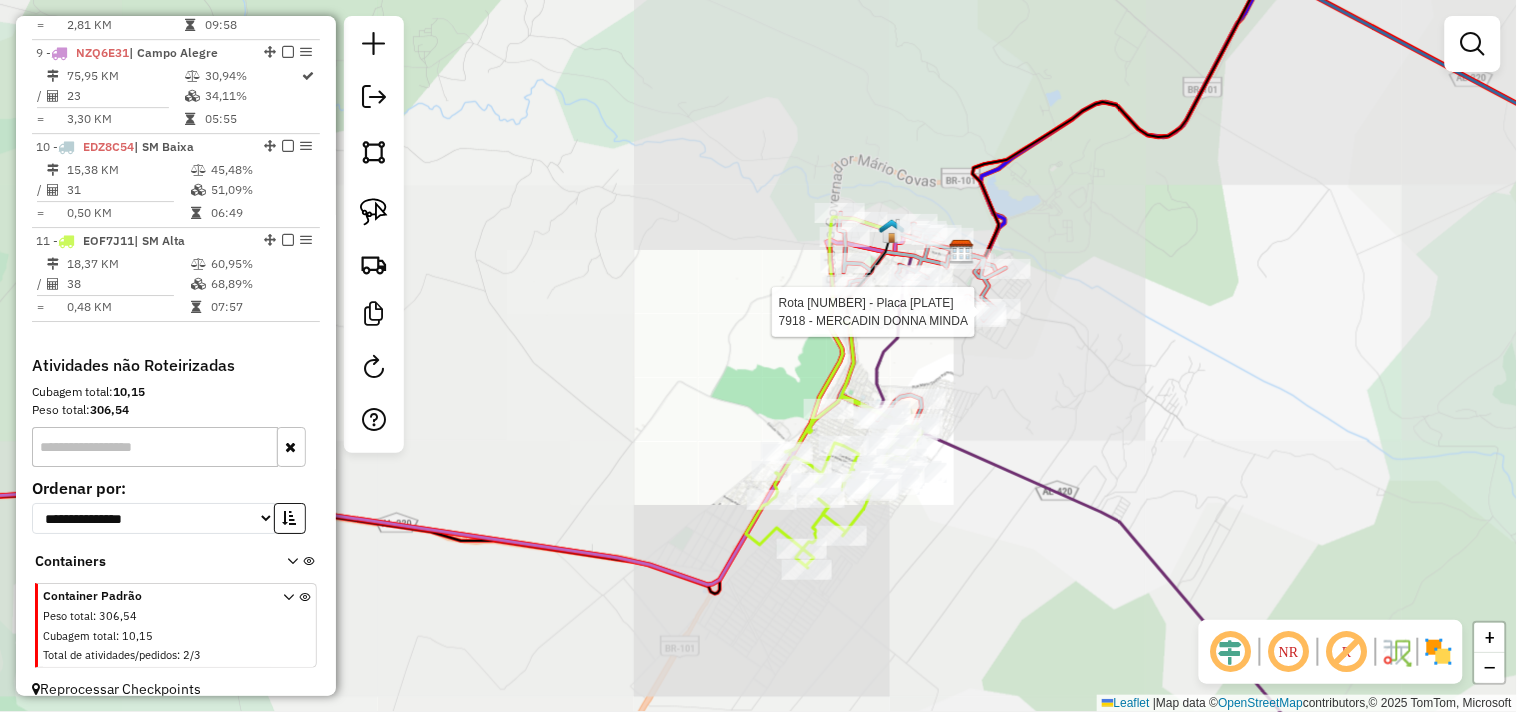 select on "**********" 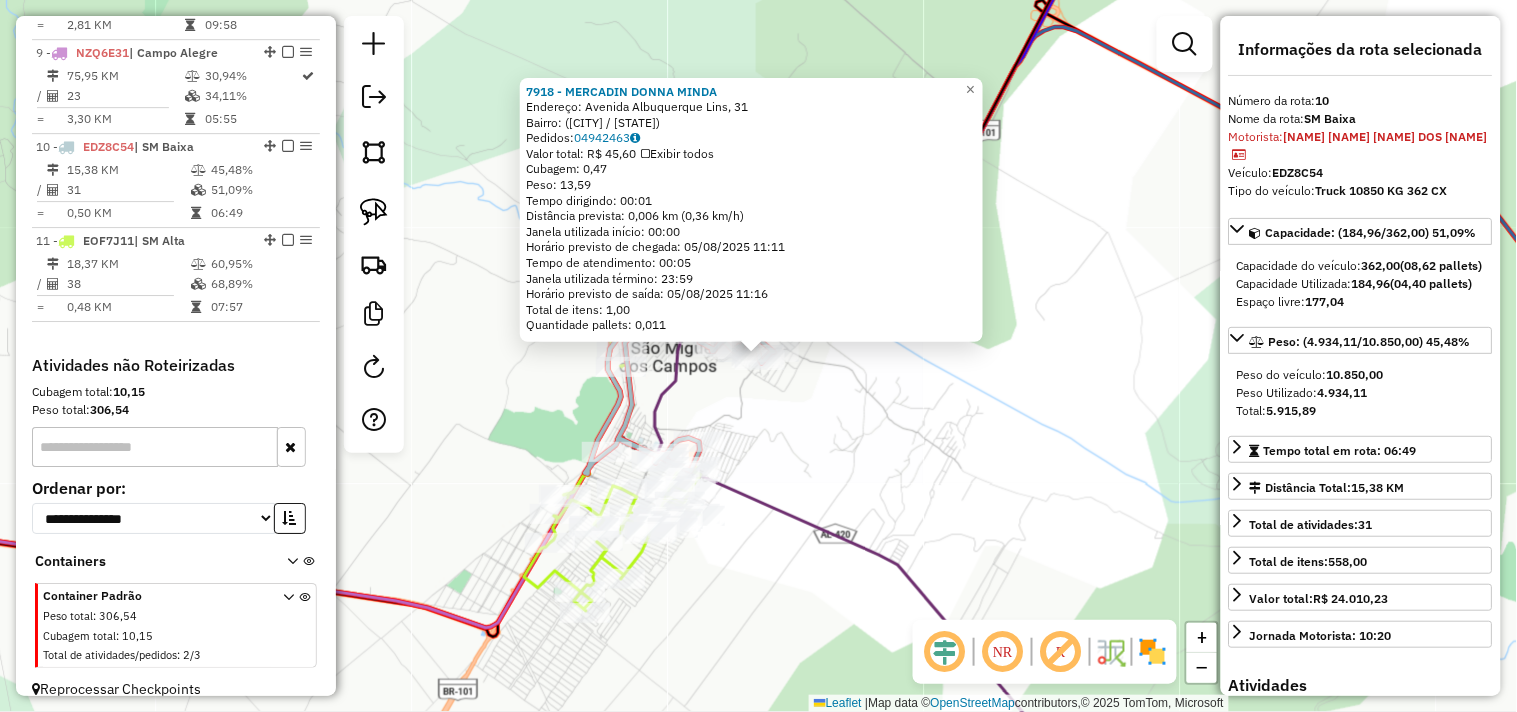 click on "7918 - MERCADIN DONNA MINDA  Endereço: Avenida Albuquerque Lins, 31   Bairro:  (São Miguel dos Campos / AL)   Pedidos:  04942463   Valor total: R$ 45,60   Exibir todos   Cubagem: 0,47  Peso: 13,59  Tempo dirigindo: 00:01   Distância prevista: 0,006 km (0,36 km/h)   Janela utilizada início: 00:00   Horário previsto de chegada: 05/08/2025 11:11   Tempo de atendimento: 00:05   Janela utilizada término: 23:59   Horário previsto de saída: 05/08/2025 11:16   Total de itens: 1,00   Quantidade pallets: 0,011  × Janela de atendimento Grade de atendimento Capacidade Transportadoras Veículos Cliente Pedidos  Rotas Selecione os dias de semana para filtrar as janelas de atendimento  Seg   Ter   Qua   Qui   Sex   Sáb   Dom  Informe o período da janela de atendimento: De: Até:  Filtrar exatamente a janela do cliente  Considerar janela de atendimento padrão  Selecione os dias de semana para filtrar as grades de atendimento  Seg   Ter   Qua   Qui   Sex   Sáb   Dom   Peso mínimo:   Peso máximo:   De:   Até:" 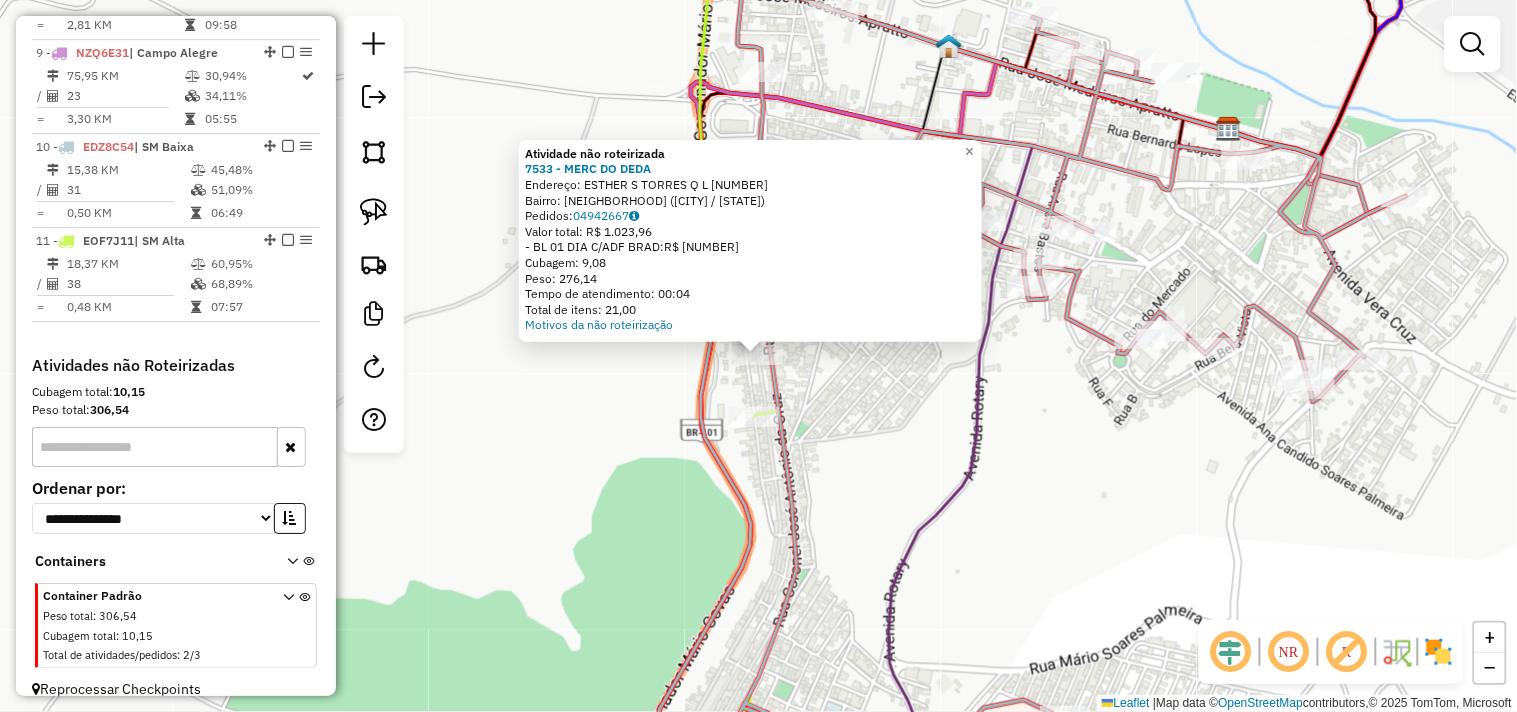 click on "Atividade não roteirizada 7533 - MERC DO DEDA  Endereço:  ESTHER S TORRES Q L 24   Bairro: DE FATIMA (SAO MIGUEL DOS CAMPOS / AL)   Pedidos:  04942667   Valor total: R$ 1.023,96   - BL 01 DIA C/ADF BRAD:  R$ 1.023,96   Cubagem: 9,08   Peso: 276,14   Tempo de atendimento: 00:04   Total de itens: 21,00  Motivos da não roteirização × Janela de atendimento Grade de atendimento Capacidade Transportadoras Veículos Cliente Pedidos  Rotas Selecione os dias de semana para filtrar as janelas de atendimento  Seg   Ter   Qua   Qui   Sex   Sáb   Dom  Informe o período da janela de atendimento: De: Até:  Filtrar exatamente a janela do cliente  Considerar janela de atendimento padrão  Selecione os dias de semana para filtrar as grades de atendimento  Seg   Ter   Qua   Qui   Sex   Sáb   Dom   Considerar clientes sem dia de atendimento cadastrado  Clientes fora do dia de atendimento selecionado Filtrar as atividades entre os valores definidos abaixo:  Peso mínimo:   Peso máximo:   Cubagem mínima:   De:   Até:" 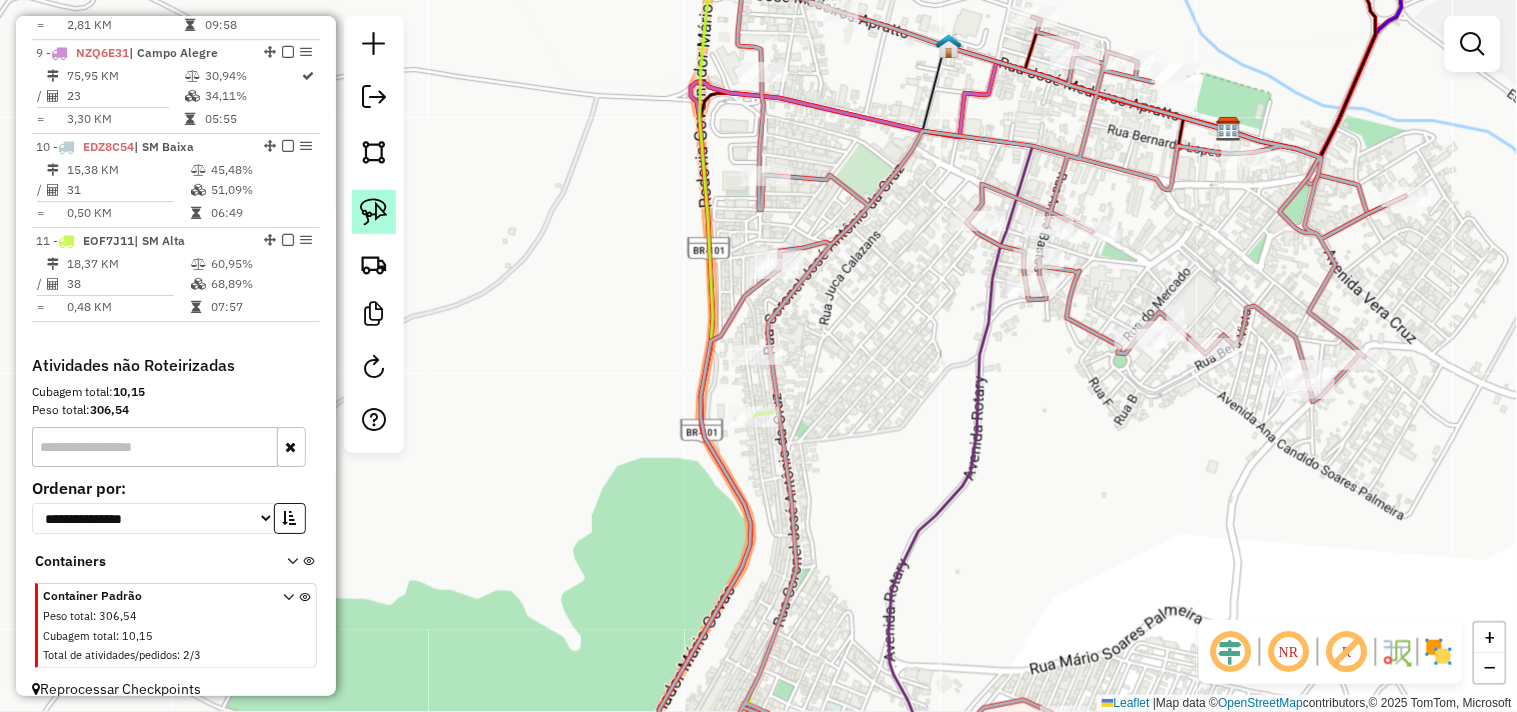 click 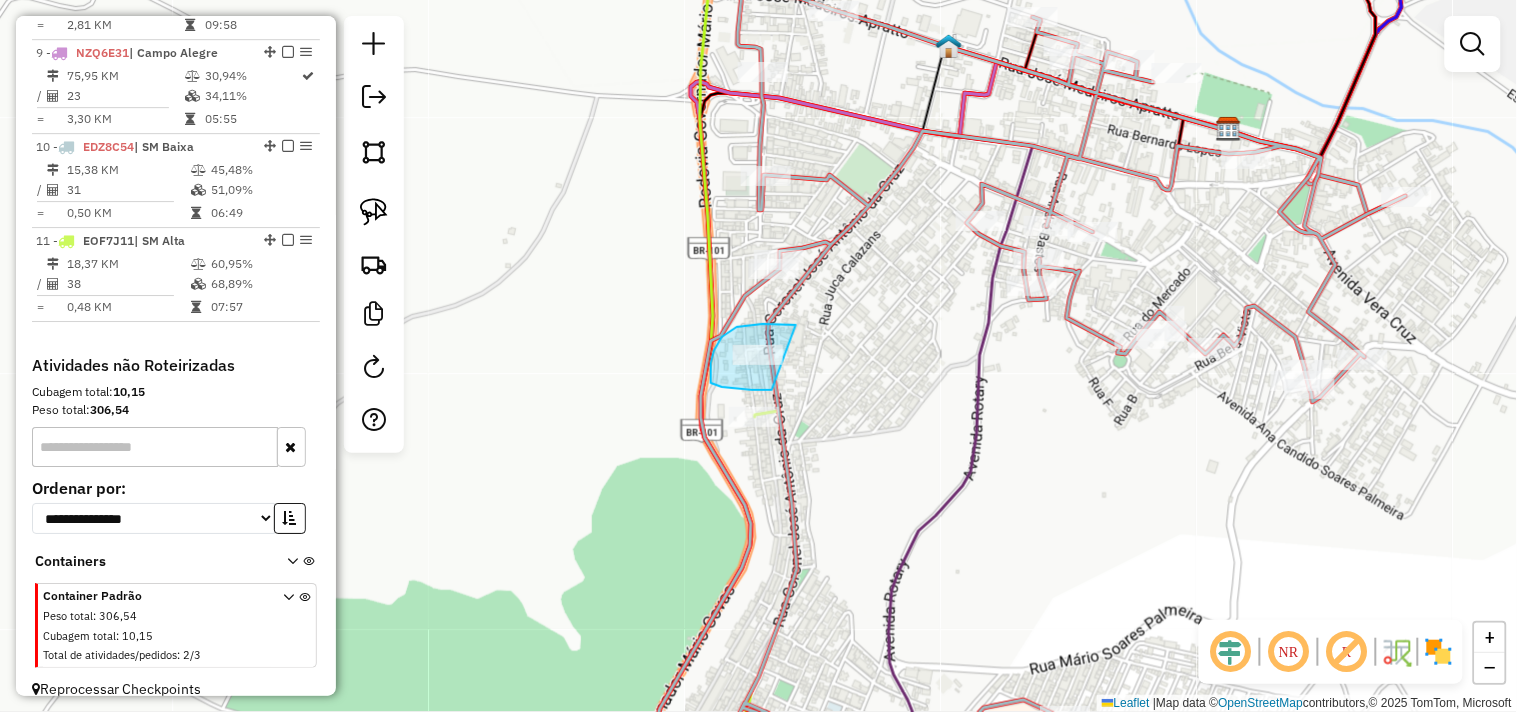 drag, startPoint x: 796, startPoint y: 325, endPoint x: 811, endPoint y: 374, distance: 51.24451 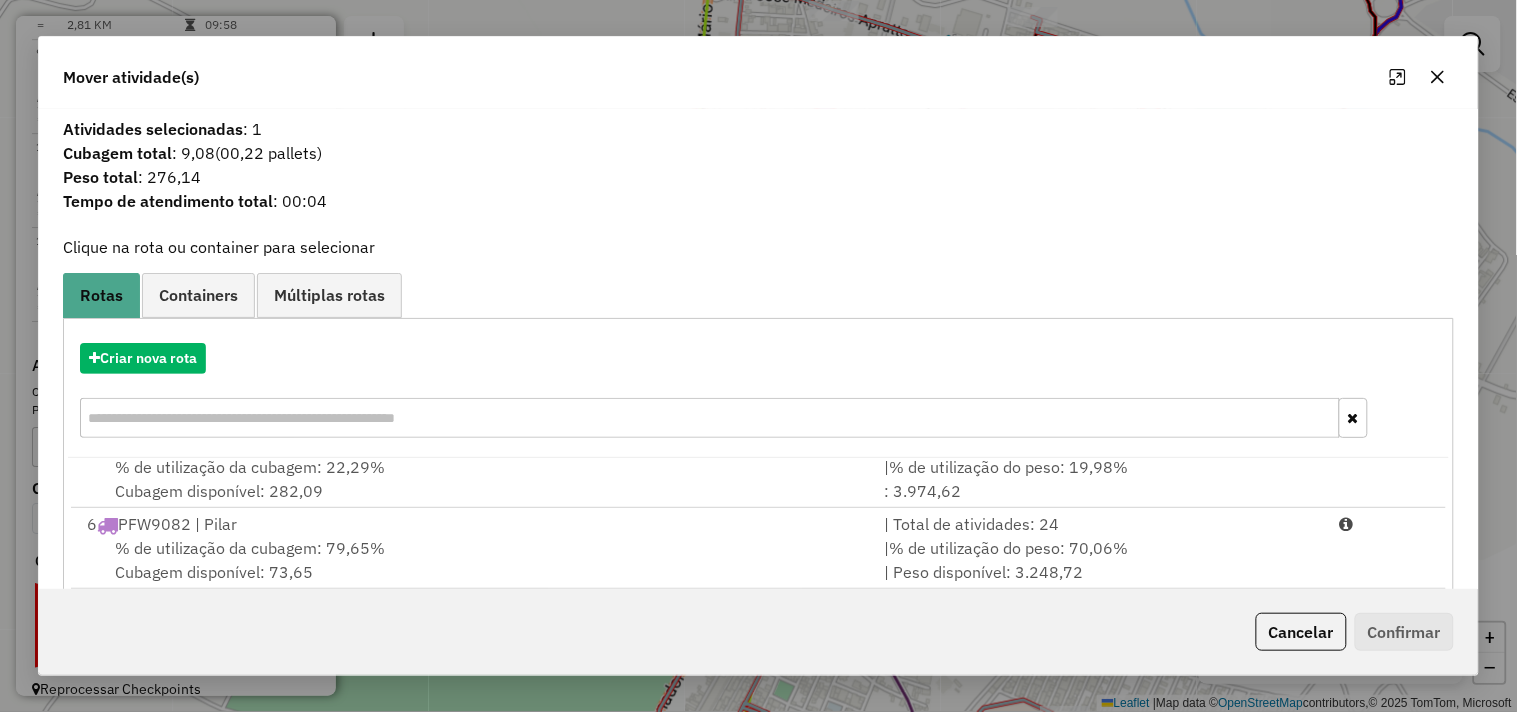 scroll, scrollTop: 492, scrollLeft: 0, axis: vertical 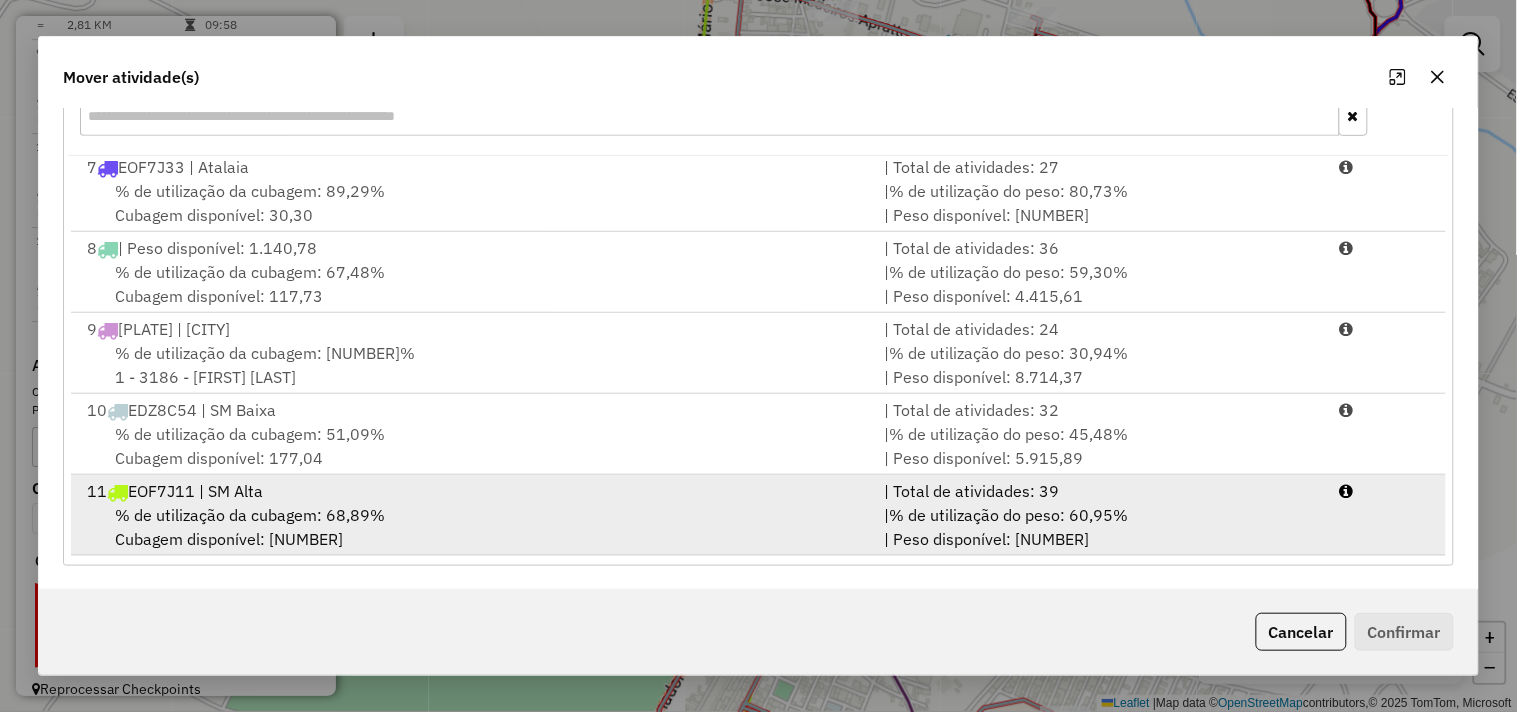 click on "% de utilização da cubagem: 68,89%  Cubagem disponível: 88,04" at bounding box center [473, 527] 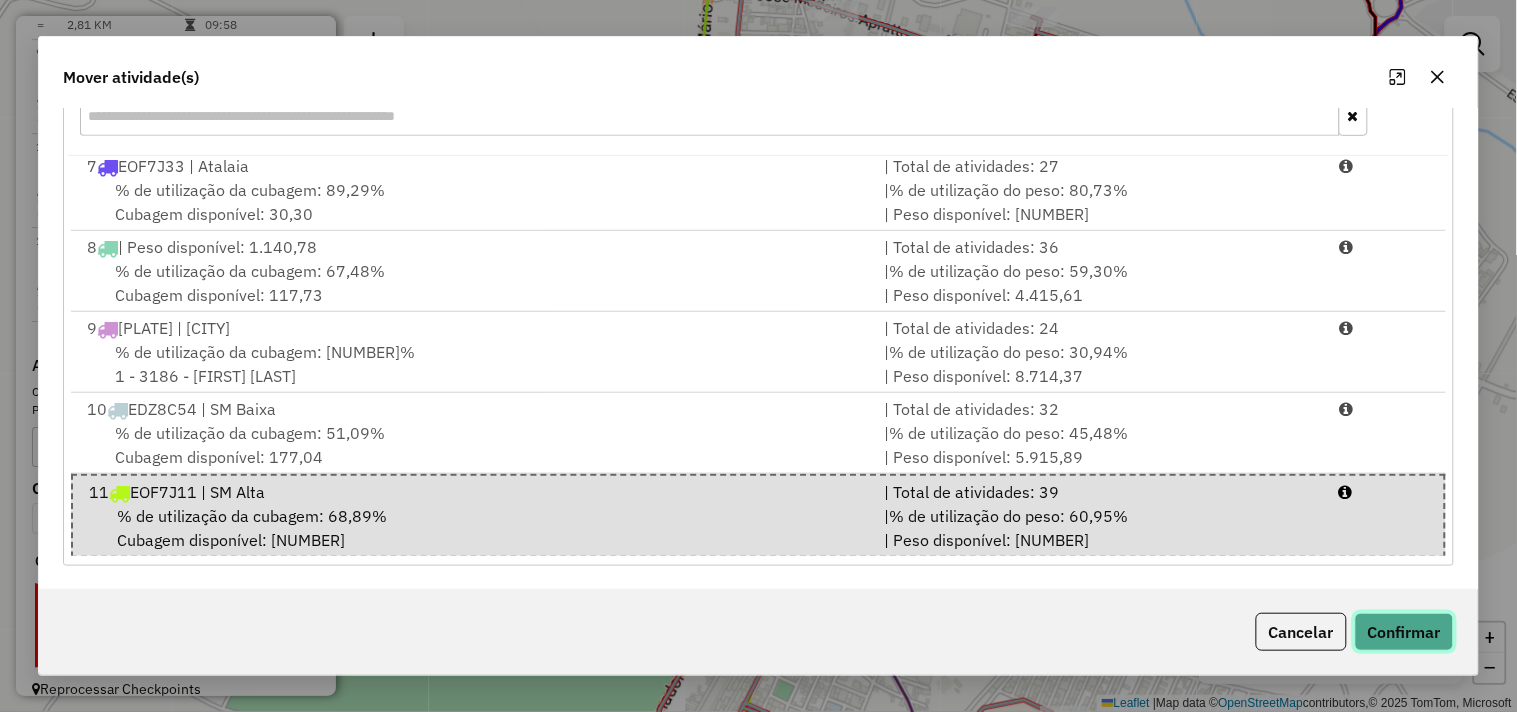 click on "Confirmar" 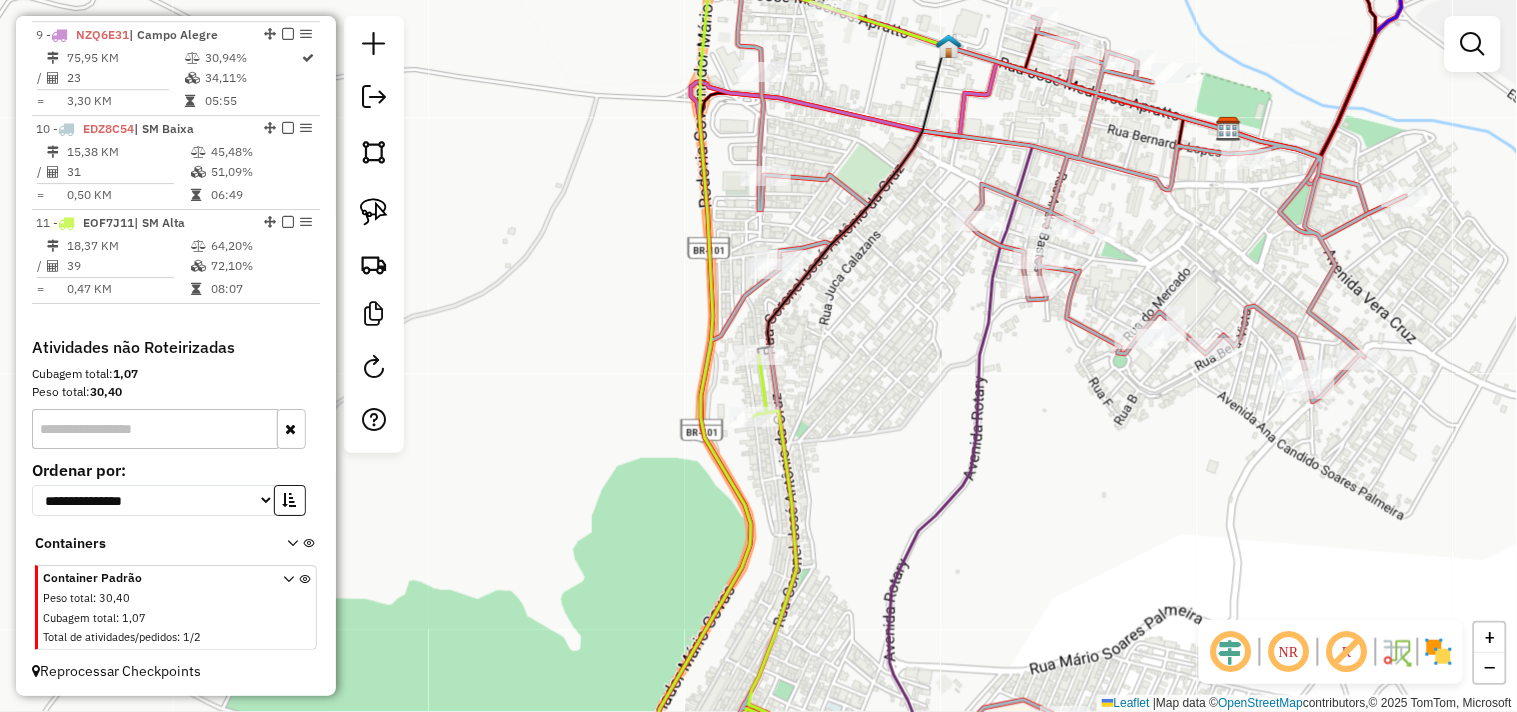 scroll, scrollTop: 0, scrollLeft: 0, axis: both 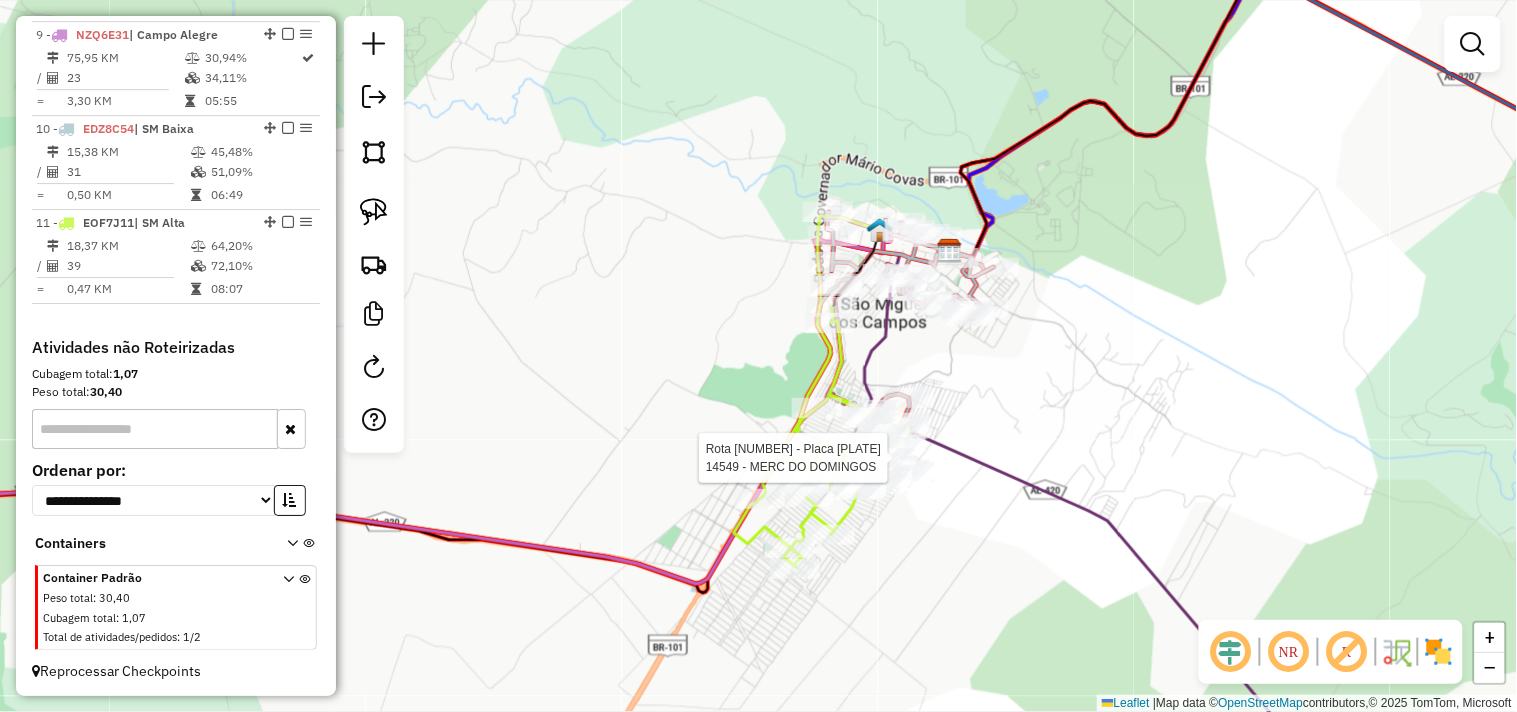 select on "**********" 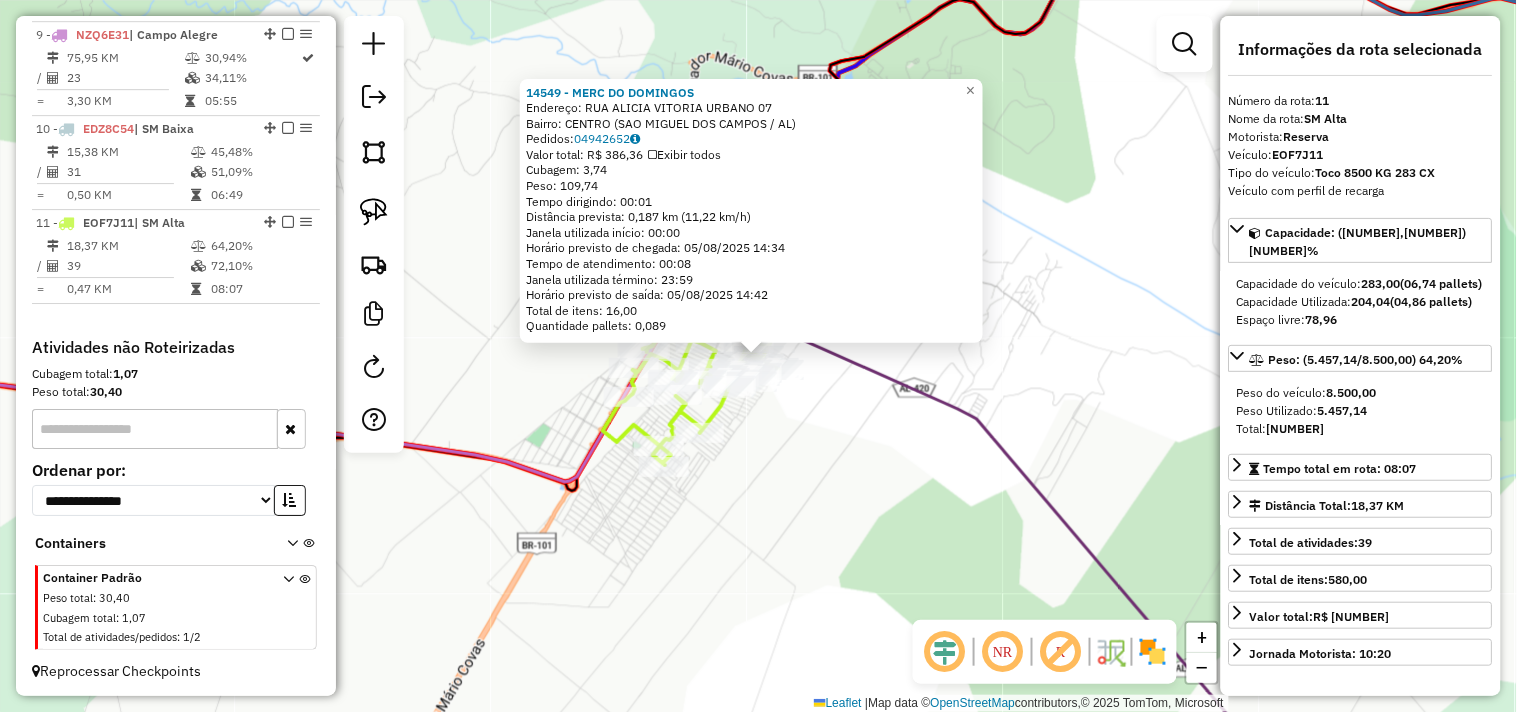 click on "14549 - MERC DO DOMINGOS  Endereço:  RUA ALICIA VITORIA URBANO 07   Bairro: CENTRO (SAO MIGUEL DOS CAMPOS / AL)   Pedidos:  04942652   Valor total: R$ 386,36   Exibir todos   Cubagem: 3,74  Peso: 109,74  Tempo dirigindo: 00:01   Distância prevista: 0,187 km (11,22 km/h)   Janela utilizada início: 00:00   Horário previsto de chegada: 05/08/2025 14:34   Tempo de atendimento: 00:08   Janela utilizada término: 23:59   Horário previsto de saída: 05/08/2025 14:42   Total de itens: 16,00   Quantidade pallets: 0,089  × Janela de atendimento Grade de atendimento Capacidade Transportadoras Veículos Cliente Pedidos  Rotas Selecione os dias de semana para filtrar as janelas de atendimento  Seg   Ter   Qua   Qui   Sex   Sáb   Dom  Informe o período da janela de atendimento: De: Até:  Filtrar exatamente a janela do cliente  Considerar janela de atendimento padrão  Selecione os dias de semana para filtrar as grades de atendimento  Seg   Ter   Qua   Qui   Sex   Sáb   Dom   Peso mínimo:   Peso máximo:   De:  +" 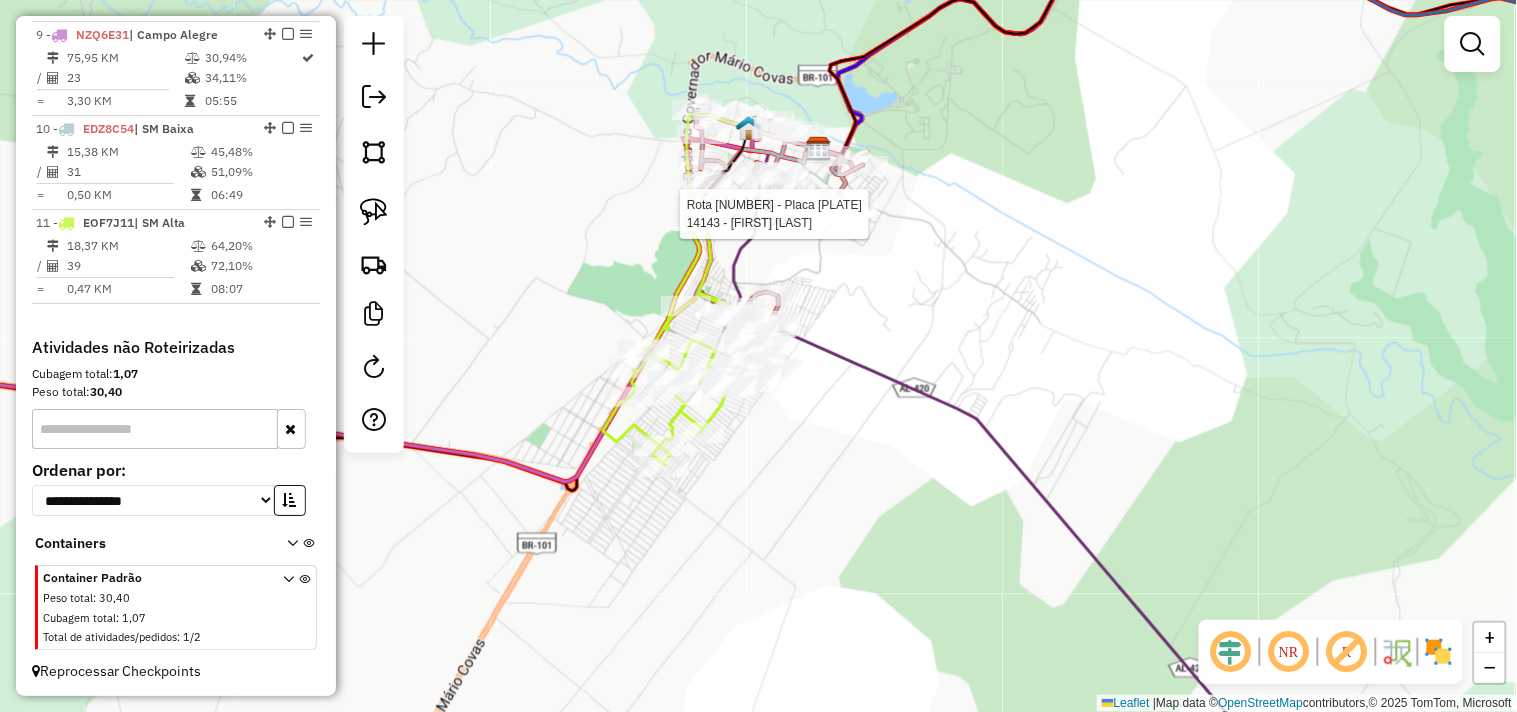 select on "**********" 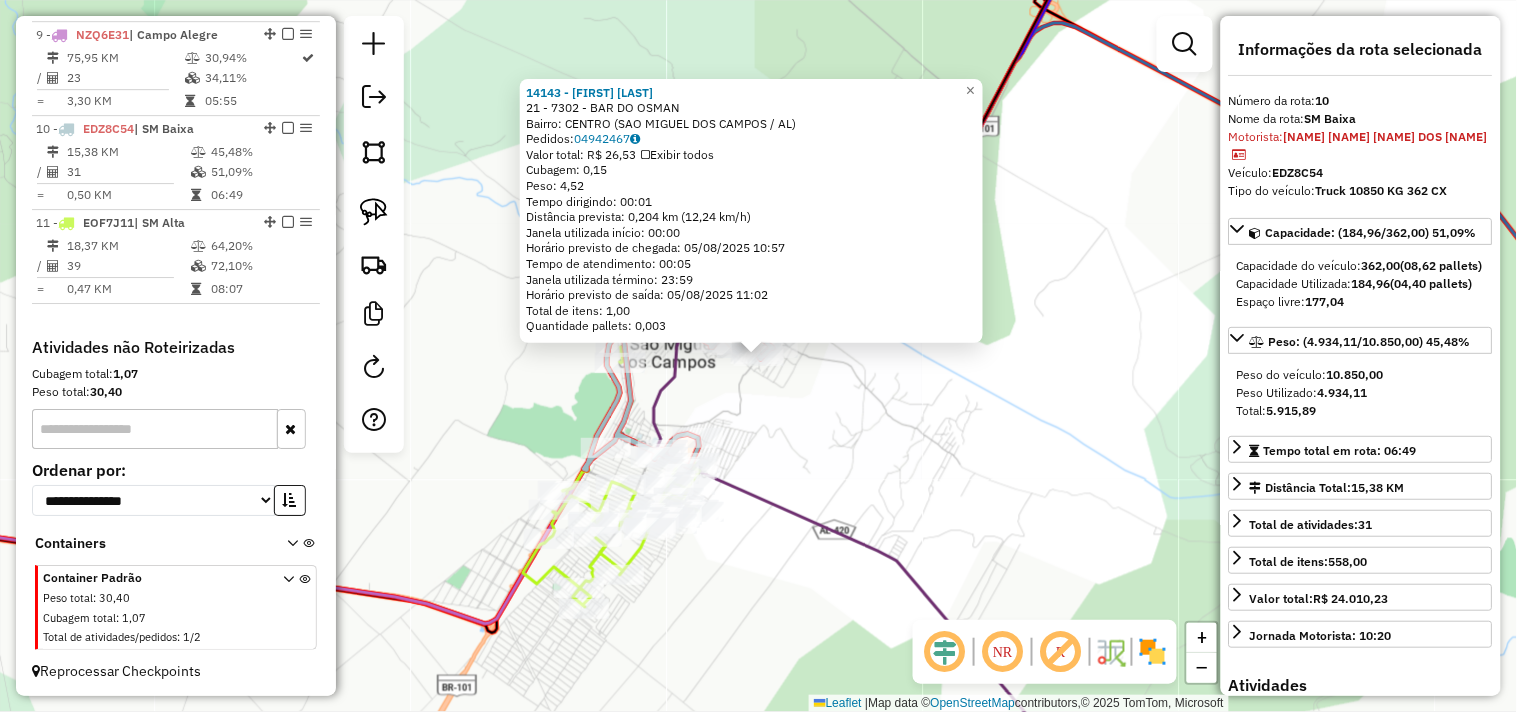 click on "12950 - MERC DO NETO  Endereço:  RUA CORONEL JOSE ALEXANDRINO 156   Bairro: CENTRO (SAO MIGUEL DOS CAMPOS / AL)   Pedidos:  04942467   Valor total: R$ 26,53   Exibir todos   Cubagem: 0,15  Peso: 4,52  Tempo dirigindo: 00:01   Distância prevista: 0,204 km (12,24 km/h)   Janela utilizada início: 00:00   Horário previsto de chegada: 05/08/2025 10:57   Tempo de atendimento: 00:05   Janela utilizada término: 23:59   Horário previsto de saída: 05/08/2025 11:02   Total de itens: 1,00   Quantidade pallets: 0,003  × Janela de atendimento Grade de atendimento Capacidade Transportadoras Veículos Cliente Pedidos  Rotas Selecione os dias de semana para filtrar as janelas de atendimento  Seg   Ter   Qua   Qui   Sex   Sáb   Dom  Informe o período da janela de atendimento: De: Até:  Filtrar exatamente a janela do cliente  Considerar janela de atendimento padrão  Selecione os dias de semana para filtrar as grades de atendimento  Seg   Ter   Qua   Qui   Sex   Sáb   Dom   Peso mínimo:   Peso máximo:   De:   De:" 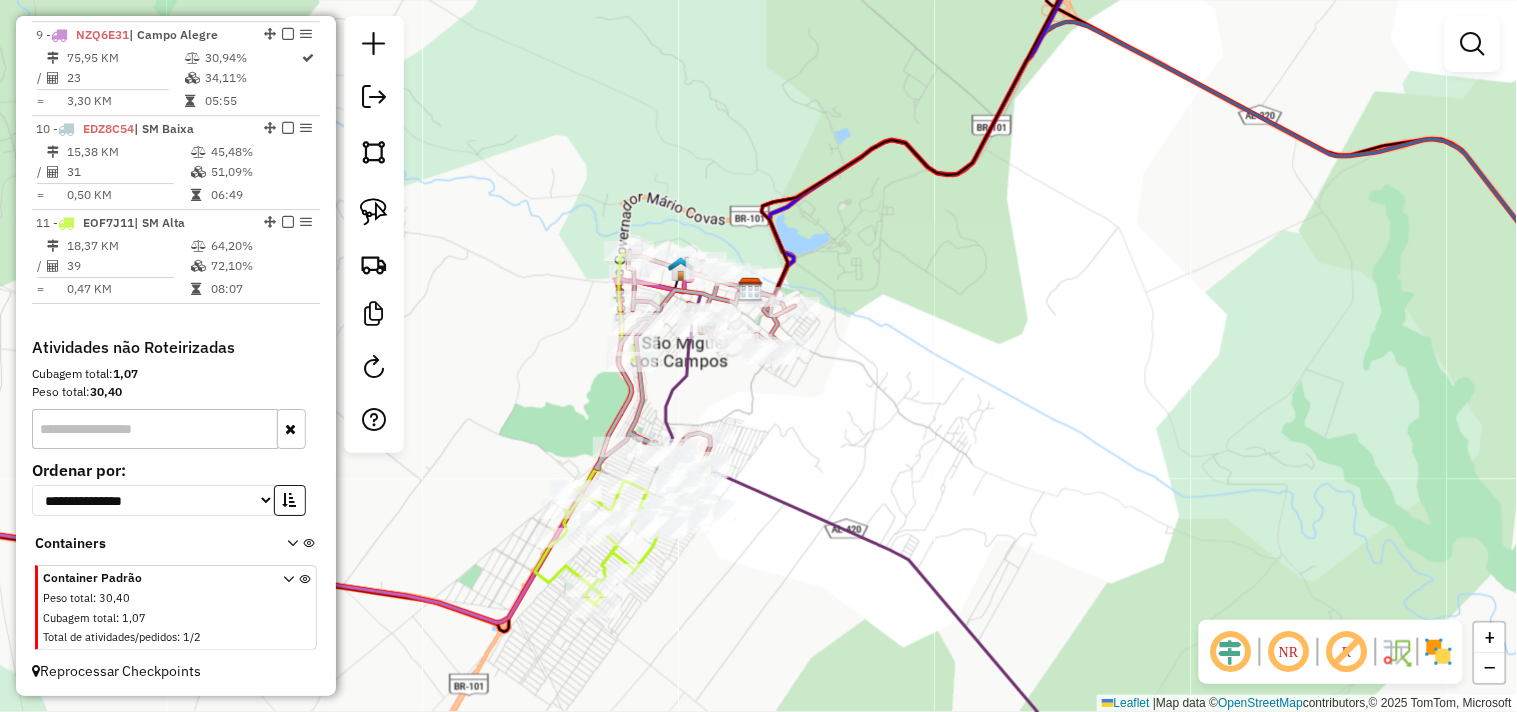 drag, startPoint x: 840, startPoint y: 453, endPoint x: 930, endPoint y: 440, distance: 90.934044 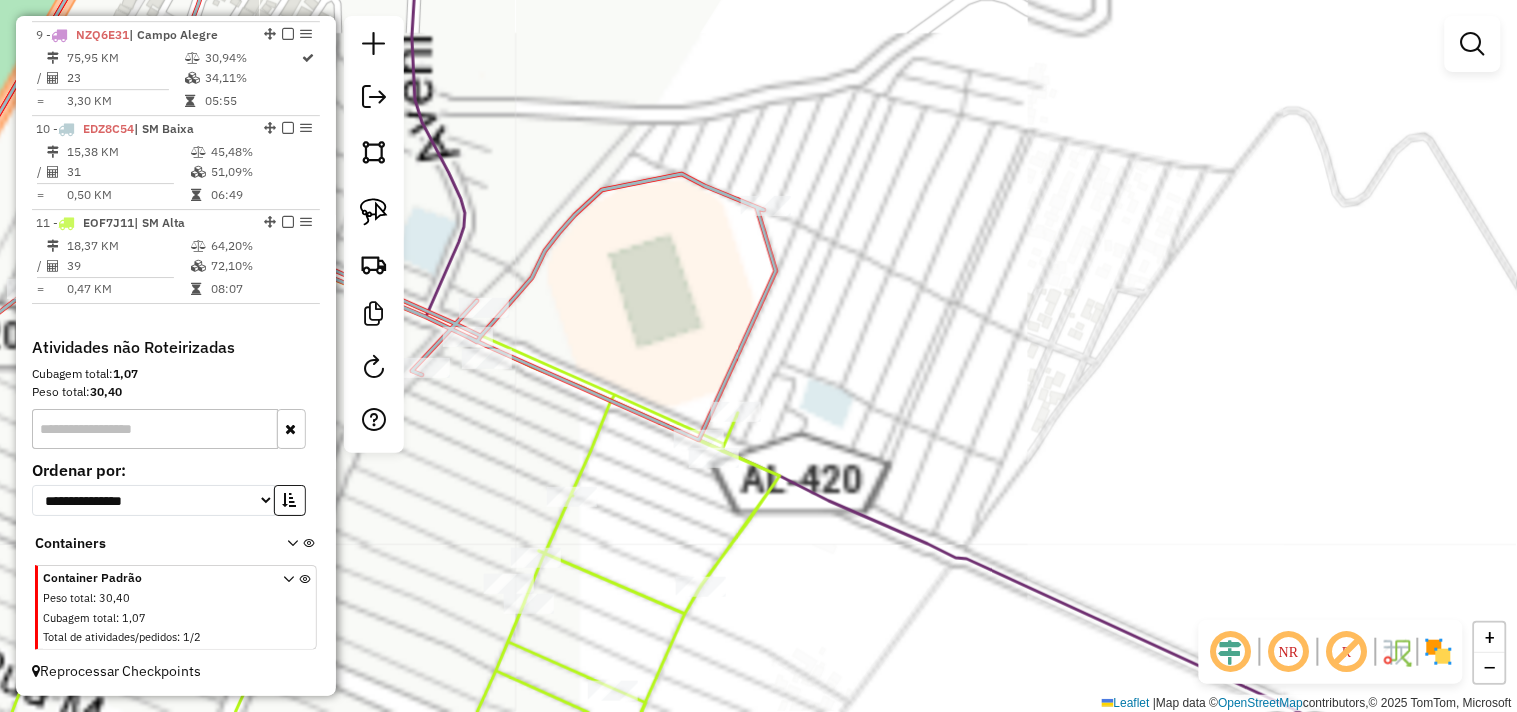drag, startPoint x: 753, startPoint y: 477, endPoint x: 861, endPoint y: 462, distance: 109.03669 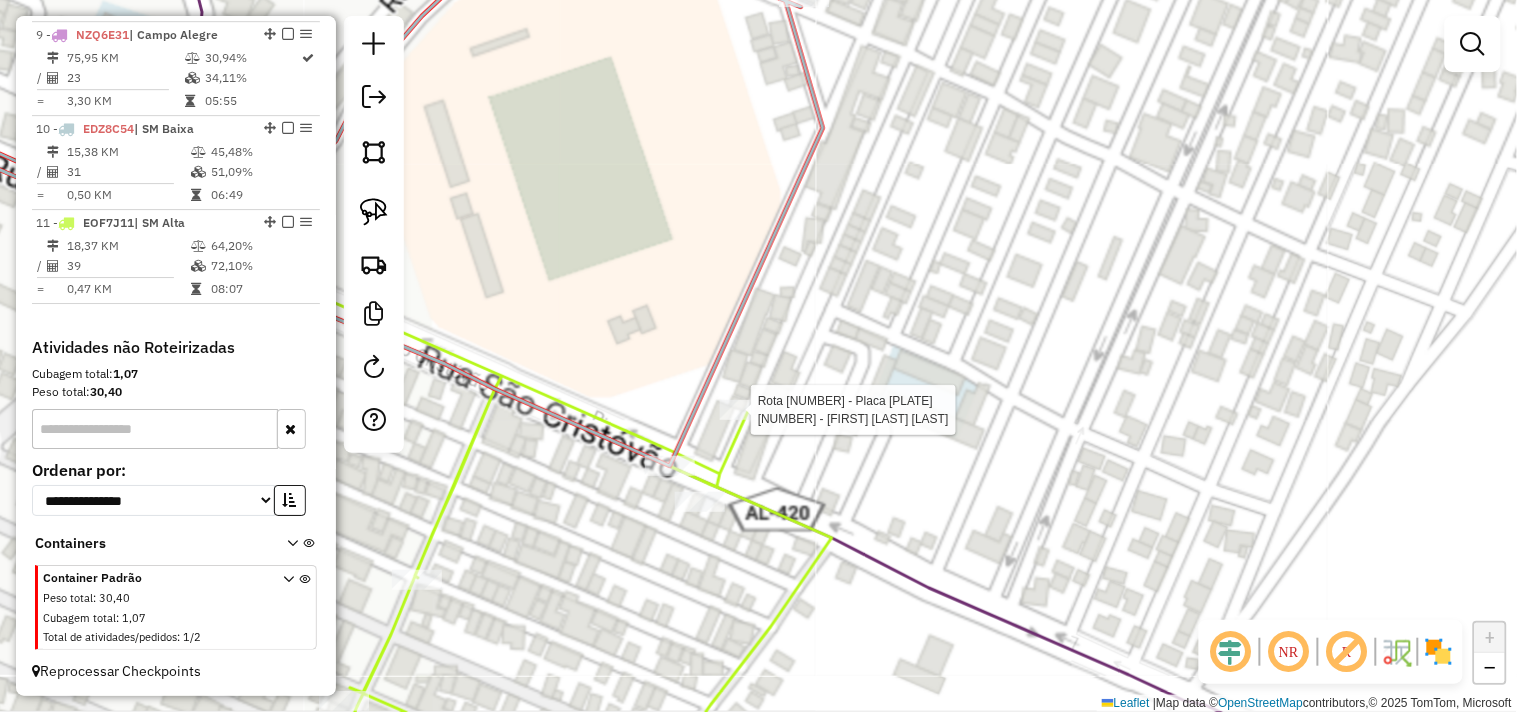 select on "**********" 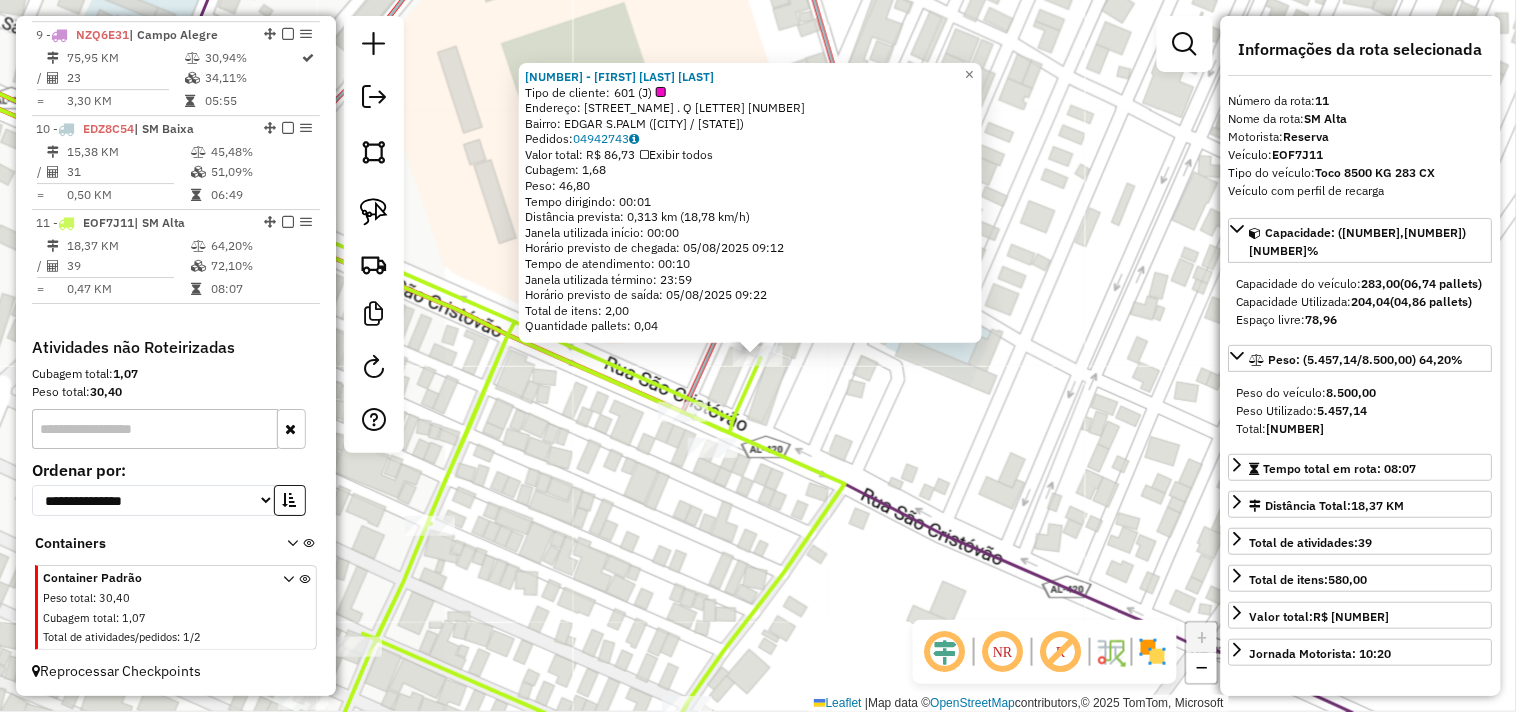 click on "9661 - ANTONIO SARAFIM SANTOS  Tipo de cliente:   601 (J)   Endereço: R   EDGAR PALMEIRA . Q M           42   Bairro: EDGAR S.PALM (SAO MIGUEL DOS CAMPOS / AL)   Pedidos:  04942743   Valor total: R$ 86,73   Exibir todos   Cubagem: 1,68  Peso: 46,80  Tempo dirigindo: 00:01   Distância prevista: 0,313 km (18,78 km/h)   Janela utilizada início: 00:00   Horário previsto de chegada: 05/08/2025 09:12   Tempo de atendimento: 00:10   Janela utilizada término: 23:59   Horário previsto de saída: 05/08/2025 09:22   Total de itens: 2,00   Quantidade pallets: 0,04  × Janela de atendimento Grade de atendimento Capacidade Transportadoras Veículos Cliente Pedidos  Rotas Selecione os dias de semana para filtrar as janelas de atendimento  Seg   Ter   Qua   Qui   Sex   Sáb   Dom  Informe o período da janela de atendimento: De: Até:  Filtrar exatamente a janela do cliente  Considerar janela de atendimento padrão  Selecione os dias de semana para filtrar as grades de atendimento  Seg   Ter   Qua   Qui   Sex   Sáb  +" 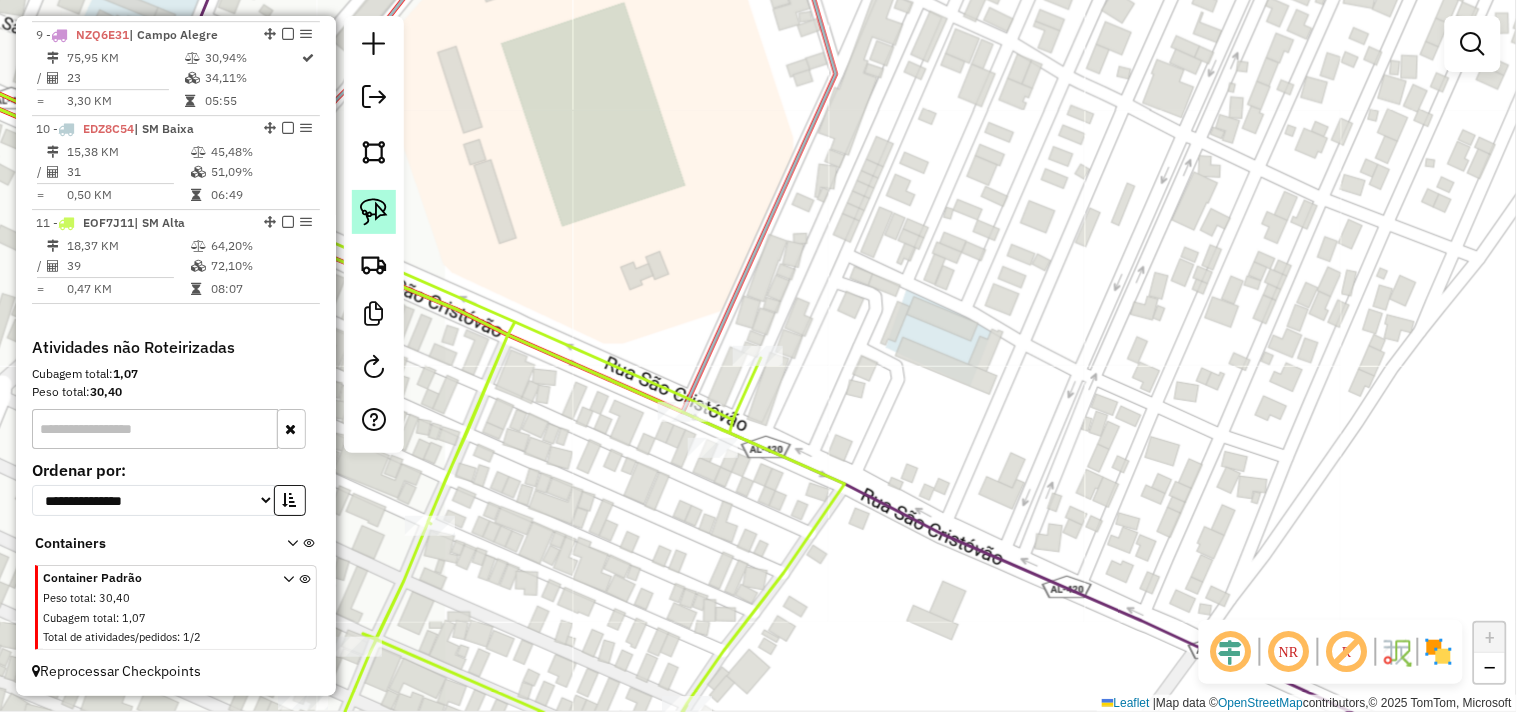 click 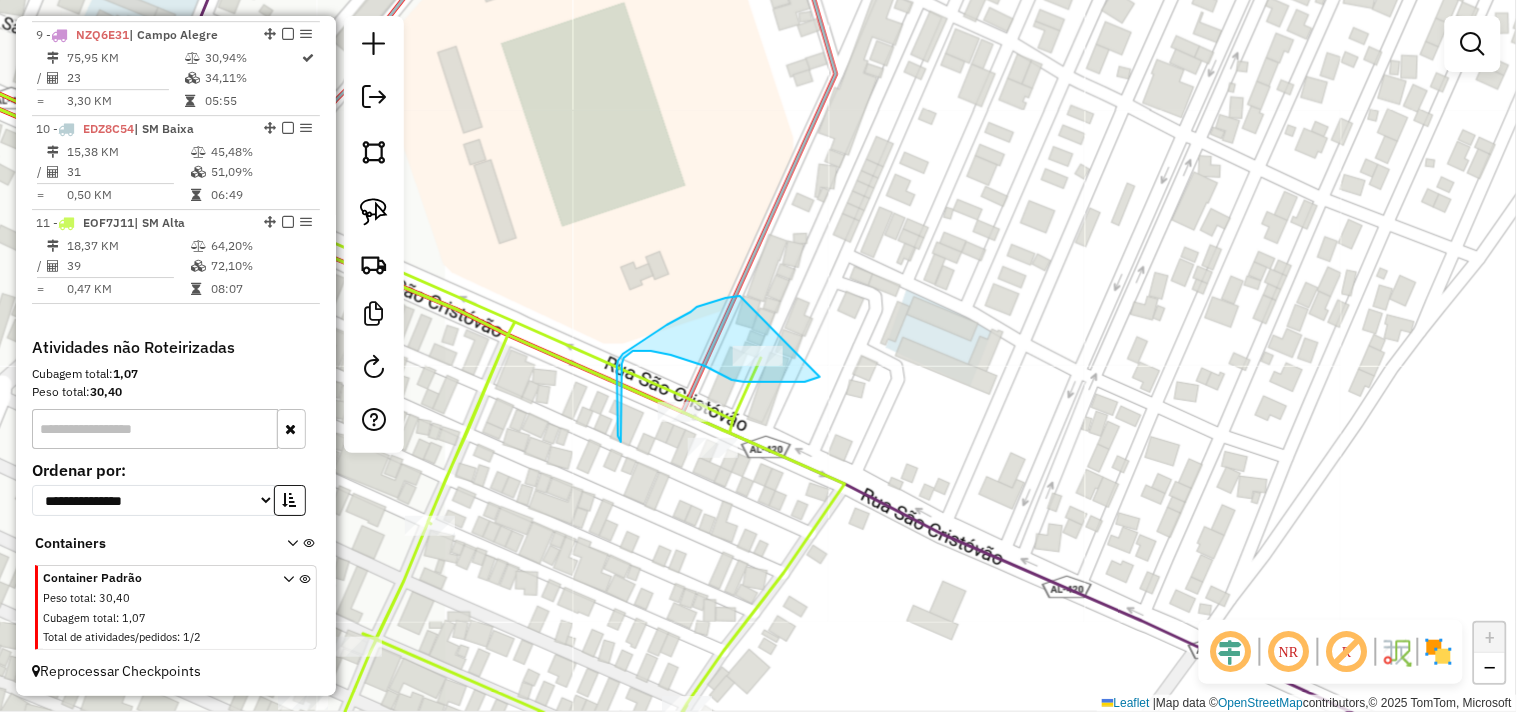 drag, startPoint x: 740, startPoint y: 296, endPoint x: 845, endPoint y: 330, distance: 110.36757 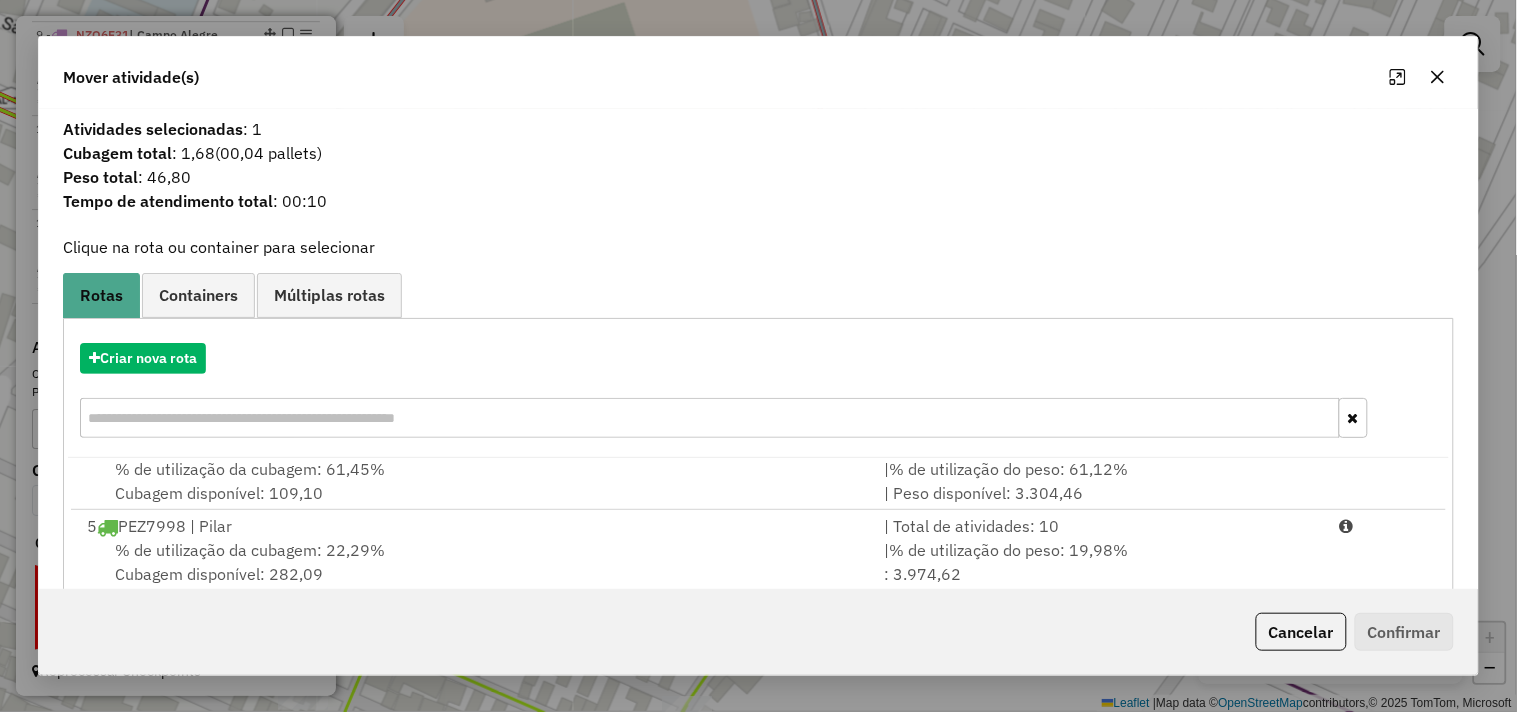 scroll, scrollTop: 411, scrollLeft: 0, axis: vertical 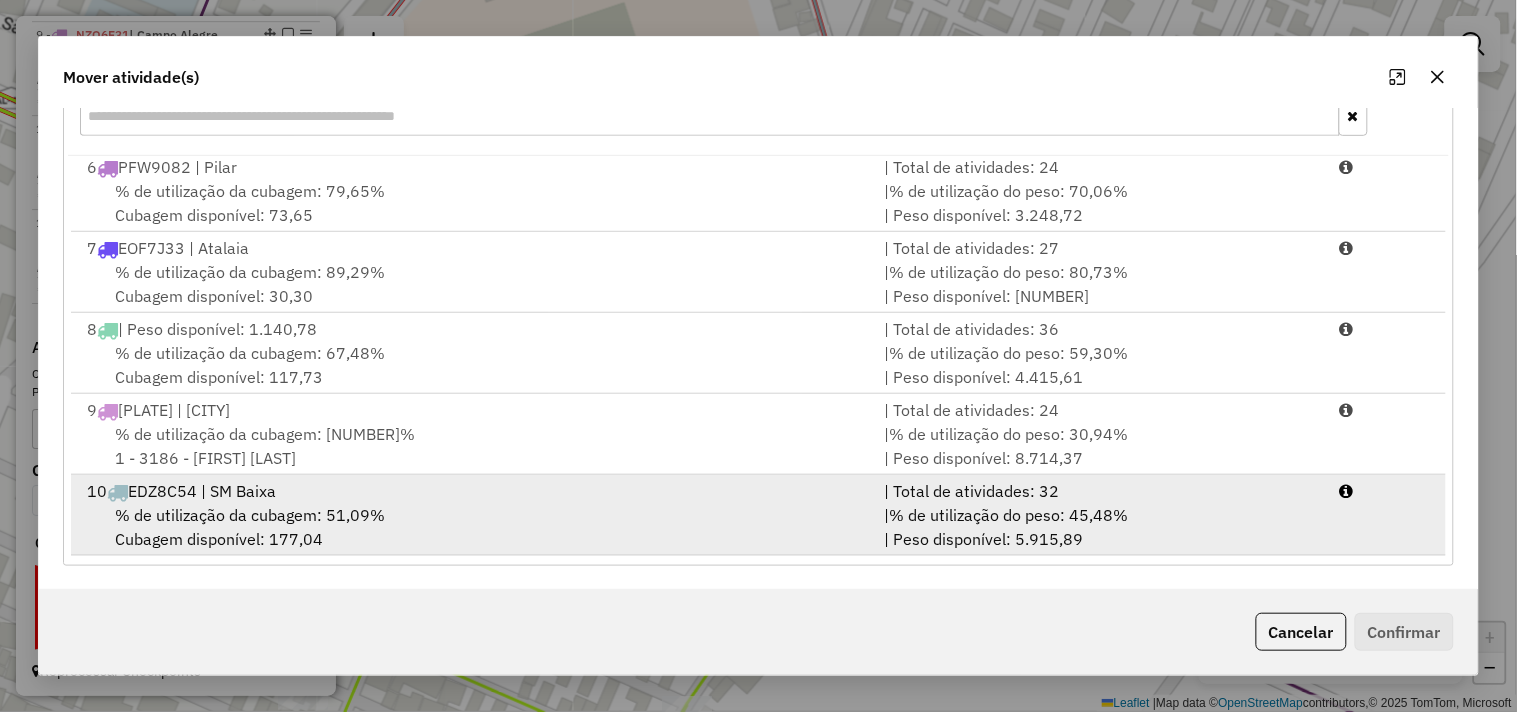 click on "10  EDZ8C54 | SM Baixa" at bounding box center (473, 491) 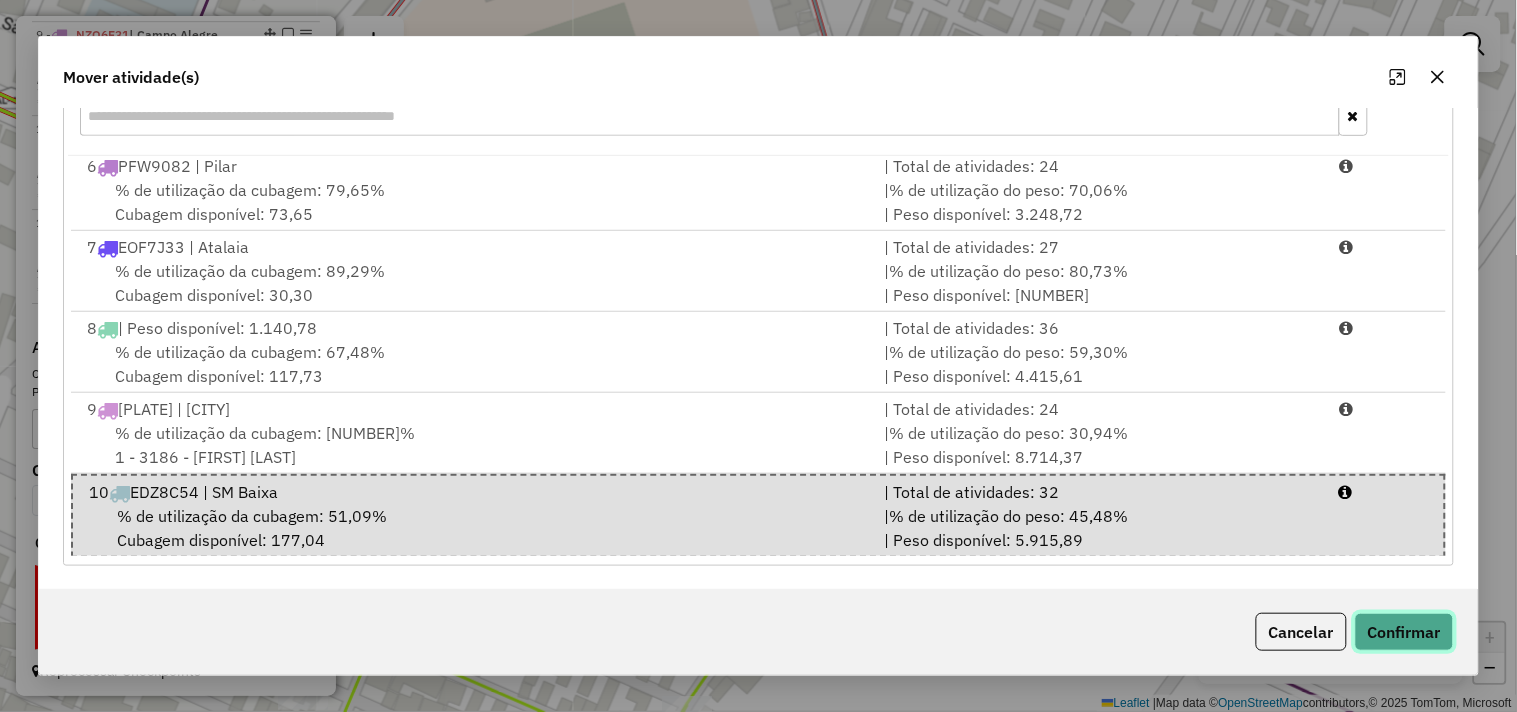 click on "Confirmar" 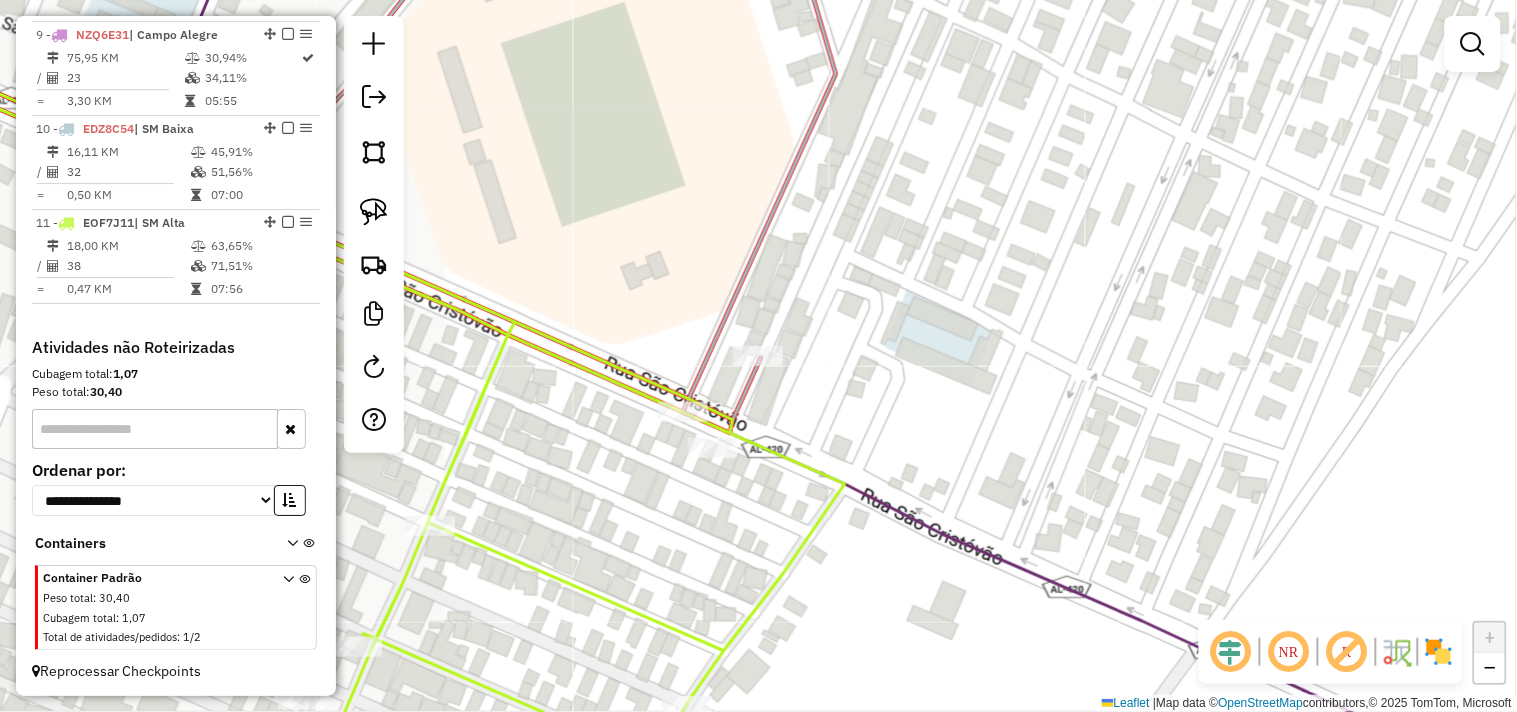 scroll, scrollTop: 0, scrollLeft: 0, axis: both 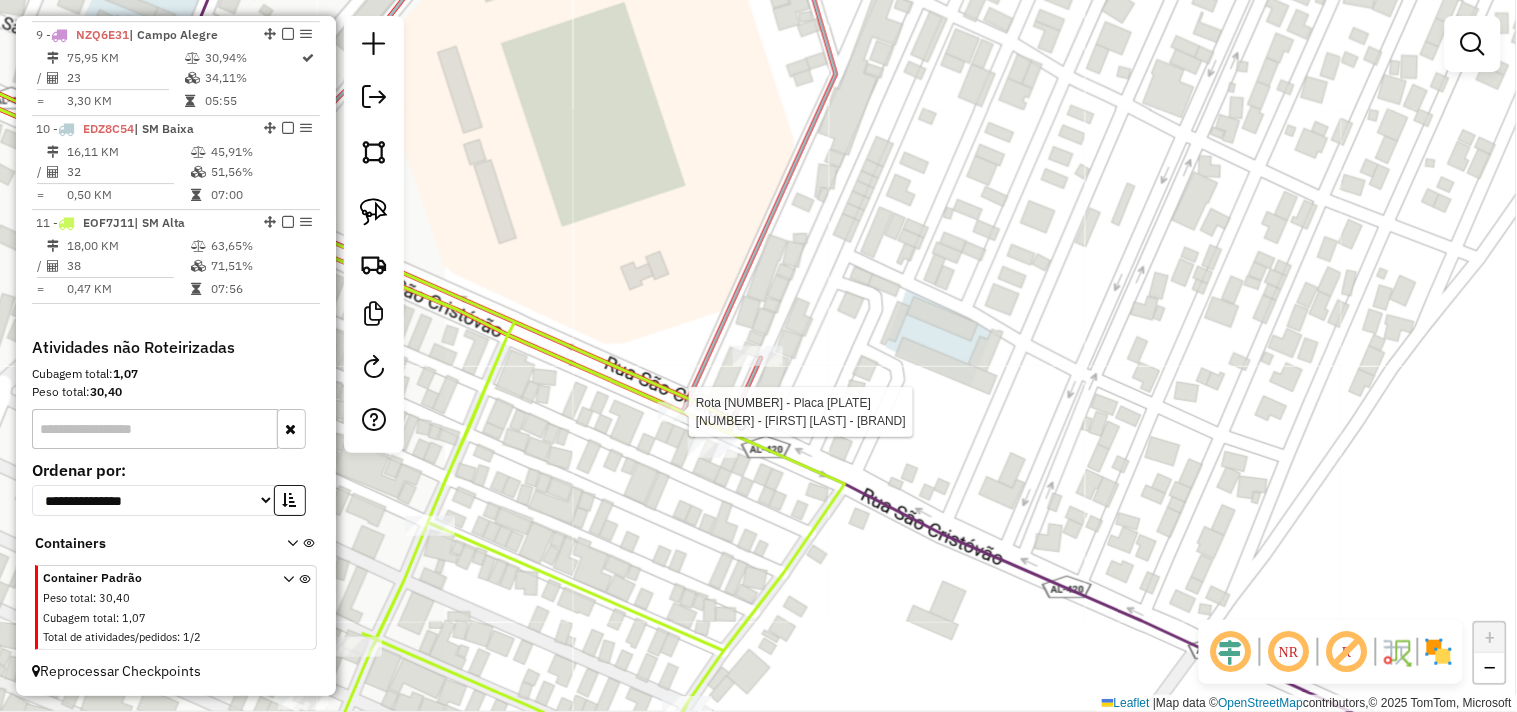 select on "**********" 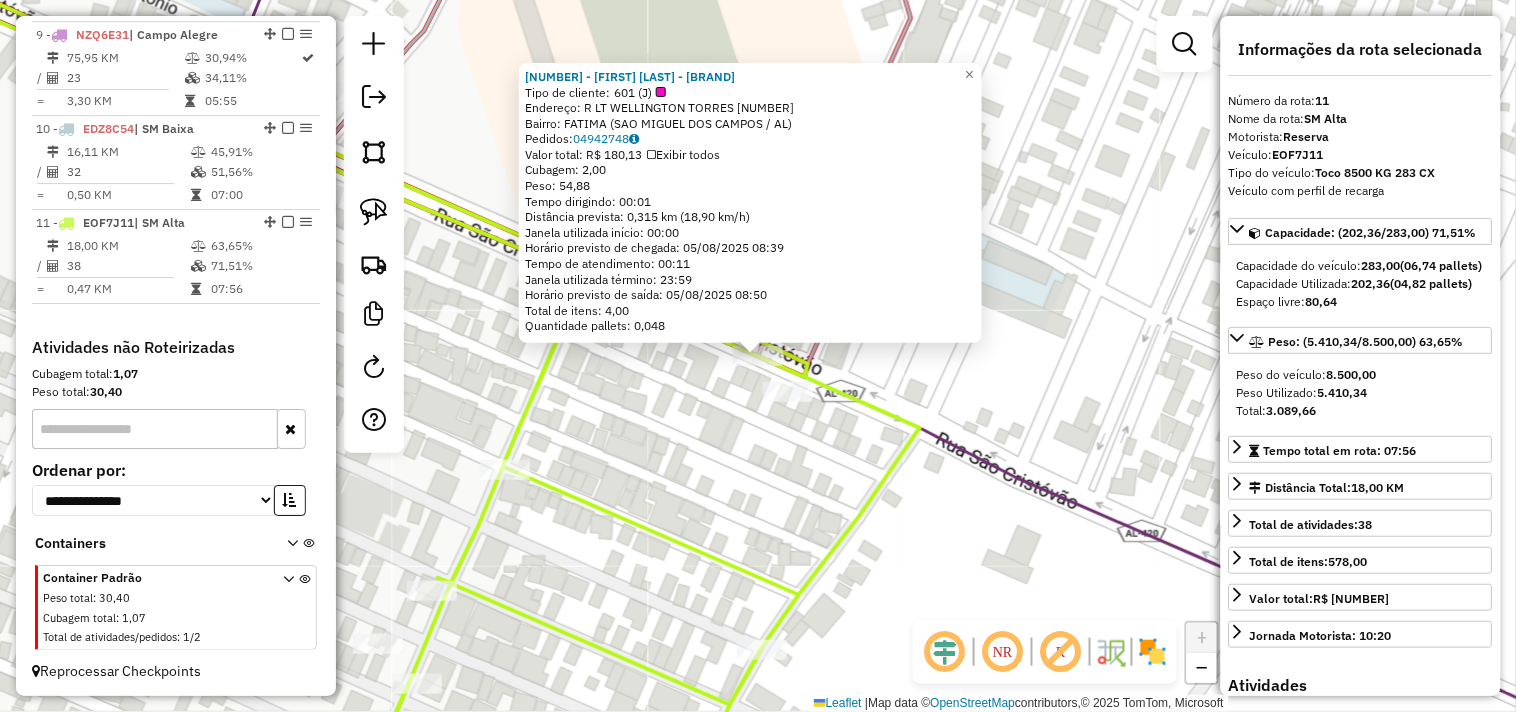 click on "9610 - ANDREA DA CONCEICAO - ME  Tipo de cliente:   601 (J)   Endereço: R   LT WELLINGTON TORRES           26   Bairro: FATIMA (SAO MIGUEL DOS CAMPOS / AL)   Pedidos:  04942748   Valor total: R$ 180,13   Exibir todos   Cubagem: 2,00  Peso: 54,88  Tempo dirigindo: 00:01   Distância prevista: 0,315 km (18,90 km/h)   Janela utilizada início: 00:00   Horário previsto de chegada: 05/08/2025 08:39   Tempo de atendimento: 00:11   Janela utilizada término: 23:59   Horário previsto de saída: 05/08/2025 08:50   Total de itens: 4,00   Quantidade pallets: 0,048  × Janela de atendimento Grade de atendimento Capacidade Transportadoras Veículos Cliente Pedidos  Rotas Selecione os dias de semana para filtrar as janelas de atendimento  Seg   Ter   Qua   Qui   Sex   Sáb   Dom  Informe o período da janela de atendimento: De: Até:  Filtrar exatamente a janela do cliente  Considerar janela de atendimento padrão  Selecione os dias de semana para filtrar as grades de atendimento  Seg   Ter   Qua   Qui   Sex   Sáb  De:" 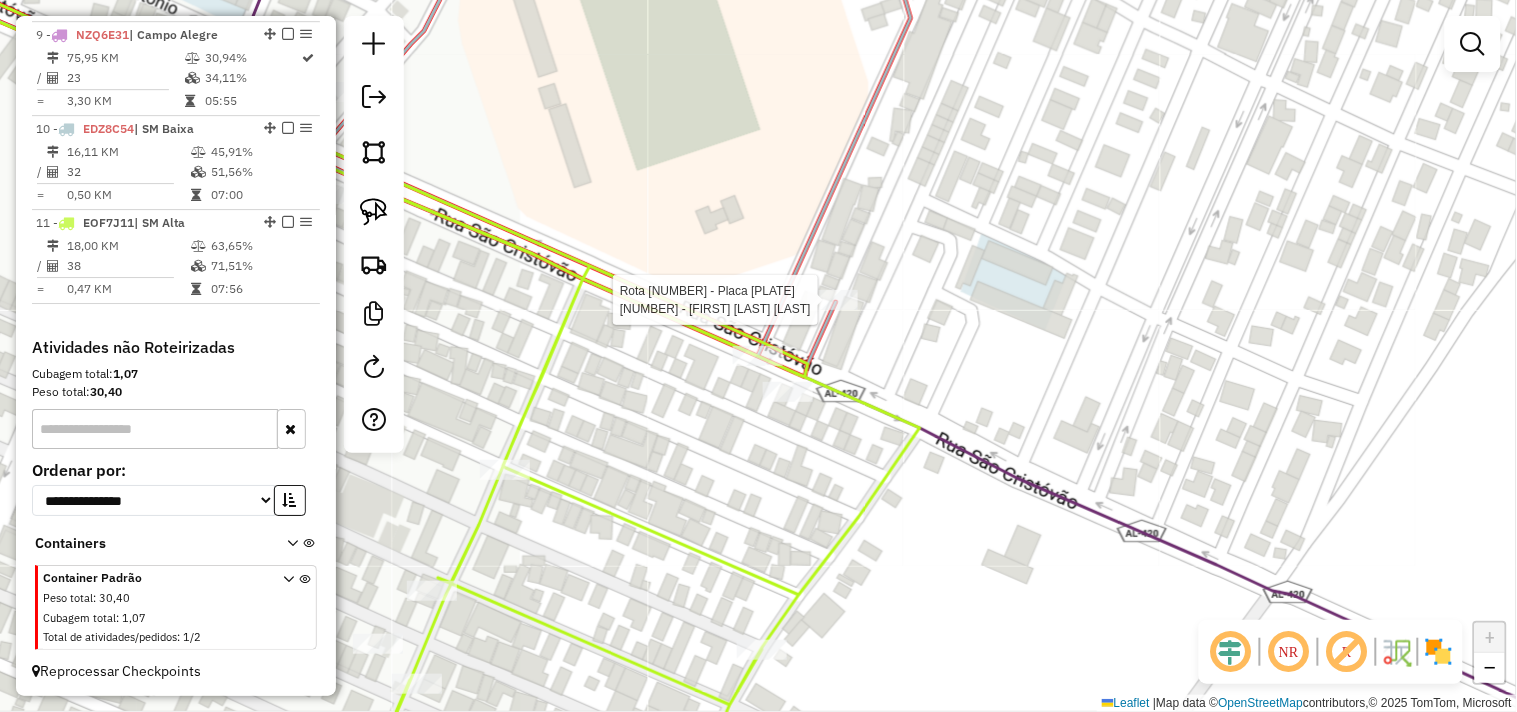 select on "**********" 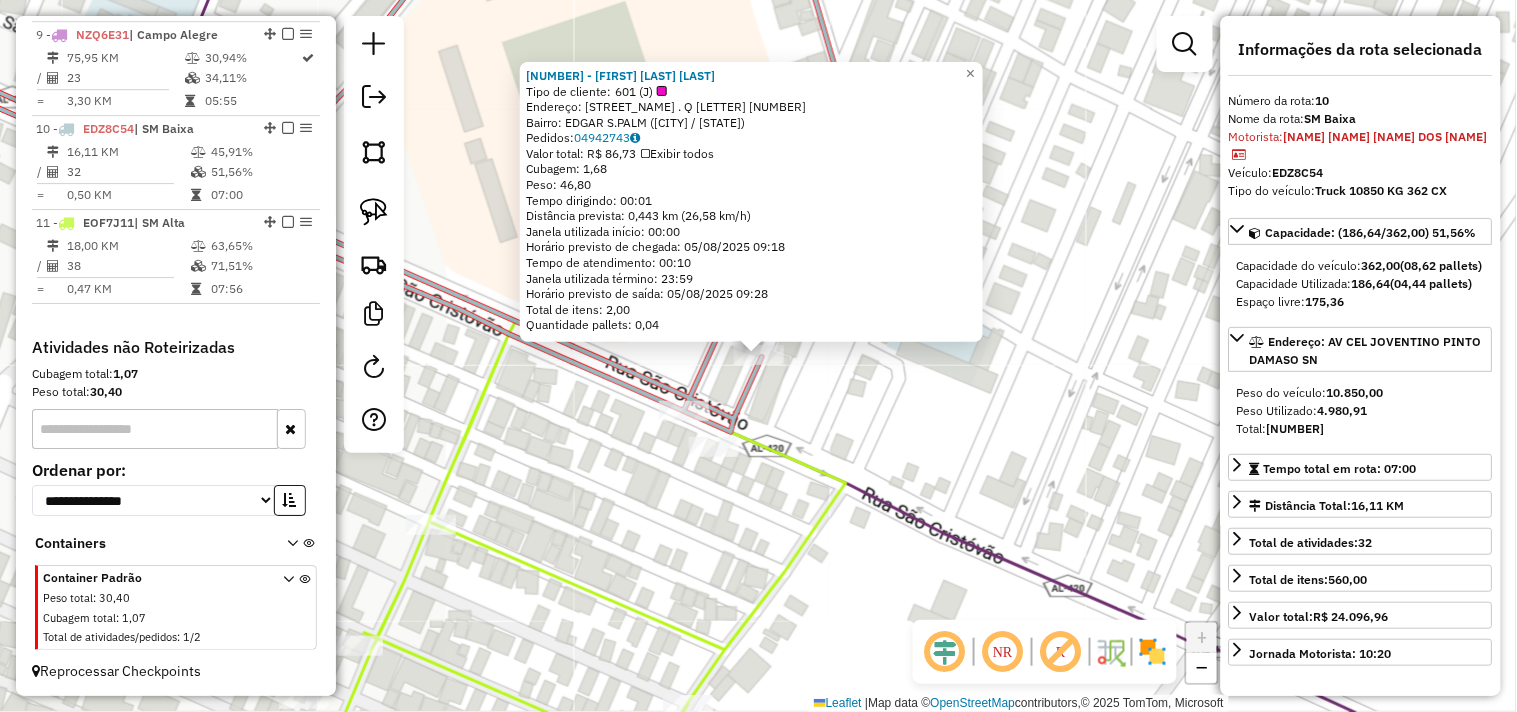 click on "9661 - ANTONIO SARAFIM SANTOS  Tipo de cliente:   601 (J)   Endereço: R   EDGAR PALMEIRA . Q M           42   Bairro: EDGAR S.PALM (SAO MIGUEL DOS CAMPOS / AL)   Pedidos:  04942743   Valor total: R$ 86,73   Exibir todos   Cubagem: 1,68  Peso: 46,80  Tempo dirigindo: 00:01   Distância prevista: 0,443 km (26,58 km/h)   Janela utilizada início: 00:00   Horário previsto de chegada: 05/08/2025 09:18   Tempo de atendimento: 00:10   Janela utilizada término: 23:59   Horário previsto de saída: 05/08/2025 09:28   Total de itens: 2,00   Quantidade pallets: 0,04  × Janela de atendimento Grade de atendimento Capacidade Transportadoras Veículos Cliente Pedidos  Rotas Selecione os dias de semana para filtrar as janelas de atendimento  Seg   Ter   Qua   Qui   Sex   Sáb   Dom  Informe o período da janela de atendimento: De: Até:  Filtrar exatamente a janela do cliente  Considerar janela de atendimento padrão  Selecione os dias de semana para filtrar as grades de atendimento  Seg   Ter   Qua   Qui   Sex   Sáb  +" 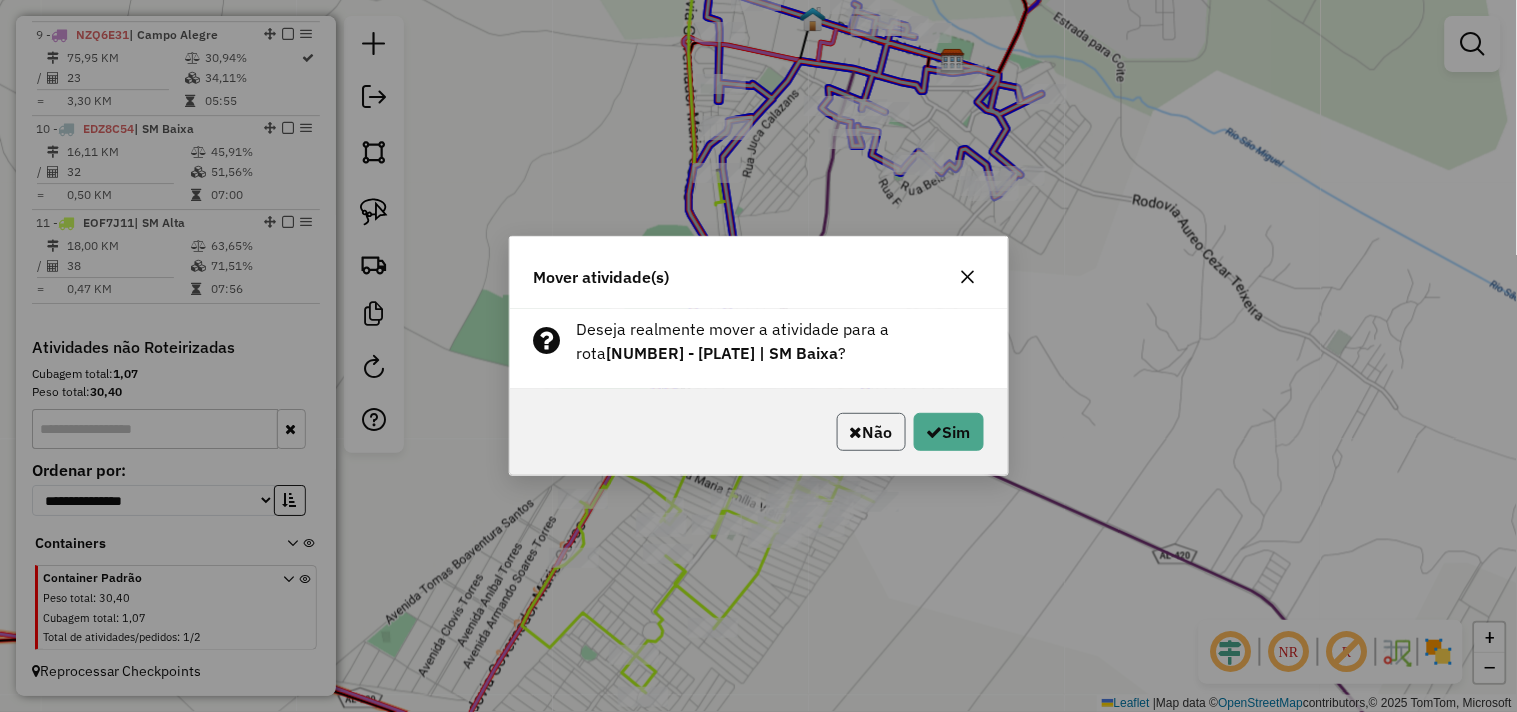 click on "Não" 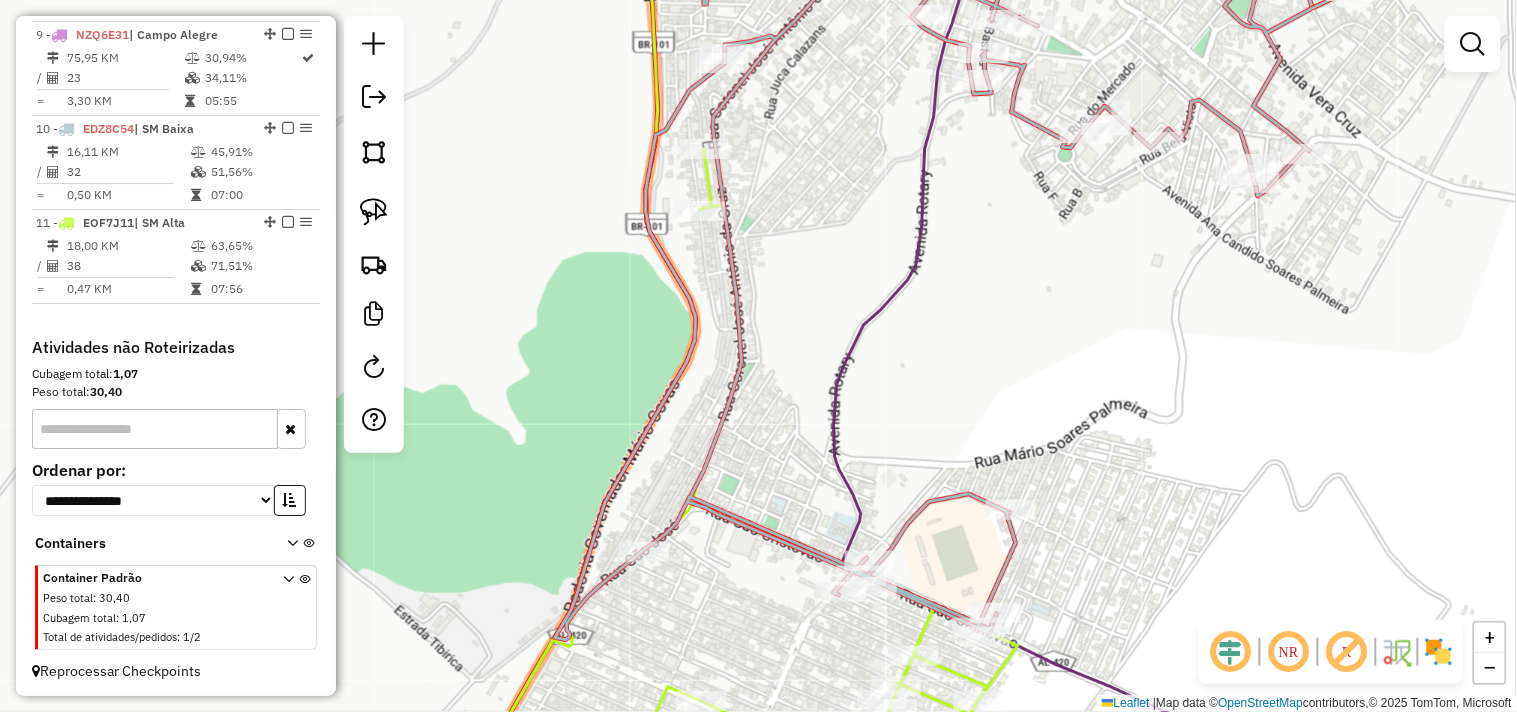 drag, startPoint x: 758, startPoint y: 228, endPoint x: 570, endPoint y: 231, distance: 188.02394 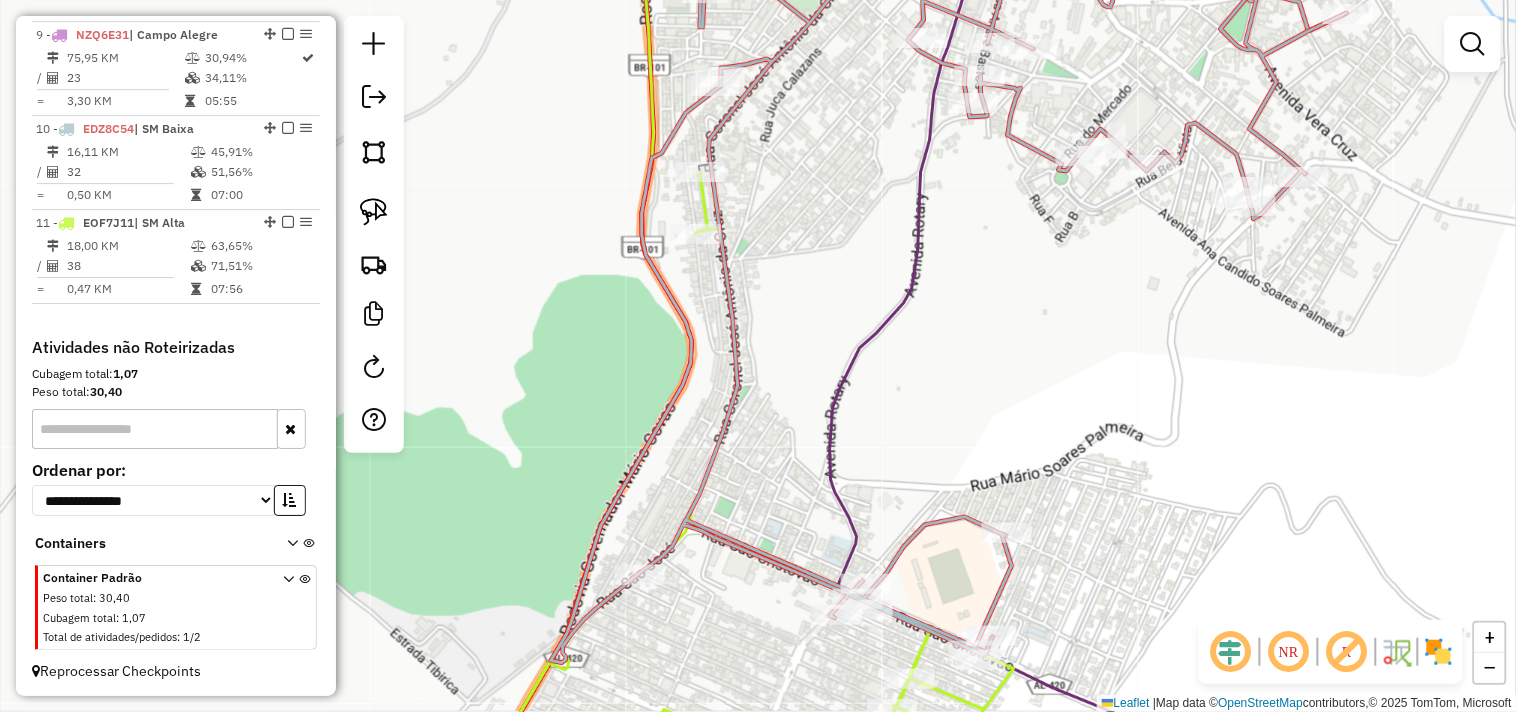 drag, startPoint x: 367, startPoint y: 208, endPoint x: 415, endPoint y: 218, distance: 49.0306 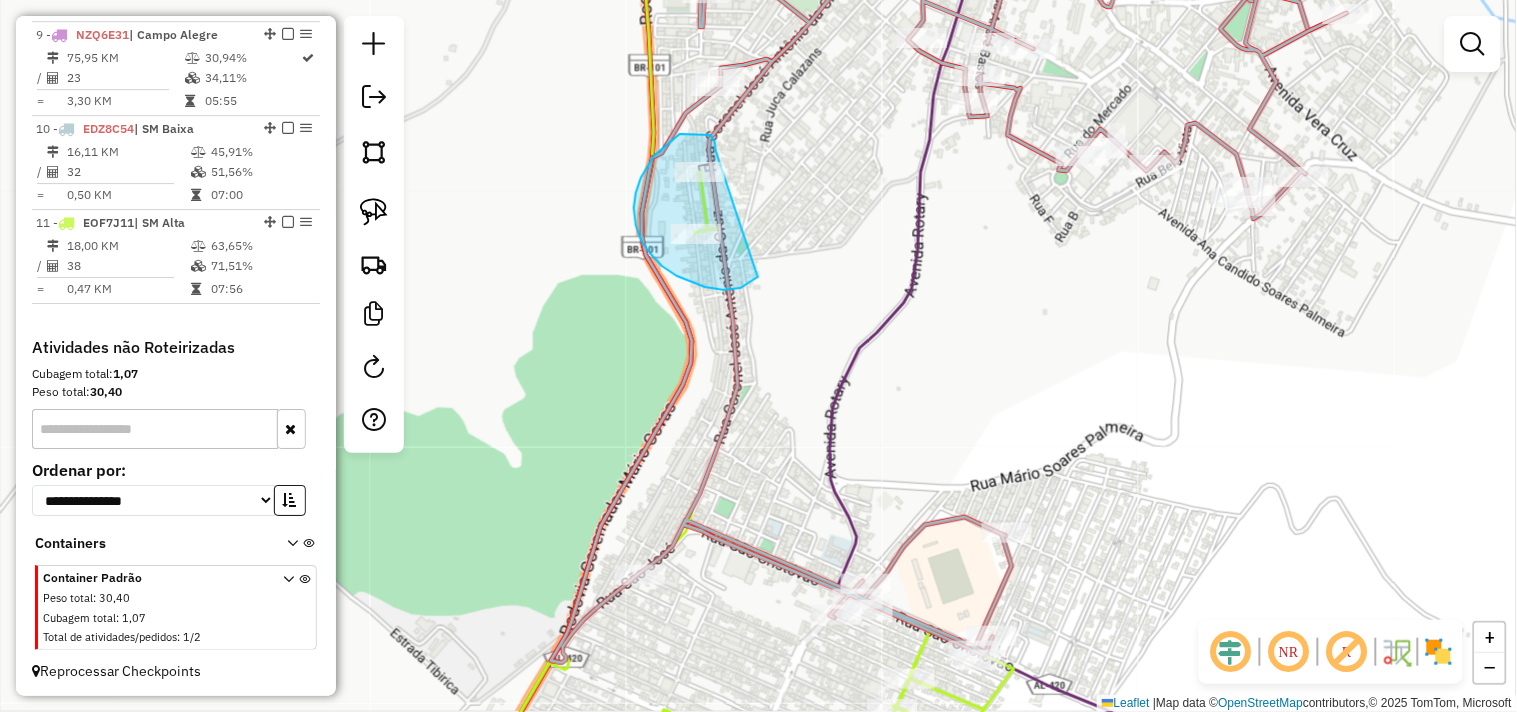 drag, startPoint x: 694, startPoint y: 134, endPoint x: 780, endPoint y: 232, distance: 130.38405 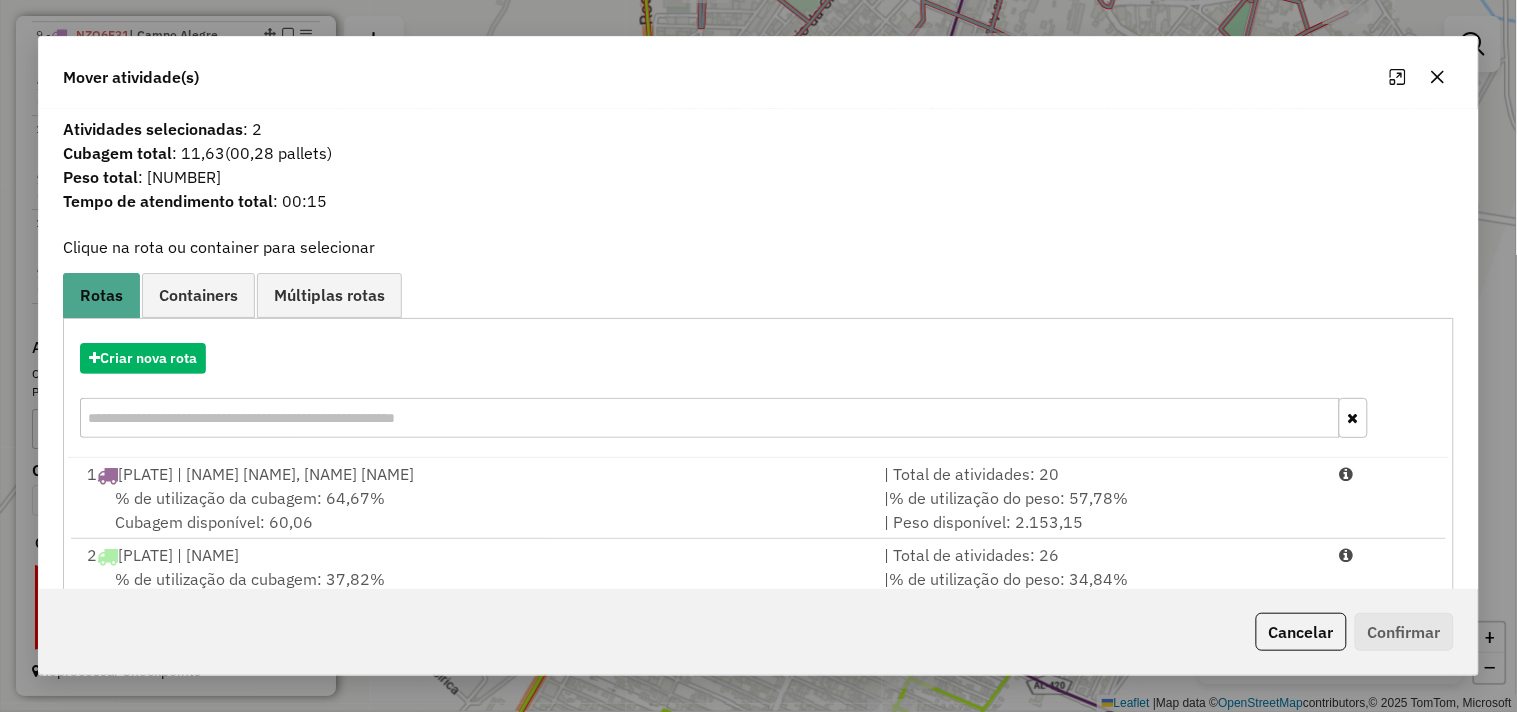 scroll, scrollTop: 411, scrollLeft: 0, axis: vertical 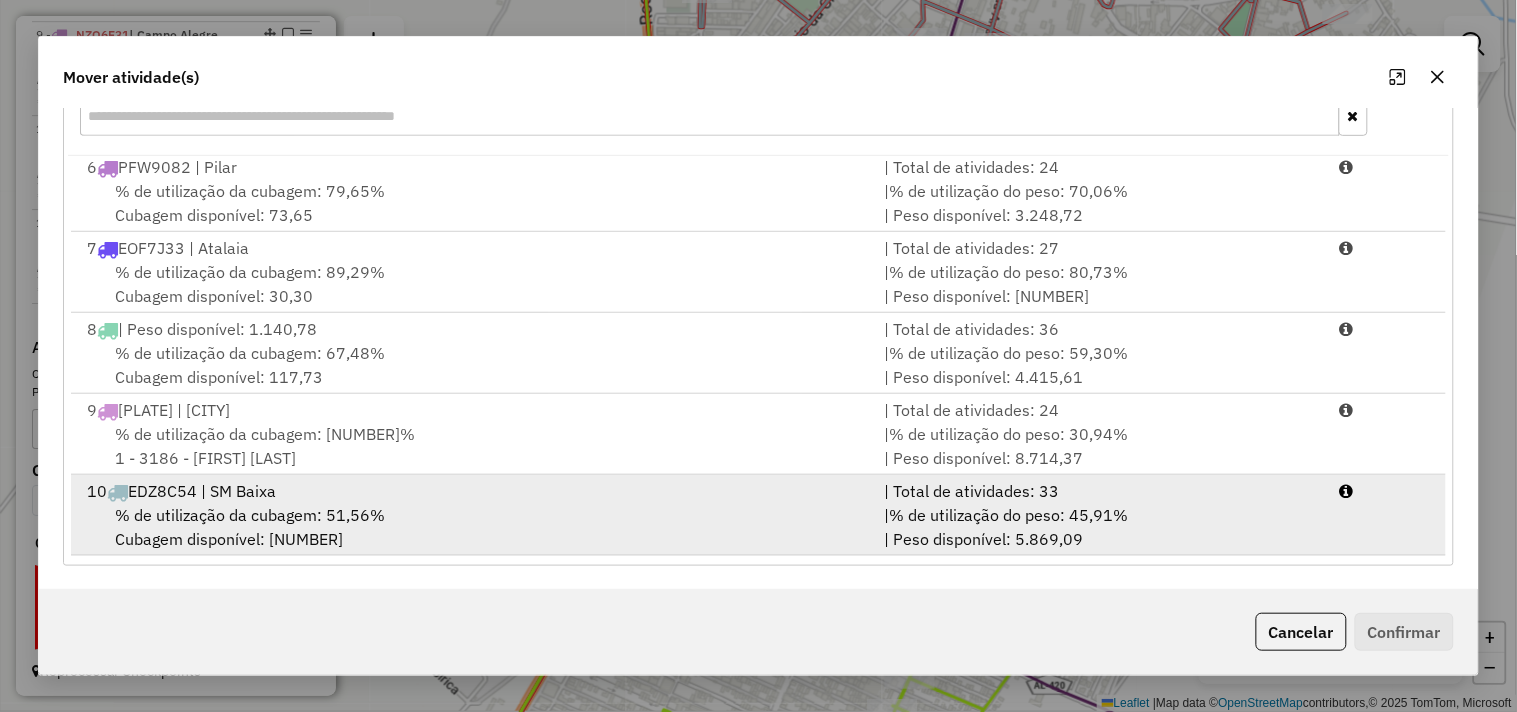 click on "% de utilização da cubagem: 51,56%  Cubagem disponível: 175,36" at bounding box center (473, 527) 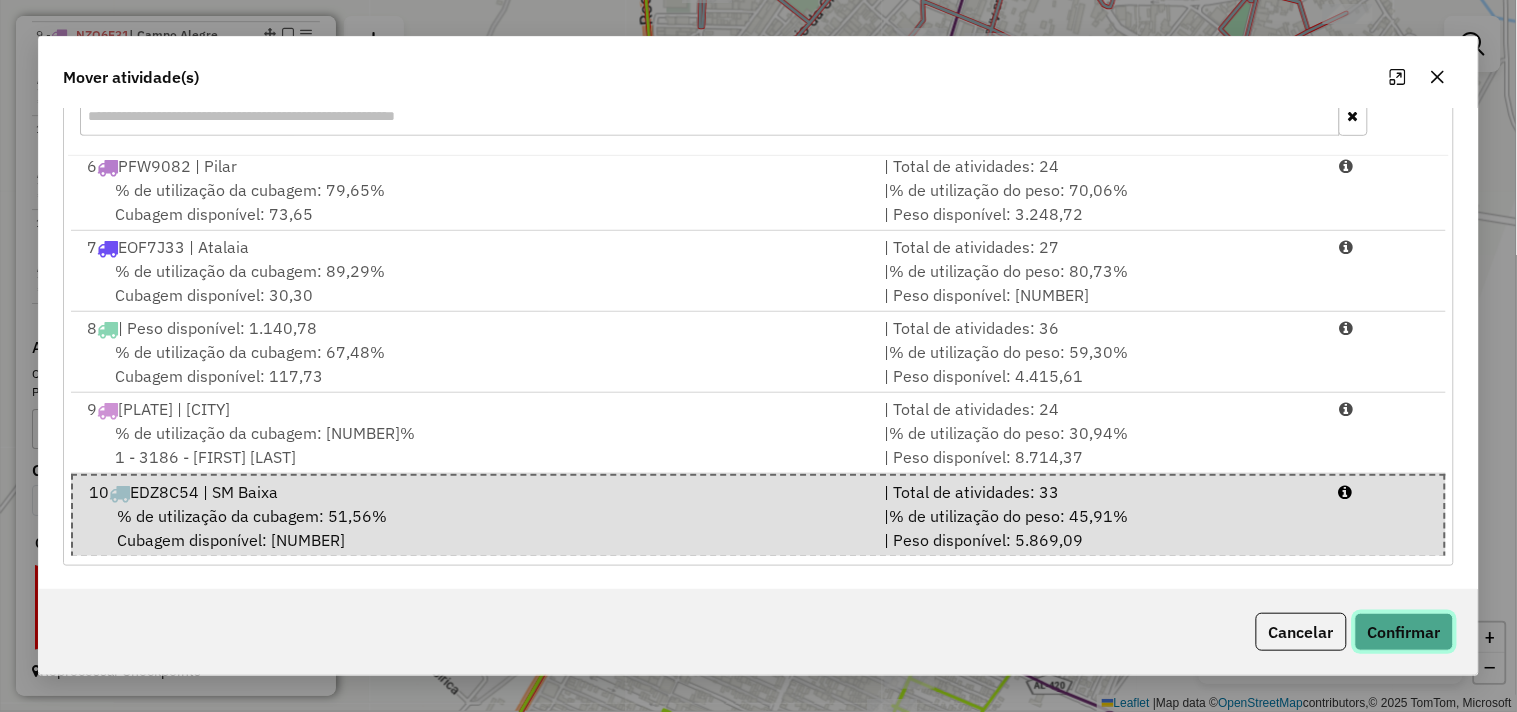 click on "Confirmar" 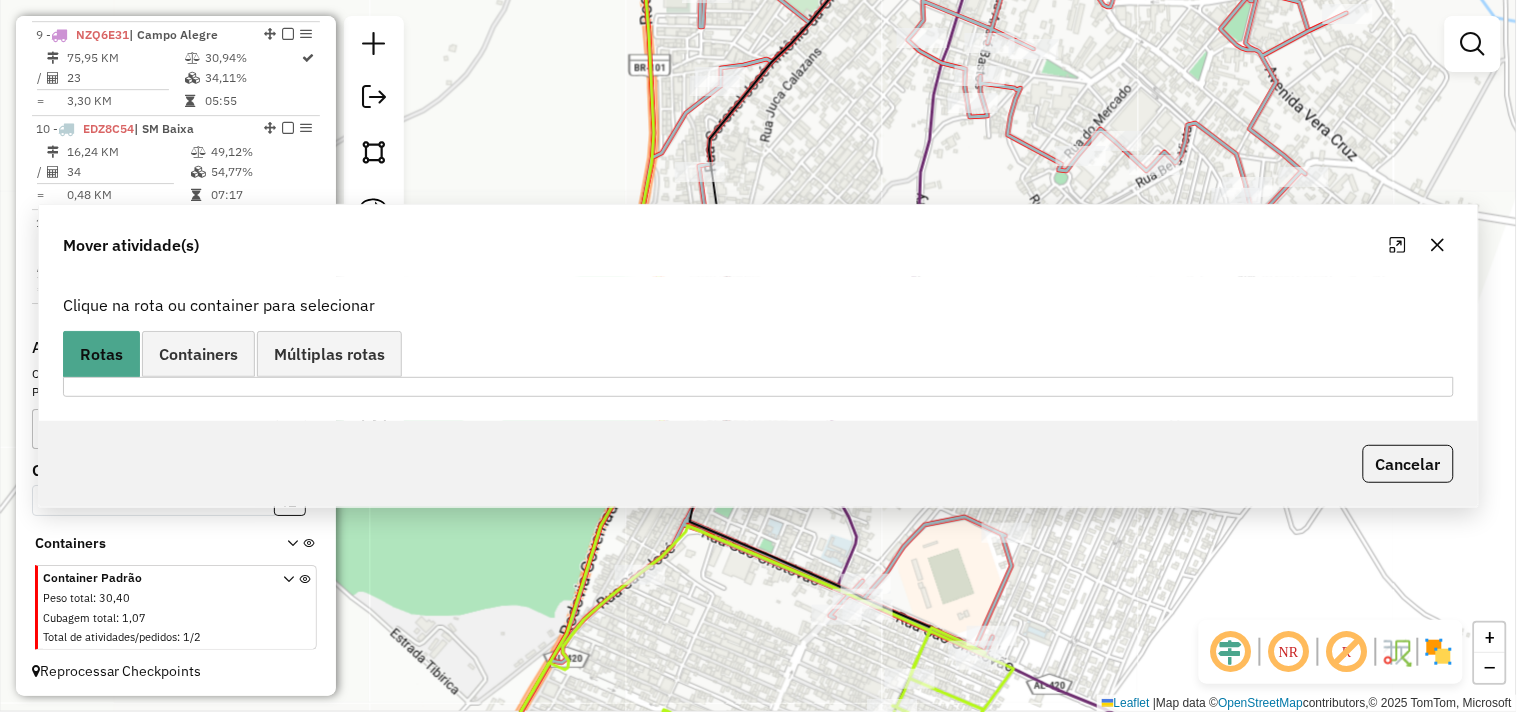 scroll, scrollTop: 0, scrollLeft: 0, axis: both 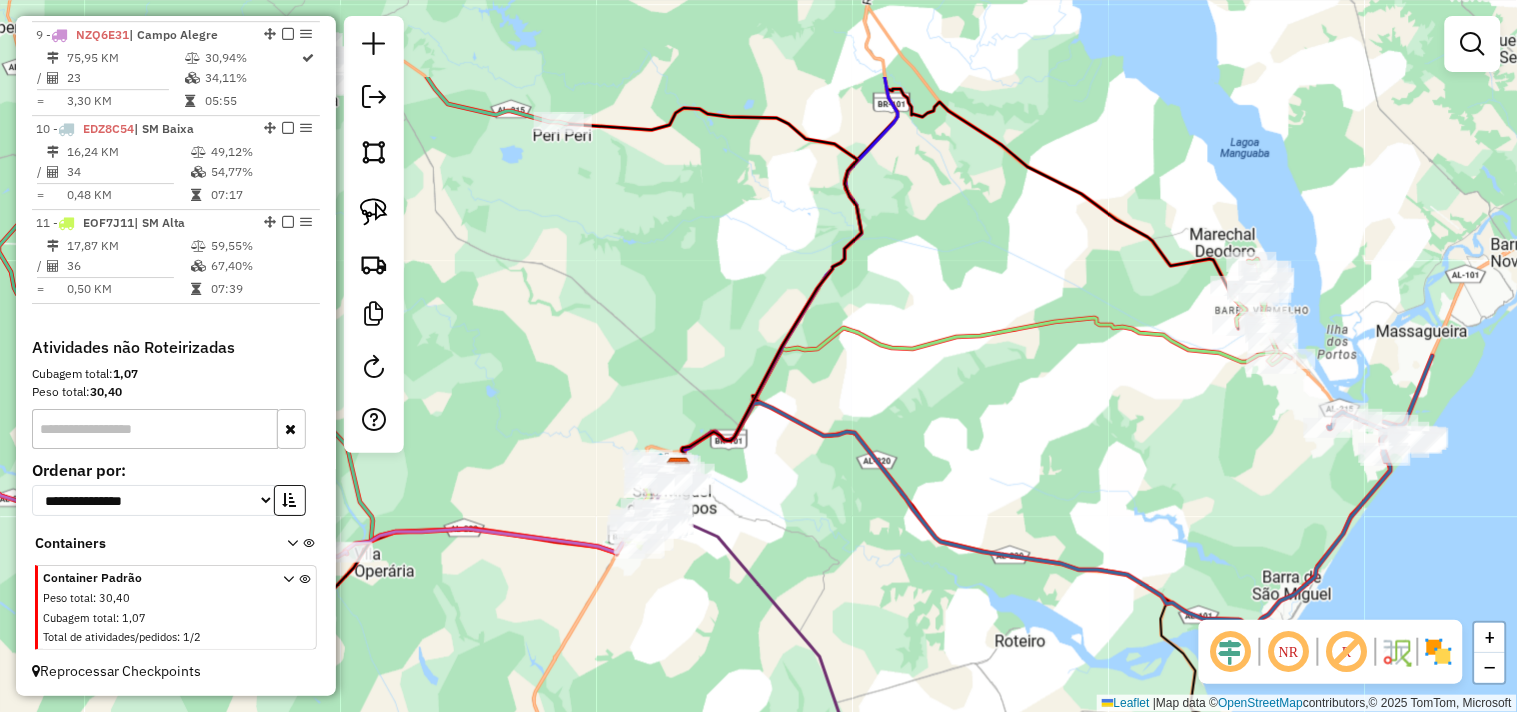 drag, startPoint x: 1057, startPoint y: 395, endPoint x: 921, endPoint y: 504, distance: 174.29 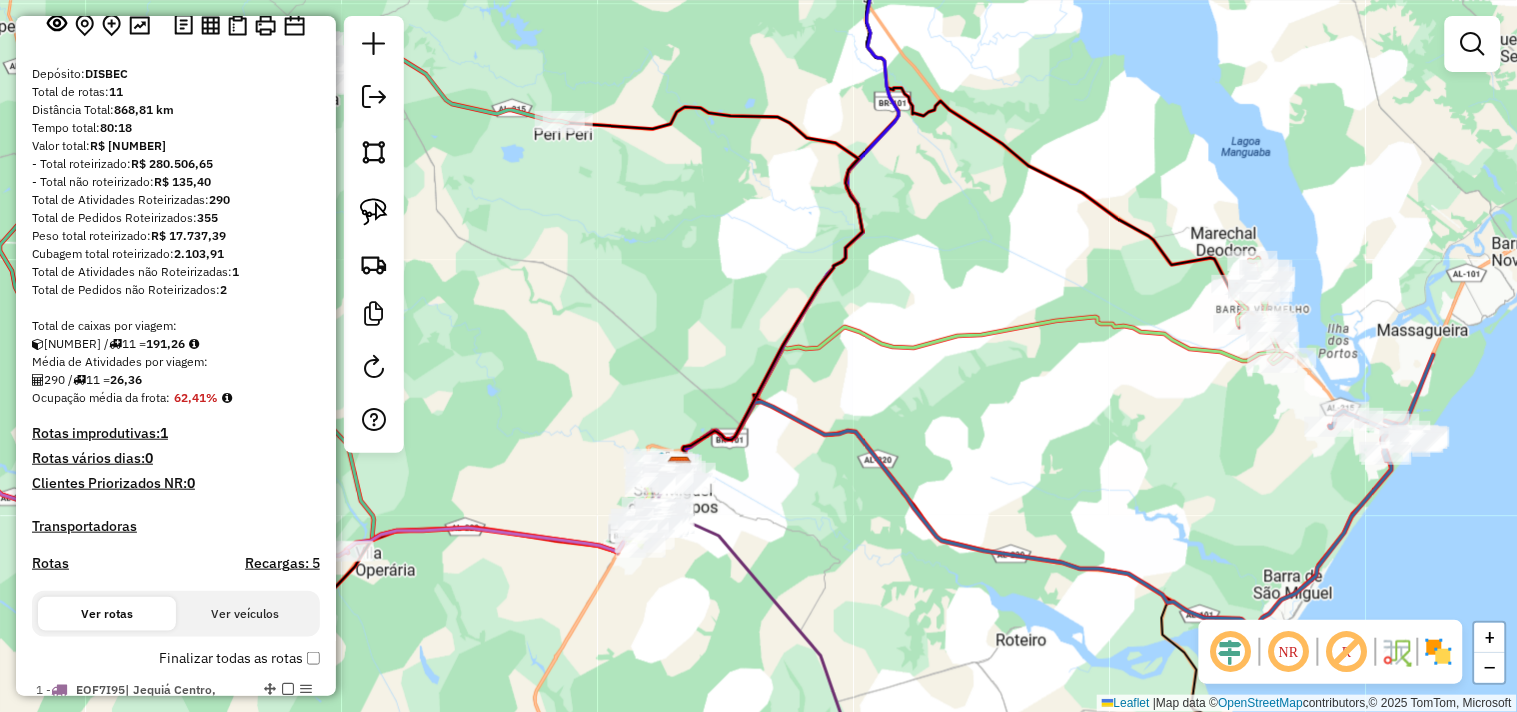 scroll, scrollTop: 333, scrollLeft: 0, axis: vertical 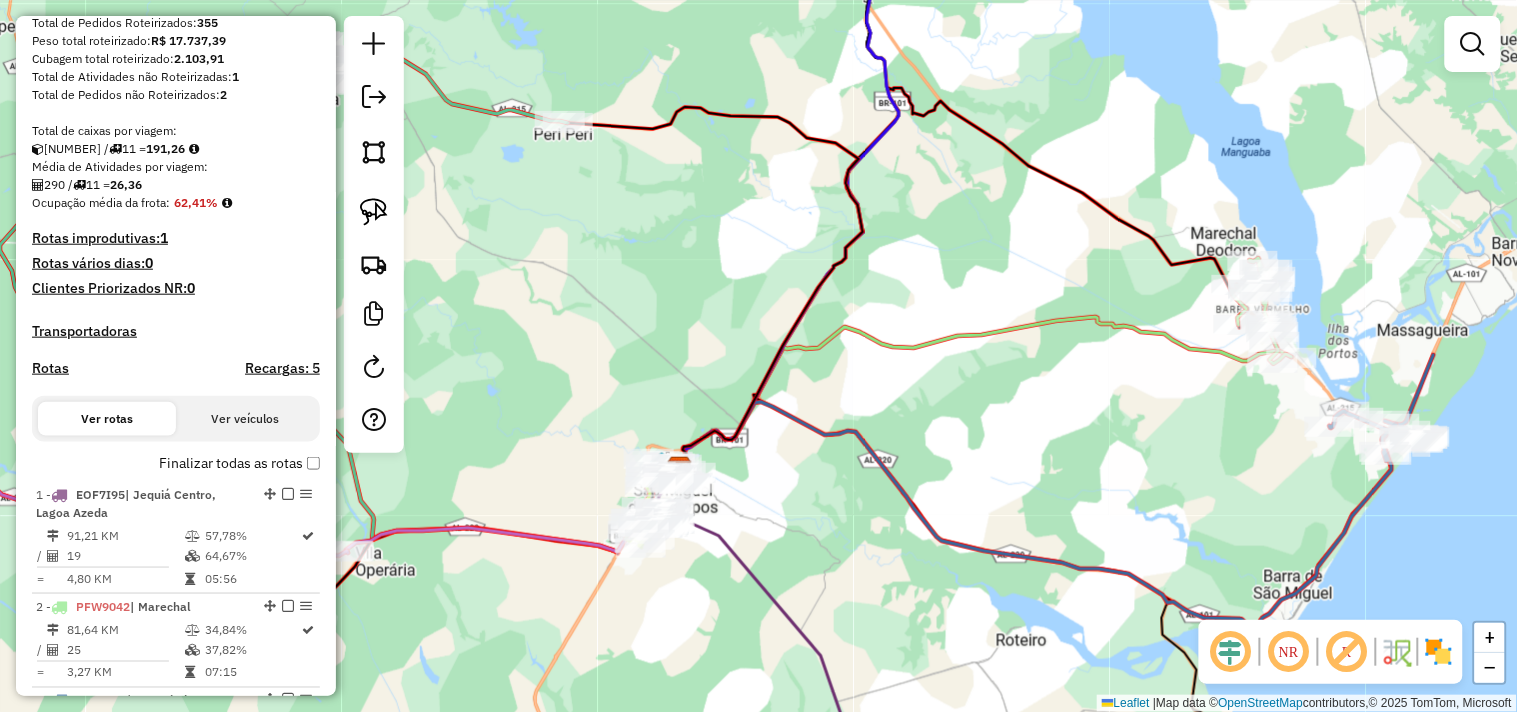 click on "Rotas" at bounding box center (50, 368) 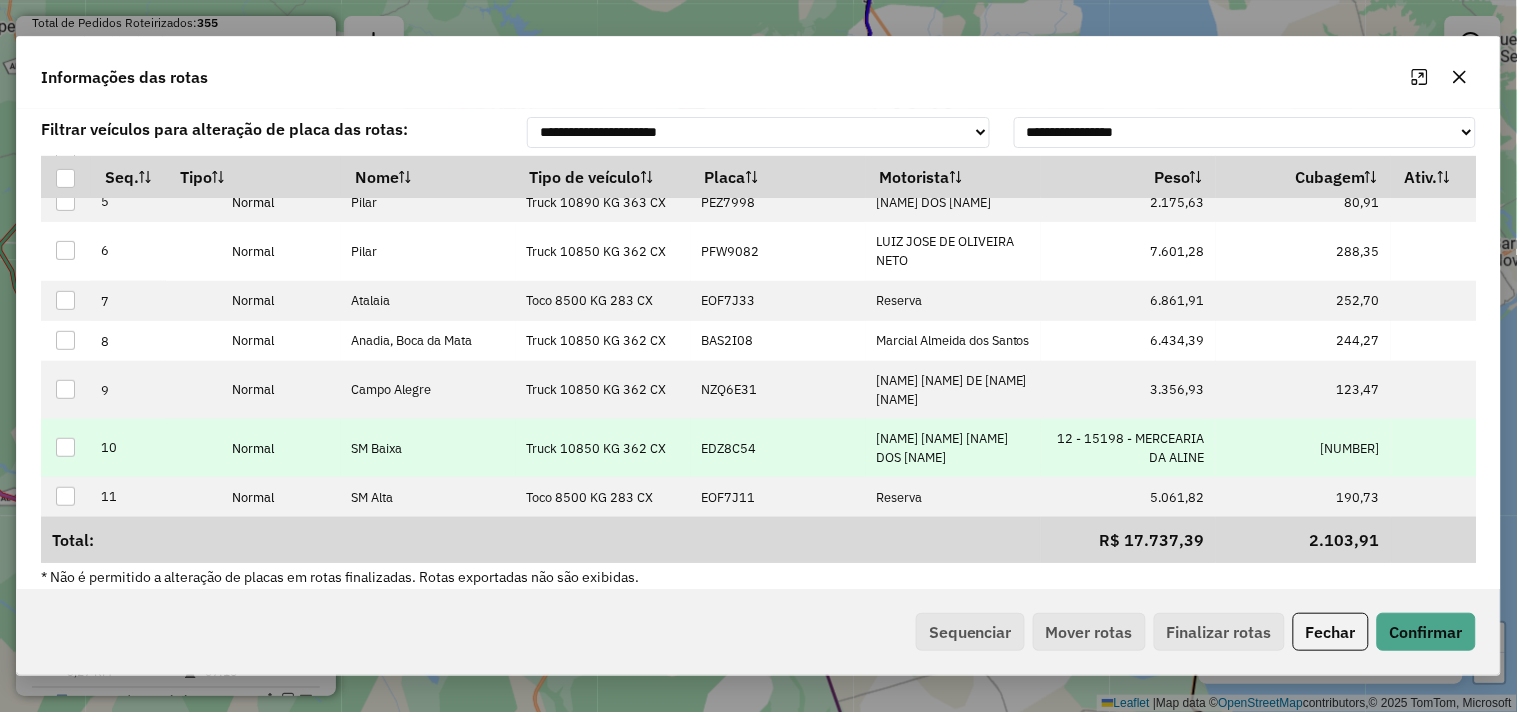 scroll, scrollTop: 260, scrollLeft: 0, axis: vertical 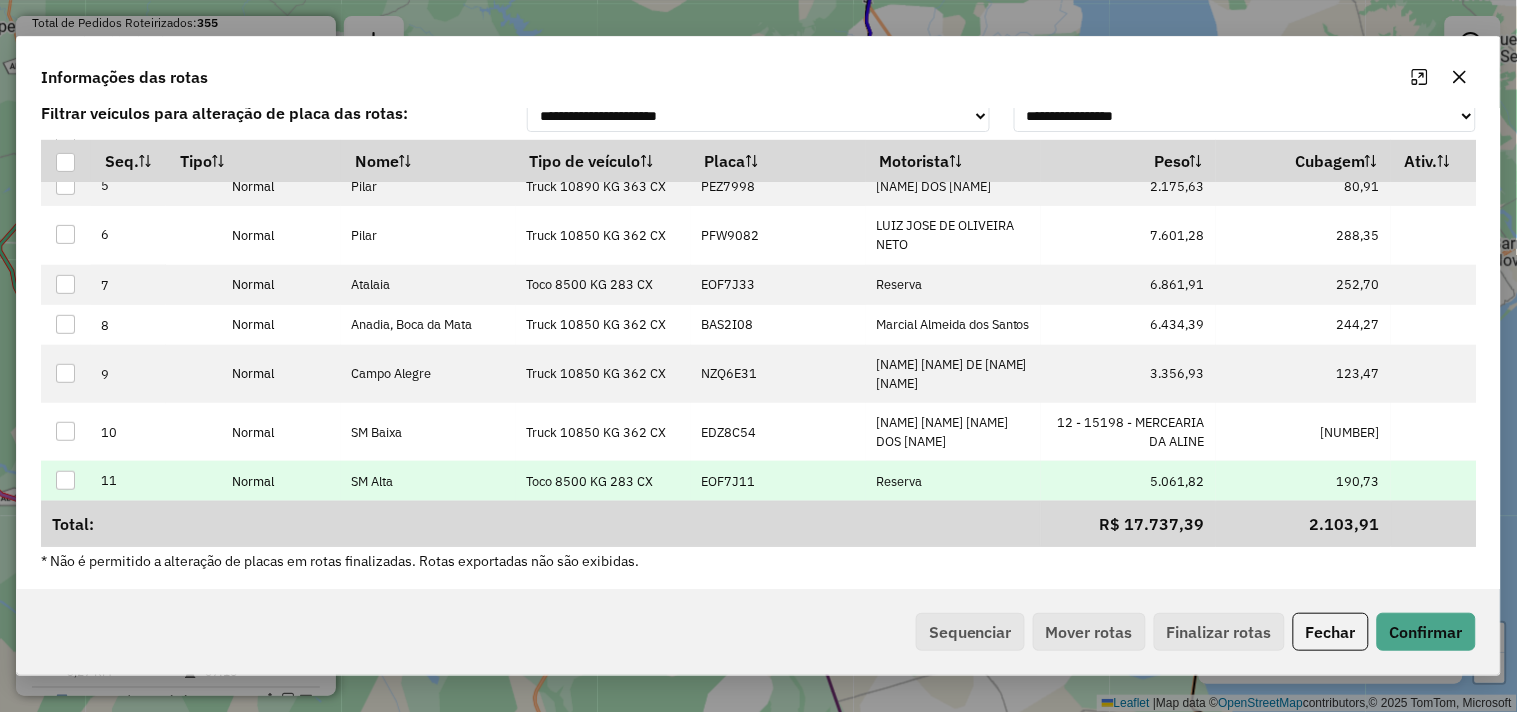 click on "EOF7J11" at bounding box center (728, 481) 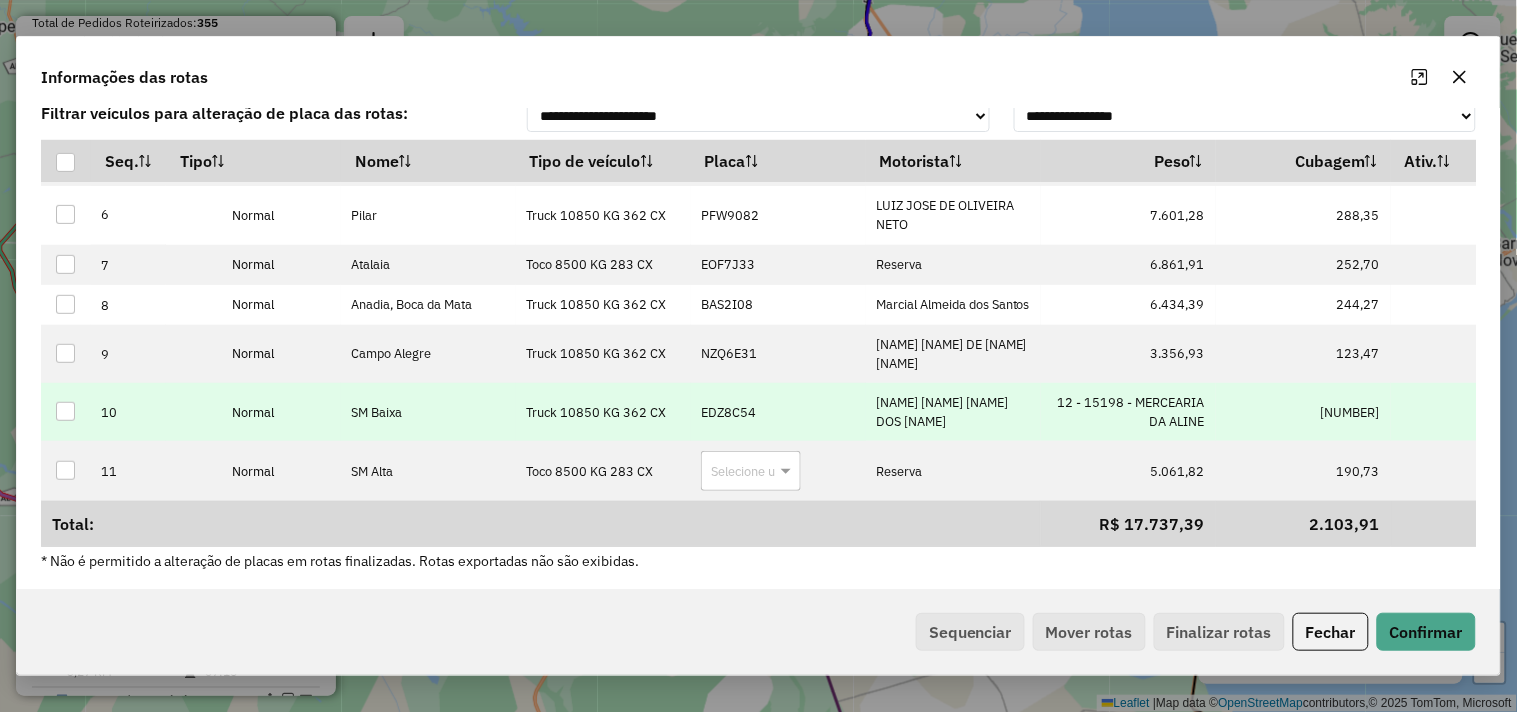 click on "EDZ8C54" at bounding box center [778, 412] 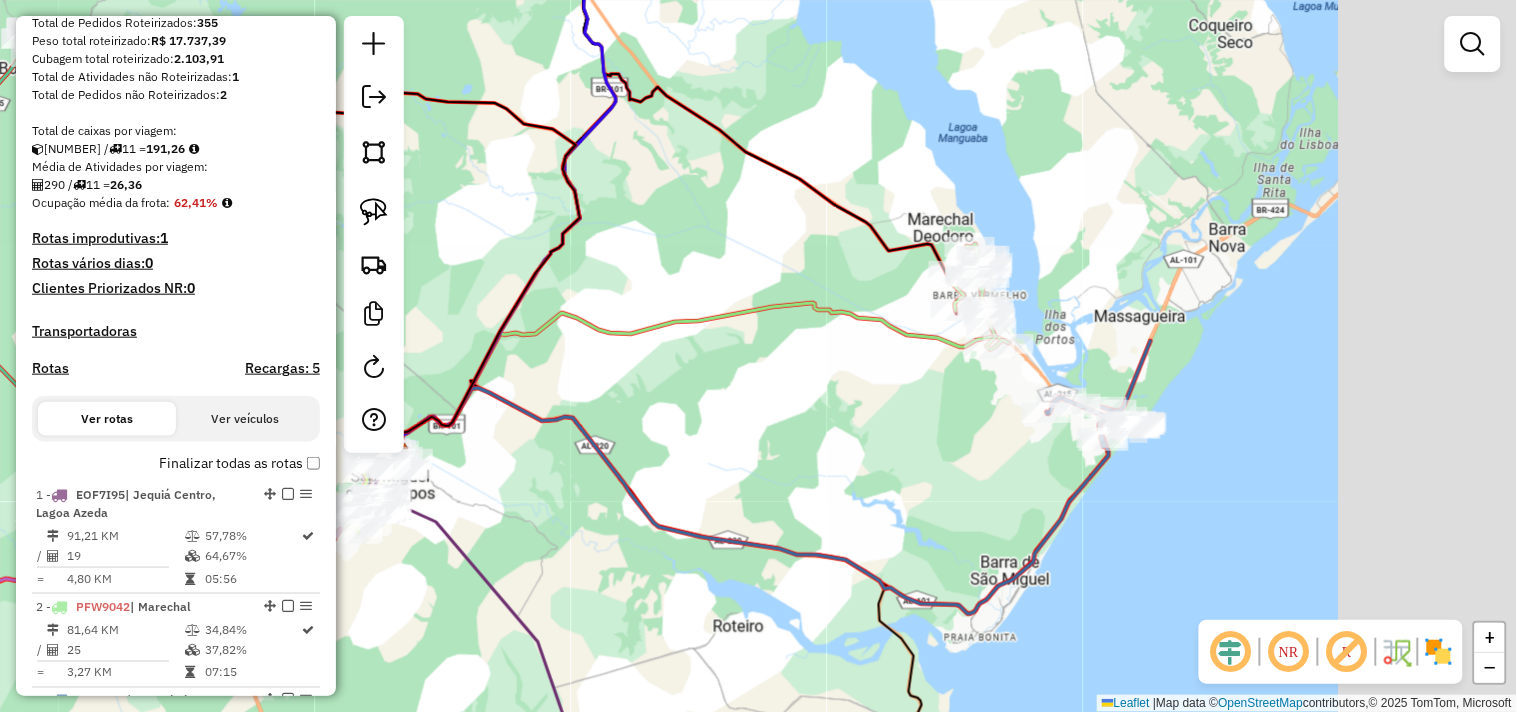 drag, startPoint x: 1178, startPoint y: 454, endPoint x: 673, endPoint y: 408, distance: 507.09073 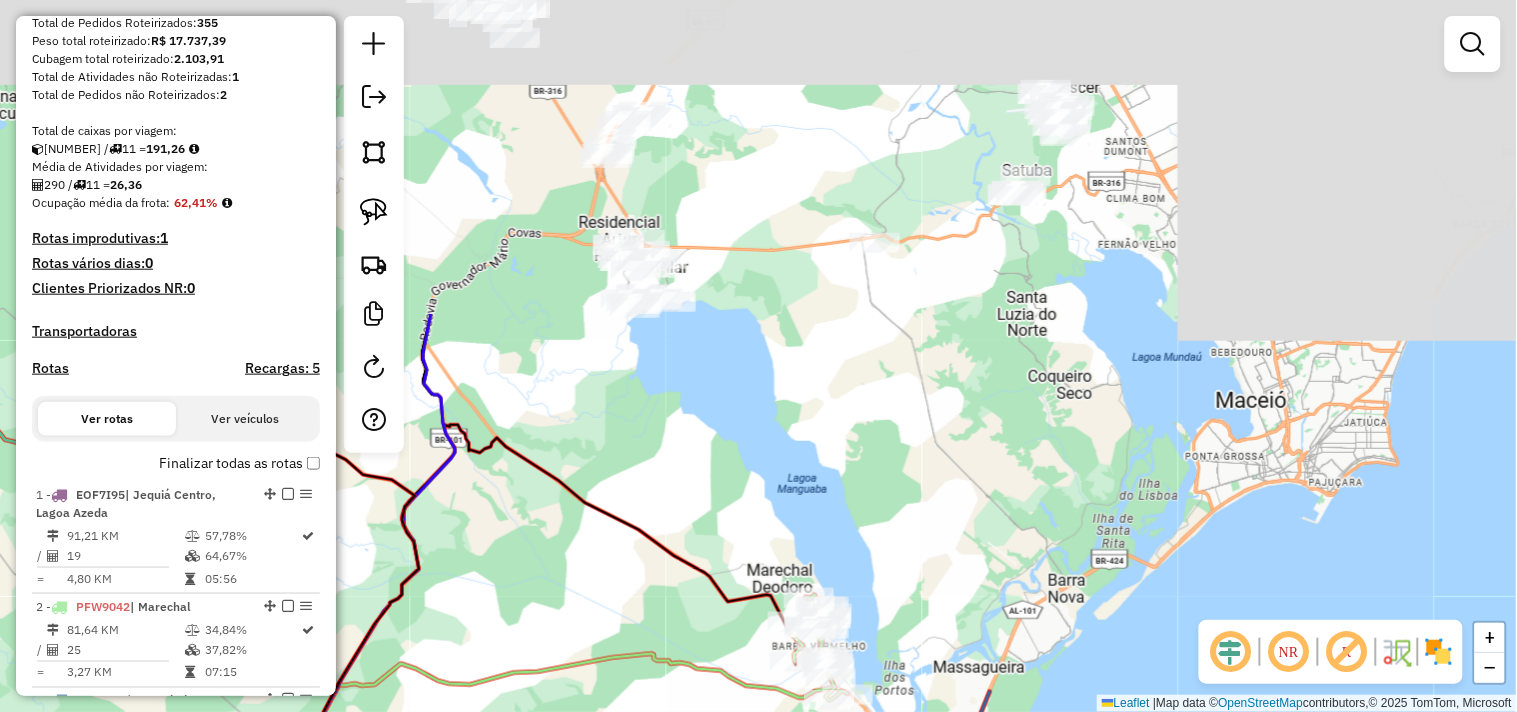 drag, startPoint x: 874, startPoint y: 46, endPoint x: 942, endPoint y: 441, distance: 400.81042 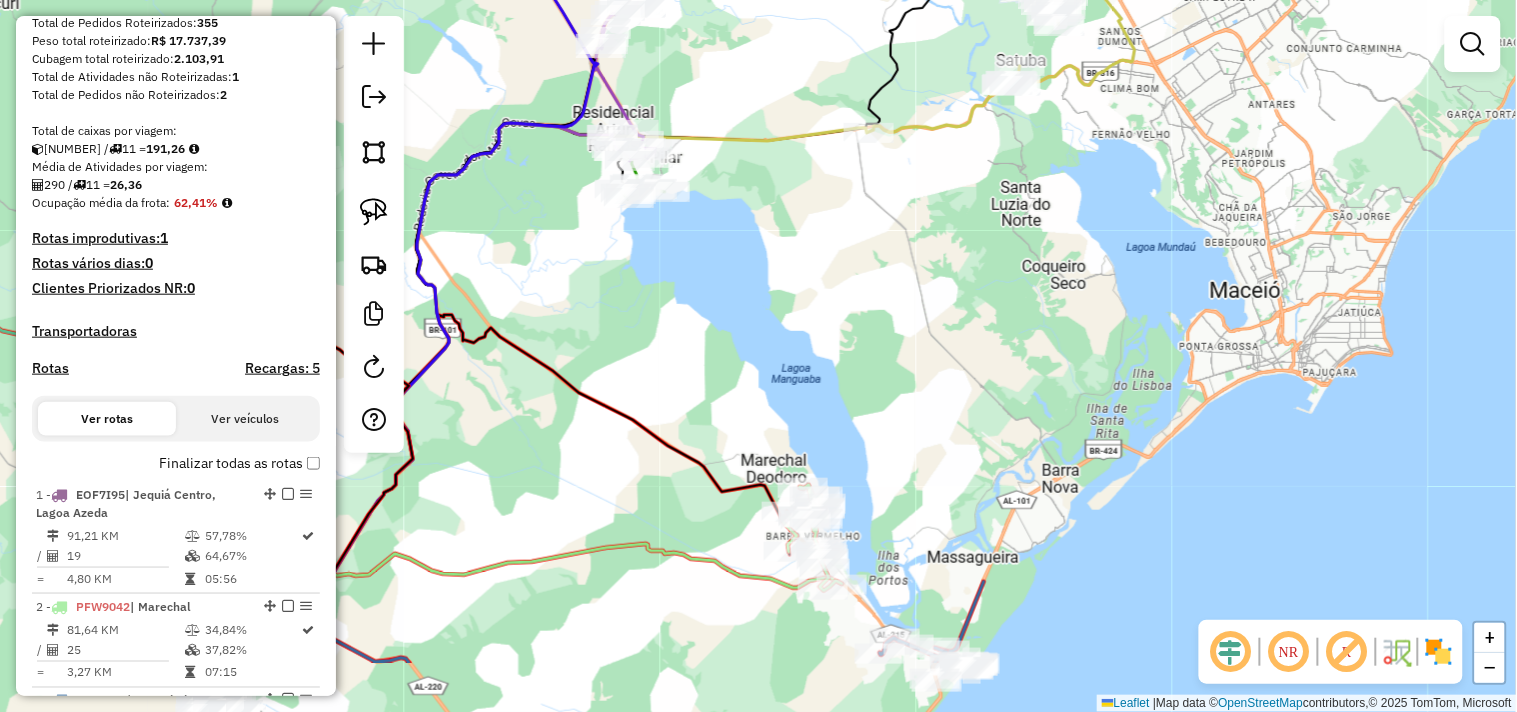 drag, startPoint x: 1018, startPoint y: 301, endPoint x: 1065, endPoint y: 18, distance: 286.87628 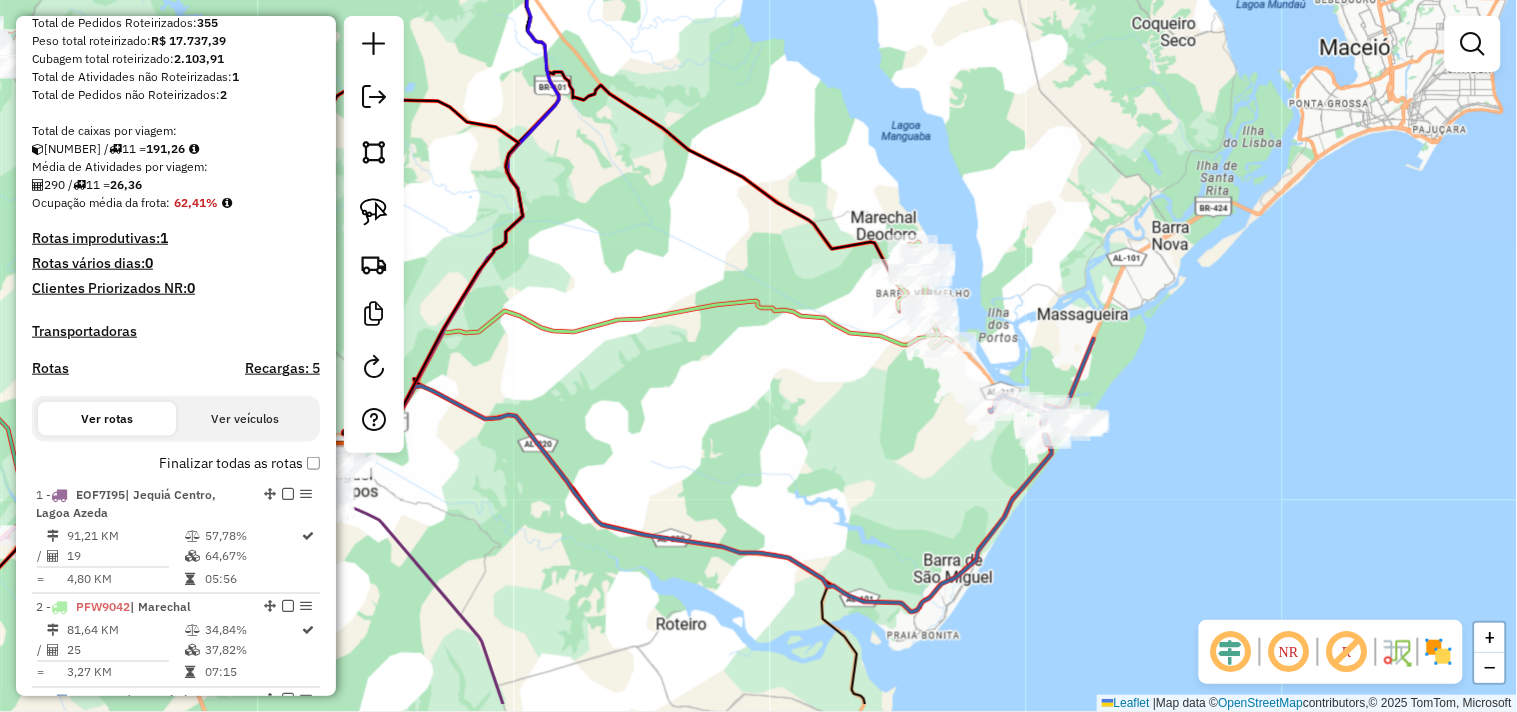 drag, startPoint x: 1054, startPoint y: 195, endPoint x: 1120, endPoint y: 90, distance: 124.02016 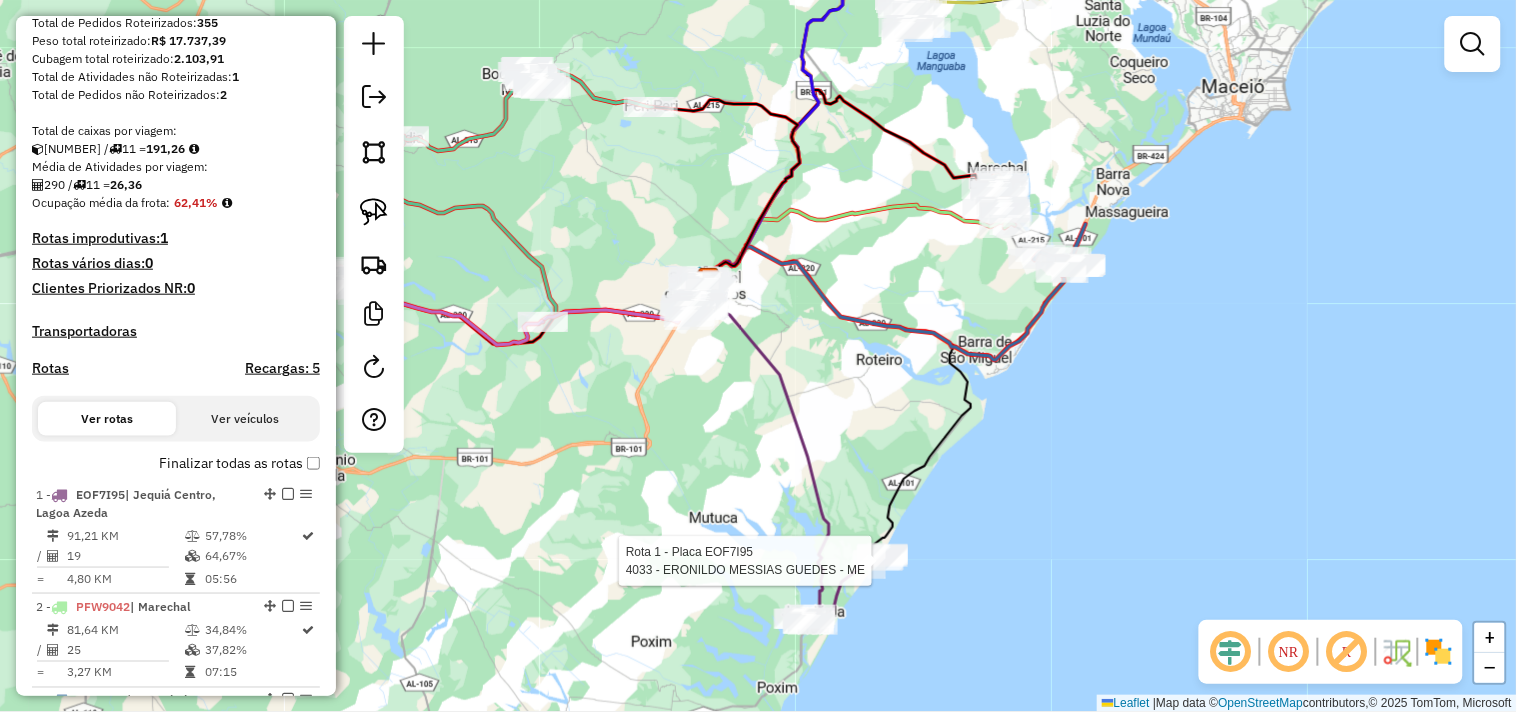 select on "**********" 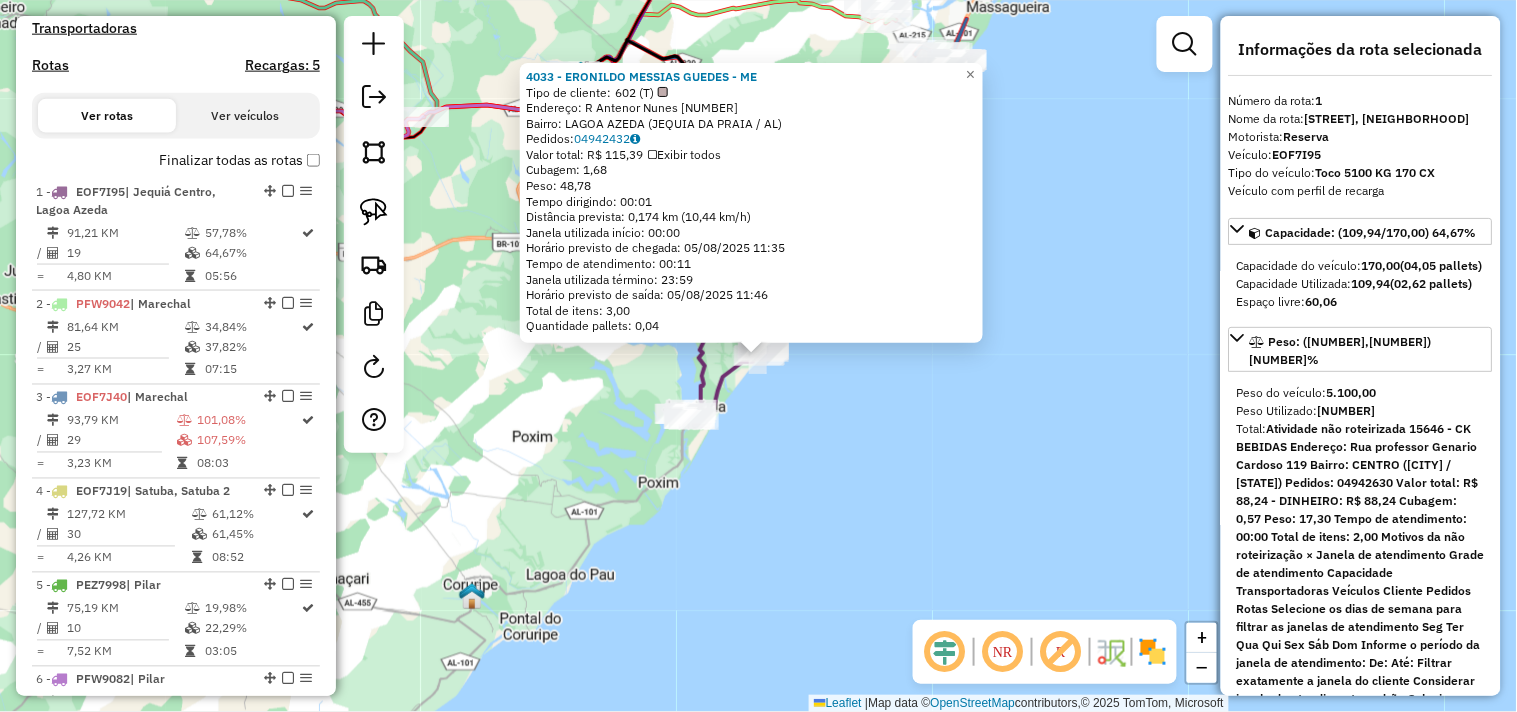 scroll, scrollTop: 797, scrollLeft: 0, axis: vertical 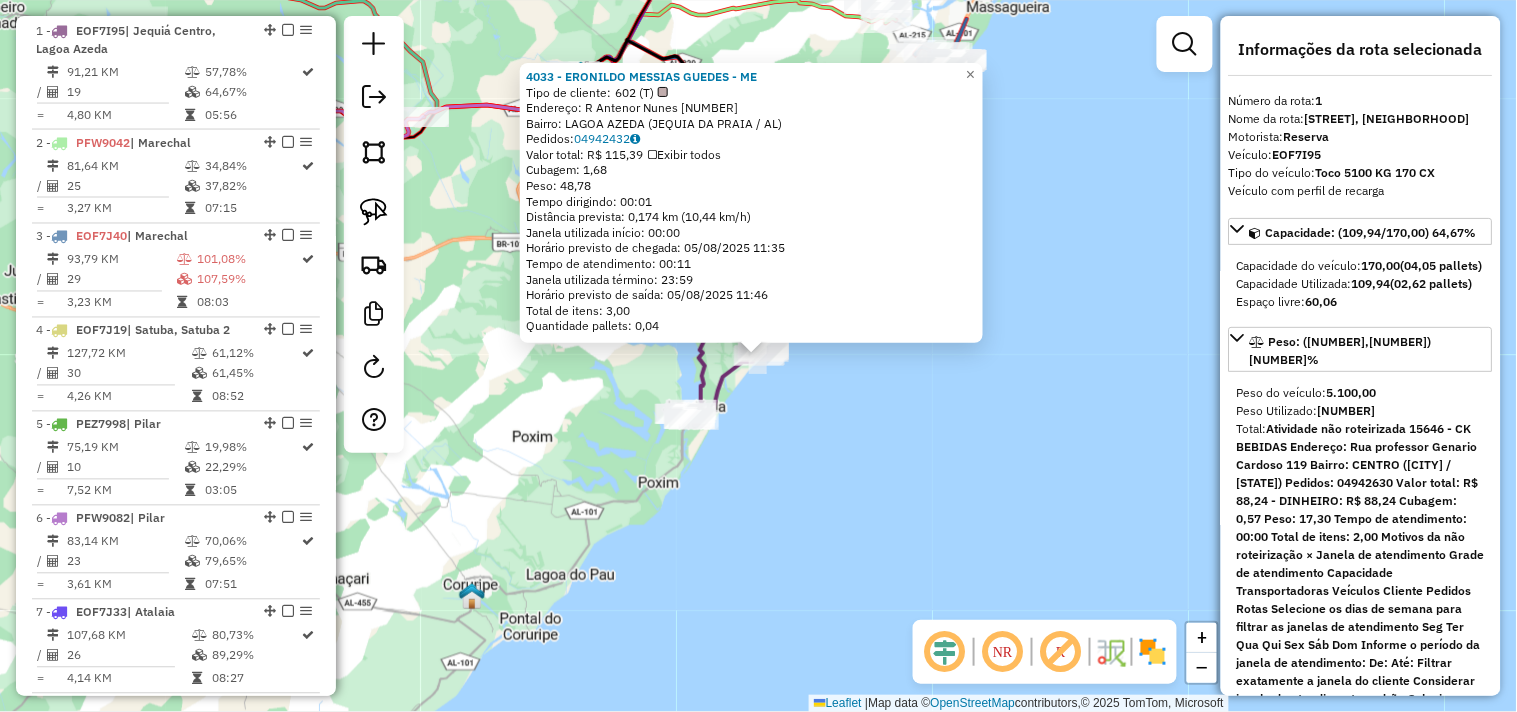 click on "4033 - ERONILDO MESSIAS GUEDES - ME  Tipo de cliente:   602 (T)   Endereço: R   Antenor Nunes                  11   Bairro: LAGOA AZEDA (JEQUIA DA PRAIA / AL)   Pedidos:  04942432   Valor total: R$ 115,39   Exibir todos   Cubagem: 1,68  Peso: 48,78  Tempo dirigindo: 00:01   Distância prevista: 0,174 km (10,44 km/h)   Janela utilizada início: 00:00   Horário previsto de chegada: 05/08/2025 11:35   Tempo de atendimento: 00:11   Janela utilizada término: 23:59   Horário previsto de saída: 05/08/2025 11:46   Total de itens: 3,00   Quantidade pallets: 0,04  × Janela de atendimento Grade de atendimento Capacidade Transportadoras Veículos Cliente Pedidos  Rotas Selecione os dias de semana para filtrar as janelas de atendimento  Seg   Ter   Qua   Qui   Sex   Sáb   Dom  Informe o período da janela de atendimento: De: Até:  Filtrar exatamente a janela do cliente  Considerar janela de atendimento padrão  Selecione os dias de semana para filtrar as grades de atendimento  Seg   Ter   Qua   Qui   Sex   Sáb  +" 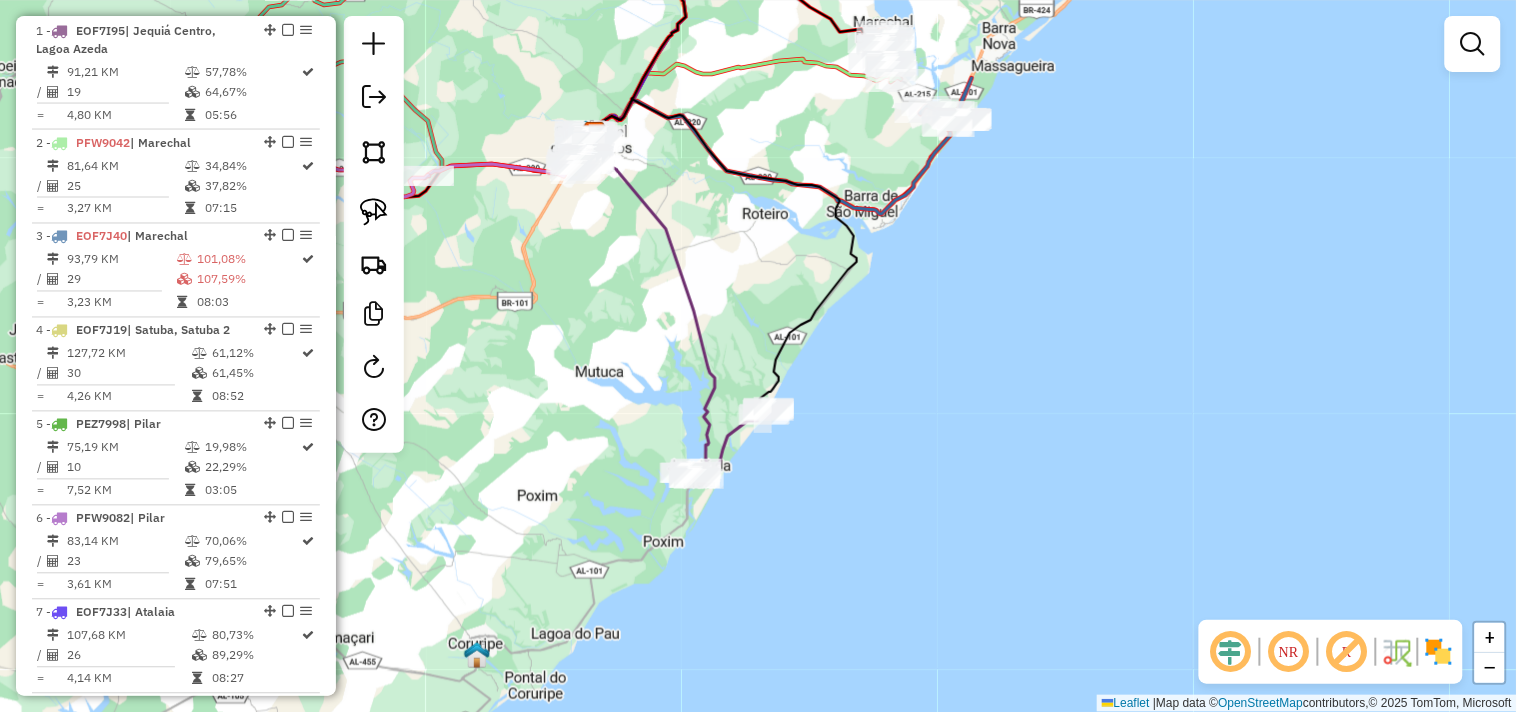 drag, startPoint x: 963, startPoint y: 258, endPoint x: 893, endPoint y: 474, distance: 227.05946 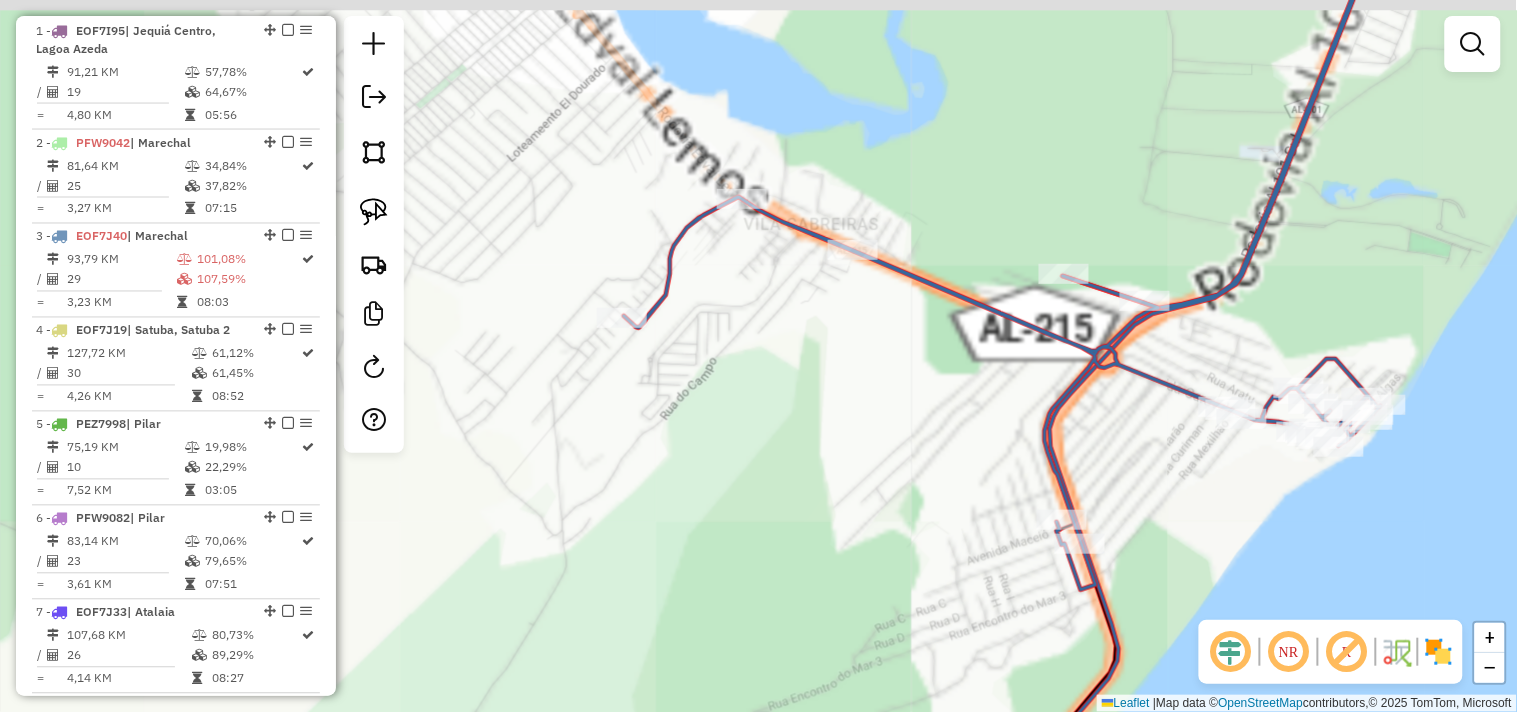 drag, startPoint x: 875, startPoint y: 342, endPoint x: 880, endPoint y: 395, distance: 53.235325 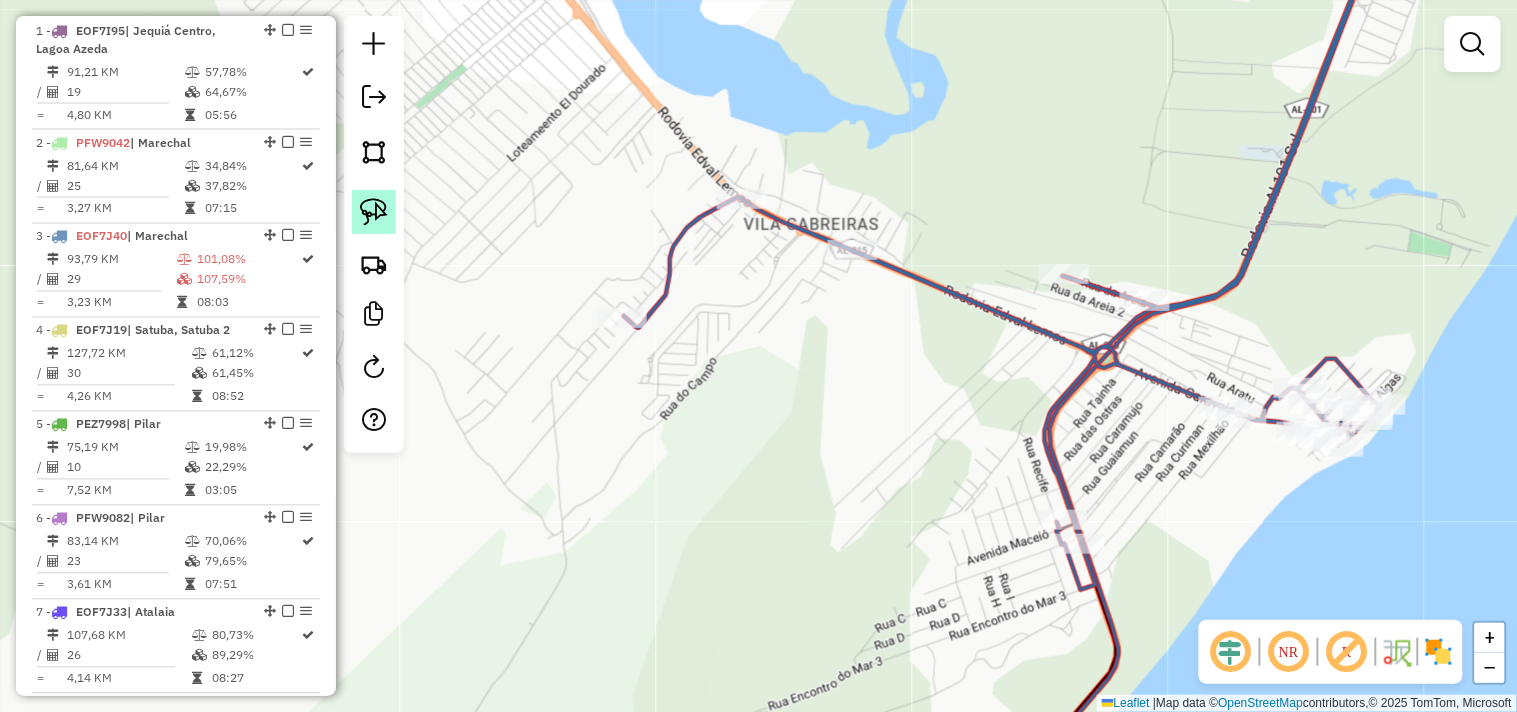 click 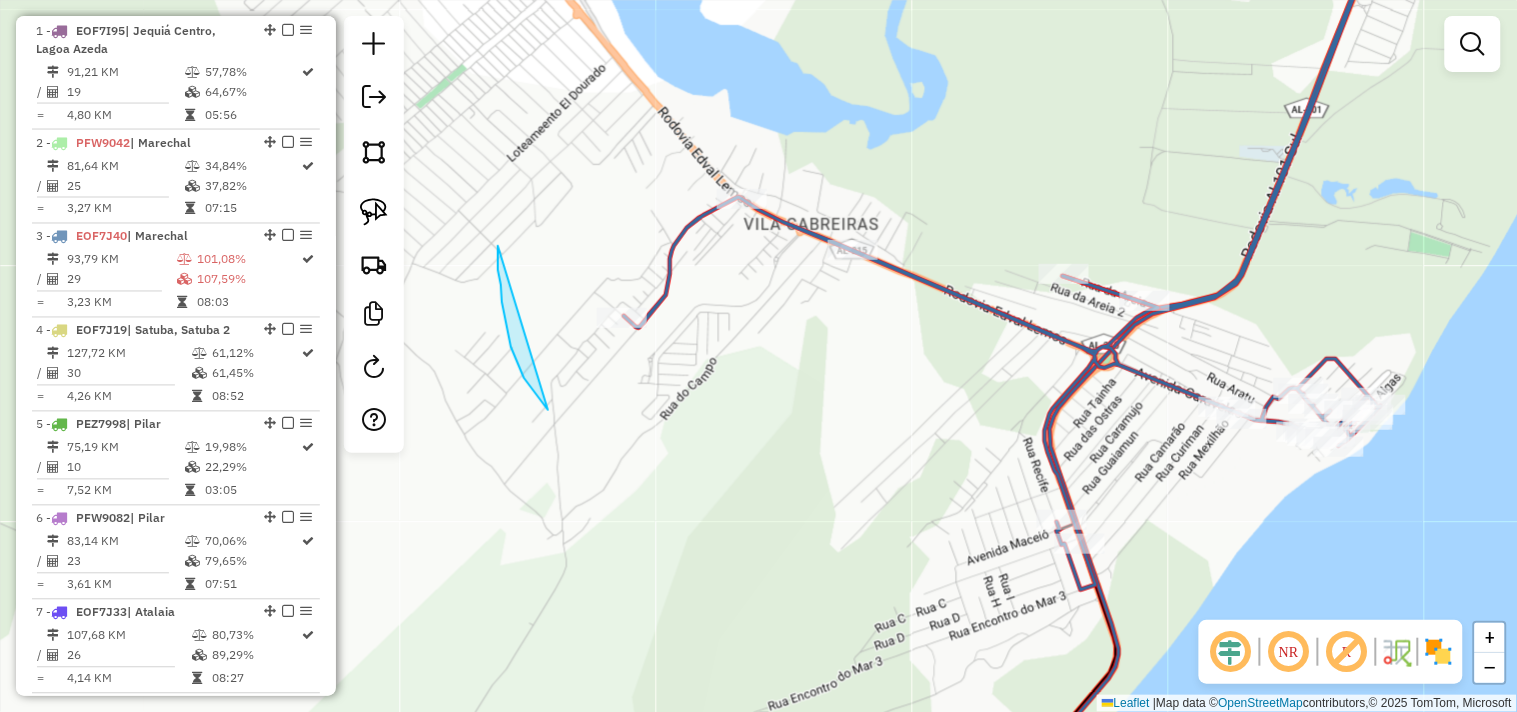 drag, startPoint x: 504, startPoint y: 317, endPoint x: 758, endPoint y: 453, distance: 288.11804 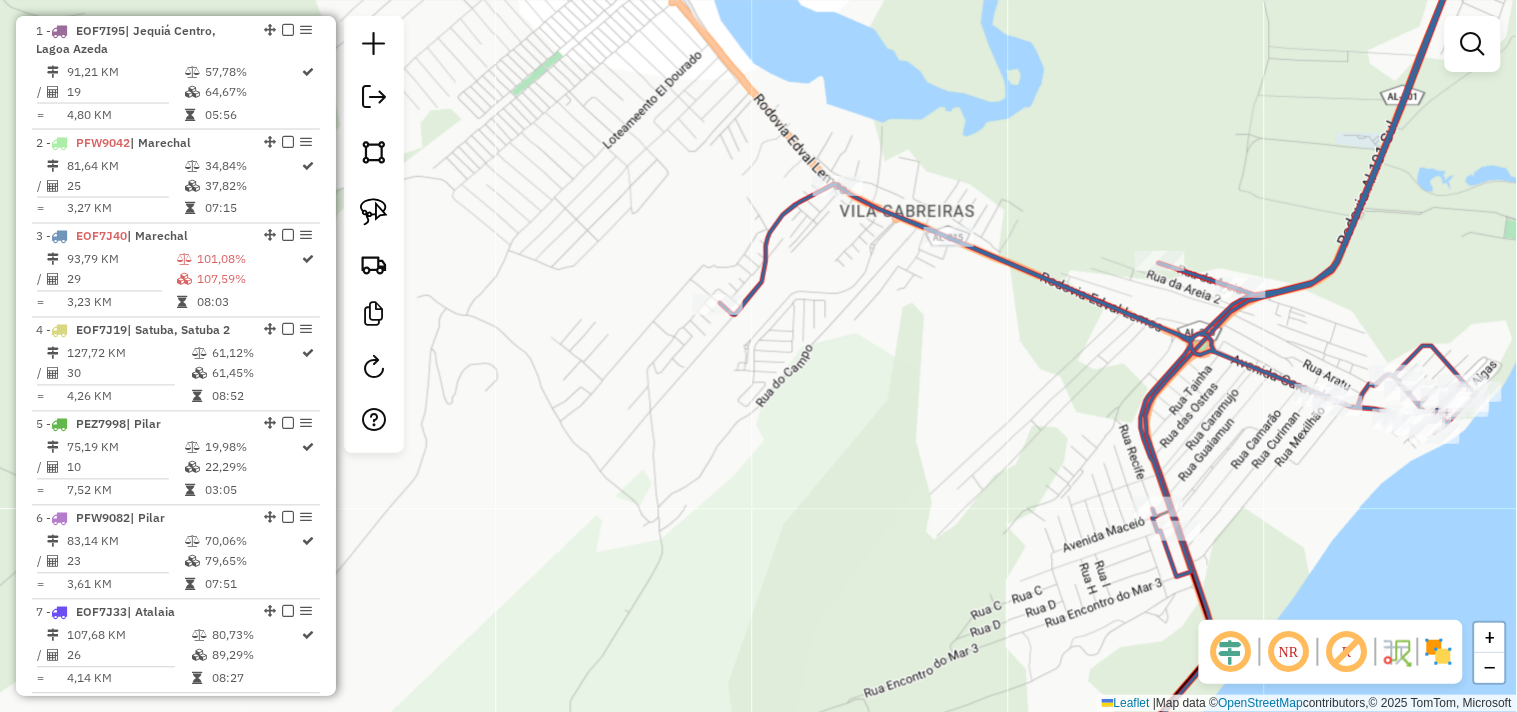 drag, startPoint x: 758, startPoint y: 453, endPoint x: 692, endPoint y: 393, distance: 89.19641 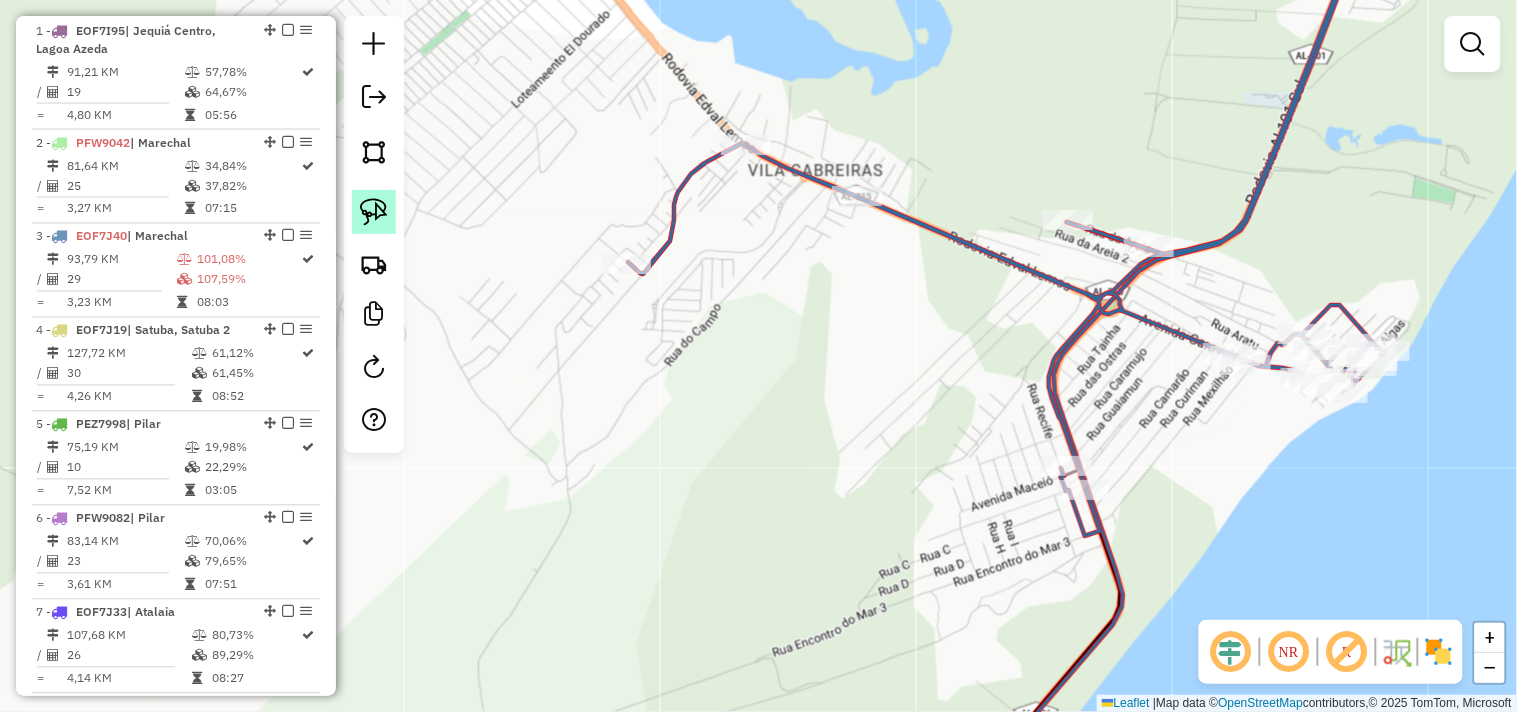 click 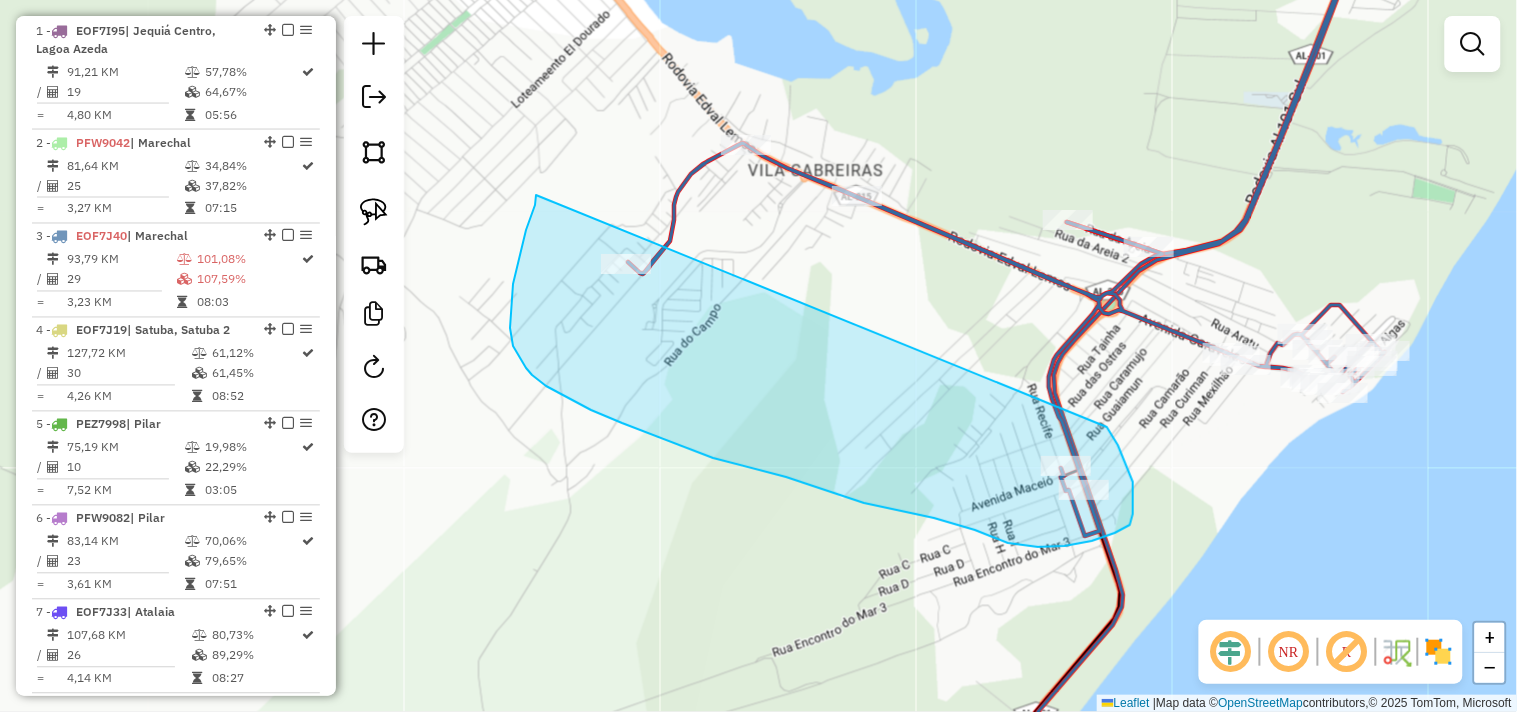 drag, startPoint x: 513, startPoint y: 284, endPoint x: 1096, endPoint y: 374, distance: 589.90594 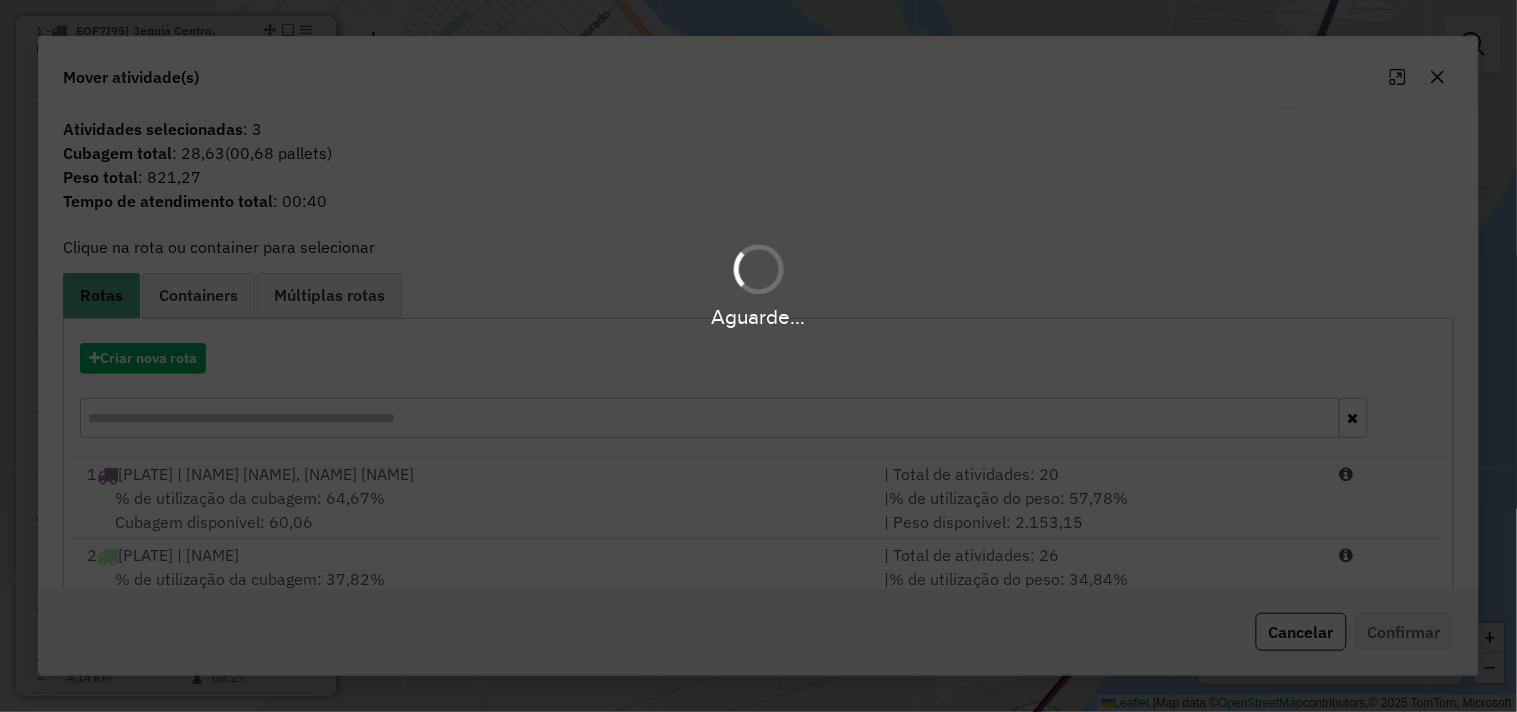 click on "Aguarde..." at bounding box center [758, 356] 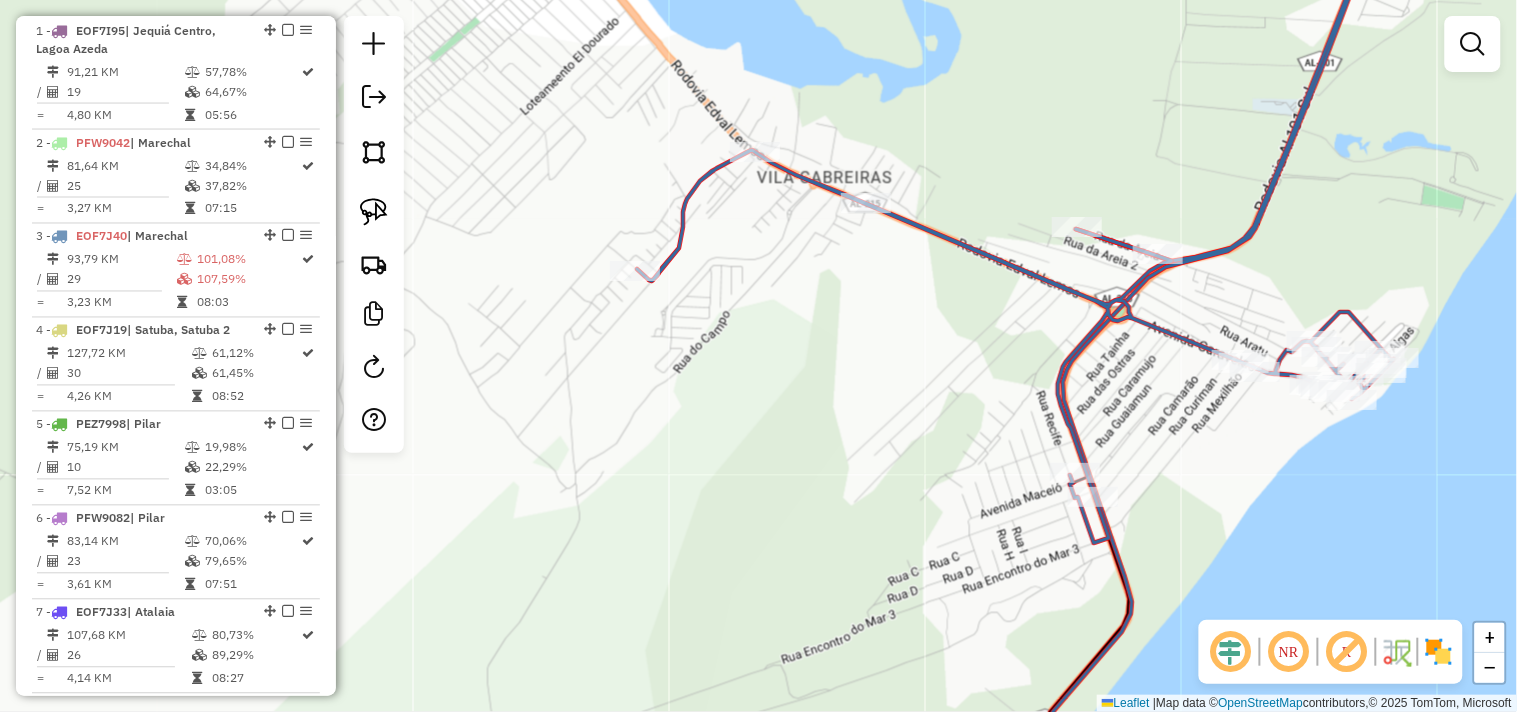 drag, startPoint x: 781, startPoint y: 354, endPoint x: 614, endPoint y: 452, distance: 193.63109 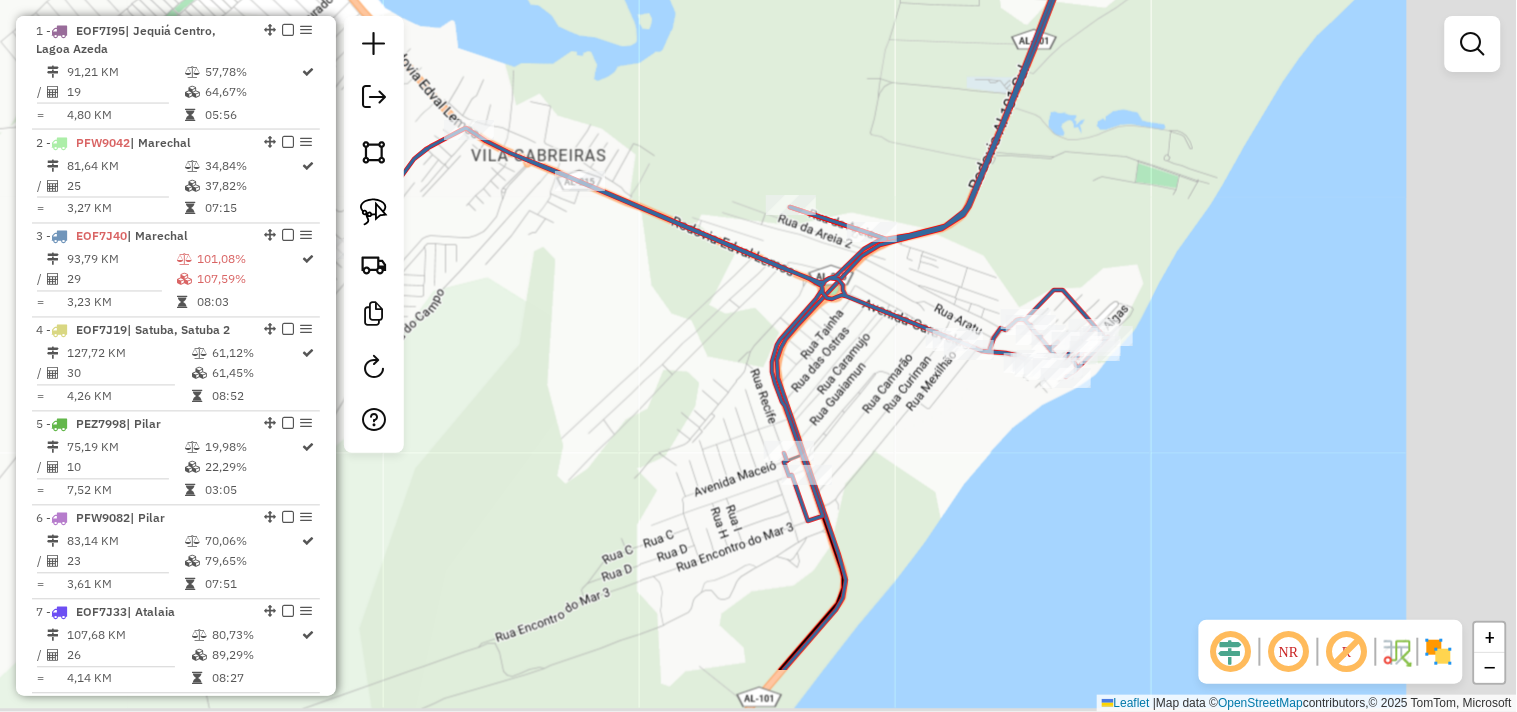 drag, startPoint x: 804, startPoint y: 510, endPoint x: 697, endPoint y: 397, distance: 155.62134 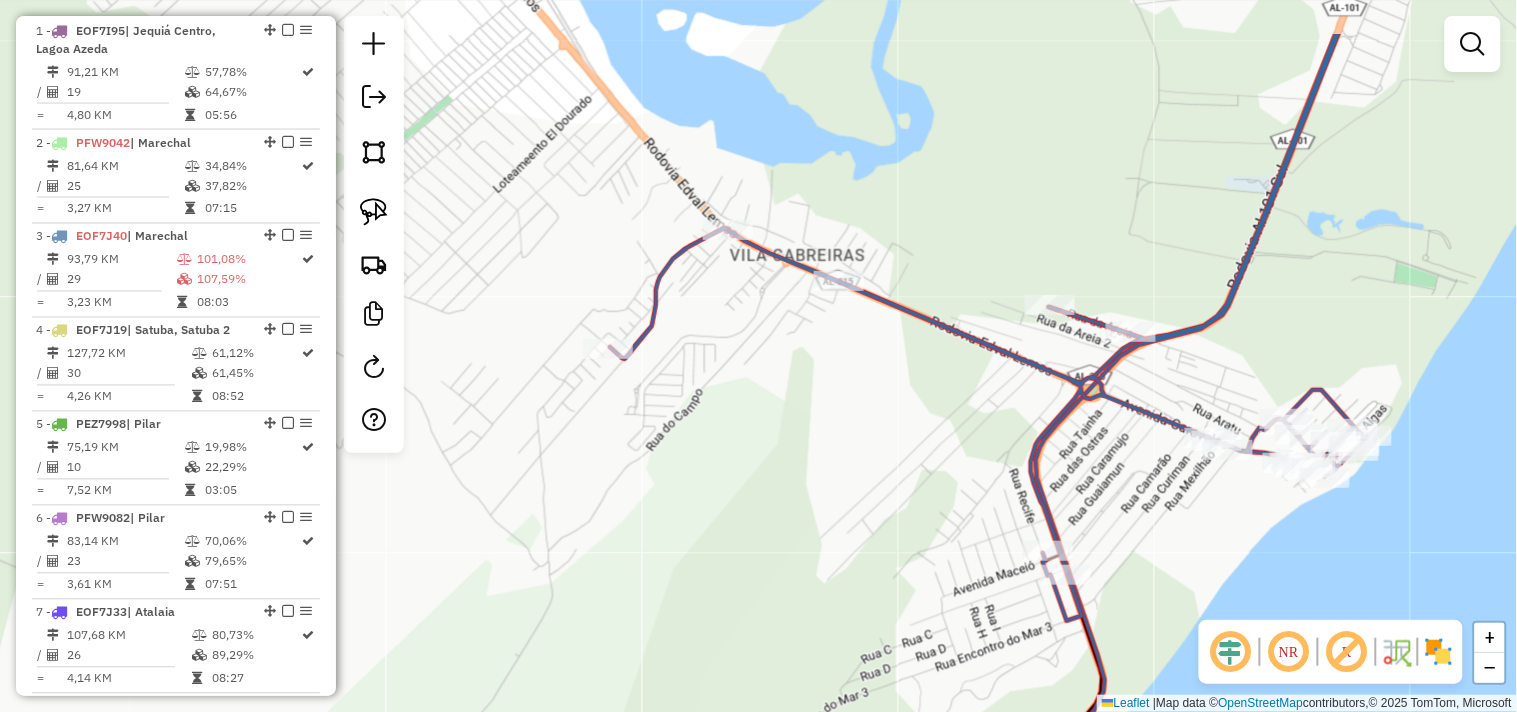 drag, startPoint x: 581, startPoint y: 310, endPoint x: 851, endPoint y: 417, distance: 290.429 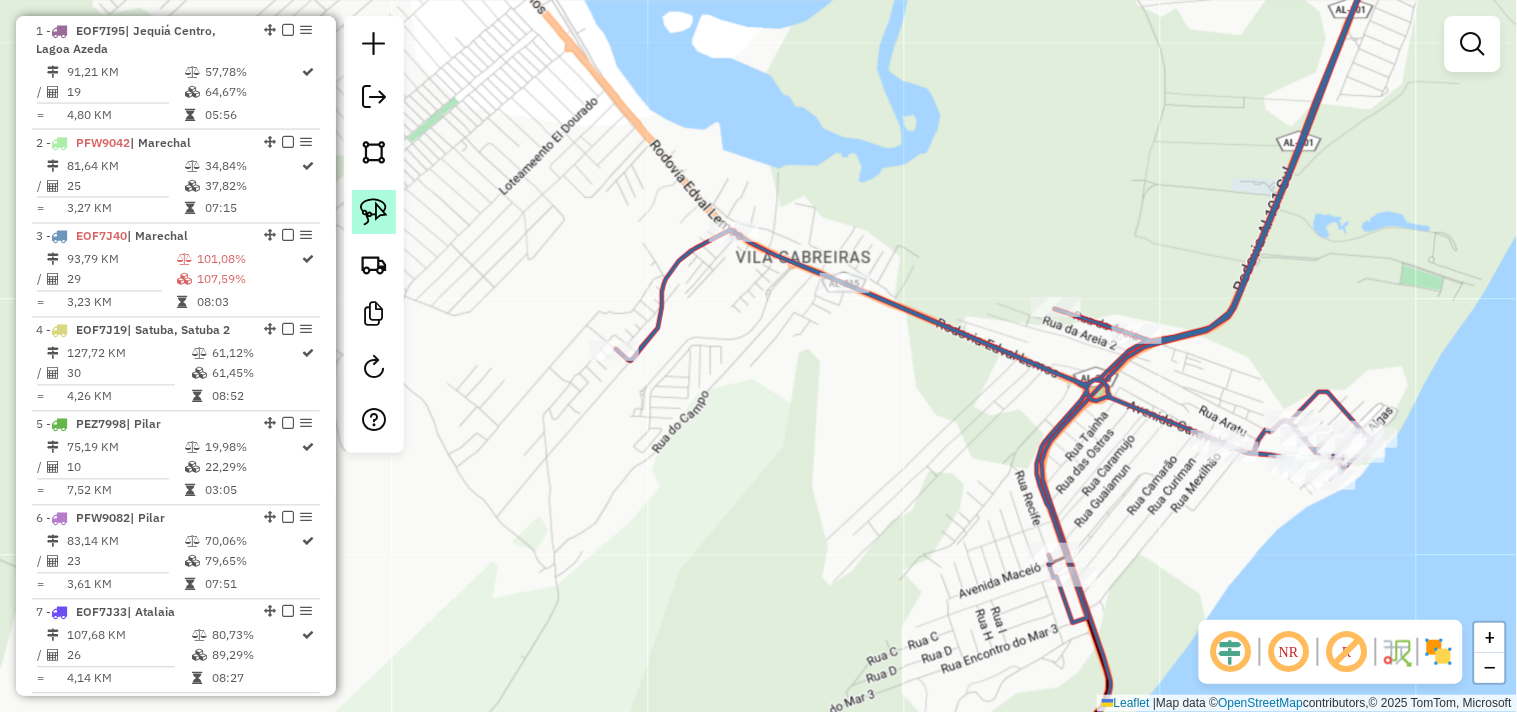 click 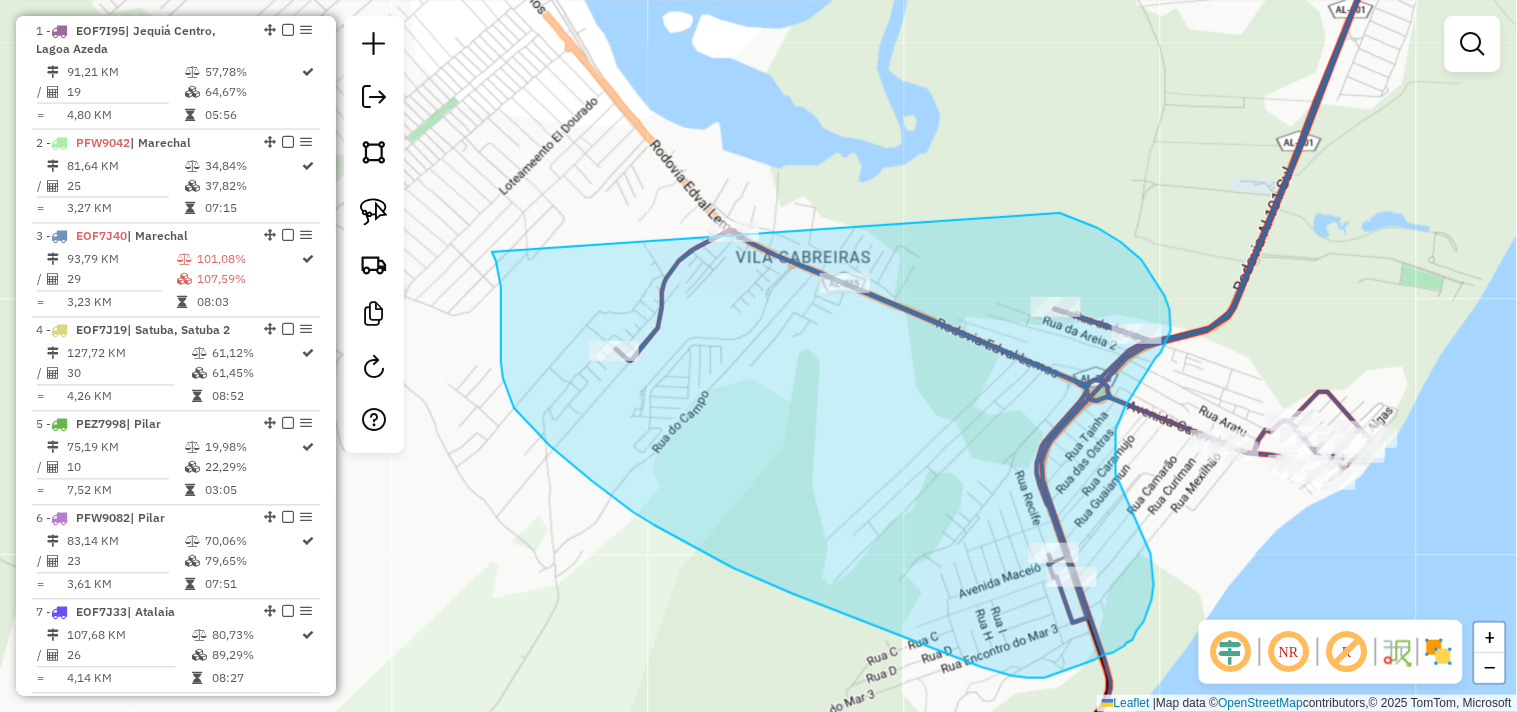 drag, startPoint x: 492, startPoint y: 252, endPoint x: 1048, endPoint y: 208, distance: 557.7383 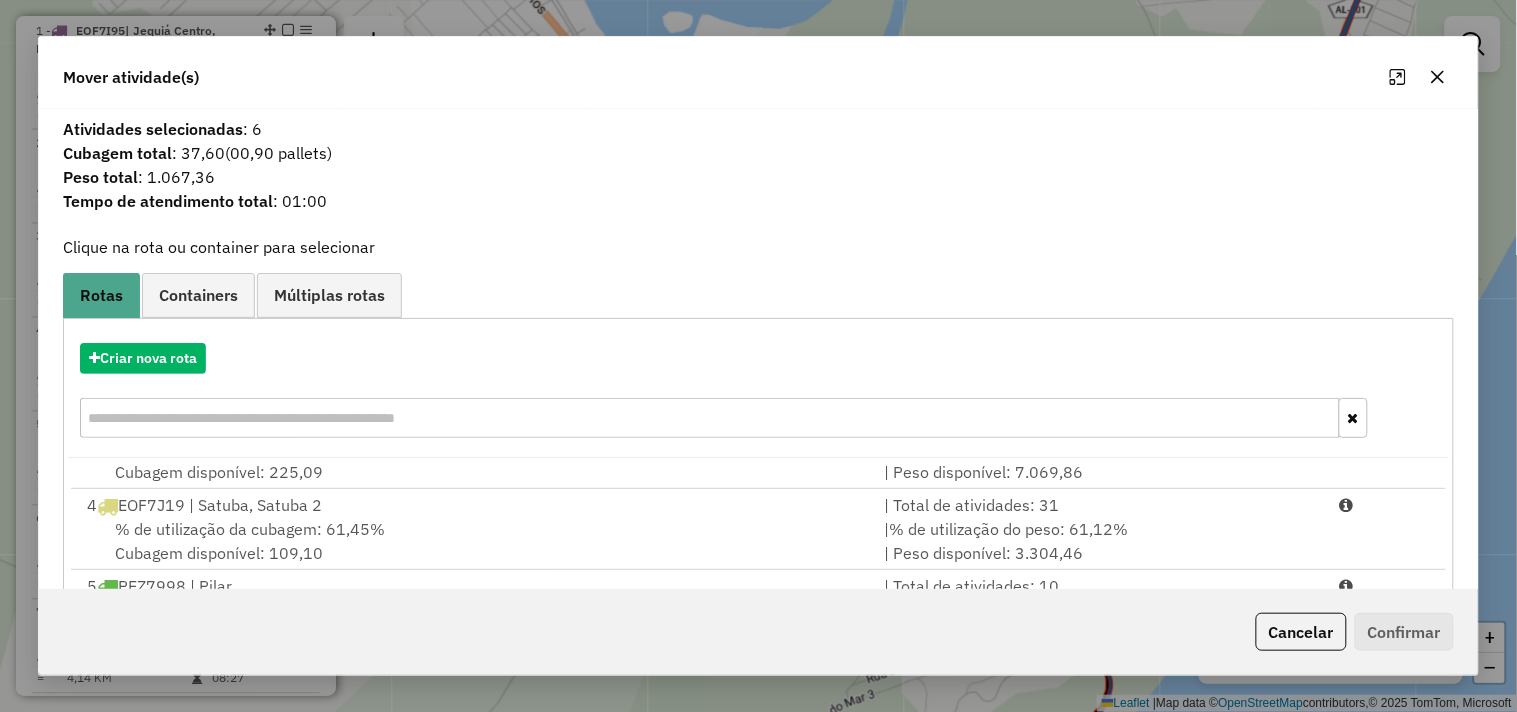 scroll, scrollTop: 411, scrollLeft: 0, axis: vertical 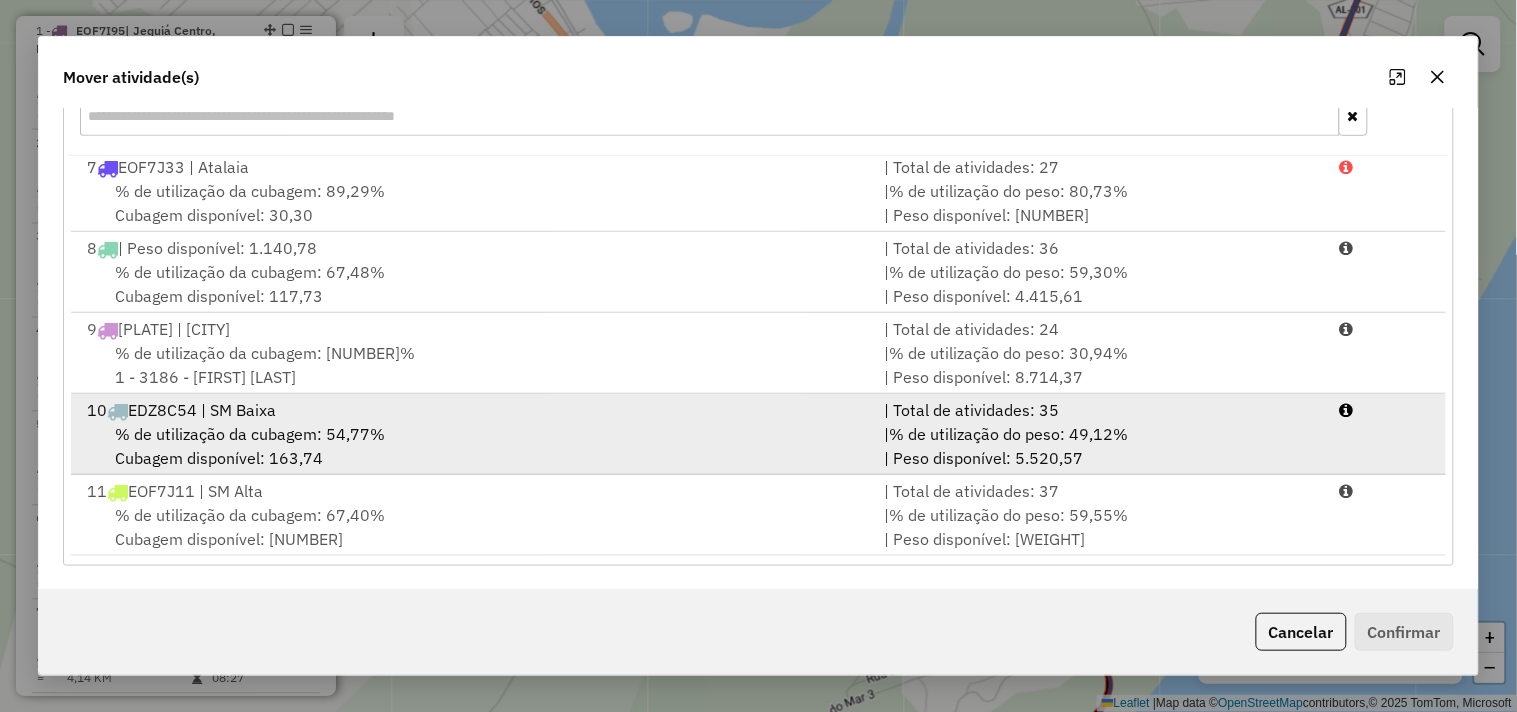 click on "11  EOF7J11 | SM Alta" at bounding box center (473, 491) 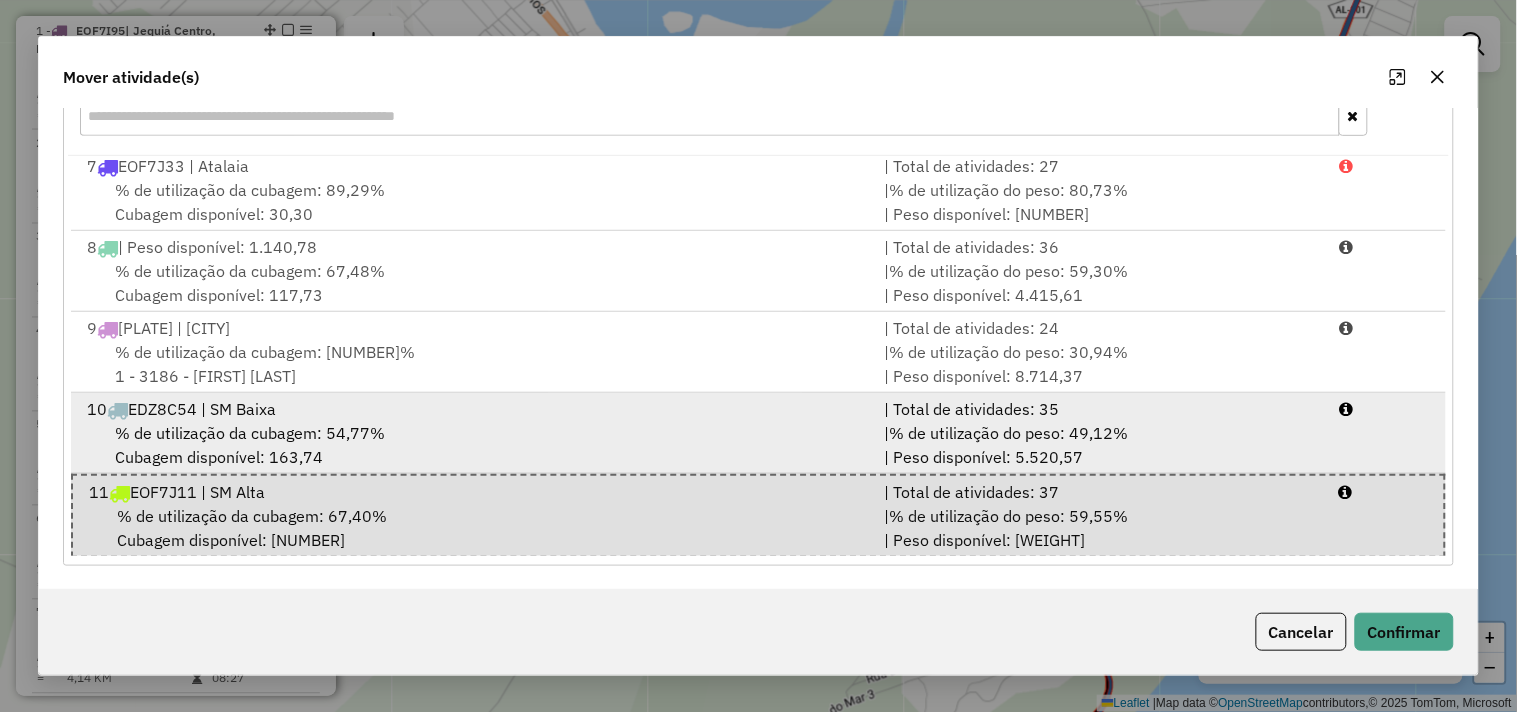 scroll, scrollTop: 0, scrollLeft: 0, axis: both 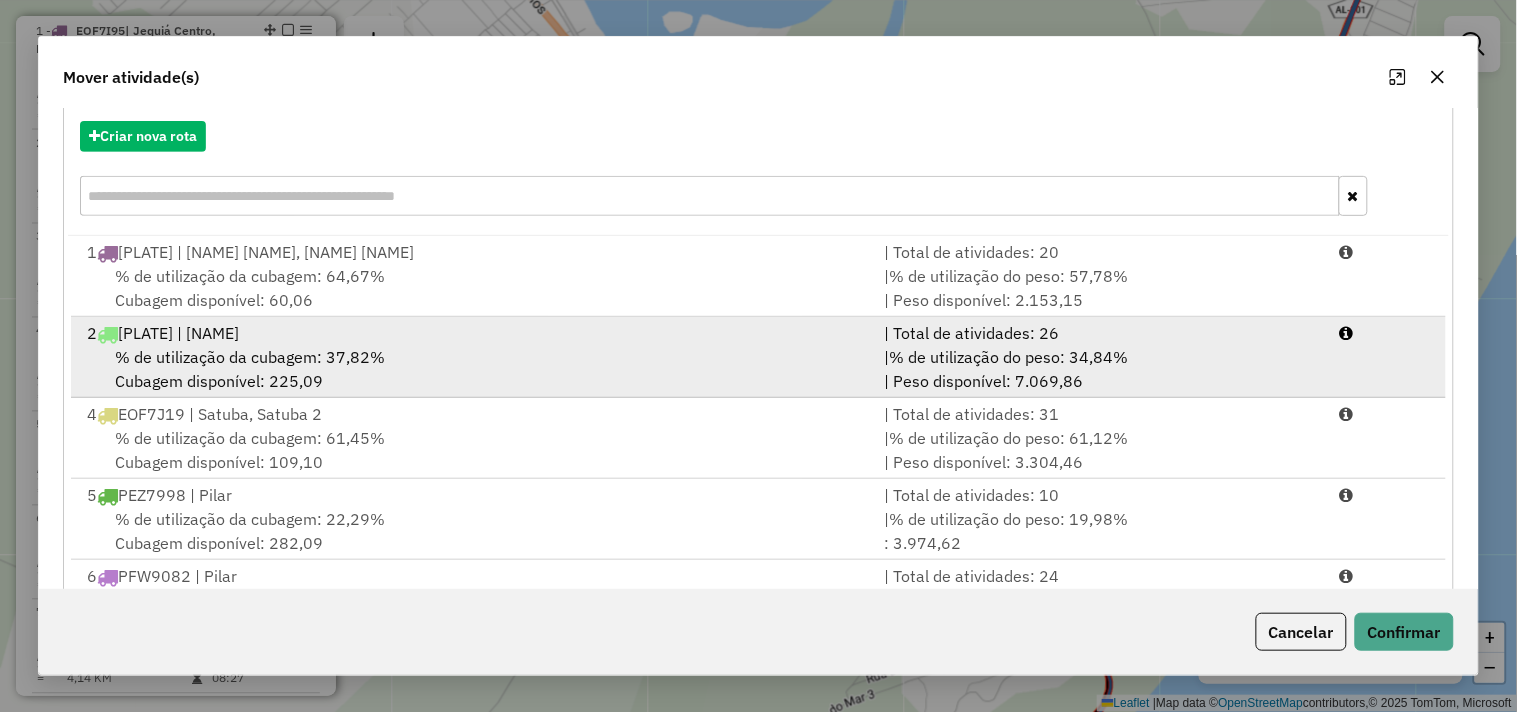 click on "% de utilização da cubagem: 37,82%" at bounding box center (250, 357) 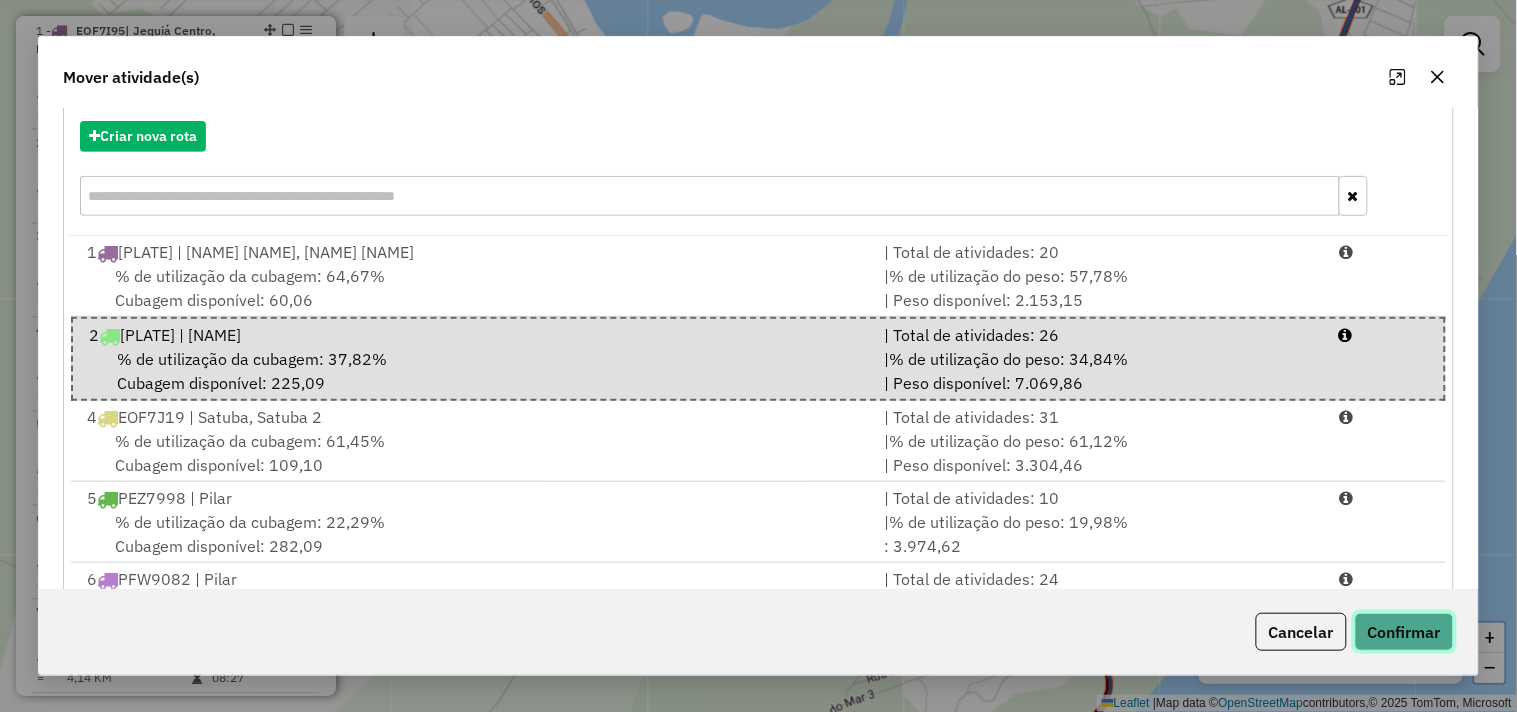 click on "Confirmar" 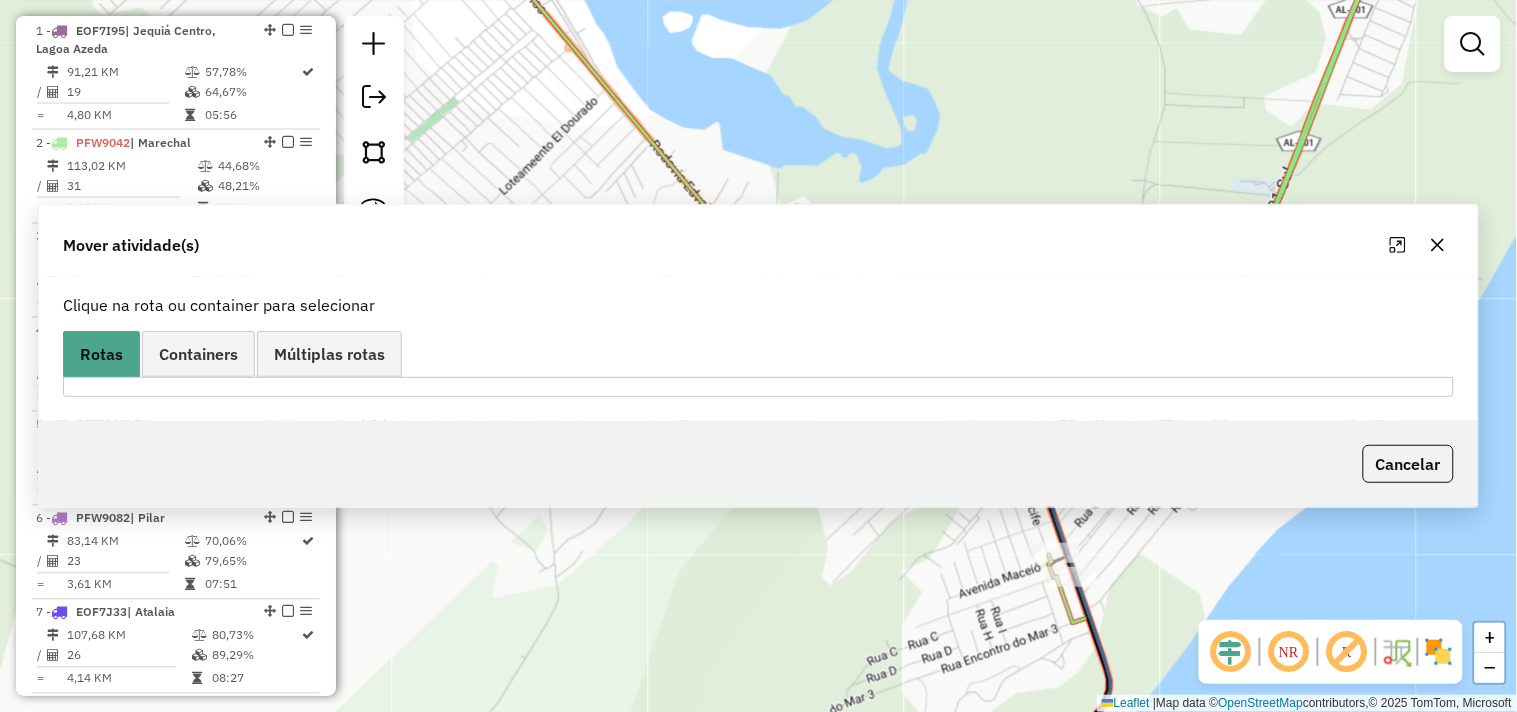 scroll, scrollTop: 0, scrollLeft: 0, axis: both 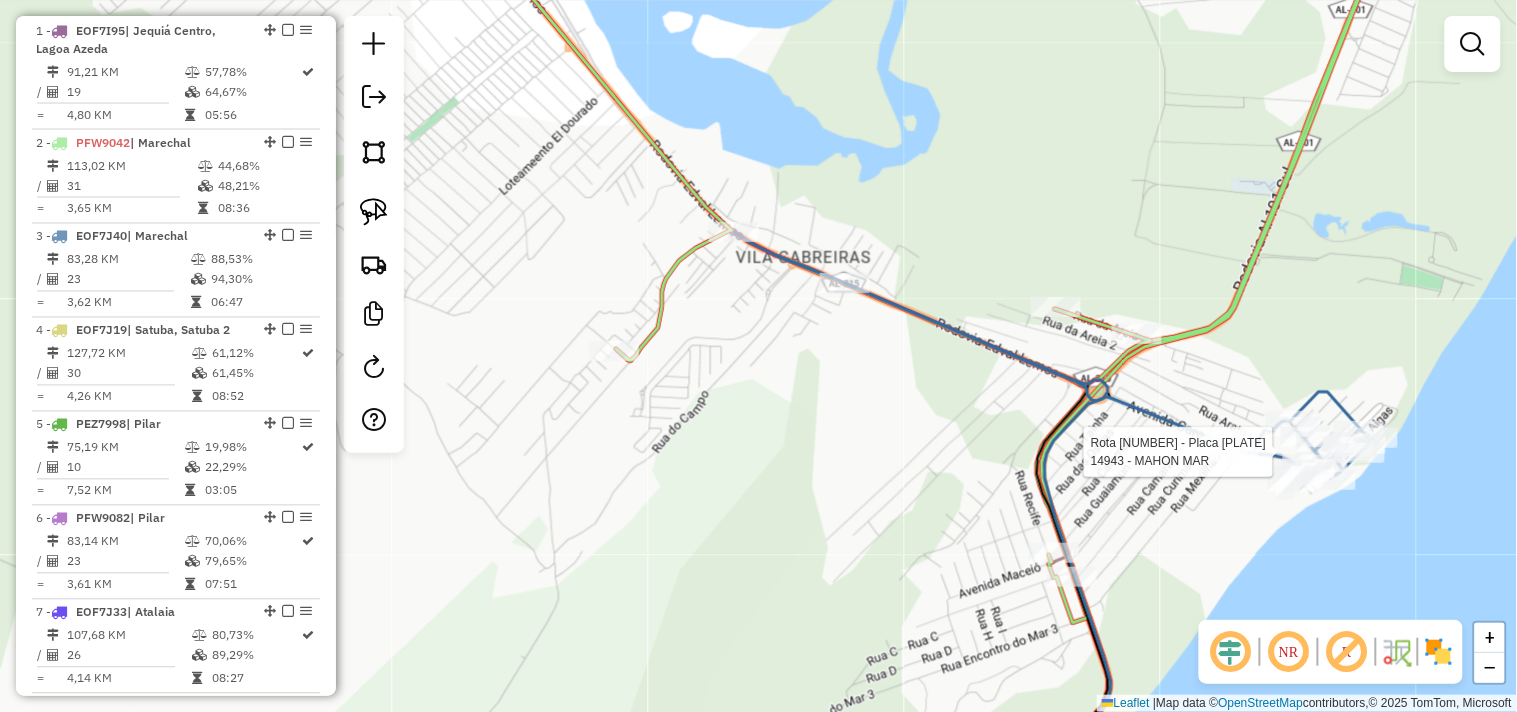 select on "**********" 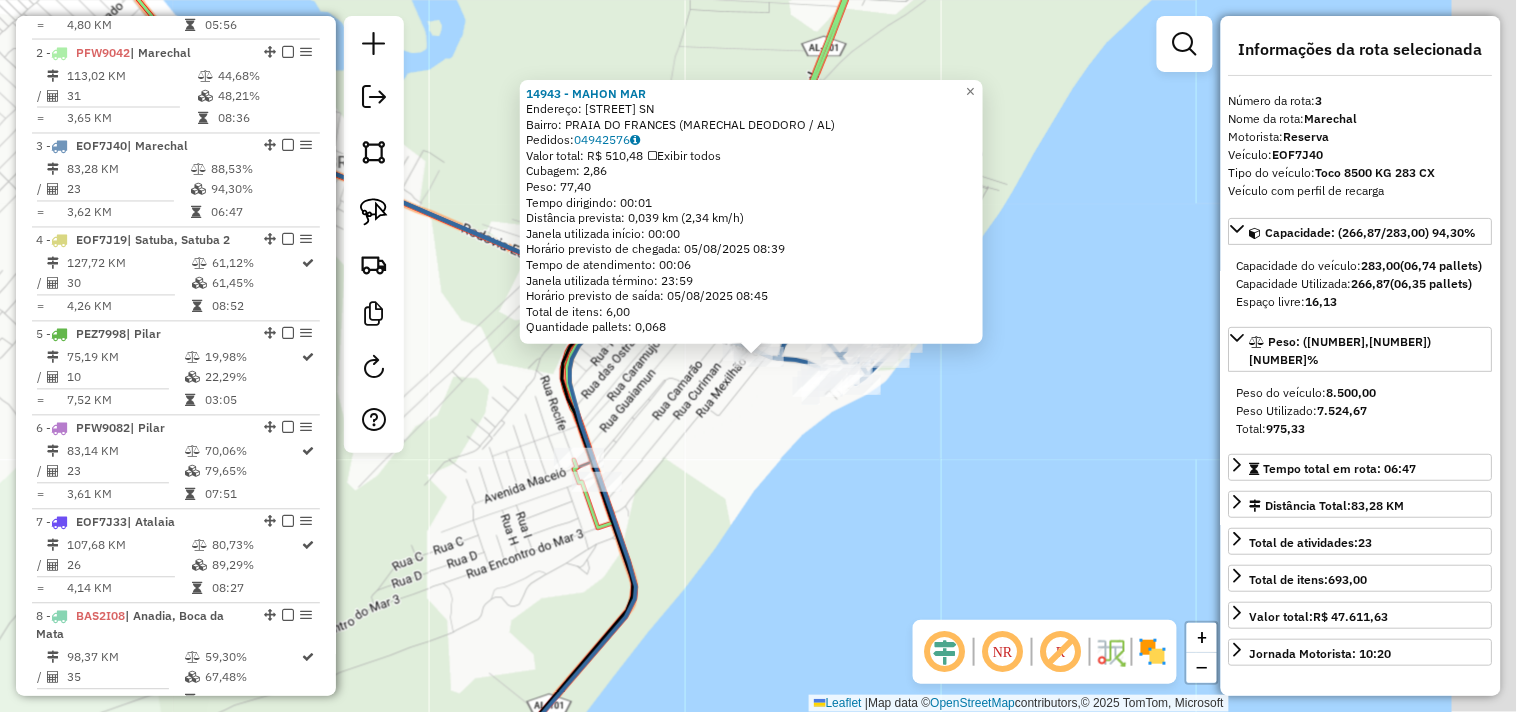 scroll, scrollTop: 1004, scrollLeft: 0, axis: vertical 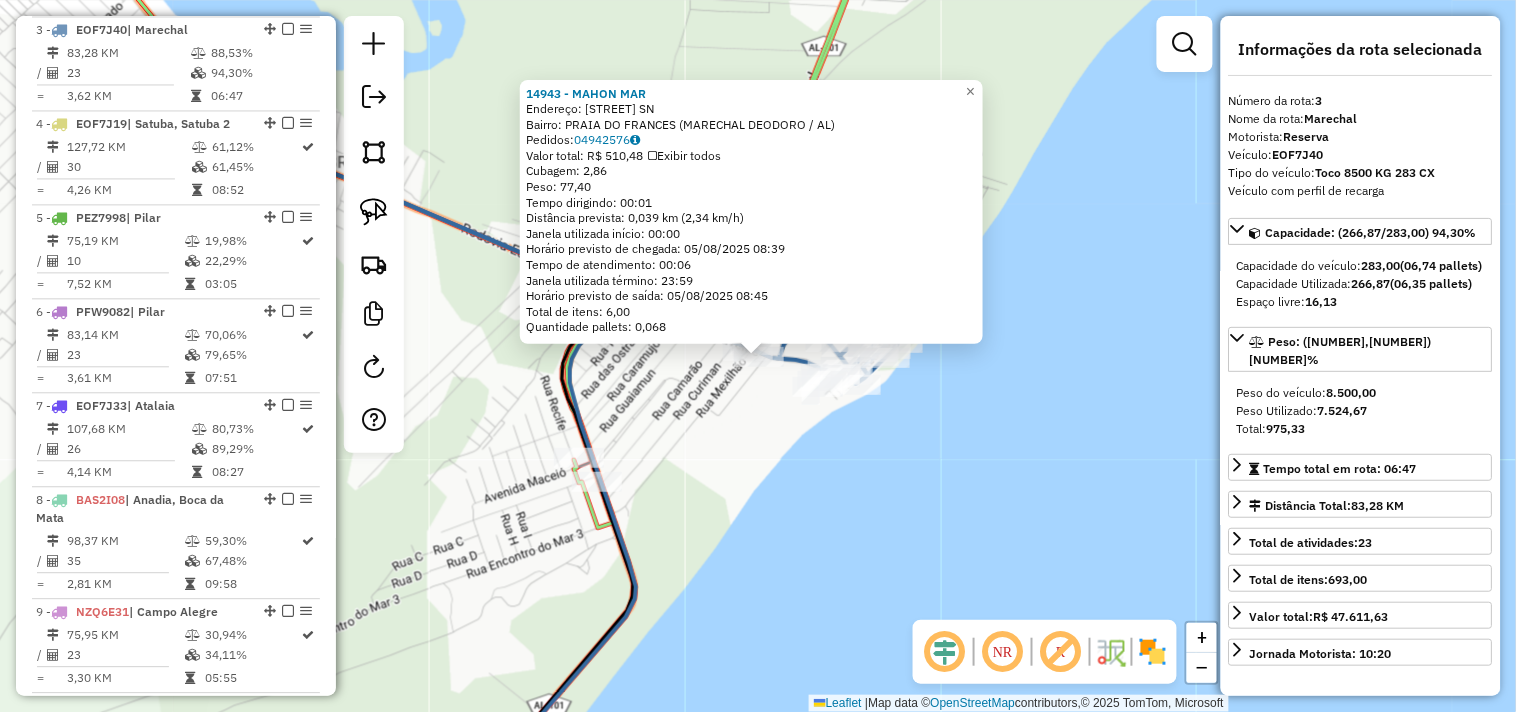 click on "14943 - MAHON MAR  Endereço:  Avenida Caravelas SN   Bairro: PRAIA DO FRANCES (MARECHAL DEODORO / AL)   Pedidos:  04942576   Valor total: R$ 510,48   Exibir todos   Cubagem: 2,86  Peso: 77,40  Tempo dirigindo: 00:01   Distância prevista: 0,039 km (2,34 km/h)   Janela utilizada início: 00:00   Horário previsto de chegada: 05/08/2025 08:39   Tempo de atendimento: 00:06   Janela utilizada término: 23:59   Horário previsto de saída: 05/08/2025 08:45   Total de itens: 6,00   Quantidade pallets: 0,068  × Janela de atendimento Grade de atendimento Capacidade Transportadoras Veículos Cliente Pedidos  Rotas Selecione os dias de semana para filtrar as janelas de atendimento  Seg   Ter   Qua   Qui   Sex   Sáb   Dom  Informe o período da janela de atendimento: De: Até:  Filtrar exatamente a janela do cliente  Considerar janela de atendimento padrão  Selecione os dias de semana para filtrar as grades de atendimento  Seg   Ter   Qua   Qui   Sex   Sáb   Dom   Clientes fora do dia de atendimento selecionado De:" 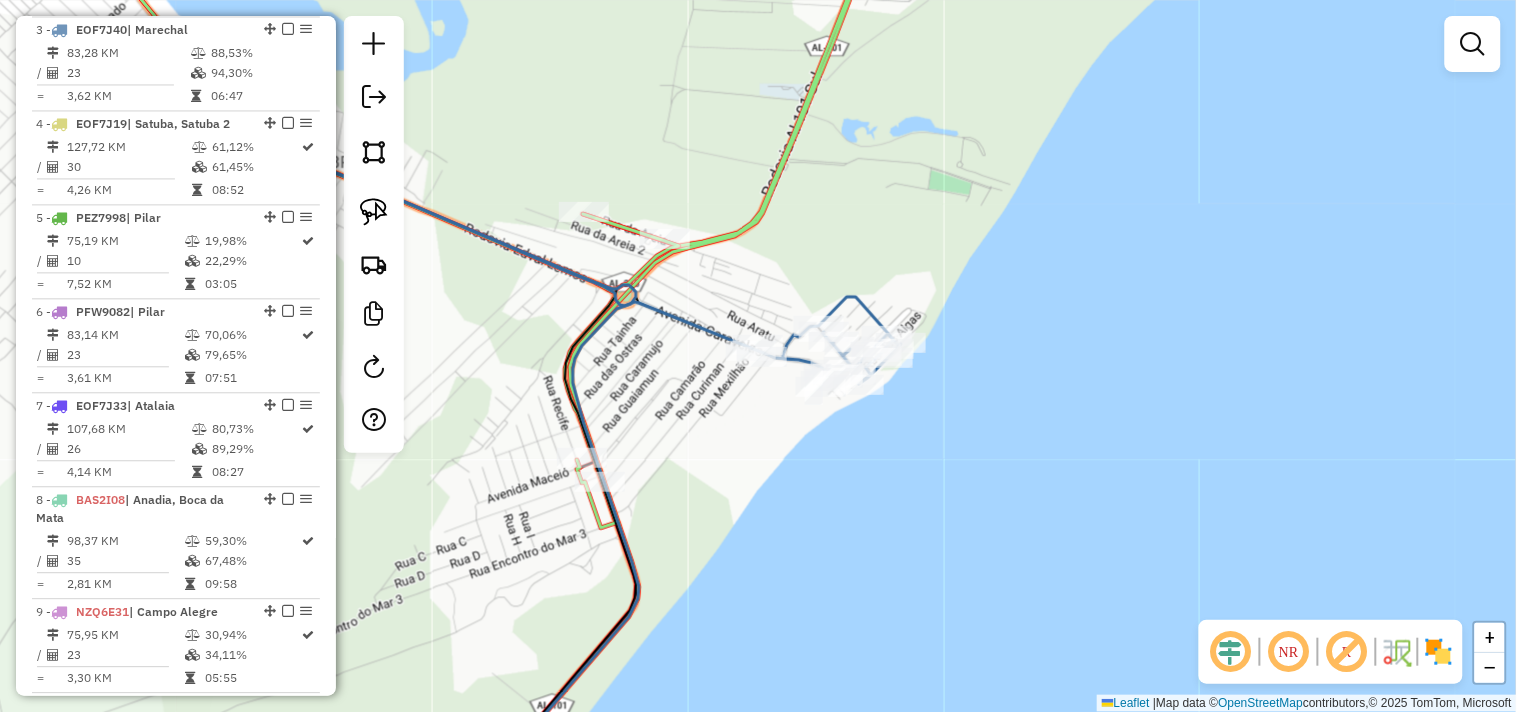 drag, startPoint x: 478, startPoint y: 335, endPoint x: 745, endPoint y: 452, distance: 291.50986 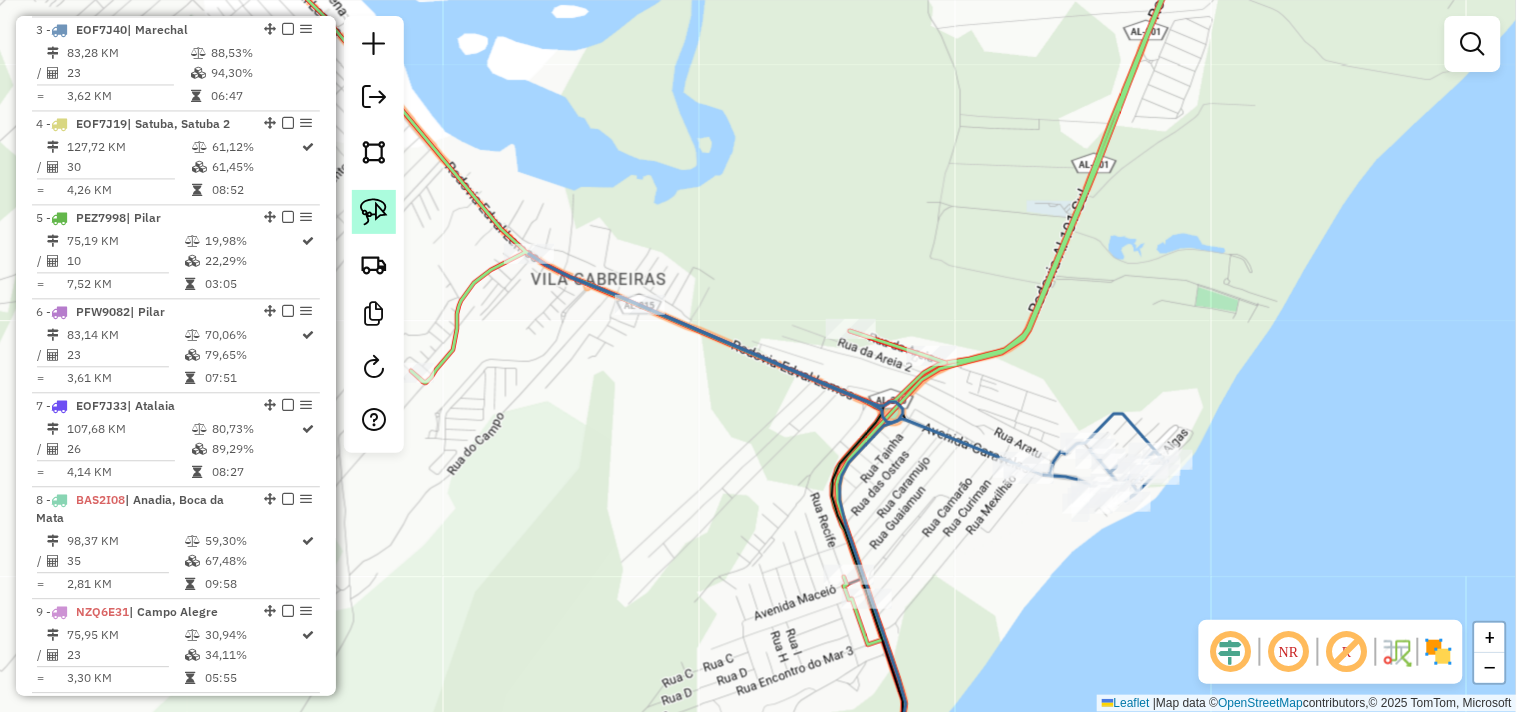 click 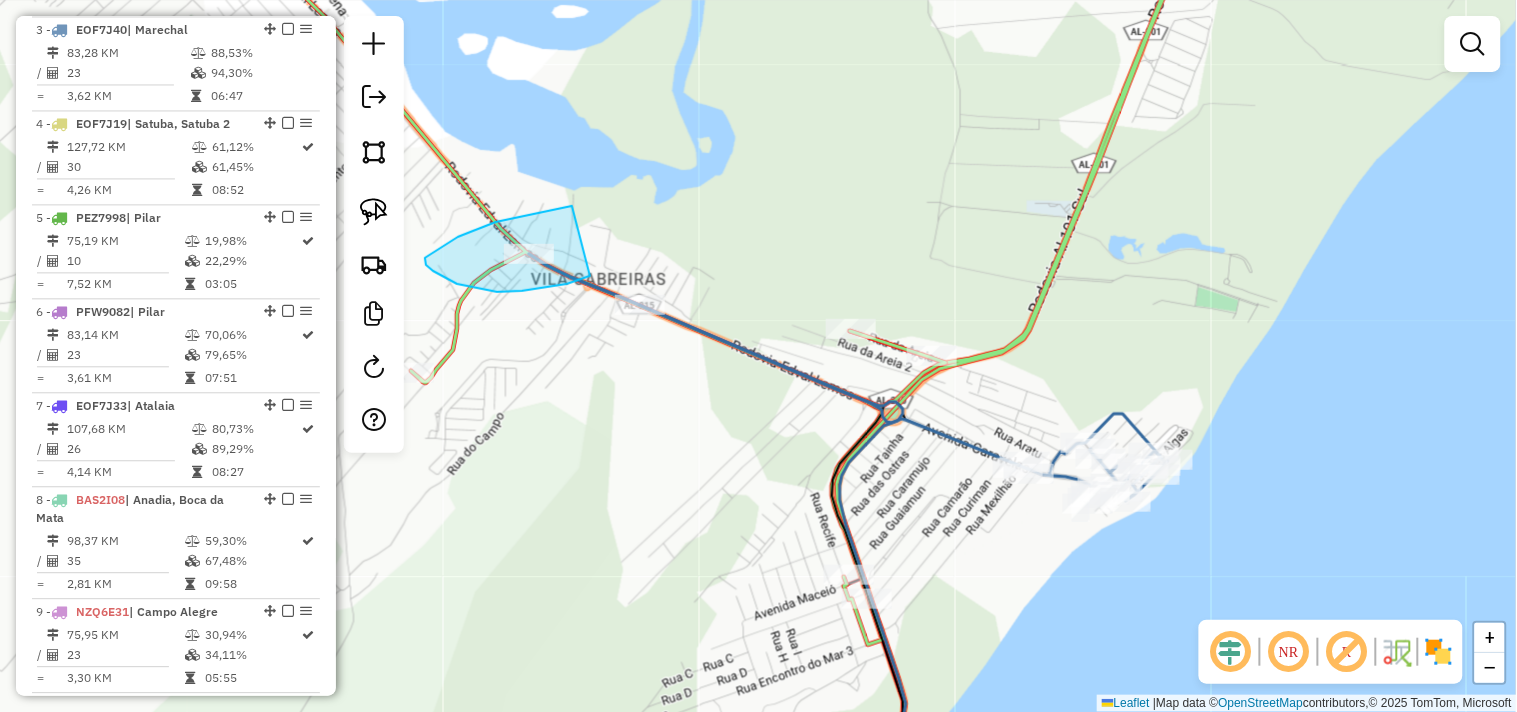 drag, startPoint x: 554, startPoint y: 210, endPoint x: 612, endPoint y: 260, distance: 76.57676 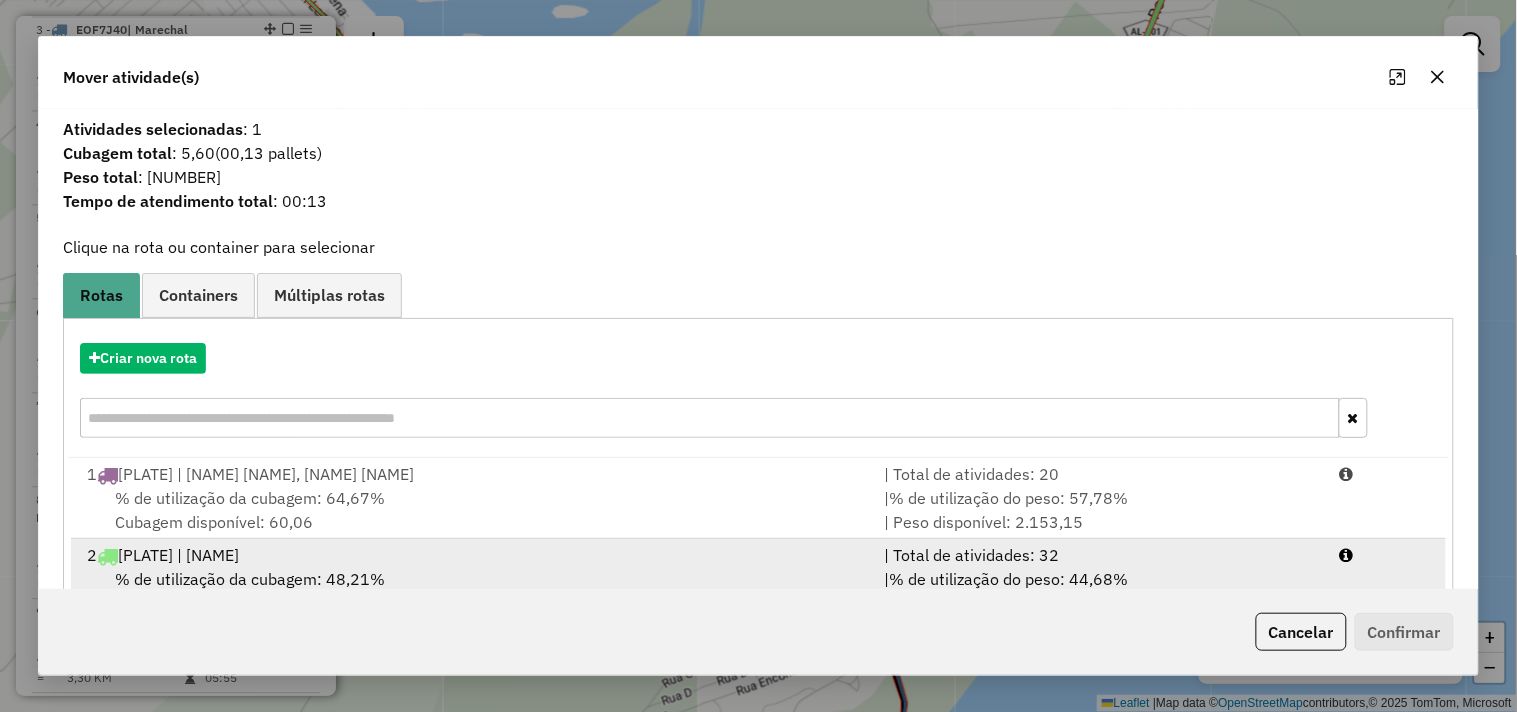click on "2  PFW9042 | Marechal" at bounding box center (473, 555) 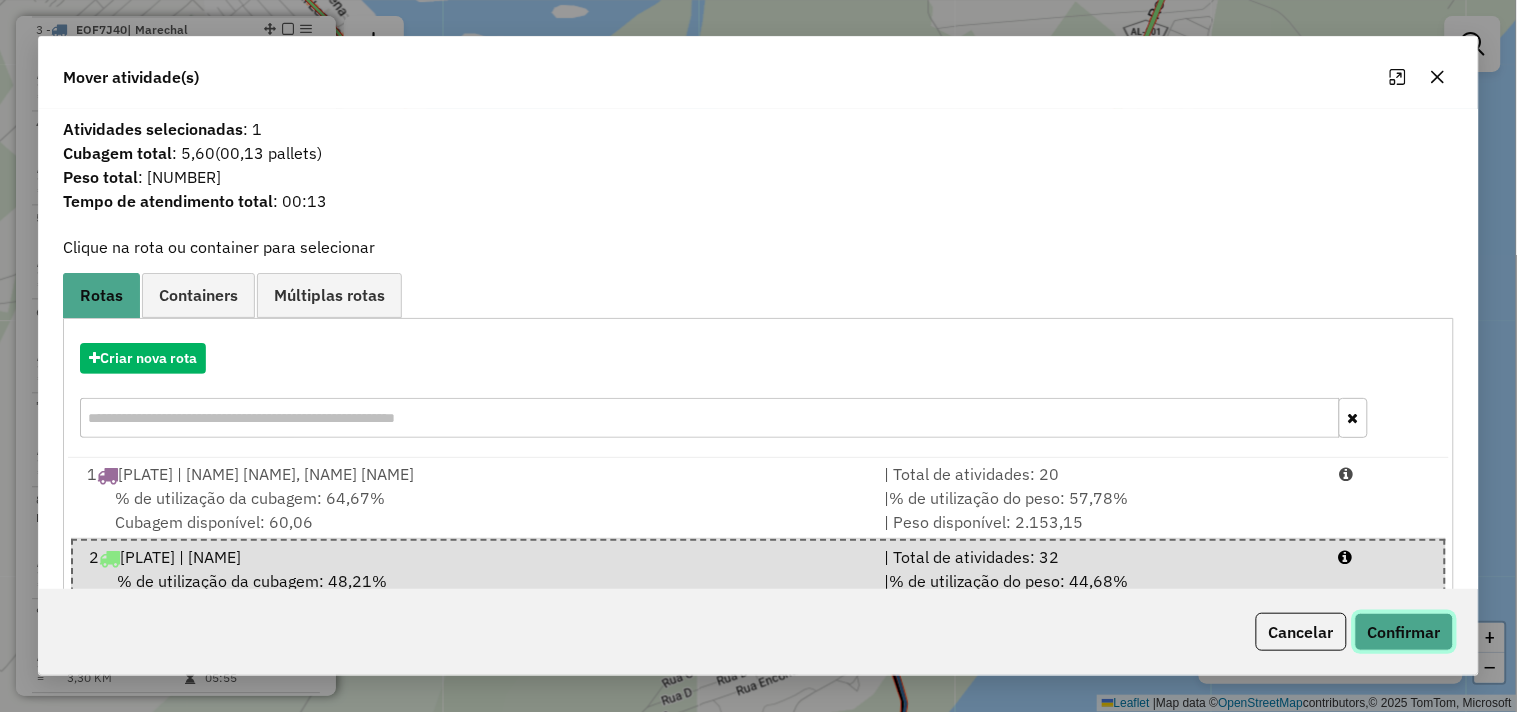 click on "Confirmar" 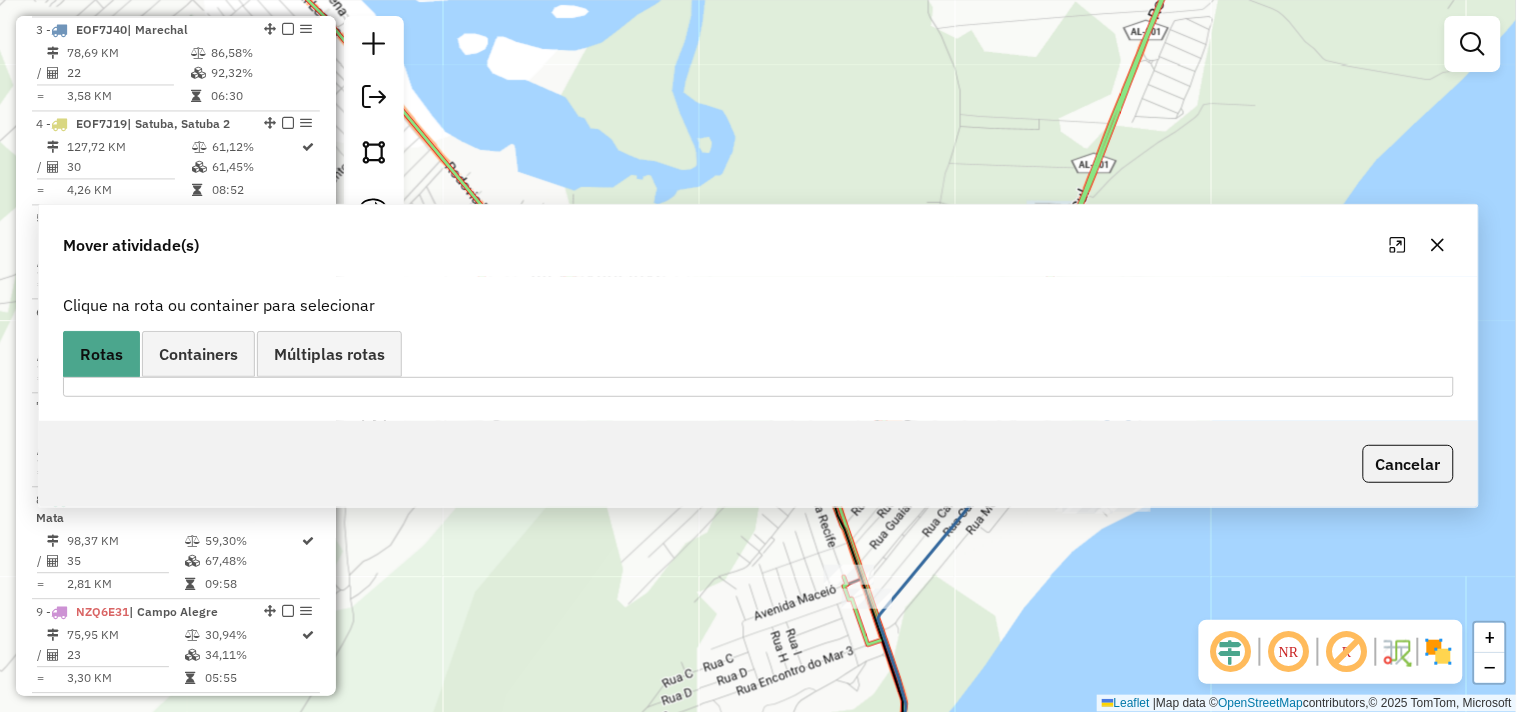 scroll, scrollTop: 816, scrollLeft: 0, axis: vertical 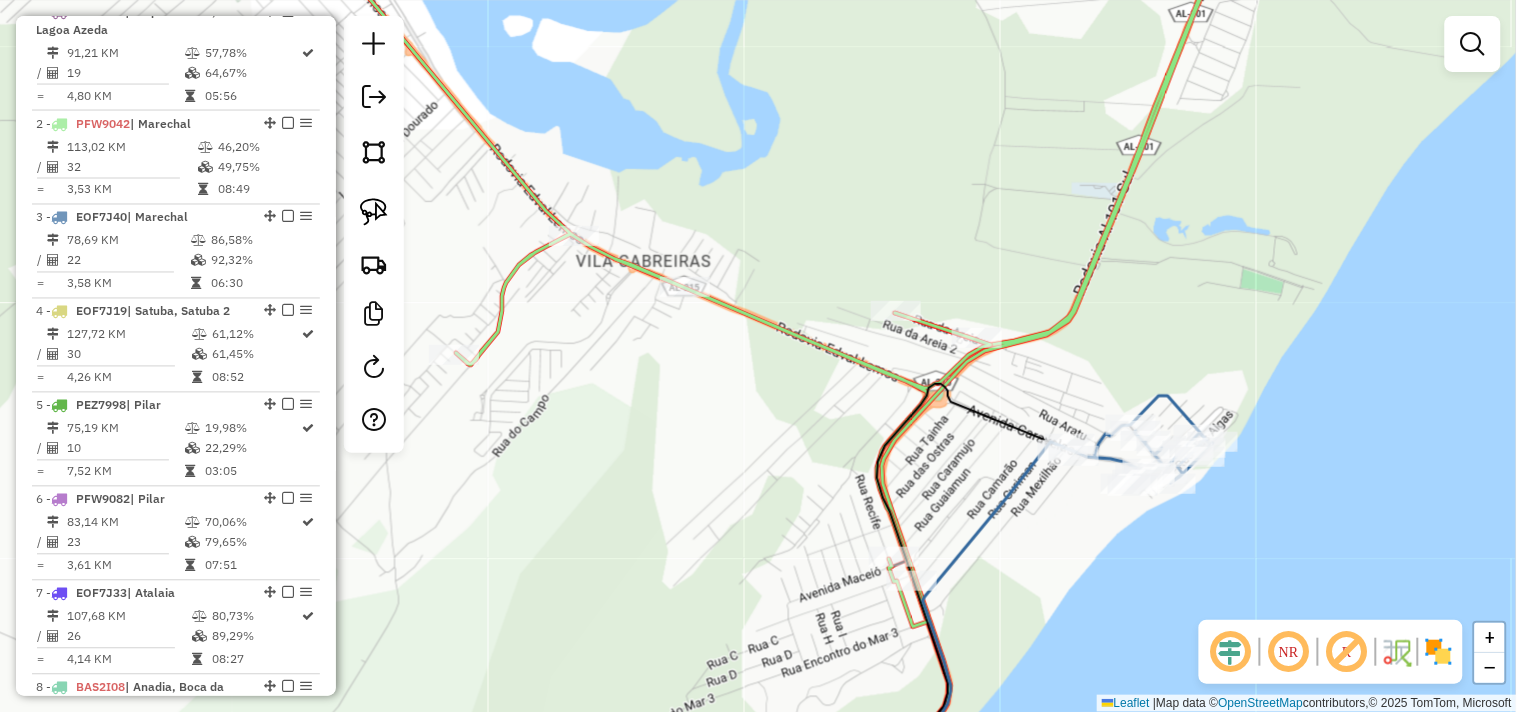 drag, startPoint x: 782, startPoint y: 386, endPoint x: 797, endPoint y: 375, distance: 18.601076 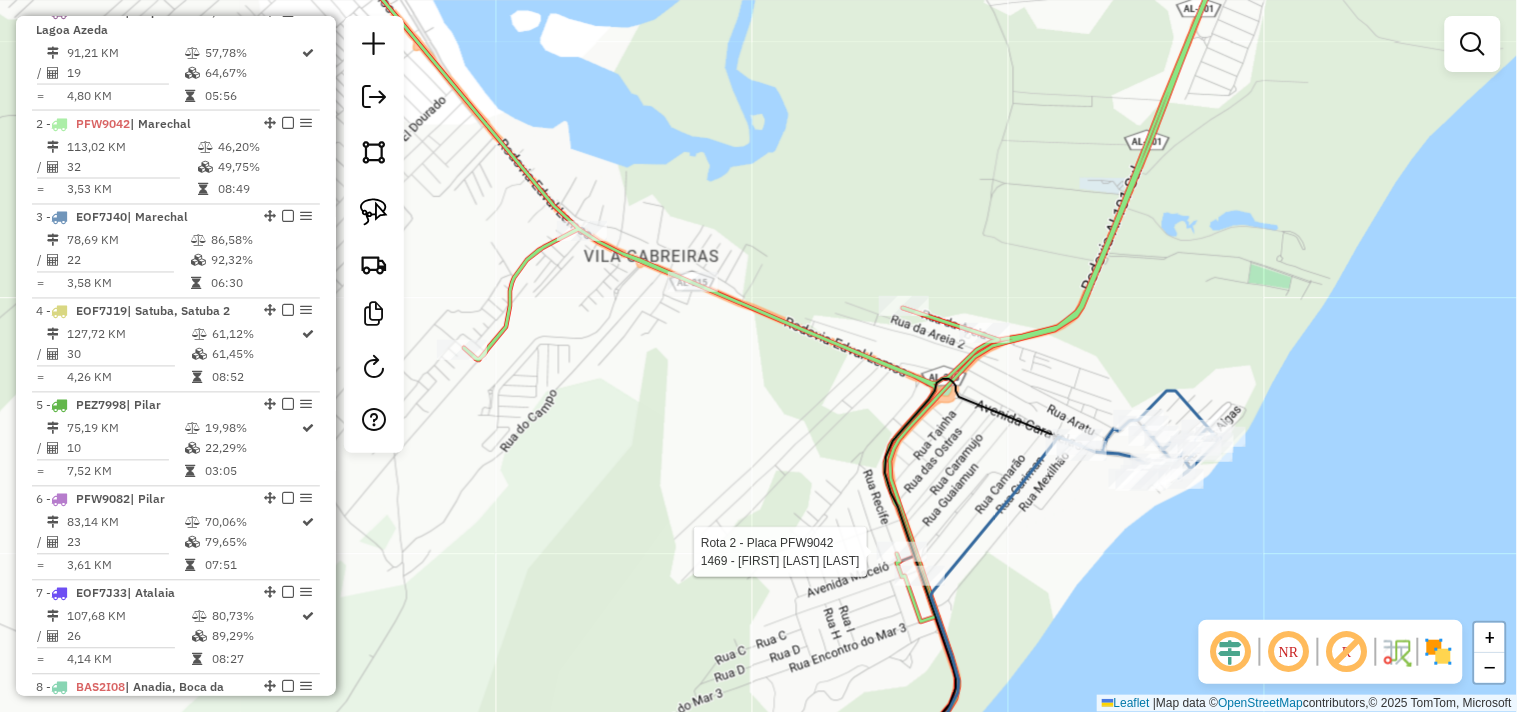 select on "**********" 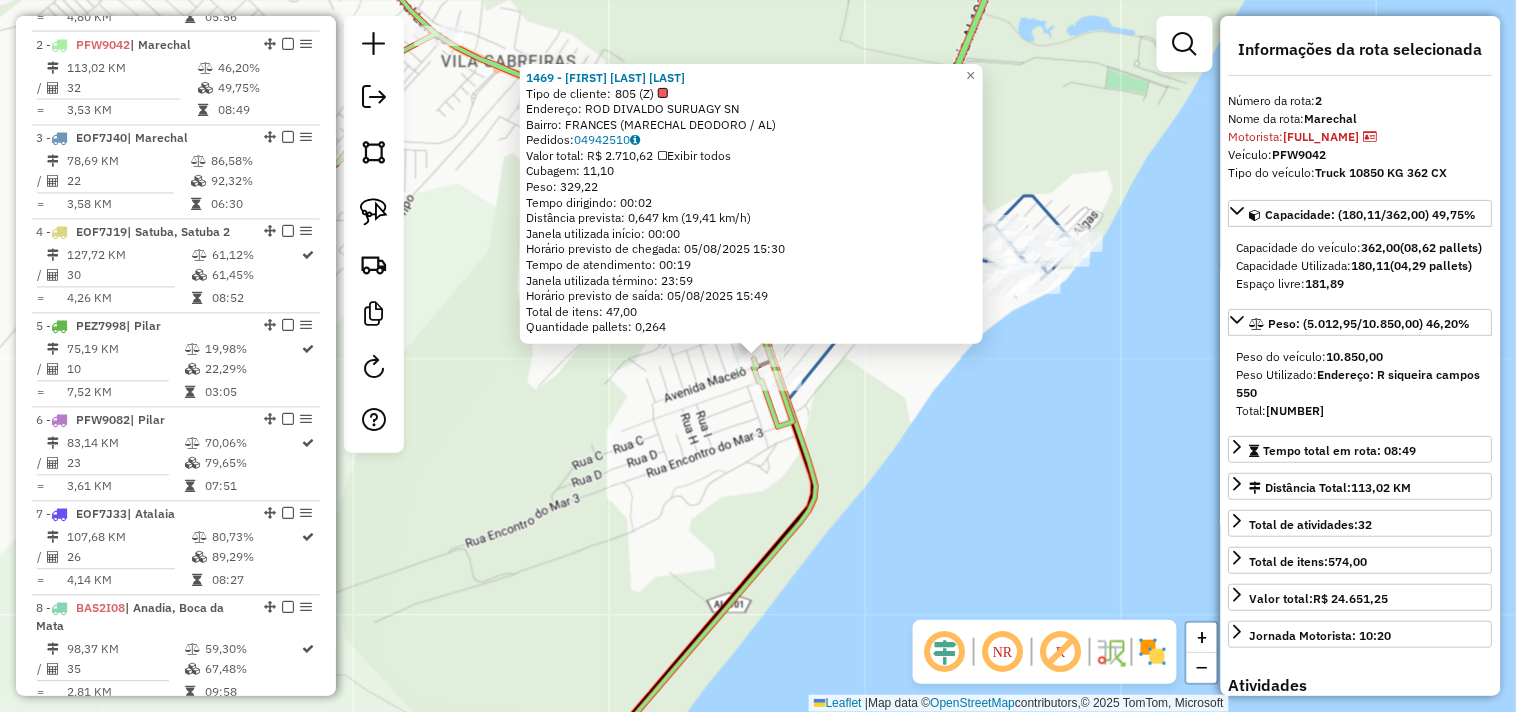 scroll, scrollTop: 910, scrollLeft: 0, axis: vertical 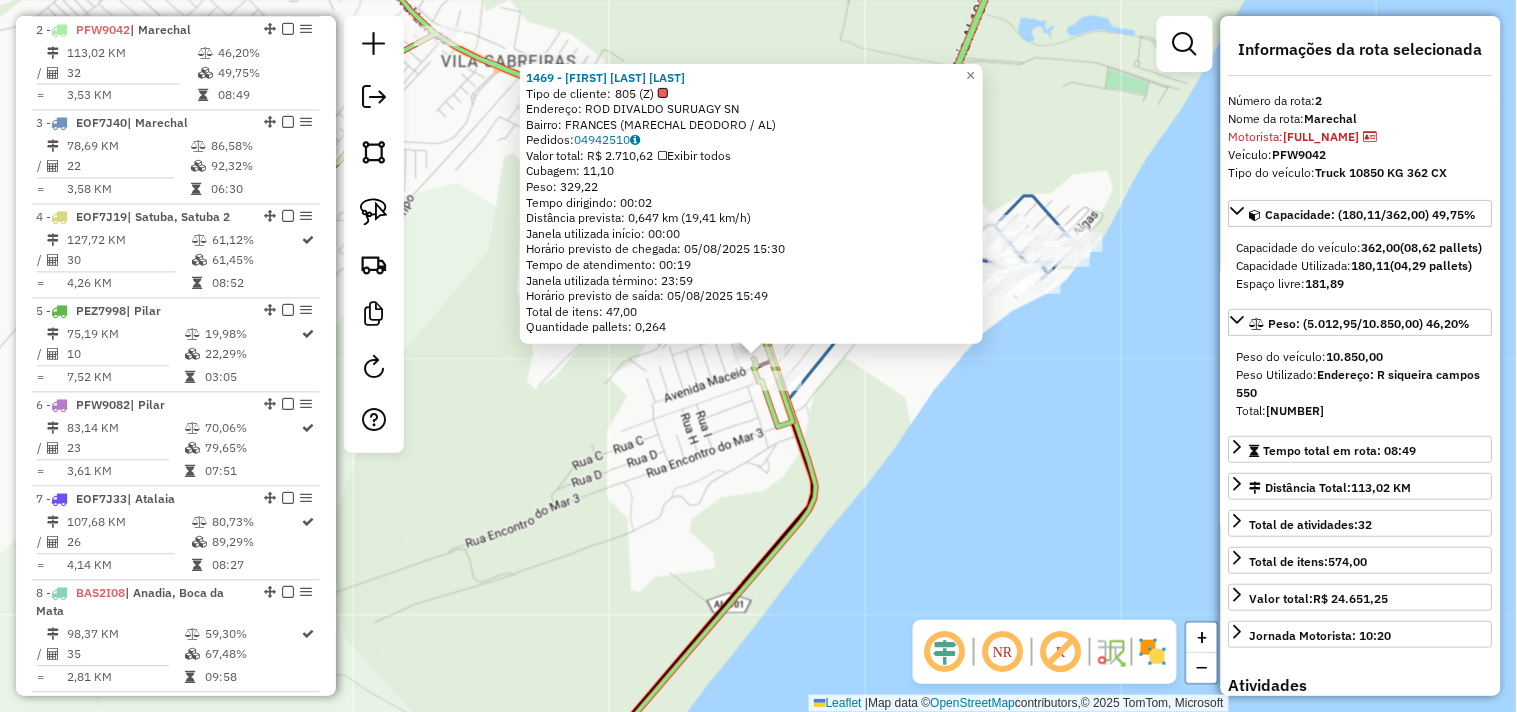 click on "1469 - MARTA CRISTINA SOBRAL  Tipo de cliente:   805 (Z)   Endereço: ROD DIVALDO SURUAGY                SN   Bairro: FRANCES (MARECHAL DEODORO / AL)   Pedidos:  04942510   Valor total: R$ 2.710,62   Exibir todos   Cubagem: 11,10  Peso: 329,22  Tempo dirigindo: 00:02   Distância prevista: 0,647 km (19,41 km/h)   Janela utilizada início: 00:00   Horário previsto de chegada: 05/08/2025 15:30   Tempo de atendimento: 00:19   Janela utilizada término: 23:59   Horário previsto de saída: 05/08/2025 15:49   Total de itens: 47,00   Quantidade pallets: 0,264  × Janela de atendimento Grade de atendimento Capacidade Transportadoras Veículos Cliente Pedidos  Rotas Selecione os dias de semana para filtrar as janelas de atendimento  Seg   Ter   Qua   Qui   Sex   Sáb   Dom  Informe o período da janela de atendimento: De: Até:  Filtrar exatamente a janela do cliente  Considerar janela de atendimento padrão  Selecione os dias de semana para filtrar as grades de atendimento  Seg   Ter   Qua   Qui   Sex   Sáb   Dom" 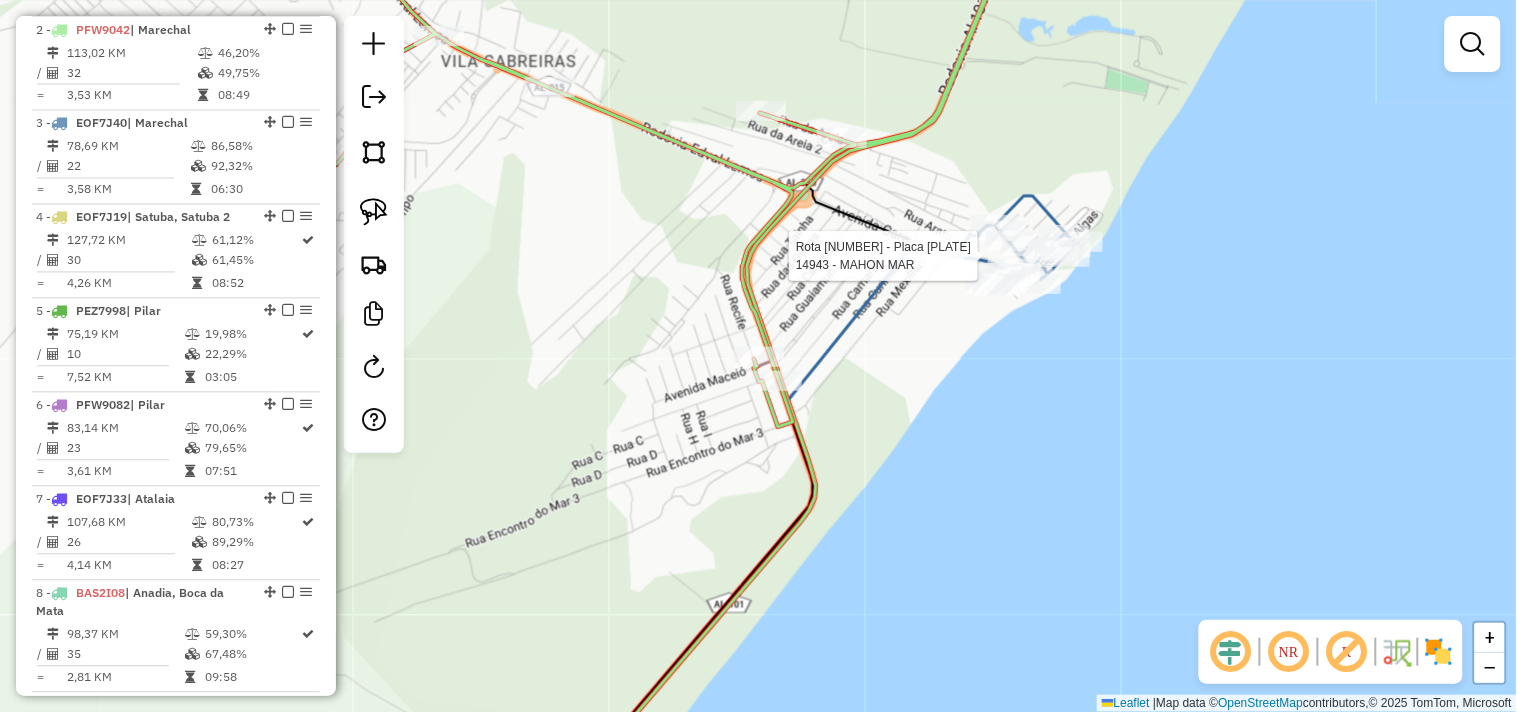 select on "**********" 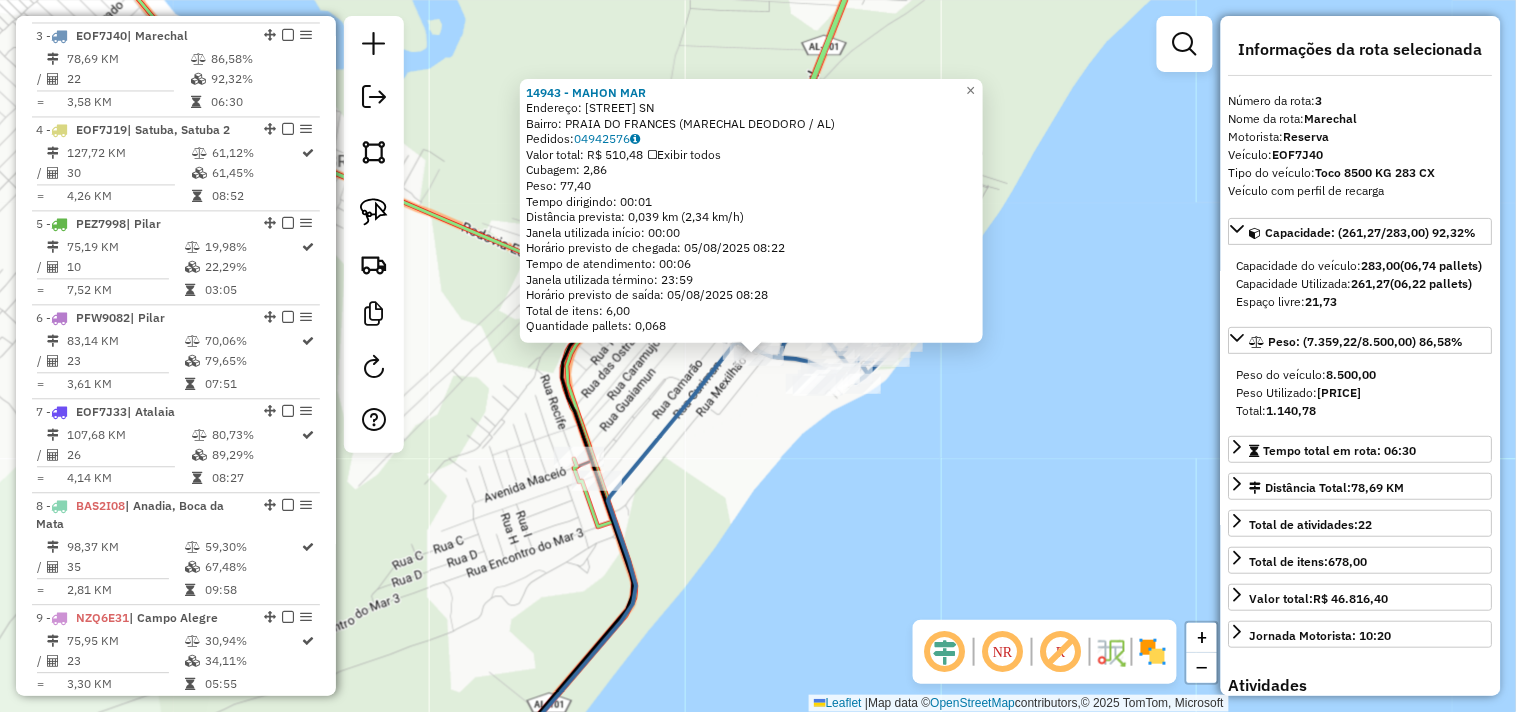 scroll, scrollTop: 1004, scrollLeft: 0, axis: vertical 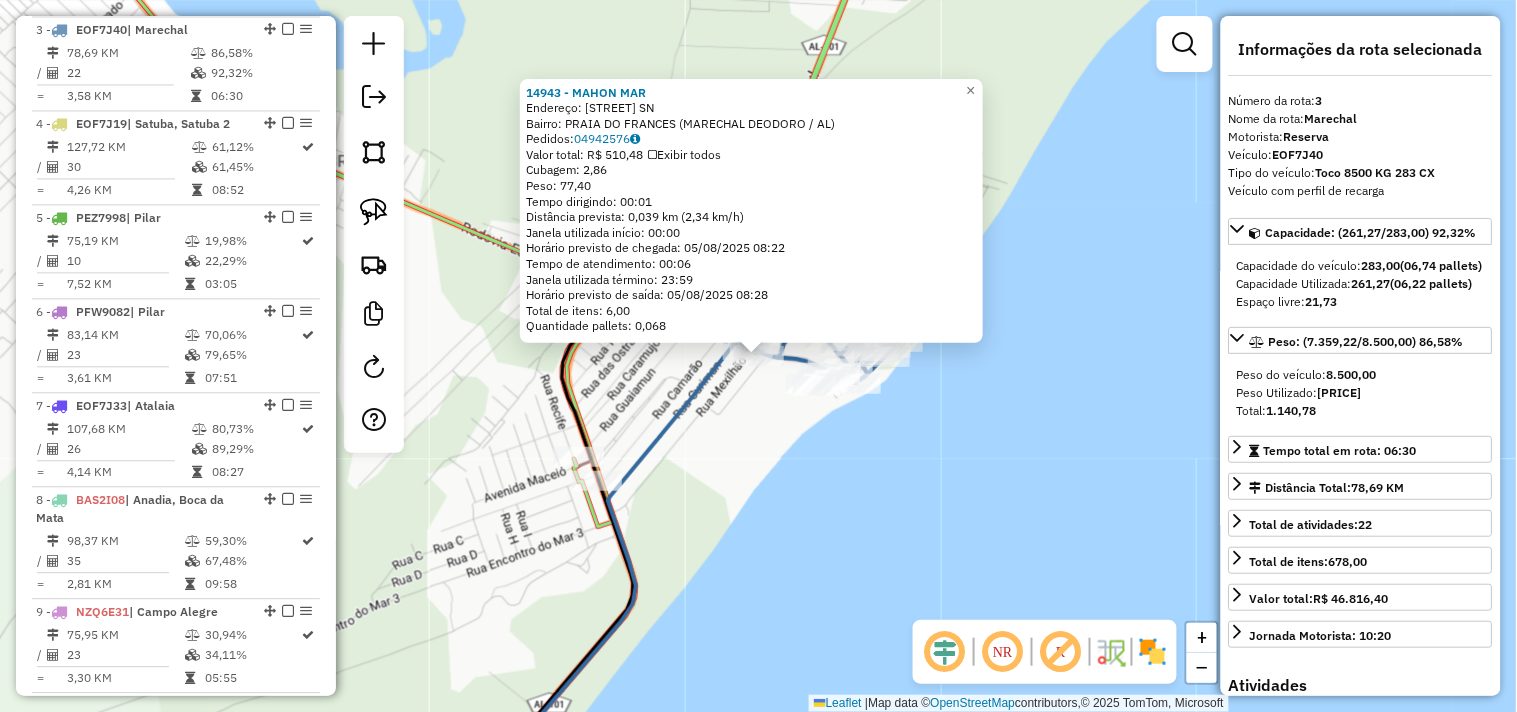 click on "14943 - MAHON MAR  Endereço:  Avenida Caravelas SN   Bairro: PRAIA DO FRANCES (MARECHAL DEODORO / AL)   Pedidos:  04942576   Valor total: R$ 510,48   Exibir todos   Cubagem: 2,86  Peso: 77,40  Tempo dirigindo: 00:01   Distância prevista: 0,039 km (2,34 km/h)   Janela utilizada início: 00:00   Horário previsto de chegada: 05/08/2025 08:22   Tempo de atendimento: 00:06   Janela utilizada término: 23:59   Horário previsto de saída: 05/08/2025 08:28   Total de itens: 6,00   Quantidade pallets: 0,068  × Janela de atendimento Grade de atendimento Capacidade Transportadoras Veículos Cliente Pedidos  Rotas Selecione os dias de semana para filtrar as janelas de atendimento  Seg   Ter   Qua   Qui   Sex   Sáb   Dom  Informe o período da janela de atendimento: De: Até:  Filtrar exatamente a janela do cliente  Considerar janela de atendimento padrão  Selecione os dias de semana para filtrar as grades de atendimento  Seg   Ter   Qua   Qui   Sex   Sáb   Dom   Clientes fora do dia de atendimento selecionado De:" 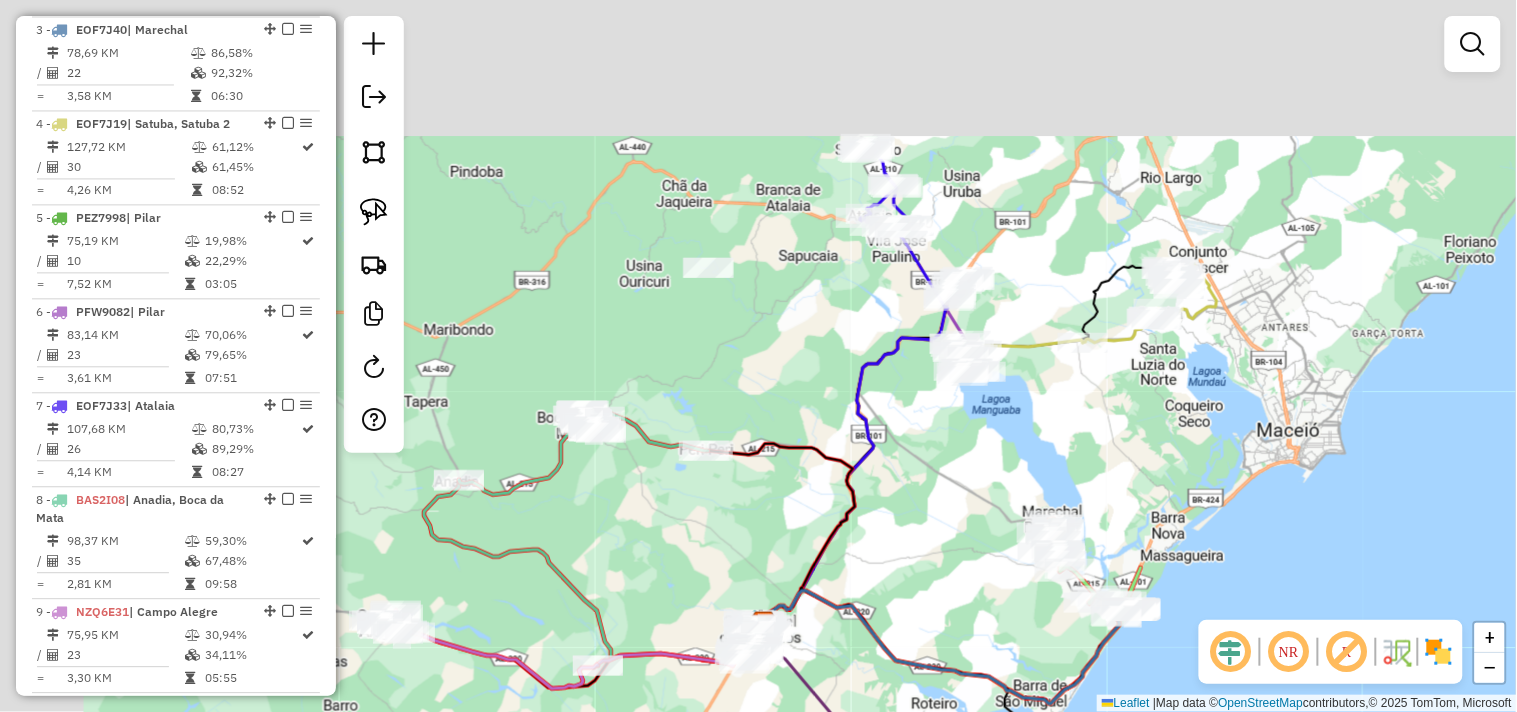 drag, startPoint x: 734, startPoint y: 444, endPoint x: 936, endPoint y: 618, distance: 266.60834 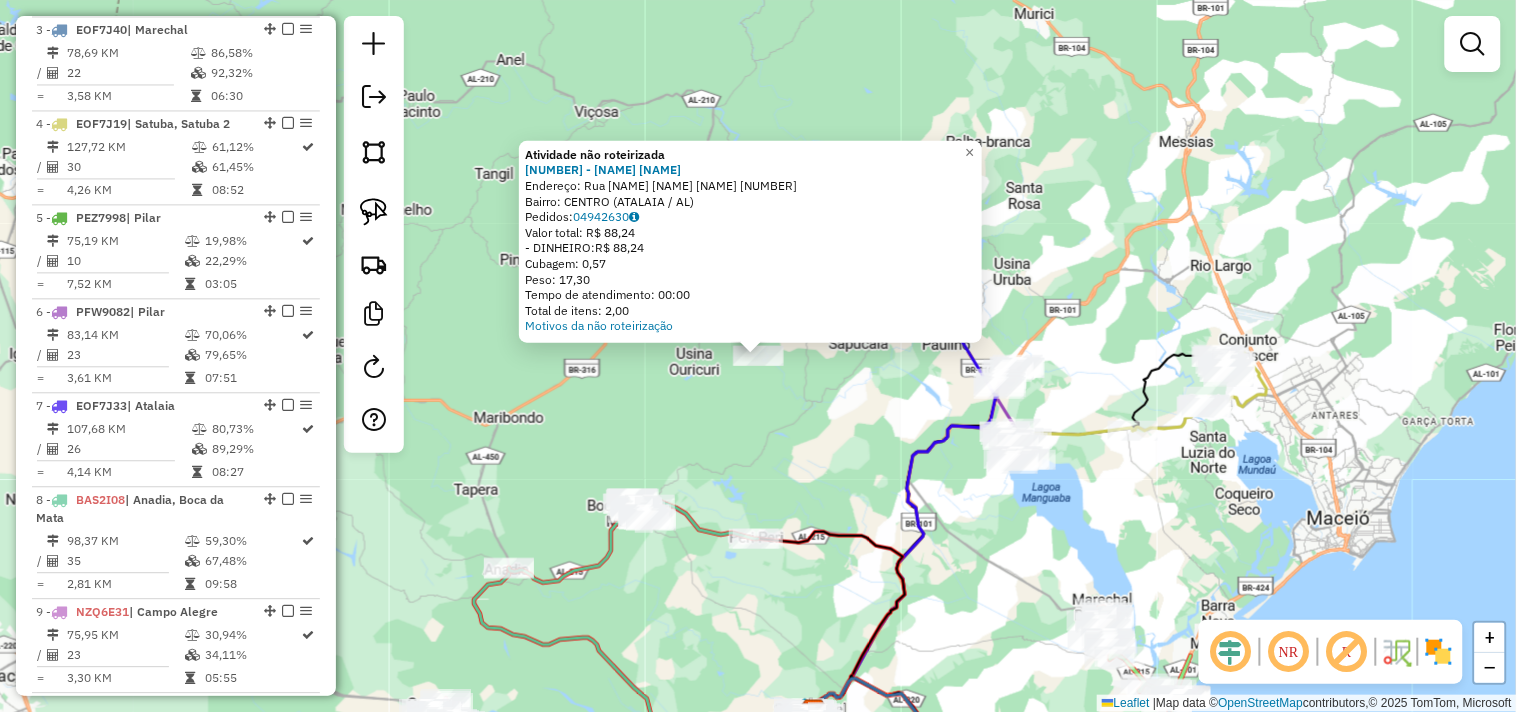 click on "Atividade não roteirizada 15646 - CK BEBIDAS  Endereço:  Rua professor Genario Cardoso 119   Bairro: CENTRO (ATALAIA / AL)   Pedidos:  04942630   Valor total: R$ 88,24   - DINHEIRO:  R$ 88,24   Cubagem: 0,57   Peso: 17,30   Tempo de atendimento: 00:00   Total de itens: 2,00  Motivos da não roteirização × Janela de atendimento Grade de atendimento Capacidade Transportadoras Veículos Cliente Pedidos  Rotas Selecione os dias de semana para filtrar as janelas de atendimento  Seg   Ter   Qua   Qui   Sex   Sáb   Dom  Informe o período da janela de atendimento: De: Até:  Filtrar exatamente a janela do cliente  Considerar janela de atendimento padrão  Selecione os dias de semana para filtrar as grades de atendimento  Seg   Ter   Qua   Qui   Sex   Sáb   Dom   Considerar clientes sem dia de atendimento cadastrado  Clientes fora do dia de atendimento selecionado Filtrar as atividades entre os valores definidos abaixo:  Peso mínimo:   Peso máximo:   Cubagem mínima:   Cubagem máxima:   De:   Até:   De:  +" 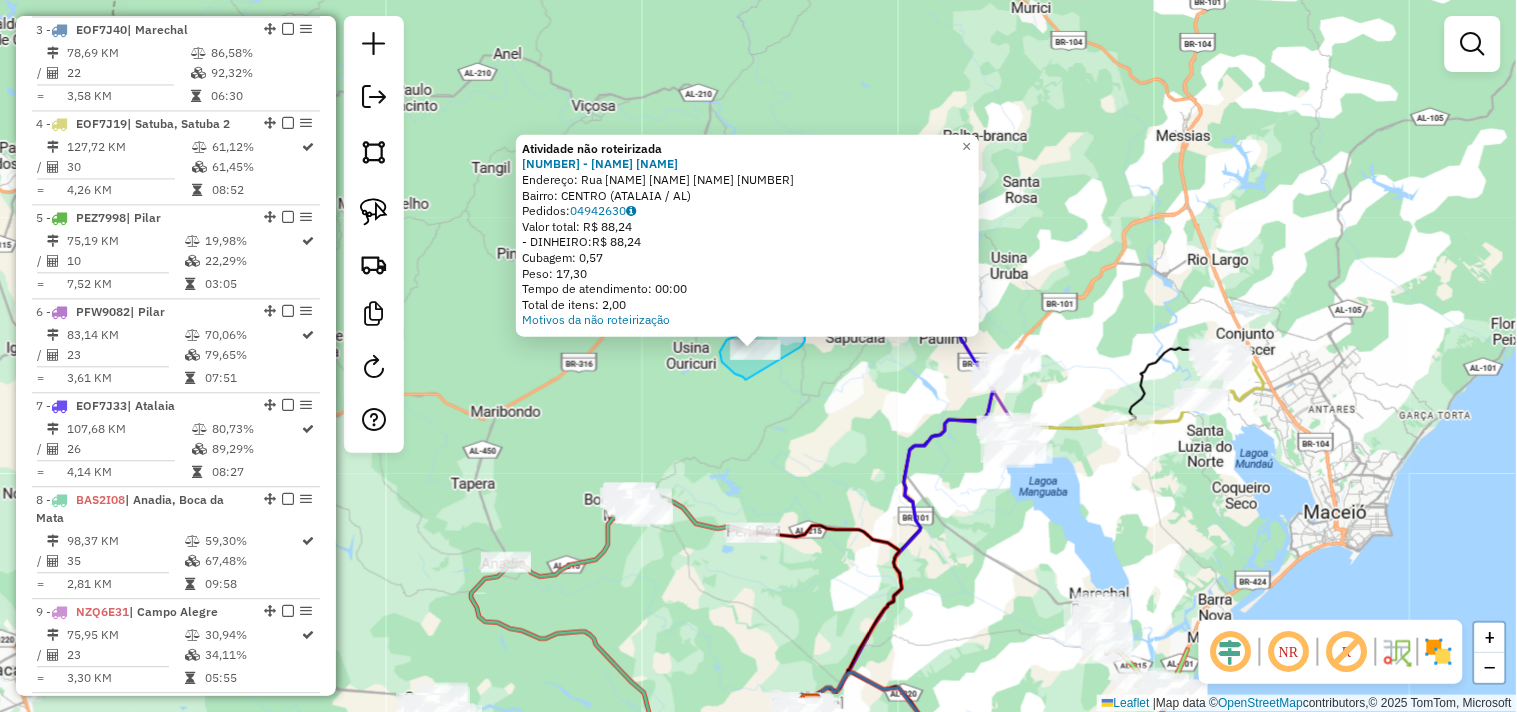 drag, startPoint x: 743, startPoint y: 377, endPoint x: 795, endPoint y: 350, distance: 58.59181 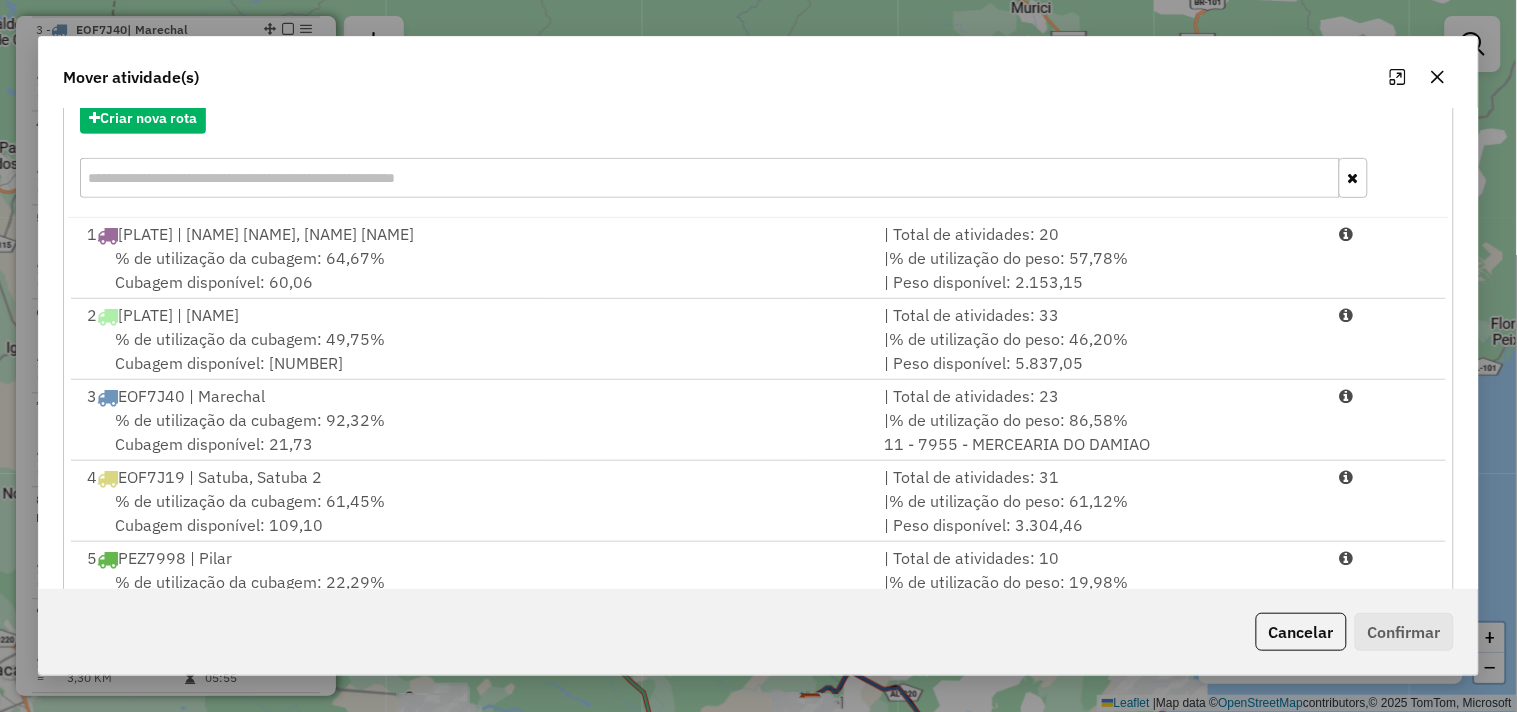 scroll, scrollTop: 302, scrollLeft: 0, axis: vertical 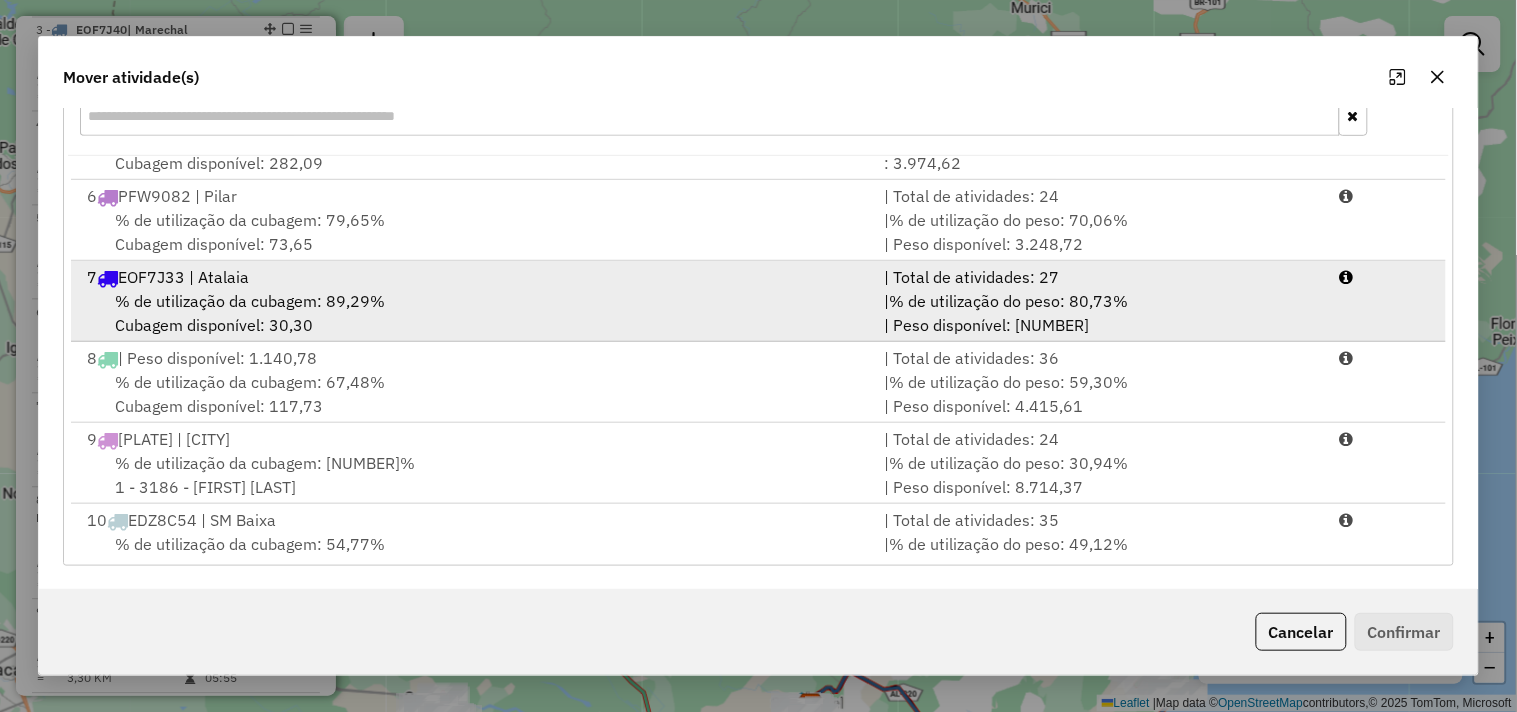 click on "% de utilização da cubagem: 89,29%  Cubagem disponível: 30,30" at bounding box center [473, 313] 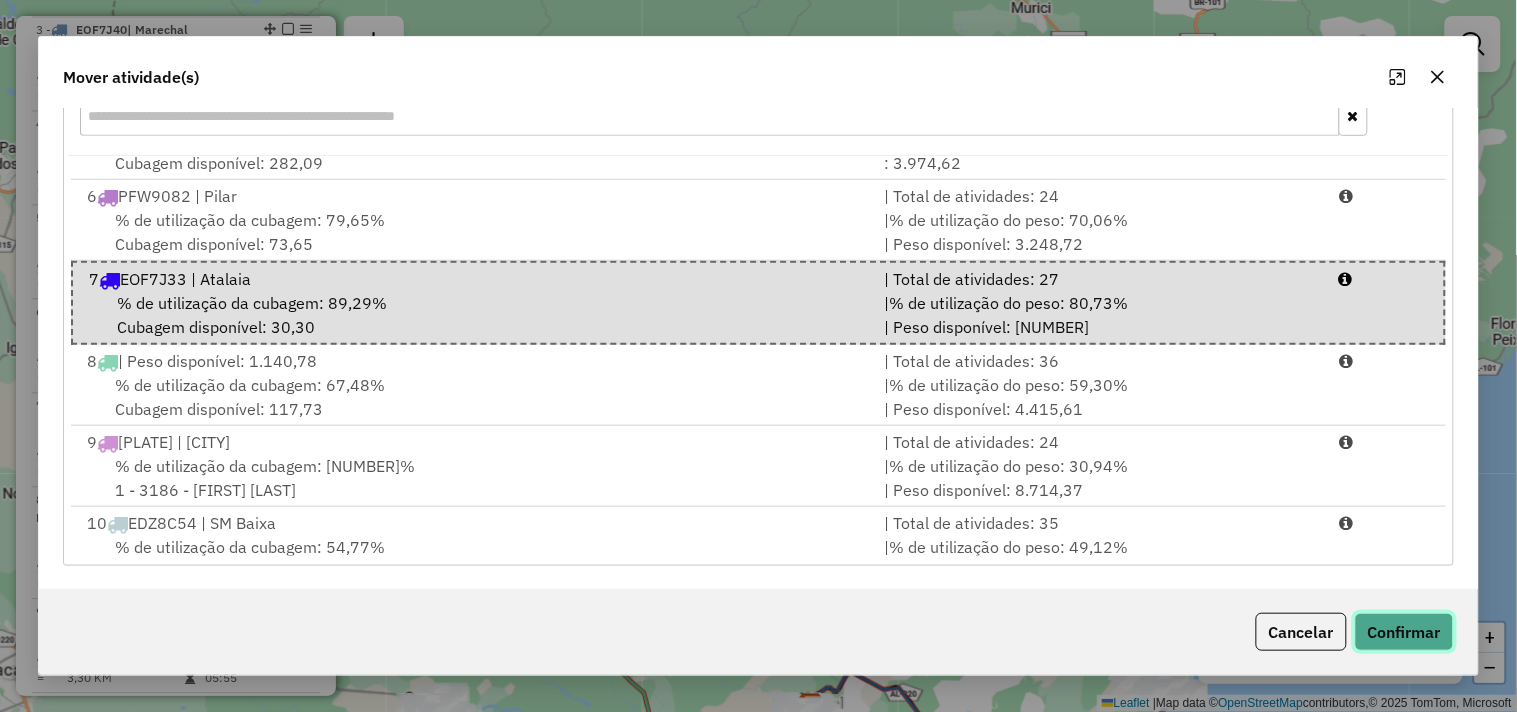 click on "Confirmar" 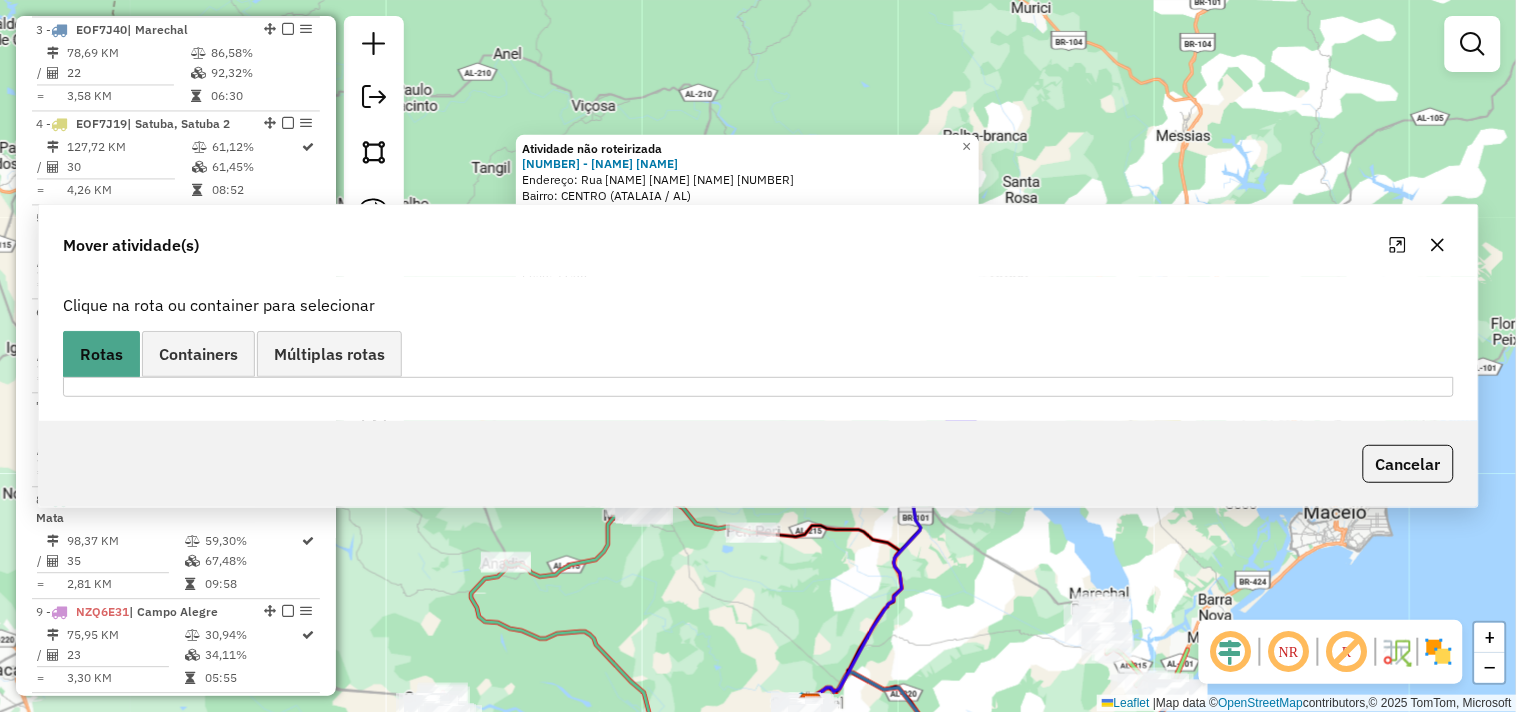 scroll, scrollTop: 0, scrollLeft: 0, axis: both 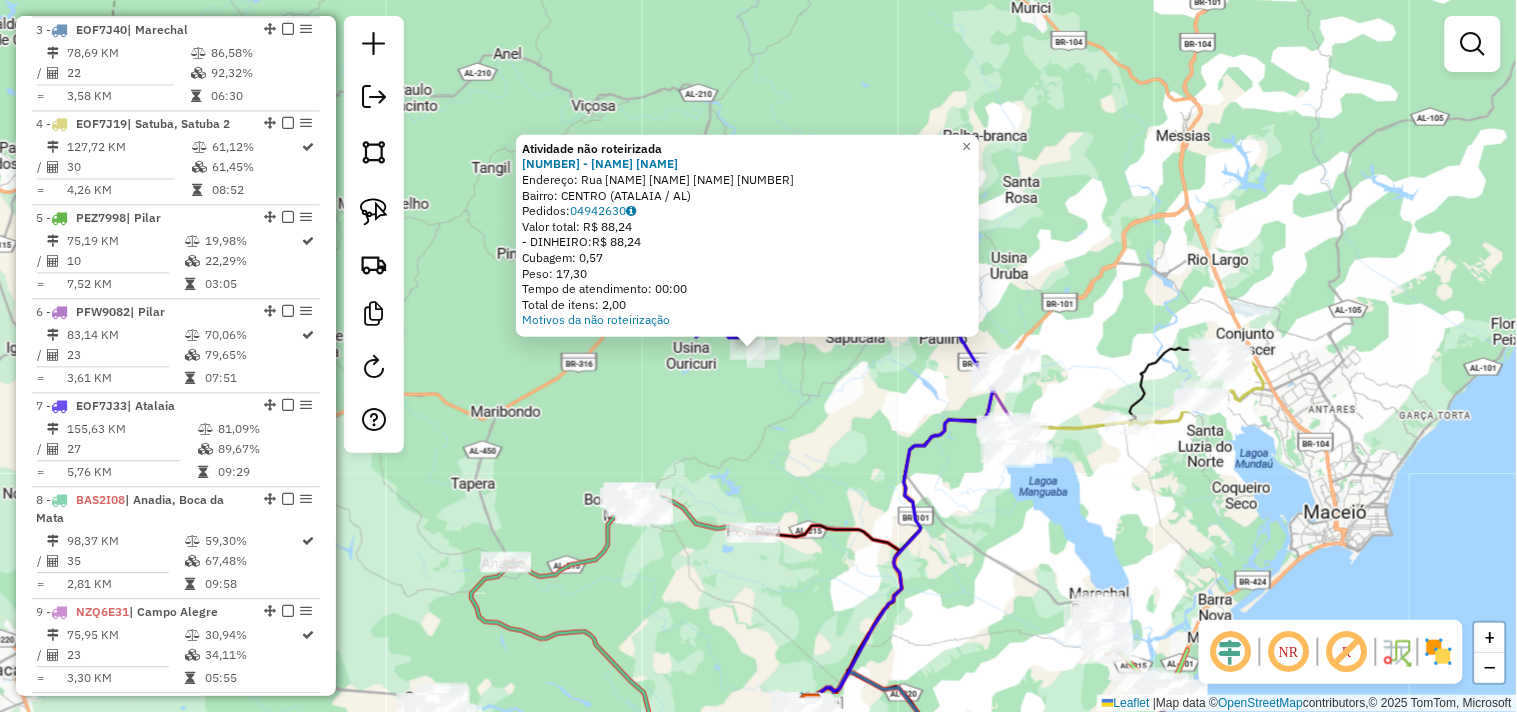click on "Atividade não roteirizada 15646 - CK BEBIDAS  Endereço:  Rua professor Genario Cardoso 119   Bairro: CENTRO (ATALAIA / AL)   Pedidos:  04942630   Valor total: R$ 88,24   - DINHEIRO:  R$ 88,24   Cubagem: 0,57   Peso: 17,30   Tempo de atendimento: 00:00   Total de itens: 2,00  Motivos da não roteirização × Janela de atendimento Grade de atendimento Capacidade Transportadoras Veículos Cliente Pedidos  Rotas Selecione os dias de semana para filtrar as janelas de atendimento  Seg   Ter   Qua   Qui   Sex   Sáb   Dom  Informe o período da janela de atendimento: De: Até:  Filtrar exatamente a janela do cliente  Considerar janela de atendimento padrão  Selecione os dias de semana para filtrar as grades de atendimento  Seg   Ter   Qua   Qui   Sex   Sáb   Dom   Considerar clientes sem dia de atendimento cadastrado  Clientes fora do dia de atendimento selecionado Filtrar as atividades entre os valores definidos abaixo:  Peso mínimo:   Peso máximo:   Cubagem mínima:   Cubagem máxima:   De:   Até:   De:  +" 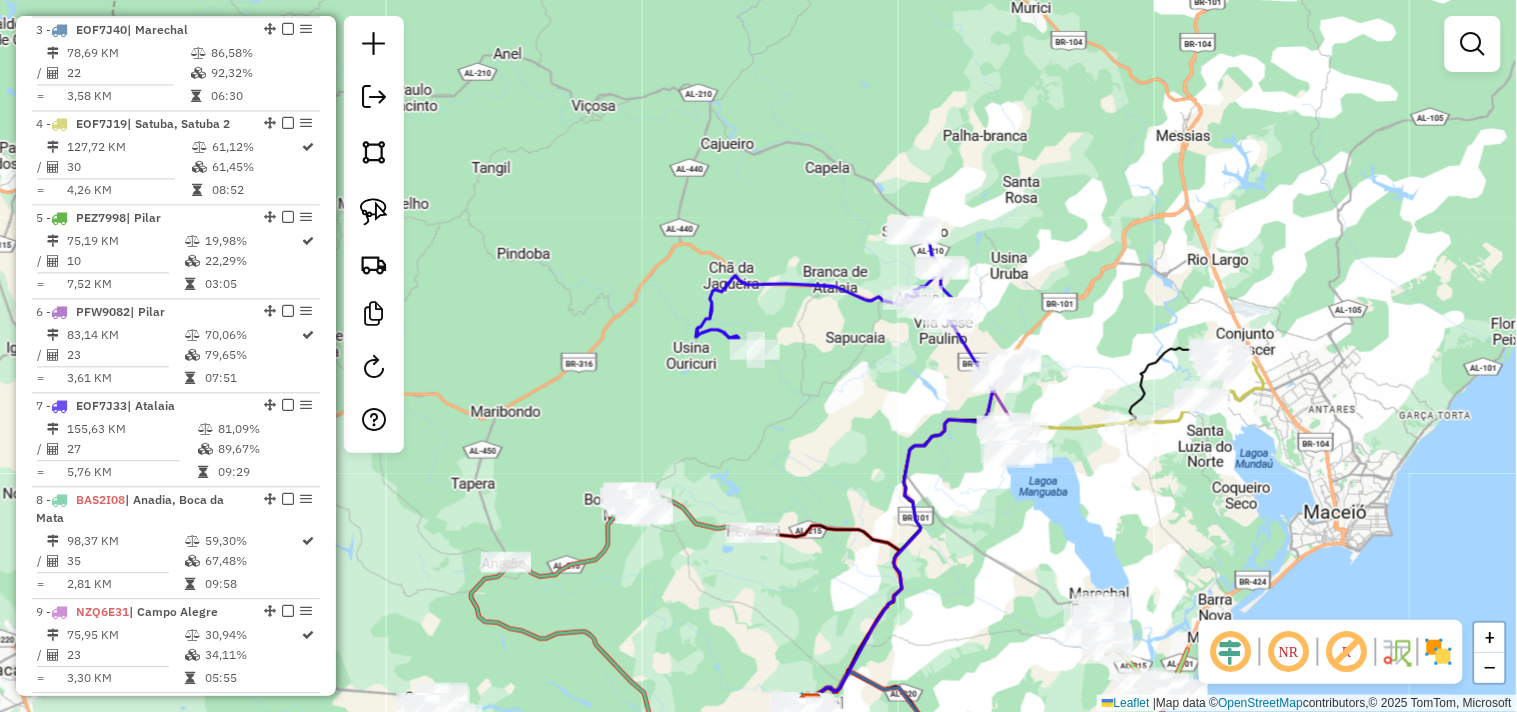 drag, startPoint x: 831, startPoint y: 474, endPoint x: 892, endPoint y: 285, distance: 198.6001 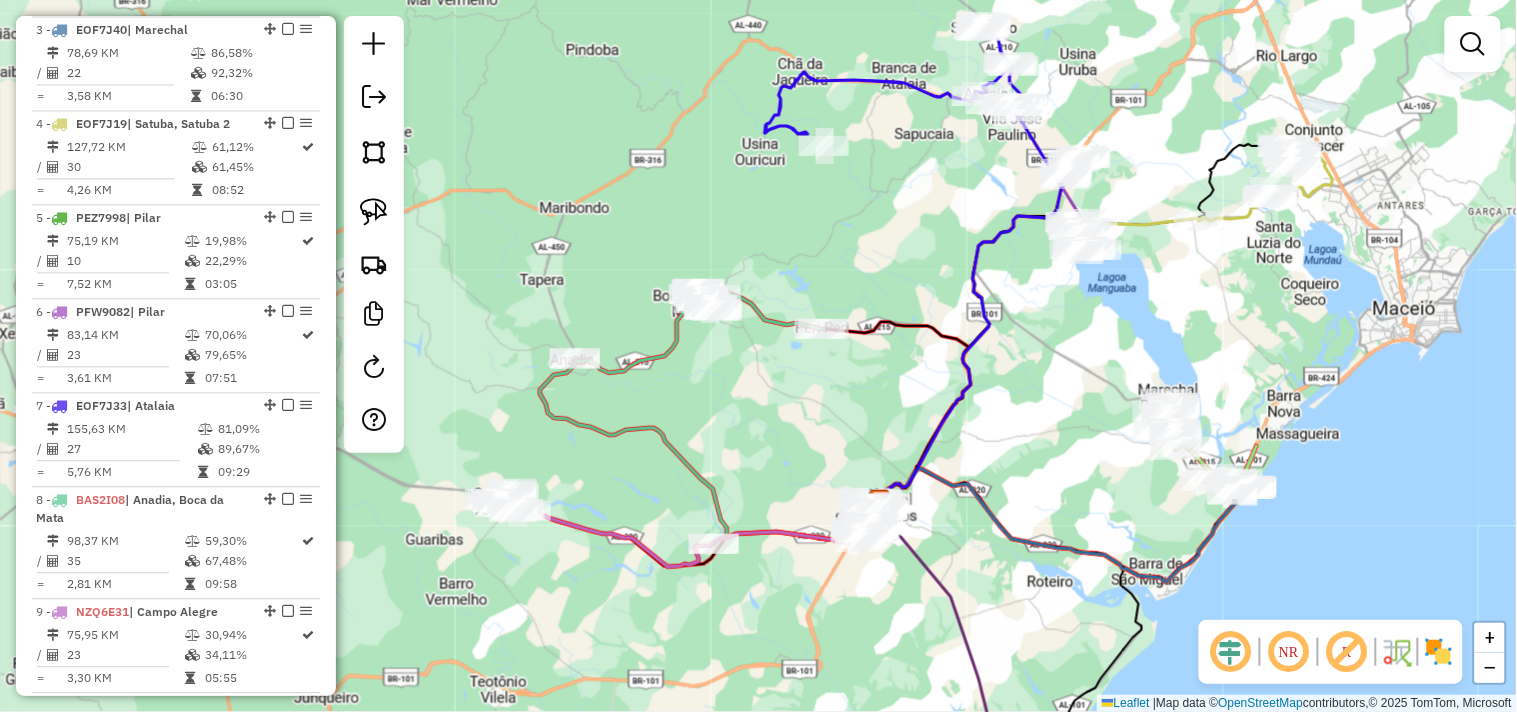 drag, startPoint x: 866, startPoint y: 428, endPoint x: 785, endPoint y: 297, distance: 154.01949 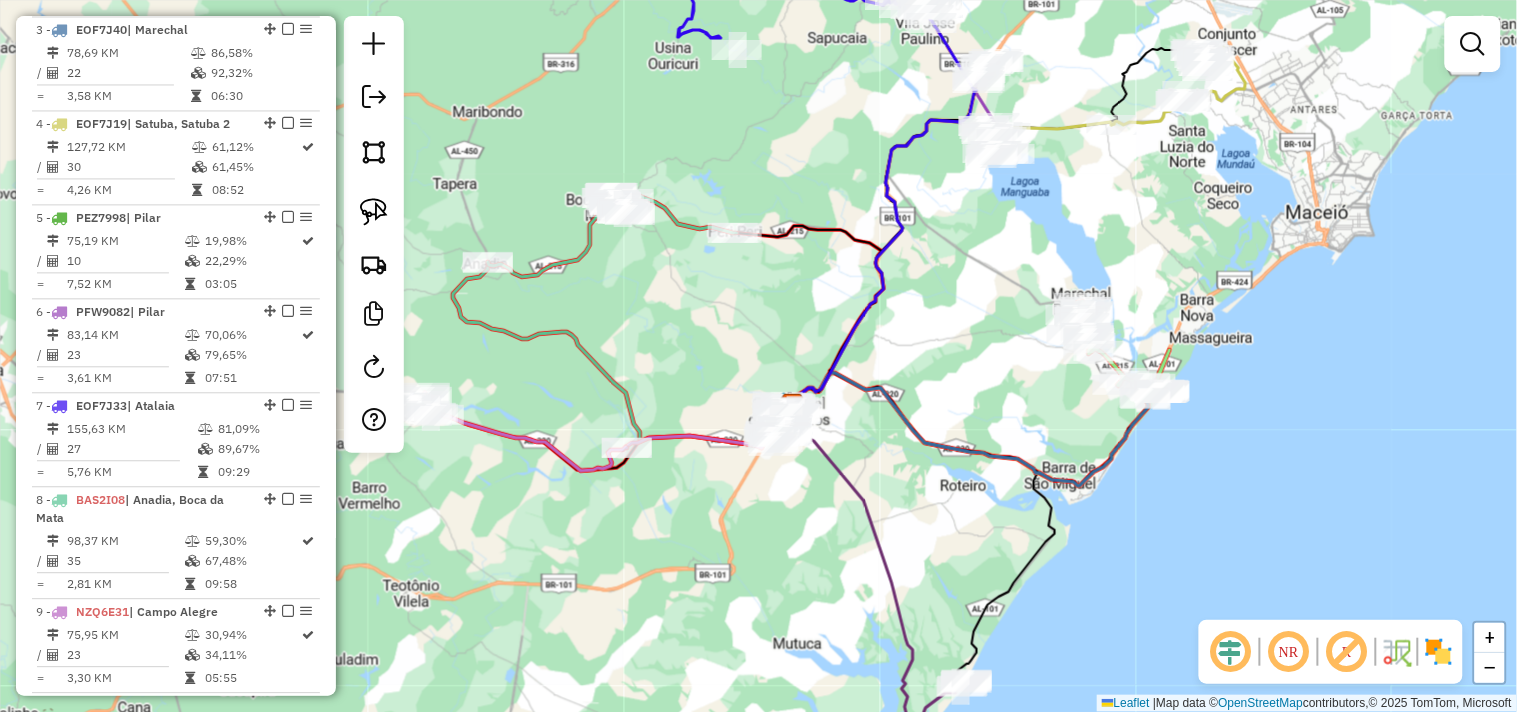 drag, startPoint x: 794, startPoint y: 147, endPoint x: 767, endPoint y: 261, distance: 117.15375 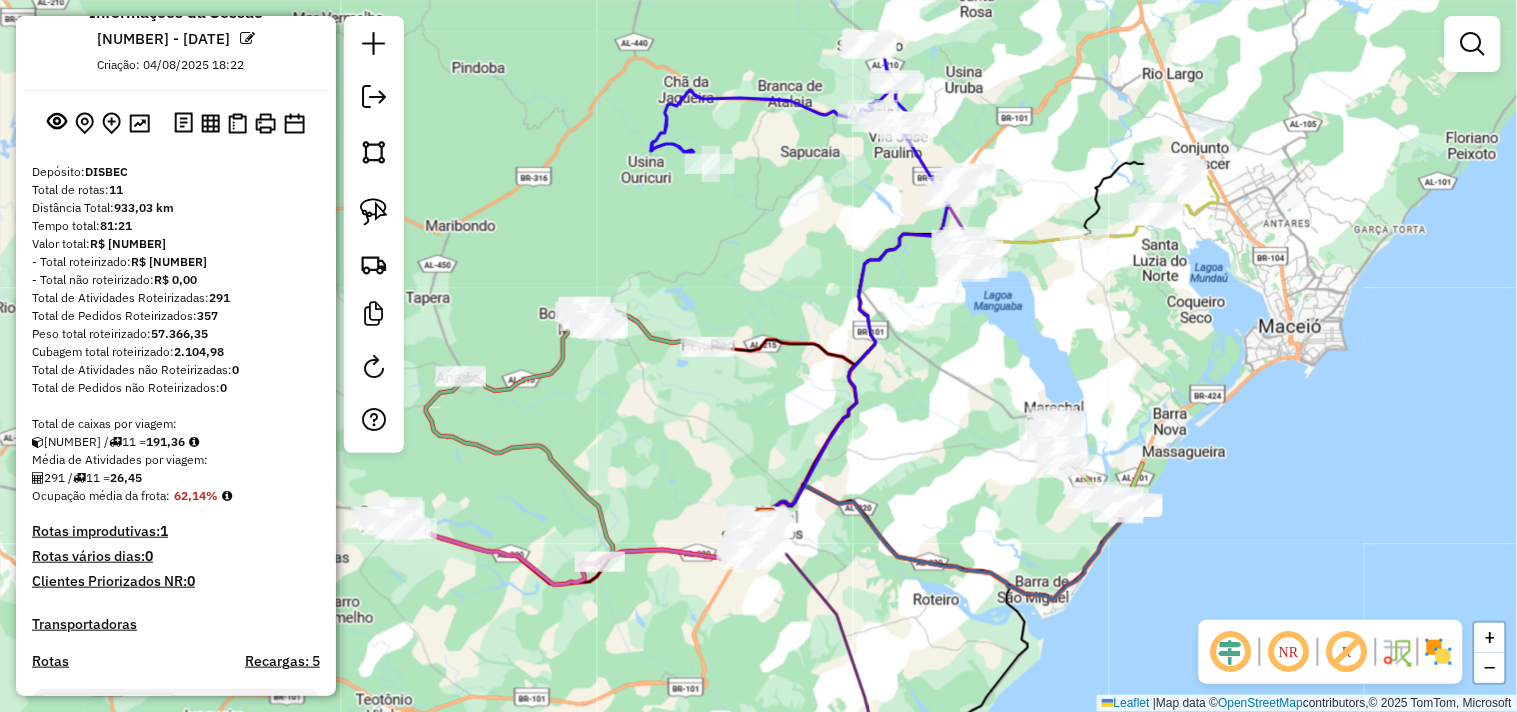 scroll, scrollTop: 0, scrollLeft: 0, axis: both 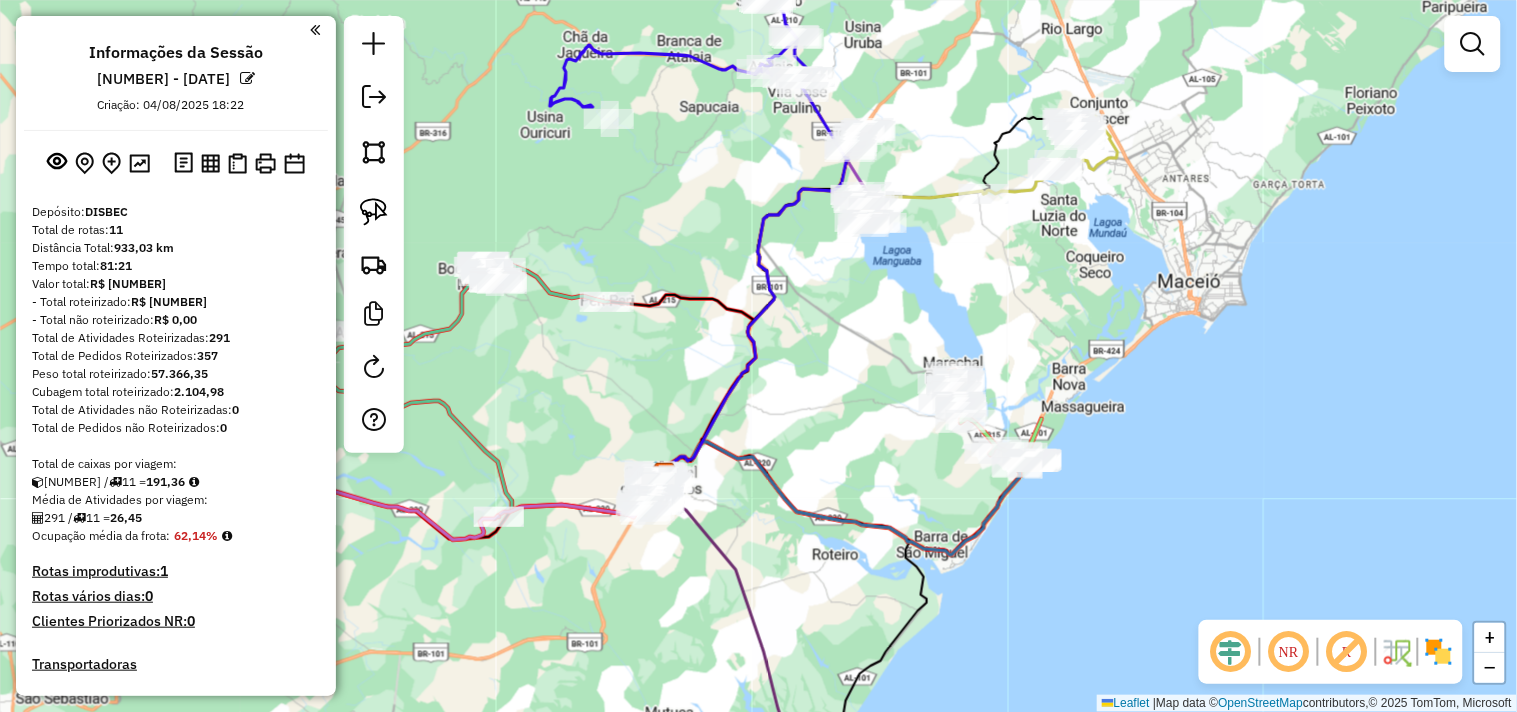 drag, startPoint x: 972, startPoint y: 411, endPoint x: 871, endPoint y: 366, distance: 110.57124 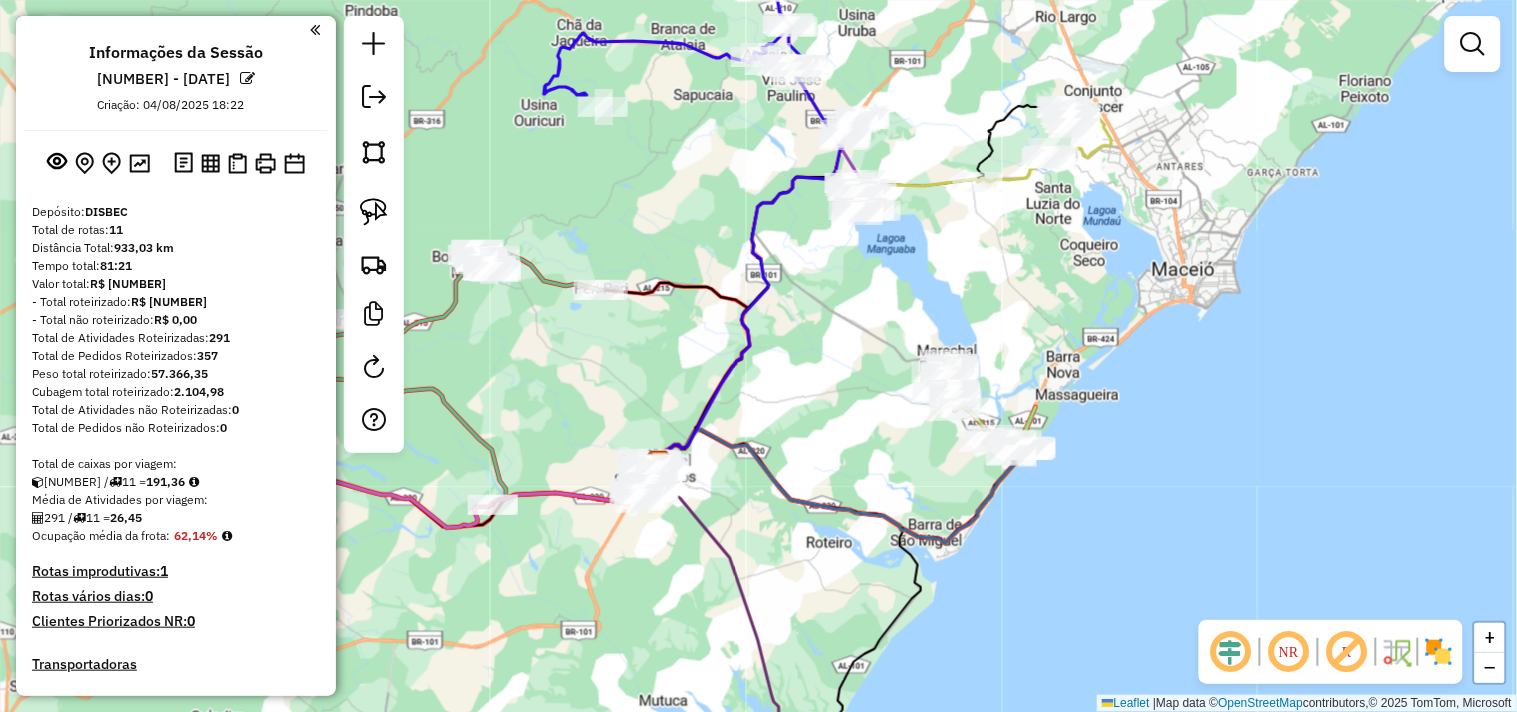 drag, startPoint x: 887, startPoint y: 402, endPoint x: 881, endPoint y: 390, distance: 13.416408 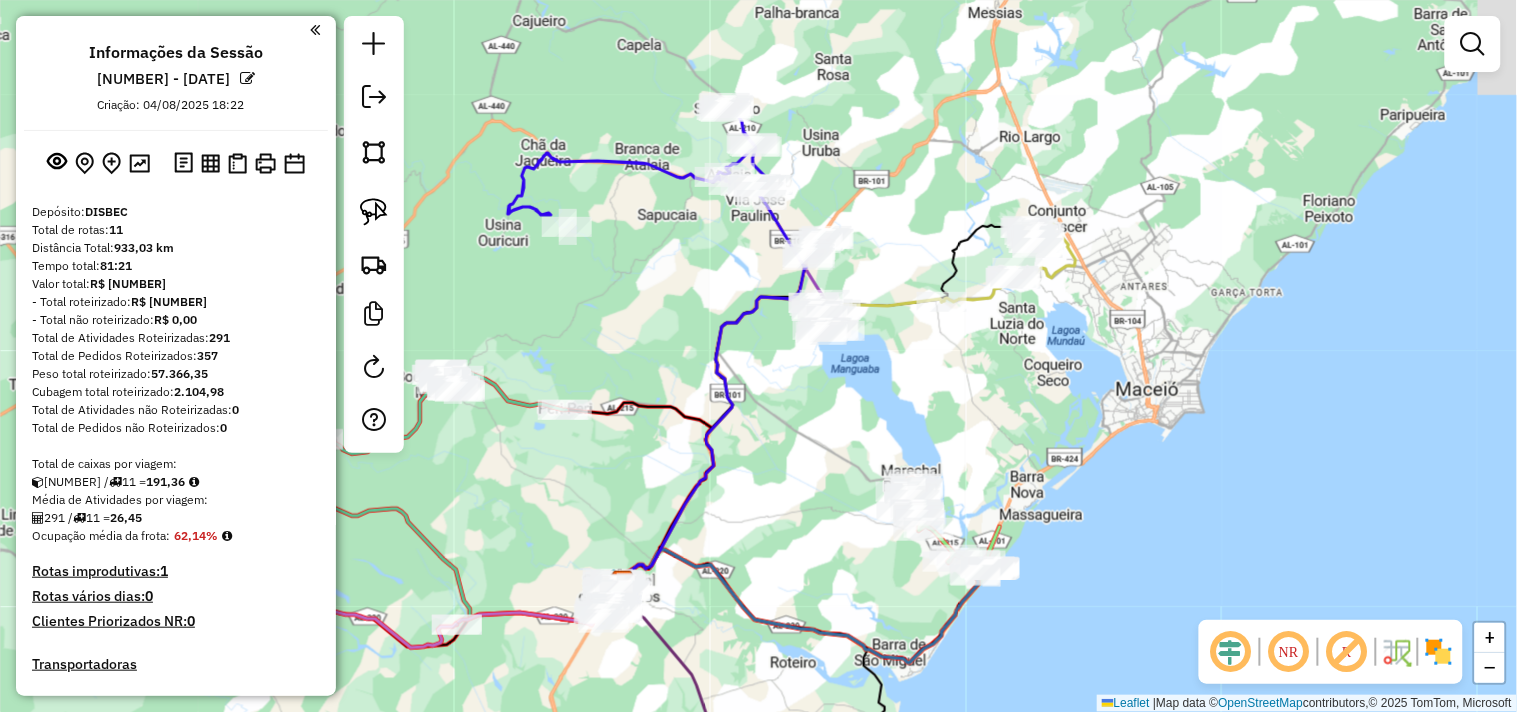 drag, startPoint x: 883, startPoint y: 343, endPoint x: 847, endPoint y: 465, distance: 127.20063 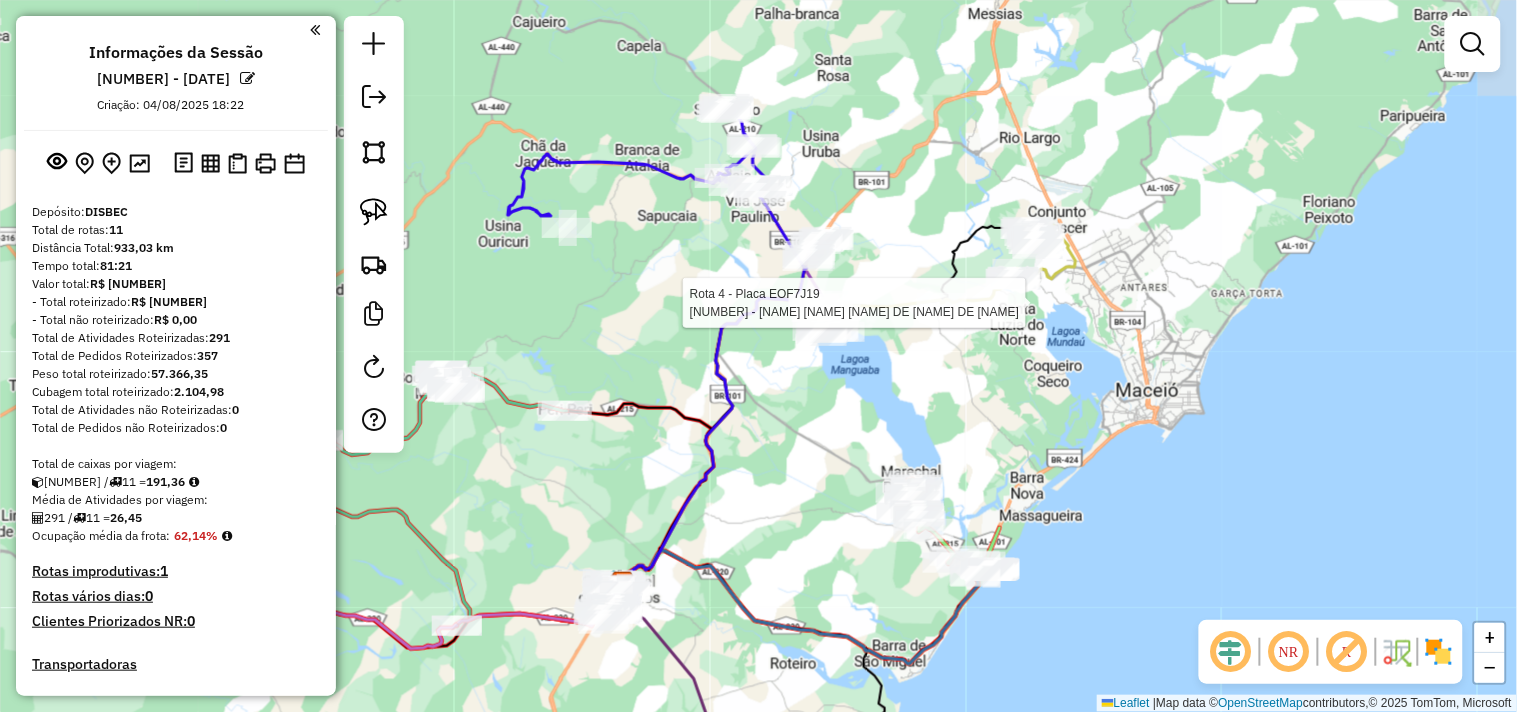 select on "**********" 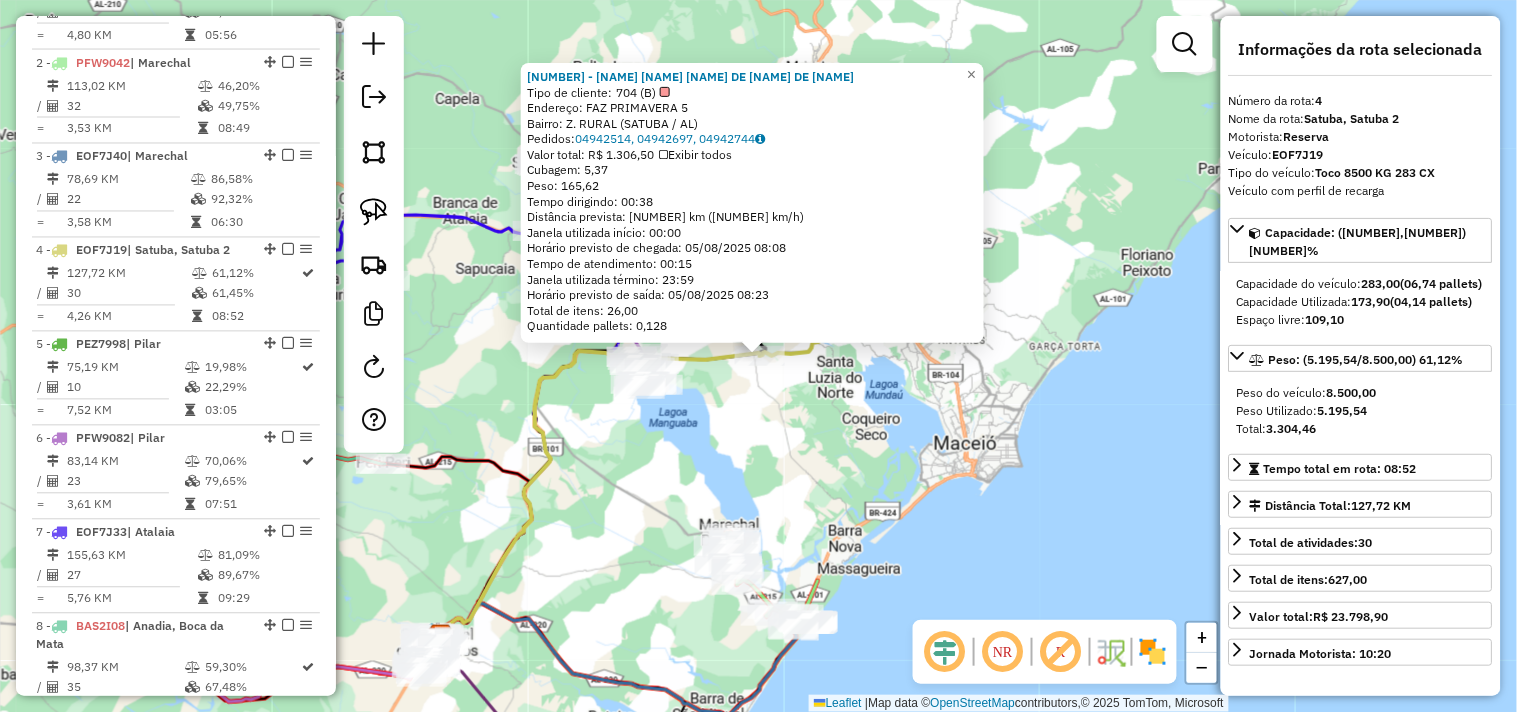 scroll, scrollTop: 1097, scrollLeft: 0, axis: vertical 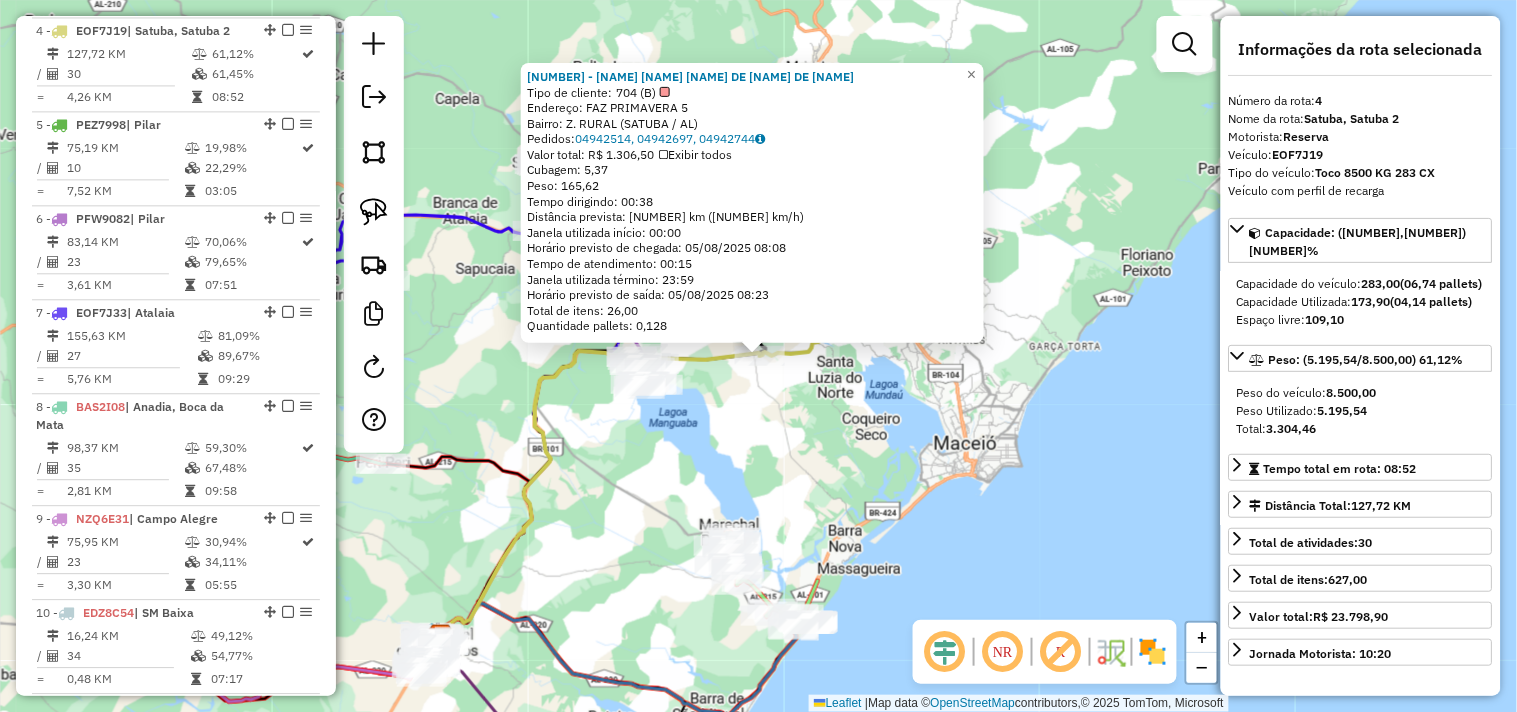 click on "3134 - JOSE CICERO GOMES DE FRANCA  Tipo de cliente:   704 (B)   Endereço: FAZ PRIMAVERA                      5   Bairro: Z. RURAL (SATUBA / AL)   Pedidos:  04942514, 04942697, 04942744   Valor total: R$ 1.306,50   Exibir todos   Cubagem: 5,37  Peso: 165,62  Tempo dirigindo: 00:38   Distância prevista: 43,214 km (68,23 km/h)   Janela utilizada início: 00:00   Horário previsto de chegada: 05/08/2025 08:08   Tempo de atendimento: 00:15   Janela utilizada término: 23:59   Horário previsto de saída: 05/08/2025 08:23   Total de itens: 26,00   Quantidade pallets: 0,128  × Janela de atendimento Grade de atendimento Capacidade Transportadoras Veículos Cliente Pedidos  Rotas Selecione os dias de semana para filtrar as janelas de atendimento  Seg   Ter   Qua   Qui   Sex   Sáb   Dom  Informe o período da janela de atendimento: De: Até:  Filtrar exatamente a janela do cliente  Considerar janela de atendimento padrão  Selecione os dias de semana para filtrar as grades de atendimento  Seg   Ter   Qua   Qui  +" 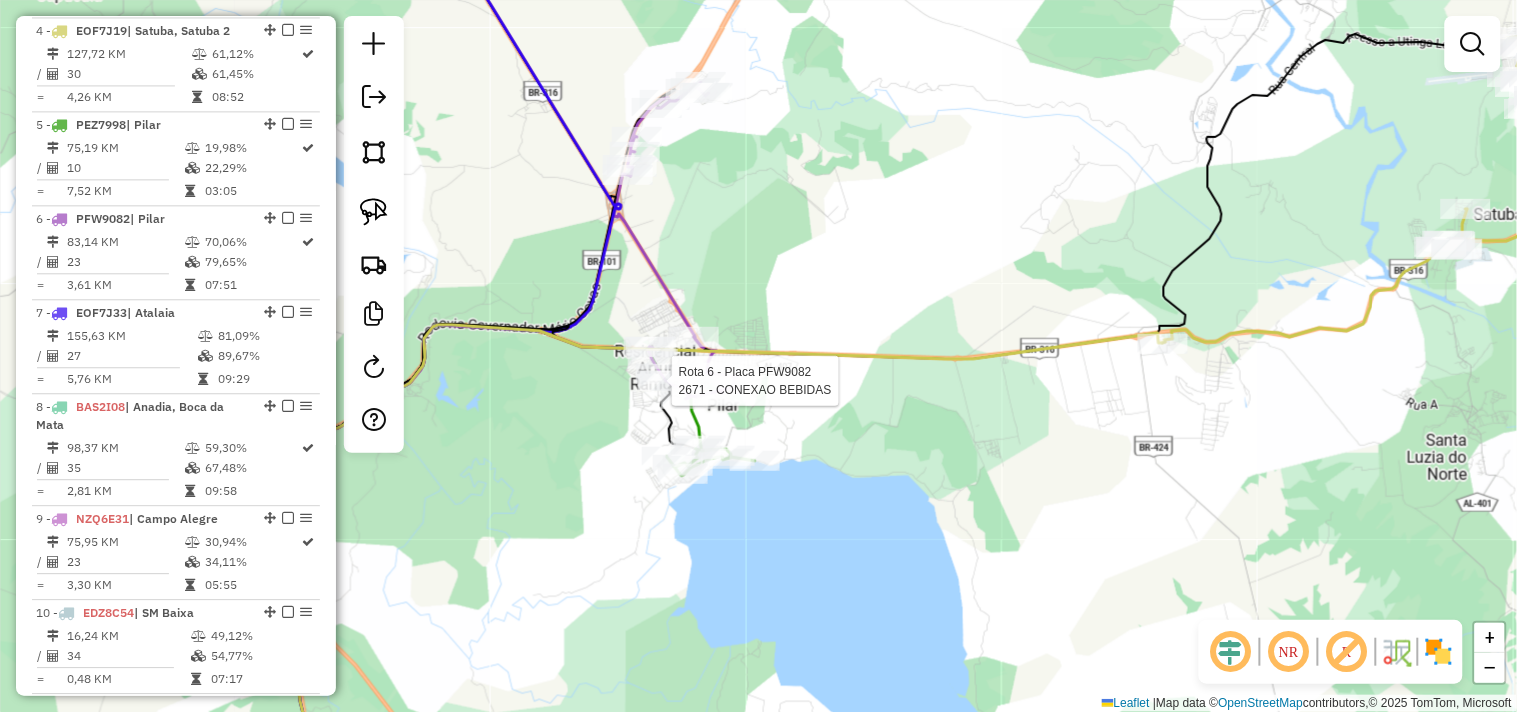 select on "**********" 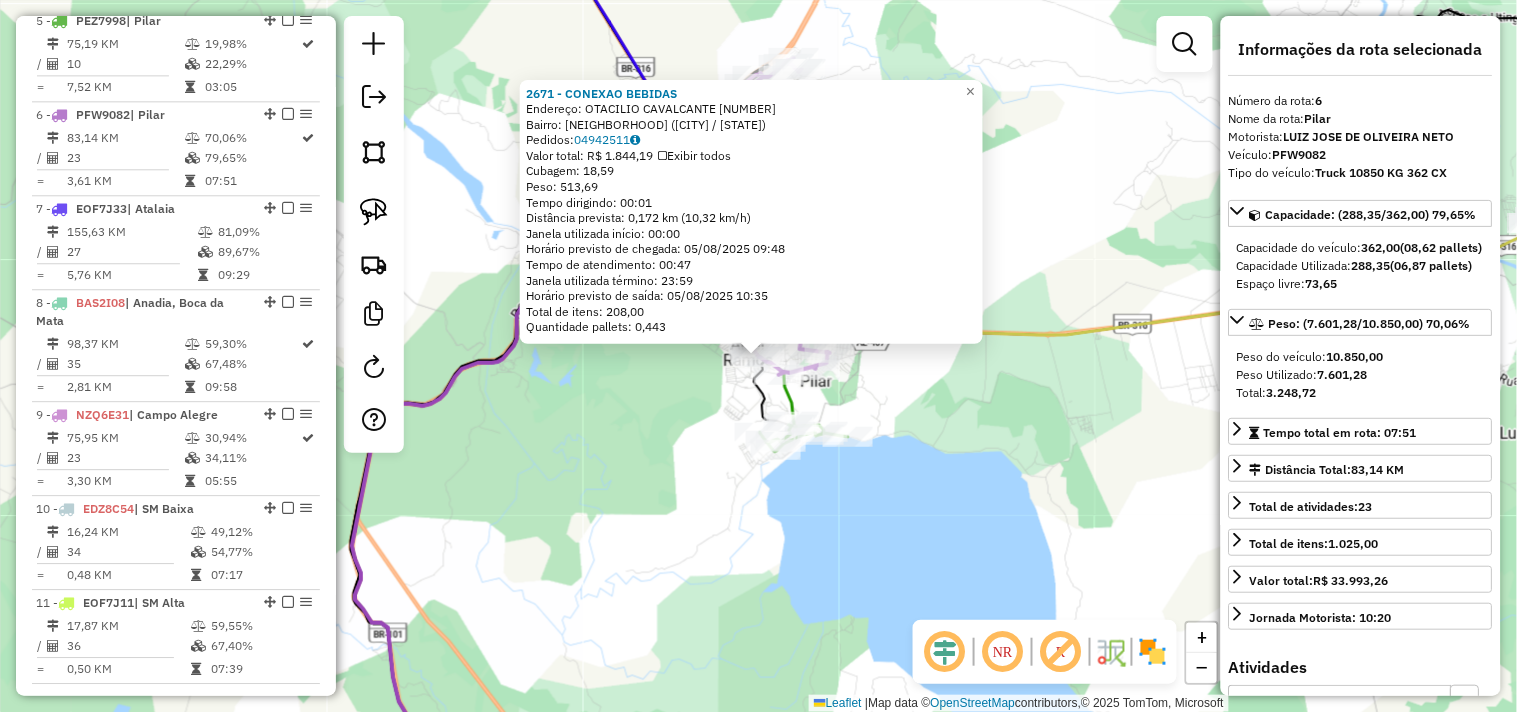 scroll, scrollTop: 1266, scrollLeft: 0, axis: vertical 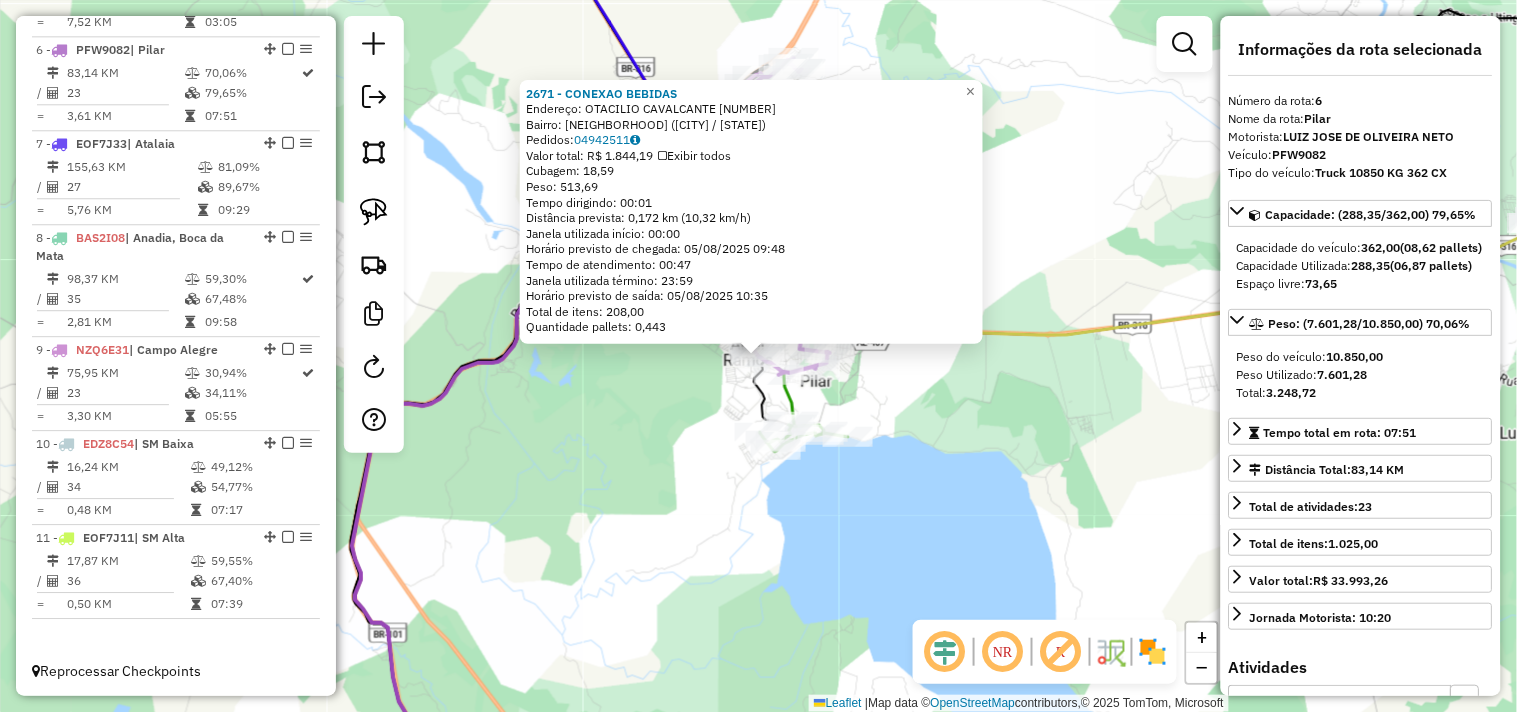 click on "2671 - CONEXAO BEBIDAS  Endereço:  OTACILIO CAVALCANTE 10   Bairro: CHA DO PILAR (PILAR / AL)   Pedidos:  04942511   Valor total: R$ 1.844,19   Exibir todos   Cubagem: 18,59  Peso: 513,69  Tempo dirigindo: 00:01   Distância prevista: 0,172 km (10,32 km/h)   Janela utilizada início: 00:00   Horário previsto de chegada: 05/08/2025 09:48   Tempo de atendimento: 00:47   Janela utilizada término: 23:59   Horário previsto de saída: 05/08/2025 10:35   Total de itens: 208,00   Quantidade pallets: 0,443  × Janela de atendimento Grade de atendimento Capacidade Transportadoras Veículos Cliente Pedidos  Rotas Selecione os dias de semana para filtrar as janelas de atendimento  Seg   Ter   Qua   Qui   Sex   Sáb   Dom  Informe o período da janela de atendimento: De: Até:  Filtrar exatamente a janela do cliente  Considerar janela de atendimento padrão  Selecione os dias de semana para filtrar as grades de atendimento  Seg   Ter   Qua   Qui   Sex   Sáb   Dom   Clientes fora do dia de atendimento selecionado De:" 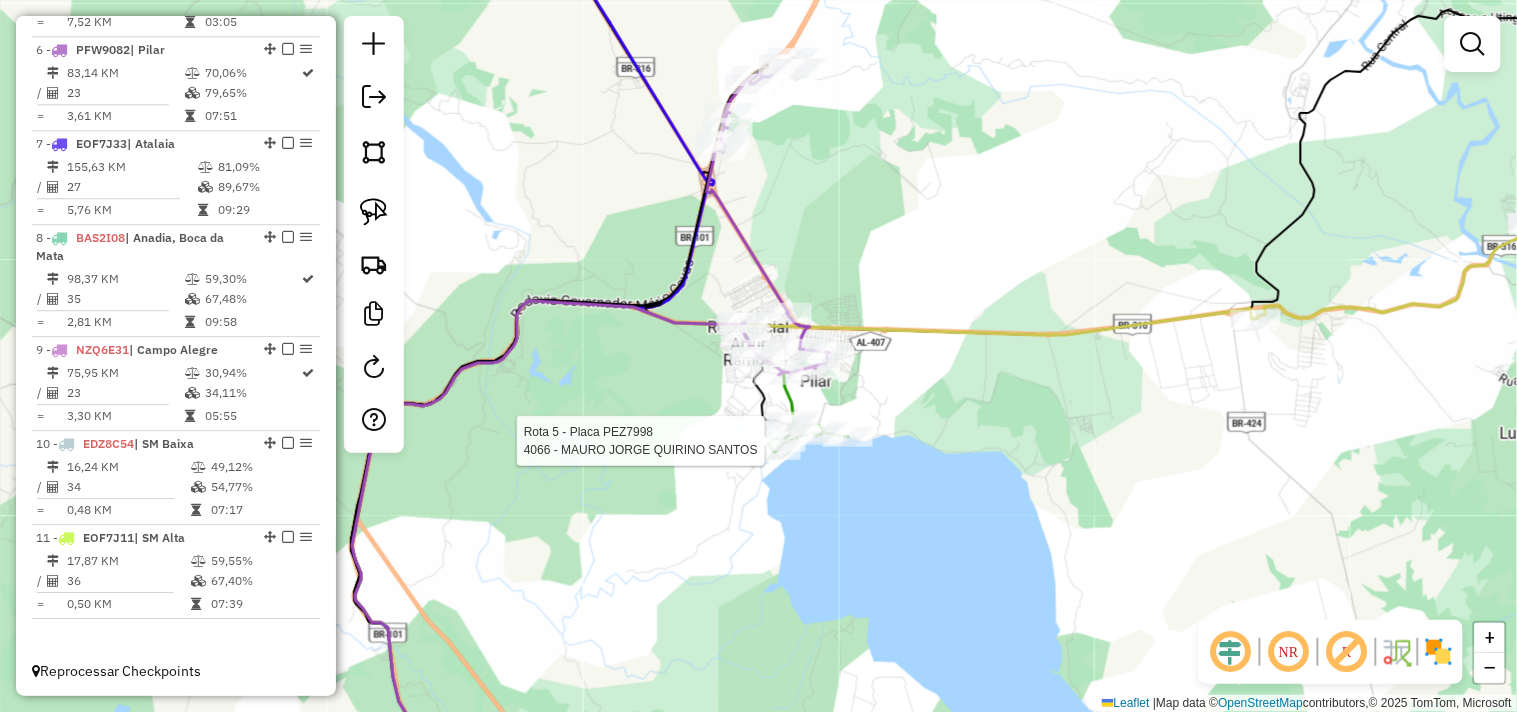 select on "**********" 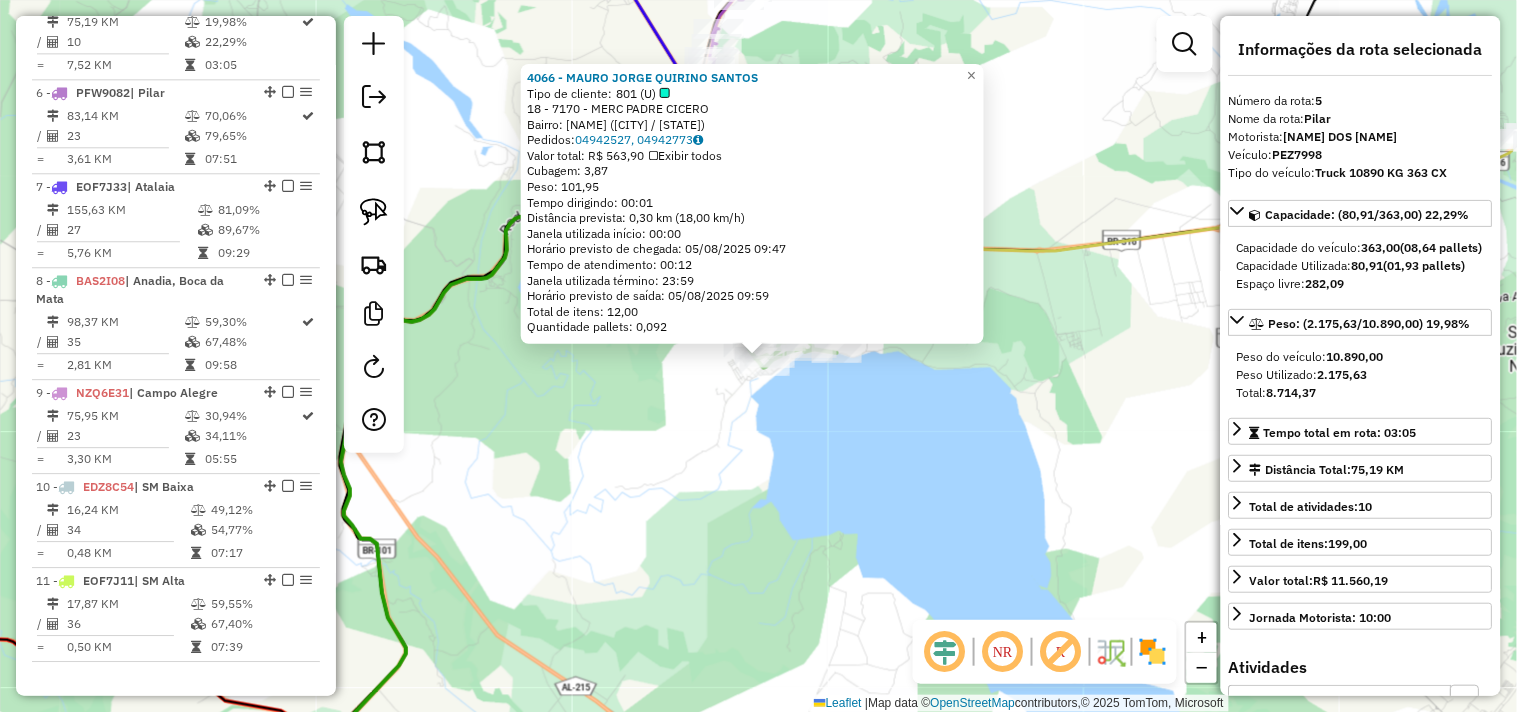 scroll, scrollTop: 1192, scrollLeft: 0, axis: vertical 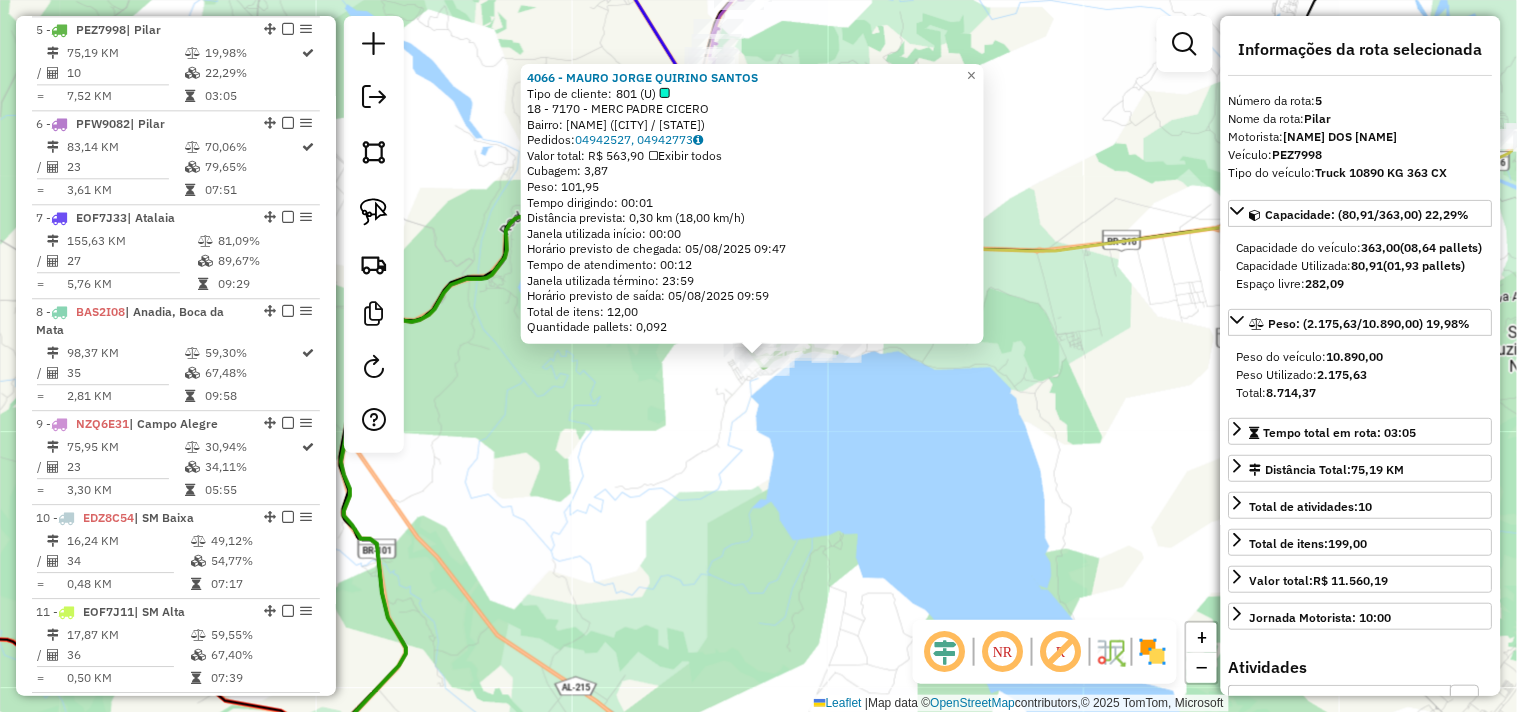 click on "4066 - MAURO JORGE QUIRINO SANTOS  Tipo de cliente:   801 (U)   Endereço: R   siqueira campos                550   Bairro: CENTRO (PILAR / AL)   Pedidos:  04942527, 04942773   Valor total: R$ 563,90   Exibir todos   Cubagem: 3,87  Peso: 101,95  Tempo dirigindo: 00:01   Distância prevista: 0,30 km (18,00 km/h)   Janela utilizada início: 00:00   Horário previsto de chegada: 05/08/2025 09:47   Tempo de atendimento: 00:12   Janela utilizada término: 23:59   Horário previsto de saída: 05/08/2025 09:59   Total de itens: 12,00   Quantidade pallets: 0,092  × Janela de atendimento Grade de atendimento Capacidade Transportadoras Veículos Cliente Pedidos  Rotas Selecione os dias de semana para filtrar as janelas de atendimento  Seg   Ter   Qua   Qui   Sex   Sáb   Dom  Informe o período da janela de atendimento: De: Até:  Filtrar exatamente a janela do cliente  Considerar janela de atendimento padrão  Selecione os dias de semana para filtrar as grades de atendimento  Seg   Ter   Qua   Qui   Sex   Sáb   Dom" 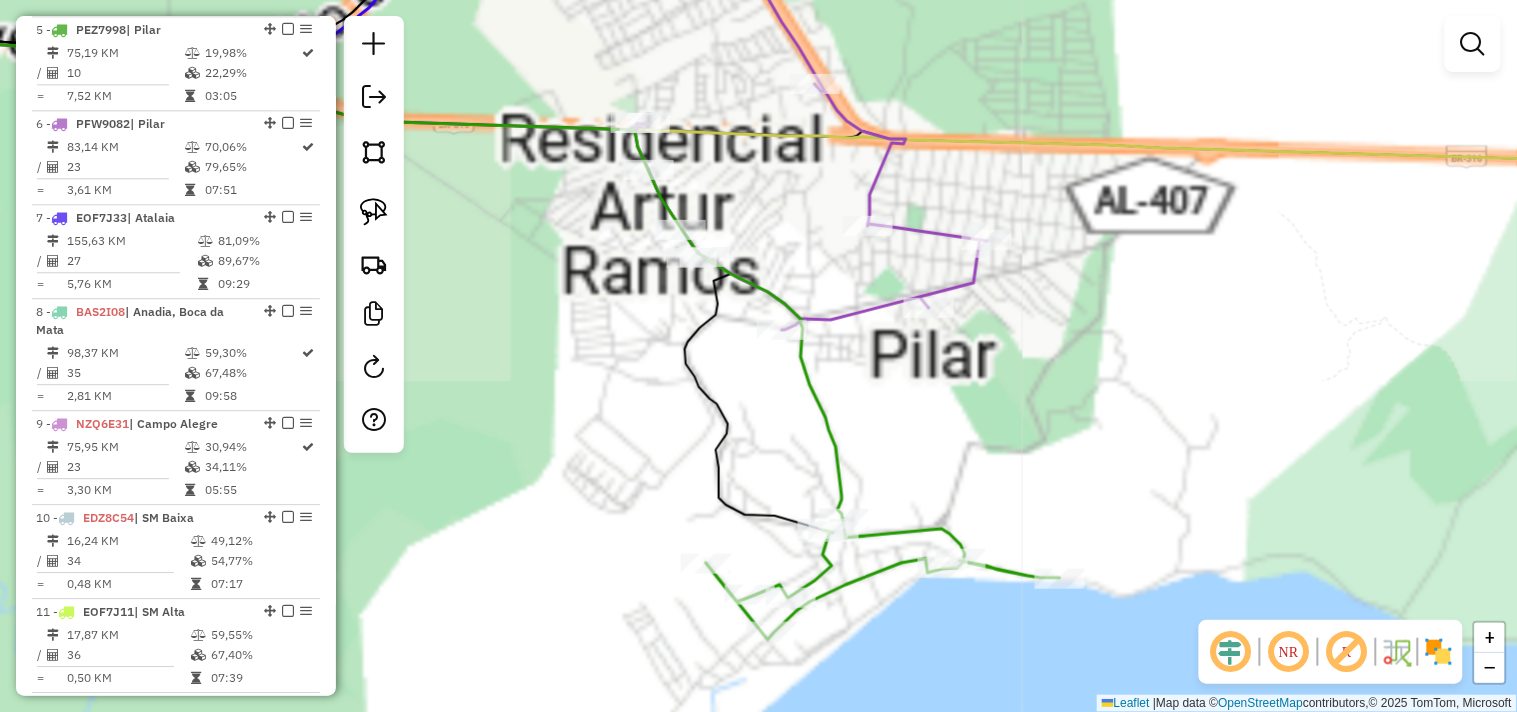 click 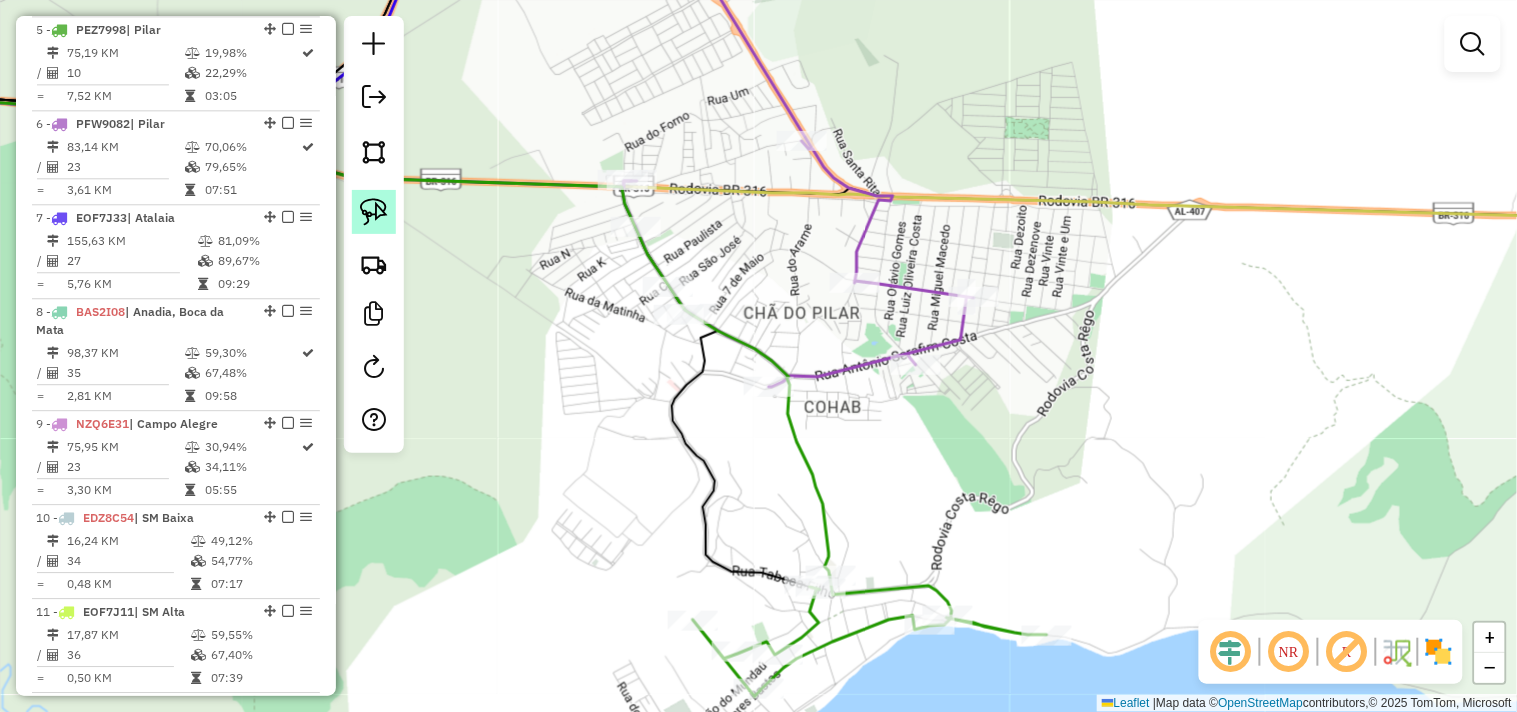 click 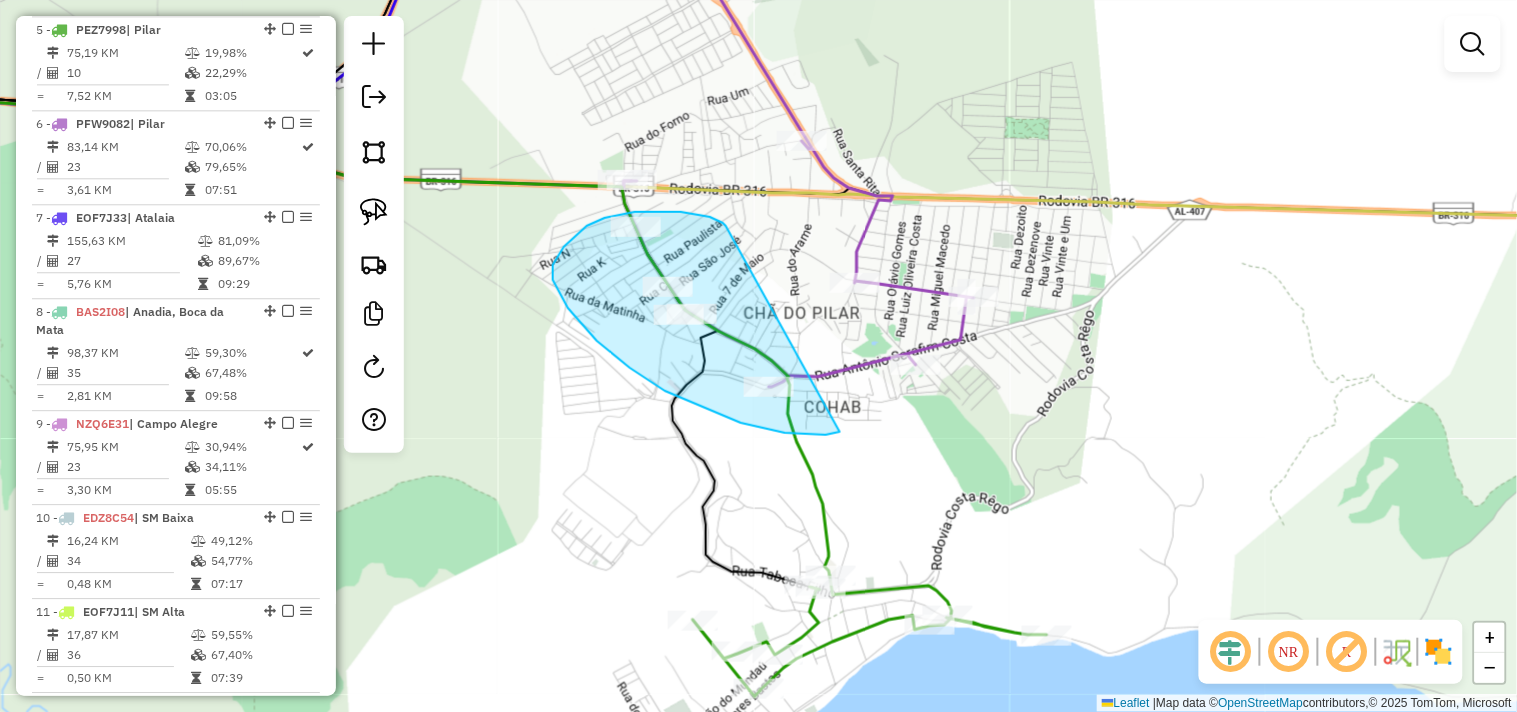 drag, startPoint x: 717, startPoint y: 221, endPoint x: 840, endPoint y: 432, distance: 244.23349 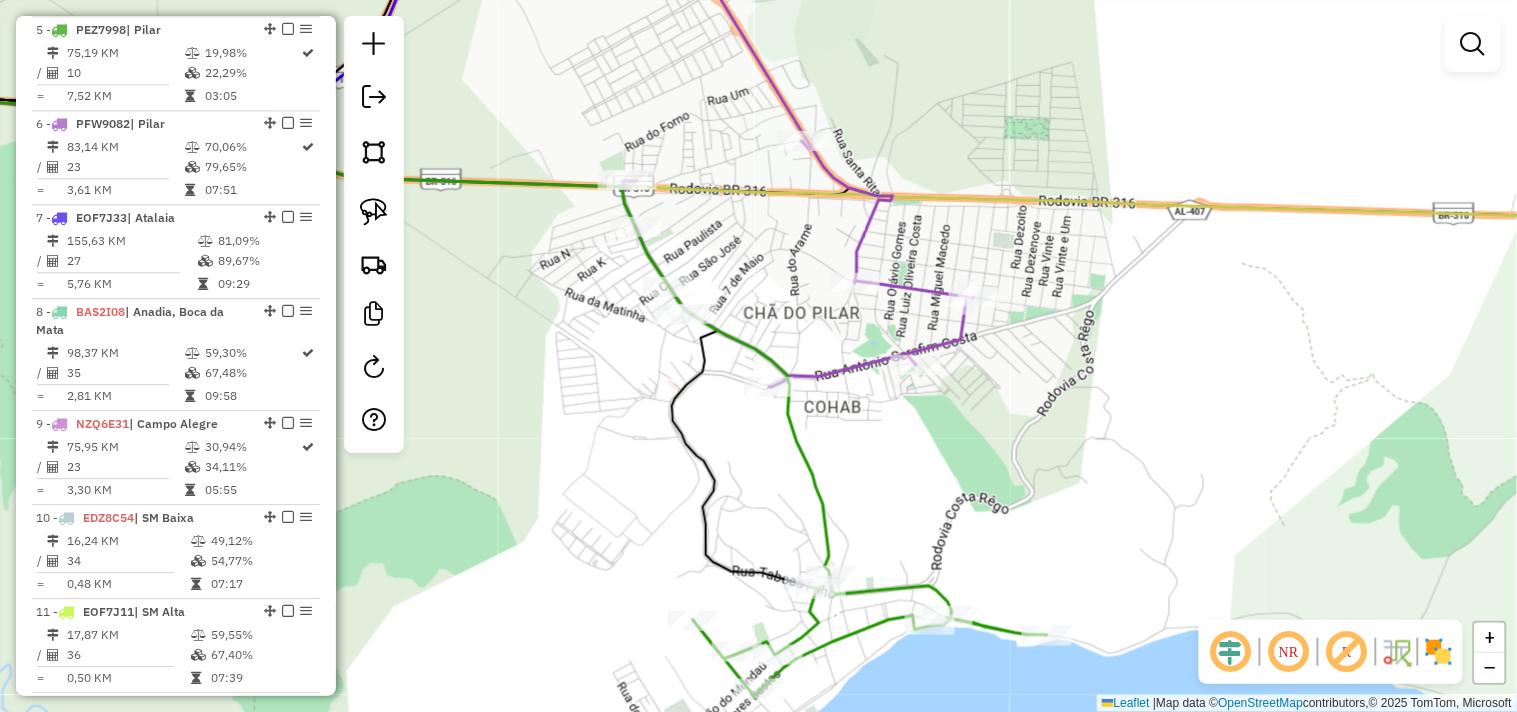 click 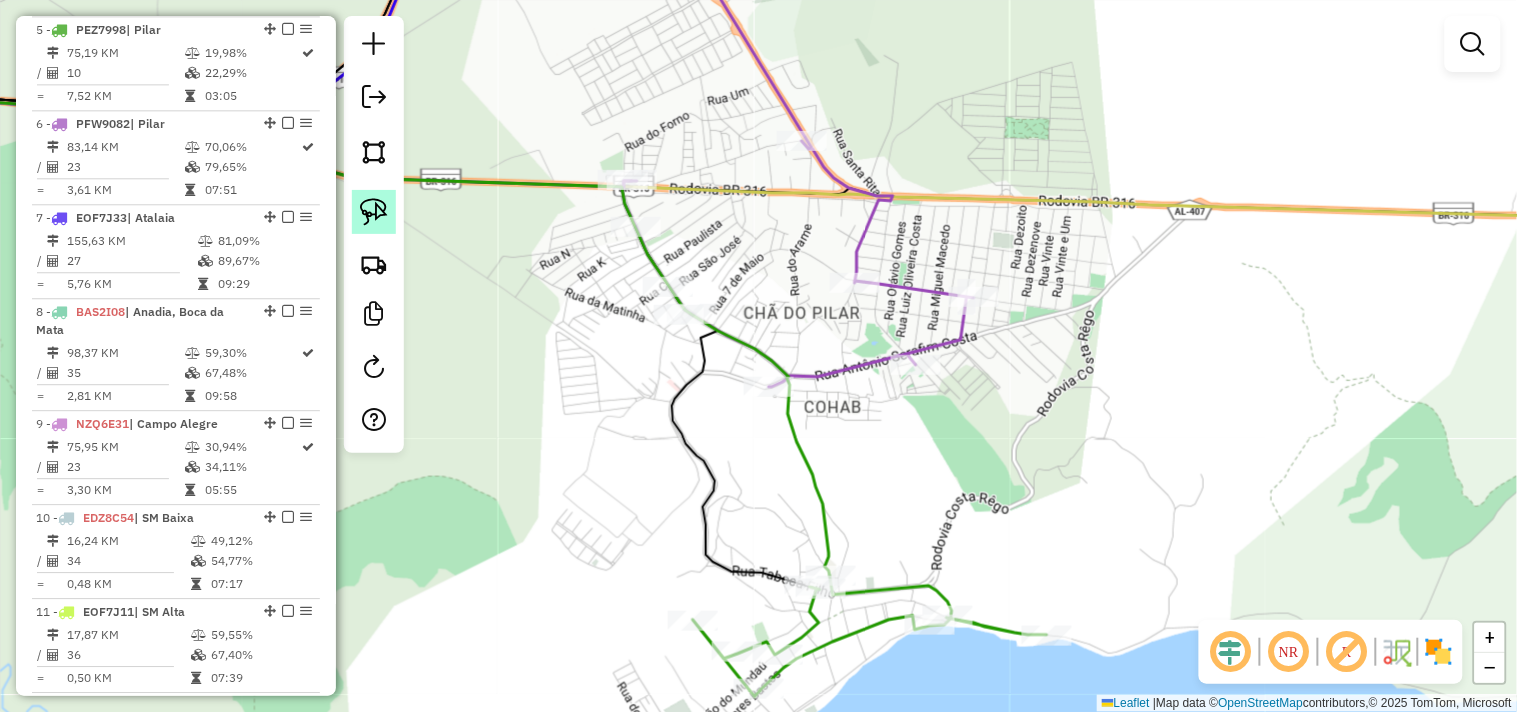 click 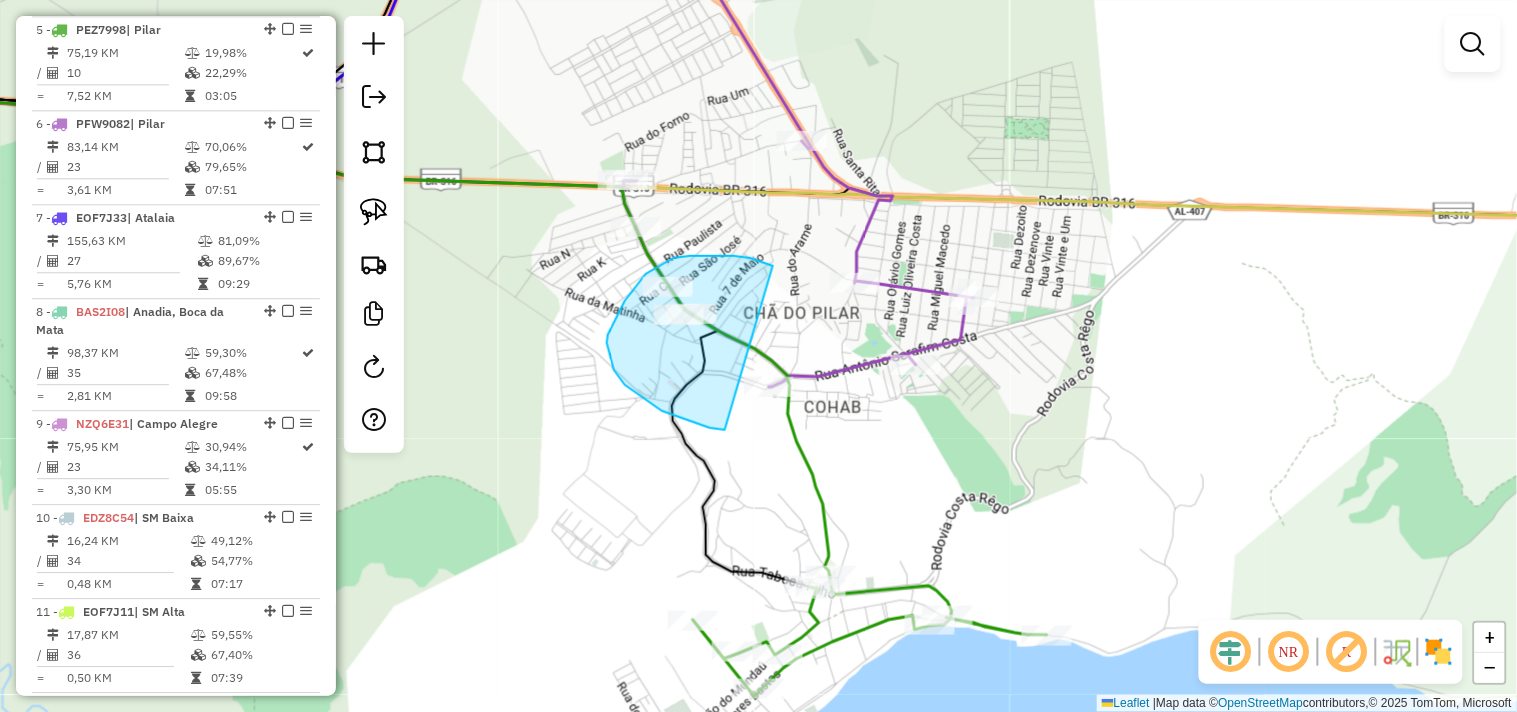 drag, startPoint x: 713, startPoint y: 256, endPoint x: 751, endPoint y: 426, distance: 174.1953 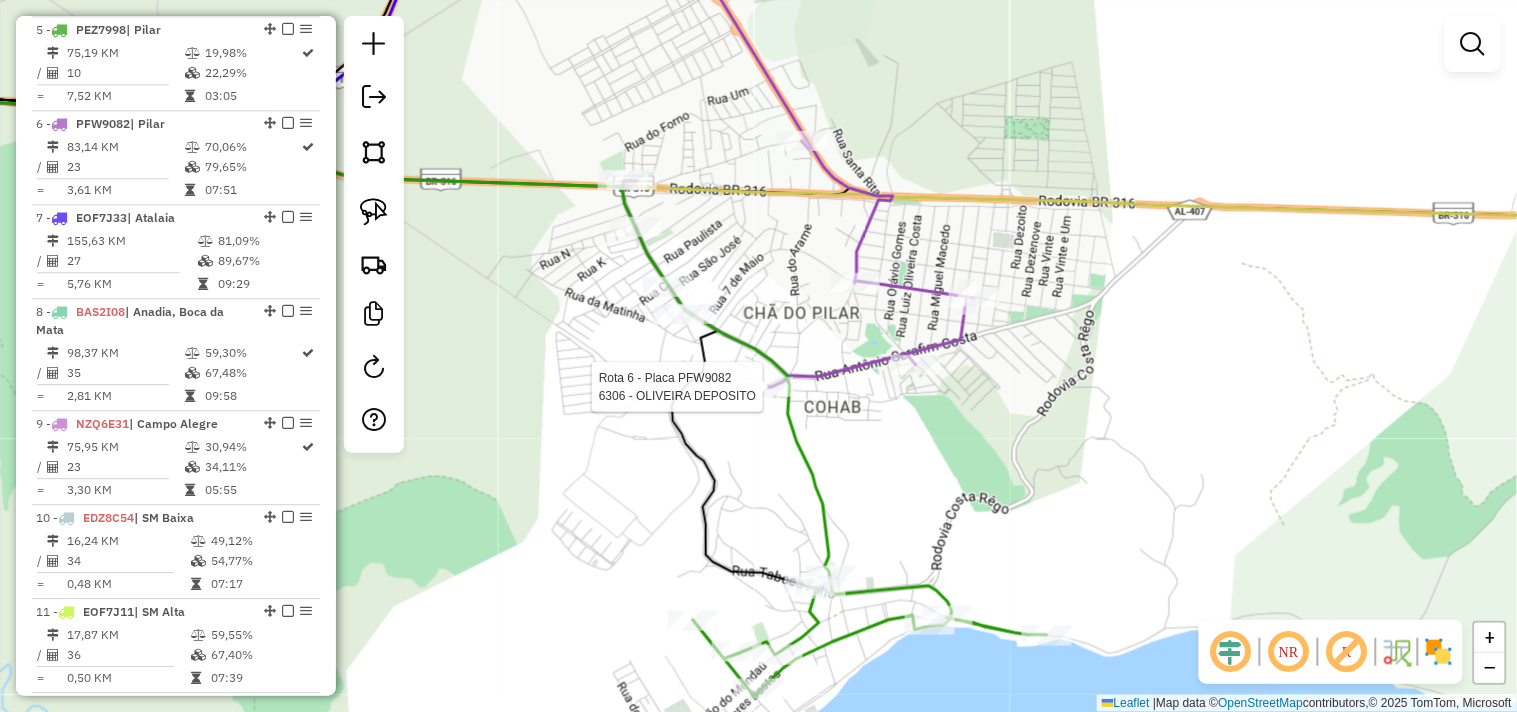 select on "**********" 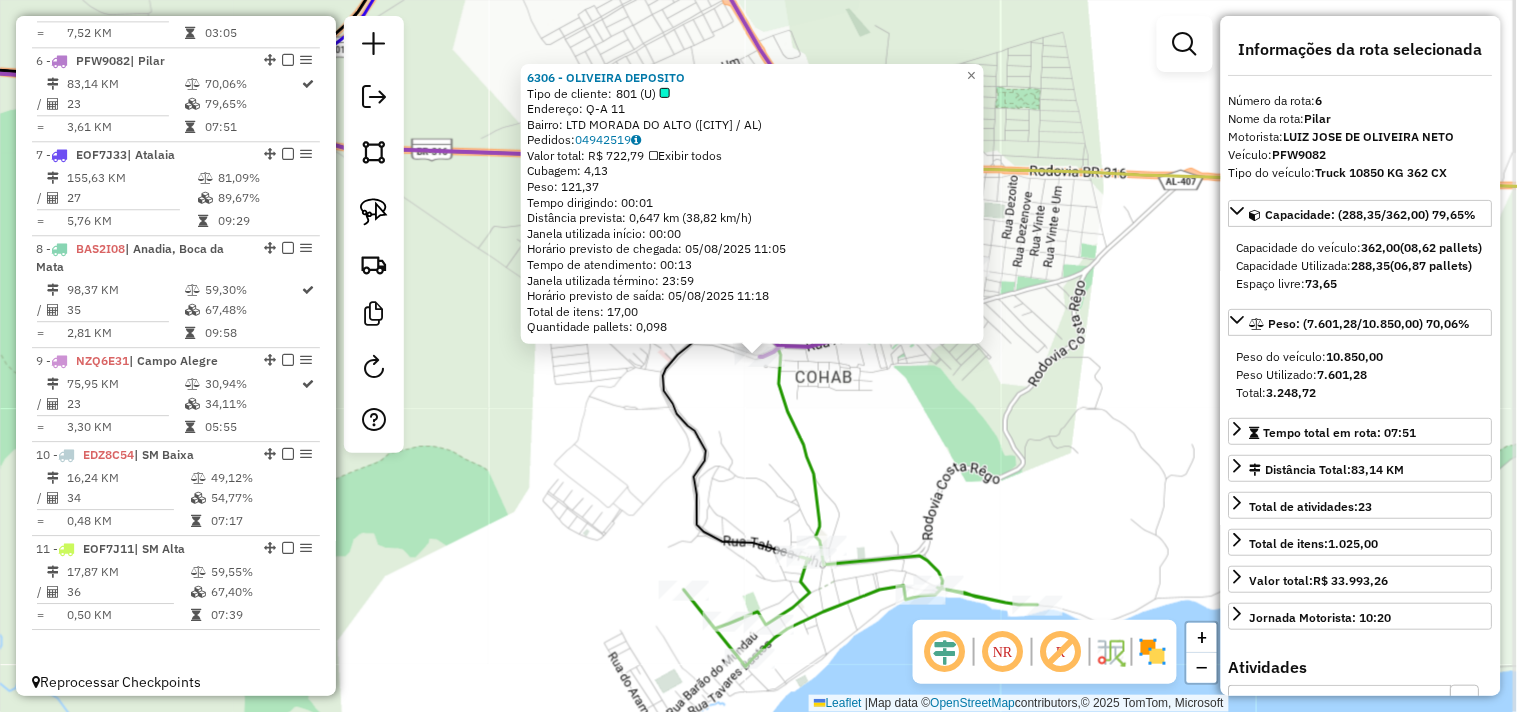scroll, scrollTop: 1266, scrollLeft: 0, axis: vertical 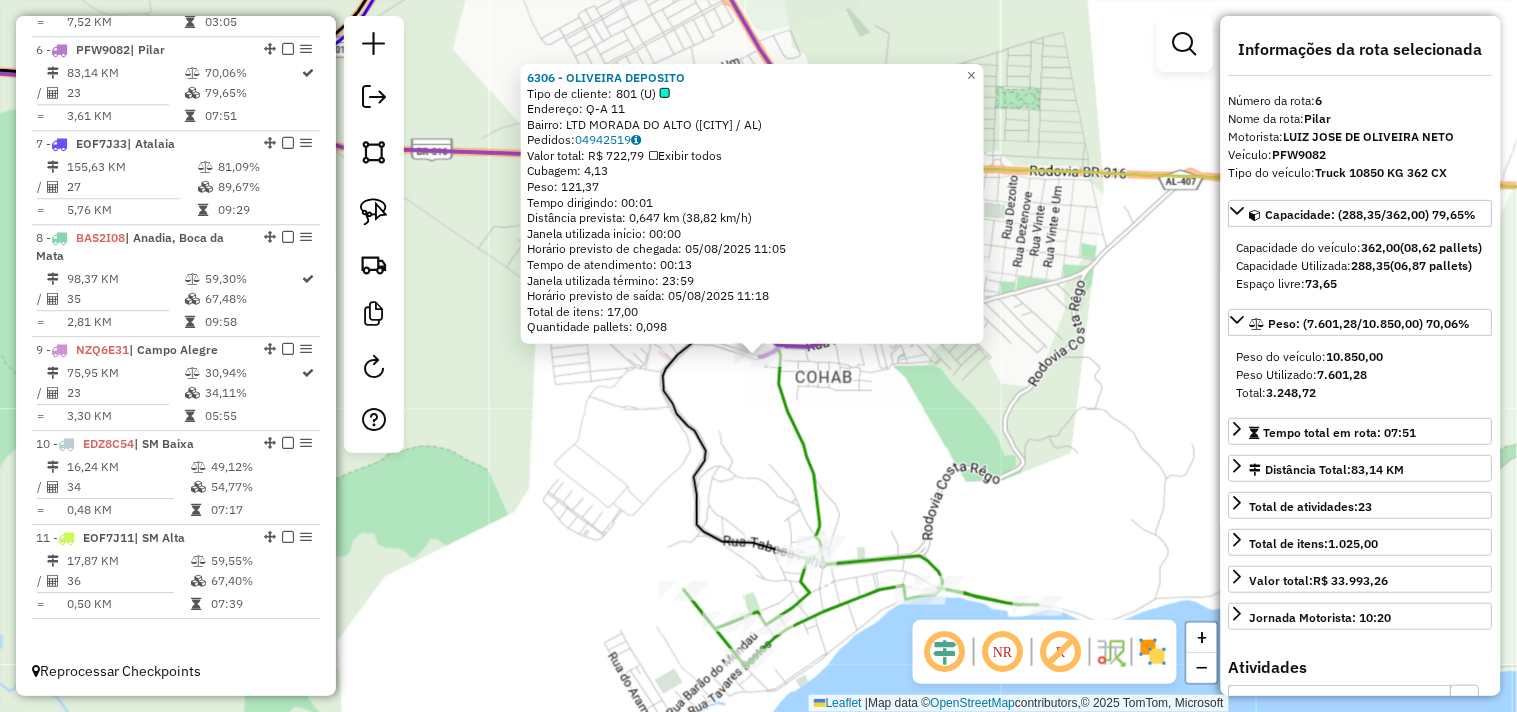 click on "6306 - OLIVEIRA DEPOSITO  Tipo de cliente:   801 (U)   Endereço:  Q-A 11   Bairro: LTD MORADA DO ALTO (PILAR / AL)   Pedidos:  04942519   Valor total: R$ 722,79   Exibir todos   Cubagem: 4,13  Peso: 121,37  Tempo dirigindo: 00:01   Distância prevista: 0,647 km (38,82 km/h)   Janela utilizada início: 00:00   Horário previsto de chegada: 05/08/2025 11:05   Tempo de atendimento: 00:13   Janela utilizada término: 23:59   Horário previsto de saída: 05/08/2025 11:18   Total de itens: 17,00   Quantidade pallets: 0,098  × Janela de atendimento Grade de atendimento Capacidade Transportadoras Veículos Cliente Pedidos  Rotas Selecione os dias de semana para filtrar as janelas de atendimento  Seg   Ter   Qua   Qui   Sex   Sáb   Dom  Informe o período da janela de atendimento: De: Até:  Filtrar exatamente a janela do cliente  Considerar janela de atendimento padrão  Selecione os dias de semana para filtrar as grades de atendimento  Seg   Ter   Qua   Qui   Sex   Sáb   Dom   Peso mínimo:   Peso máximo:  De:" 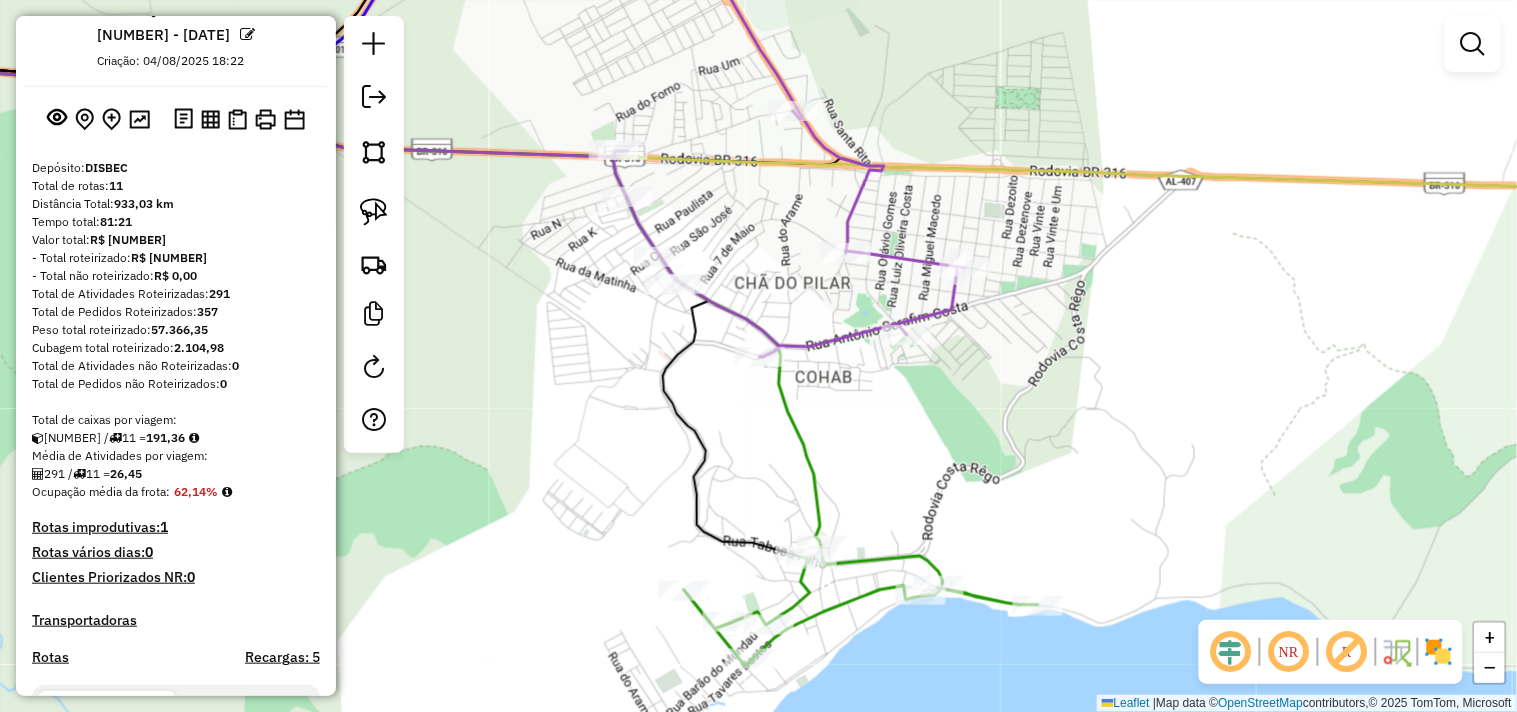 scroll, scrollTop: 0, scrollLeft: 0, axis: both 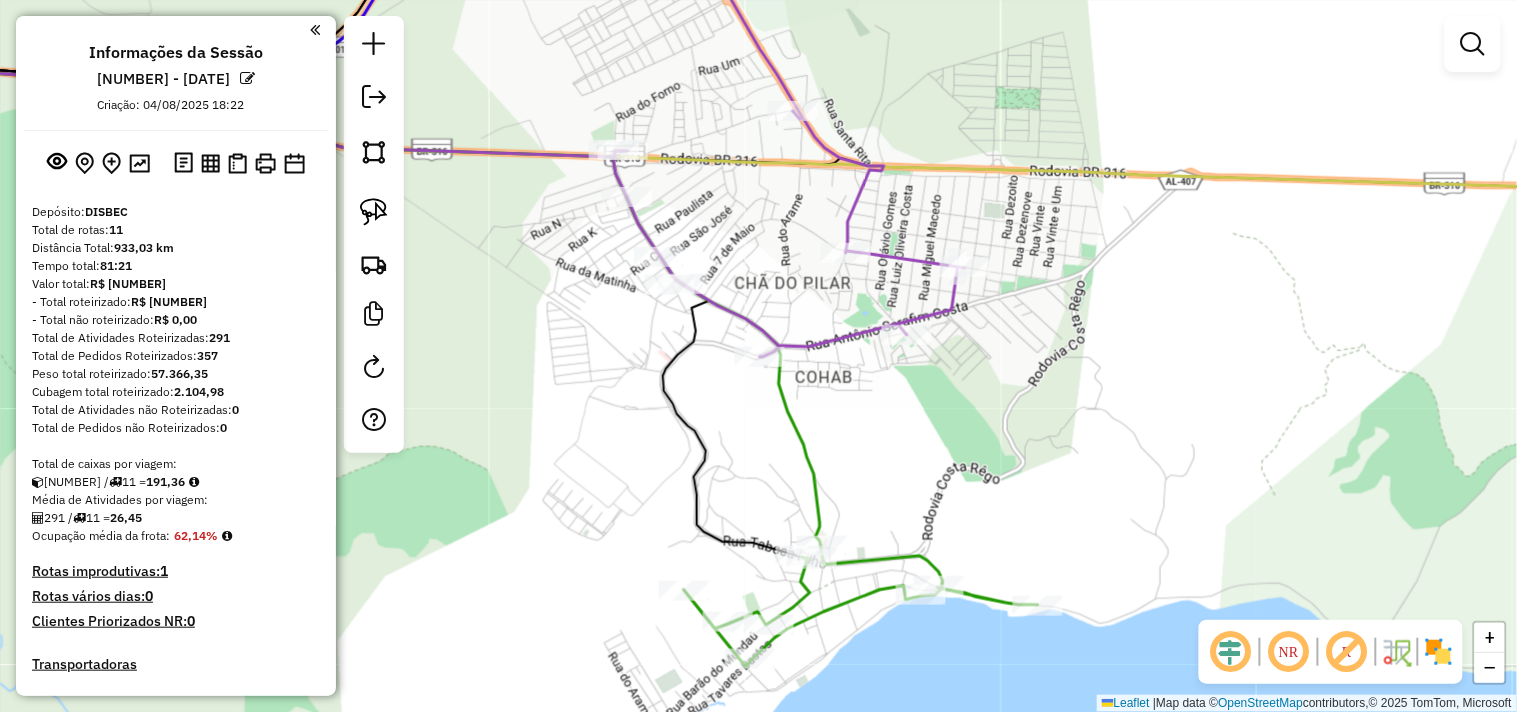 drag, startPoint x: 715, startPoint y: 447, endPoint x: 717, endPoint y: 475, distance: 28.071337 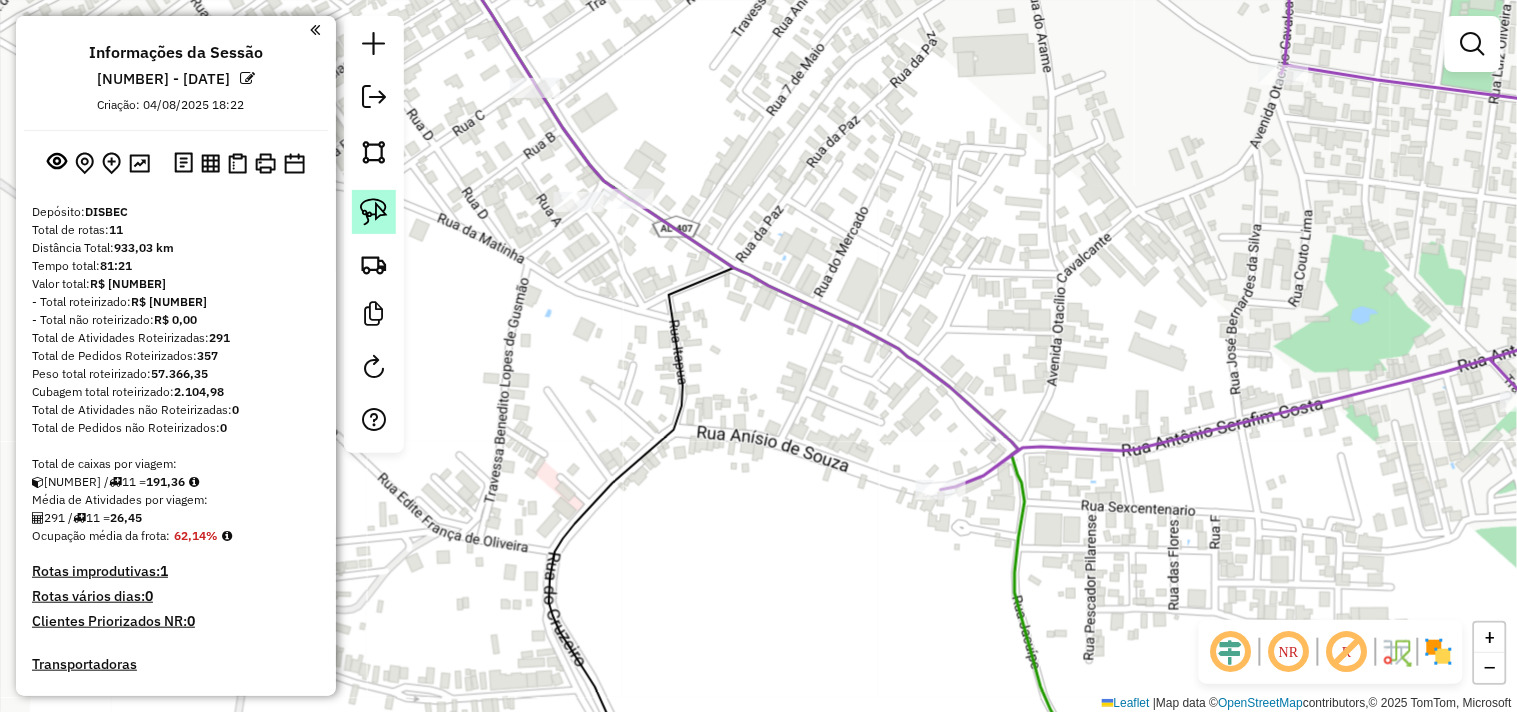 click 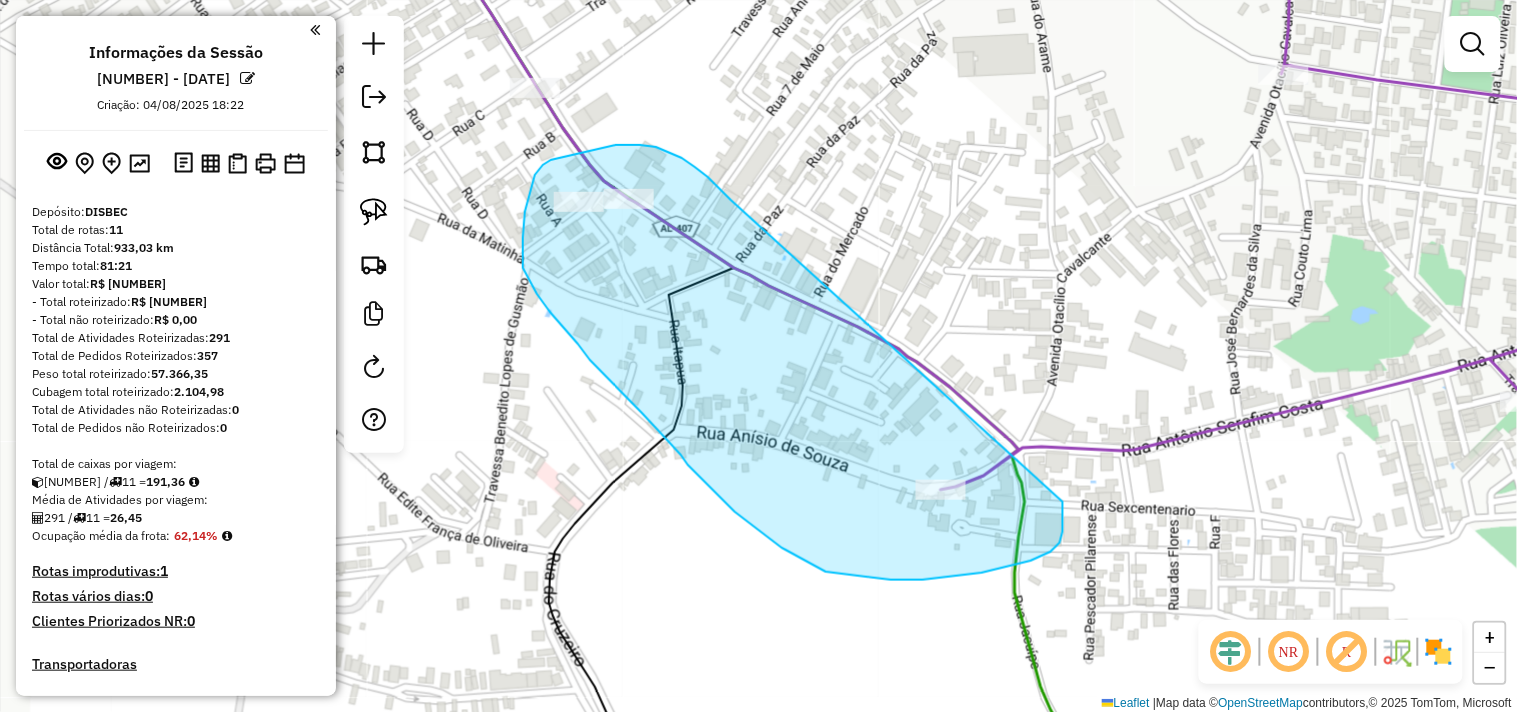 drag, startPoint x: 682, startPoint y: 158, endPoint x: 1061, endPoint y: 500, distance: 510.49487 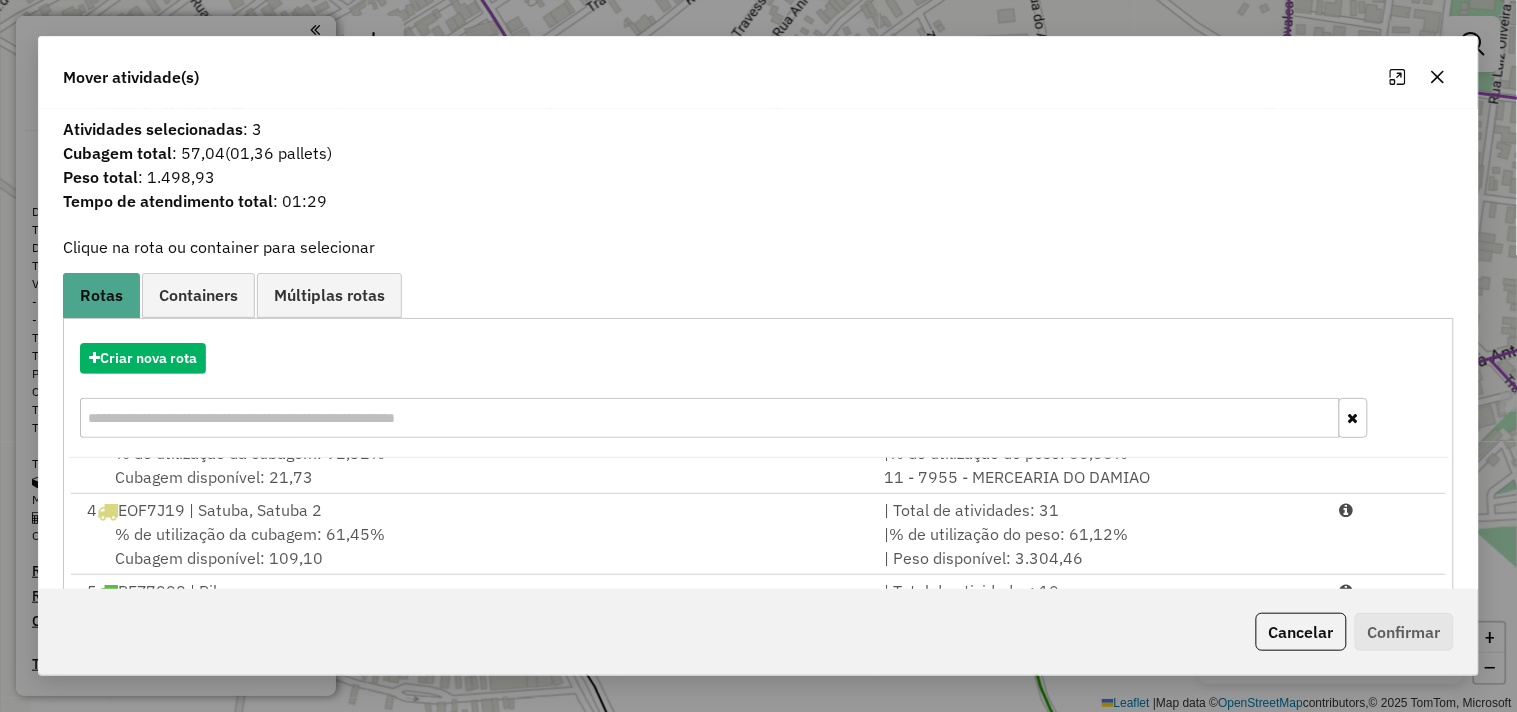 scroll, scrollTop: 411, scrollLeft: 0, axis: vertical 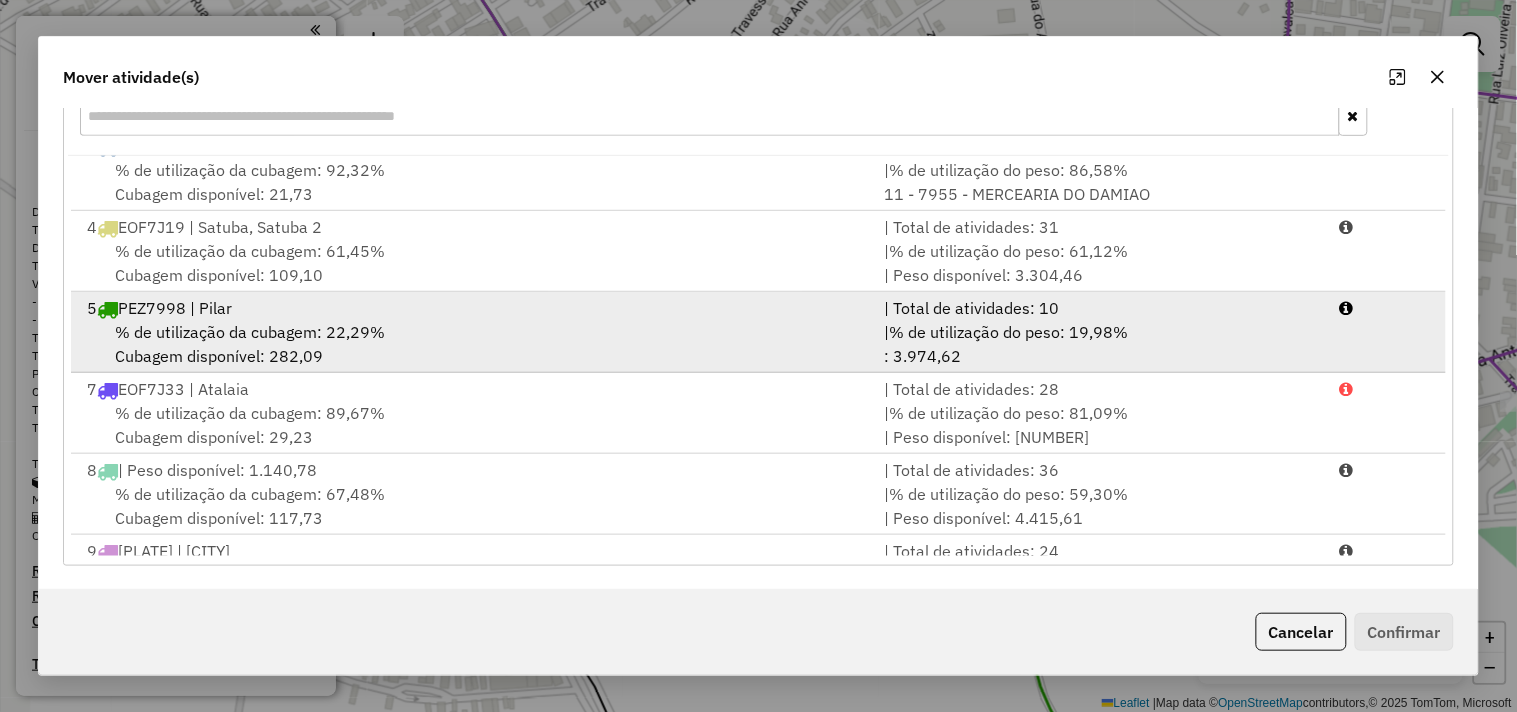 click on "% de utilização da cubagem: 22,29%" at bounding box center [250, 332] 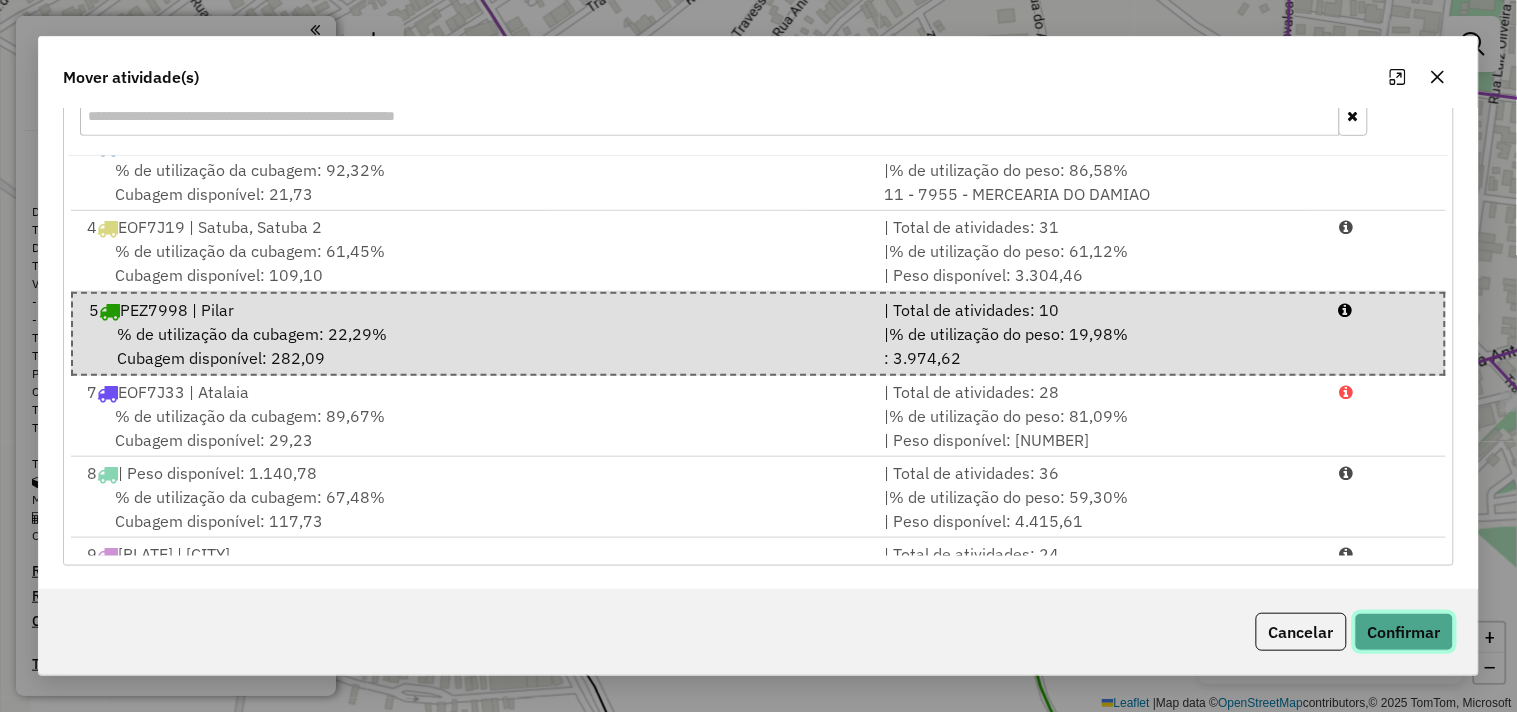 click on "Confirmar" 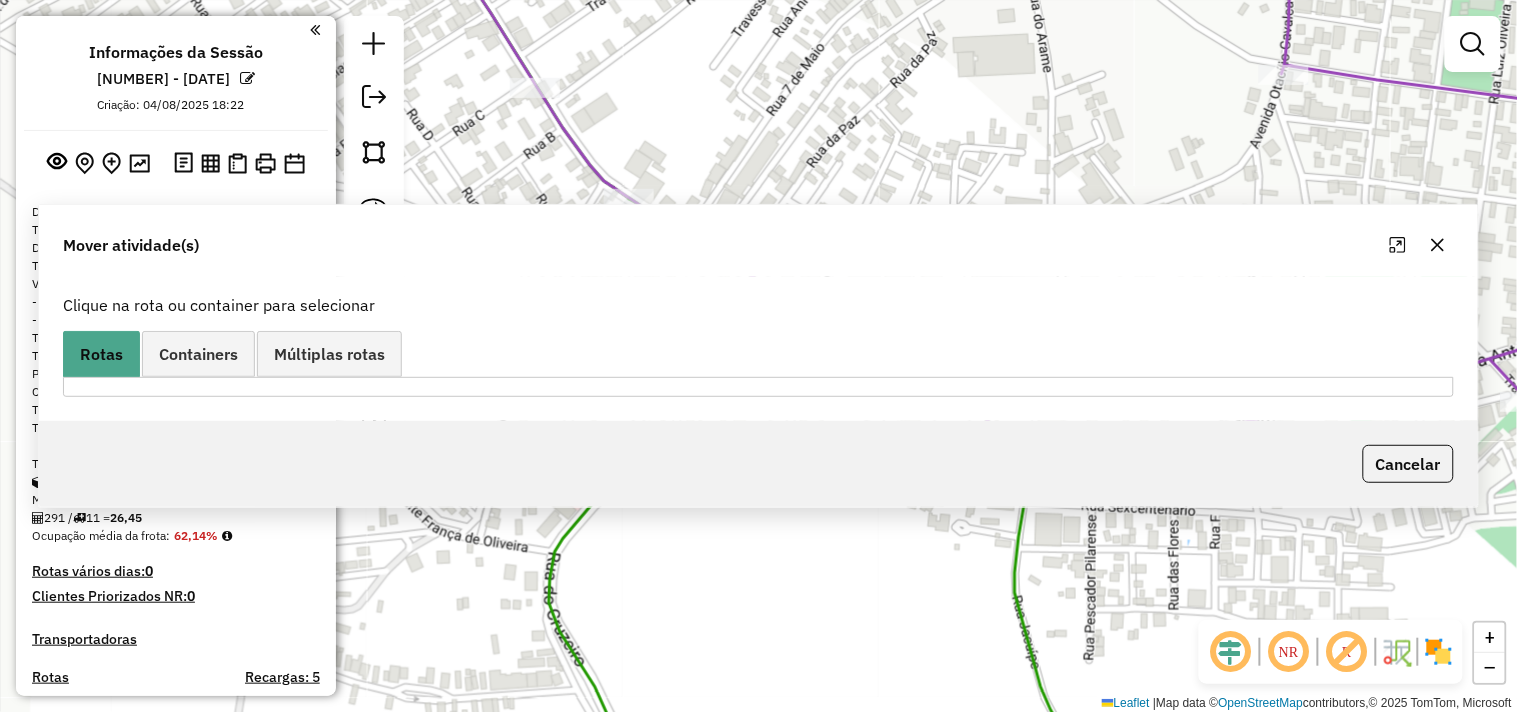scroll, scrollTop: 0, scrollLeft: 0, axis: both 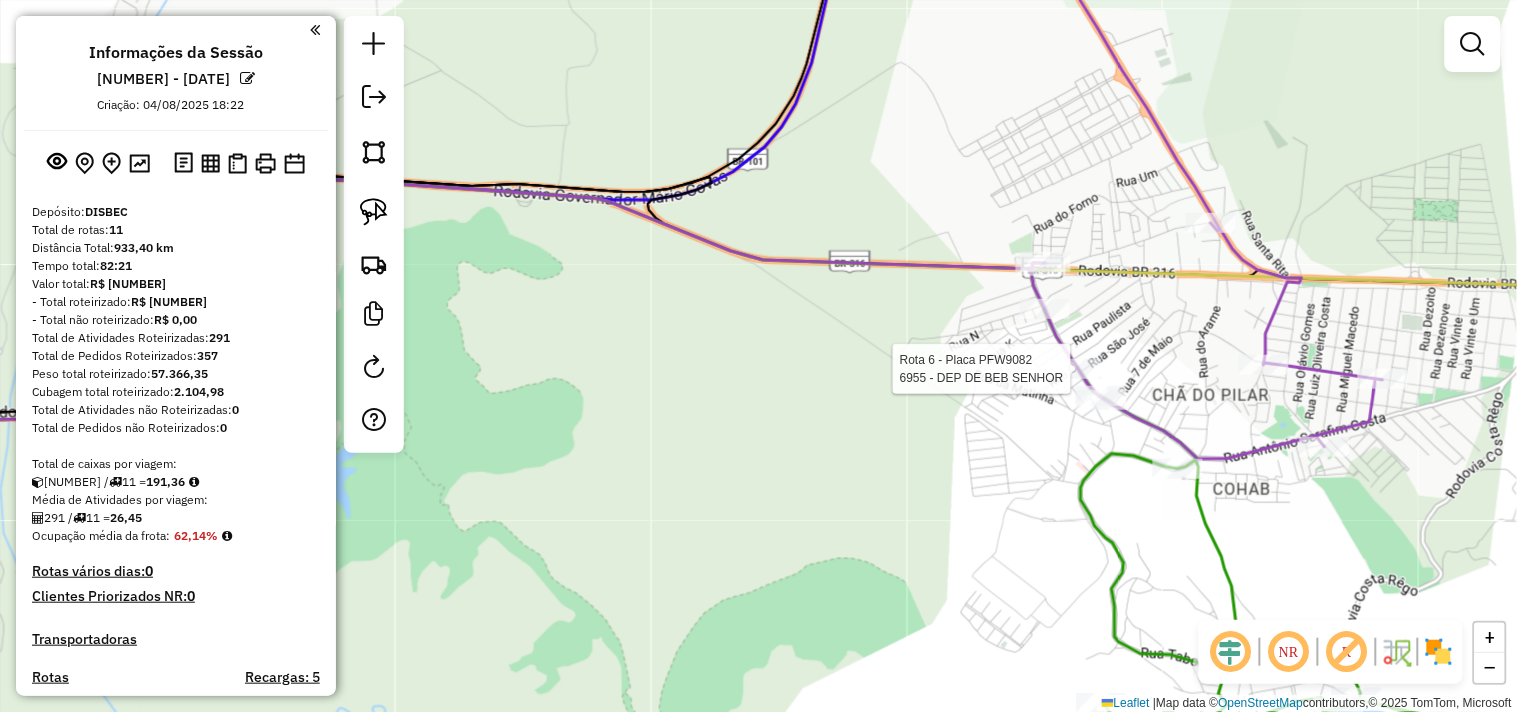 select on "**********" 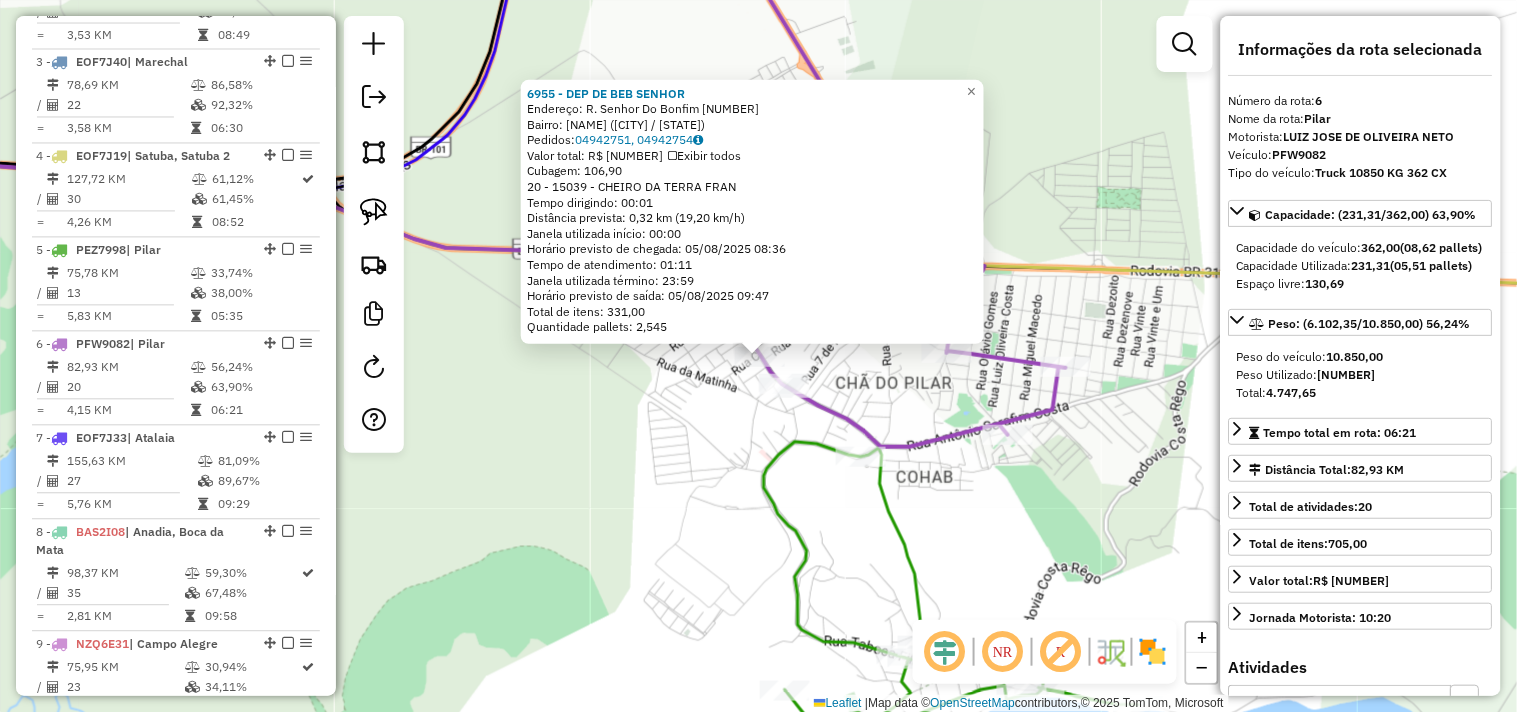 scroll, scrollTop: 1241, scrollLeft: 0, axis: vertical 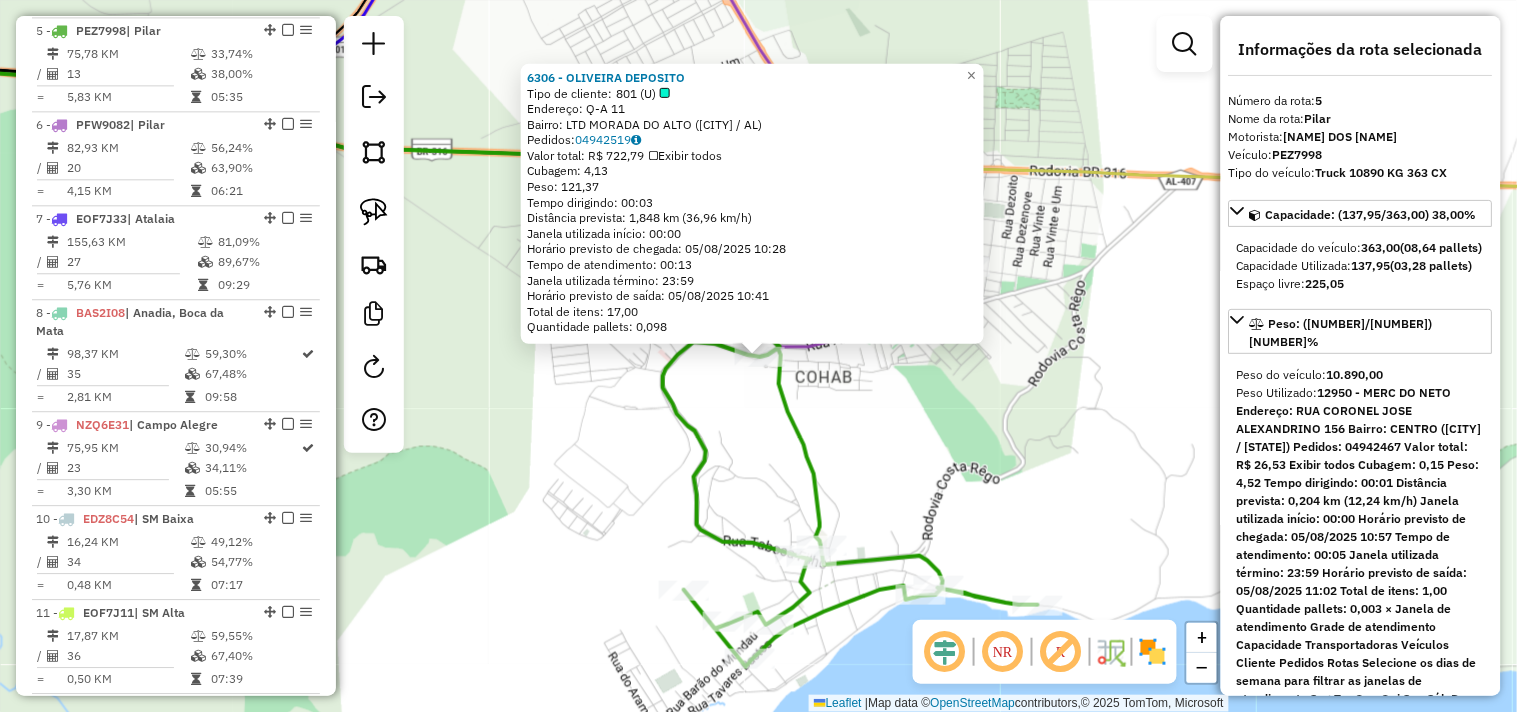 click on "6306 - OLIVEIRA DEPOSITO  Tipo de cliente:   801 (U)   Endereço:  Q-A 11   Bairro: LTD MORADA DO ALTO (PILAR / AL)   Pedidos:  04942519   Valor total: R$ 722,79   Exibir todos   Cubagem: 4,13  Peso: 121,37  Tempo dirigindo: 00:03   Distância prevista: 1,848 km (36,96 km/h)   Janela utilizada início: 00:00   Horário previsto de chegada: 05/08/2025 10:28   Tempo de atendimento: 00:13   Janela utilizada término: 23:59   Horário previsto de saída: 05/08/2025 10:41   Total de itens: 17,00   Quantidade pallets: 0,098  × Janela de atendimento Grade de atendimento Capacidade Transportadoras Veículos Cliente Pedidos  Rotas Selecione os dias de semana para filtrar as janelas de atendimento  Seg   Ter   Qua   Qui   Sex   Sáb   Dom  Informe o período da janela de atendimento: De: Até:  Filtrar exatamente a janela do cliente  Considerar janela de atendimento padrão  Selecione os dias de semana para filtrar as grades de atendimento  Seg   Ter   Qua   Qui   Sex   Sáb   Dom   Peso mínimo:   Peso máximo:  De:" 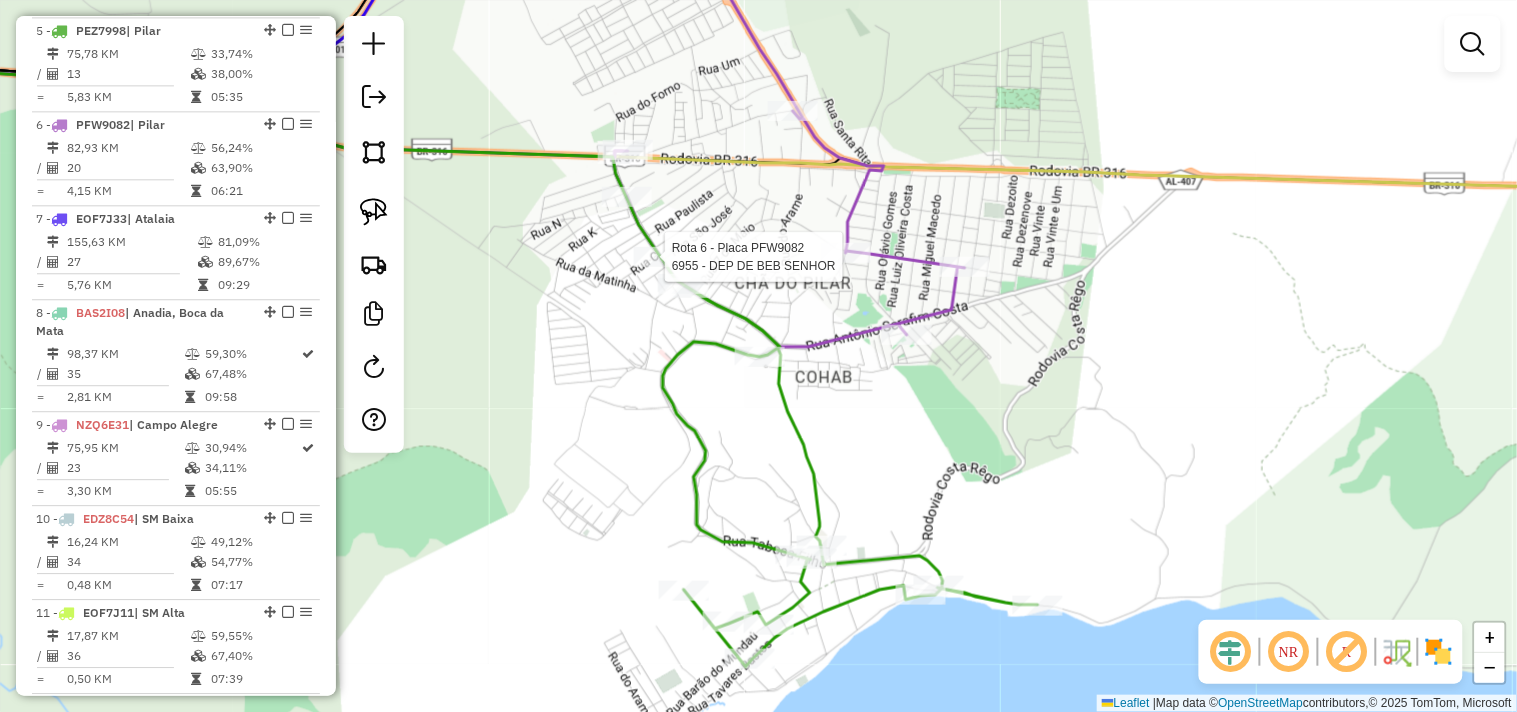 select on "**********" 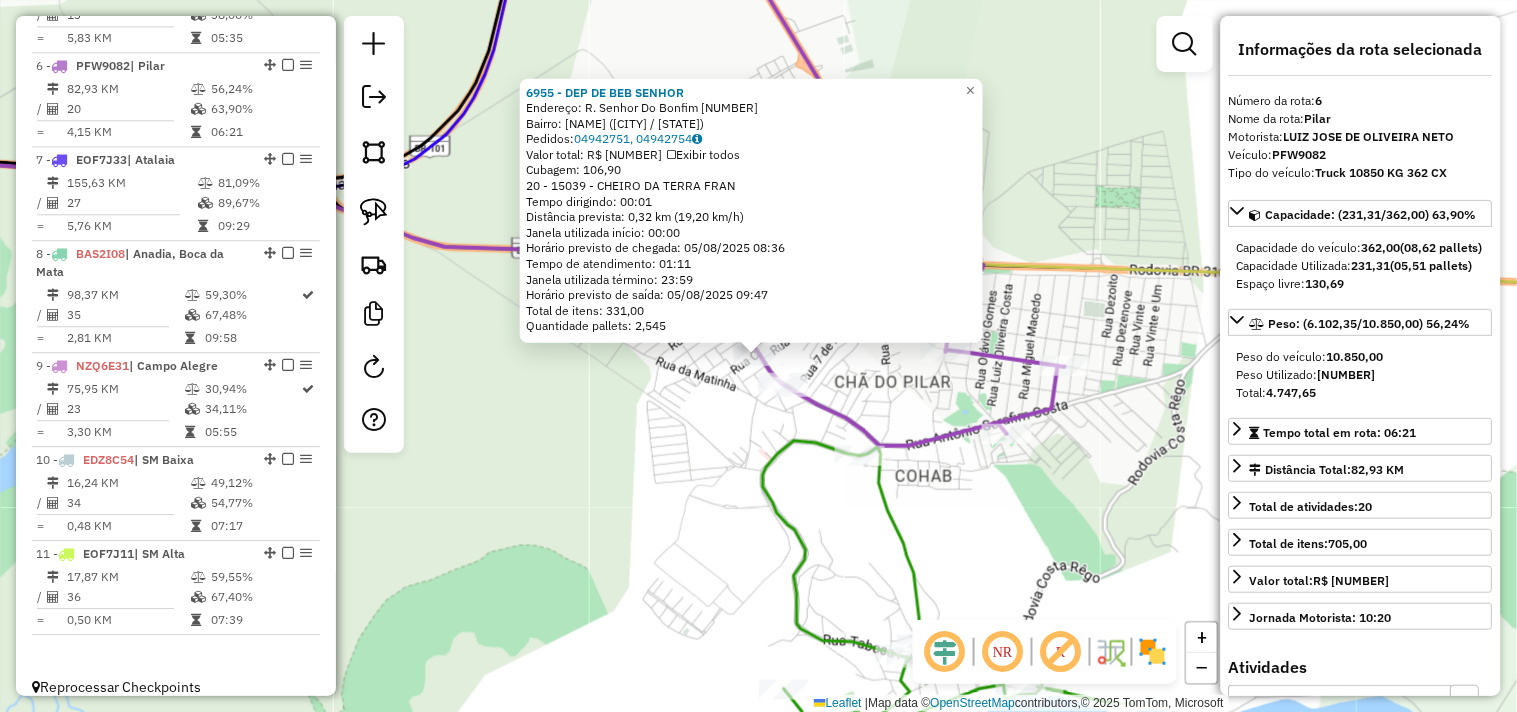 scroll, scrollTop: 1241, scrollLeft: 0, axis: vertical 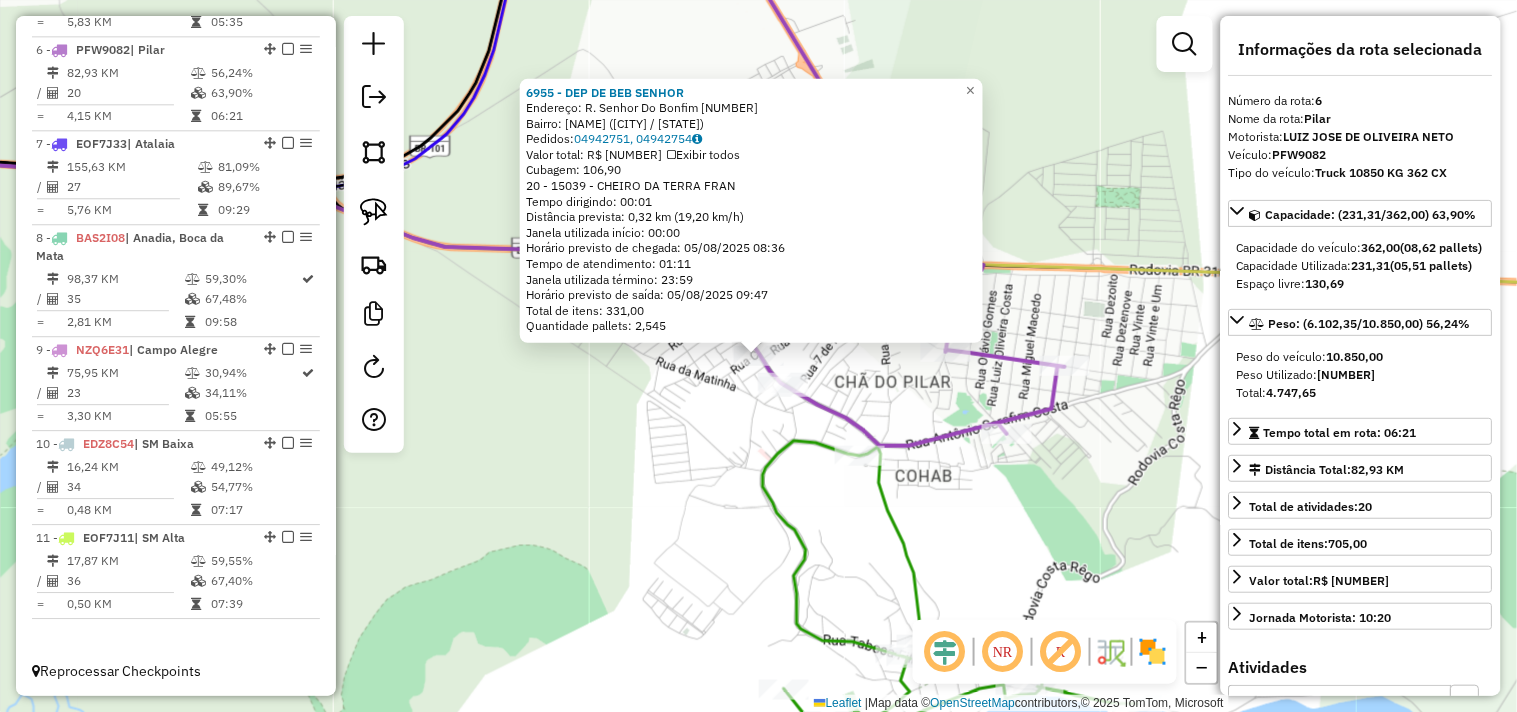 click on "6955 - DEP DE BEB SENHOR  Endereço:  R. Senhor Do Bonfim 388   Bairro: CENTRO (PILAR / AL)   Pedidos:  04942751, 04942754   Valor total: R$ 9.198,82   Exibir todos   Cubagem: 106,90  Peso: 2.597,06  Tempo dirigindo: 00:01   Distância prevista: 0,32 km (19,20 km/h)   Janela utilizada início: 00:00   Horário previsto de chegada: 05/08/2025 08:36   Tempo de atendimento: 01:11   Janela utilizada término: 23:59   Horário previsto de saída: 05/08/2025 09:47   Total de itens: 331,00   Quantidade pallets: 2,545  × Janela de atendimento Grade de atendimento Capacidade Transportadoras Veículos Cliente Pedidos  Rotas Selecione os dias de semana para filtrar as janelas de atendimento  Seg   Ter   Qua   Qui   Sex   Sáb   Dom  Informe o período da janela de atendimento: De: Até:  Filtrar exatamente a janela do cliente  Considerar janela de atendimento padrão  Selecione os dias de semana para filtrar as grades de atendimento  Seg   Ter   Qua   Qui   Sex   Sáb   Dom   Peso mínimo:   Peso máximo:   De:   De:" 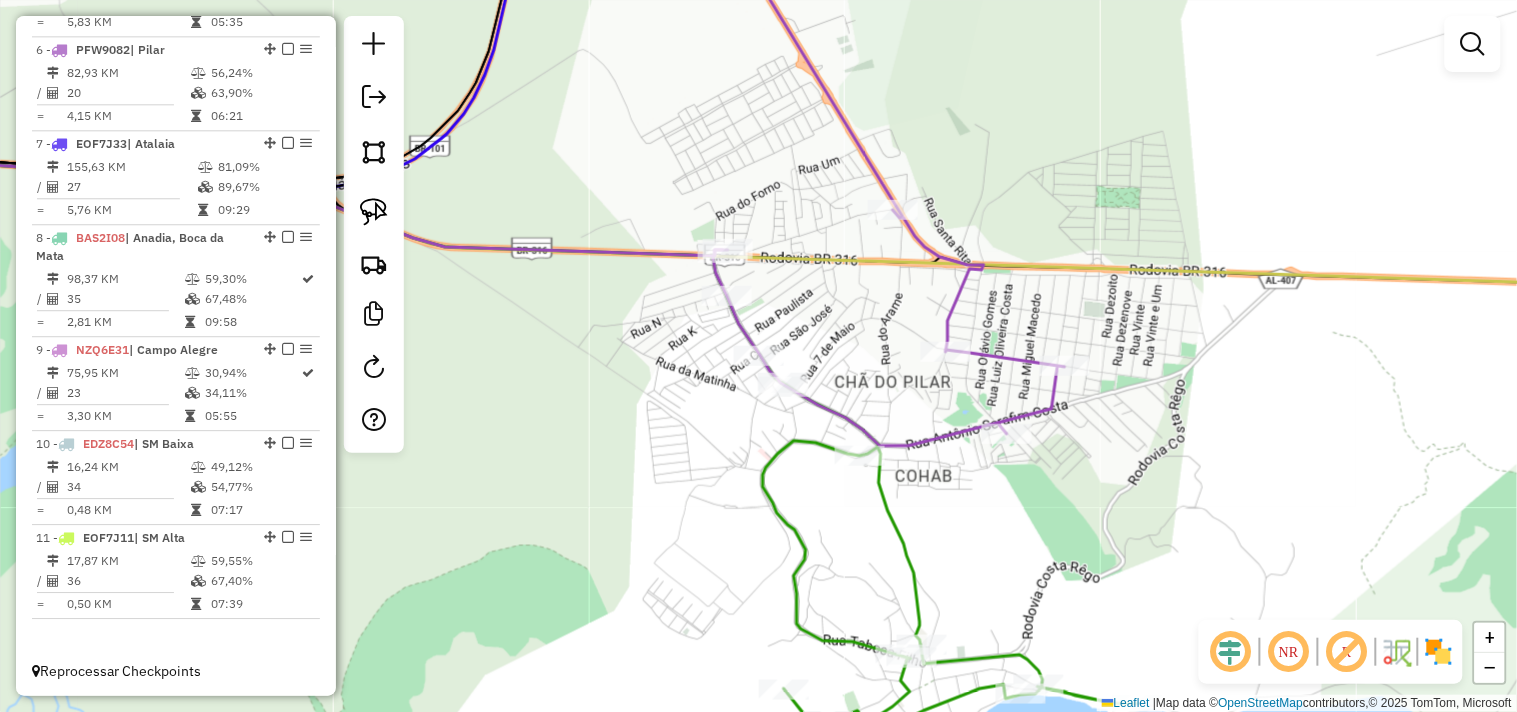 select on "**********" 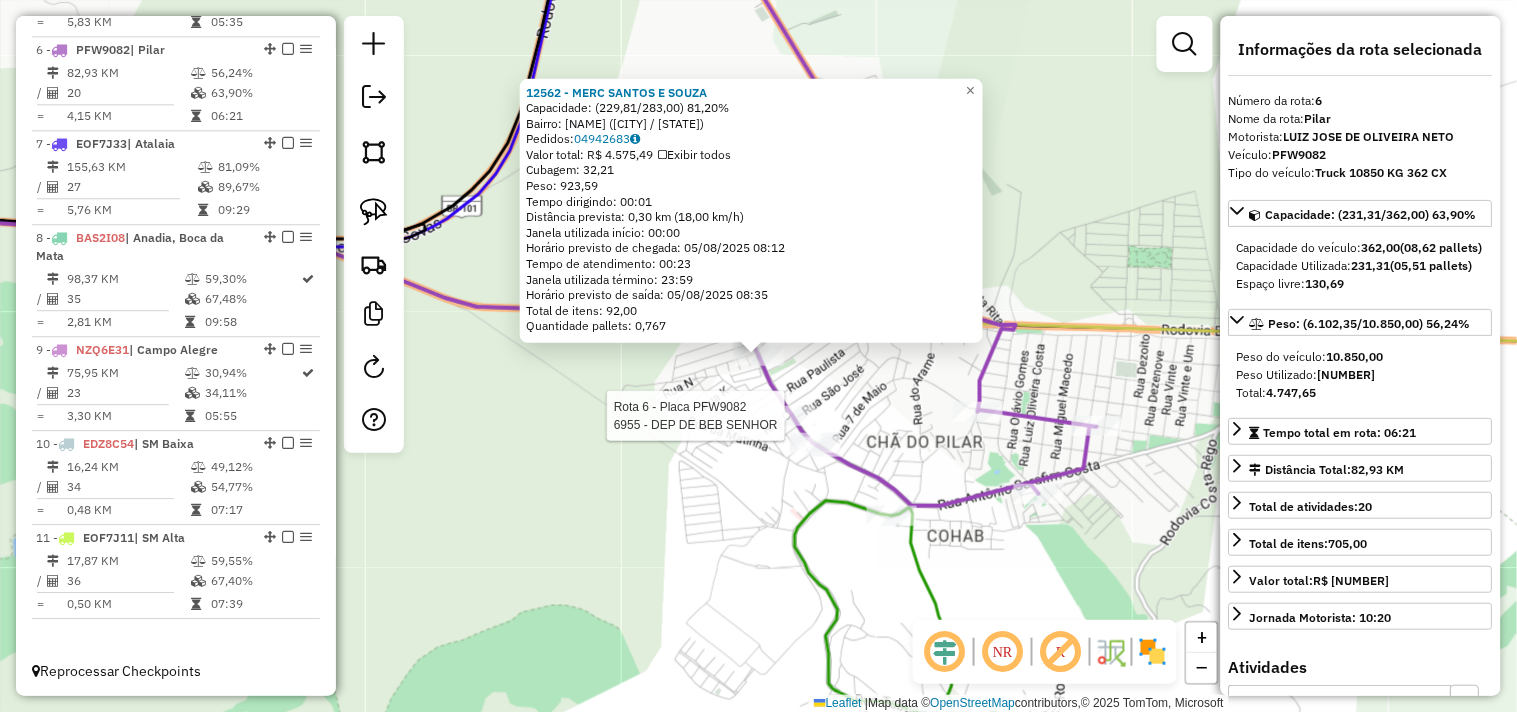 click 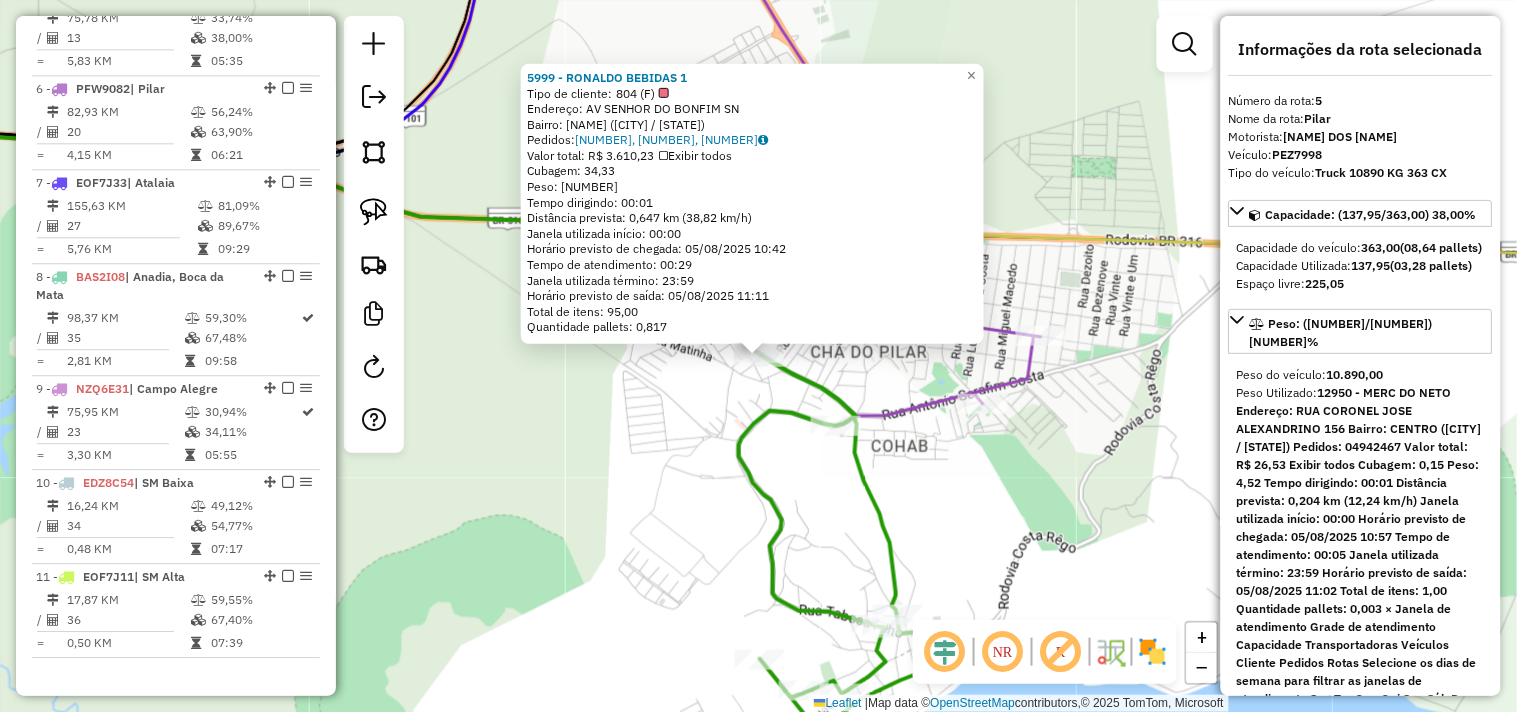 scroll, scrollTop: 1166, scrollLeft: 0, axis: vertical 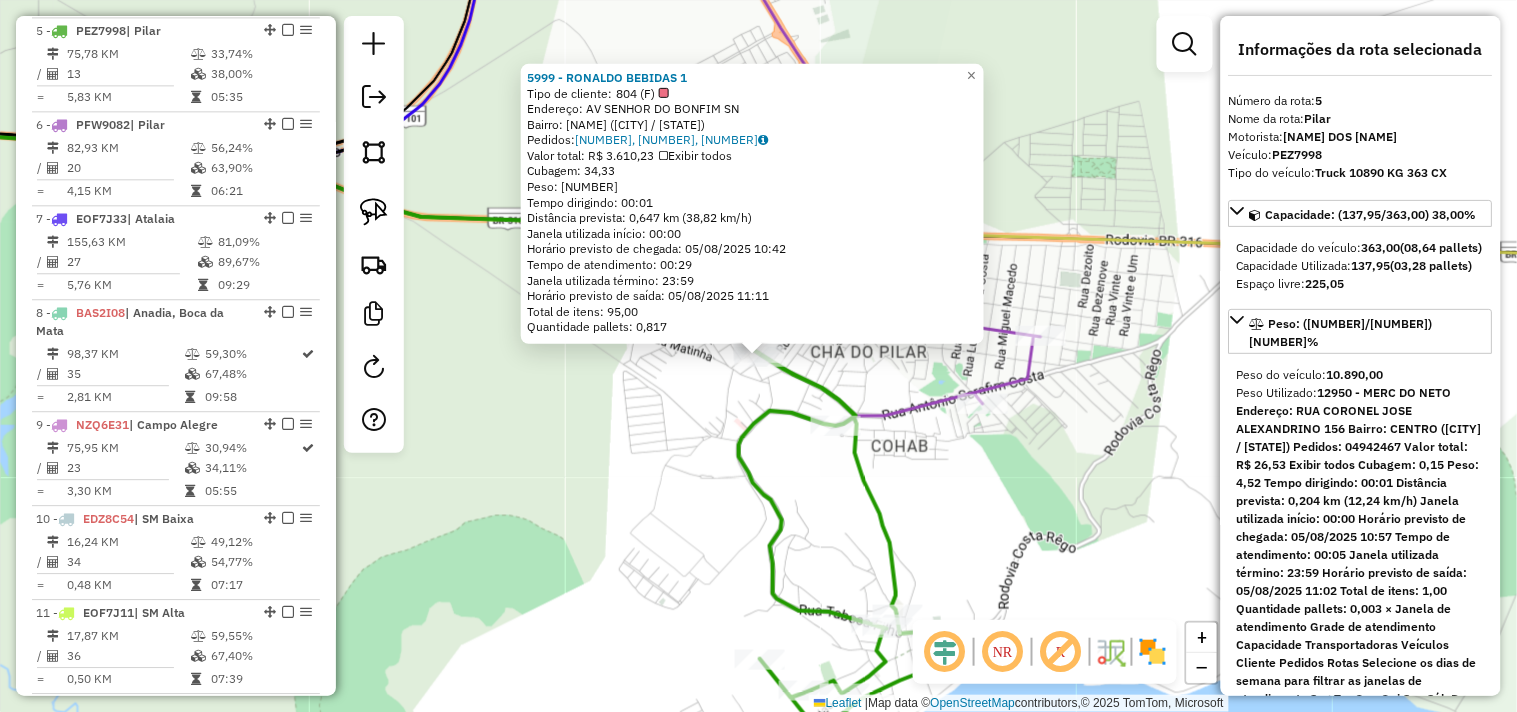 click on "5999 - RONALDO BEBIDAS 1  Tipo de cliente:   804 (F)   Endereço:  AV SENHOR DO BONFIM SN   Bairro: CENTRO (PILAR / AL)   Pedidos:  04942517, 04942759, 04942518   Valor total: R$ 3.610,23   Exibir todos   Cubagem: 34,33  Peso: 863,87  Tempo dirigindo: 00:01   Distância prevista: 0,647 km (38,82 km/h)   Janela utilizada início: 00:00   Horário previsto de chegada: 05/08/2025 10:42   Tempo de atendimento: 00:29   Janela utilizada término: 23:59   Horário previsto de saída: 05/08/2025 11:11   Total de itens: 95,00   Quantidade pallets: 0,817  × Janela de atendimento Grade de atendimento Capacidade Transportadoras Veículos Cliente Pedidos  Rotas Selecione os dias de semana para filtrar as janelas de atendimento  Seg   Ter   Qua   Qui   Sex   Sáb   Dom  Informe o período da janela de atendimento: De: Até:  Filtrar exatamente a janela do cliente  Considerar janela de atendimento padrão  Selecione os dias de semana para filtrar as grades de atendimento  Seg   Ter   Qua   Qui   Sex   Sáb   Dom   De:  De:" 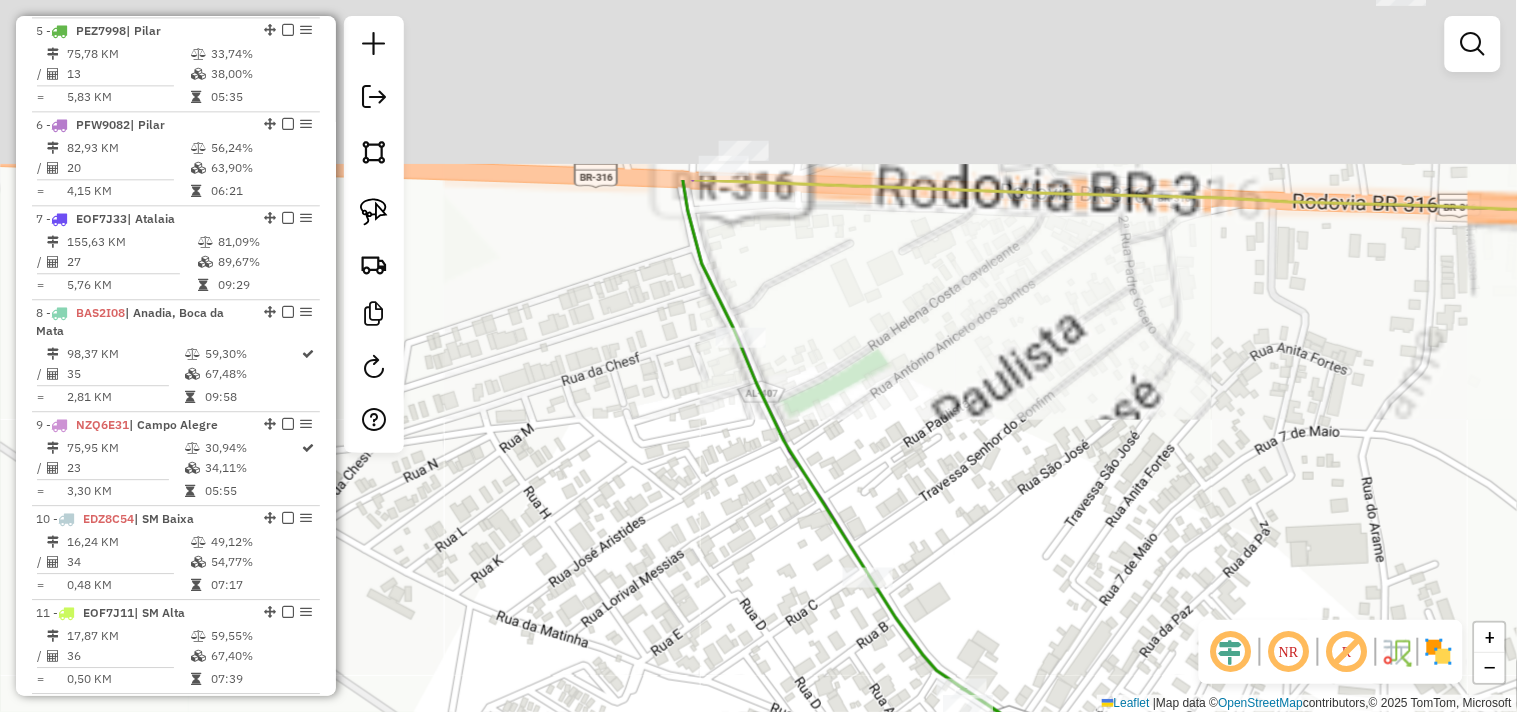 drag, startPoint x: 707, startPoint y: 230, endPoint x: 808, endPoint y: 457, distance: 248.45523 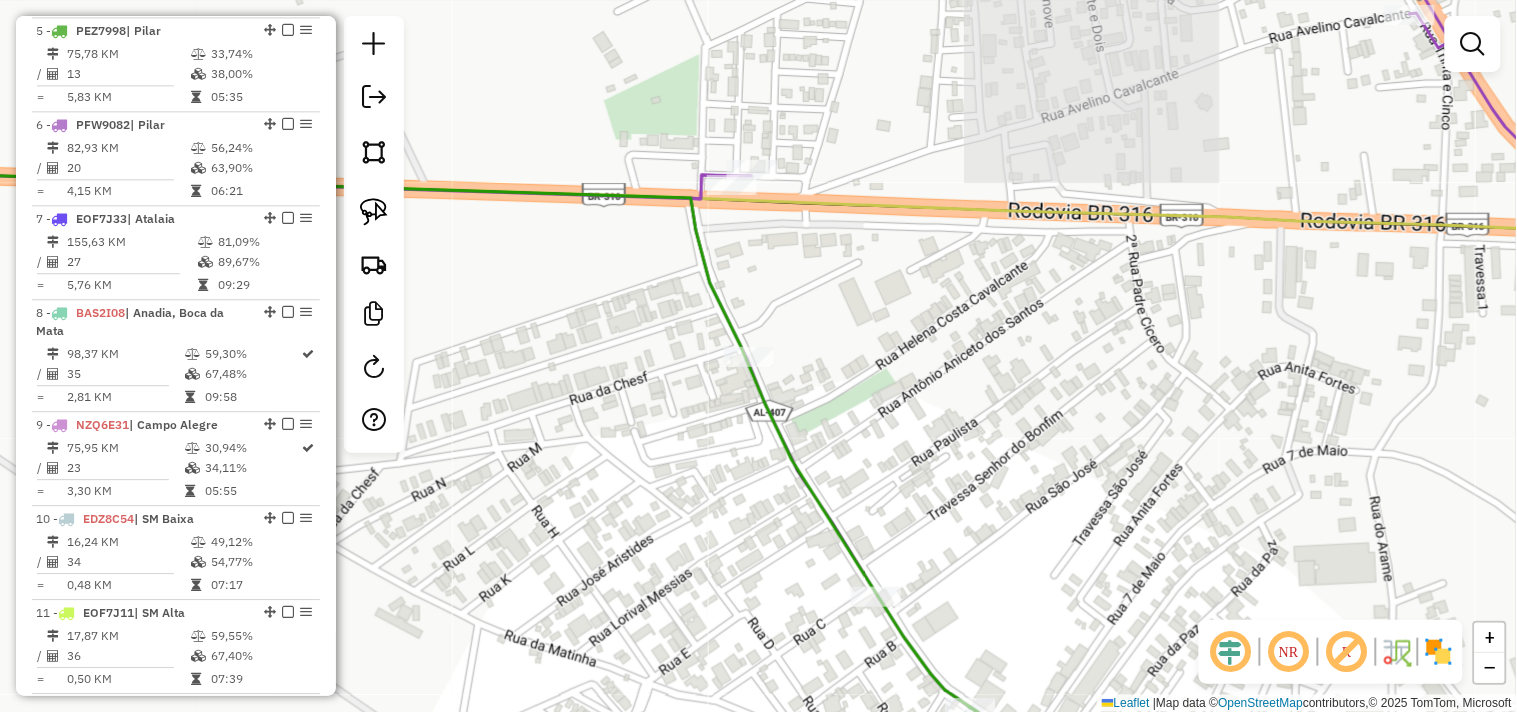 click 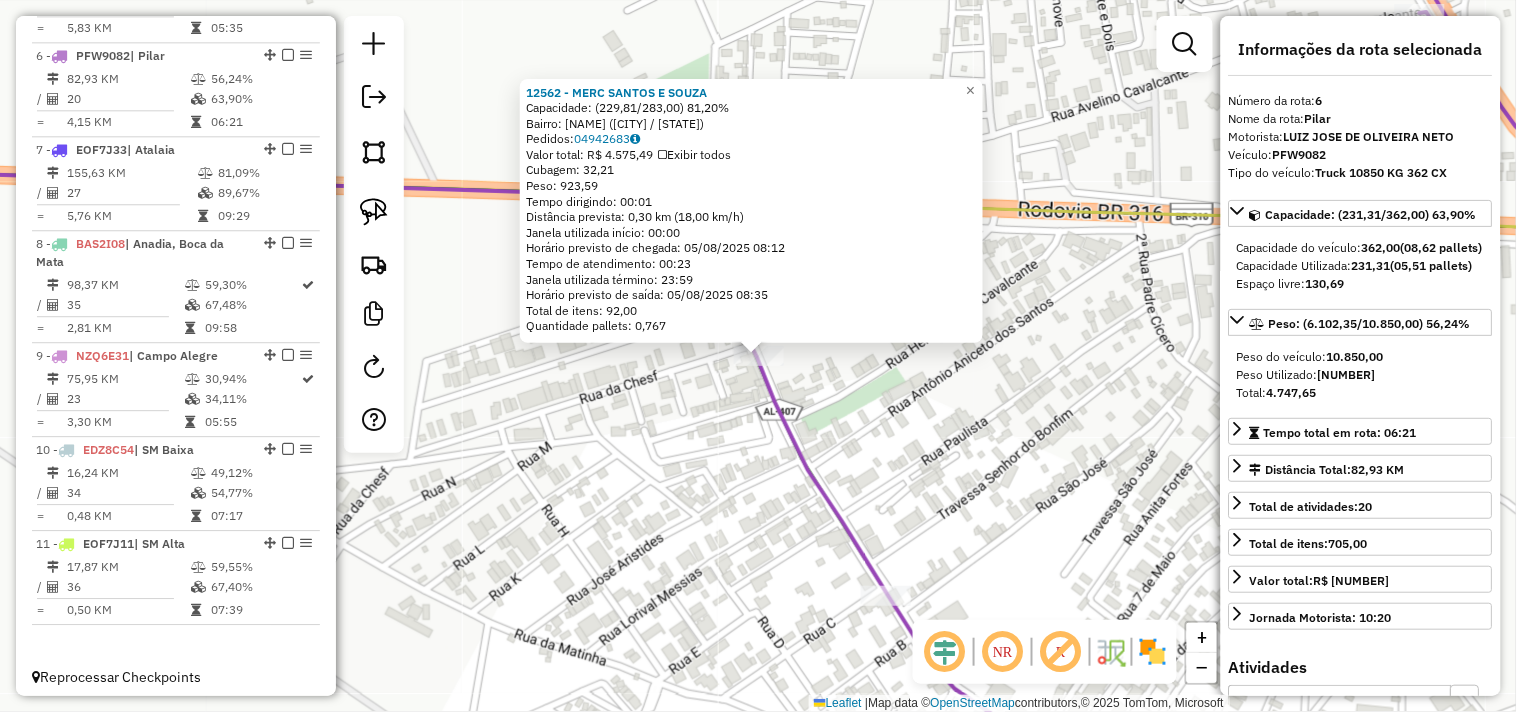 scroll, scrollTop: 1241, scrollLeft: 0, axis: vertical 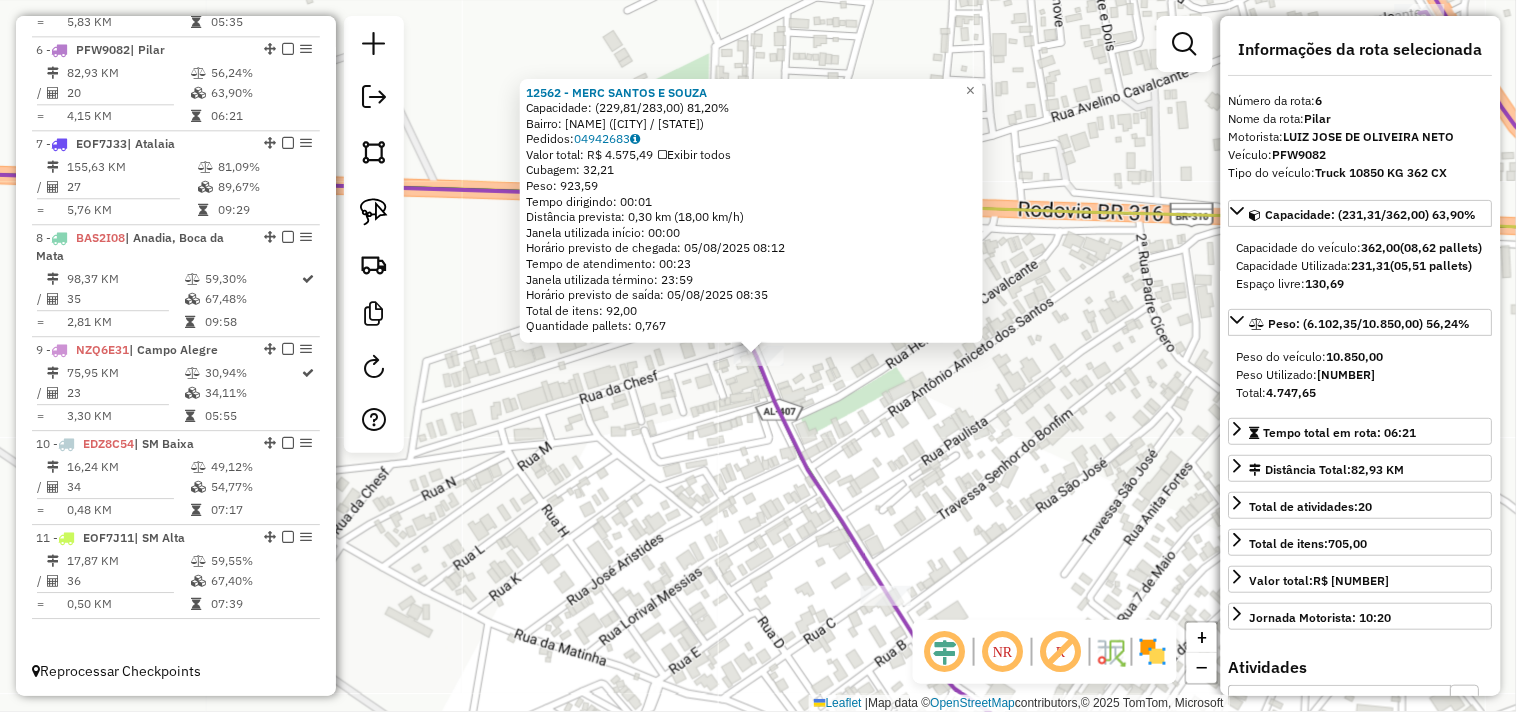 click on "12562 - MERC SANTOS E SOUZA  Endereço:  RUA LOT NICODEMOS 330   Bairro: CENTRO (PILAR / AL)   Pedidos:  04942683   Valor total: R$ 4.575,49   Exibir todos   Cubagem: 32,21  Peso: 923,59  Tempo dirigindo: 00:01   Distância prevista: 0,30 km (18,00 km/h)   Janela utilizada início: 00:00   Horário previsto de chegada: 05/08/2025 08:12   Tempo de atendimento: 00:23   Janela utilizada término: 23:59   Horário previsto de saída: 05/08/2025 08:35   Total de itens: 92,00   Quantidade pallets: 0,767  × Janela de atendimento Grade de atendimento Capacidade Transportadoras Veículos Cliente Pedidos  Rotas Selecione os dias de semana para filtrar as janelas de atendimento  Seg   Ter   Qua   Qui   Sex   Sáb   Dom  Informe o período da janela de atendimento: De: Até:  Filtrar exatamente a janela do cliente  Considerar janela de atendimento padrão  Selecione os dias de semana para filtrar as grades de atendimento  Seg   Ter   Qua   Qui   Sex   Sáb   Dom   Considerar clientes sem dia de atendimento cadastrado +" 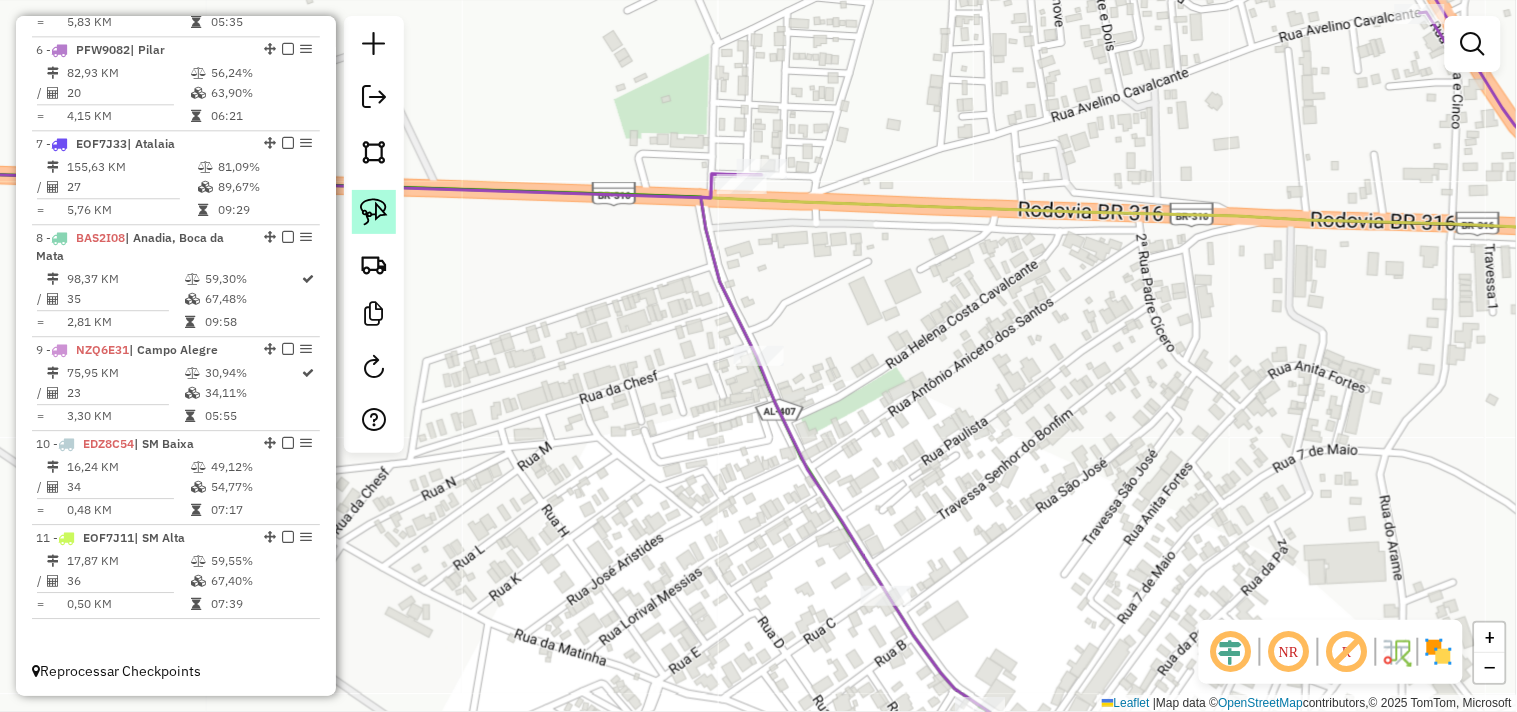 click 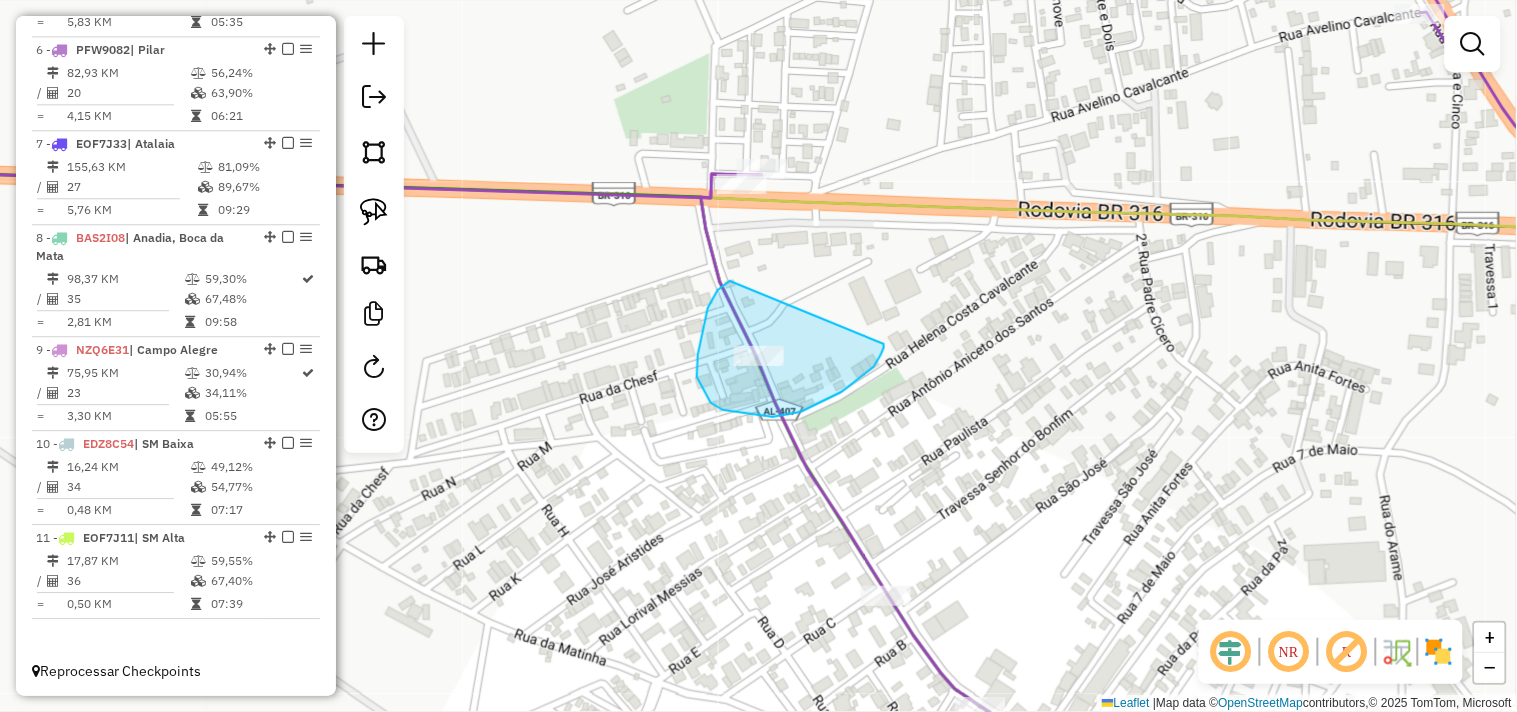 drag, startPoint x: 730, startPoint y: 281, endPoint x: 884, endPoint y: 344, distance: 166.3881 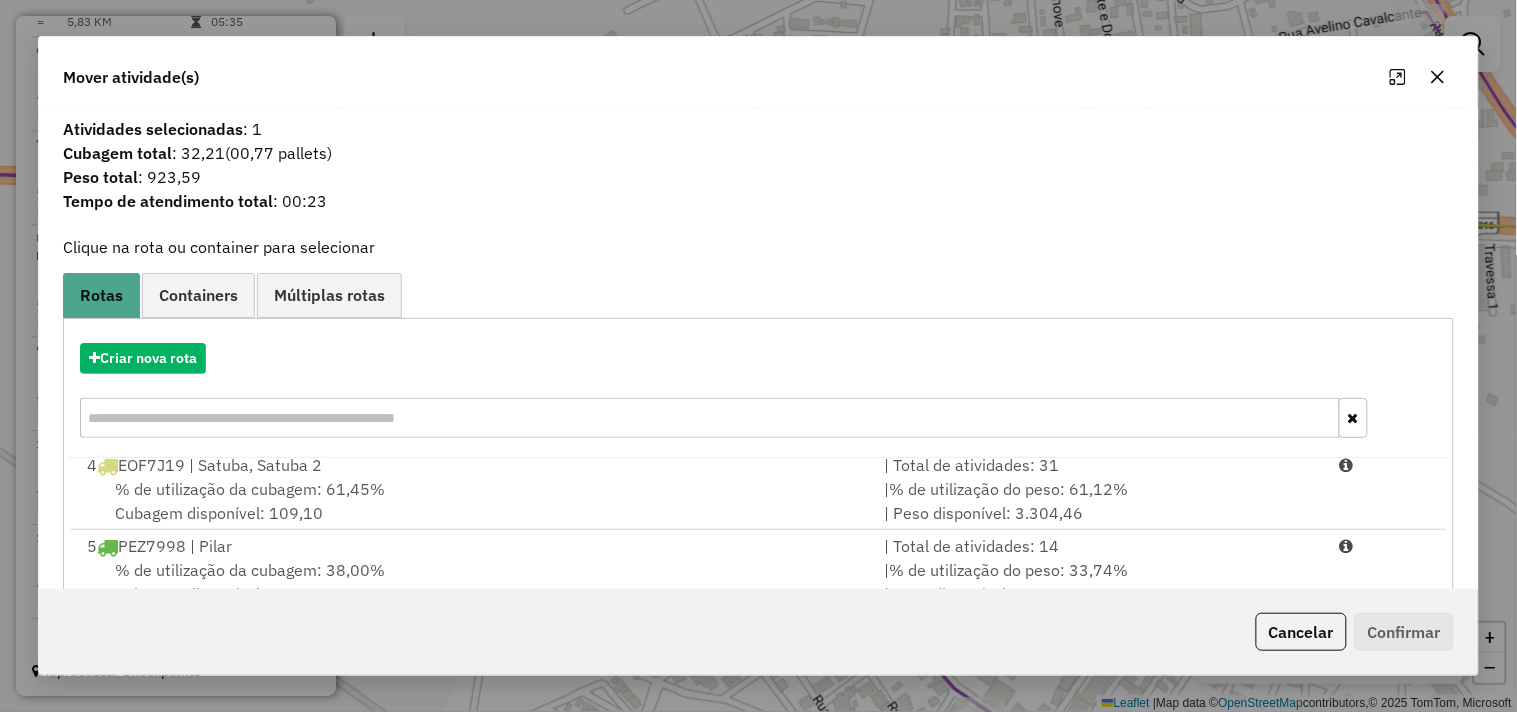 scroll, scrollTop: 411, scrollLeft: 0, axis: vertical 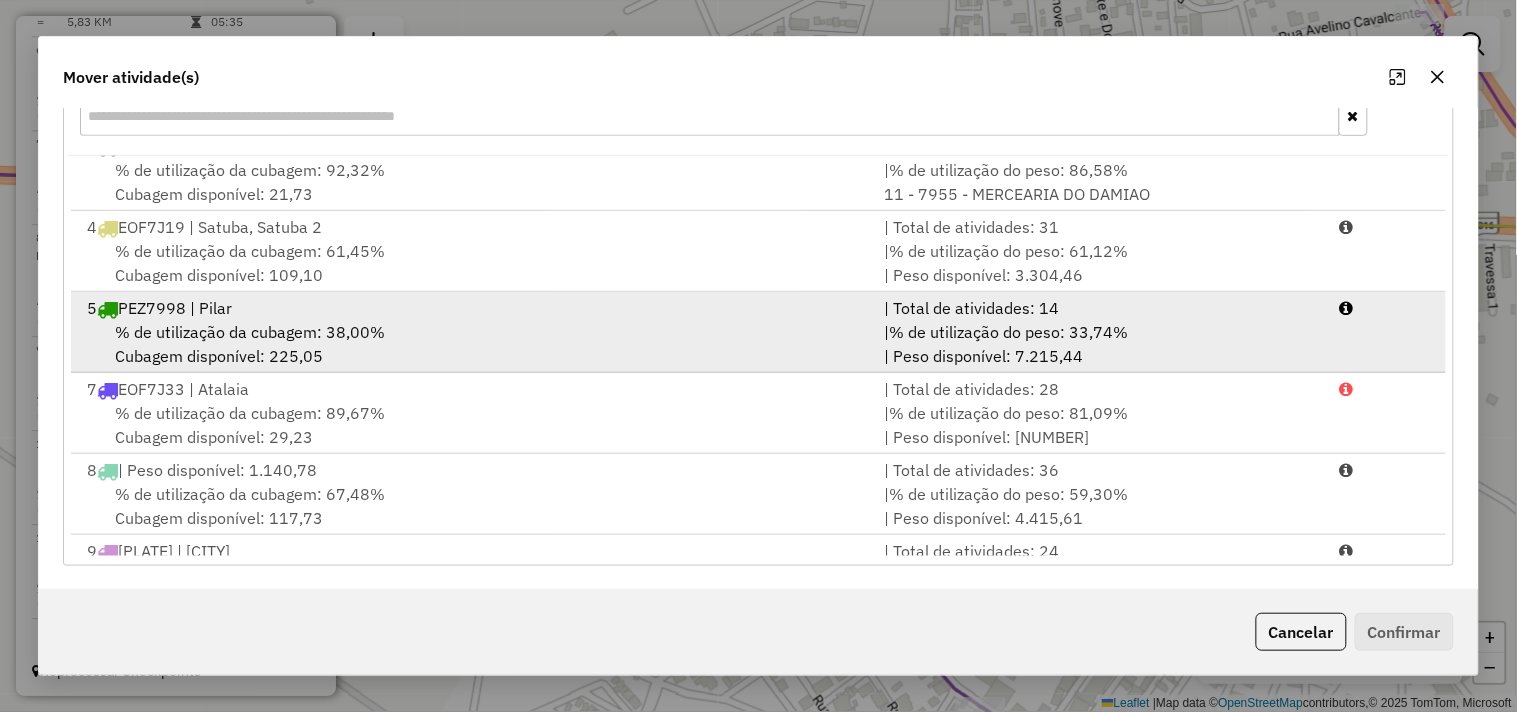 click on "5  PEZ7998 | Pilar" at bounding box center [473, 308] 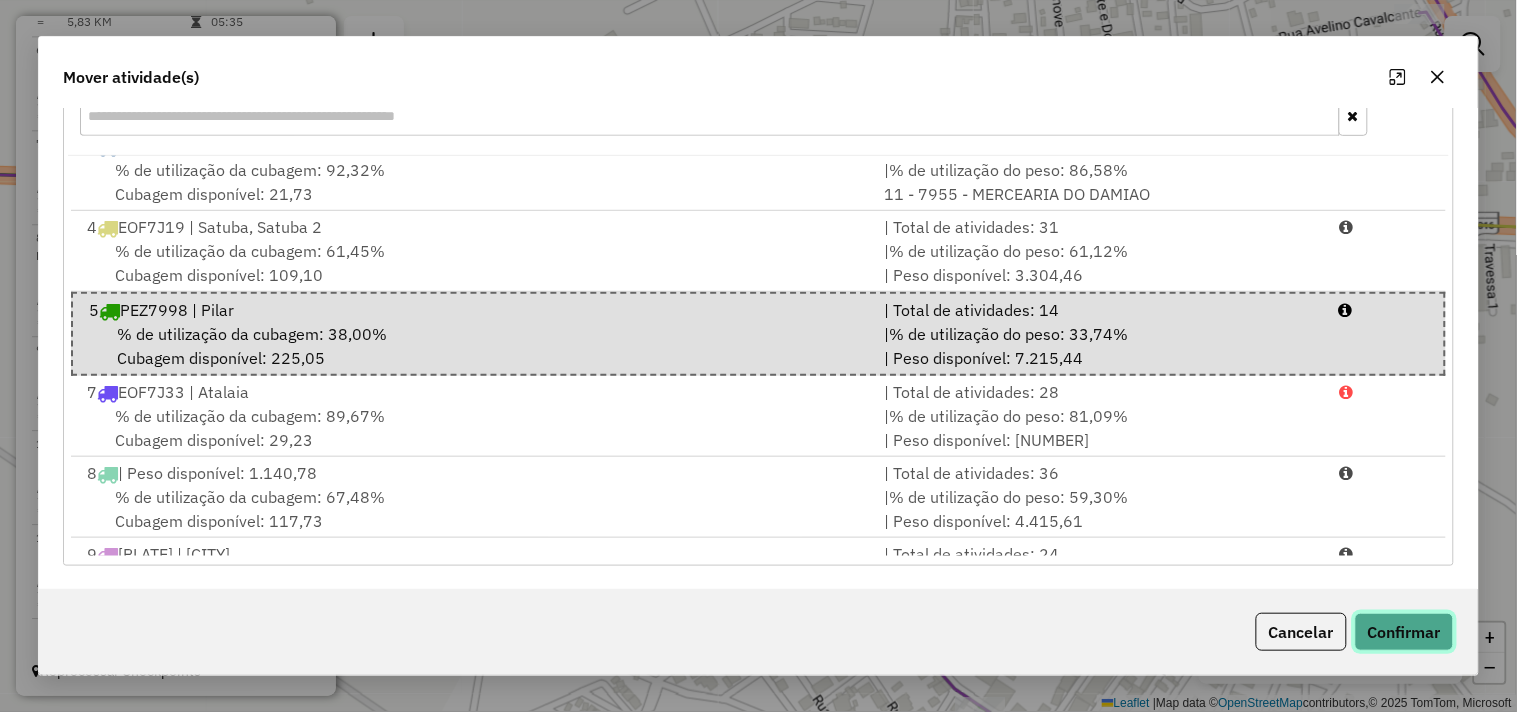 click on "Confirmar" 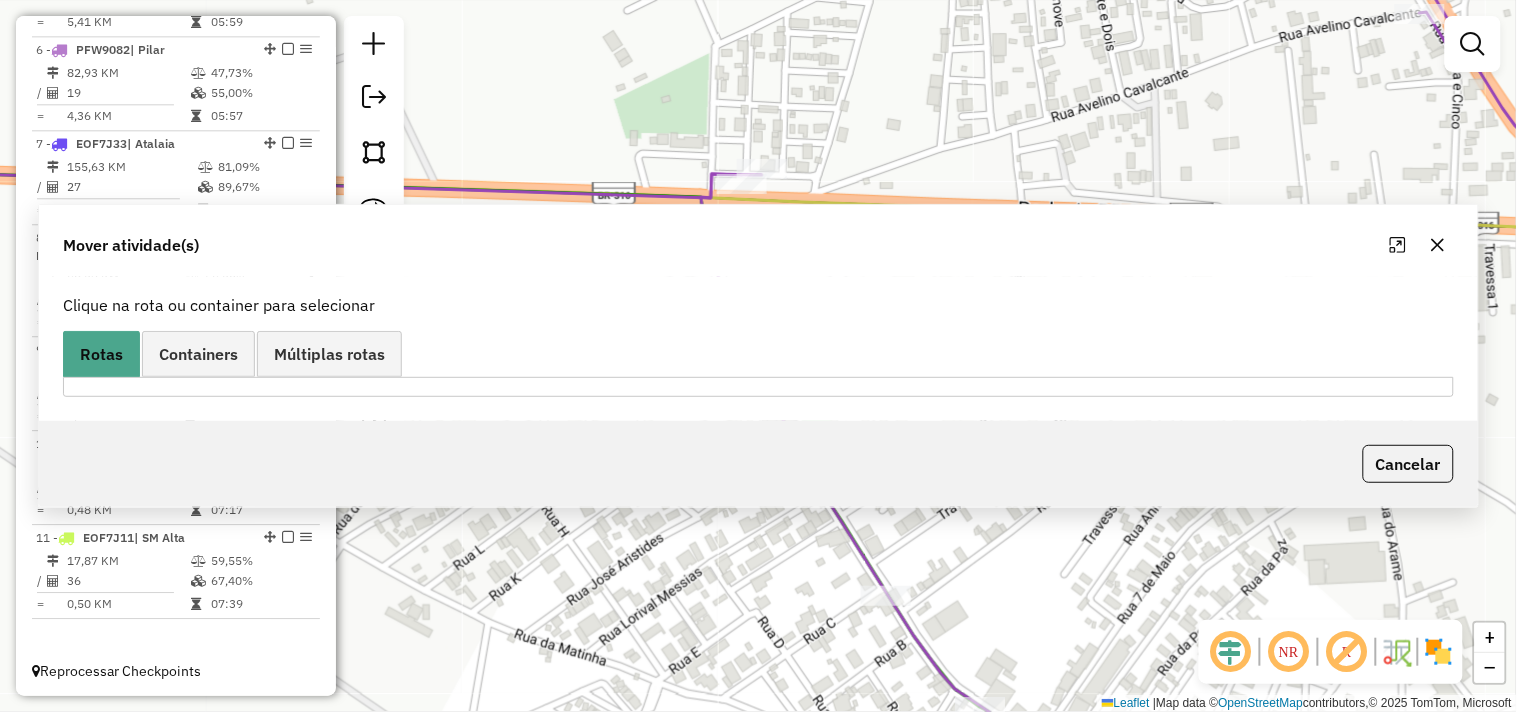 scroll, scrollTop: 0, scrollLeft: 0, axis: both 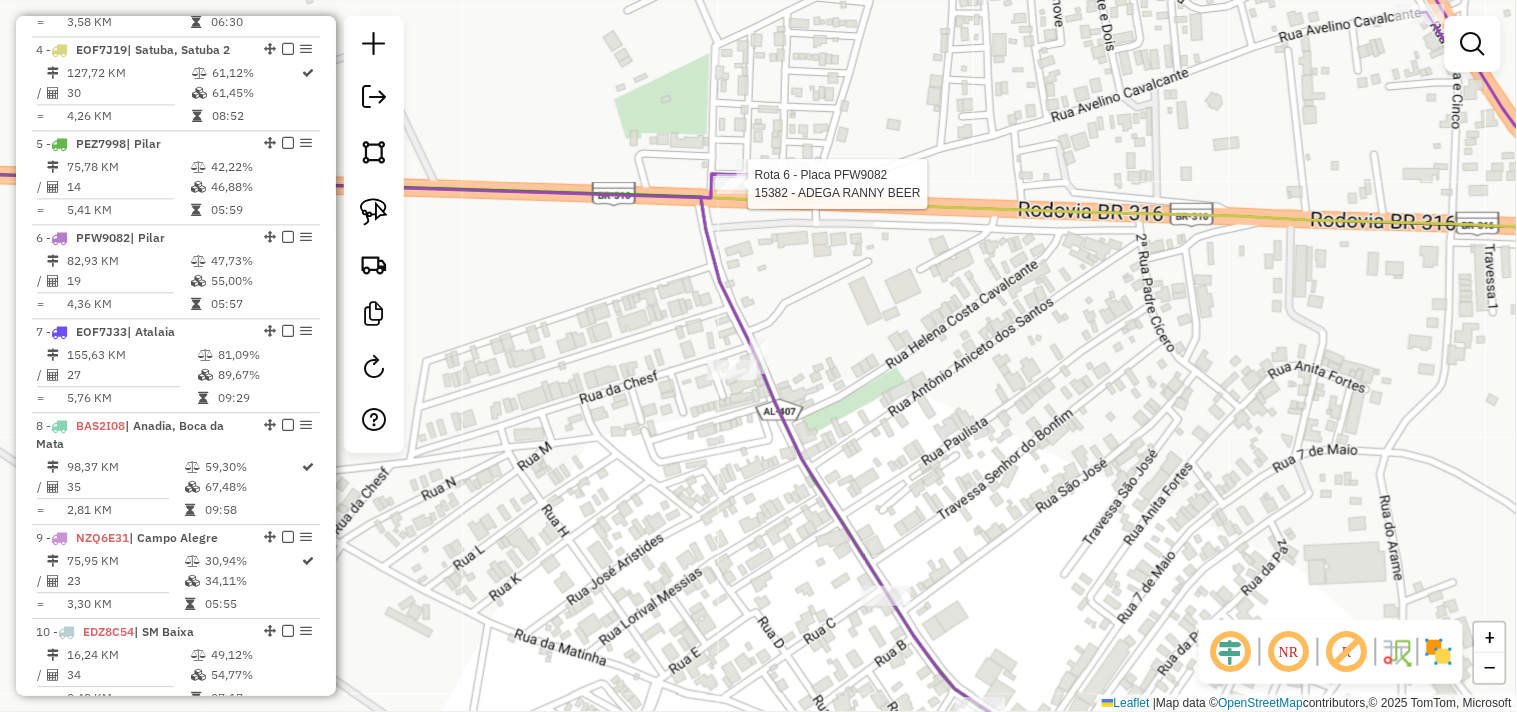 select on "**********" 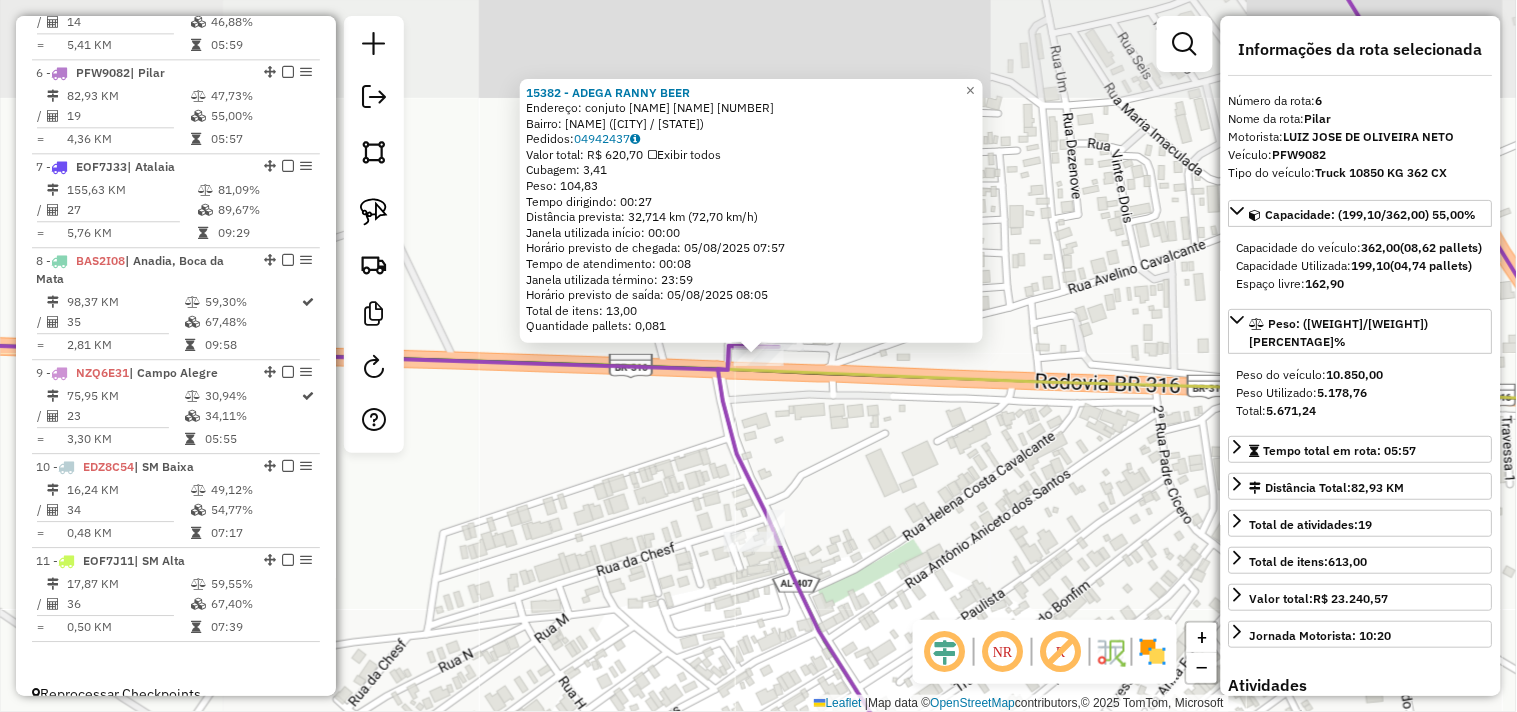 scroll, scrollTop: 1241, scrollLeft: 0, axis: vertical 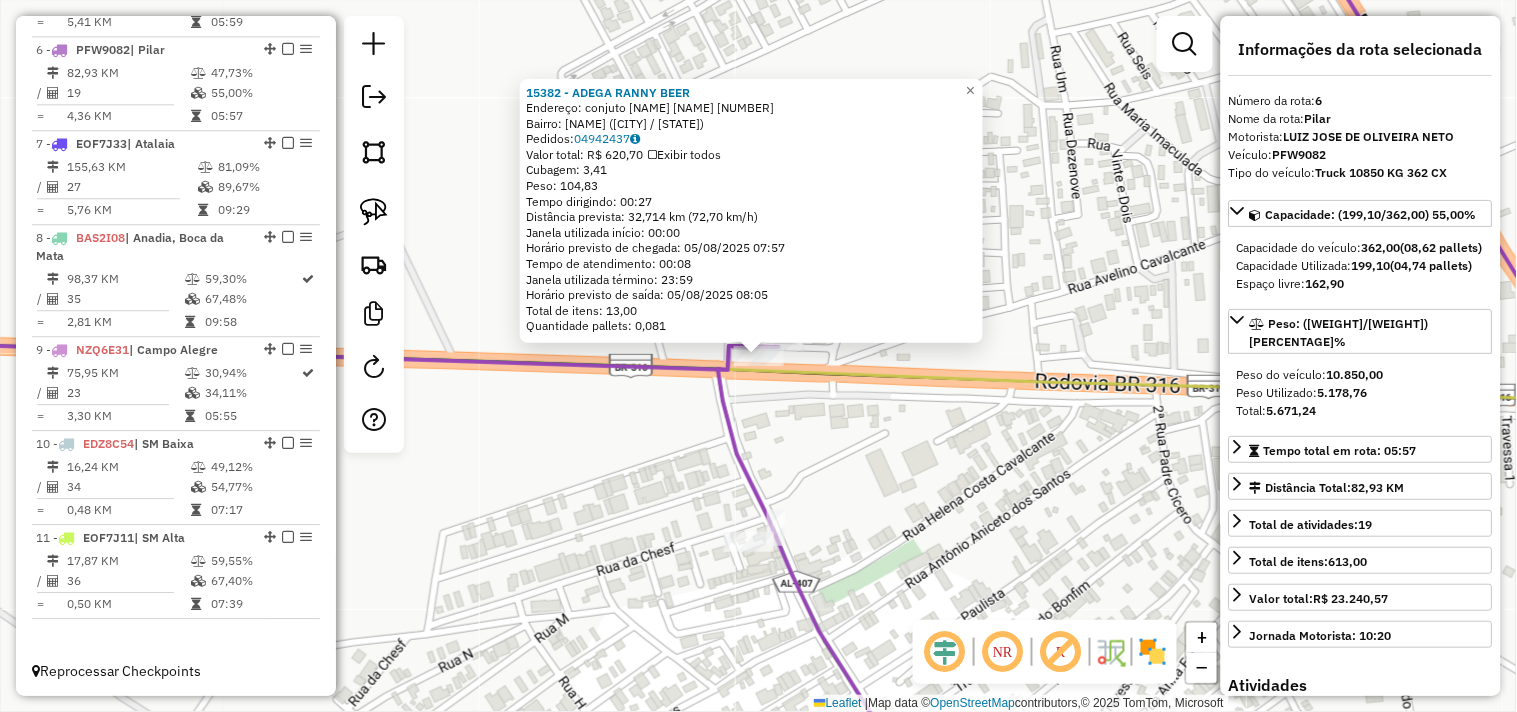 click on "15382 - ADEGA RANNY BEER  Endereço:  conjunto Frei Damiao Quadra E 53   Bairro: CENTRO (PILAR / AL)   Pedidos:  04942437   Valor total: R$ 620,70   Exibir todos   Cubagem: 3,41  Peso: 104,83  Tempo dirigindo: 00:27   Distância prevista: 32,714 km (72,70 km/h)   Janela utilizada início: 00:00   Horário previsto de chegada: 05/08/2025 07:57   Tempo de atendimento: 00:08   Janela utilizada término: 23:59   Horário previsto de saída: 05/08/2025 08:05   Total de itens: 13,00   Quantidade pallets: 0,081  × Janela de atendimento Grade de atendimento Capacidade Transportadoras Veículos Cliente Pedidos  Rotas Selecione os dias de semana para filtrar as janelas de atendimento  Seg   Ter   Qua   Qui   Sex   Sáb   Dom  Informe o período da janela de atendimento: De: Até:  Filtrar exatamente a janela do cliente  Considerar janela de atendimento padrão  Selecione os dias de semana para filtrar as grades de atendimento  Seg   Ter   Qua   Qui   Sex   Sáb   Dom   Clientes fora do dia de atendimento selecionado +" 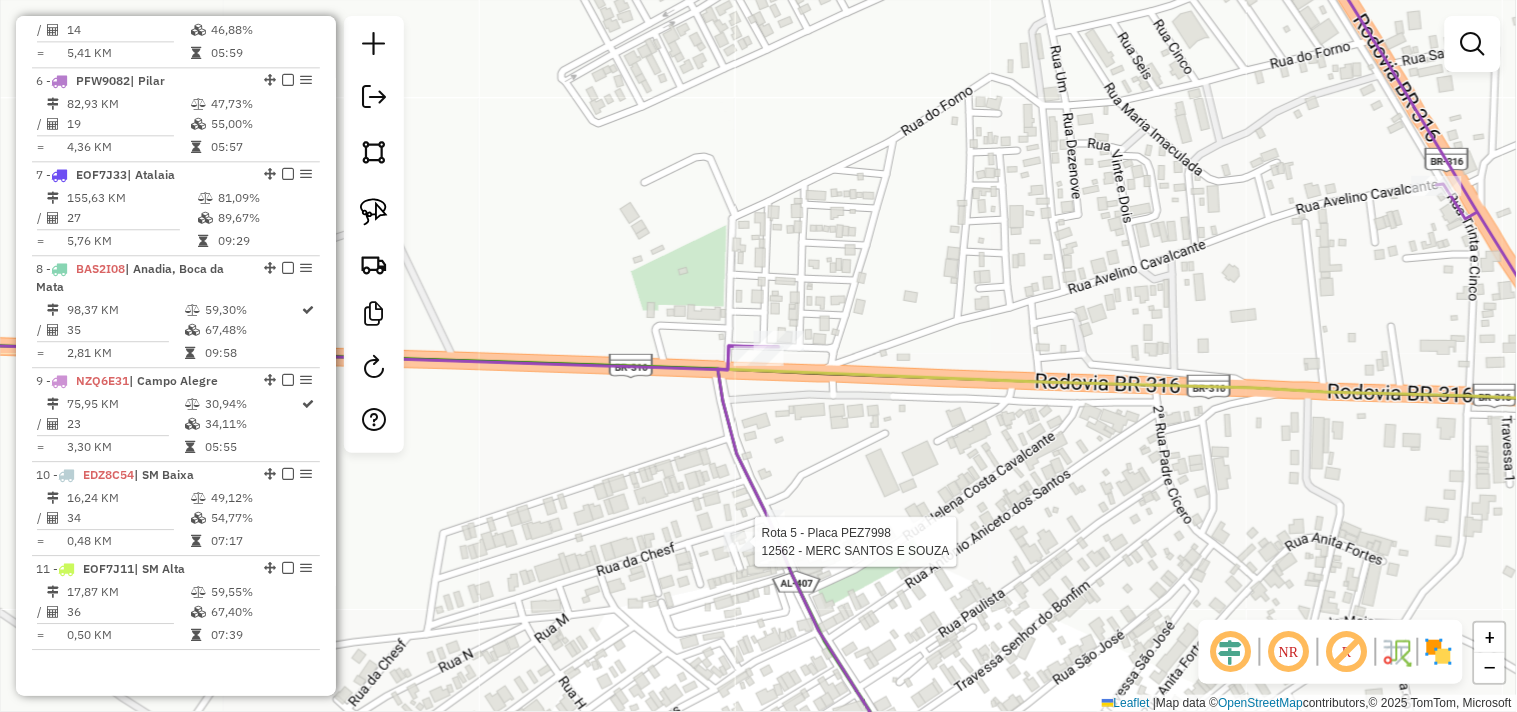 select on "**********" 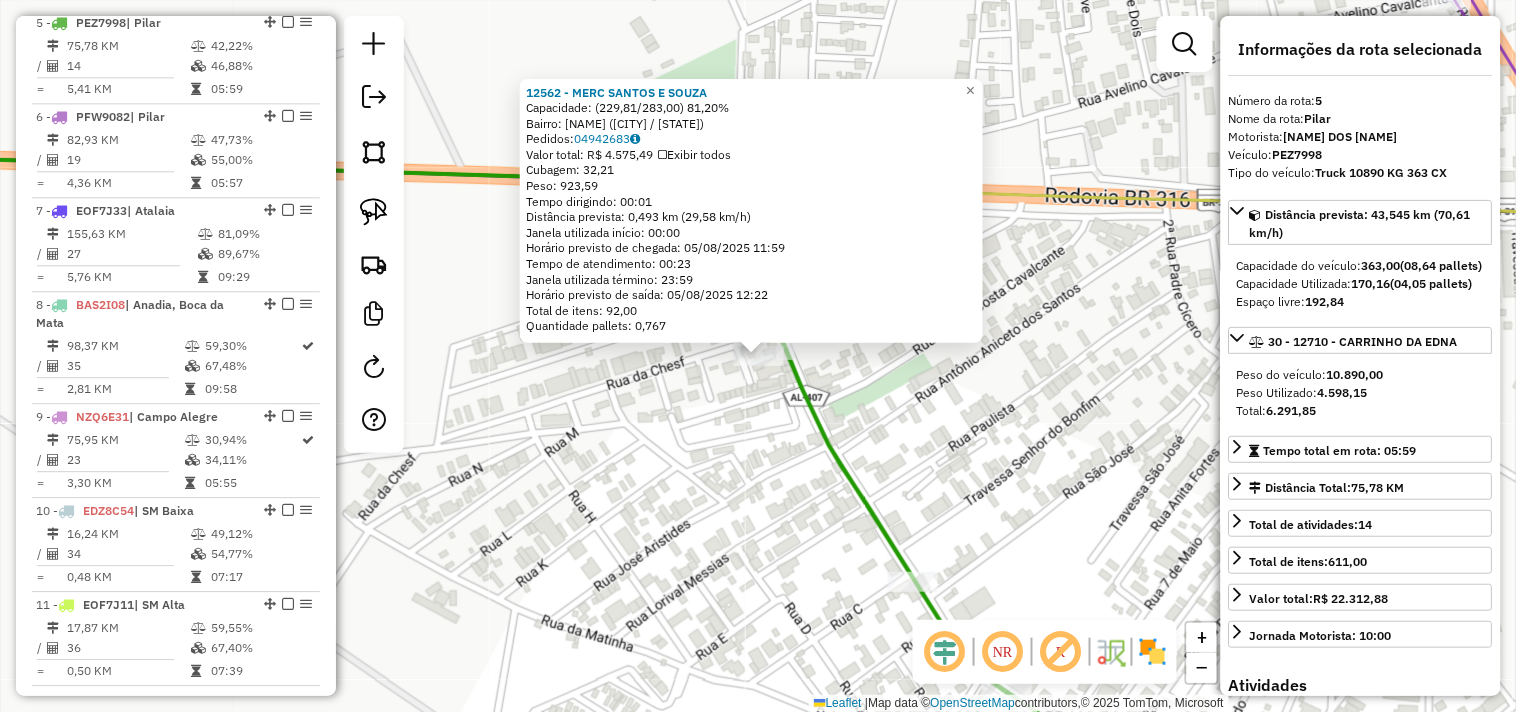 scroll, scrollTop: 1166, scrollLeft: 0, axis: vertical 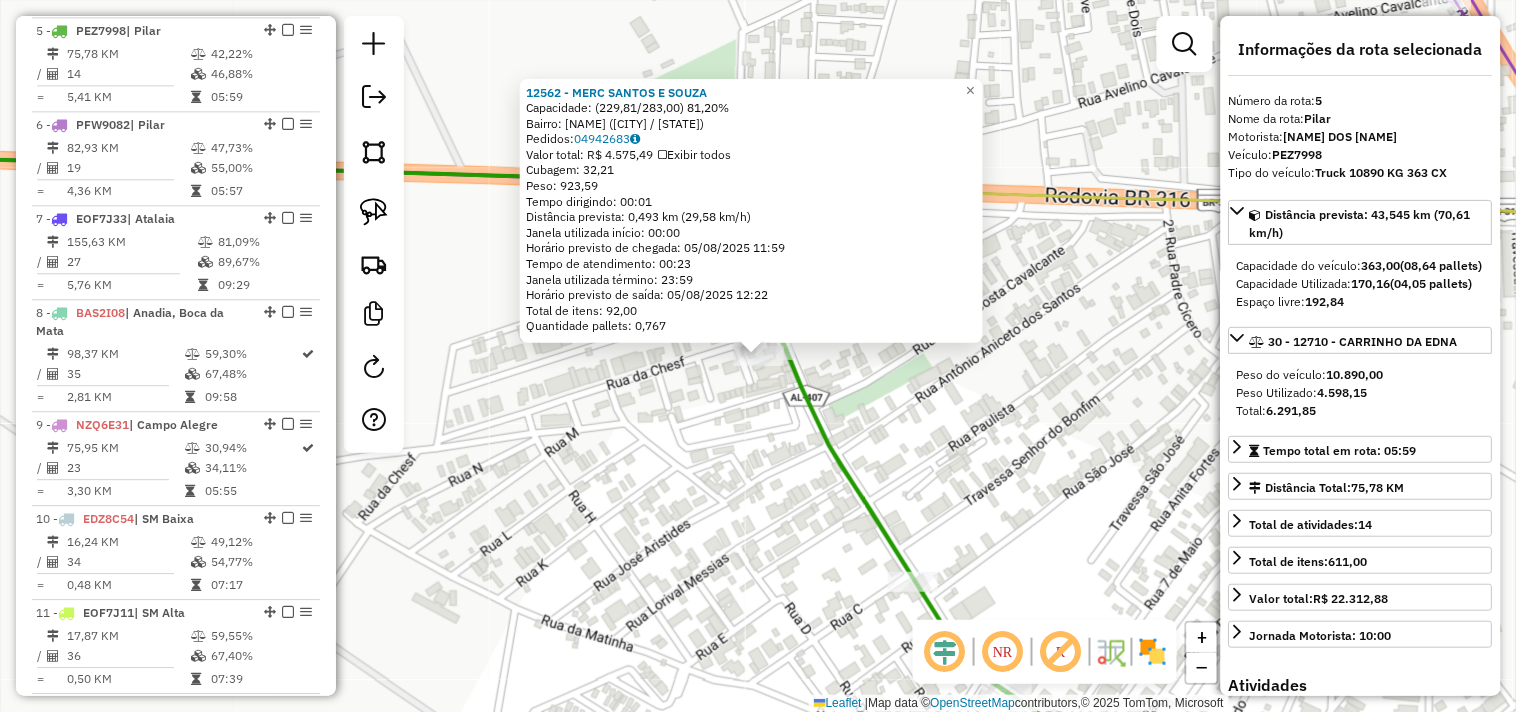 click on "12562 - MERC SANTOS E SOUZA  Endereço:  RUA LOT NICODEMOS 330   Bairro: CENTRO (PILAR / AL)   Pedidos:  04942683   Valor total: R$ 4.575,49   Exibir todos   Cubagem: 32,21  Peso: 923,59  Tempo dirigindo: 00:01   Distância prevista: 0,493 km (29,58 km/h)   Janela utilizada início: 00:00   Horário previsto de chegada: 05/08/2025 11:59   Tempo de atendimento: 00:23   Janela utilizada término: 23:59   Horário previsto de saída: 05/08/2025 12:22   Total de itens: 92,00   Quantidade pallets: 0,767  × Janela de atendimento Grade de atendimento Capacidade Transportadoras Veículos Cliente Pedidos  Rotas Selecione os dias de semana para filtrar as janelas de atendimento  Seg   Ter   Qua   Qui   Sex   Sáb   Dom  Informe o período da janela de atendimento: De: Até:  Filtrar exatamente a janela do cliente  Considerar janela de atendimento padrão  Selecione os dias de semana para filtrar as grades de atendimento  Seg   Ter   Qua   Qui   Sex   Sáb   Dom   Considerar clientes sem dia de atendimento cadastrado +" 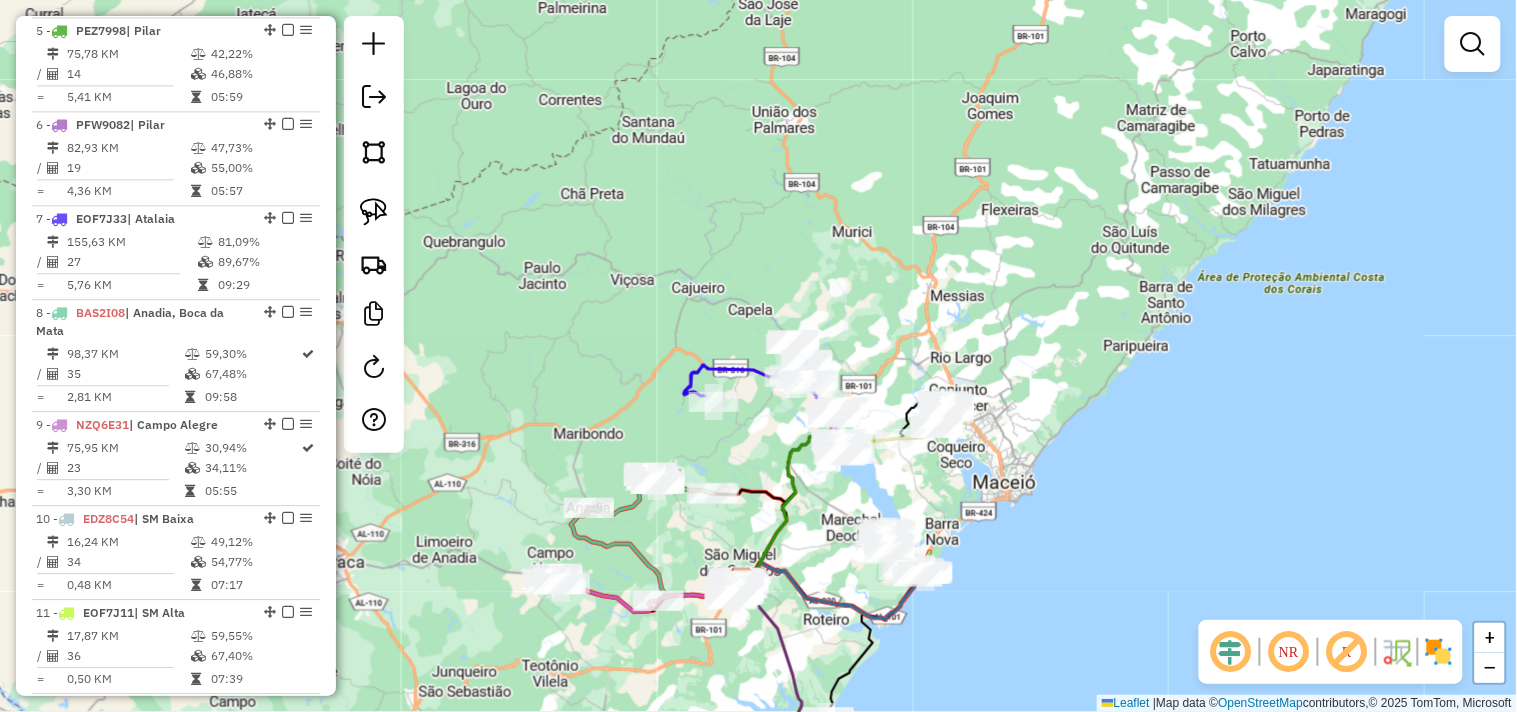 drag, startPoint x: 632, startPoint y: 518, endPoint x: 780, endPoint y: 451, distance: 162.45923 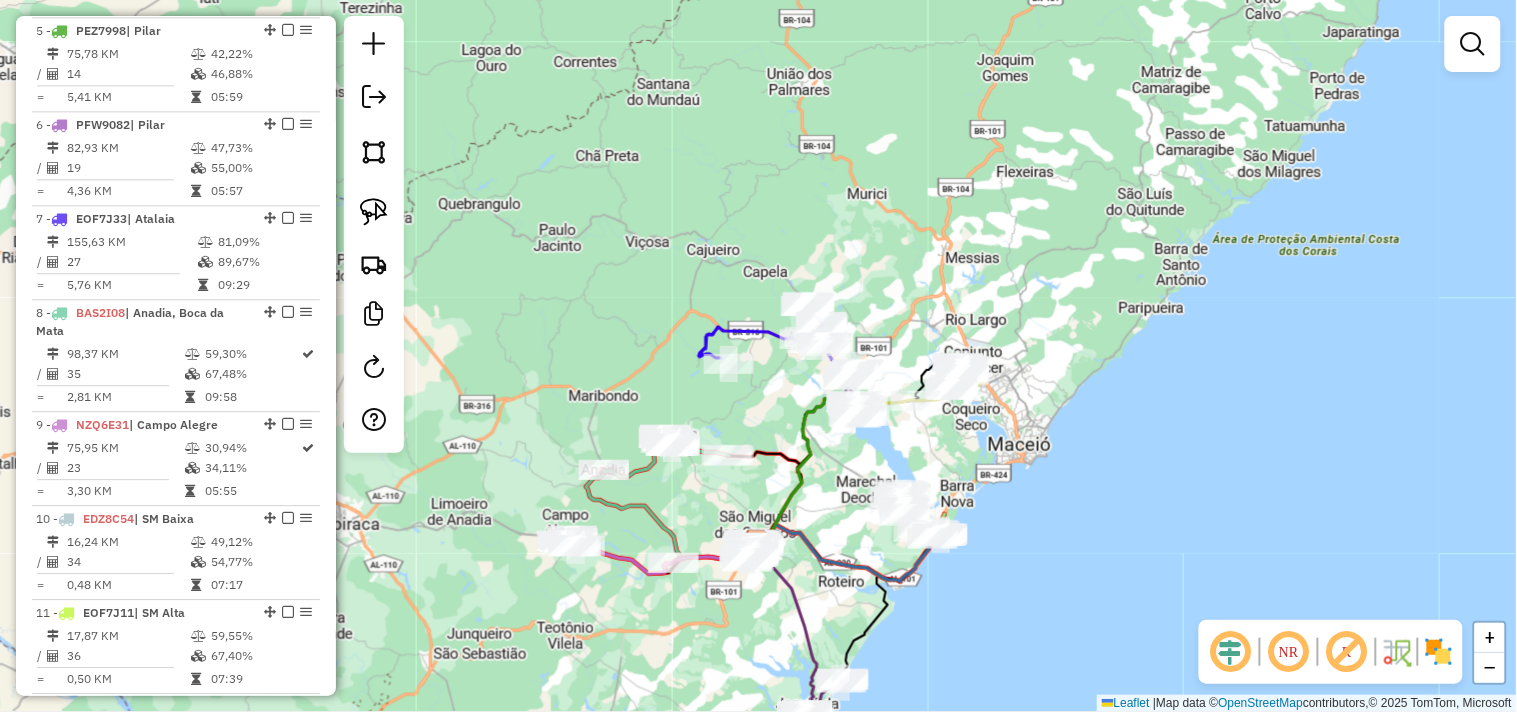 drag, startPoint x: 725, startPoint y: 521, endPoint x: 721, endPoint y: 468, distance: 53.15073 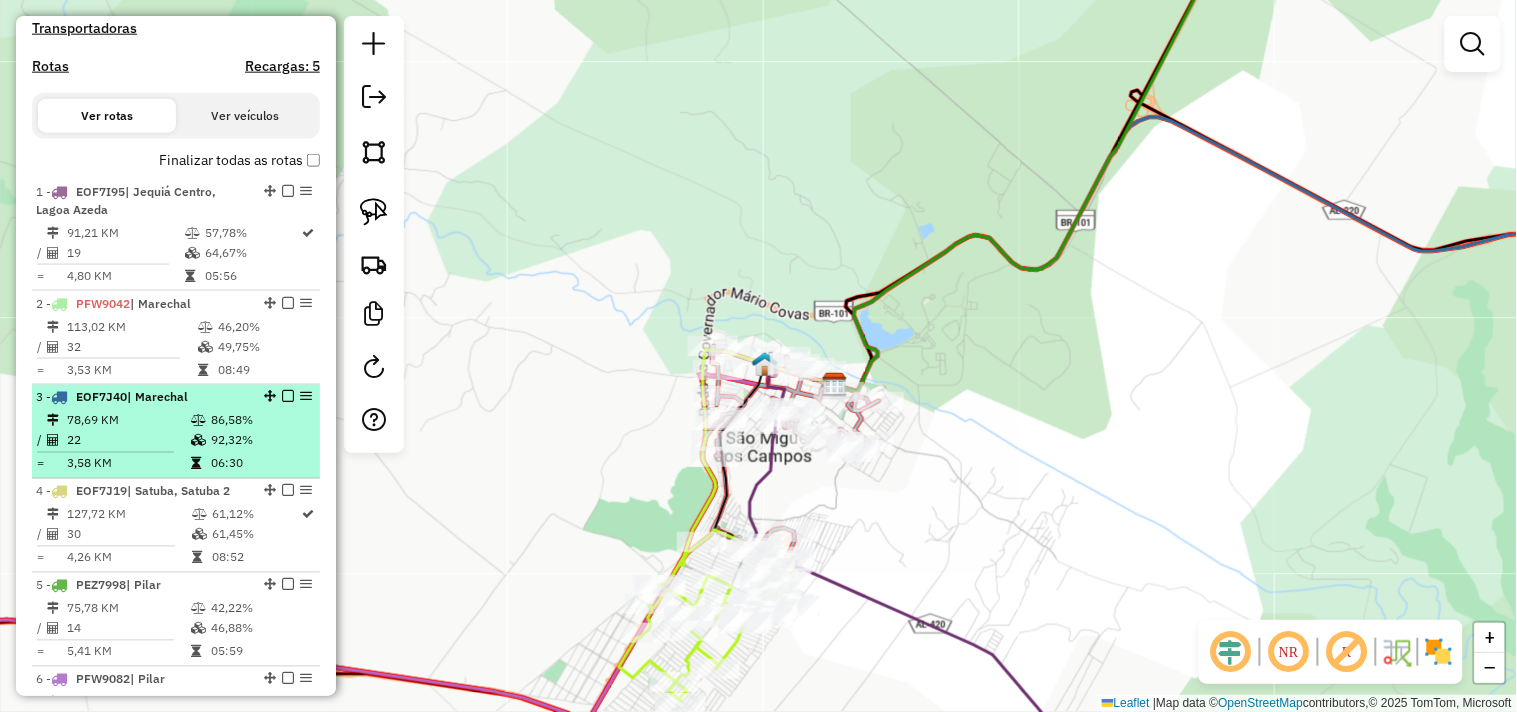 scroll, scrollTop: 277, scrollLeft: 0, axis: vertical 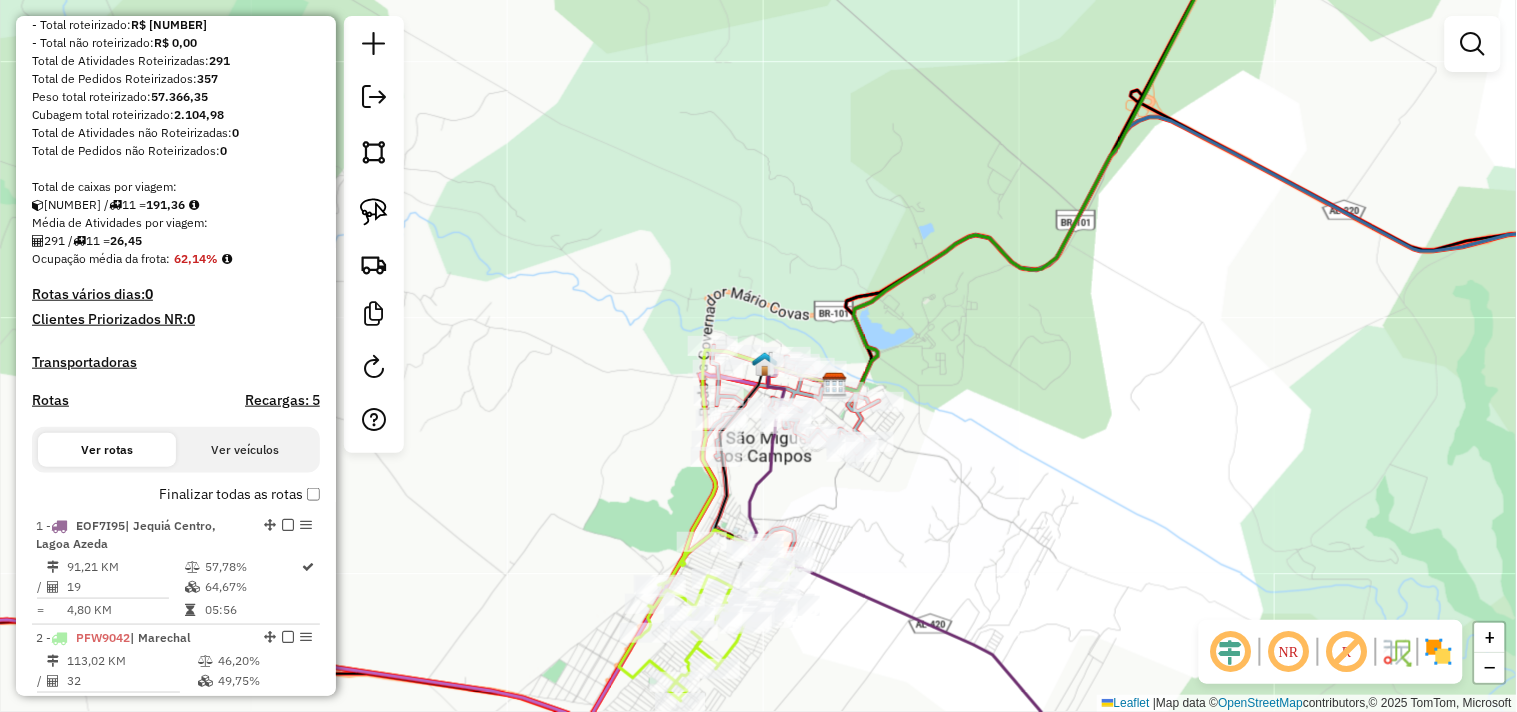 click on "Rotas" at bounding box center [50, 400] 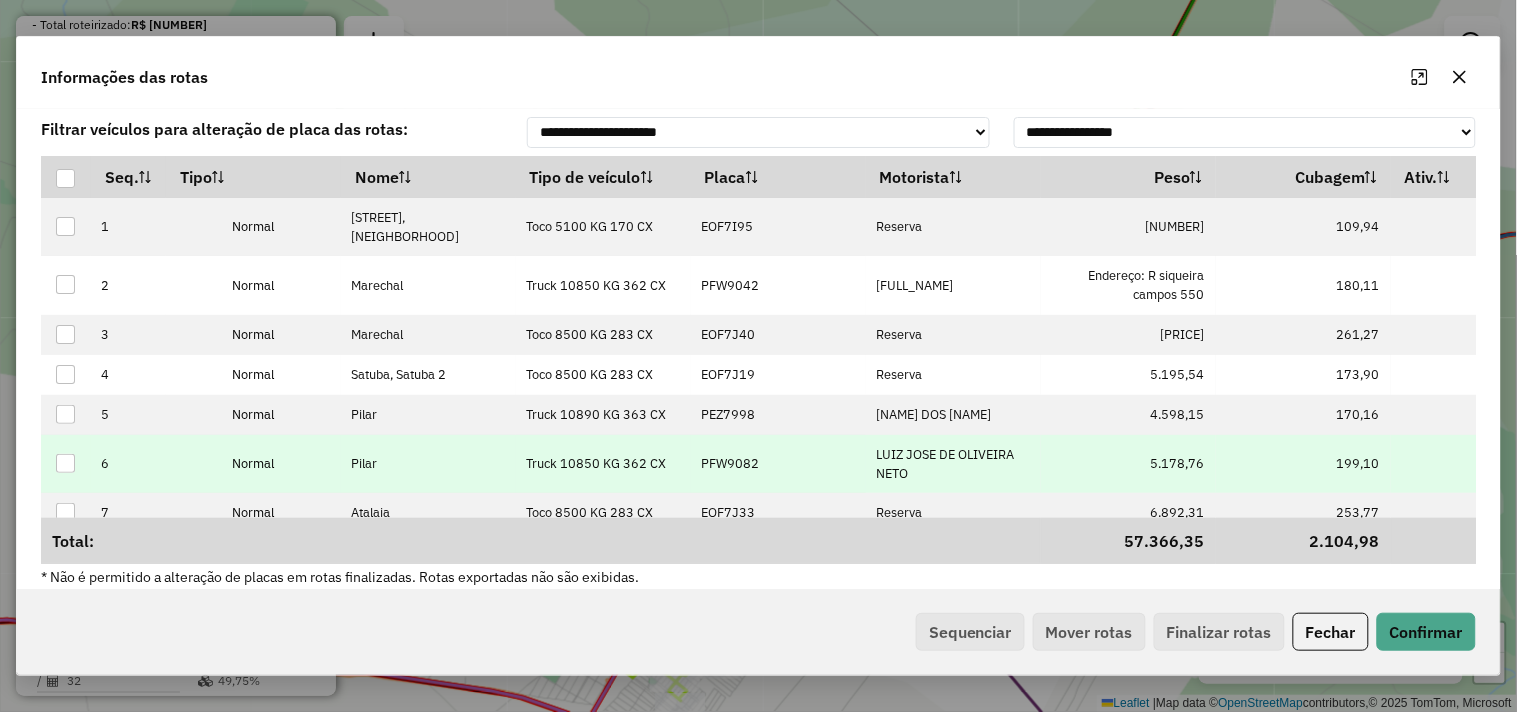 scroll, scrollTop: 260, scrollLeft: 0, axis: vertical 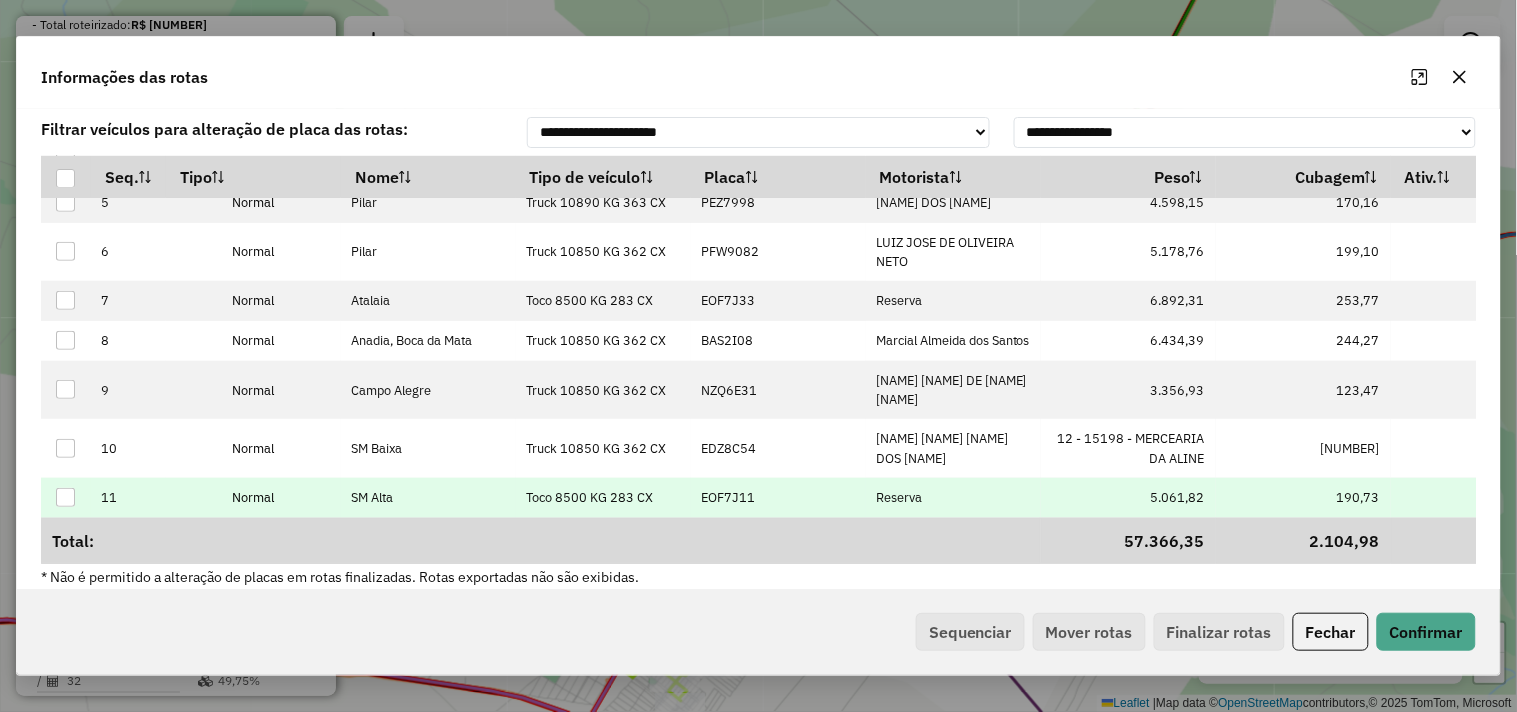click on "EOF7J11" at bounding box center (728, 497) 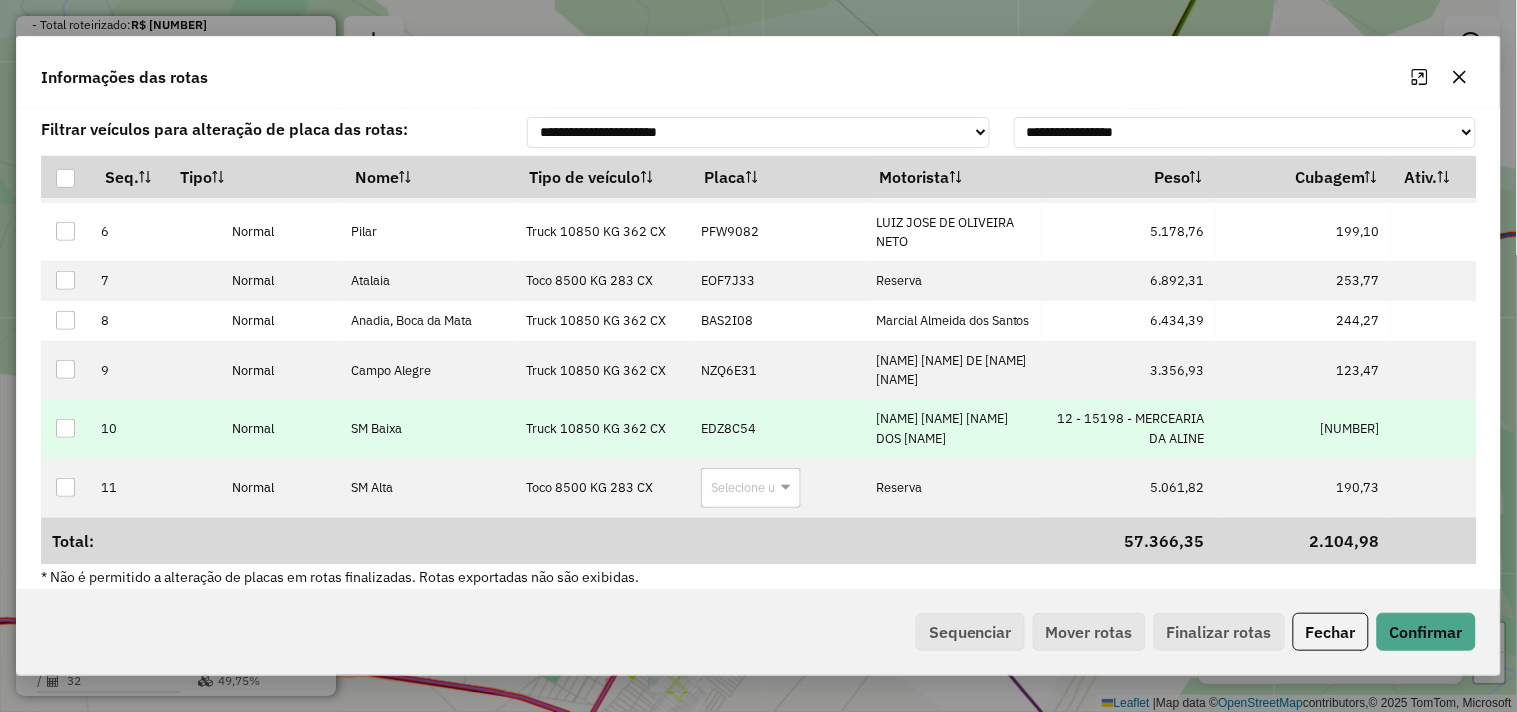 click on "EDZ8C54" at bounding box center [728, 428] 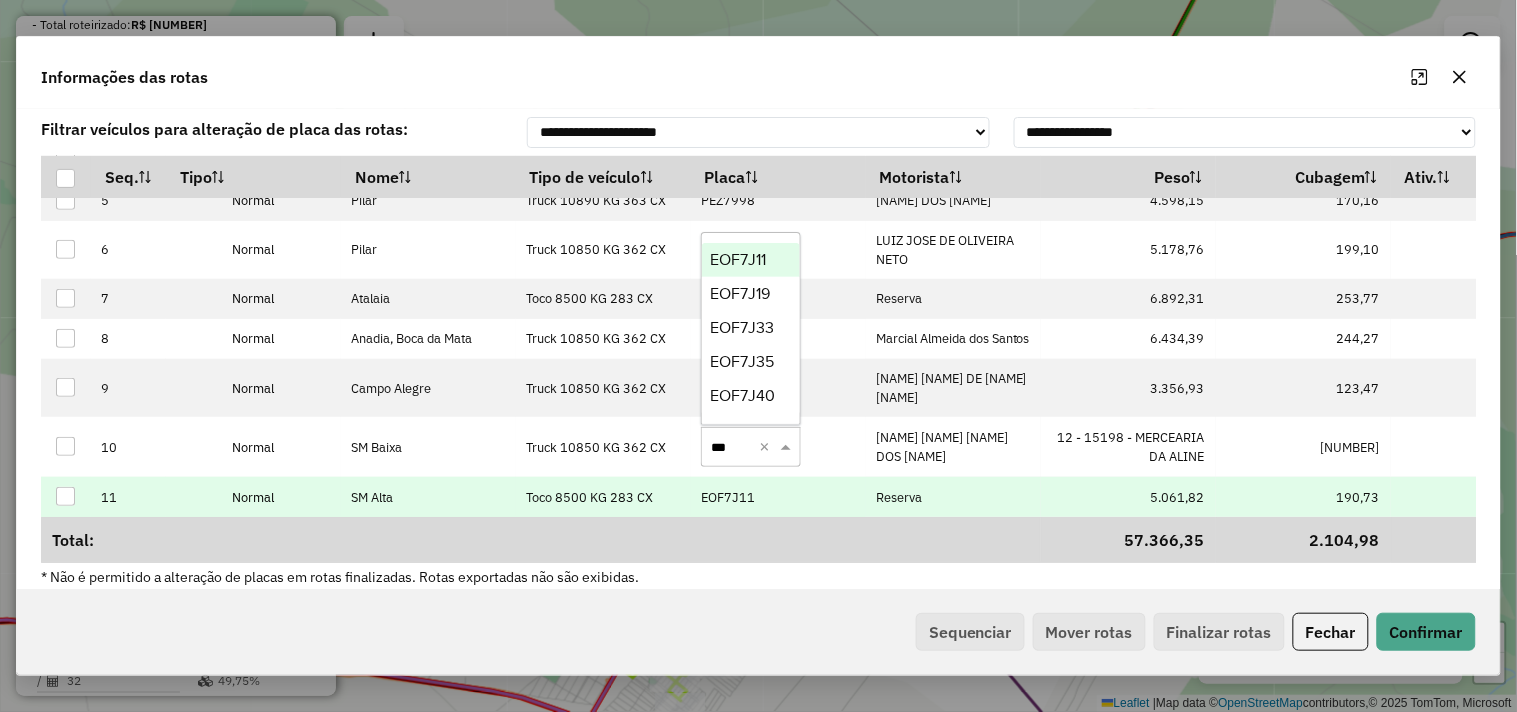 type on "****" 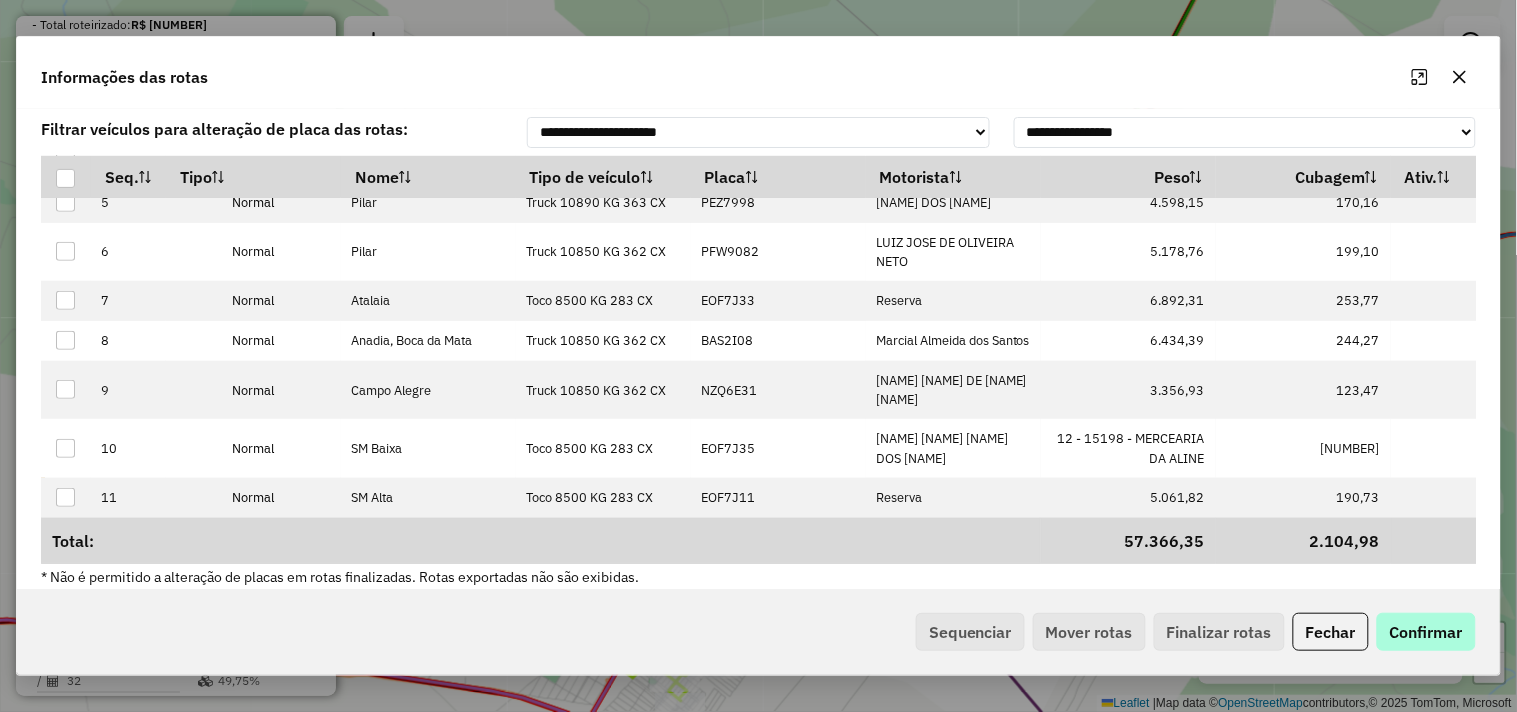 drag, startPoint x: 1486, startPoint y: 631, endPoint x: 1446, endPoint y: 628, distance: 40.112343 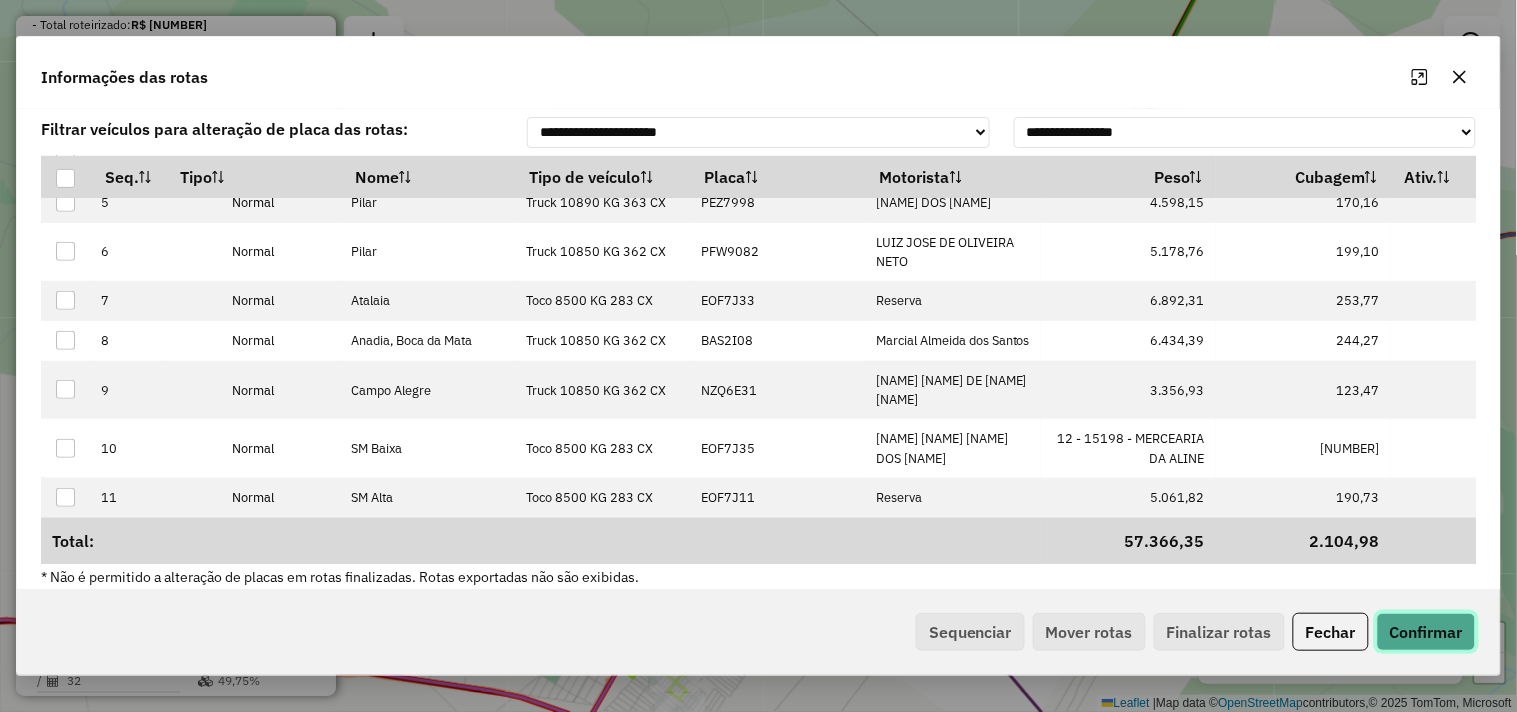 drag, startPoint x: 1446, startPoint y: 628, endPoint x: 1112, endPoint y: 517, distance: 351.96164 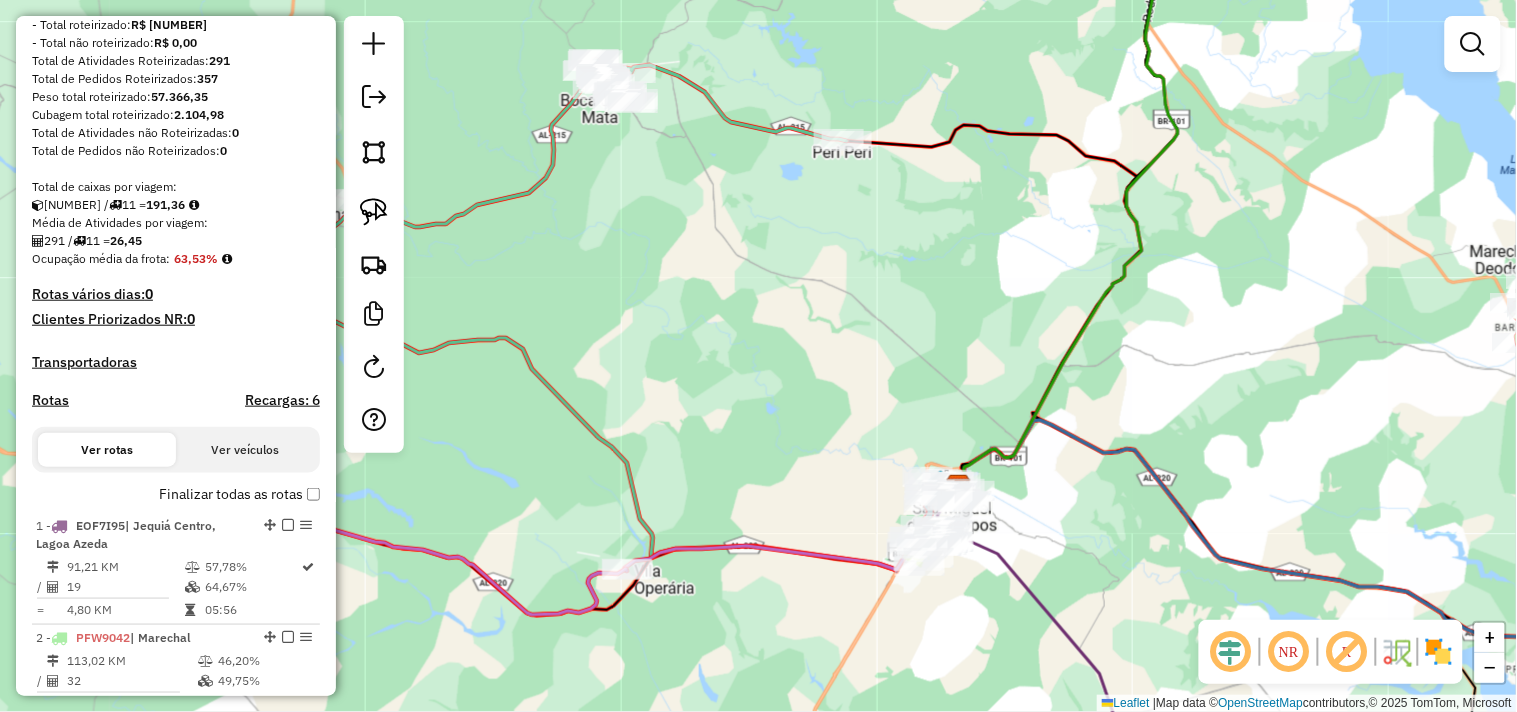 scroll, scrollTop: 0, scrollLeft: 0, axis: both 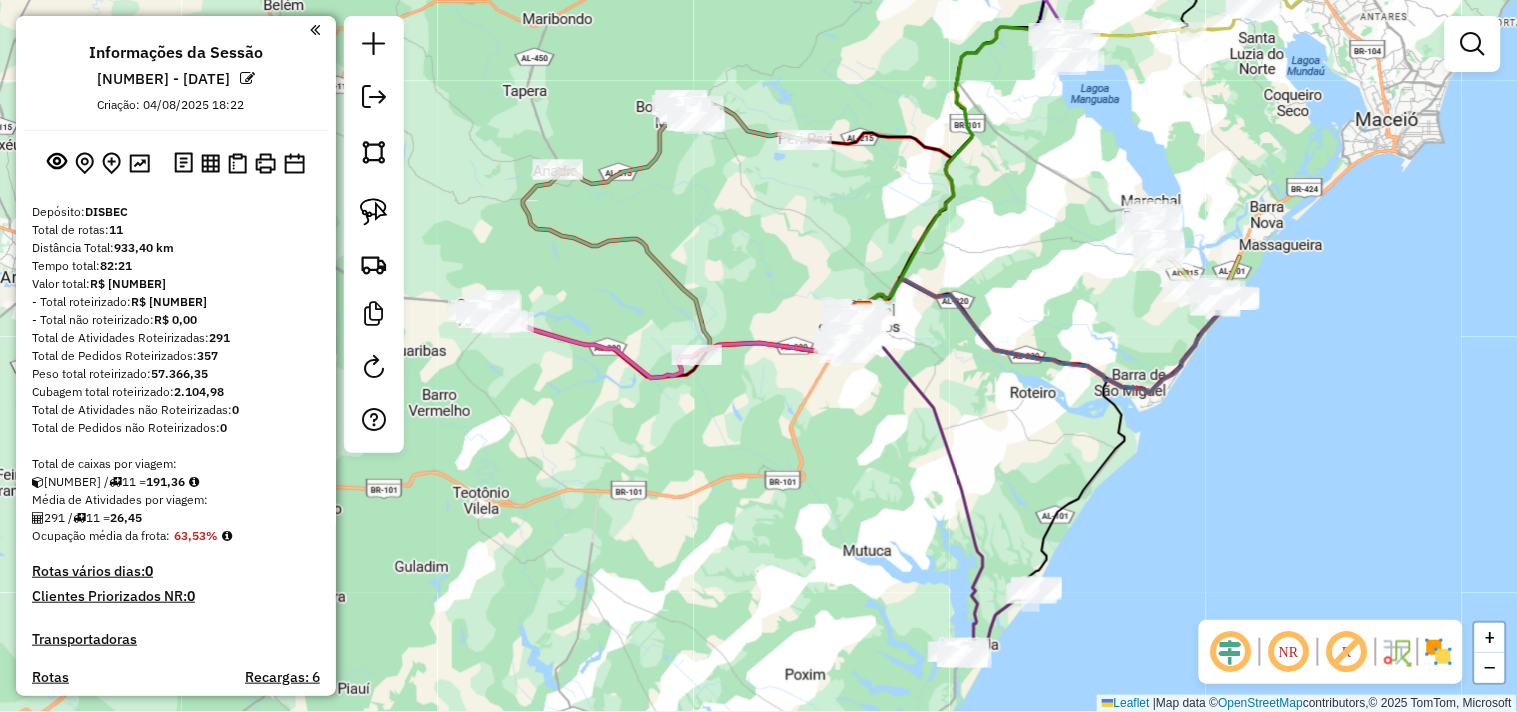 drag, startPoint x: 833, startPoint y: 332, endPoint x: 744, endPoint y: 366, distance: 95.27329 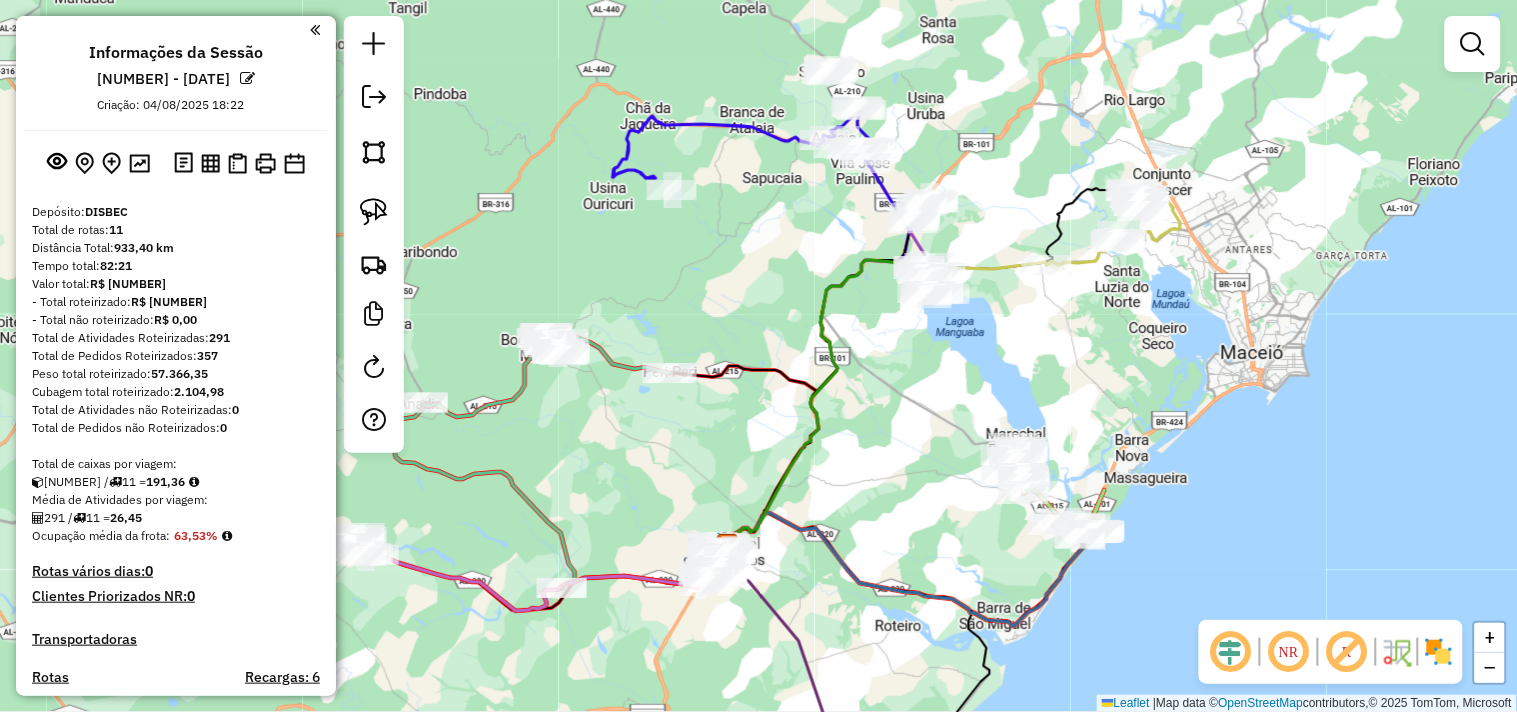 drag, startPoint x: 744, startPoint y: 366, endPoint x: 638, endPoint y: 464, distance: 144.36066 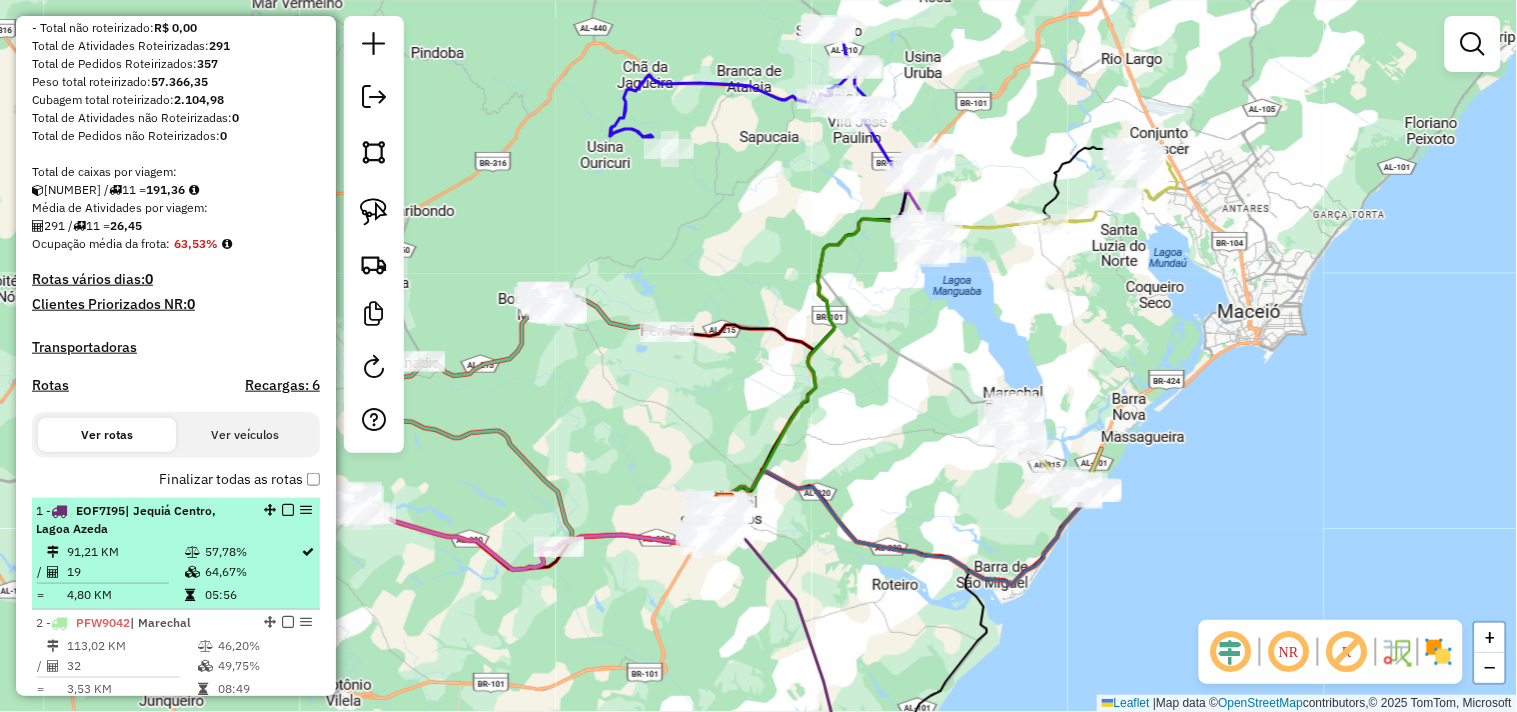 scroll, scrollTop: 444, scrollLeft: 0, axis: vertical 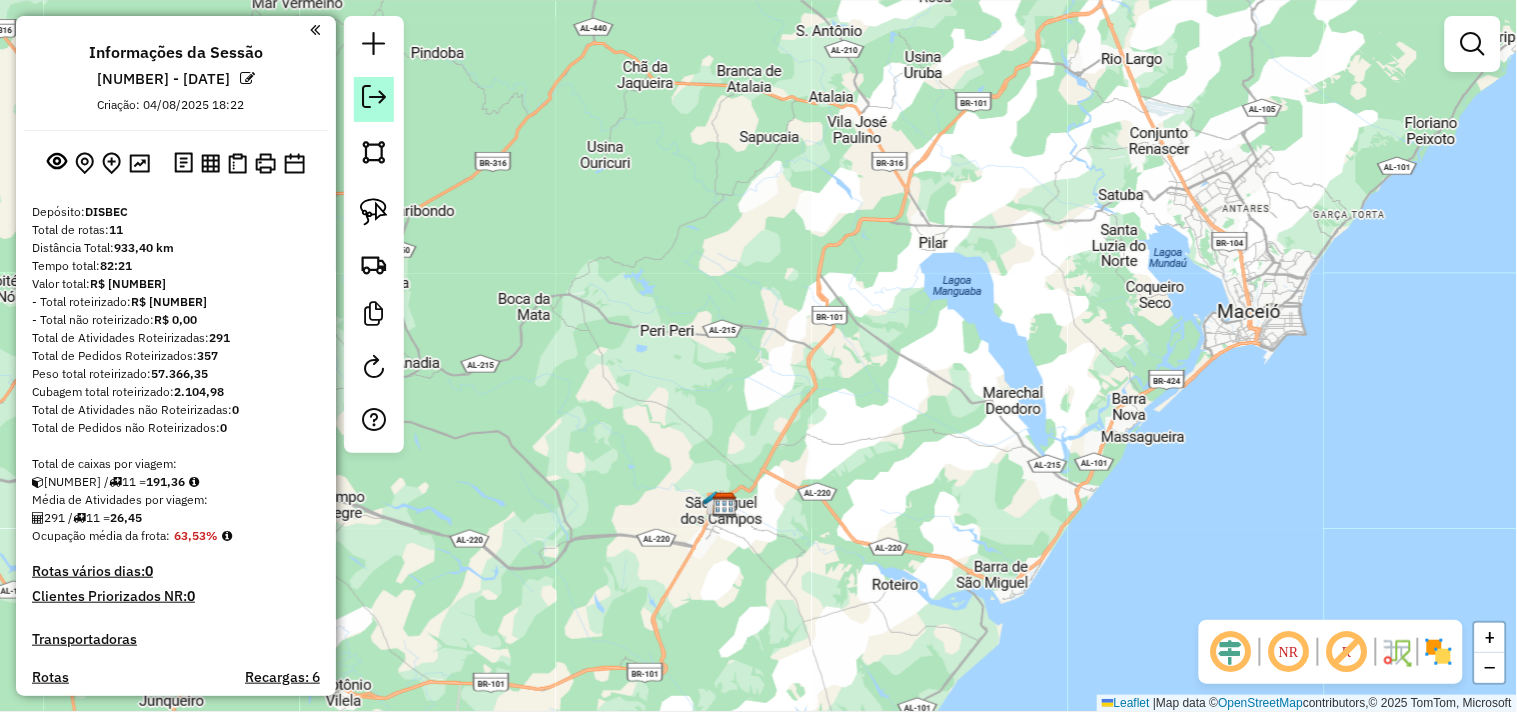 click 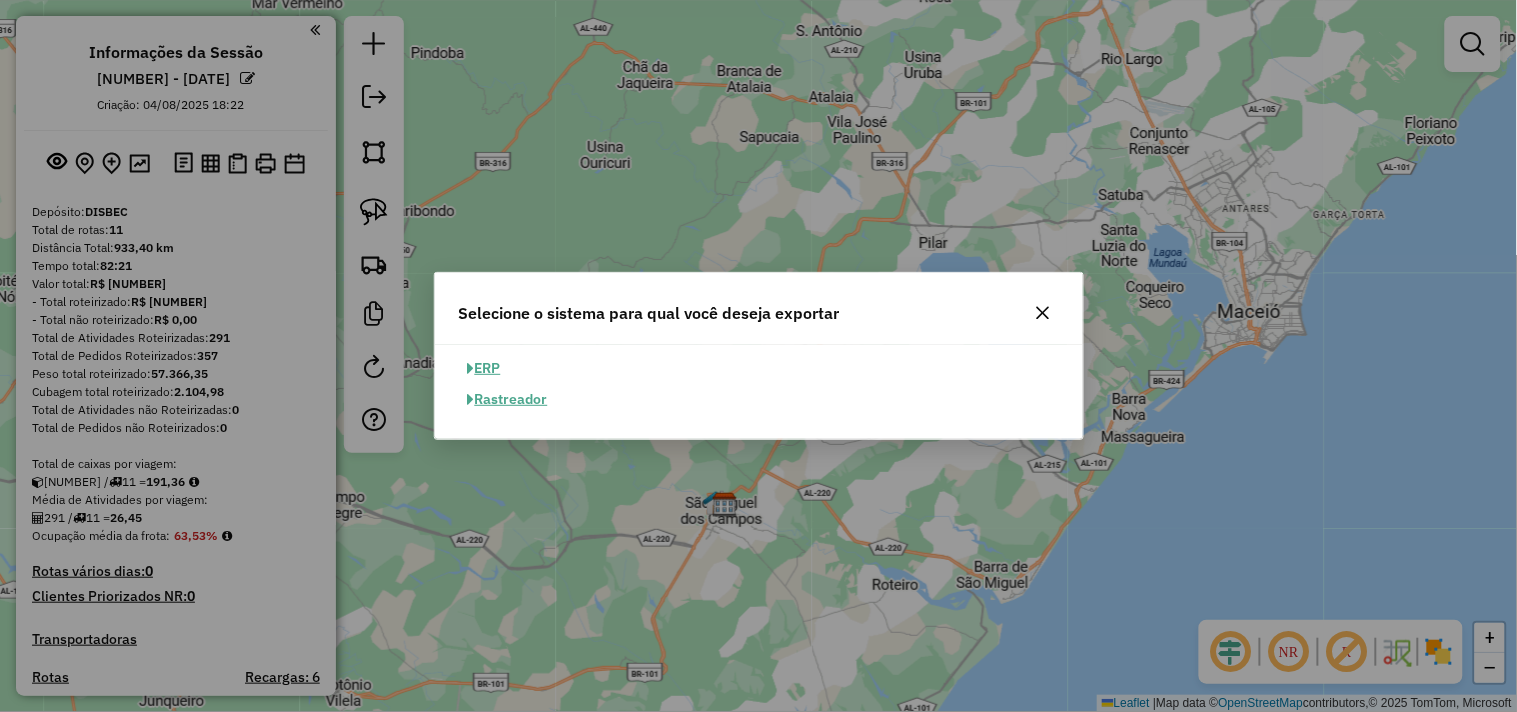 click on "ERP" 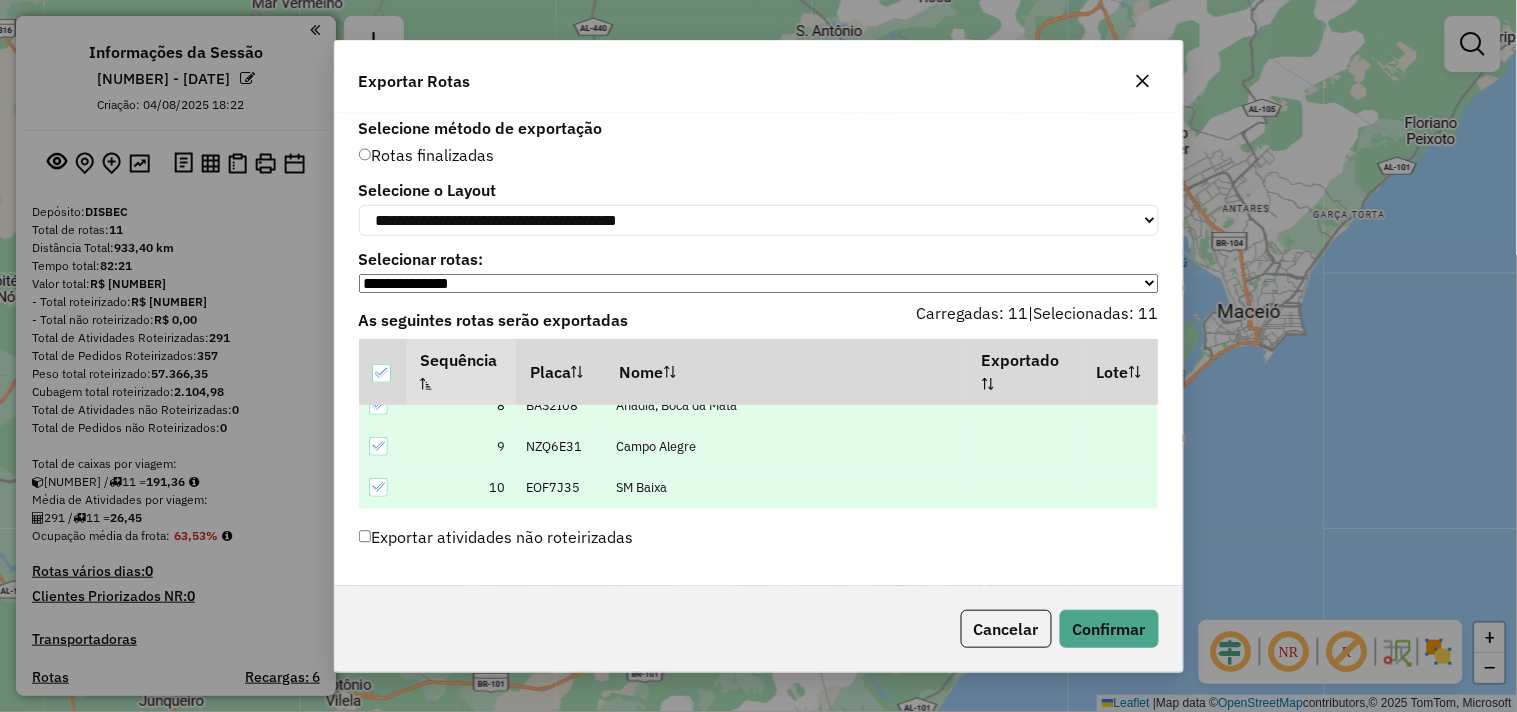scroll, scrollTop: 351, scrollLeft: 0, axis: vertical 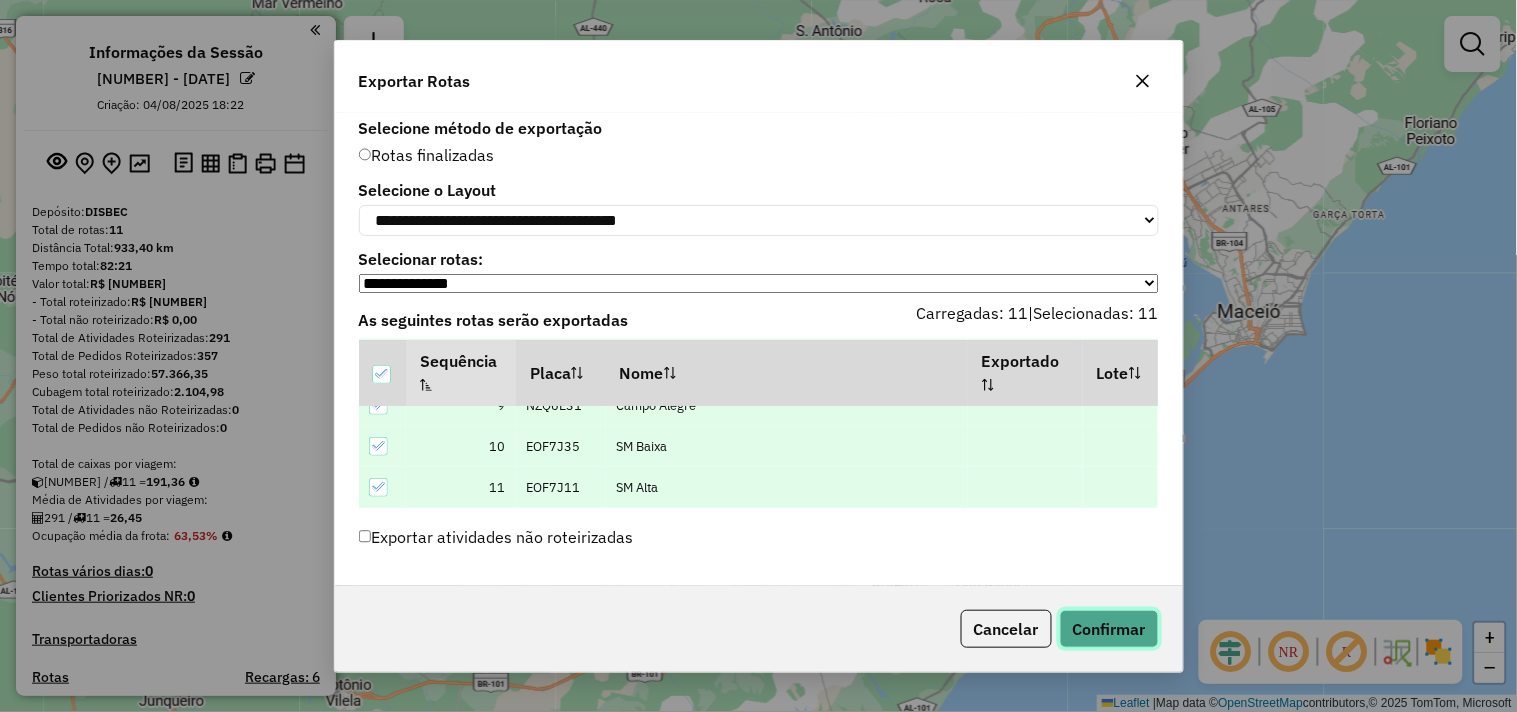 click on "Confirmar" 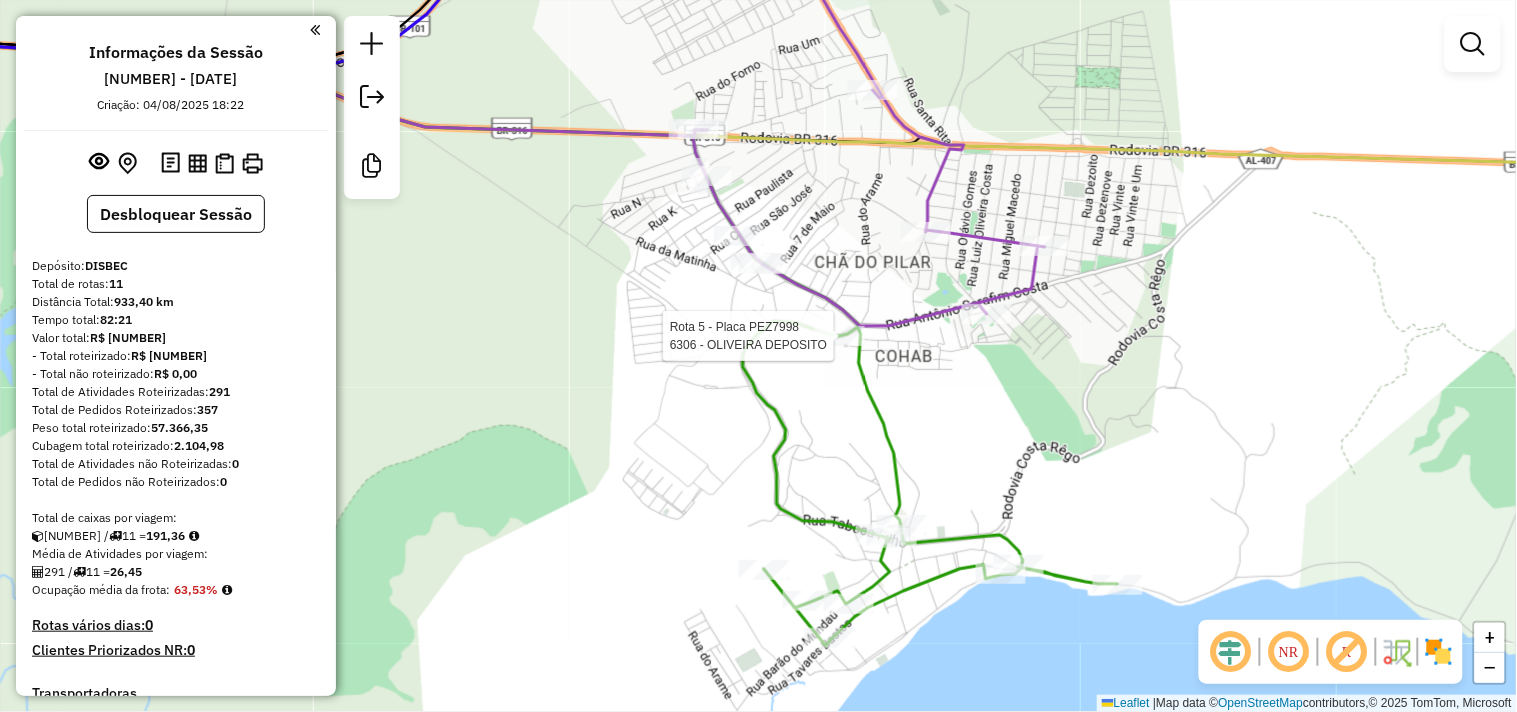 select on "**********" 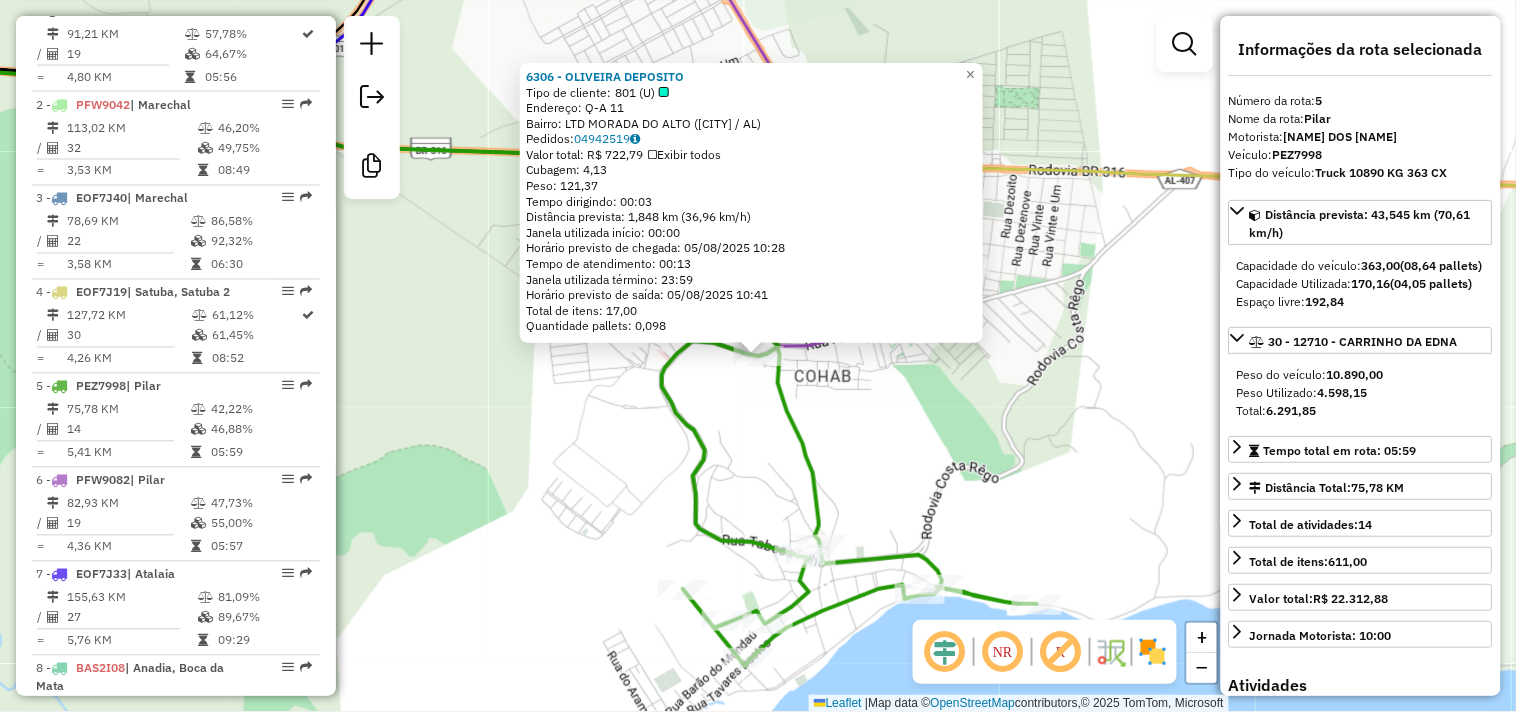 scroll, scrollTop: 1181, scrollLeft: 0, axis: vertical 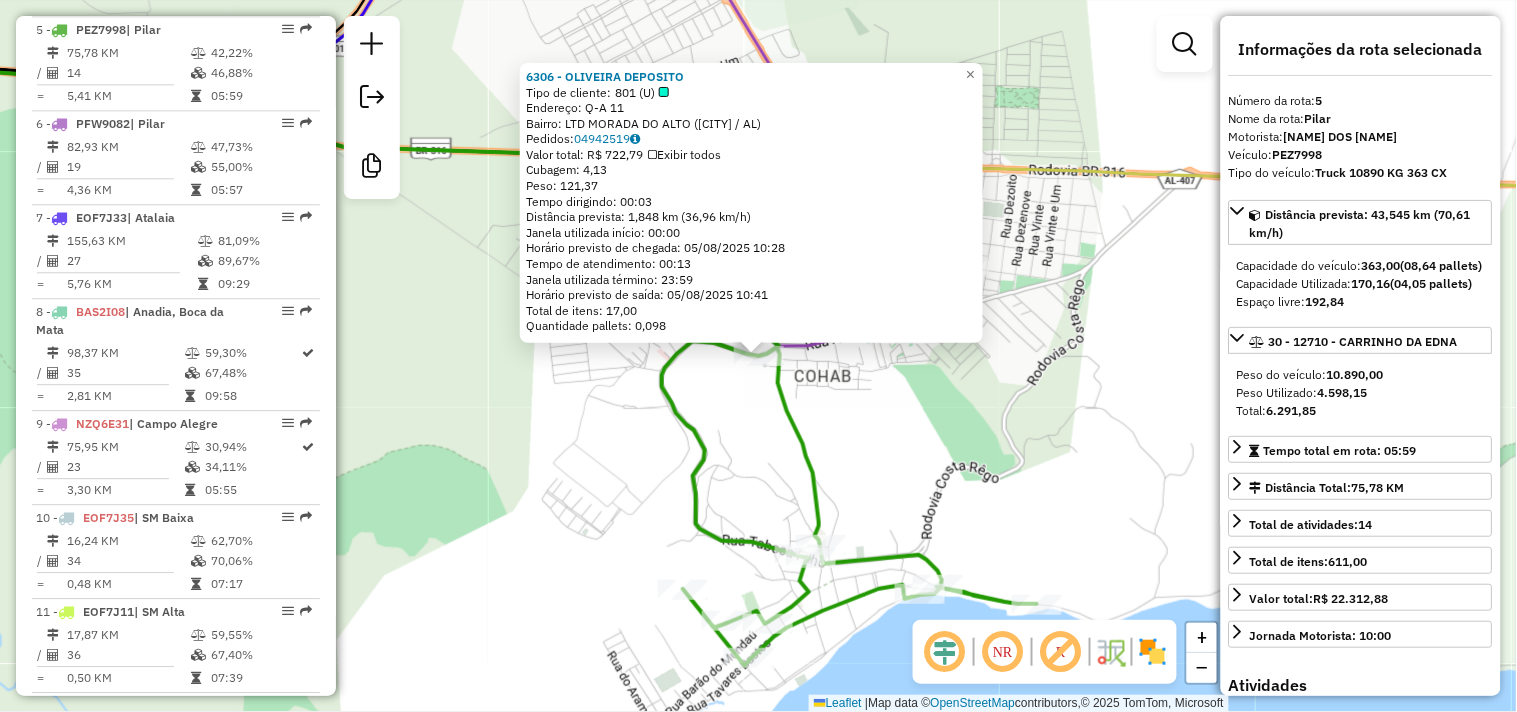 click on "6306 - OLIVEIRA DEPOSITO  Tipo de cliente:   801 (U)   Endereço:  Q-A 11   Bairro: LTD MORADA DO ALTO (PILAR / AL)   Pedidos:  04942519   Valor total: R$ 722,79   Exibir todos   Cubagem: 4,13  Peso: 121,37  Tempo dirigindo: 00:03   Distância prevista: 1,848 km (36,96 km/h)   Janela utilizada início: 00:00   Horário previsto de chegada: 05/08/2025 10:28   Tempo de atendimento: 00:13   Janela utilizada término: 23:59   Horário previsto de saída: 05/08/2025 10:41   Total de itens: 17,00   Quantidade pallets: 0,098  × Janela de atendimento Grade de atendimento Capacidade Transportadoras Veículos Cliente Pedidos  Rotas Selecione os dias de semana para filtrar as janelas de atendimento  Seg   Ter   Qua   Qui   Sex   Sáb   Dom  Informe o período da janela de atendimento: De: Até:  Filtrar exatamente a janela do cliente  Considerar janela de atendimento padrão  Selecione os dias de semana para filtrar as grades de atendimento  Seg   Ter   Qua   Qui   Sex   Sáb   Dom   Peso mínimo:   Peso máximo:  De:" 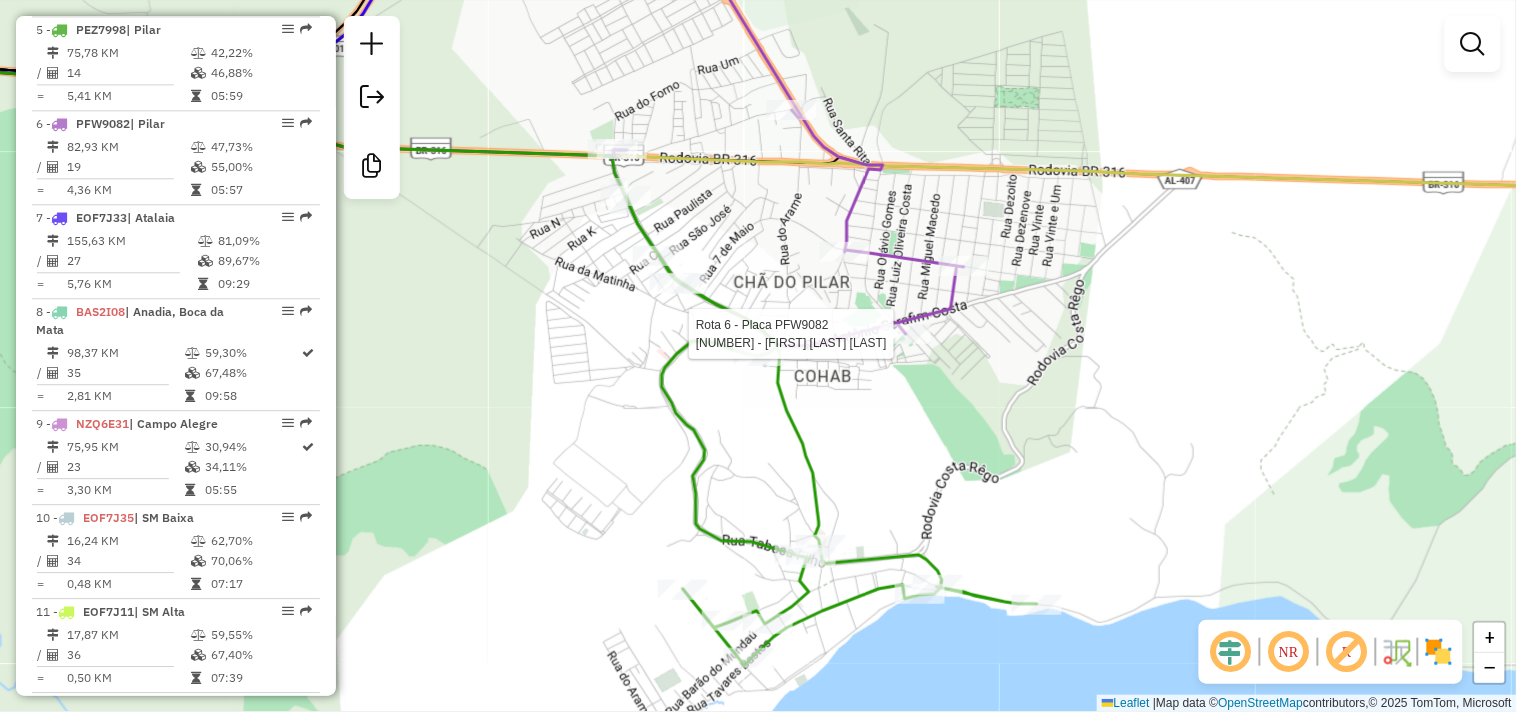 select on "**********" 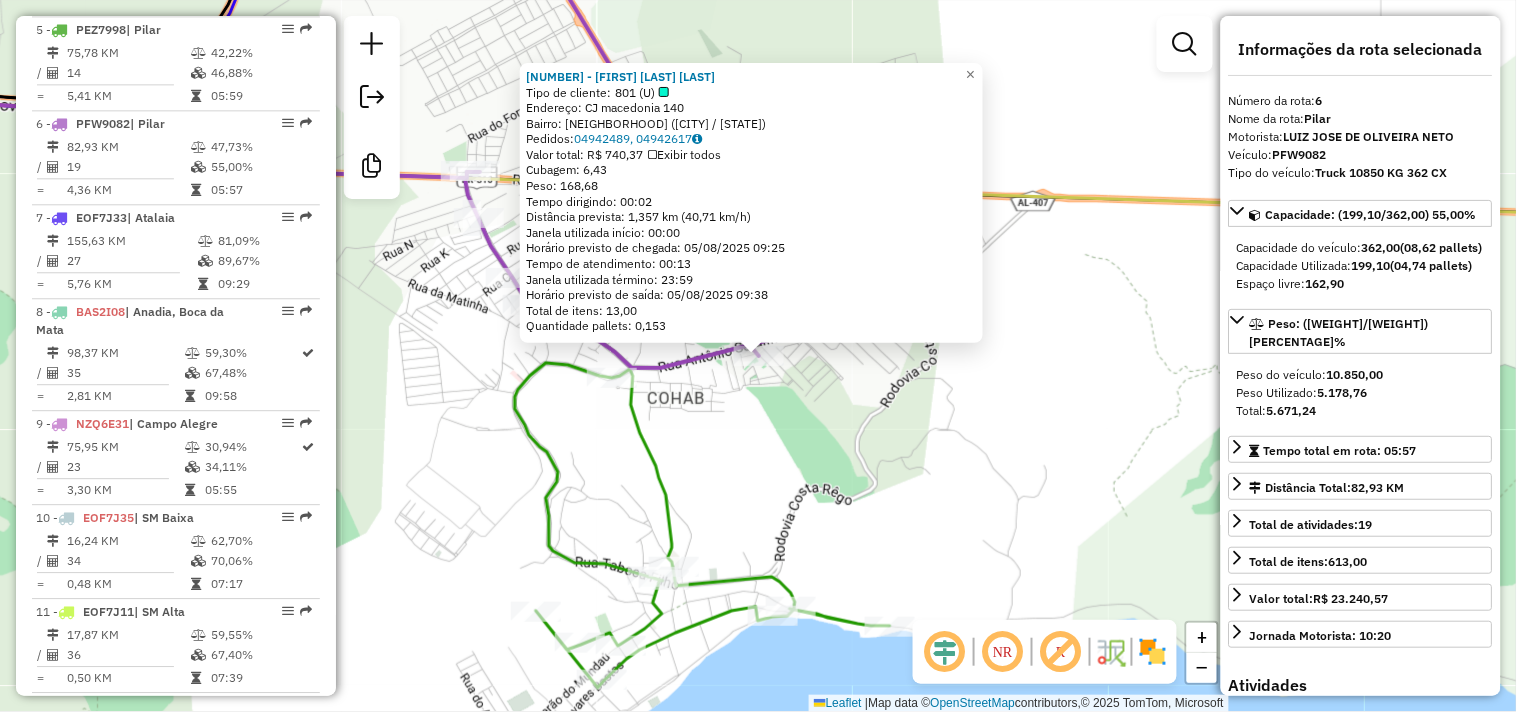 scroll, scrollTop: 1211, scrollLeft: 0, axis: vertical 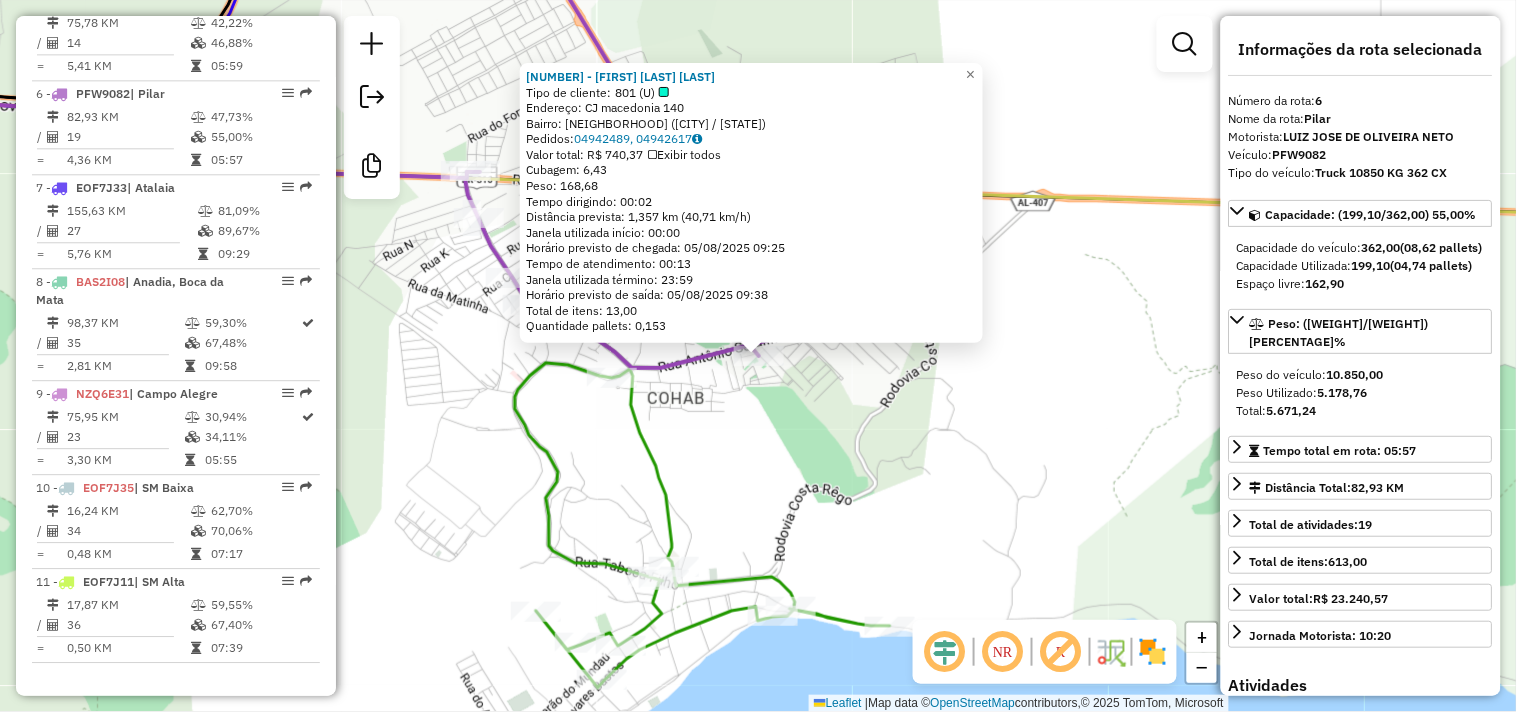 click on "4061 - ROSIVALDO SILVA PEREIRA  Tipo de cliente:   801 (U)   Endereço: CJ  macedonia                      140   Bairro: CHA DO PILAR (PILAR / AL)   Pedidos:  04942489, 04942617   Valor total: R$ 740,37   Exibir todos   Cubagem: 6,43  Peso: 168,68  Tempo dirigindo: 00:02   Distância prevista: 1,357 km (40,71 km/h)   Janela utilizada início: 00:00   Horário previsto de chegada: 05/08/2025 09:25   Tempo de atendimento: 00:13   Janela utilizada término: 23:59   Horário previsto de saída: 05/08/2025 09:38   Total de itens: 13,00   Quantidade pallets: 0,153  × Janela de atendimento Grade de atendimento Capacidade Transportadoras Veículos Cliente Pedidos  Rotas Selecione os dias de semana para filtrar as janelas de atendimento  Seg   Ter   Qua   Qui   Sex   Sáb   Dom  Informe o período da janela de atendimento: De: Até:  Filtrar exatamente a janela do cliente  Considerar janela de atendimento padrão  Selecione os dias de semana para filtrar as grades de atendimento  Seg   Ter   Qua   Qui   Sex   Sáb  +" 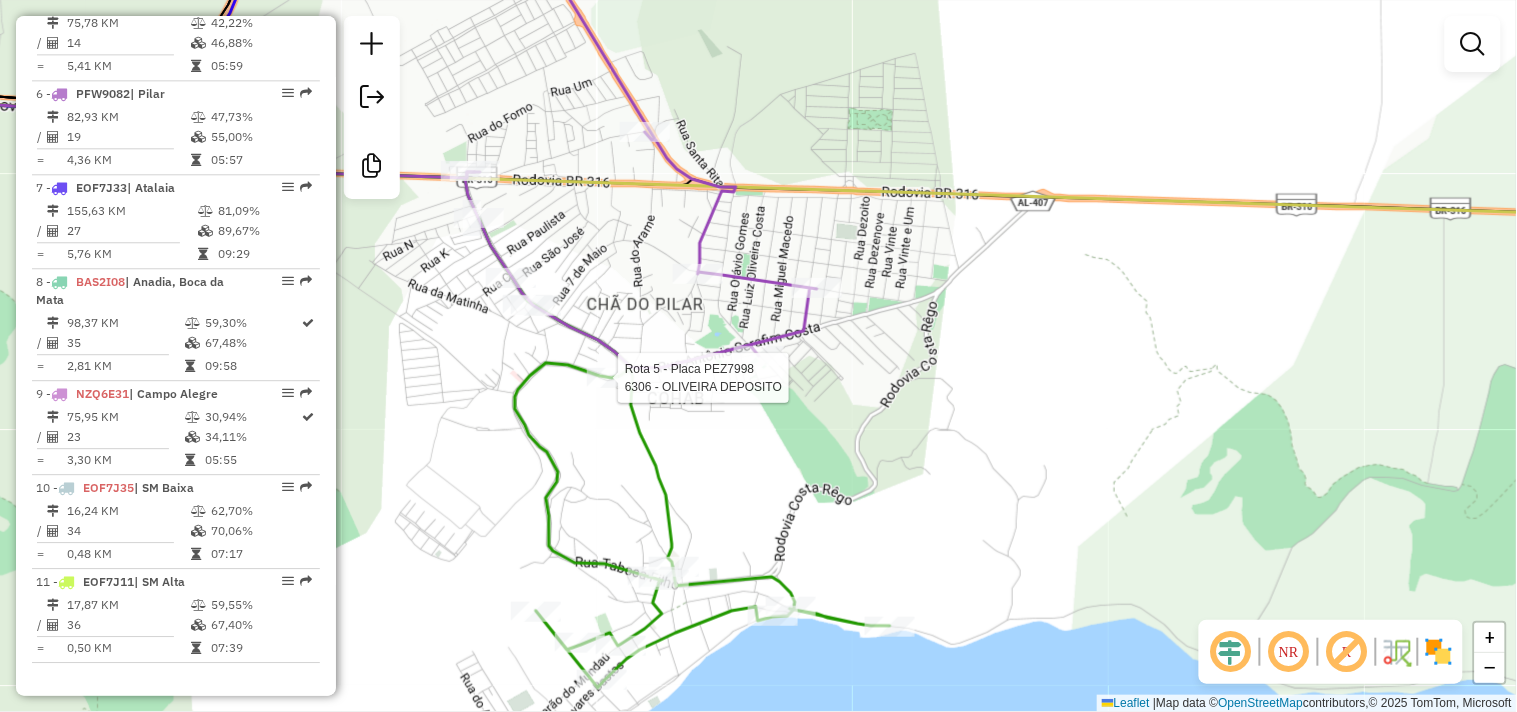 select on "**********" 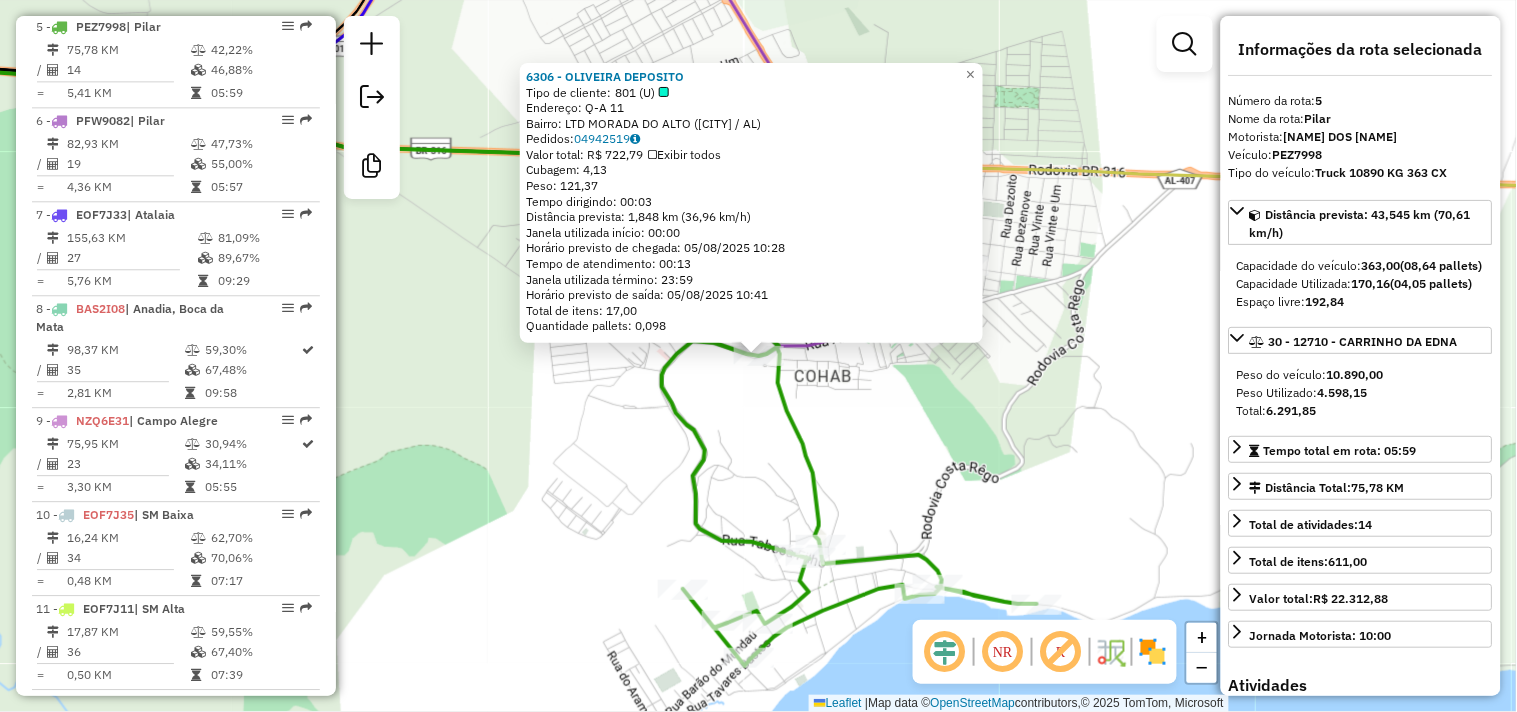 scroll, scrollTop: 1181, scrollLeft: 0, axis: vertical 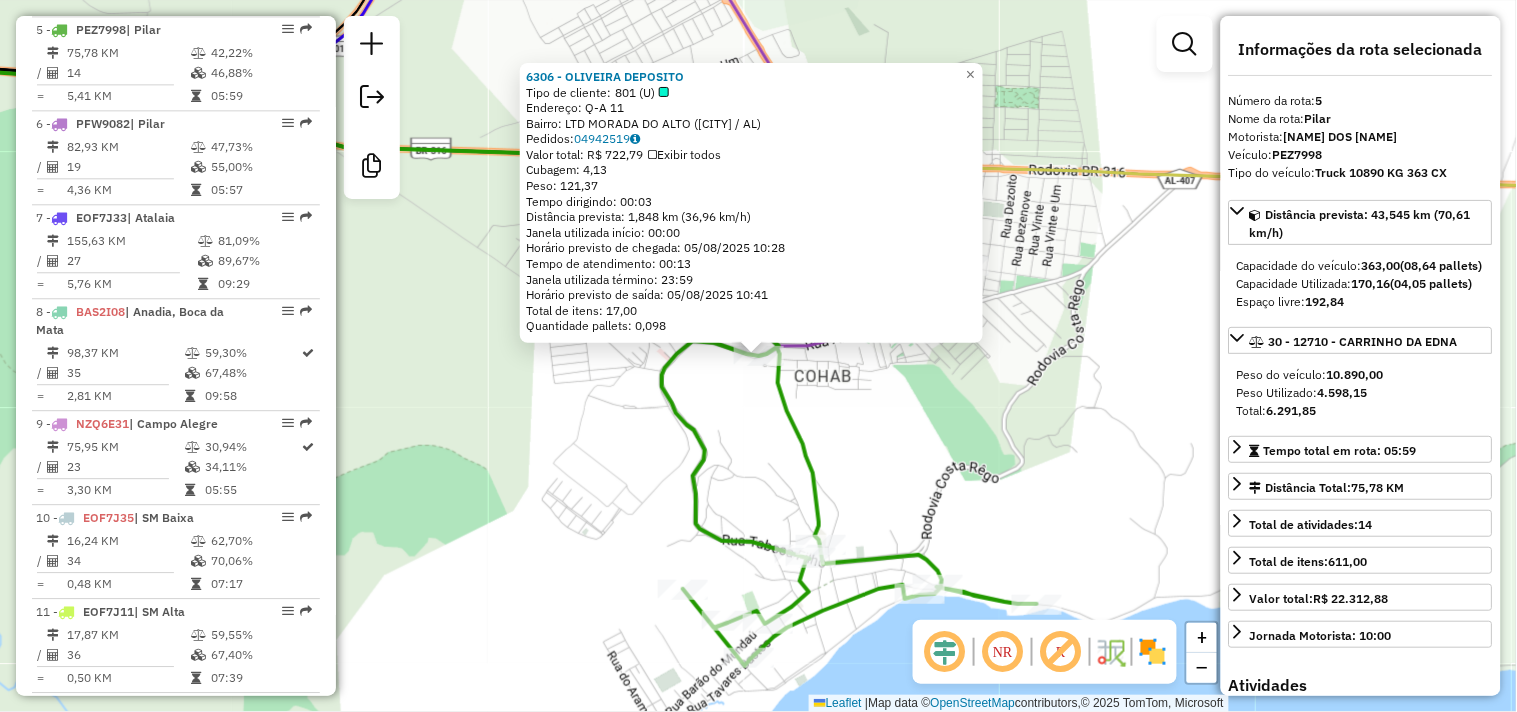 click on "Rota 5 - Placa PEZ7998  6306 - OLIVEIRA DEPOSITO 6306 - OLIVEIRA DEPOSITO  Tipo de cliente:   801 (U)   Endereço:  Q-A 11   Bairro: LTD MORADA DO ALTO (PILAR / AL)   Pedidos:  04942519   Valor total: R$ 722,79   Exibir todos   Cubagem: 4,13  Peso: 121,37  Tempo dirigindo: 00:03   Distância prevista: 1,848 km (36,96 km/h)   Janela utilizada início: 00:00   Horário previsto de chegada: 05/08/2025 10:28   Tempo de atendimento: 00:13   Janela utilizada término: 23:59   Horário previsto de saída: 05/08/2025 10:41   Total de itens: 17,00   Quantidade pallets: 0,098  × Janela de atendimento Grade de atendimento Capacidade Transportadoras Veículos Cliente Pedidos  Rotas Selecione os dias de semana para filtrar as janelas de atendimento  Seg   Ter   Qua   Qui   Sex   Sáb   Dom  Informe o período da janela de atendimento: De: Até:  Filtrar exatamente a janela do cliente  Considerar janela de atendimento padrão  Selecione os dias de semana para filtrar as grades de atendimento  Seg   Ter   Qua   Qui   Sex" 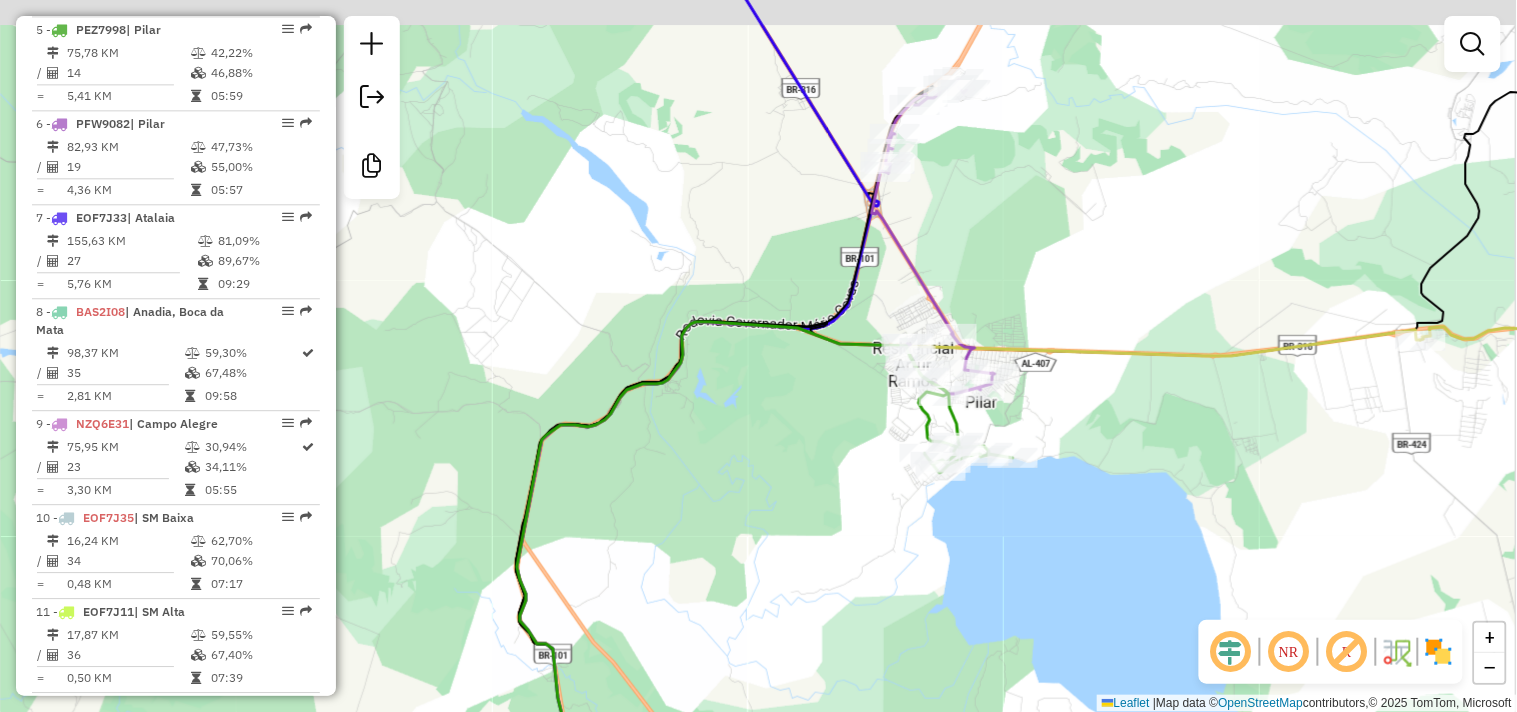 drag, startPoint x: 1188, startPoint y: 342, endPoint x: 657, endPoint y: 446, distance: 541.08875 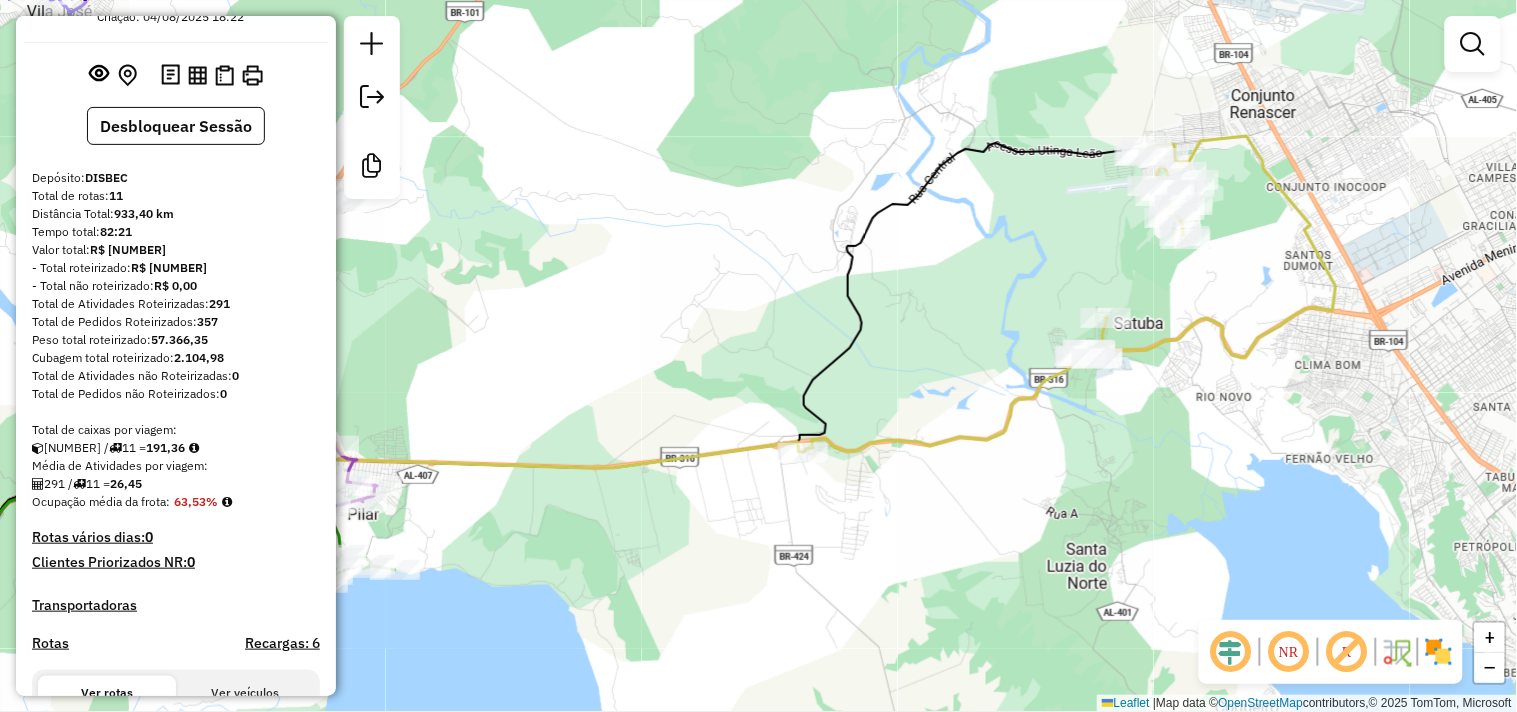 scroll, scrollTop: 0, scrollLeft: 0, axis: both 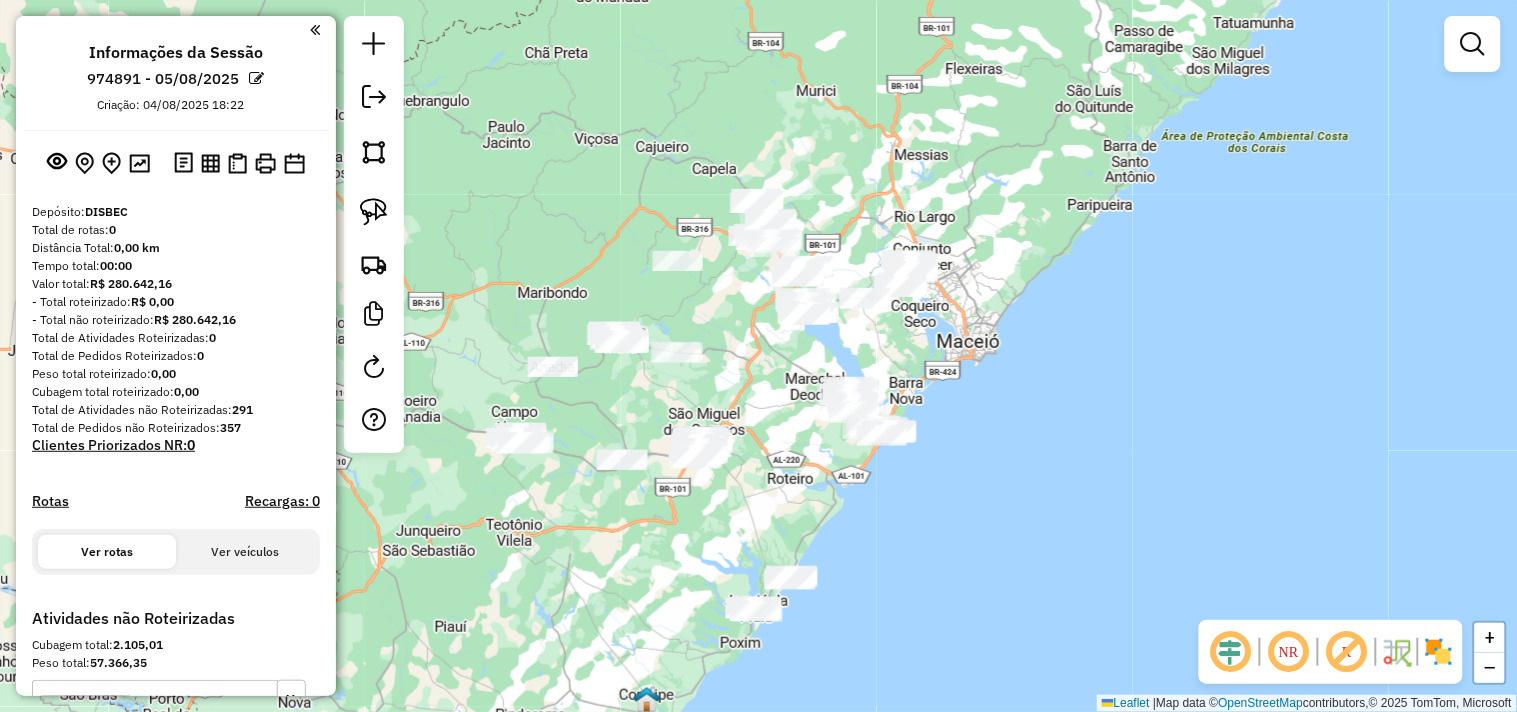 drag, startPoint x: 827, startPoint y: 292, endPoint x: 774, endPoint y: 375, distance: 98.478424 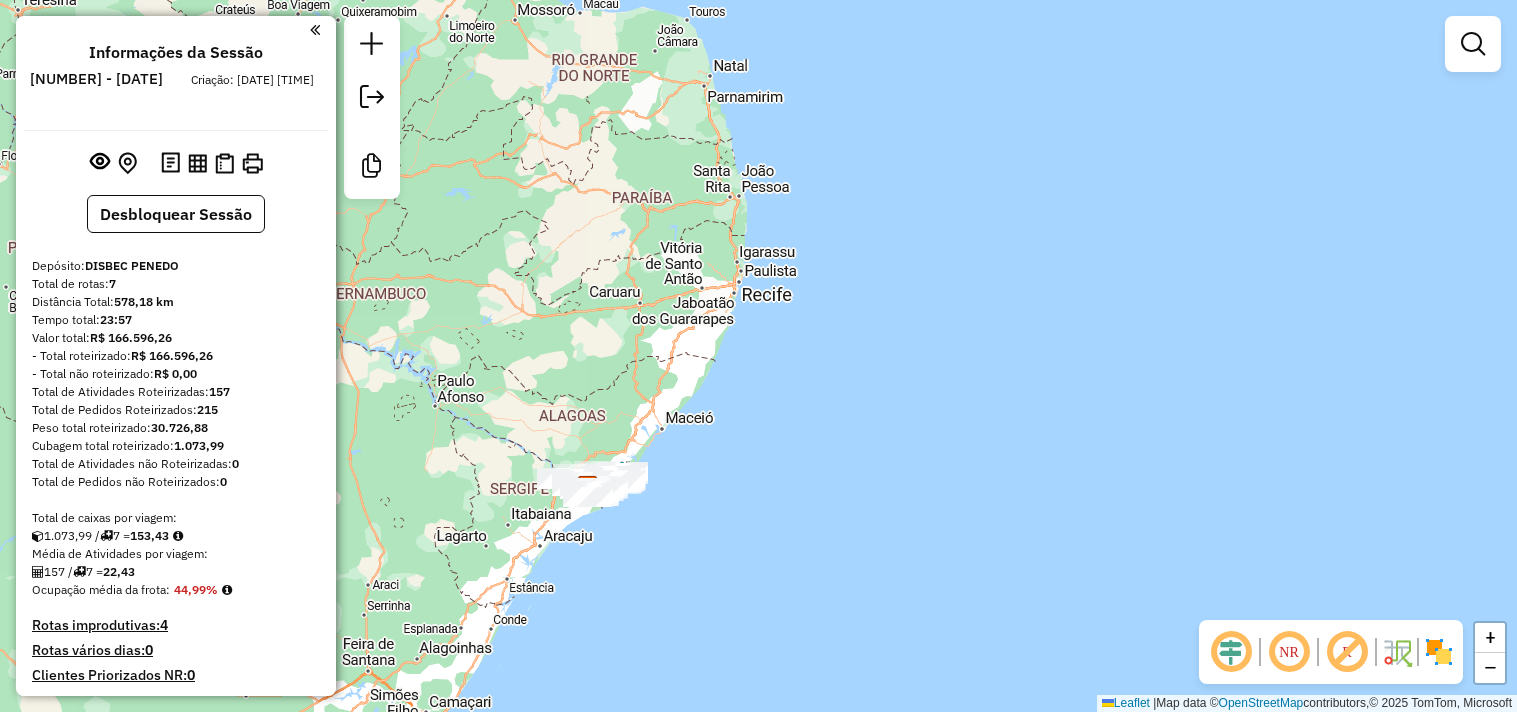 scroll, scrollTop: 0, scrollLeft: 0, axis: both 